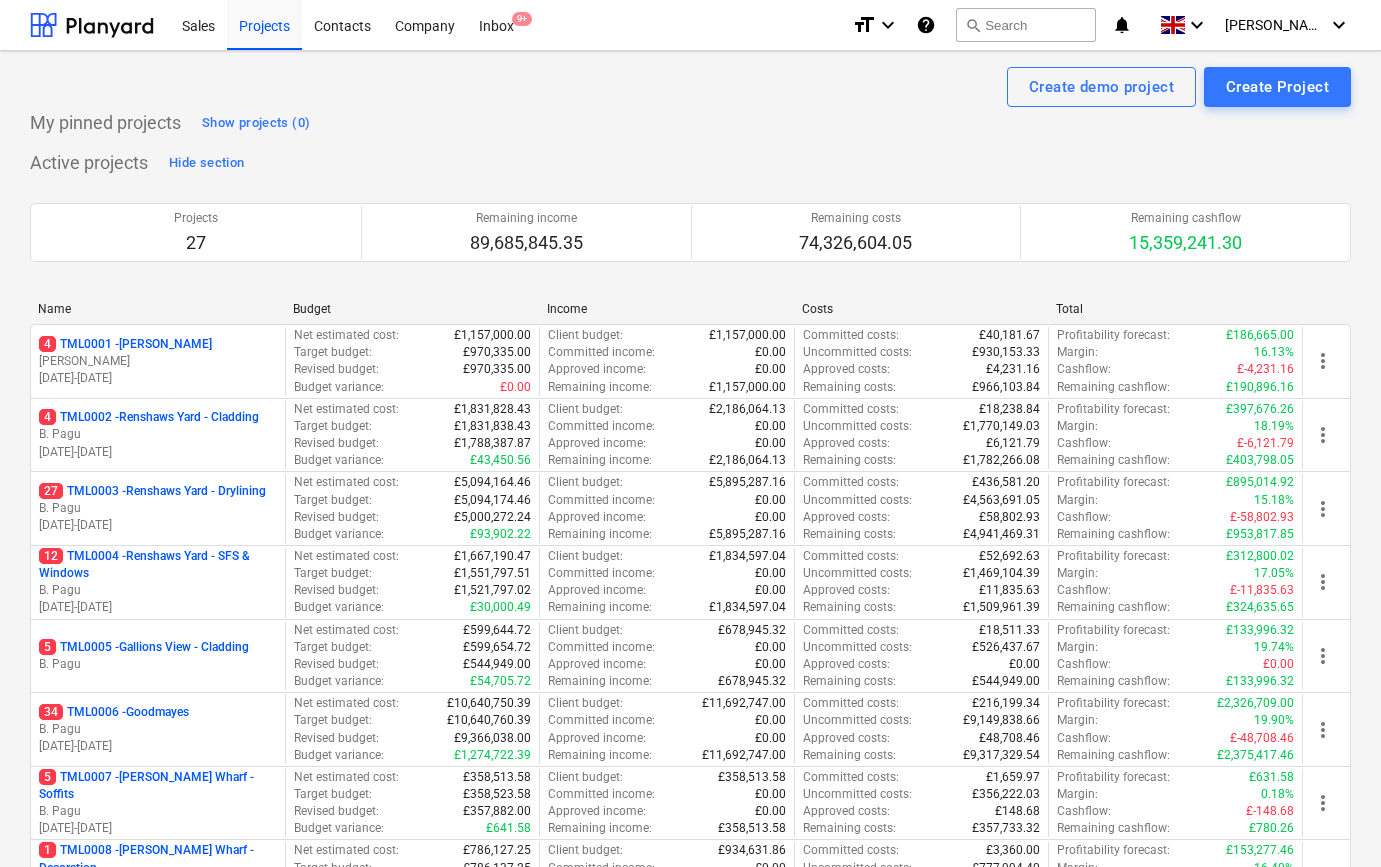 scroll, scrollTop: 0, scrollLeft: 0, axis: both 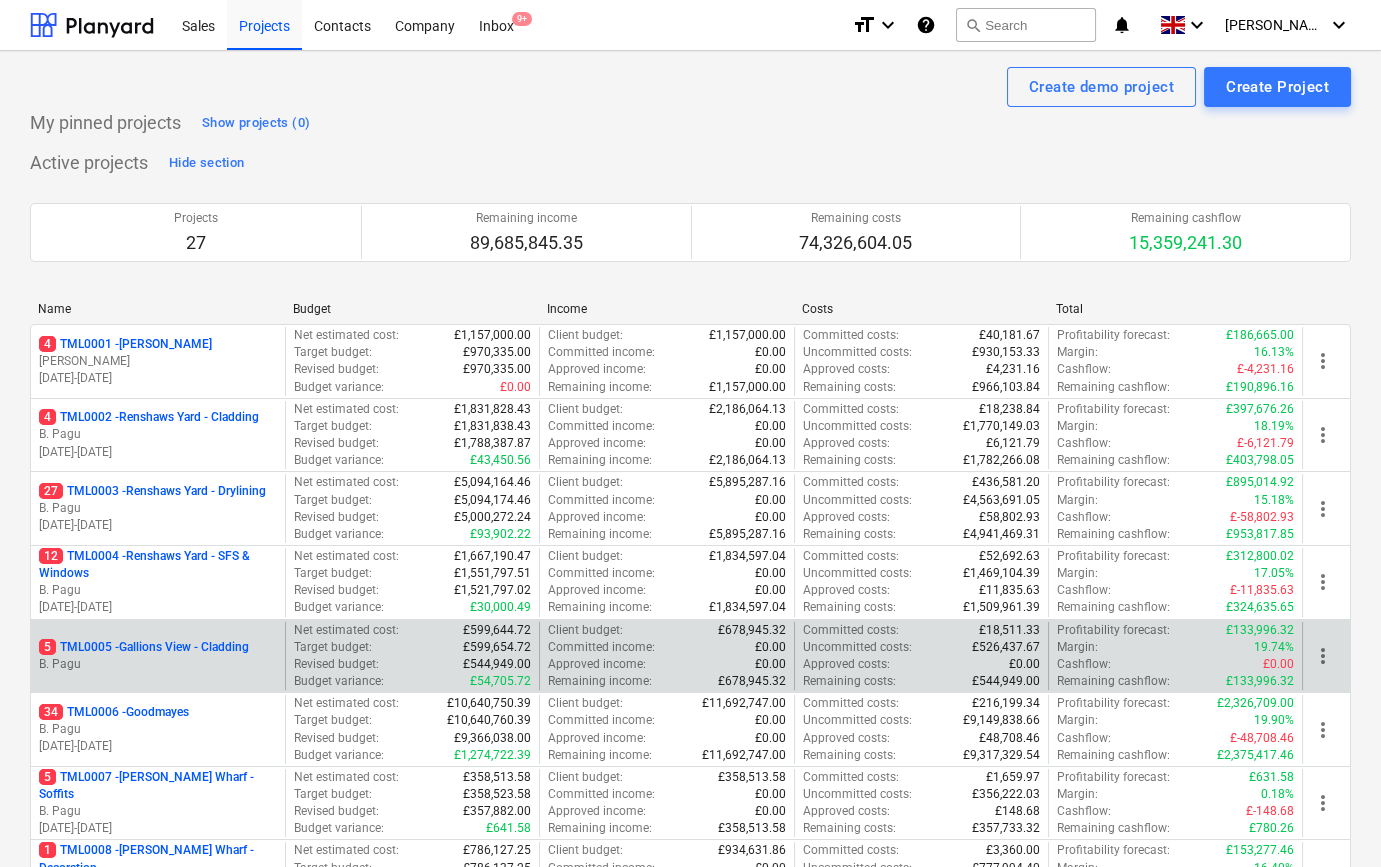 click on "5  TML0005 -  Gallions View - Cladding" at bounding box center [144, 647] 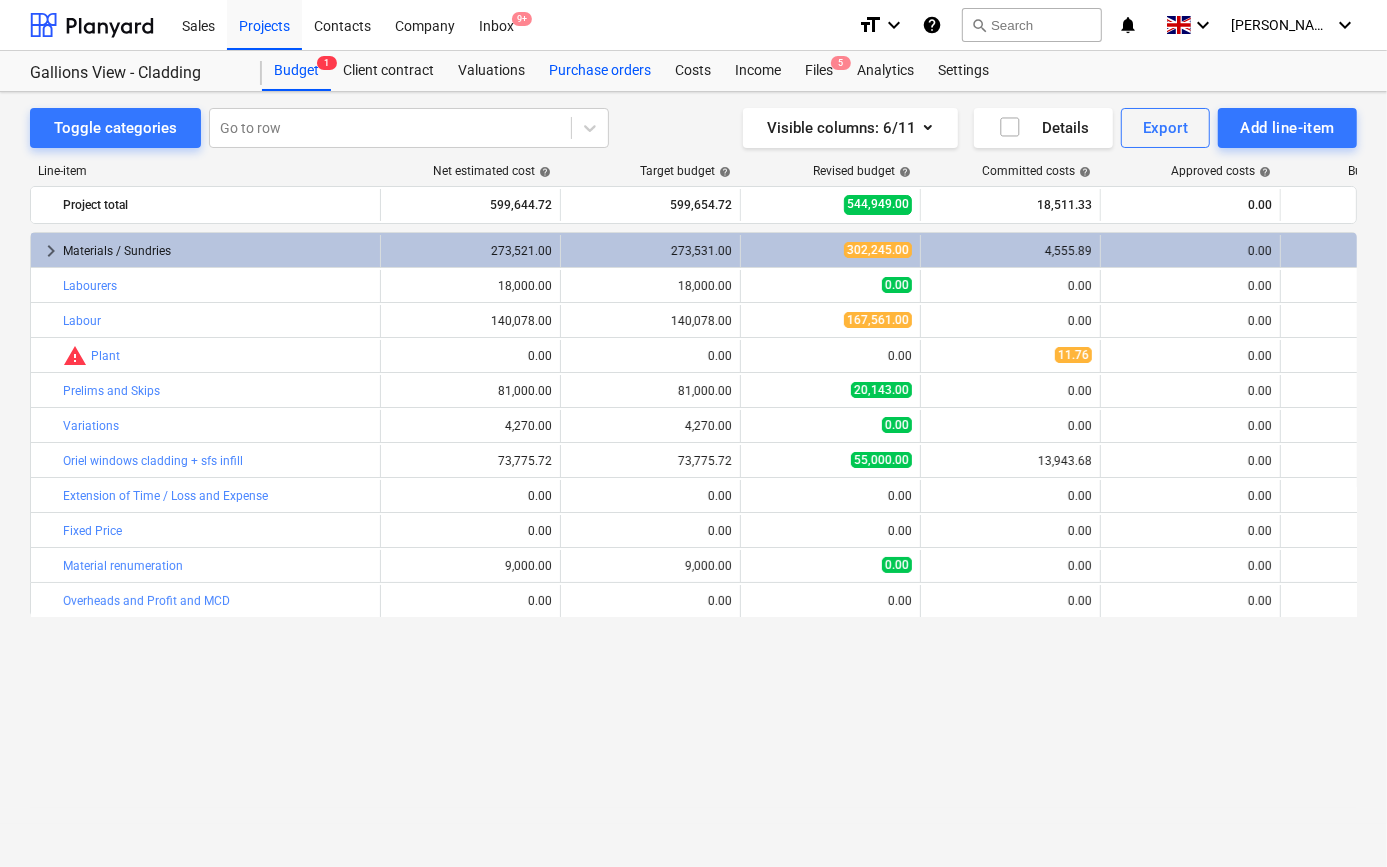 click on "Purchase orders" at bounding box center [600, 71] 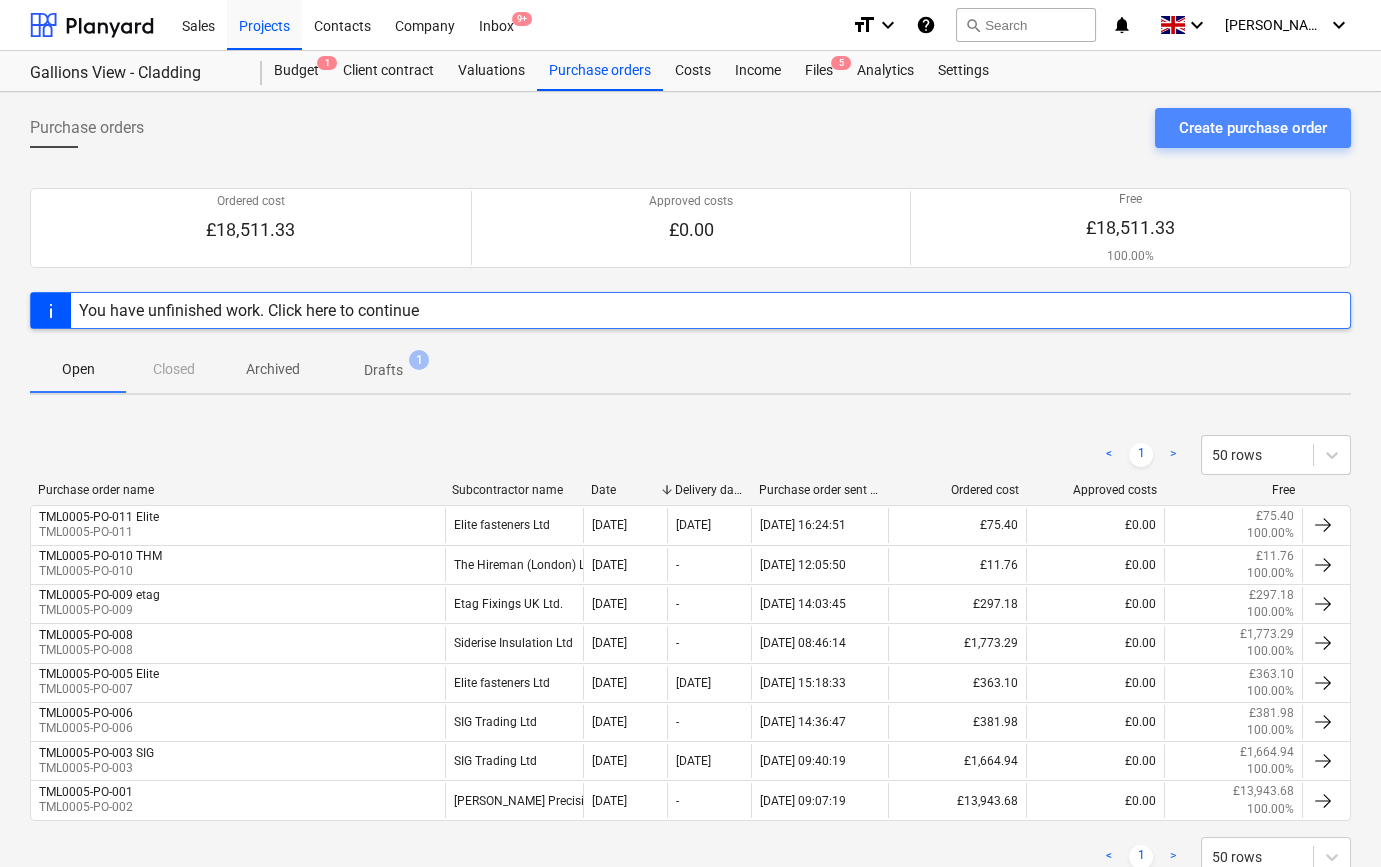 click on "Create purchase order" at bounding box center (1253, 128) 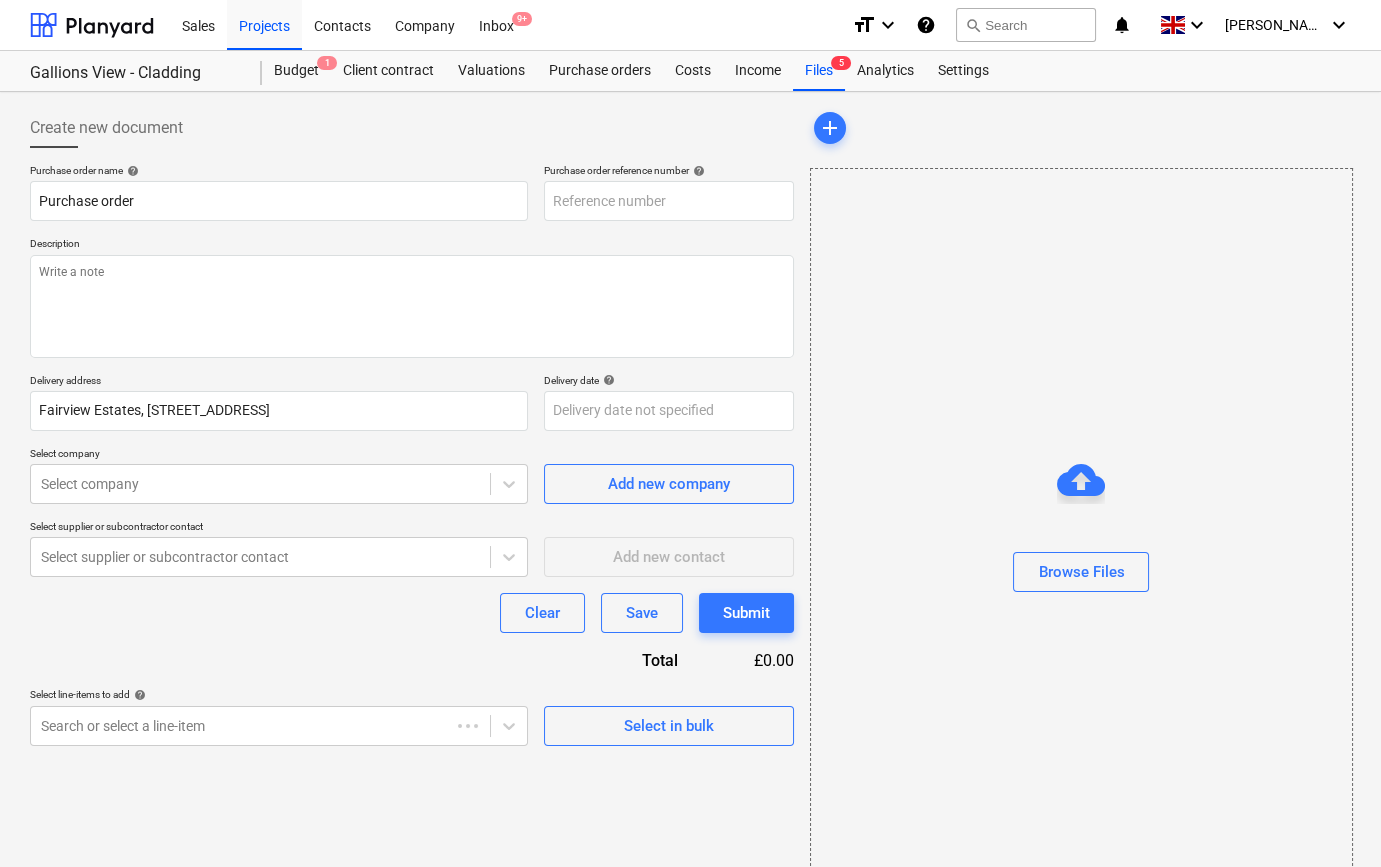 type on "x" 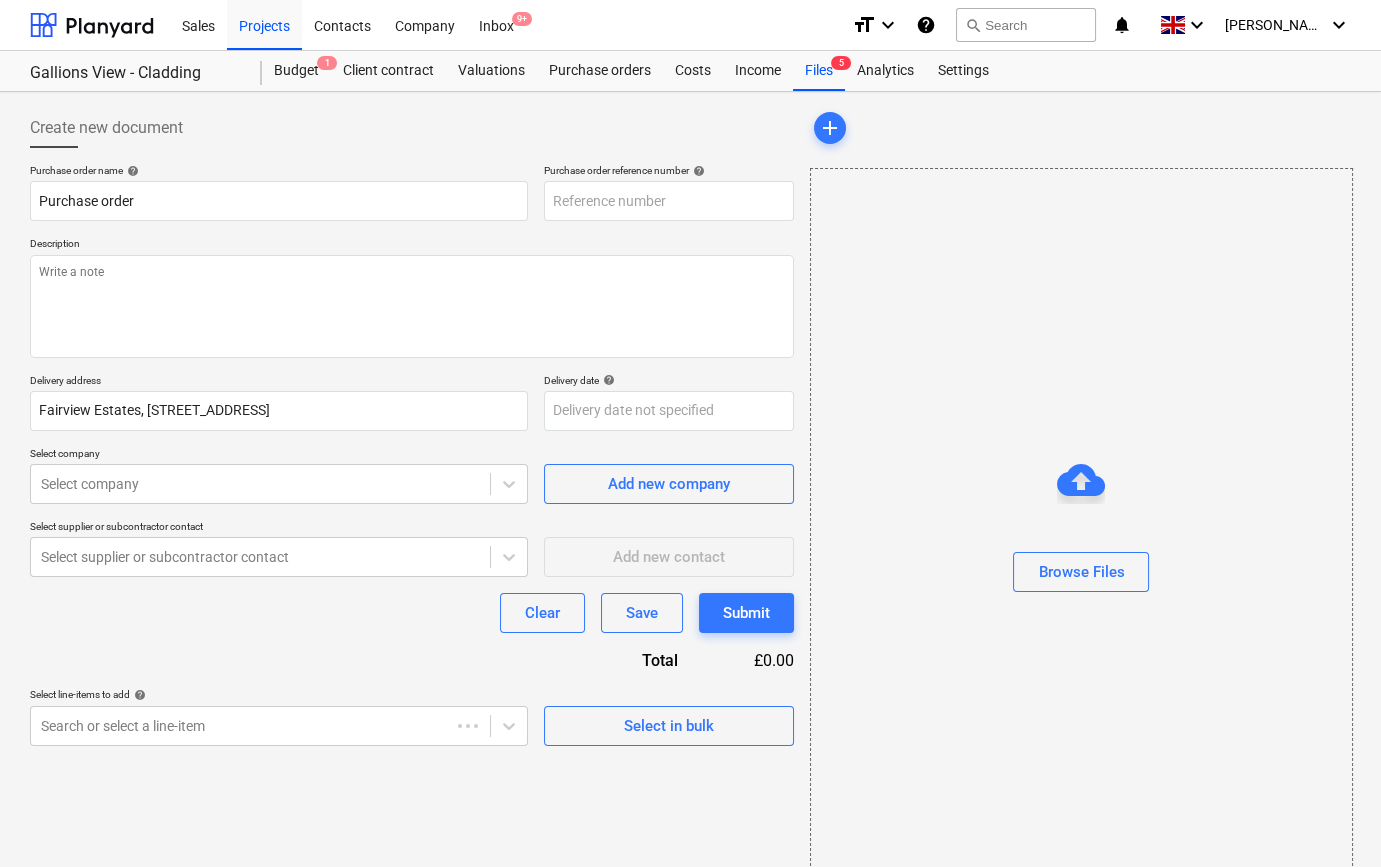 type on "TML0005-PO-013" 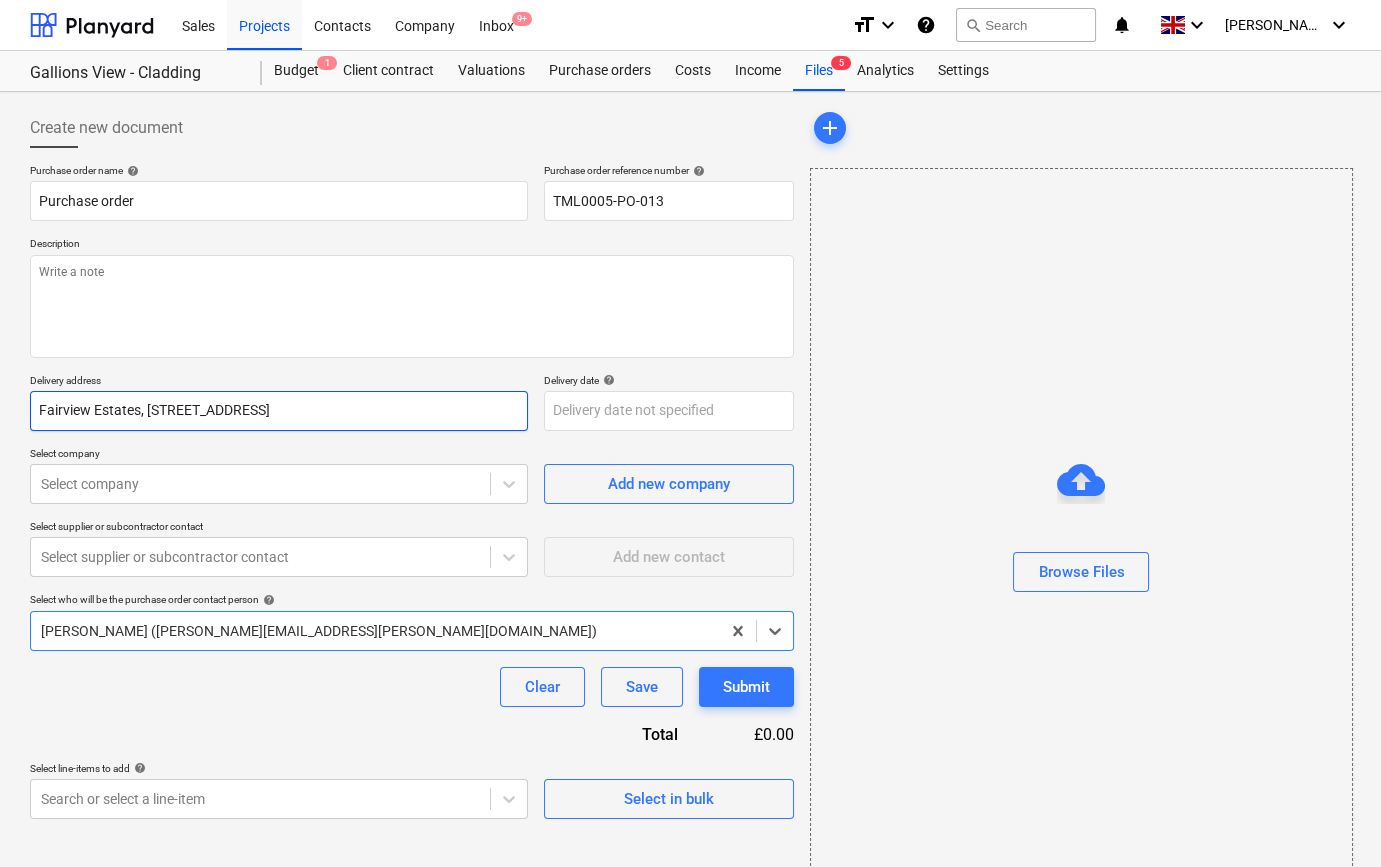click on "Fairview Estates, [STREET_ADDRESS]" at bounding box center [279, 411] 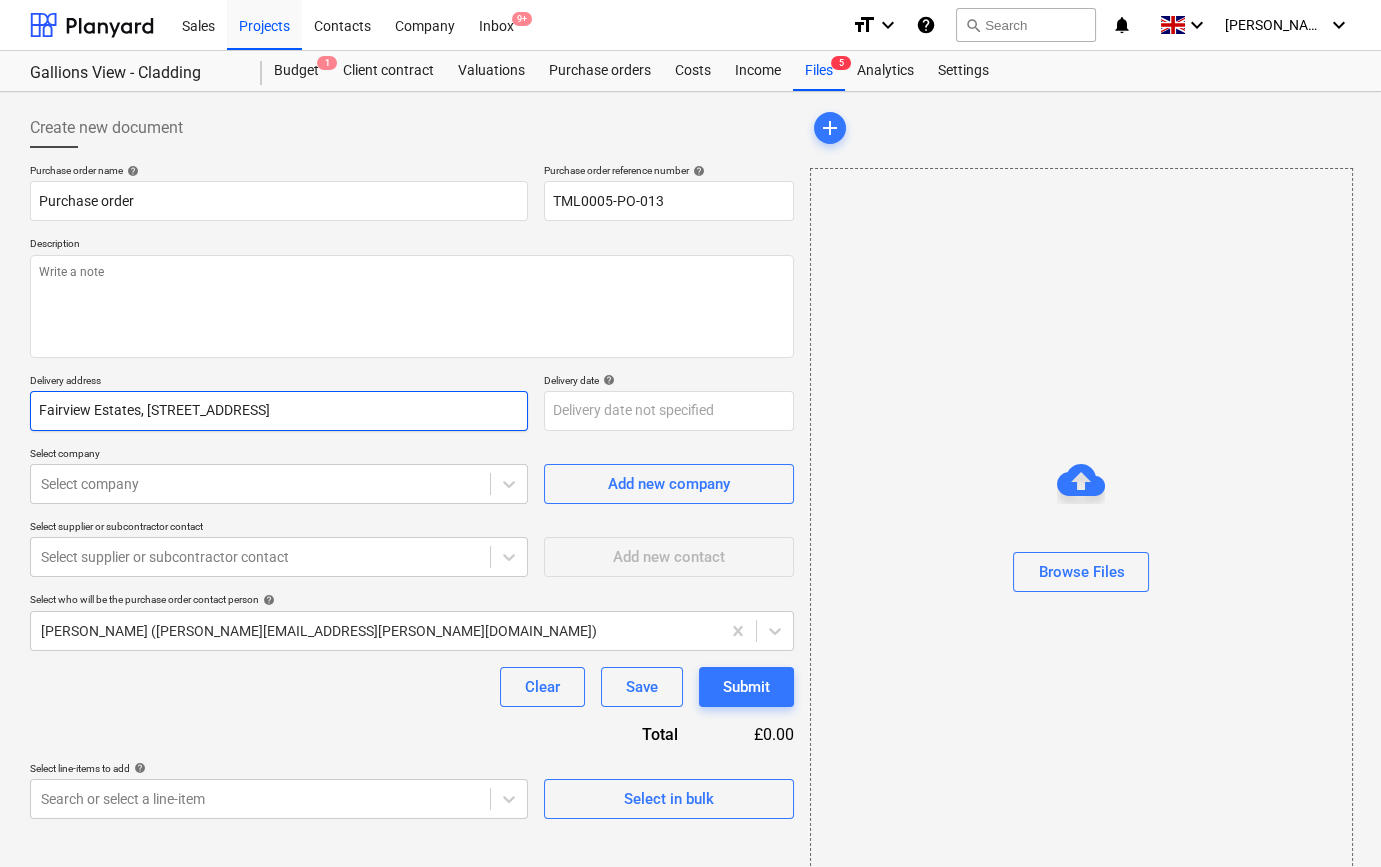 type on "x" 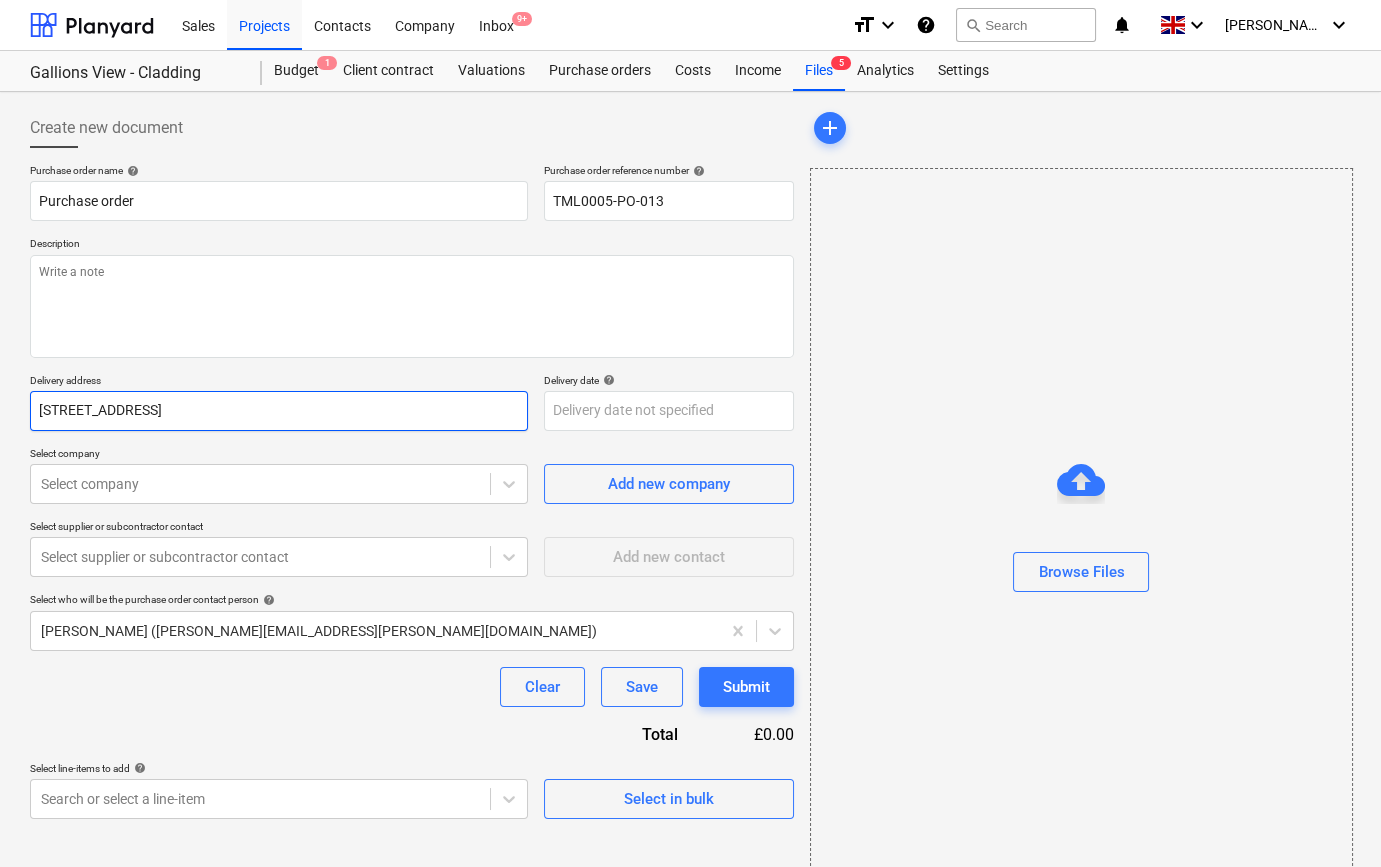 type on "x" 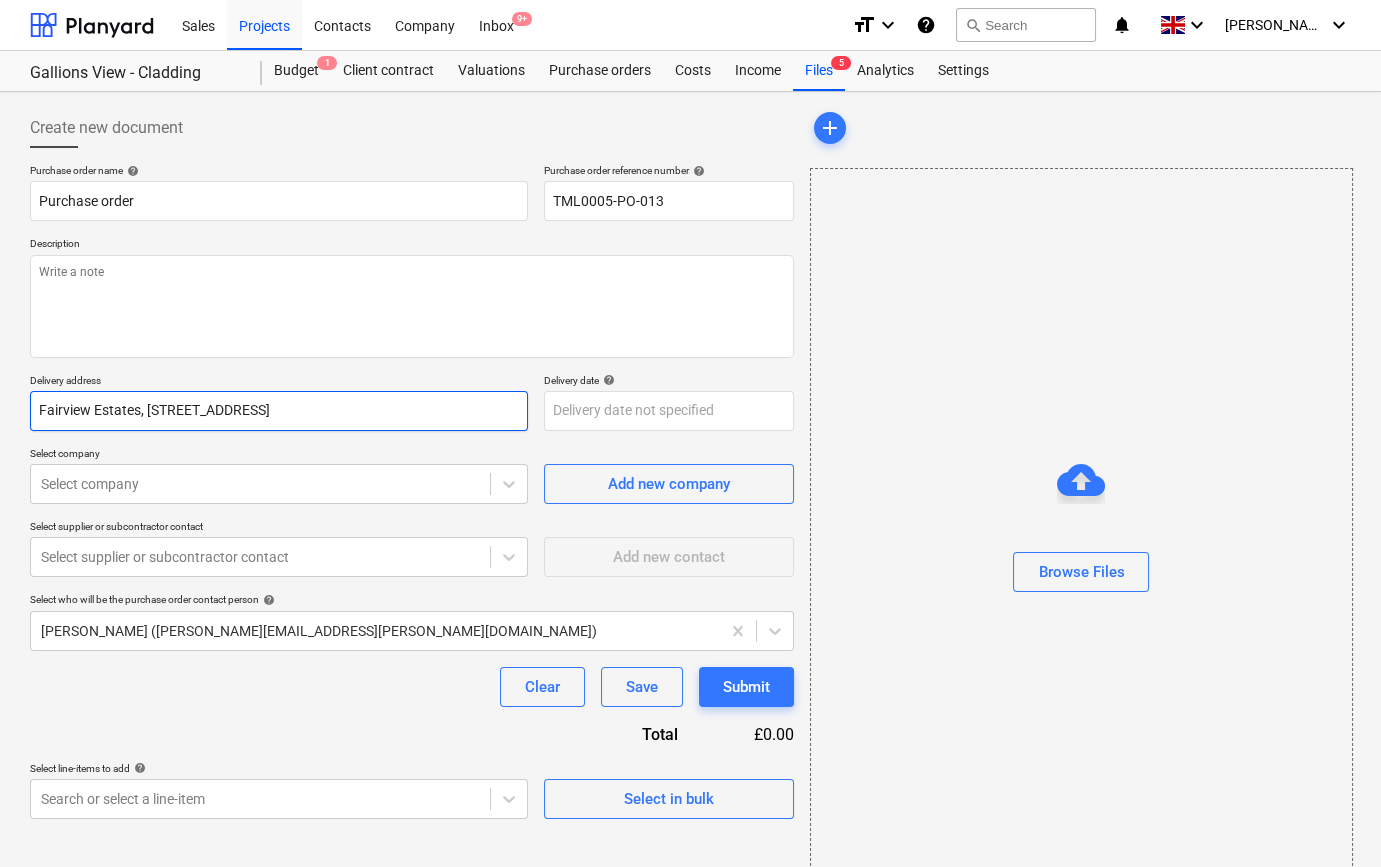 type on "x" 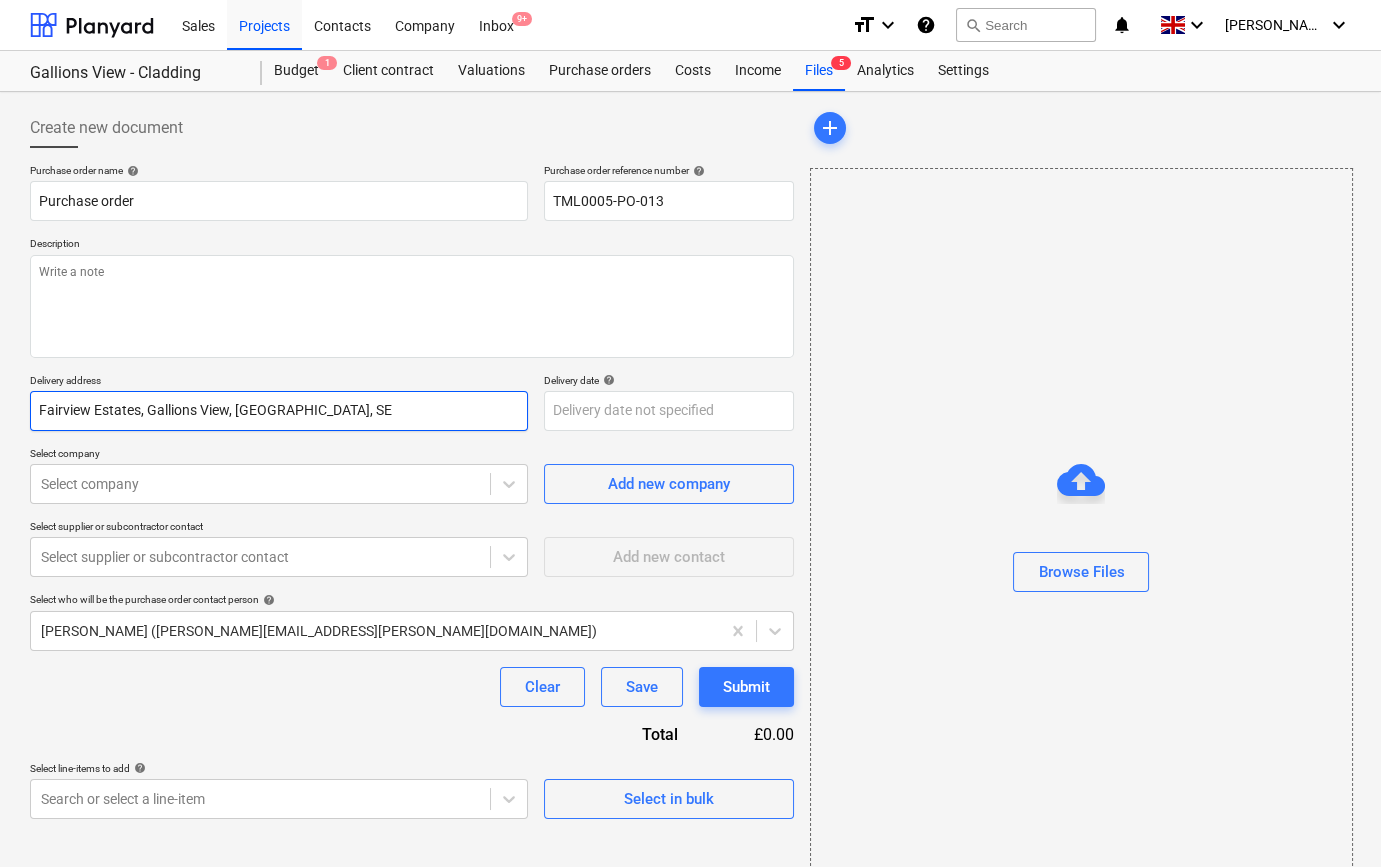 type on "x" 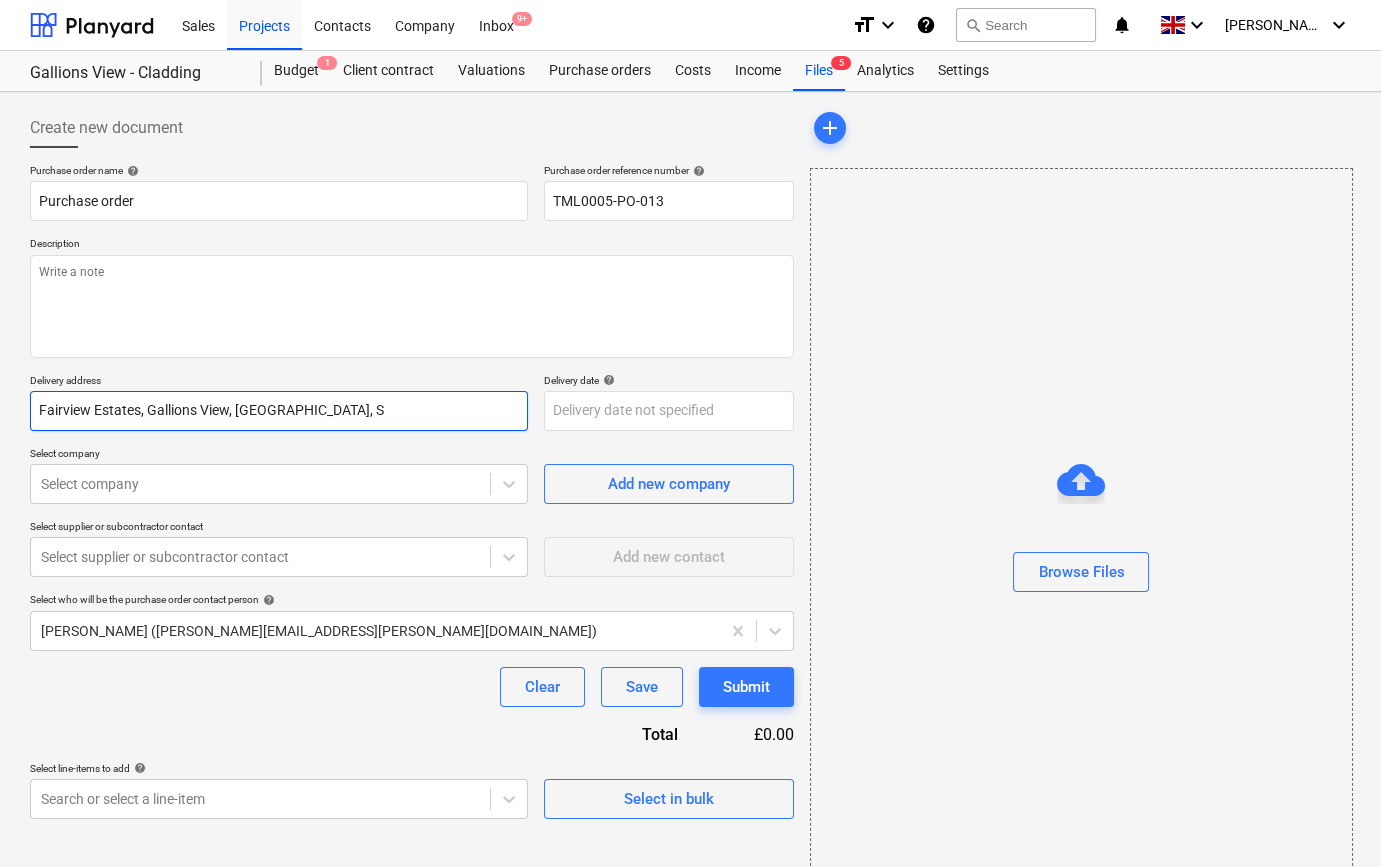 type on "x" 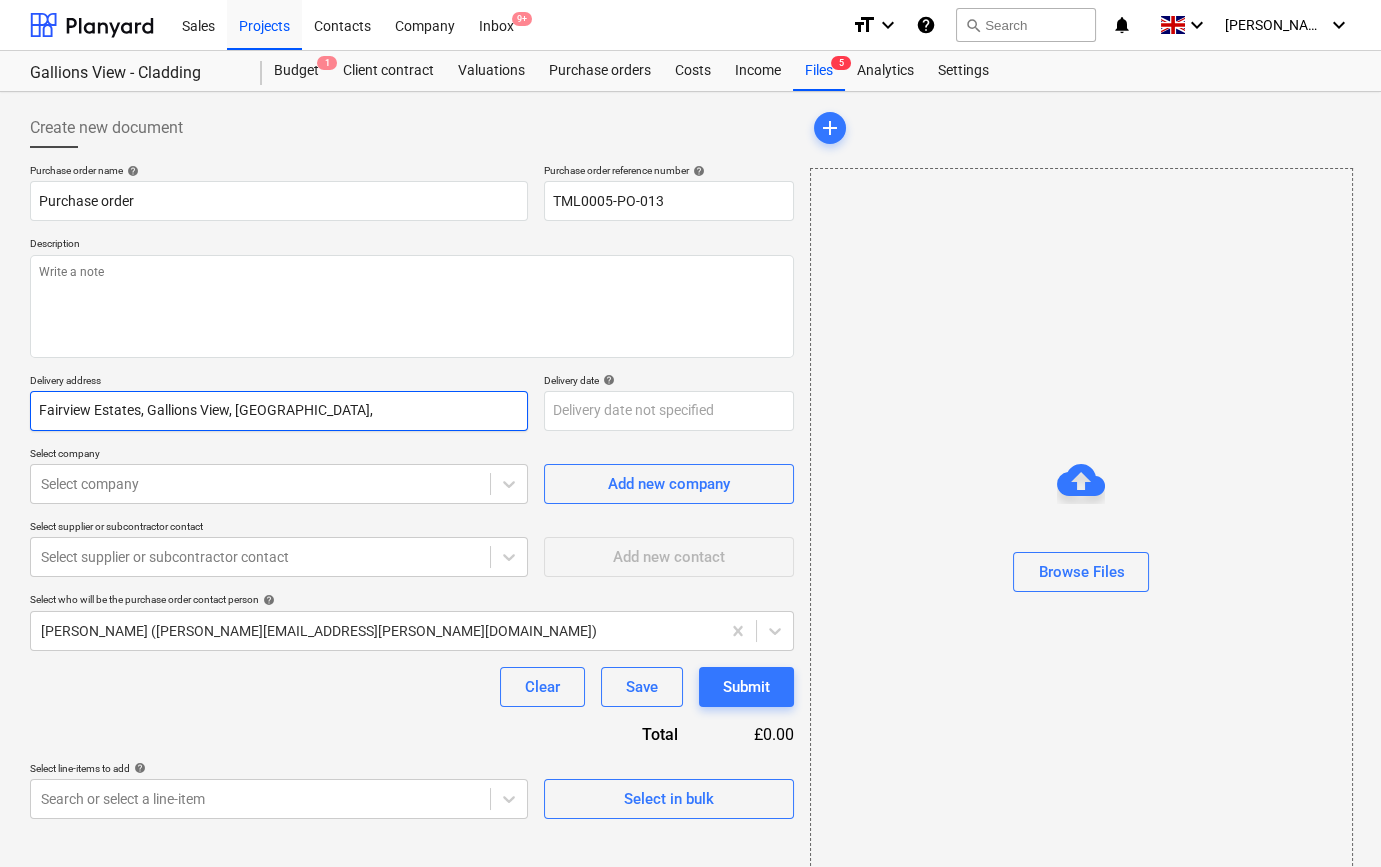 type on "x" 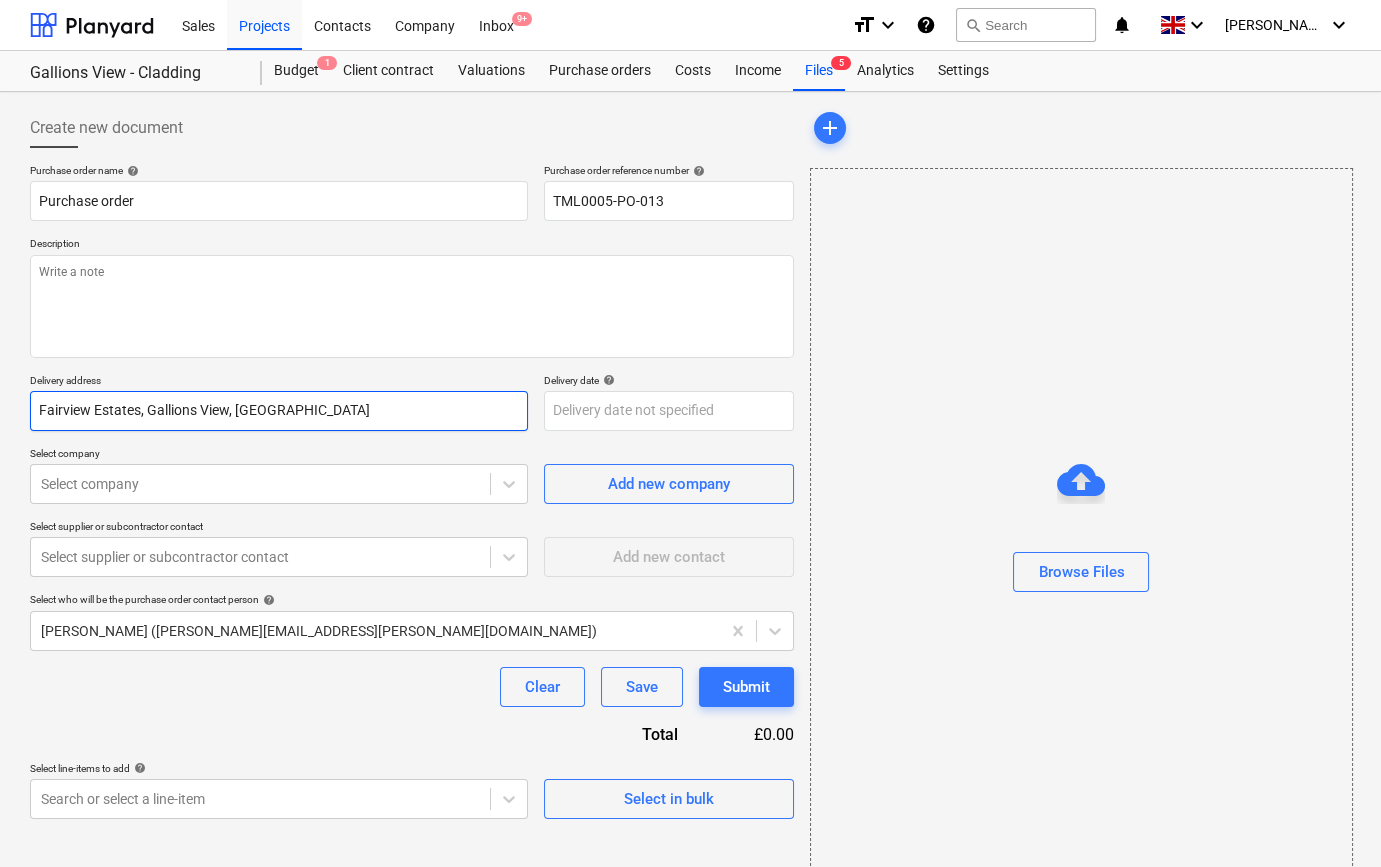 type on "x" 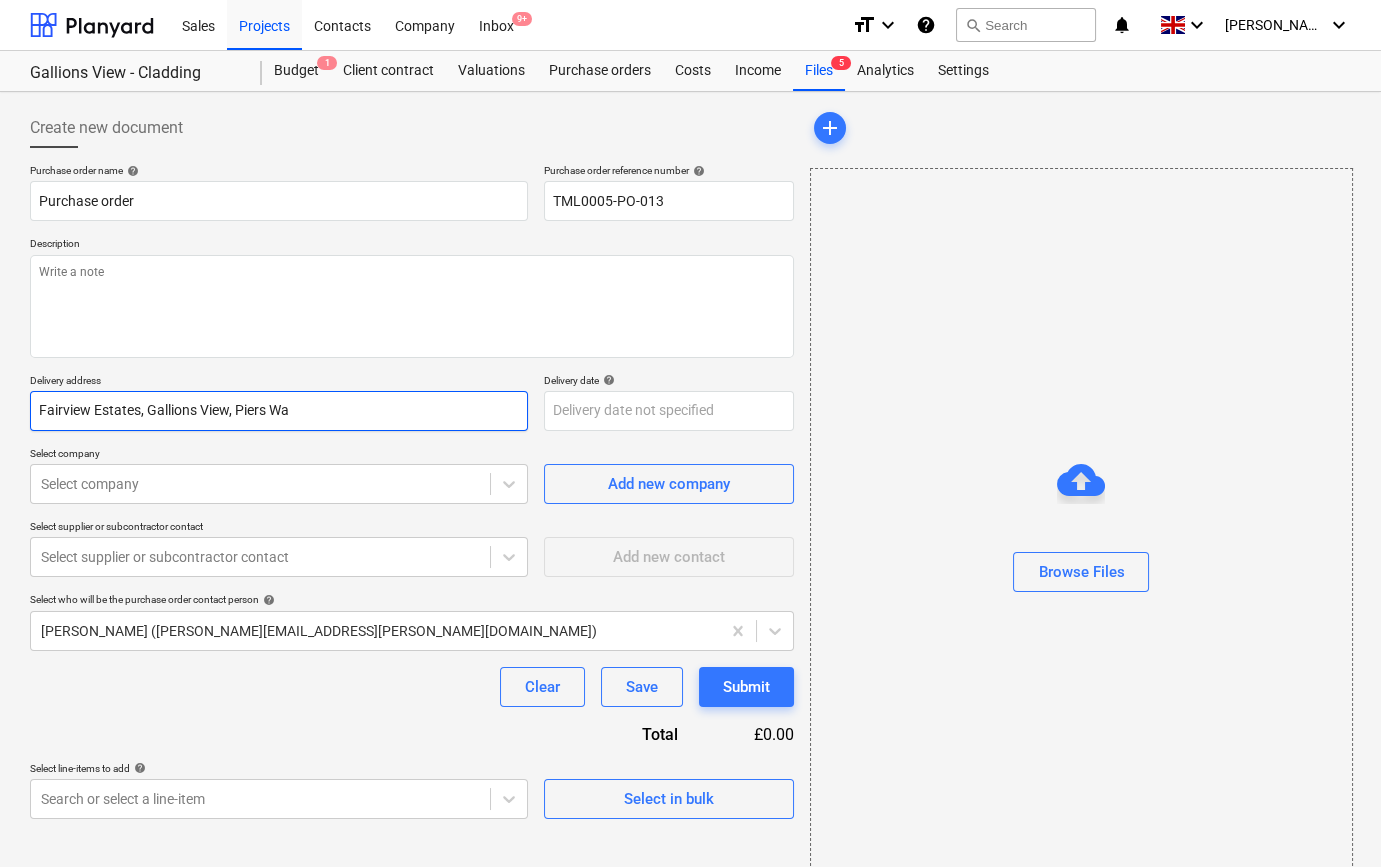 type on "x" 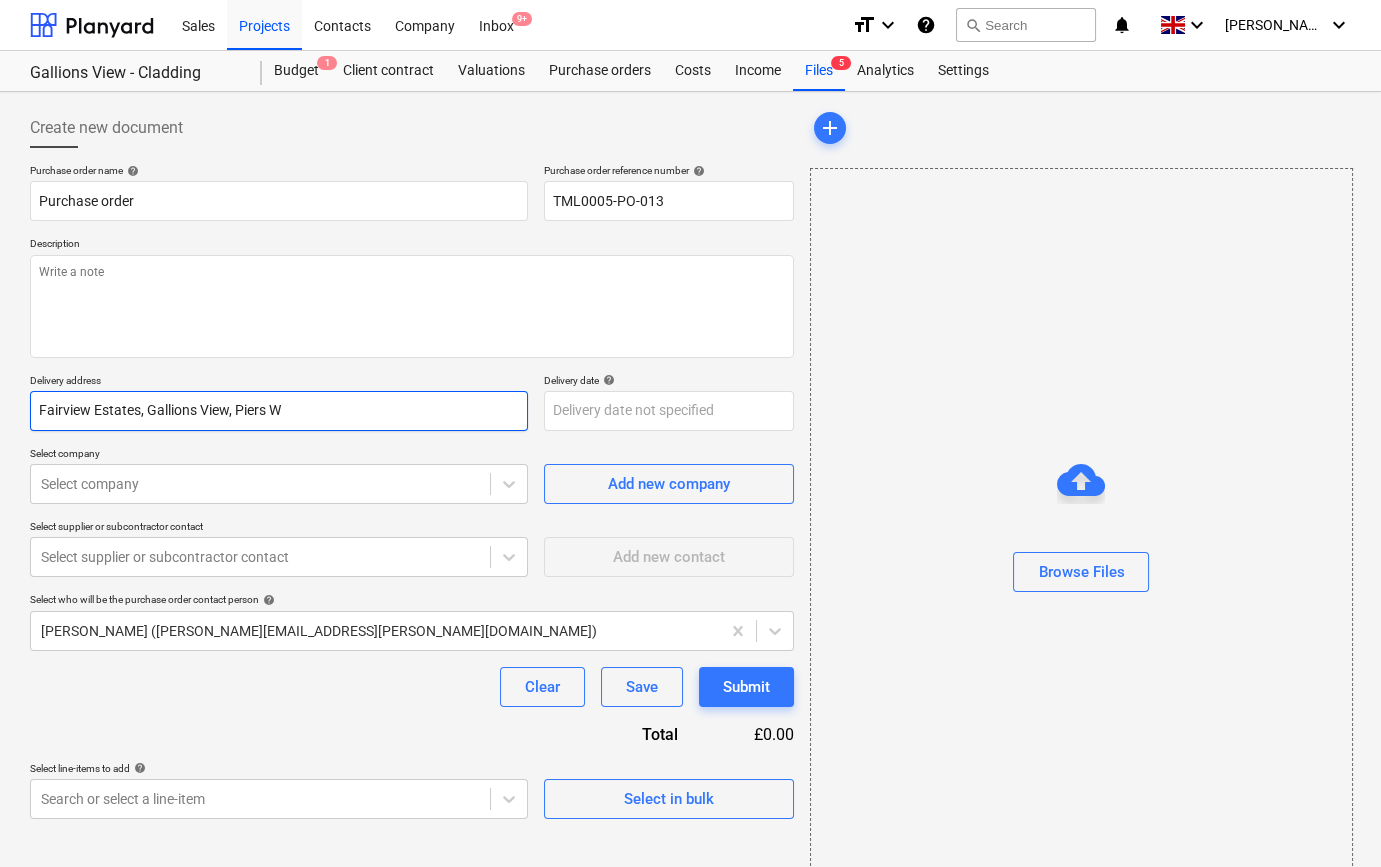 type on "x" 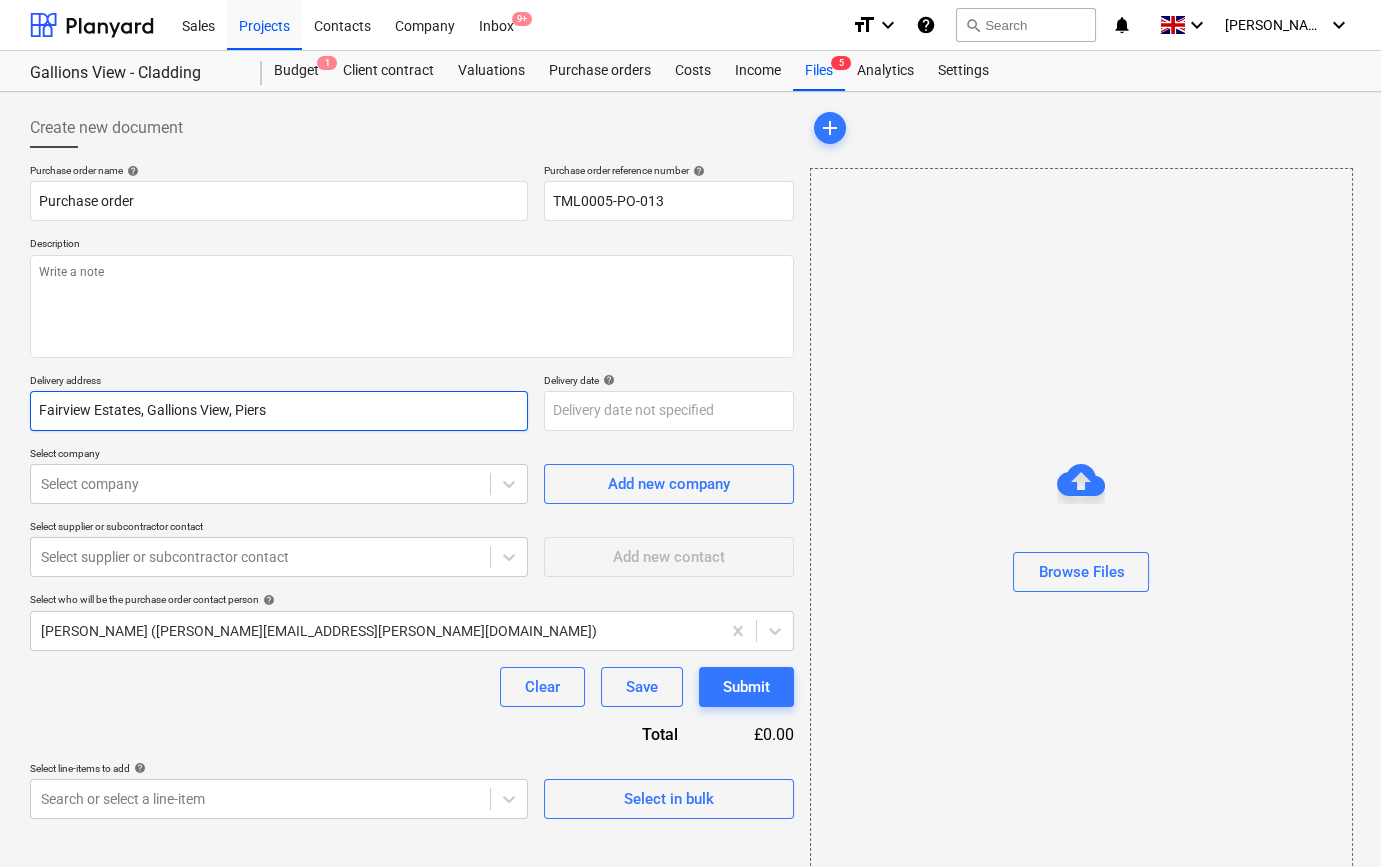 type on "x" 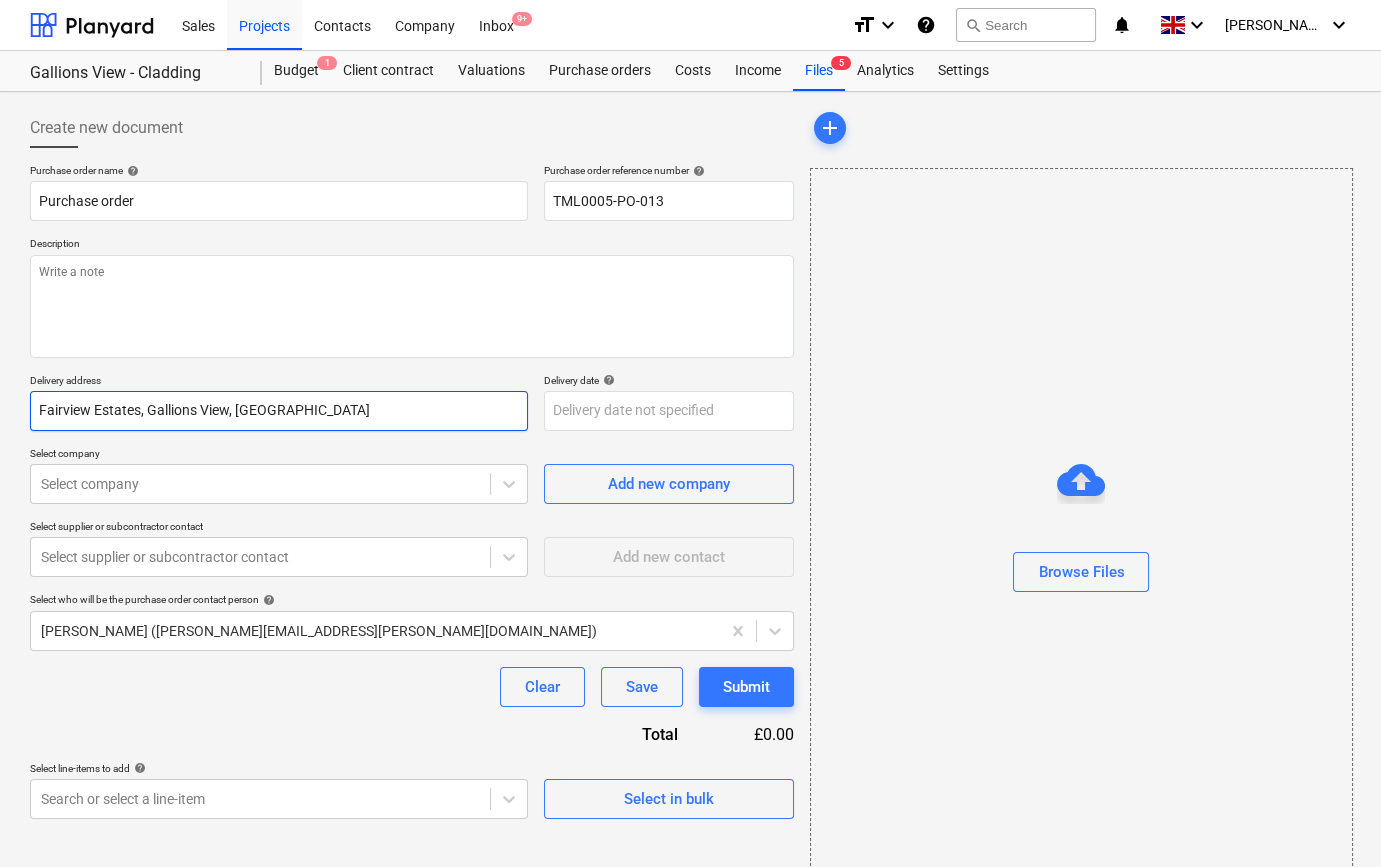 type on "x" 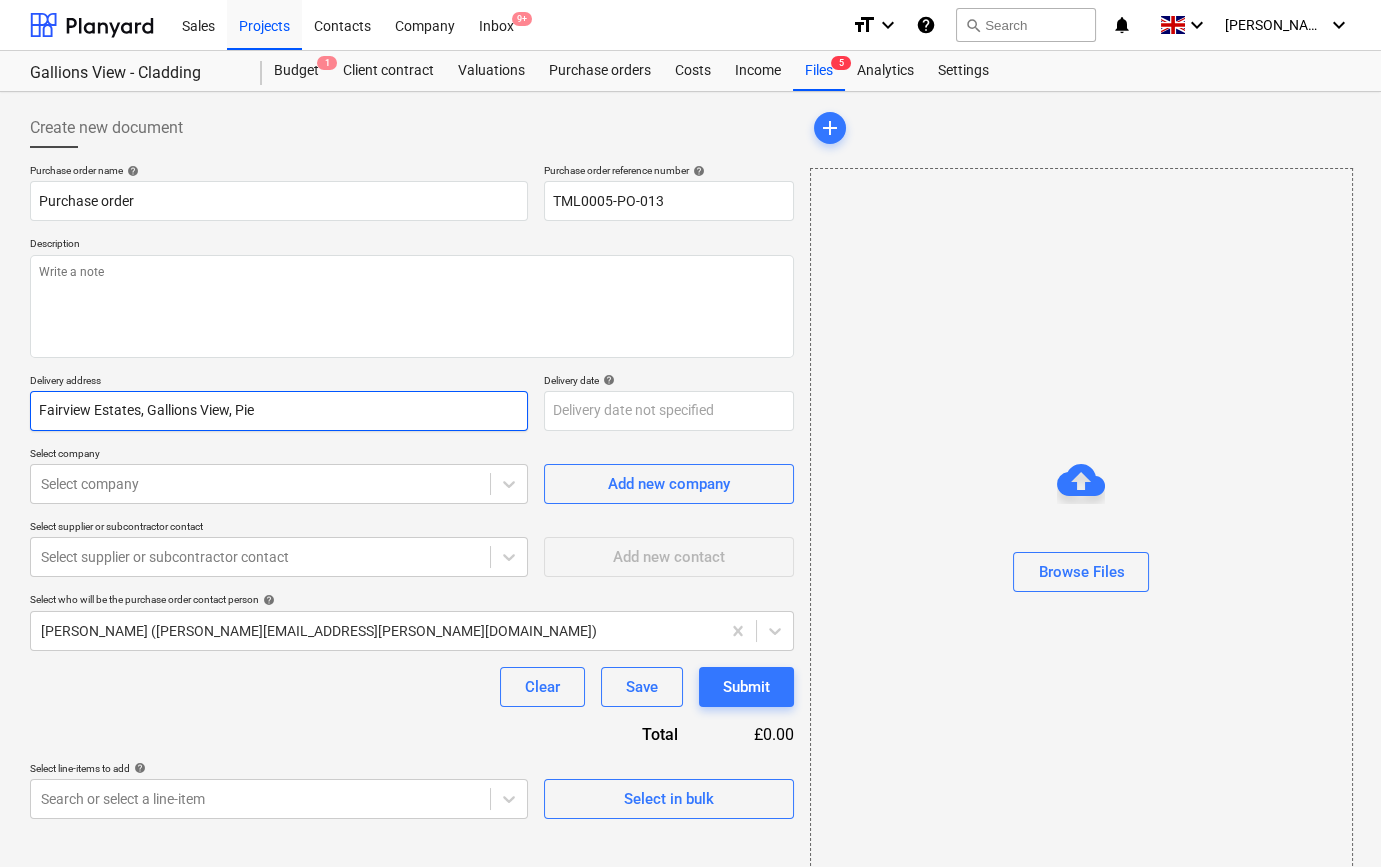 type on "x" 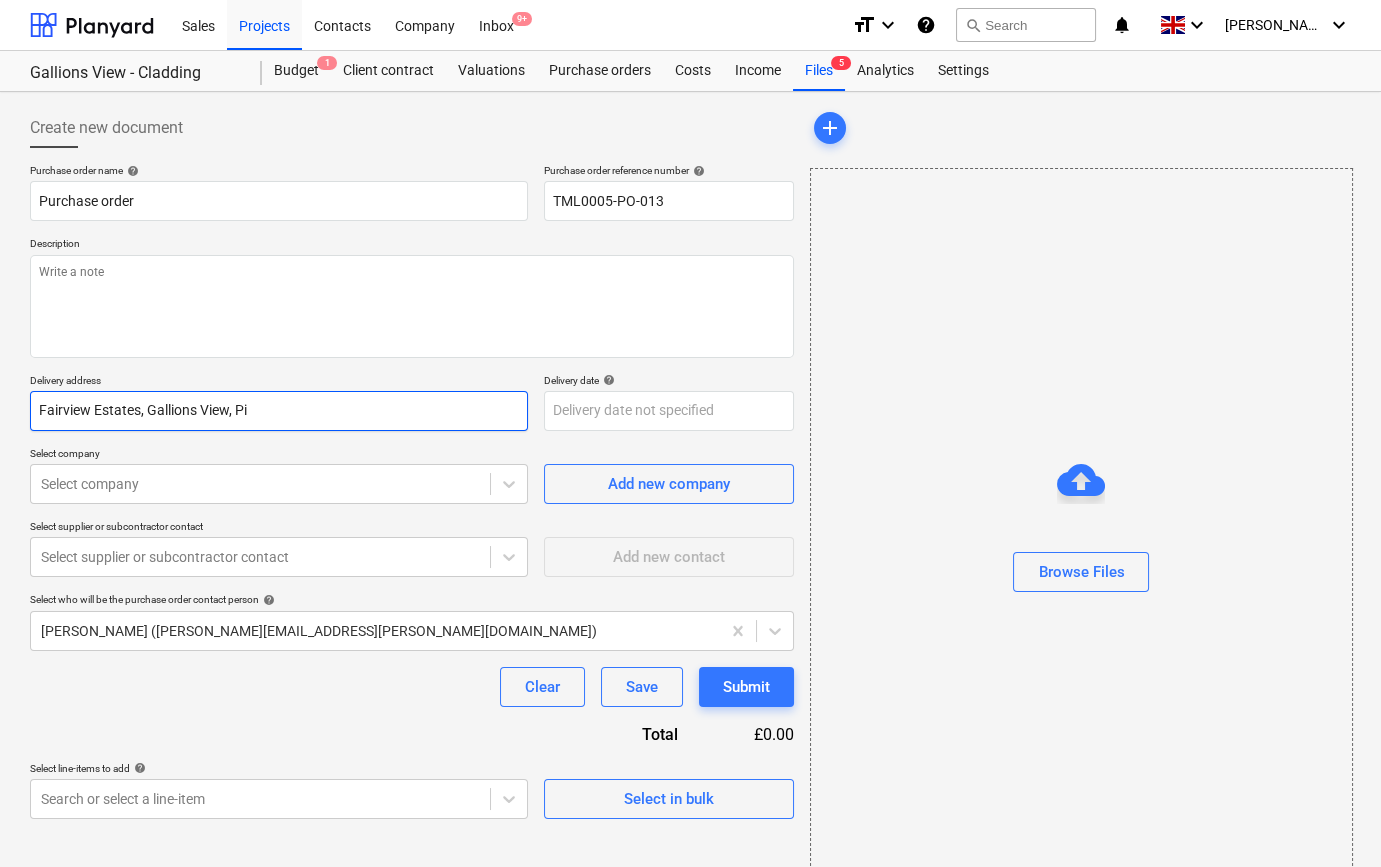 type on "x" 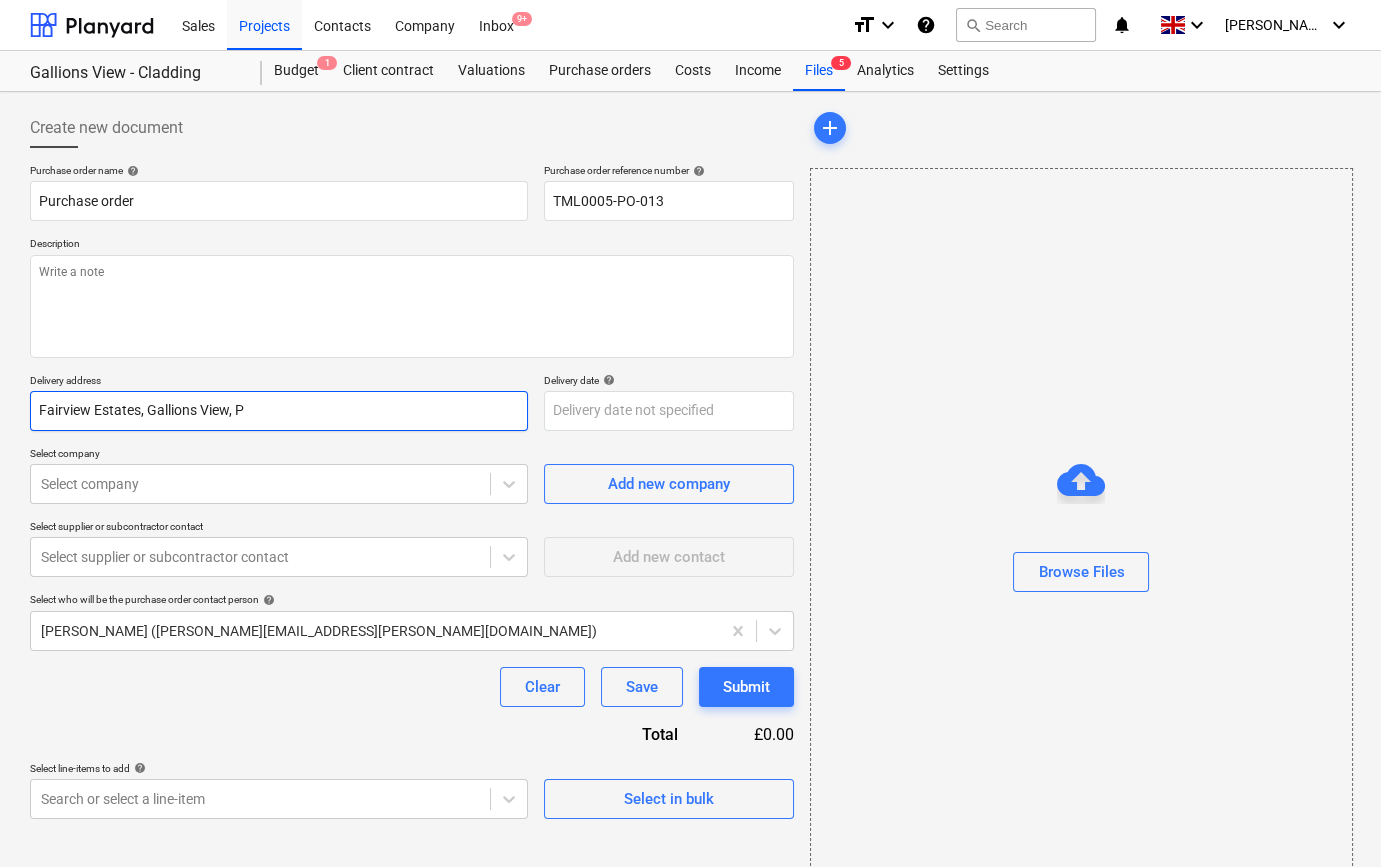 type on "x" 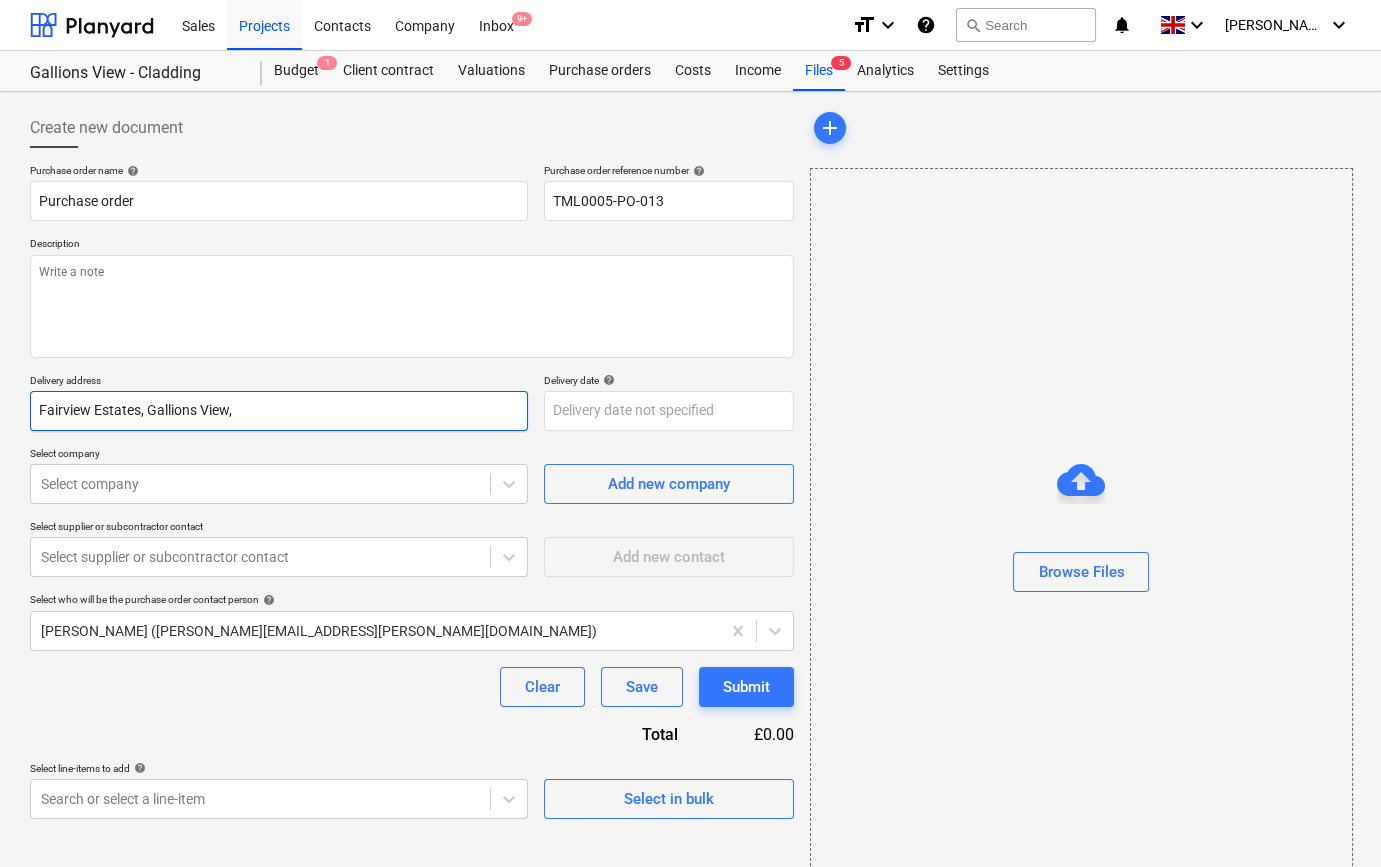 type on "x" 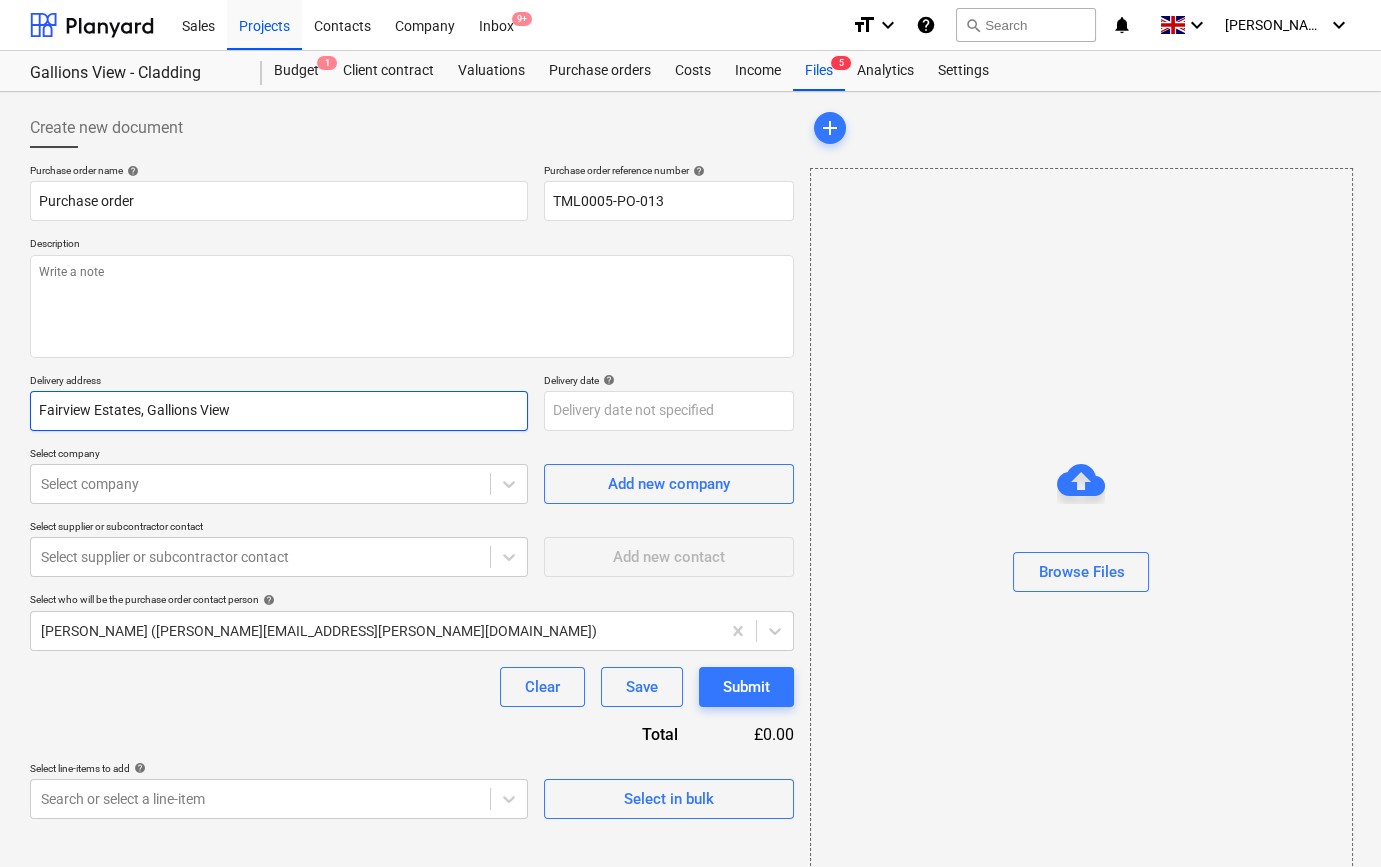 type on "x" 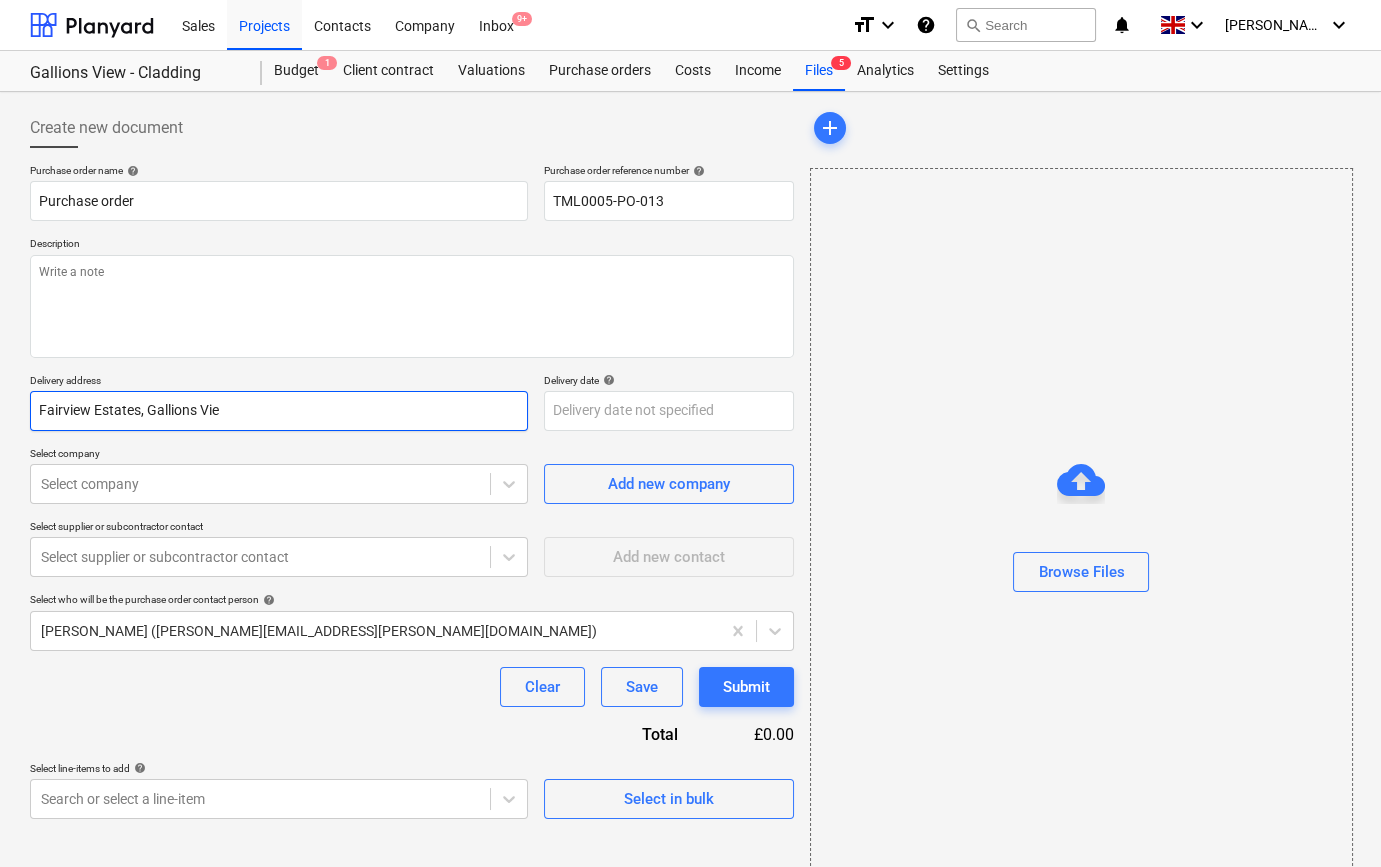 type on "x" 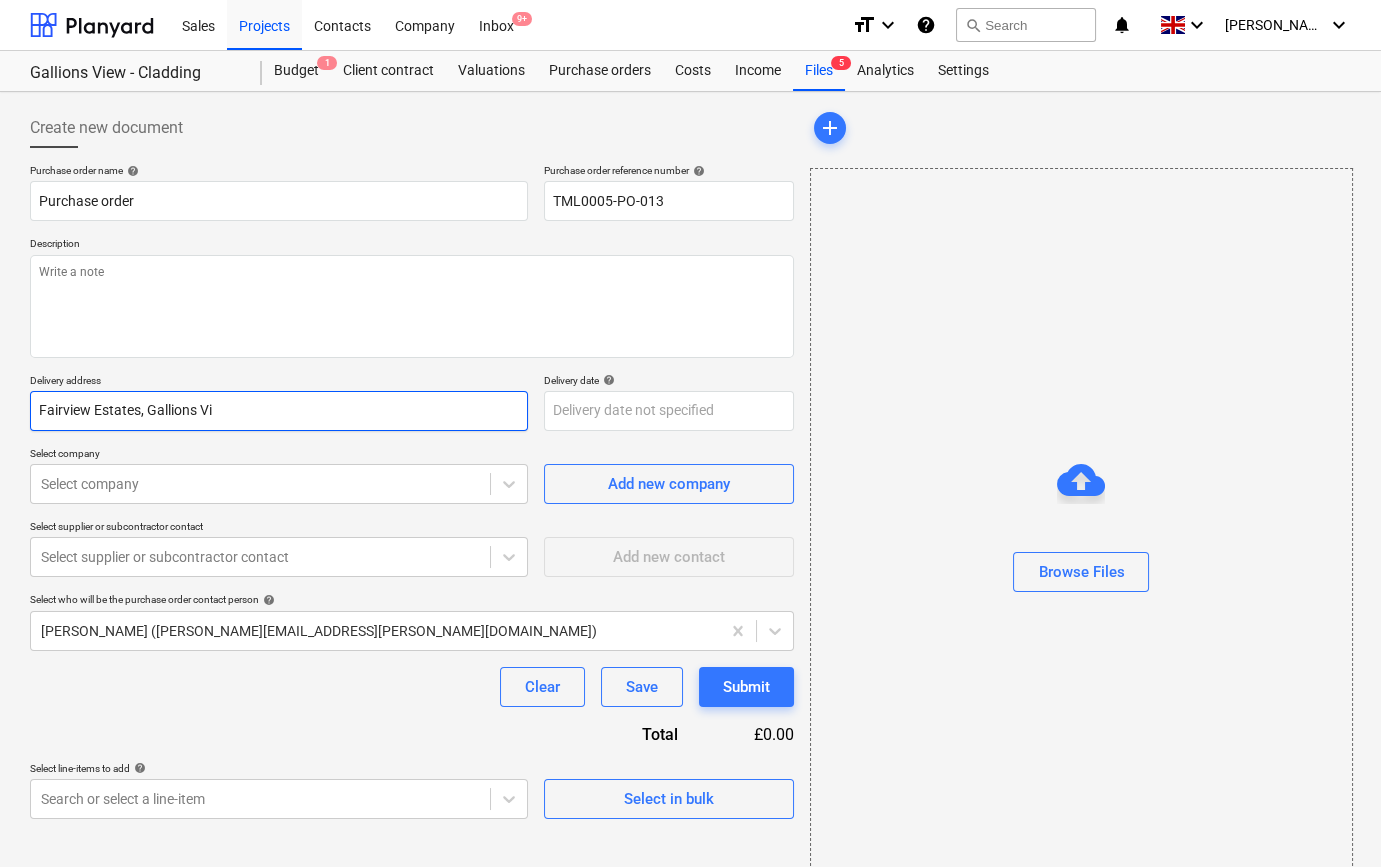 type on "x" 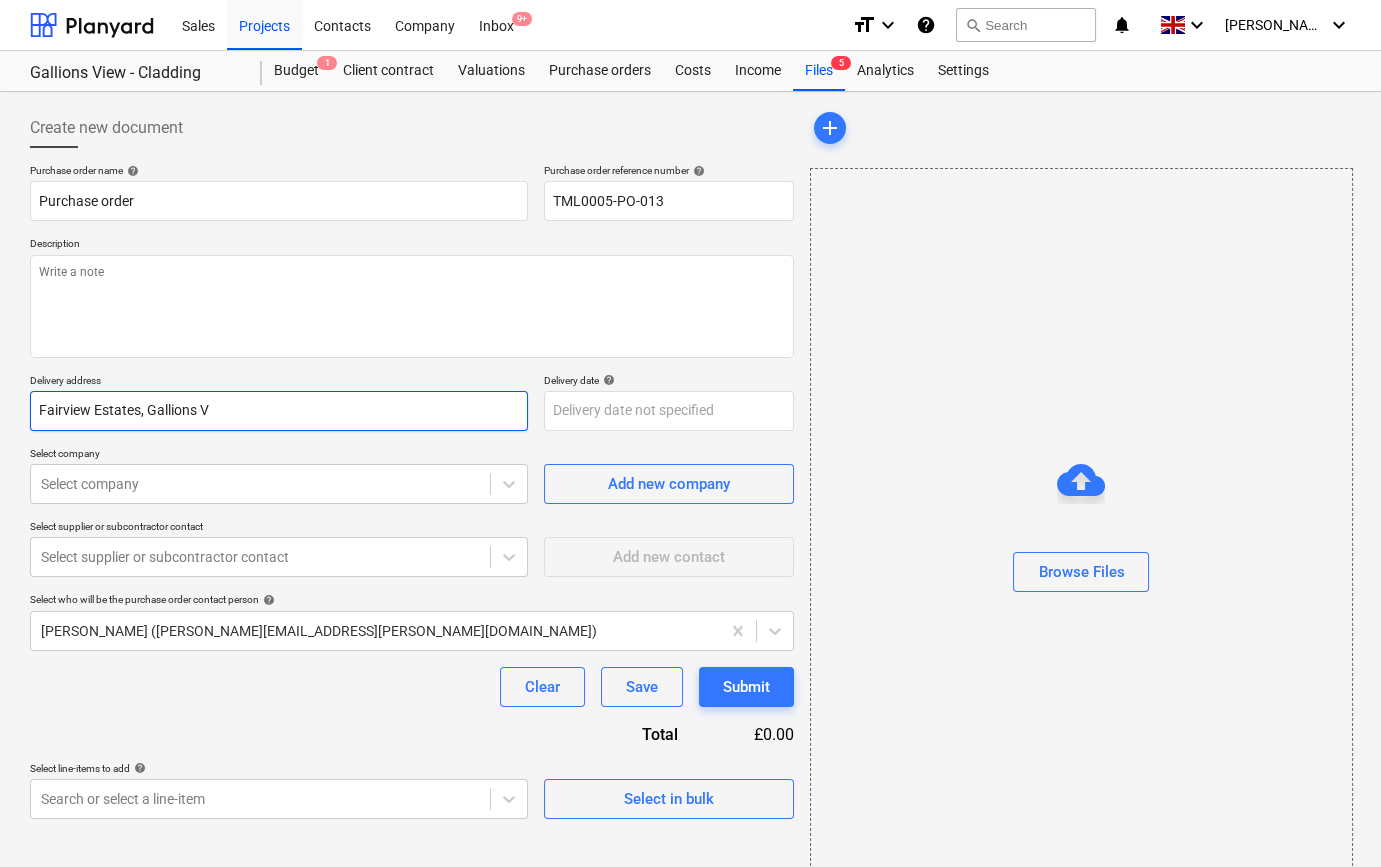 type on "x" 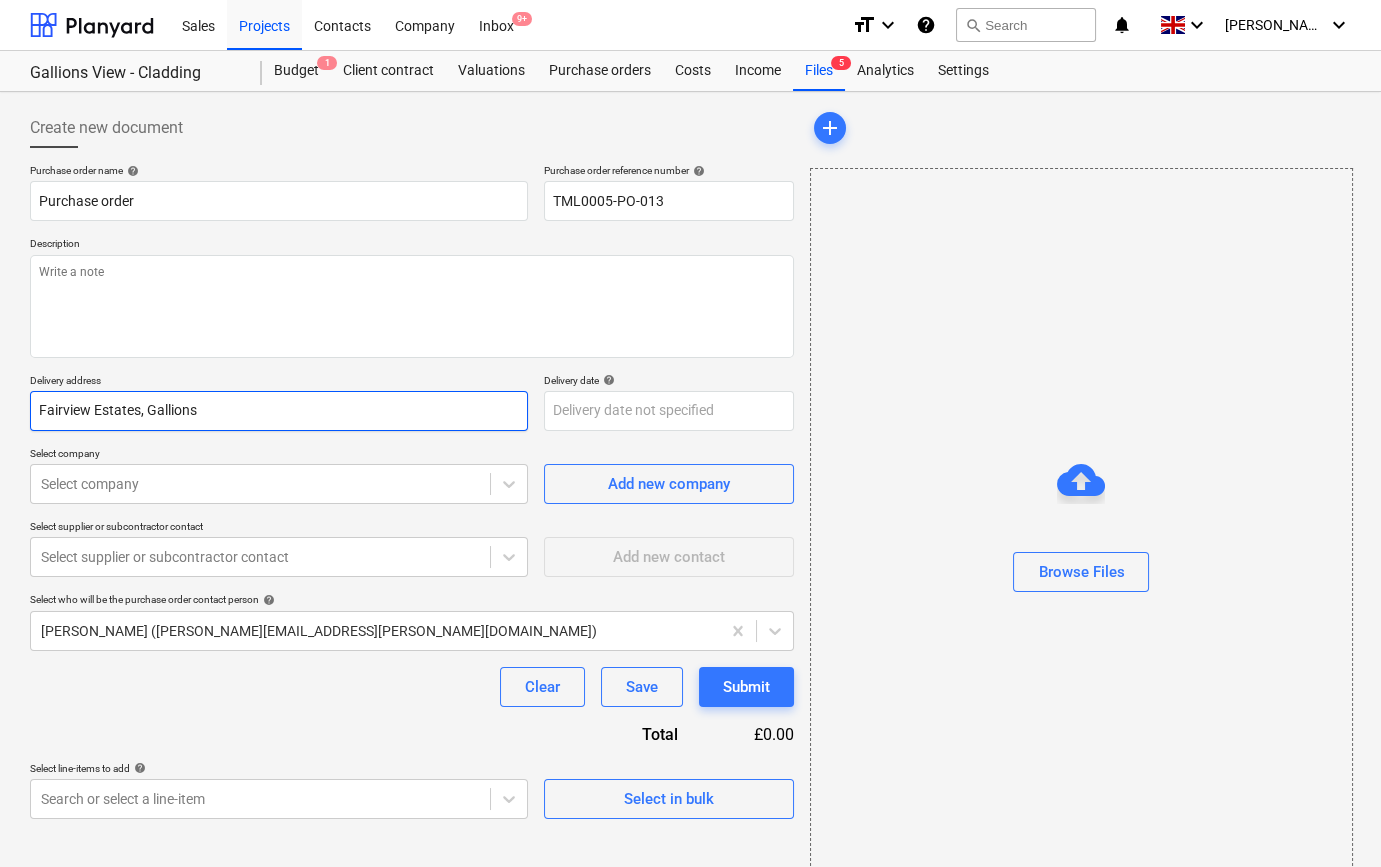 type on "x" 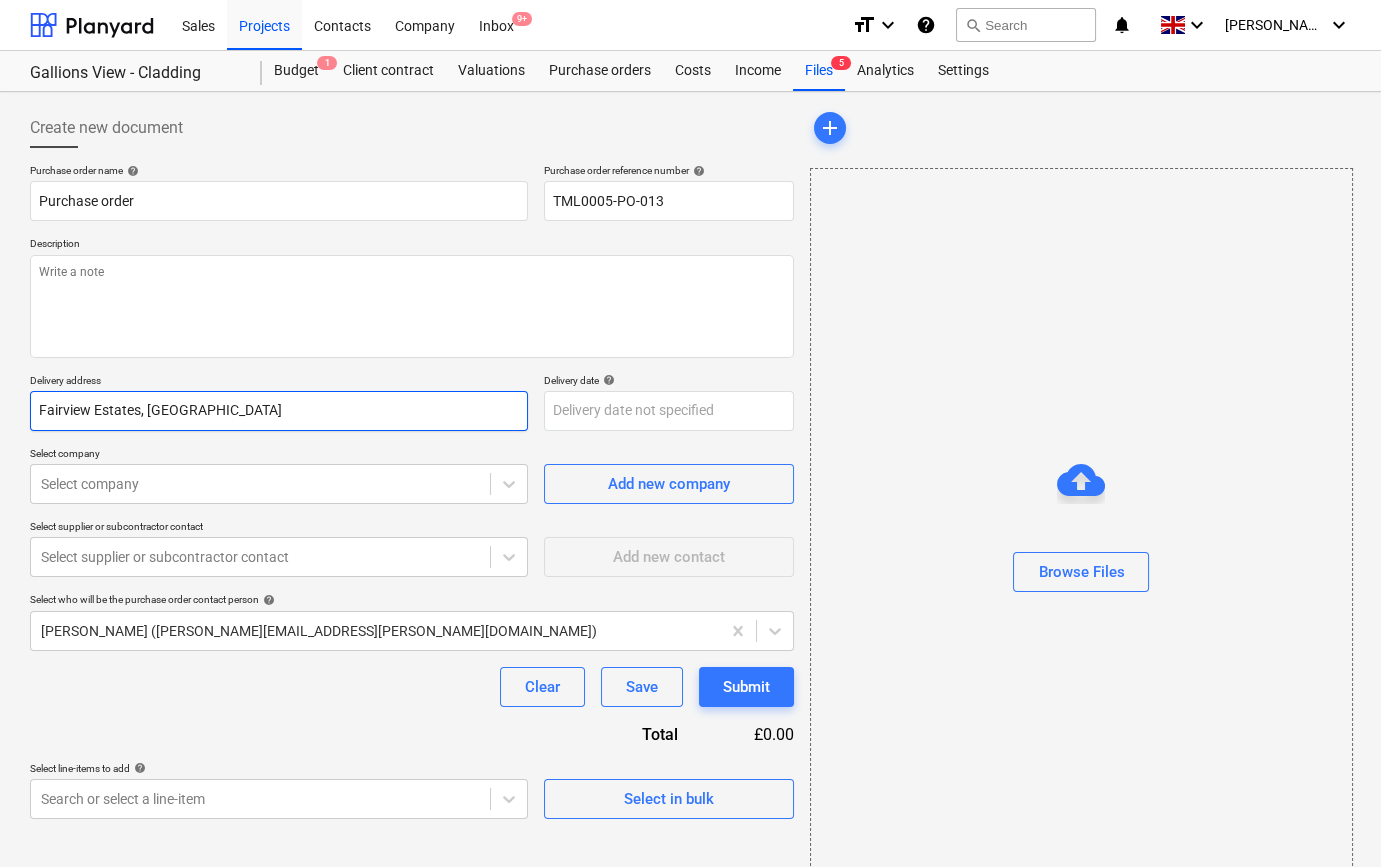 type on "x" 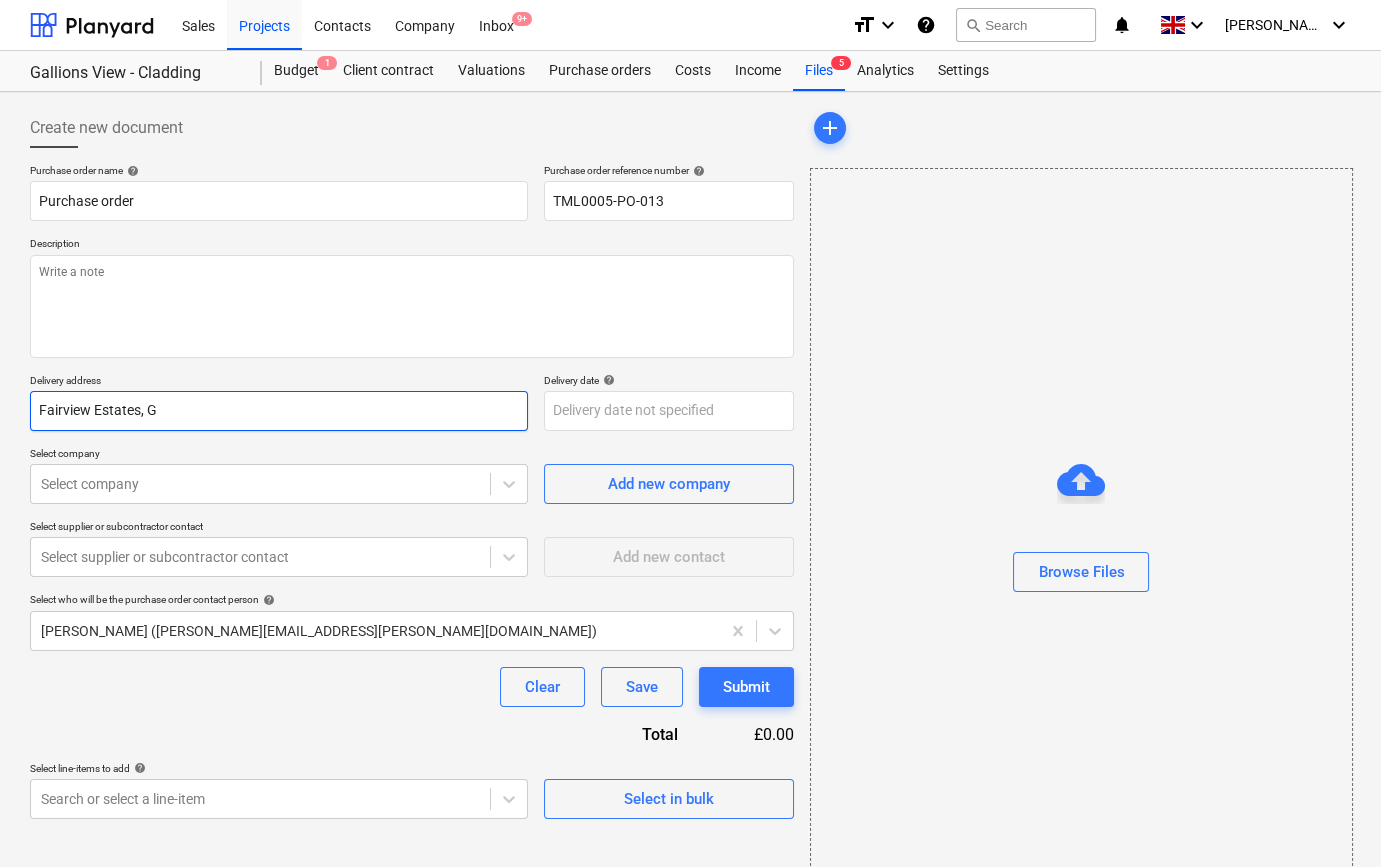type on "x" 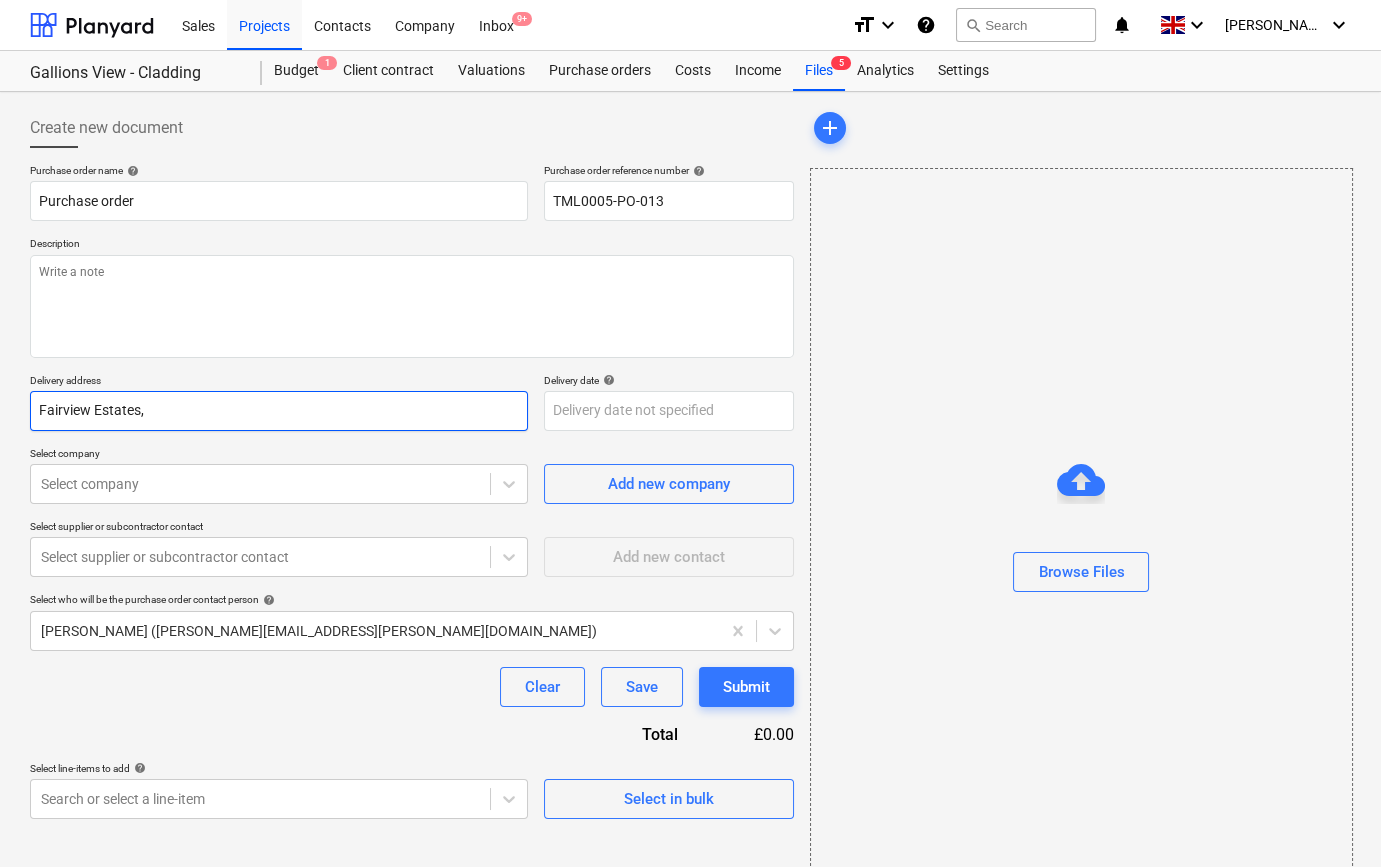 type on "x" 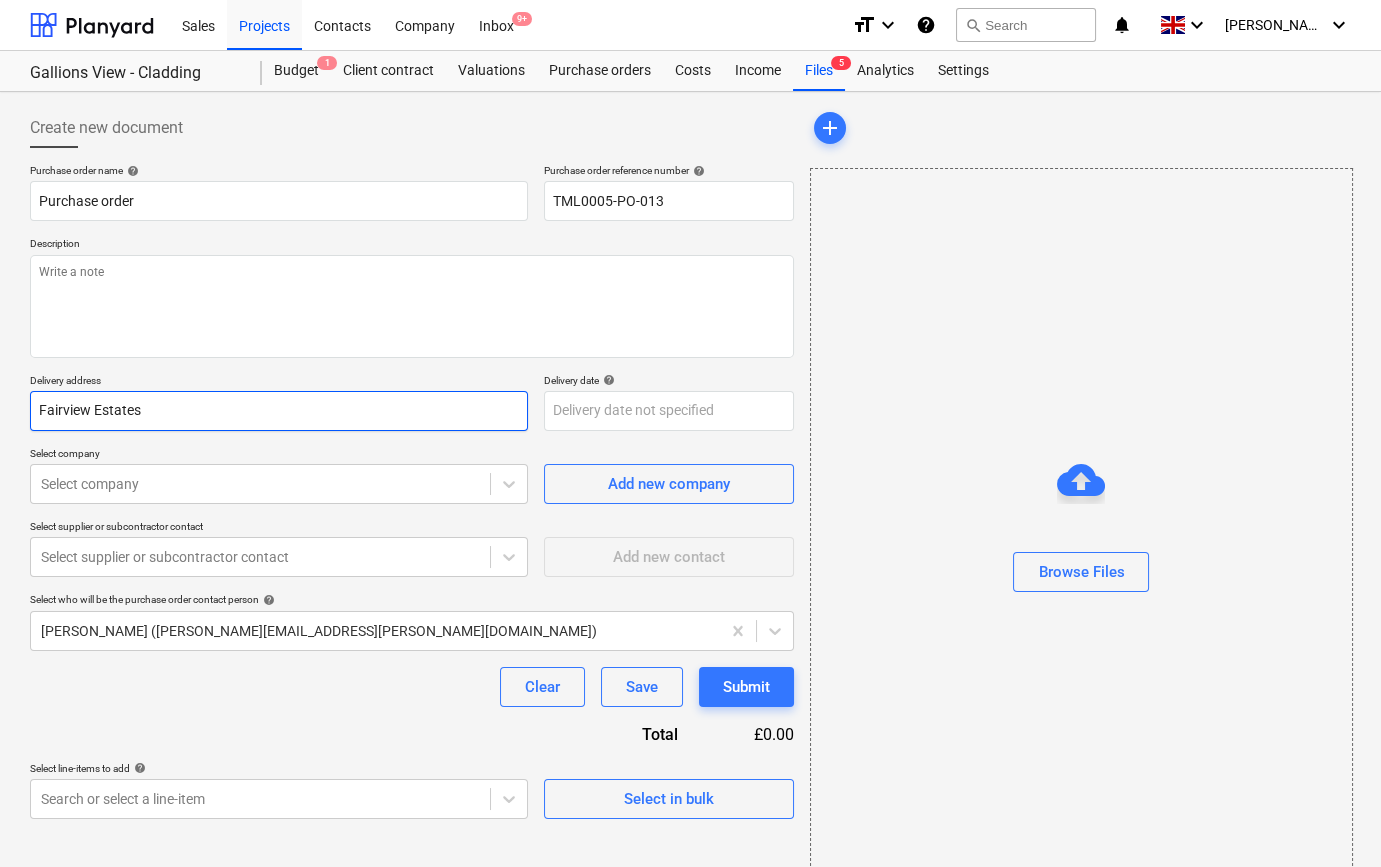 type on "x" 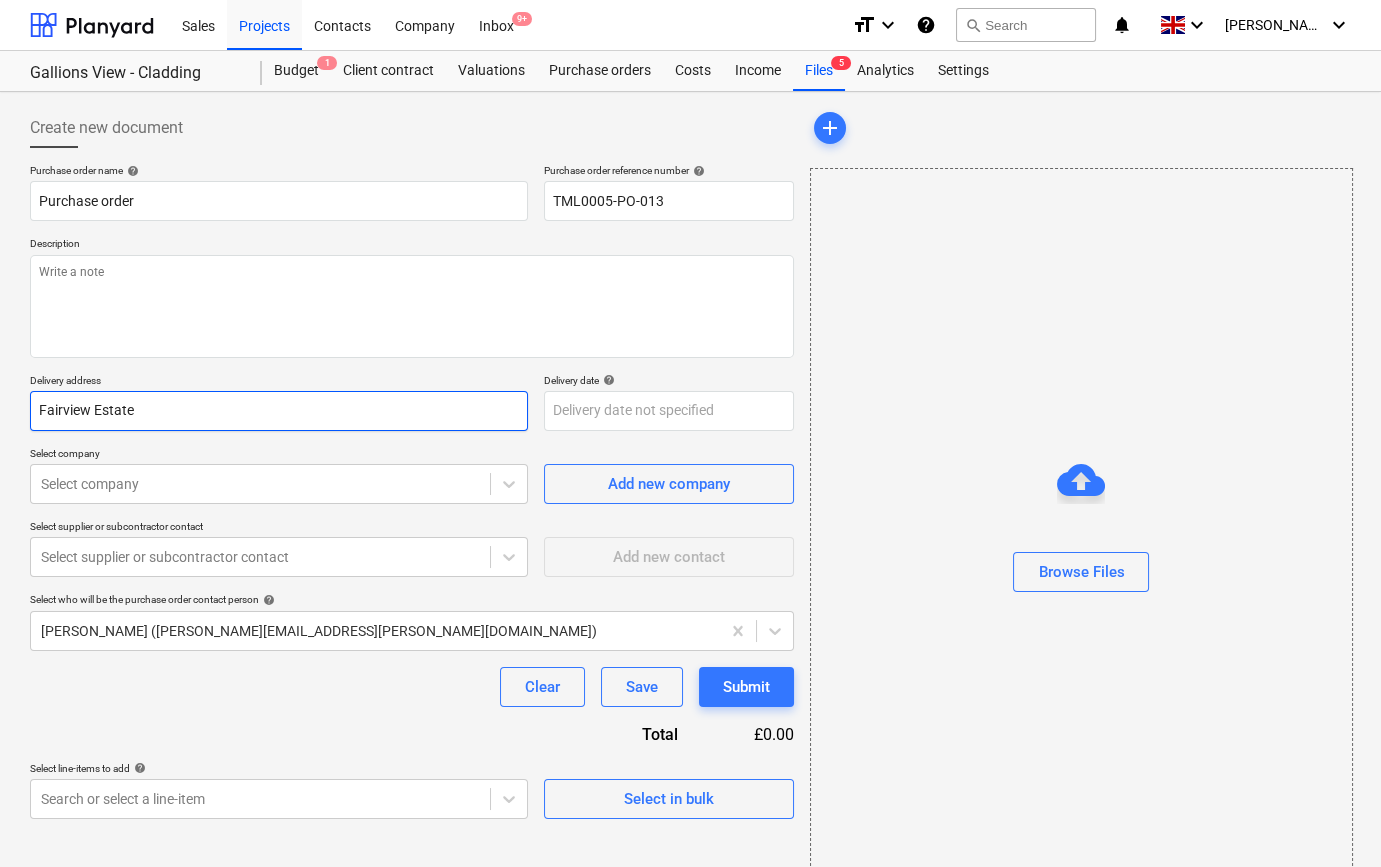 type on "x" 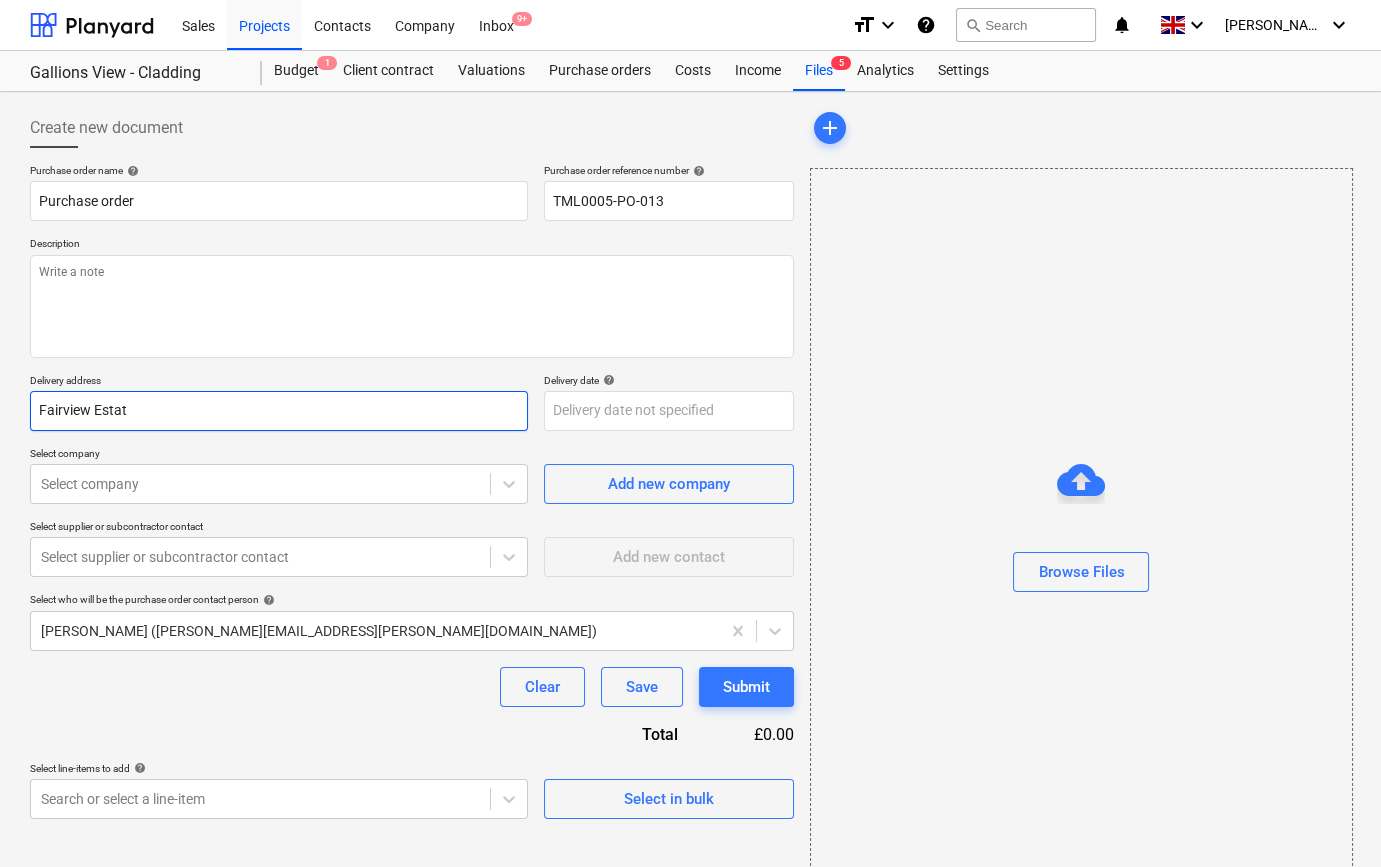 type on "x" 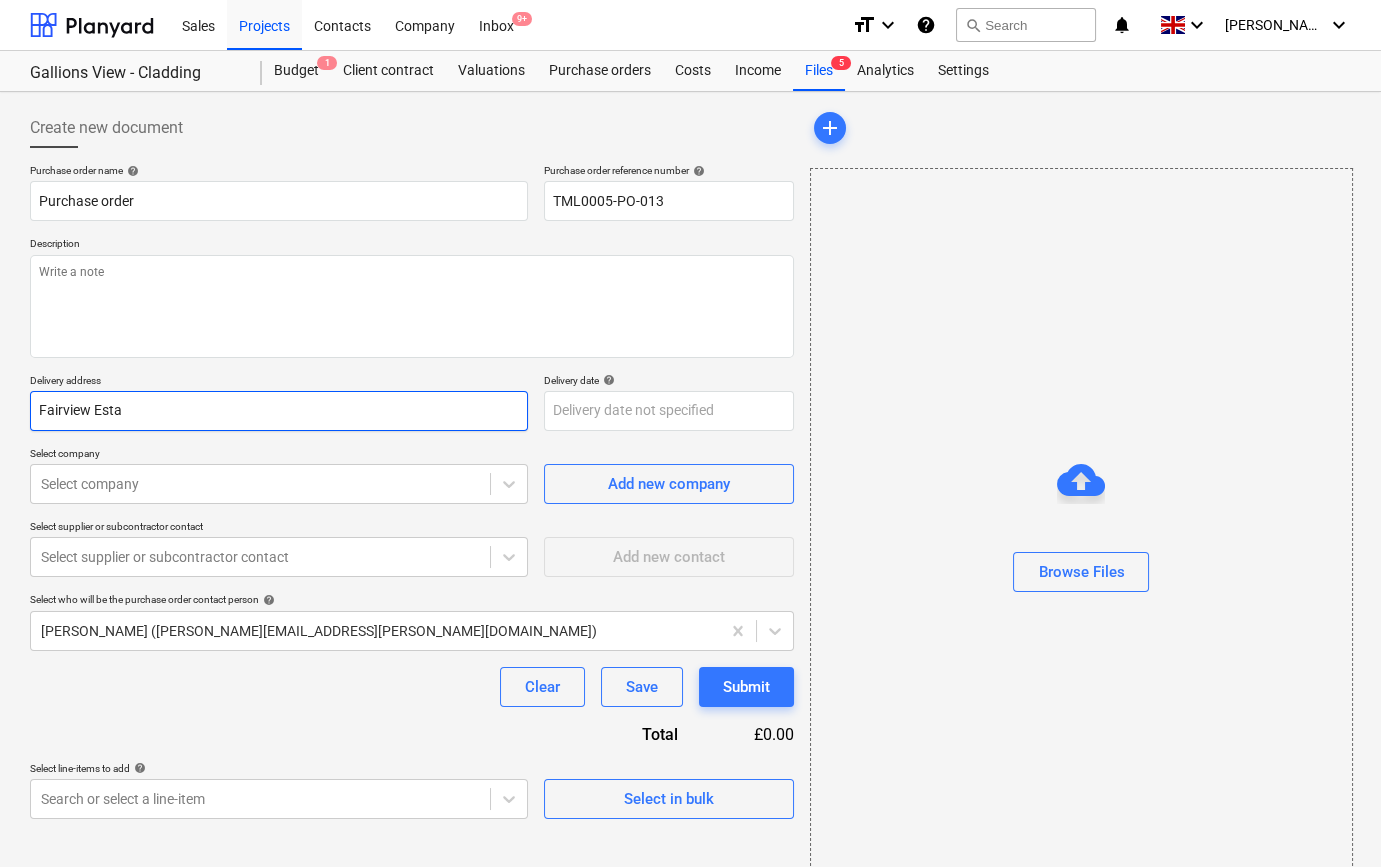 type on "x" 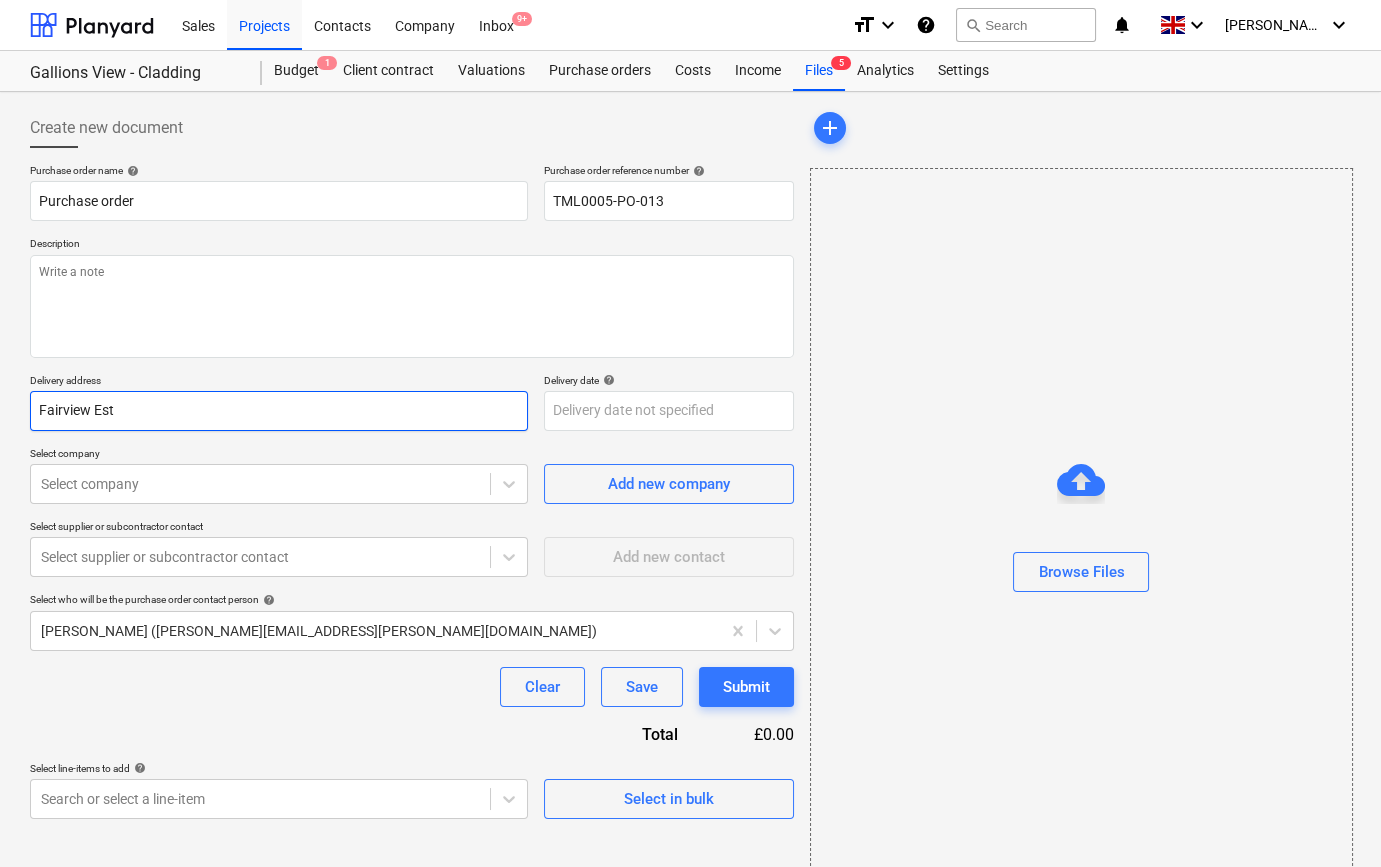 type on "x" 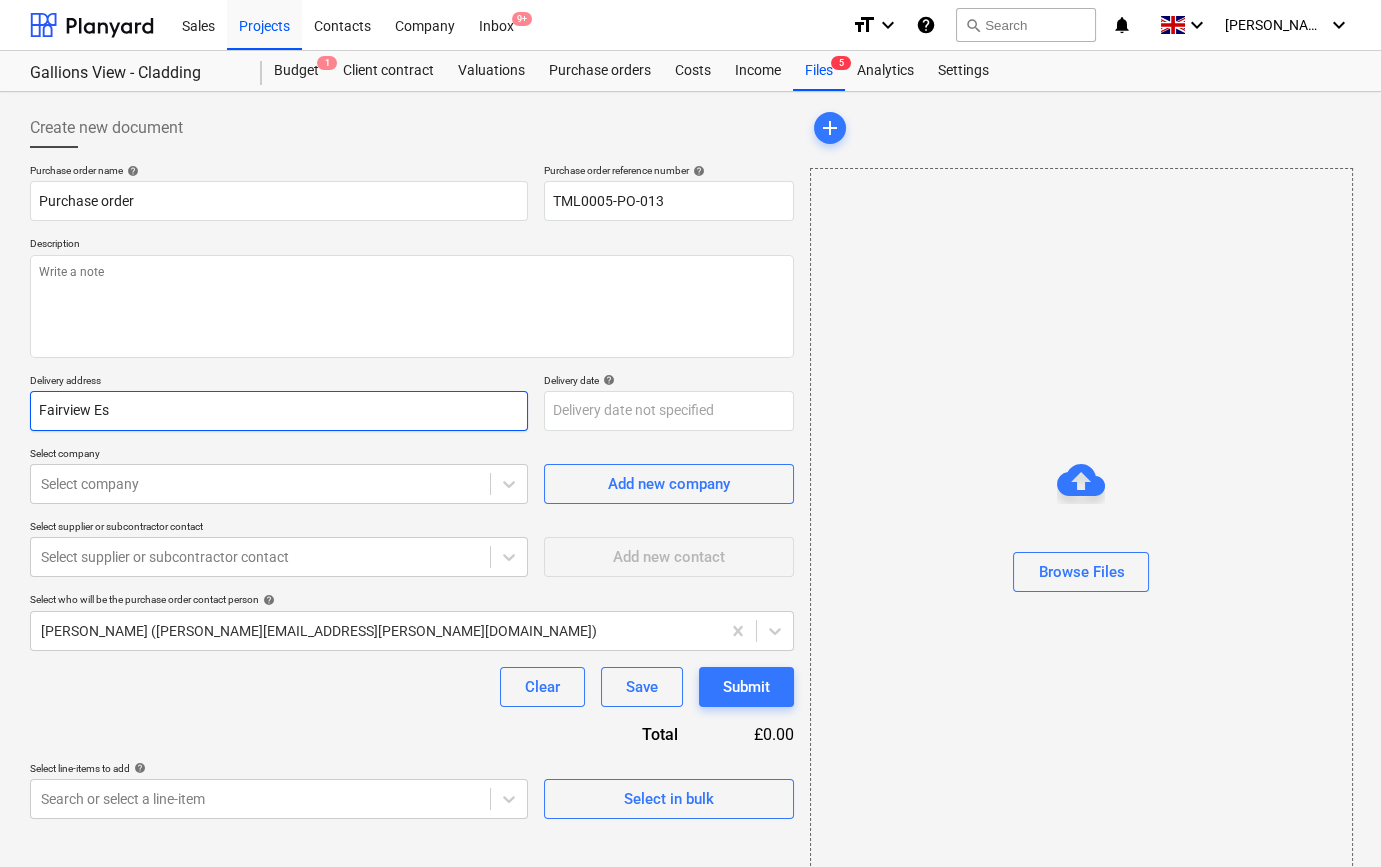 type on "x" 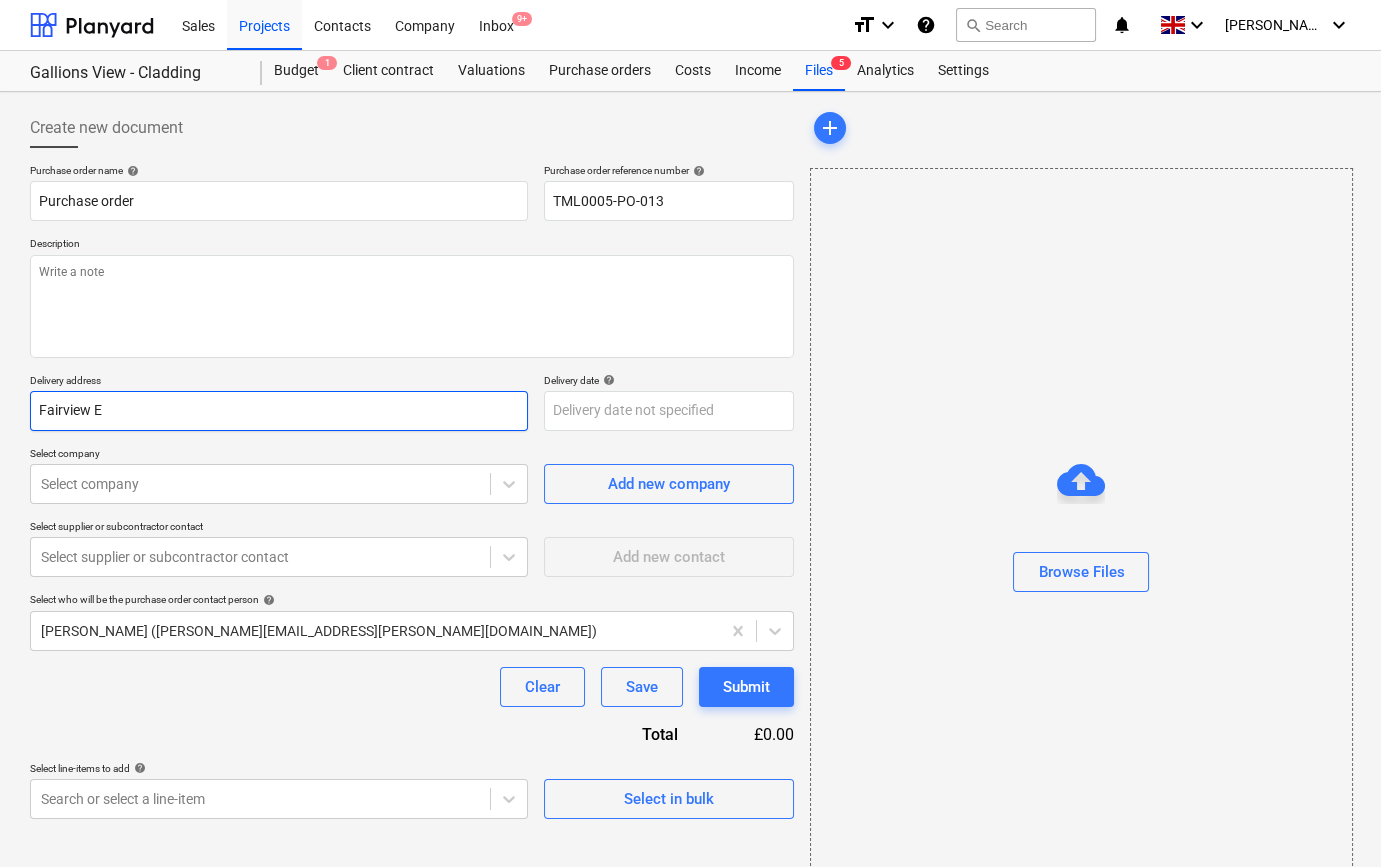 type on "x" 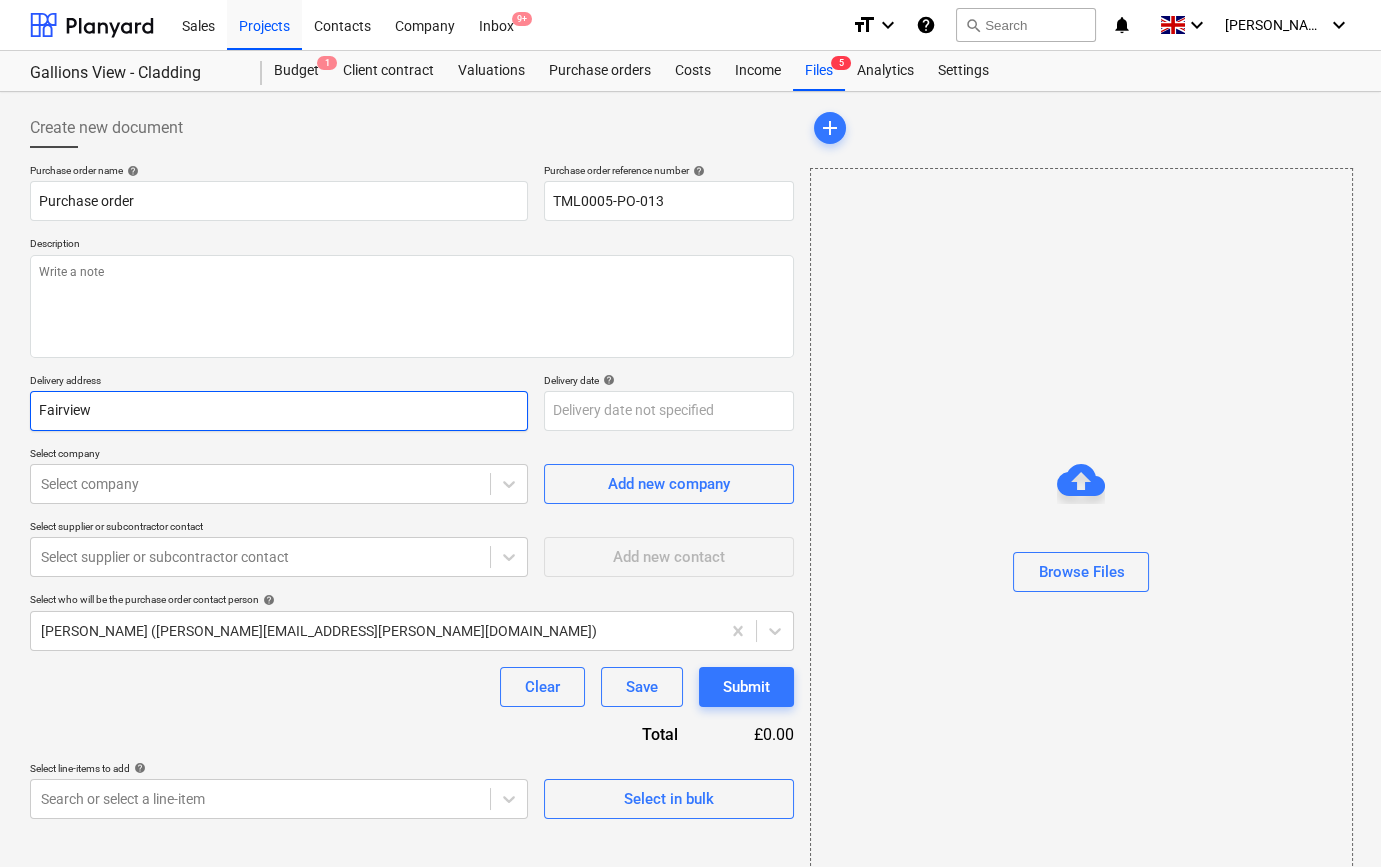 type on "x" 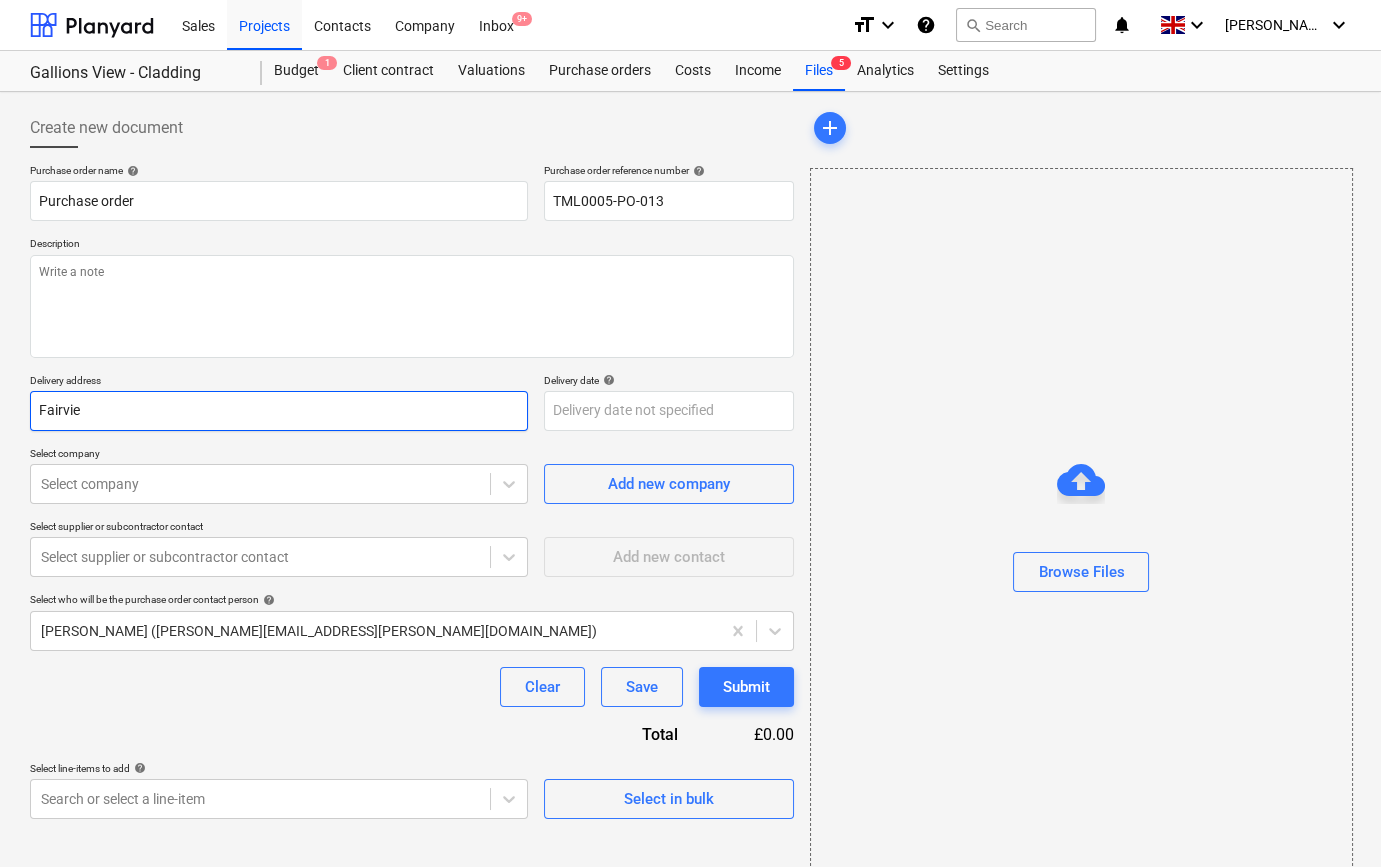 type on "x" 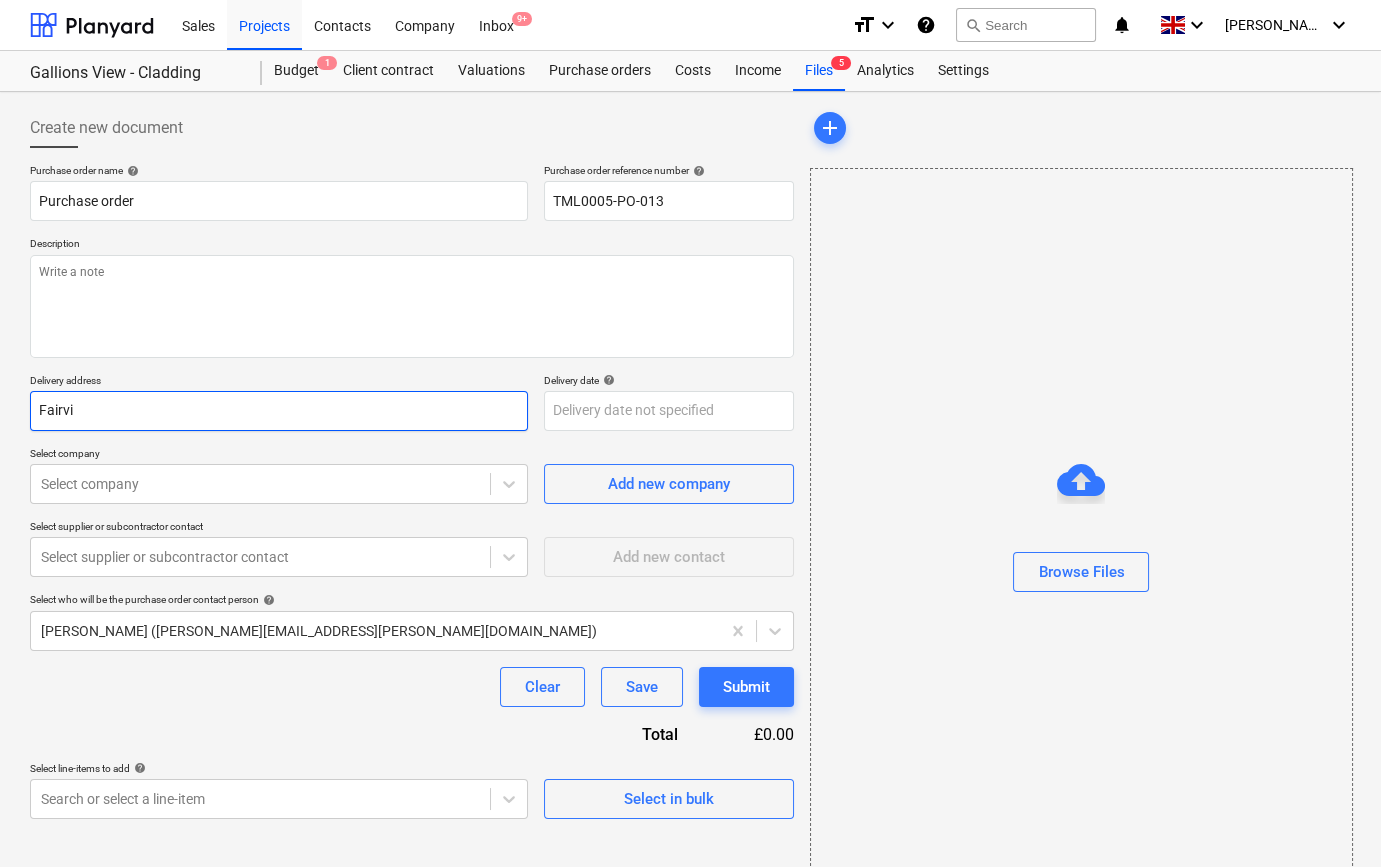 type on "x" 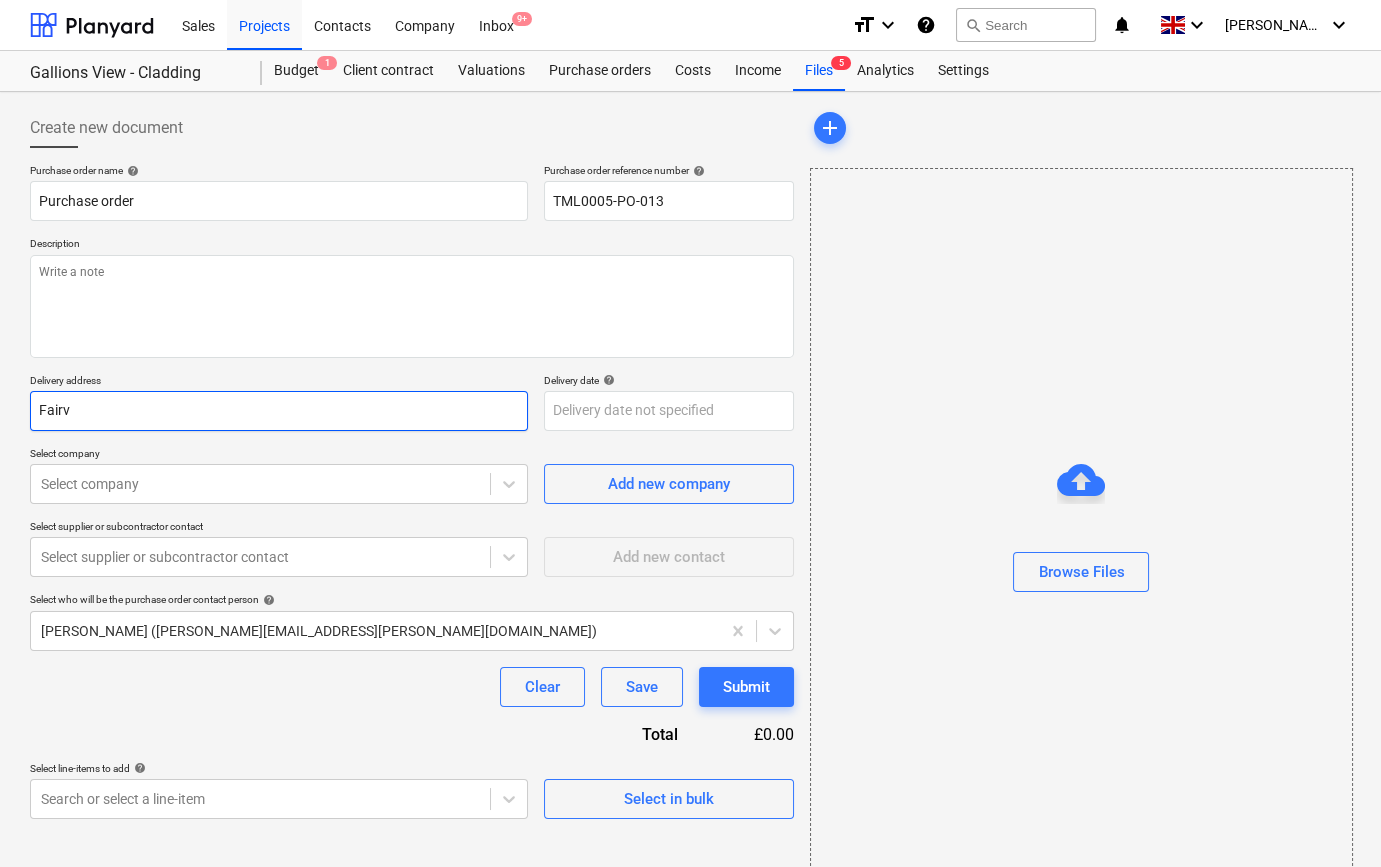 type on "x" 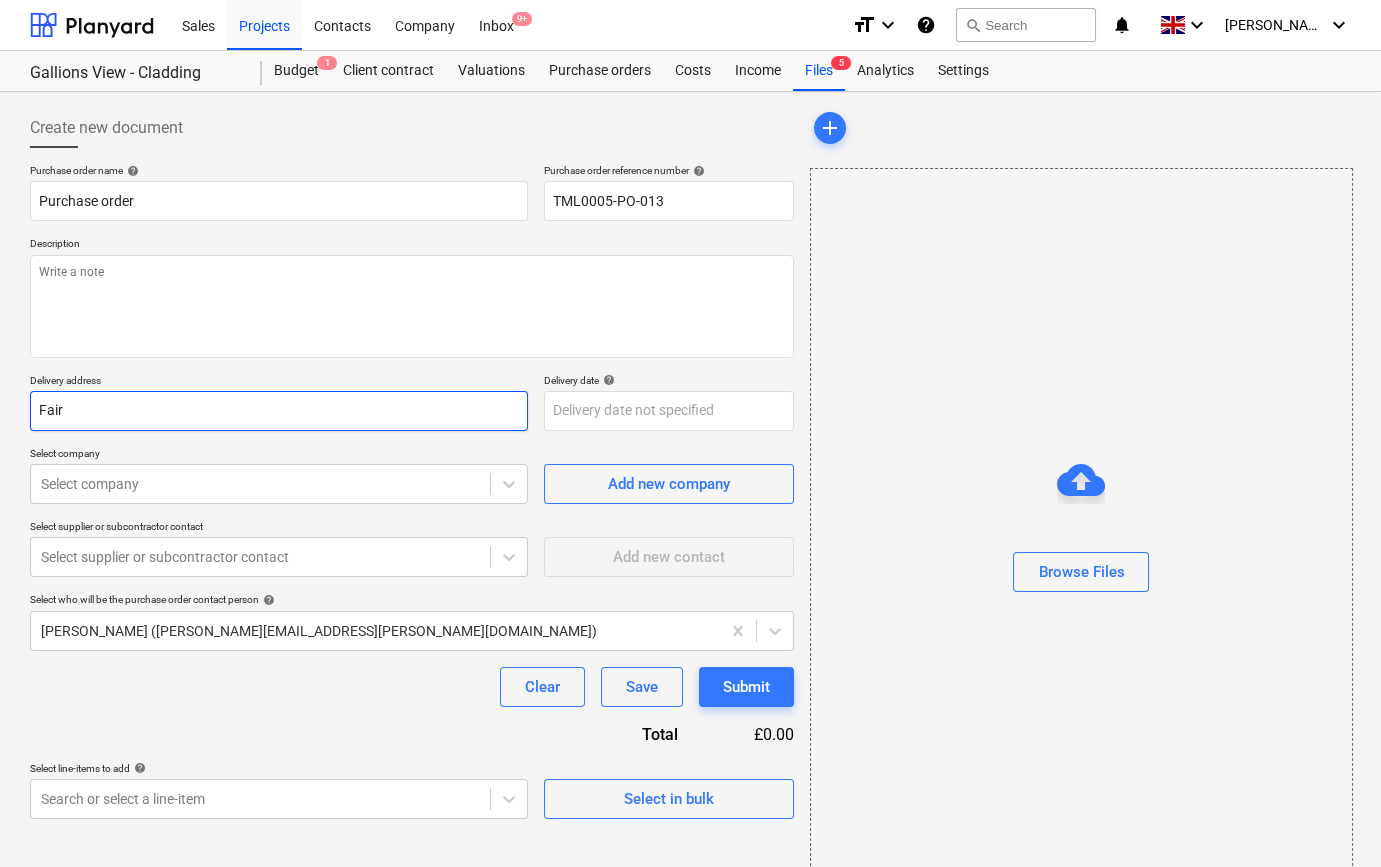 type on "x" 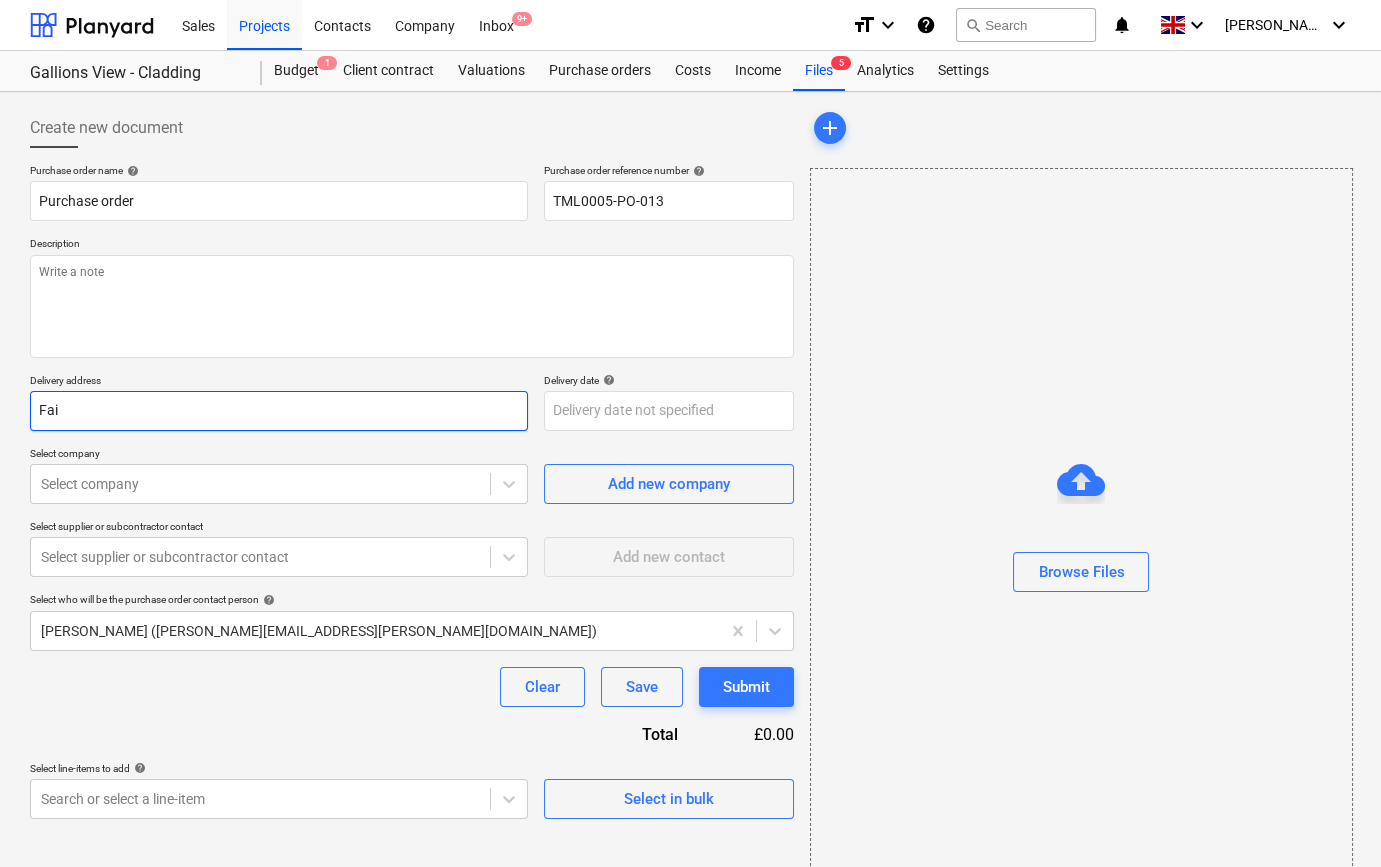 type on "x" 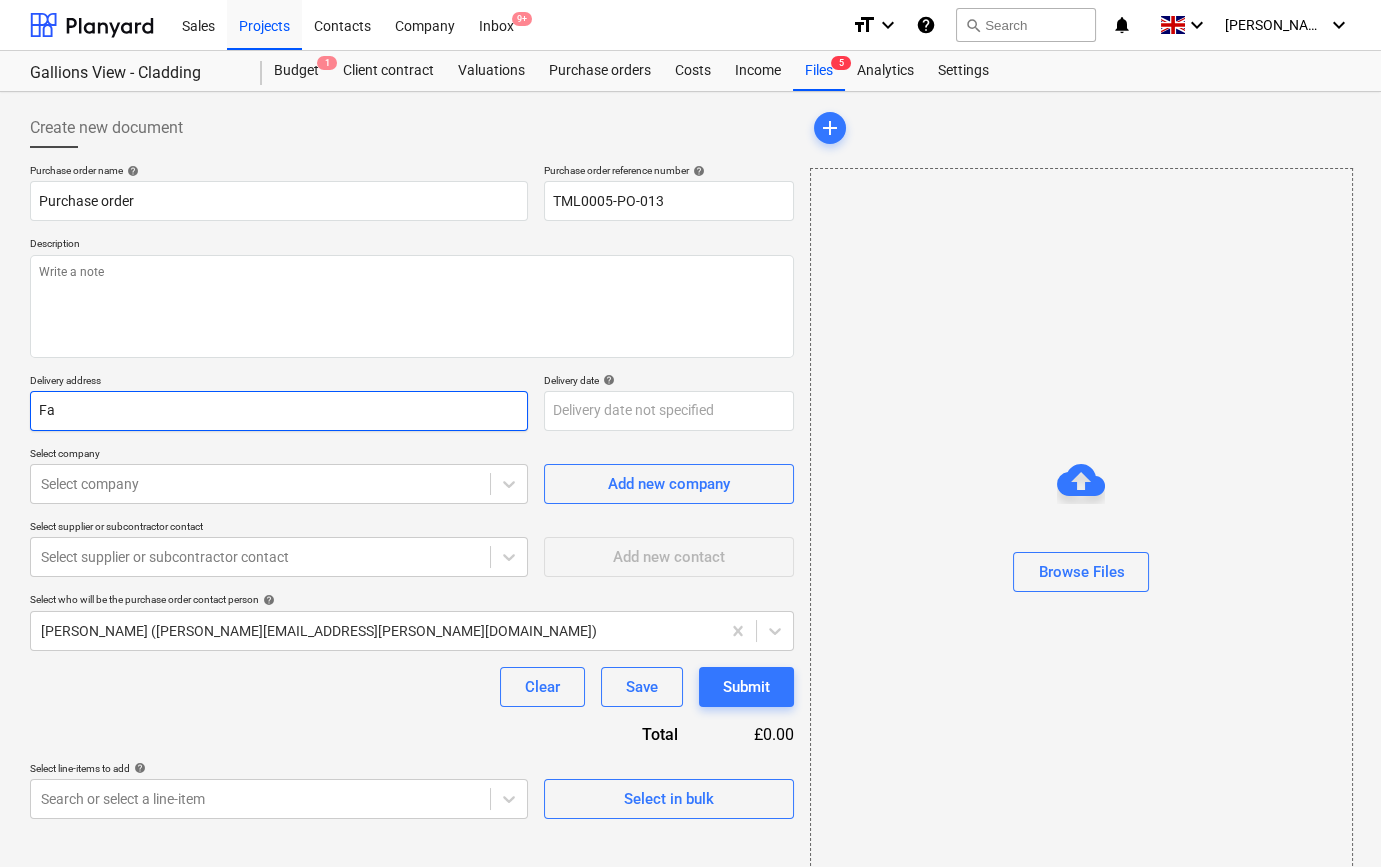 type on "x" 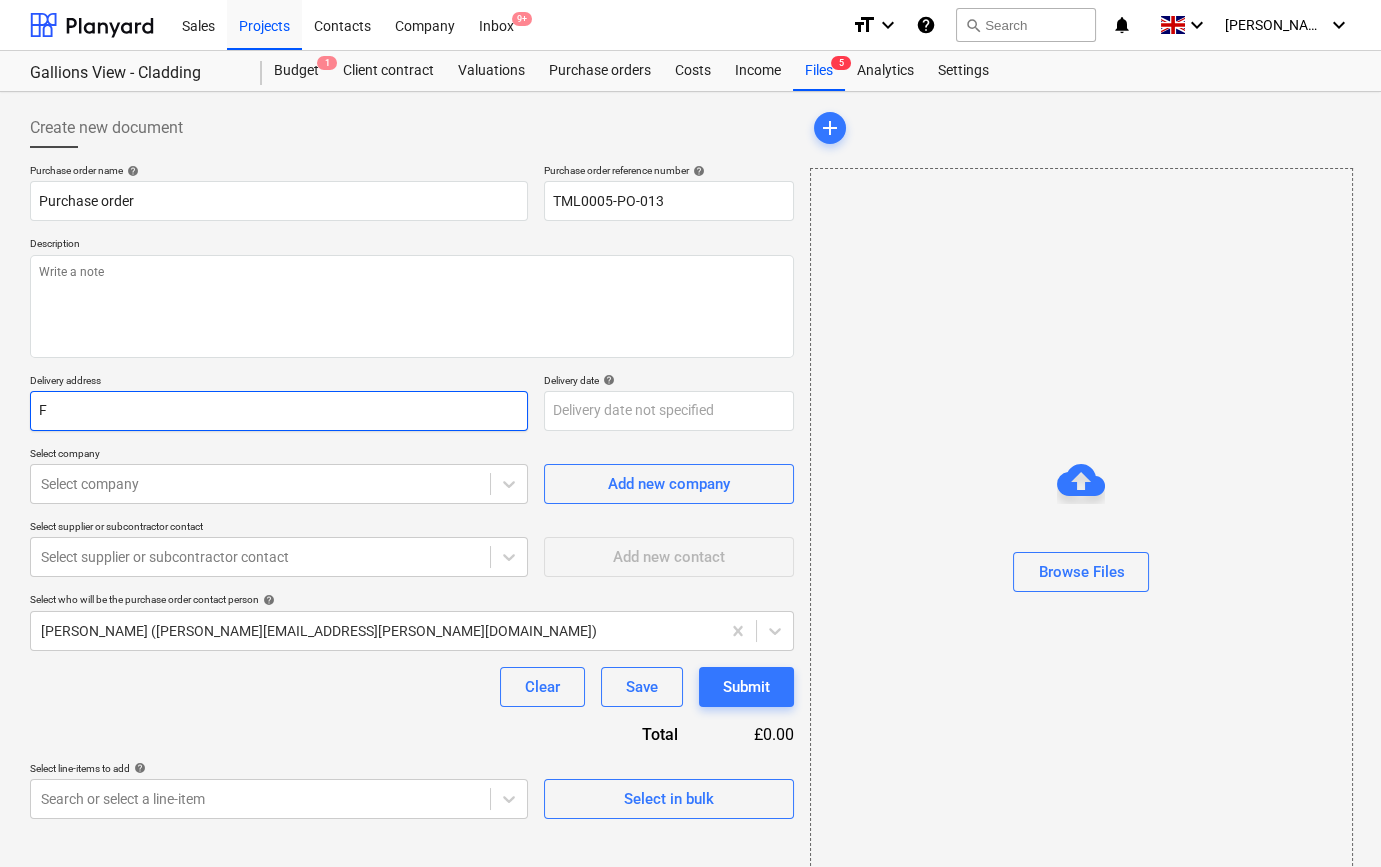 type on "x" 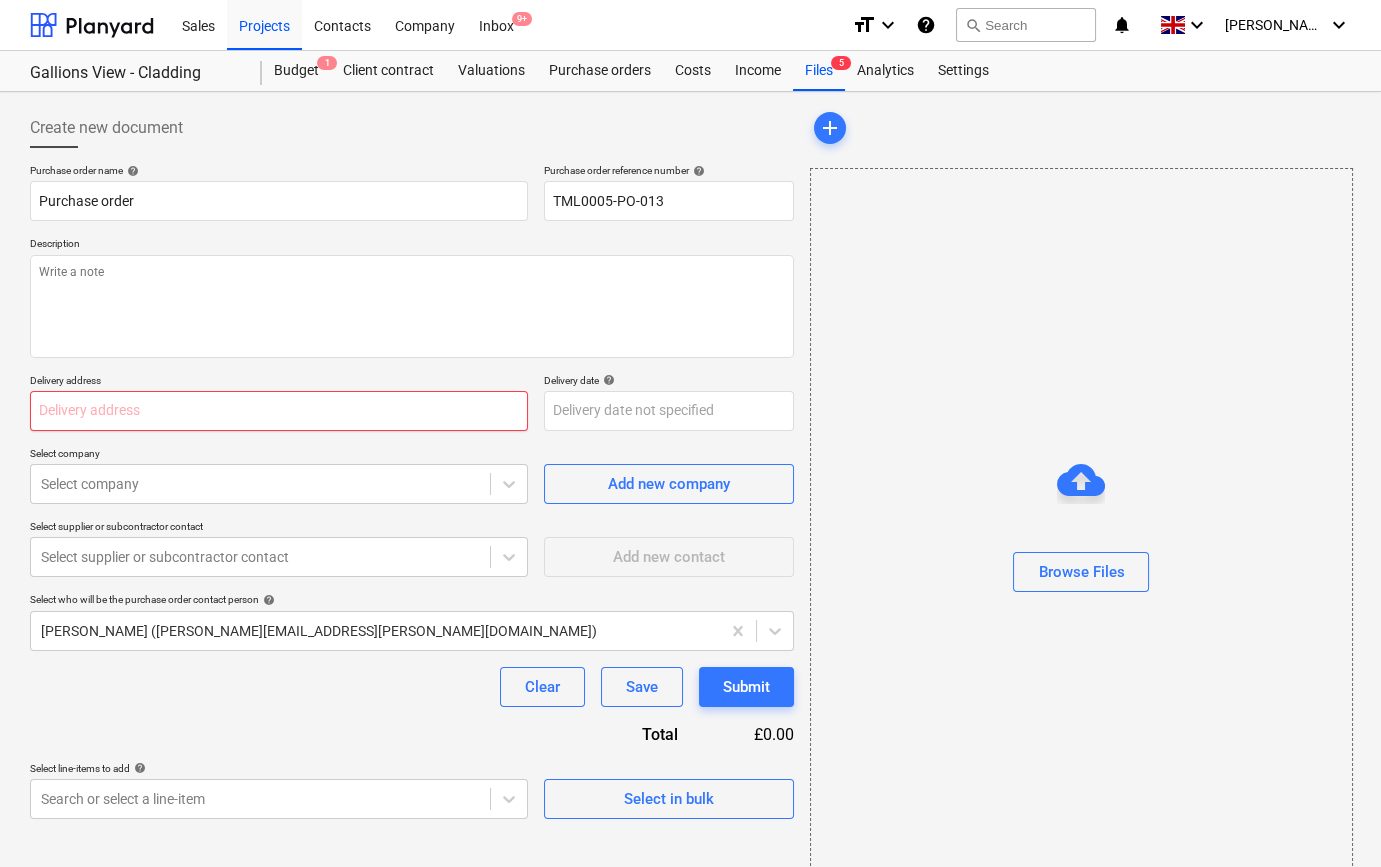 type on "x" 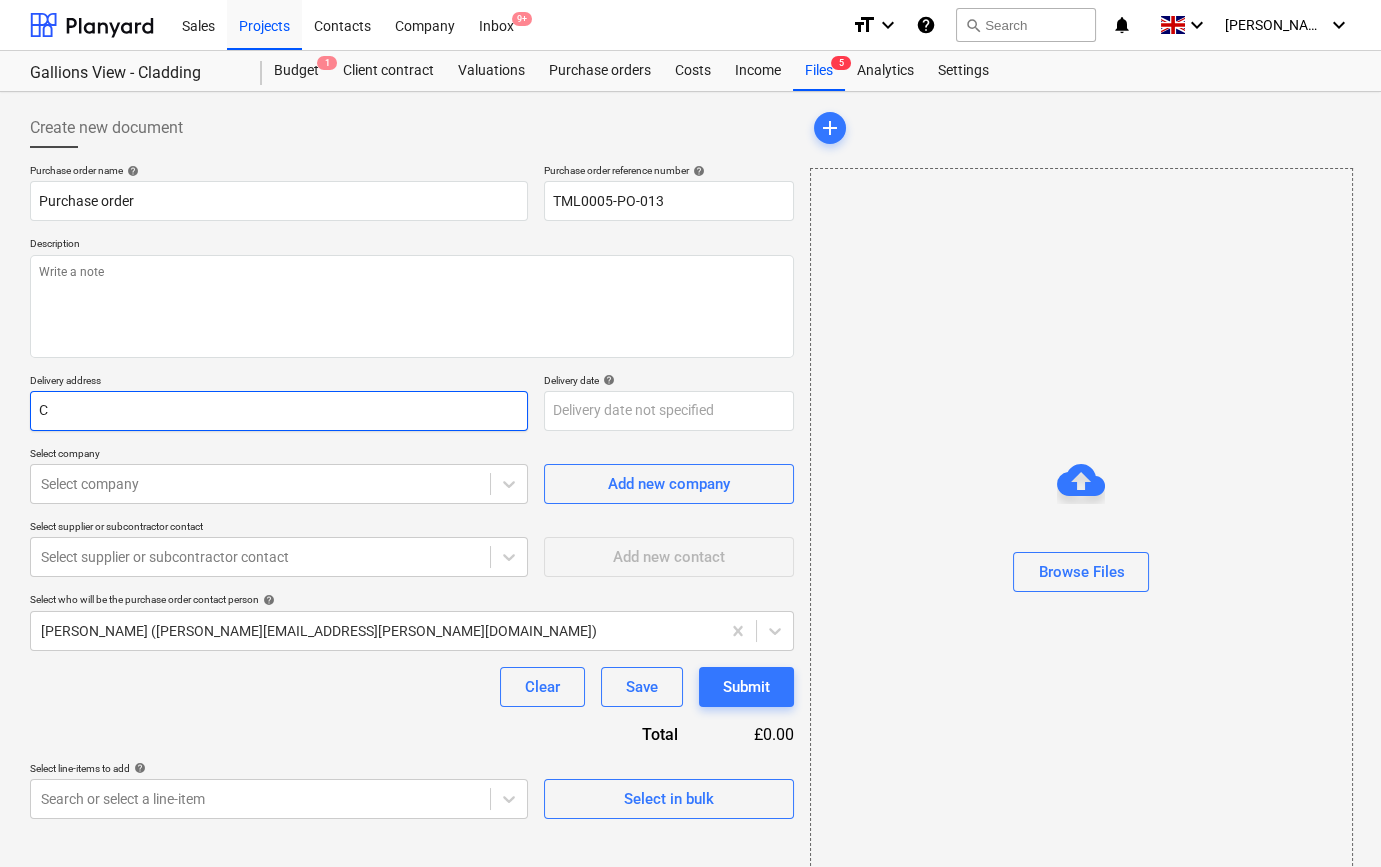 type on "x" 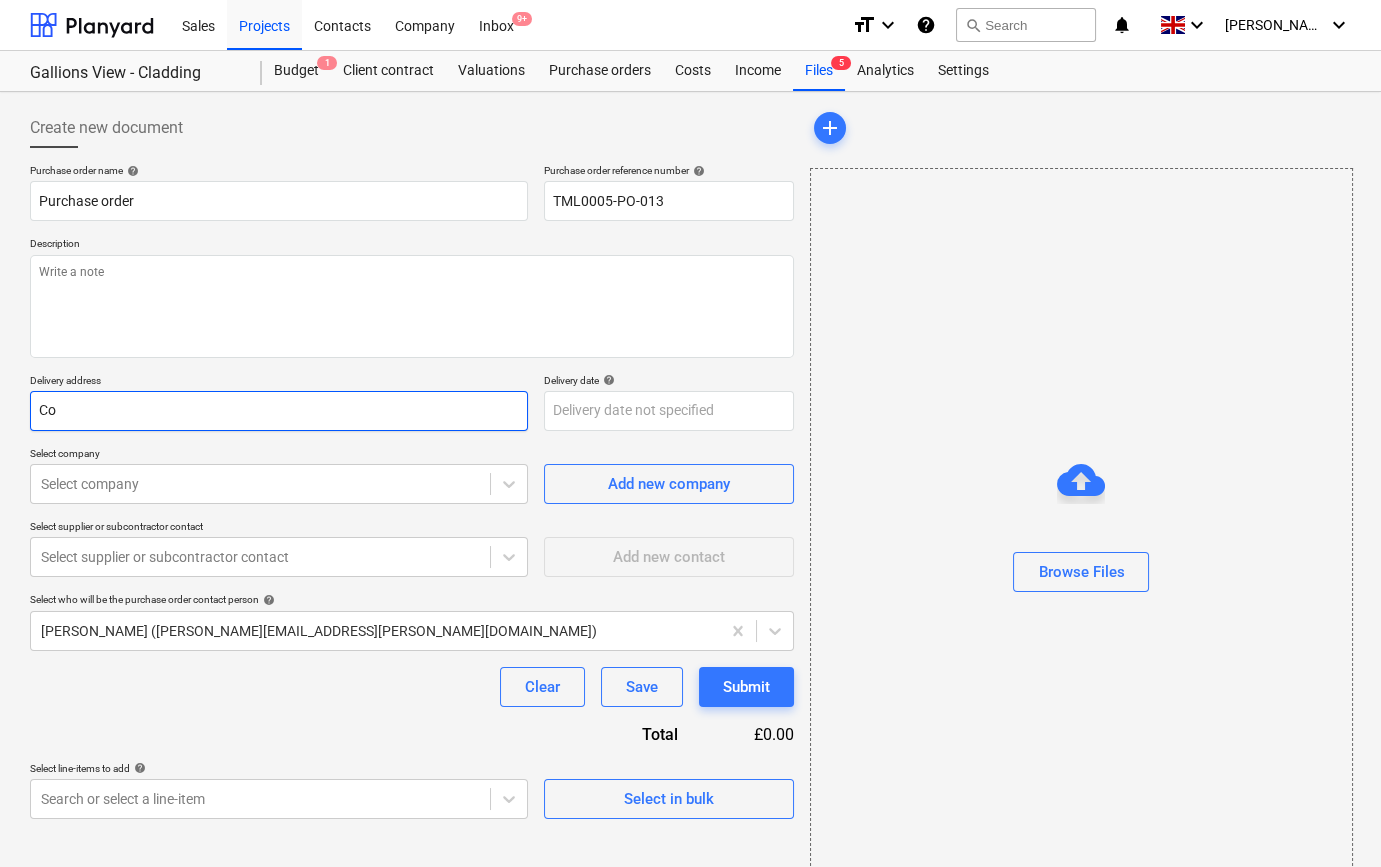 type on "x" 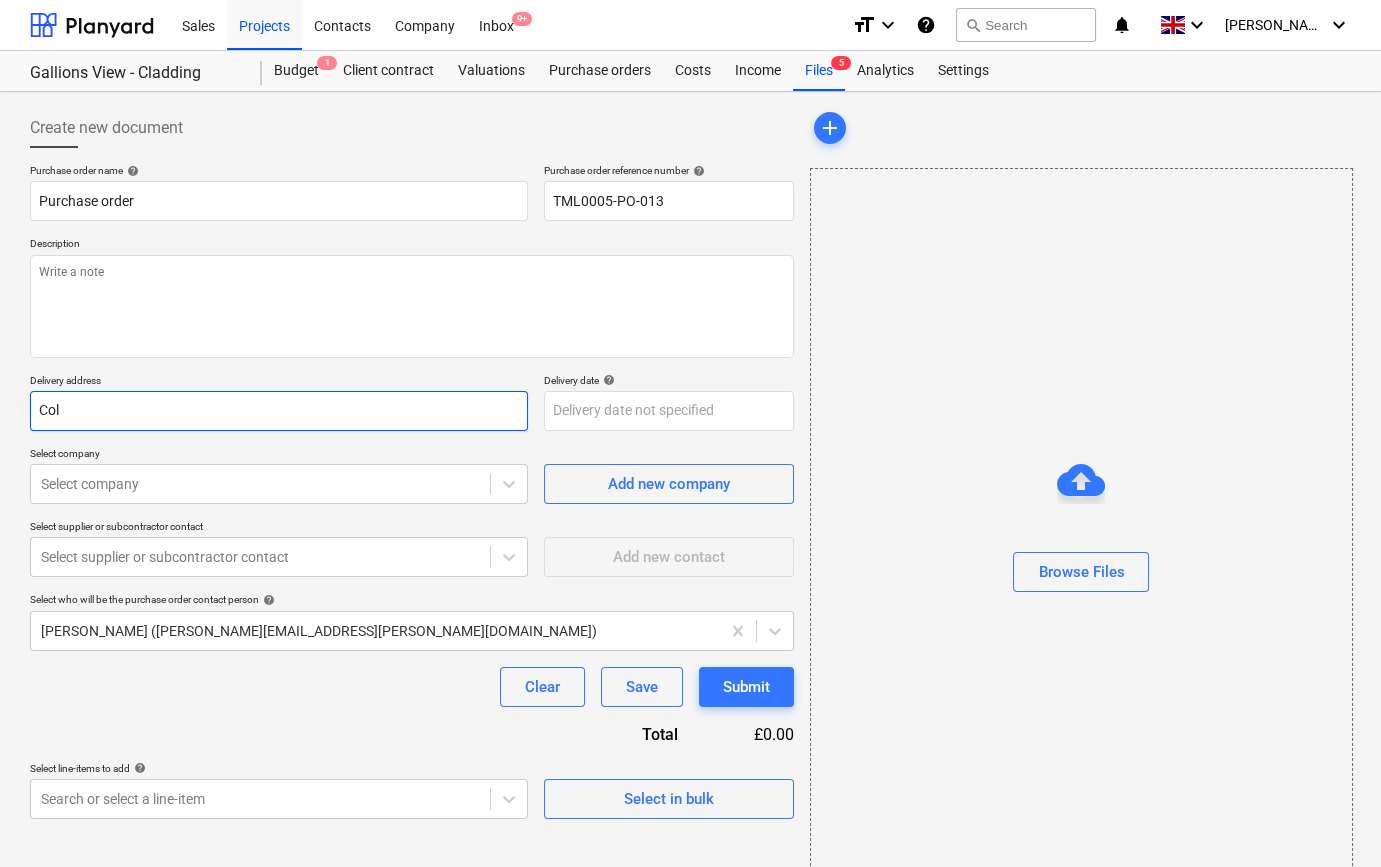 type on "x" 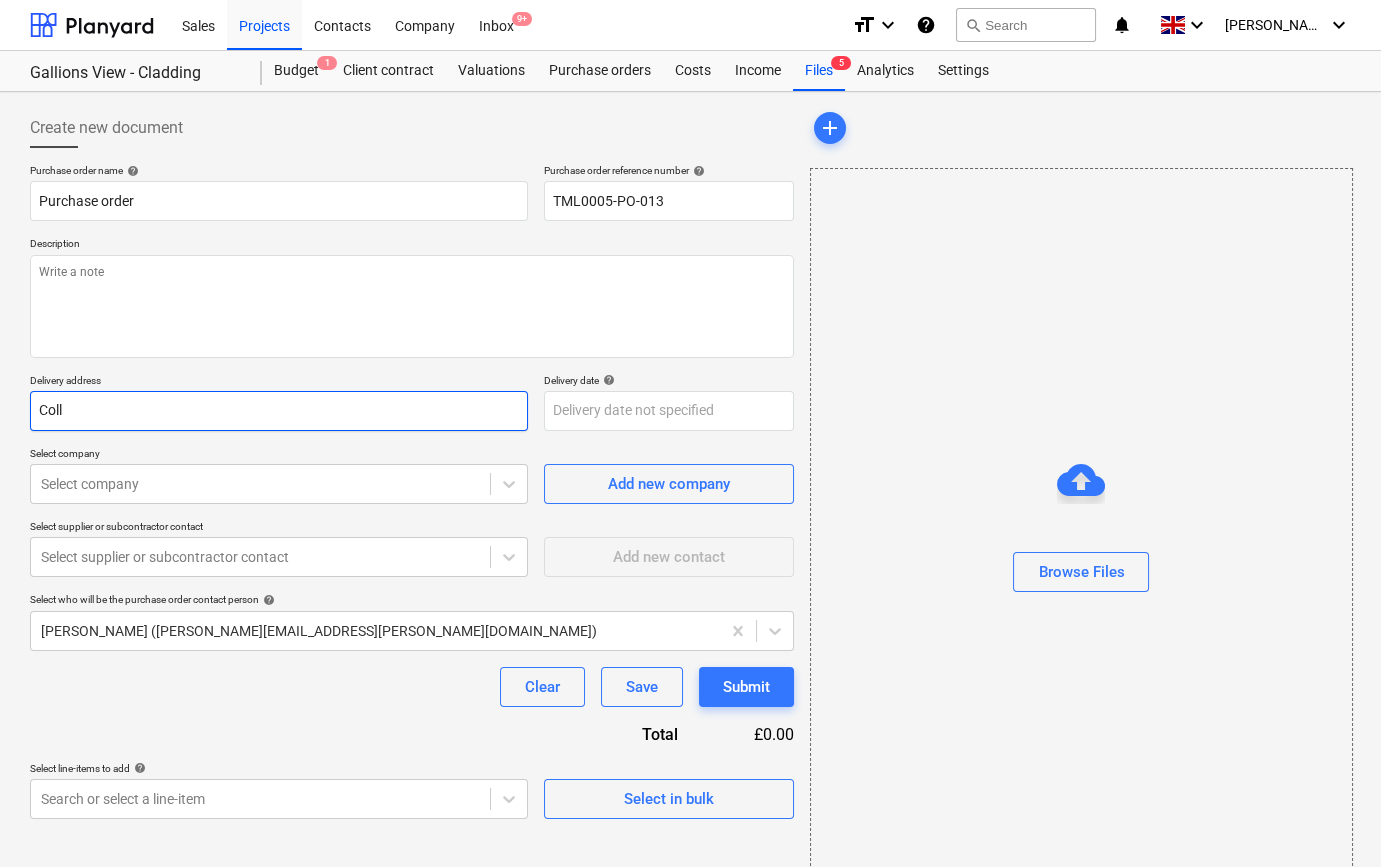 type on "x" 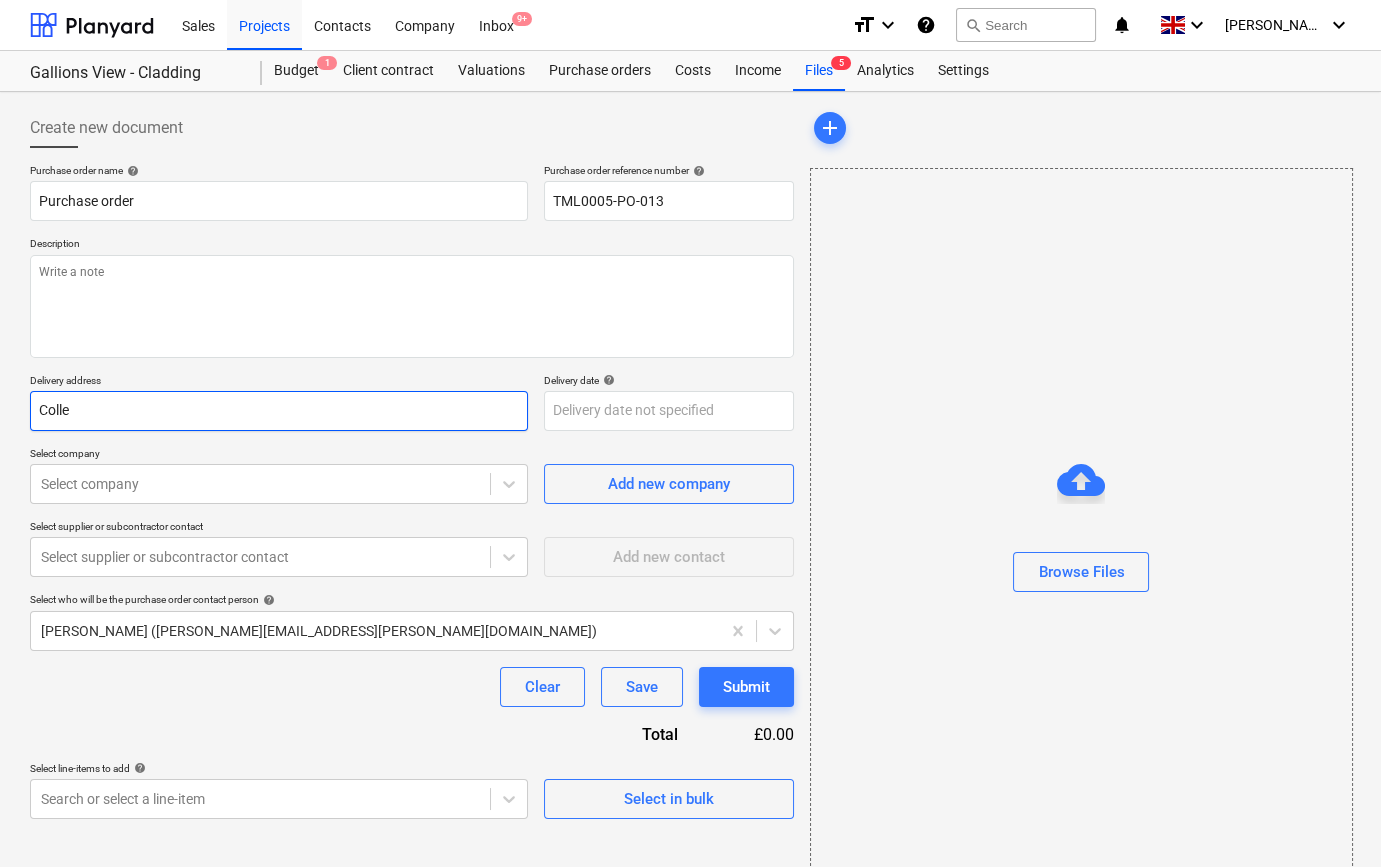 type on "x" 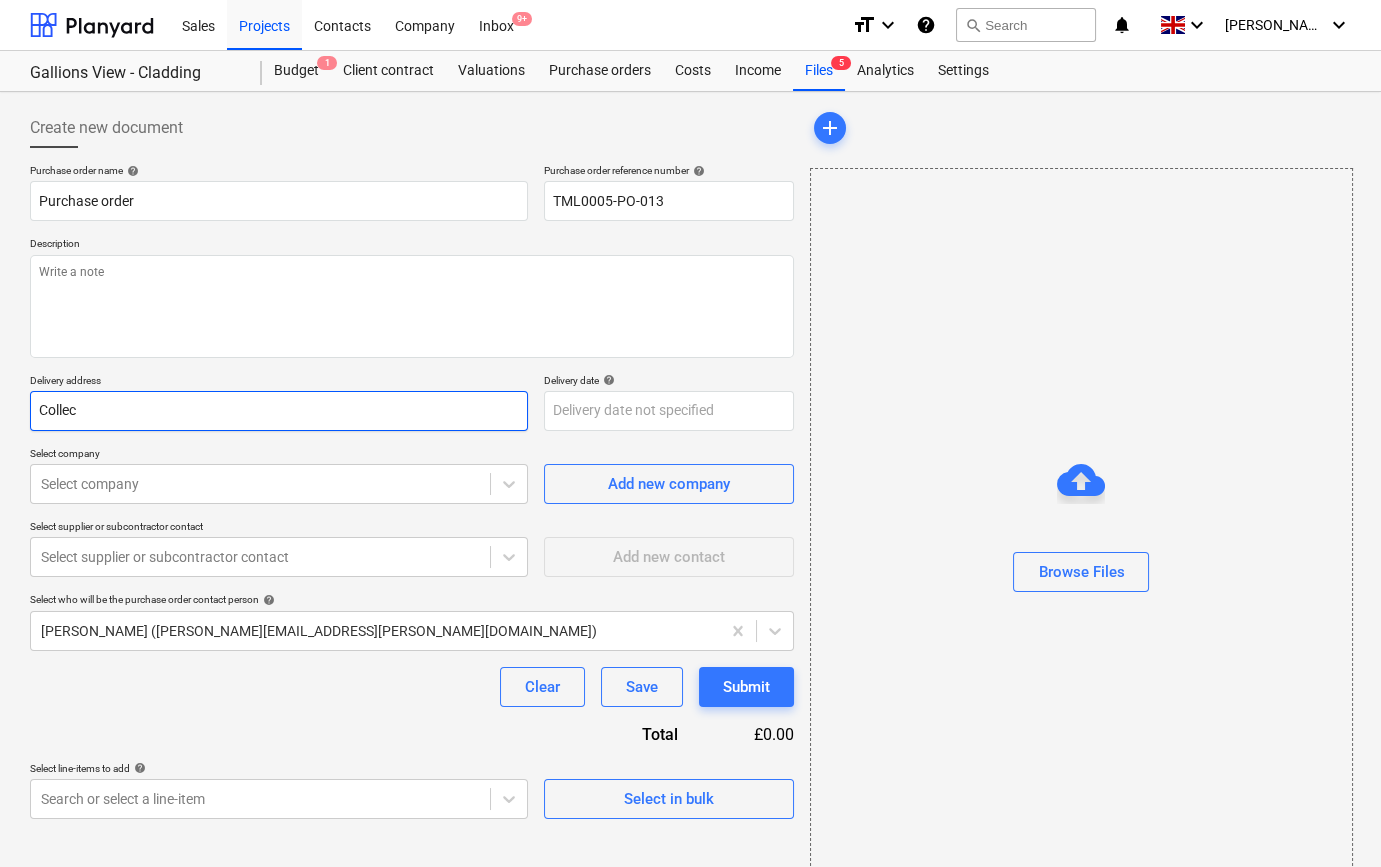 type on "x" 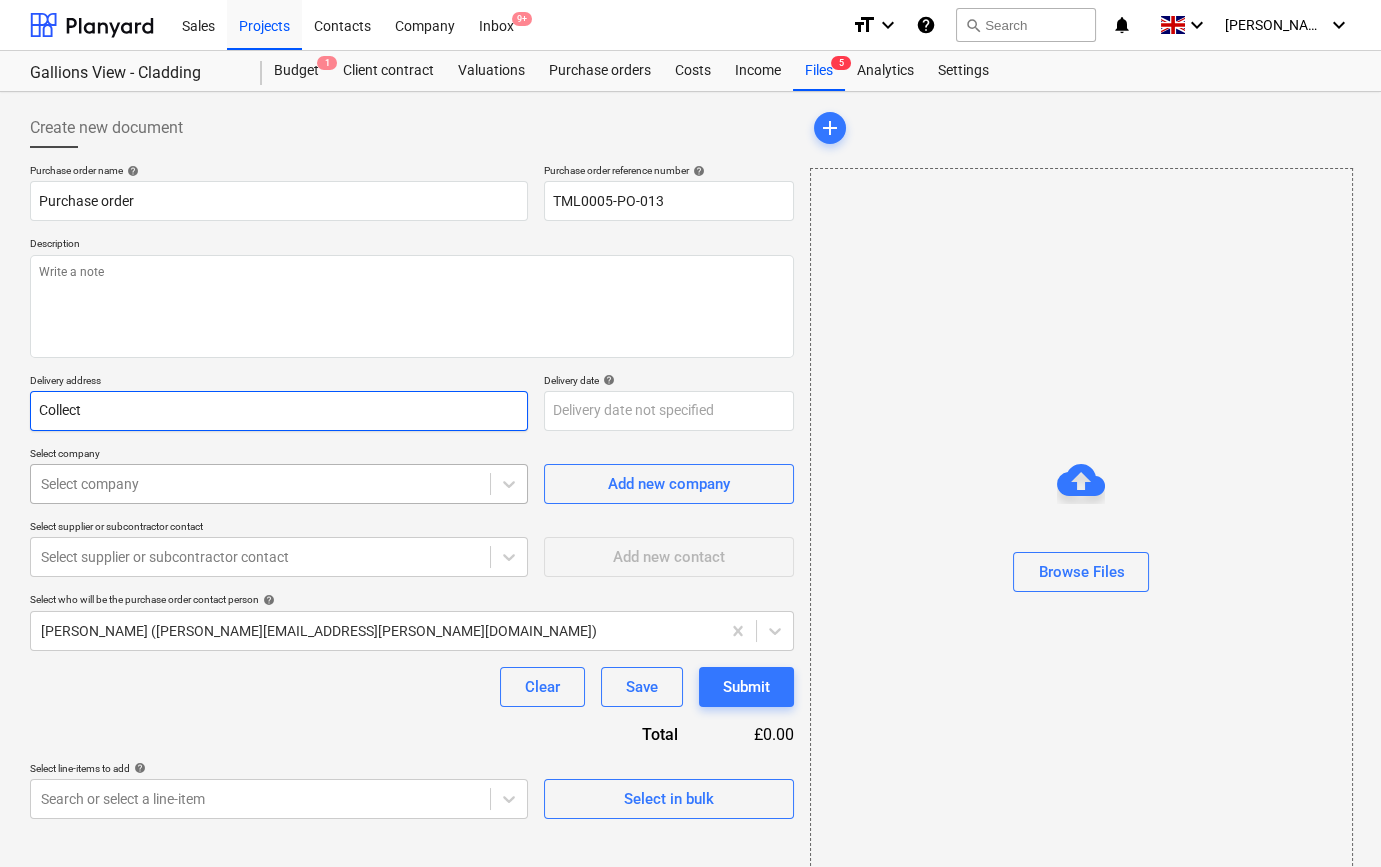 type on "Collect" 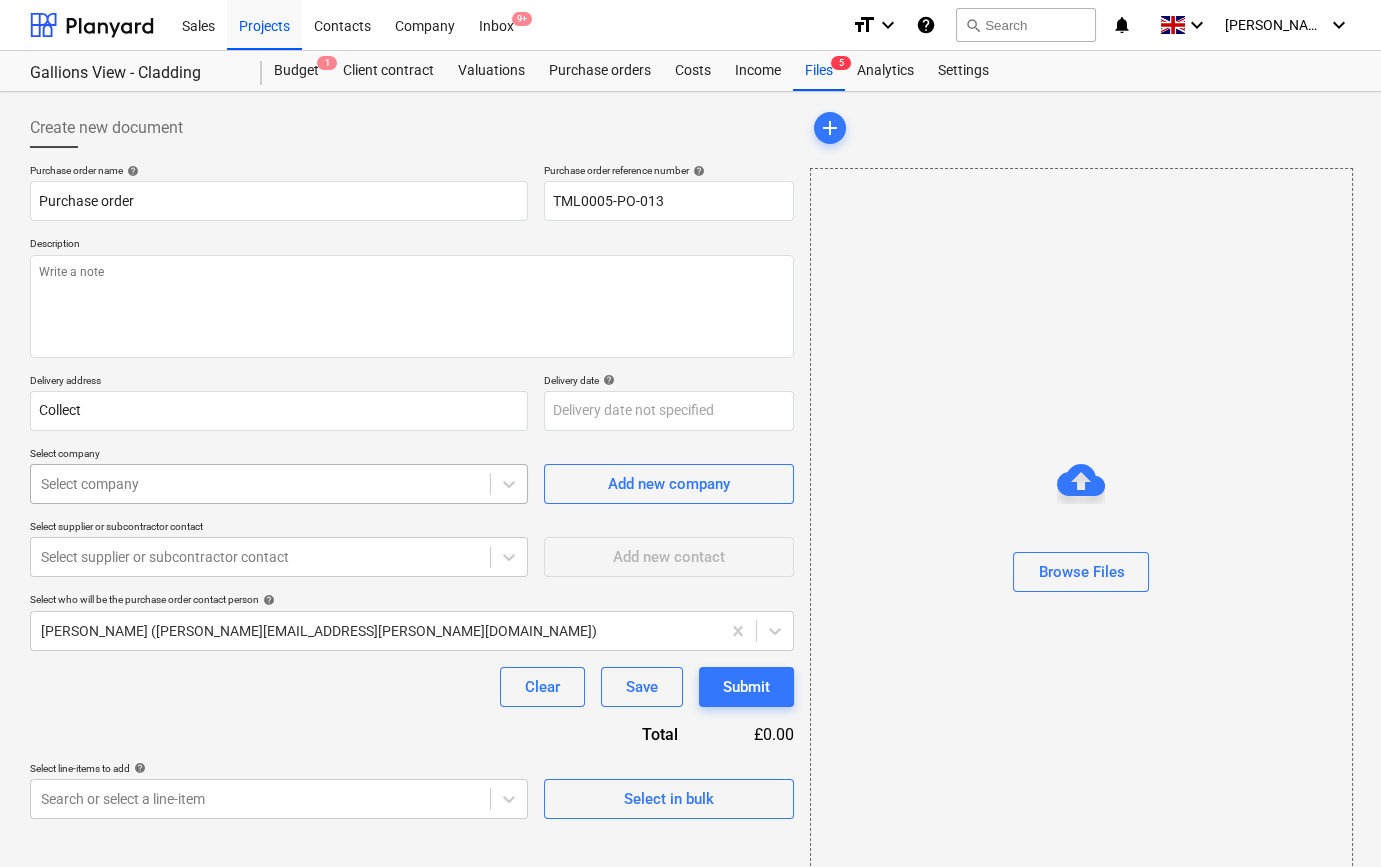 type on "x" 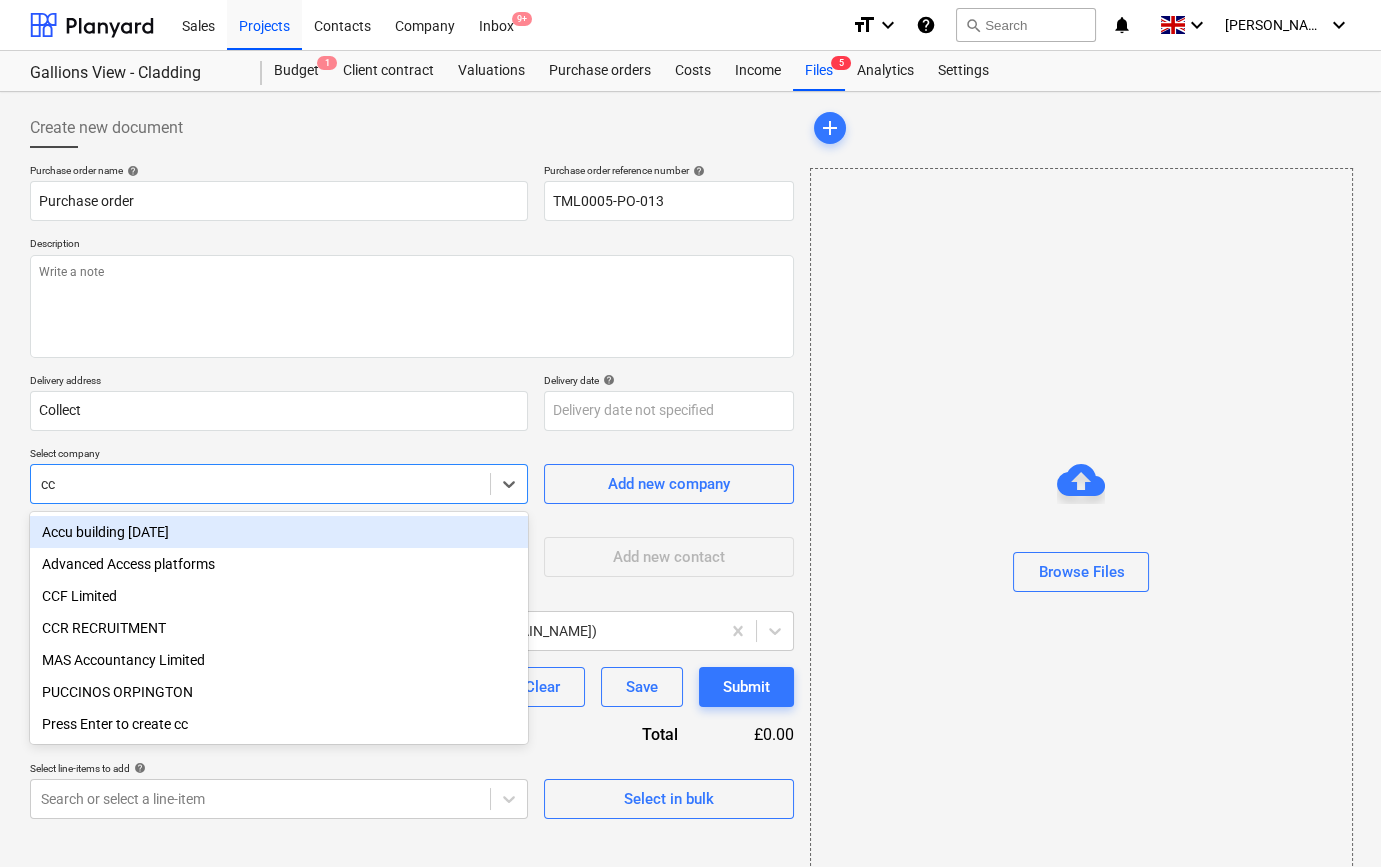 type on "ccf" 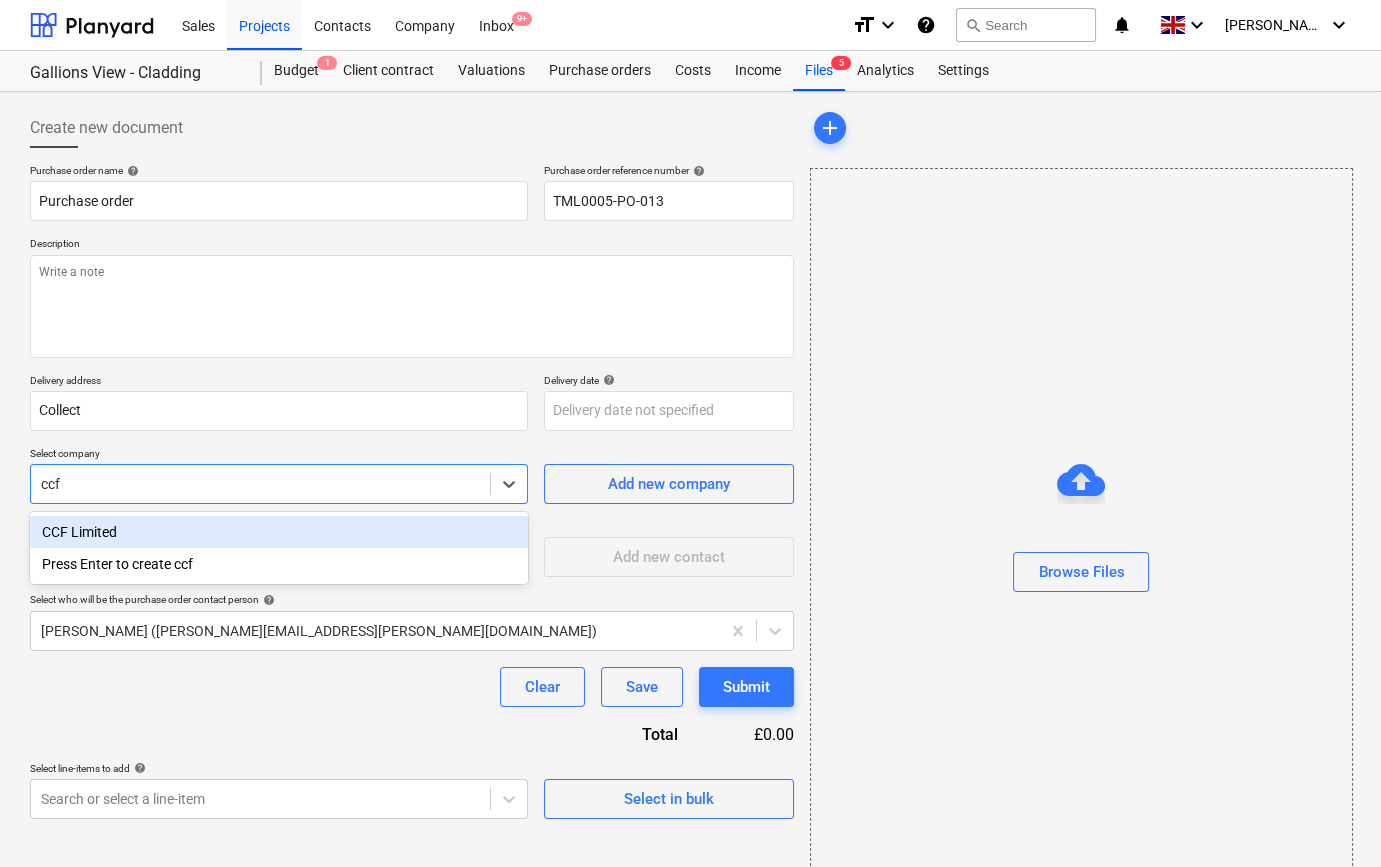 click on "CCF Limited" at bounding box center (279, 532) 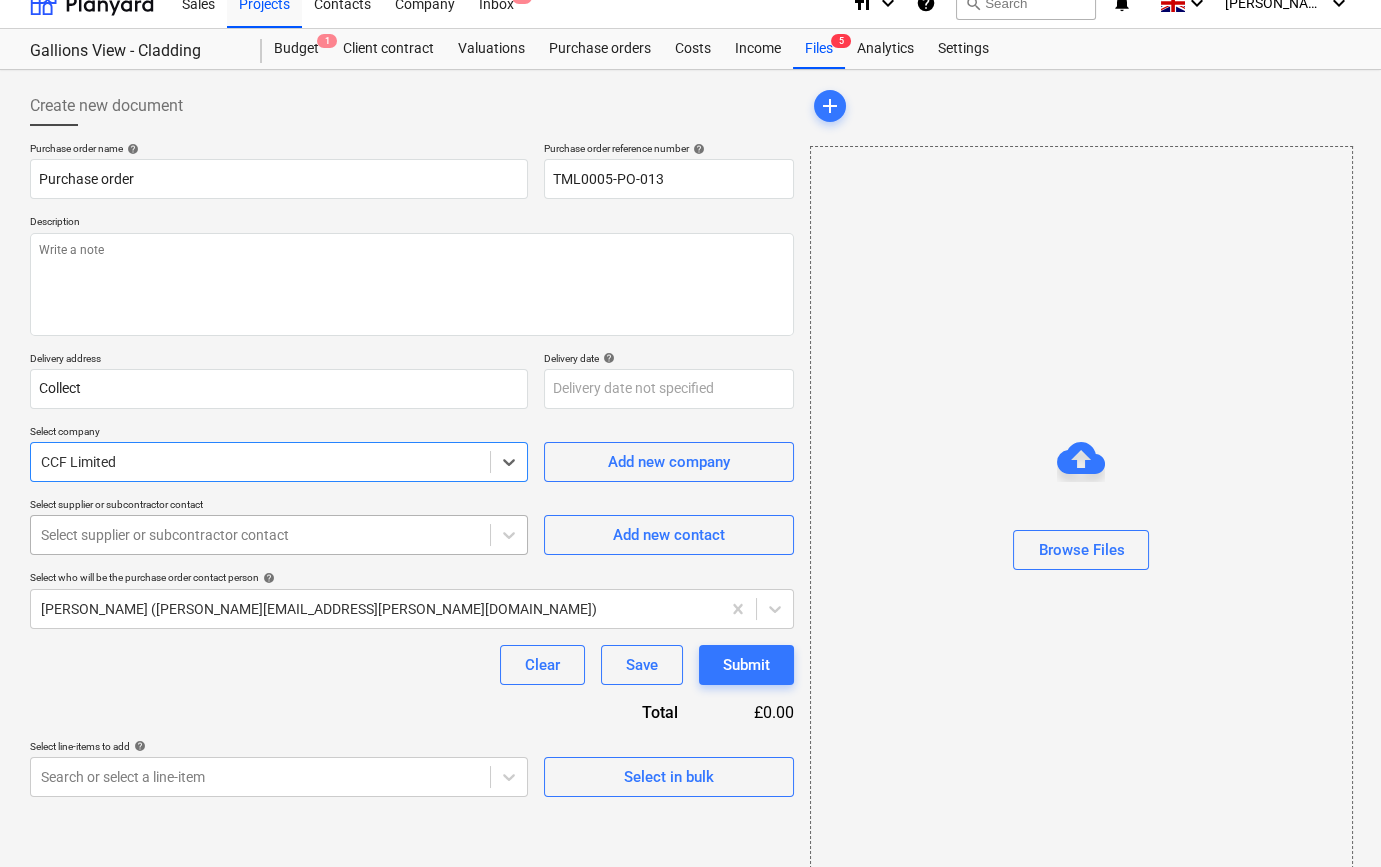 click on "Purchase order name help Purchase order Purchase order reference number help TML0005-PO-013 Description Delivery address Collect Delivery date help Press the down arrow key to interact with the calendar and
select a date. Press the question mark key to get the keyboard shortcuts for changing dates. Select company option CCF Limited  , selected.   Select is focused ,type to refine list, press Down to open the menu,  CCF Limited   Add new company Select supplier or subcontractor contact Select supplier or subcontractor contact Add new contact Select who will be the purchase order contact person help [PERSON_NAME] ([PERSON_NAME][EMAIL_ADDRESS][PERSON_NAME][DOMAIN_NAME]) Clear Save Submit Total £0.00 Select line-items to add help Search or select a line-item Select in bulk" at bounding box center (412, 469) 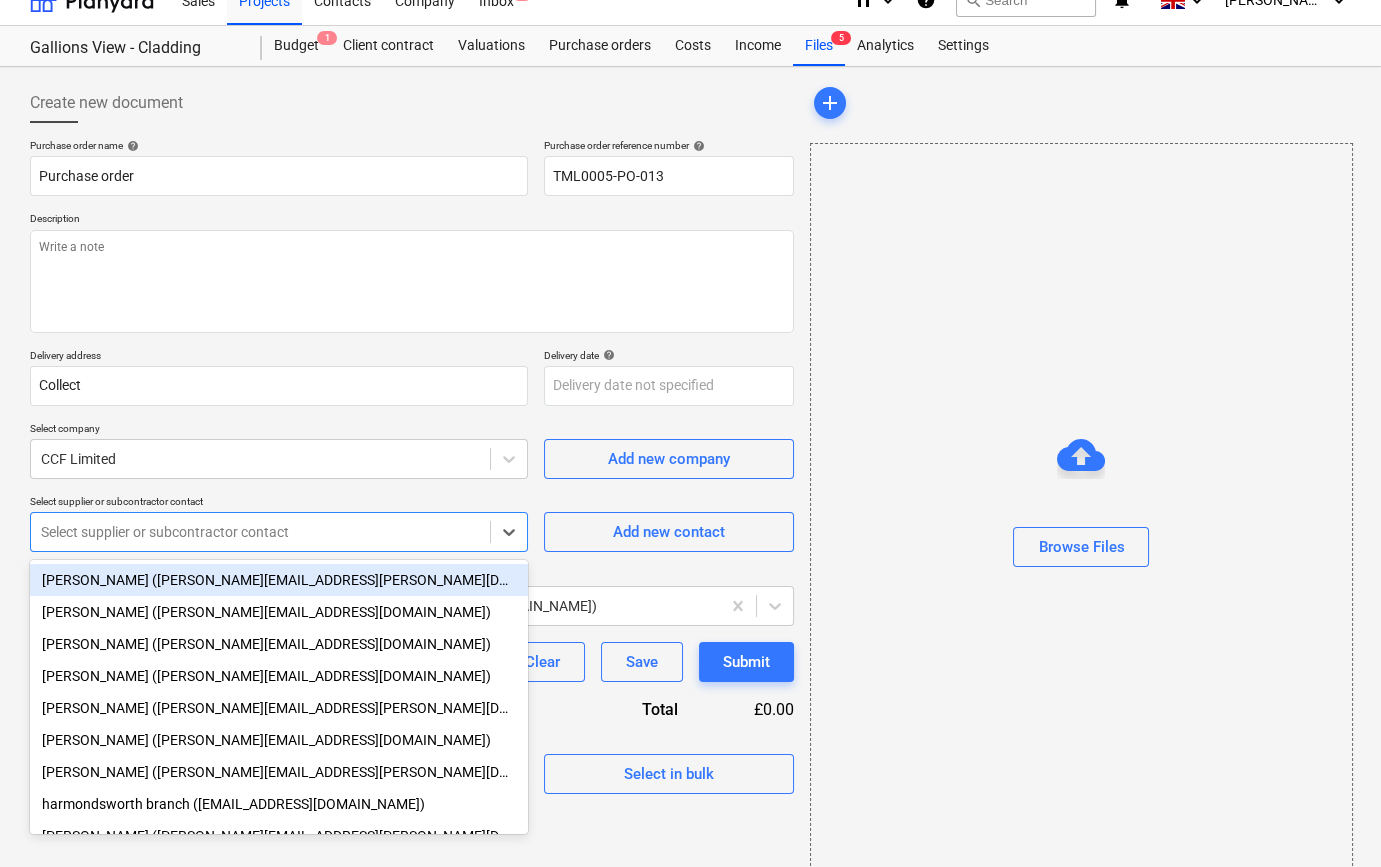 scroll, scrollTop: 26, scrollLeft: 0, axis: vertical 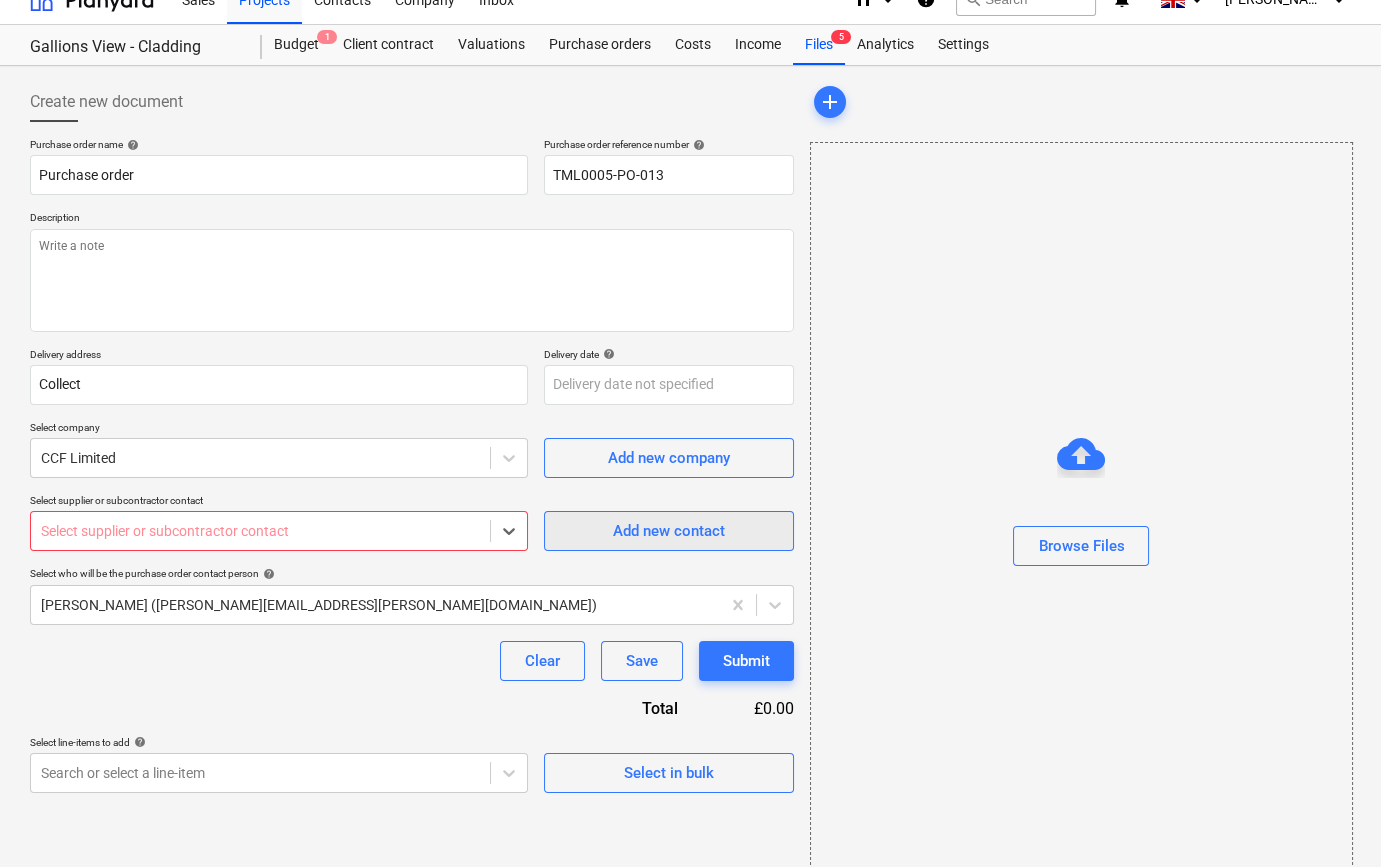 click on "Add new contact" at bounding box center [669, 531] 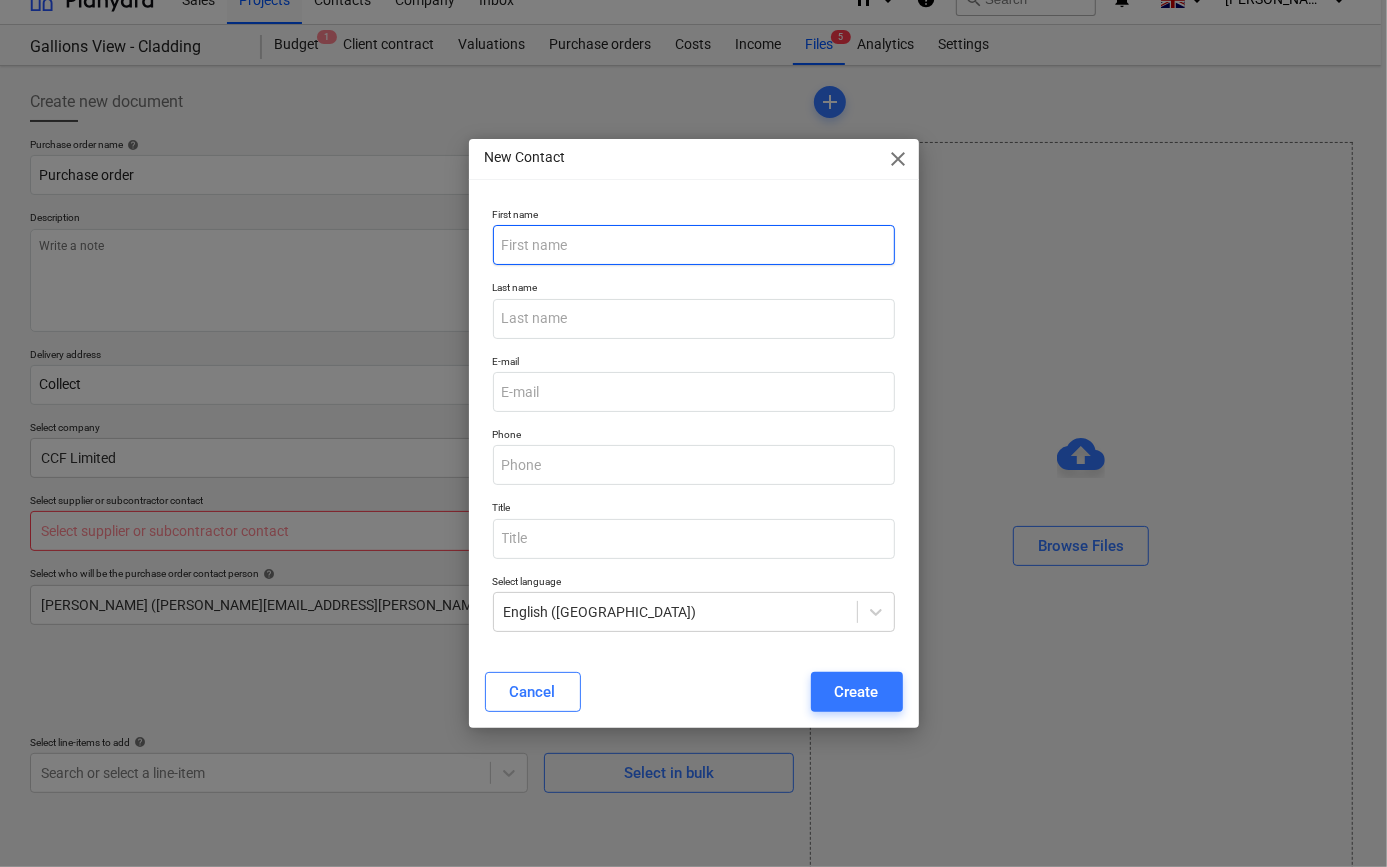 click at bounding box center (694, 245) 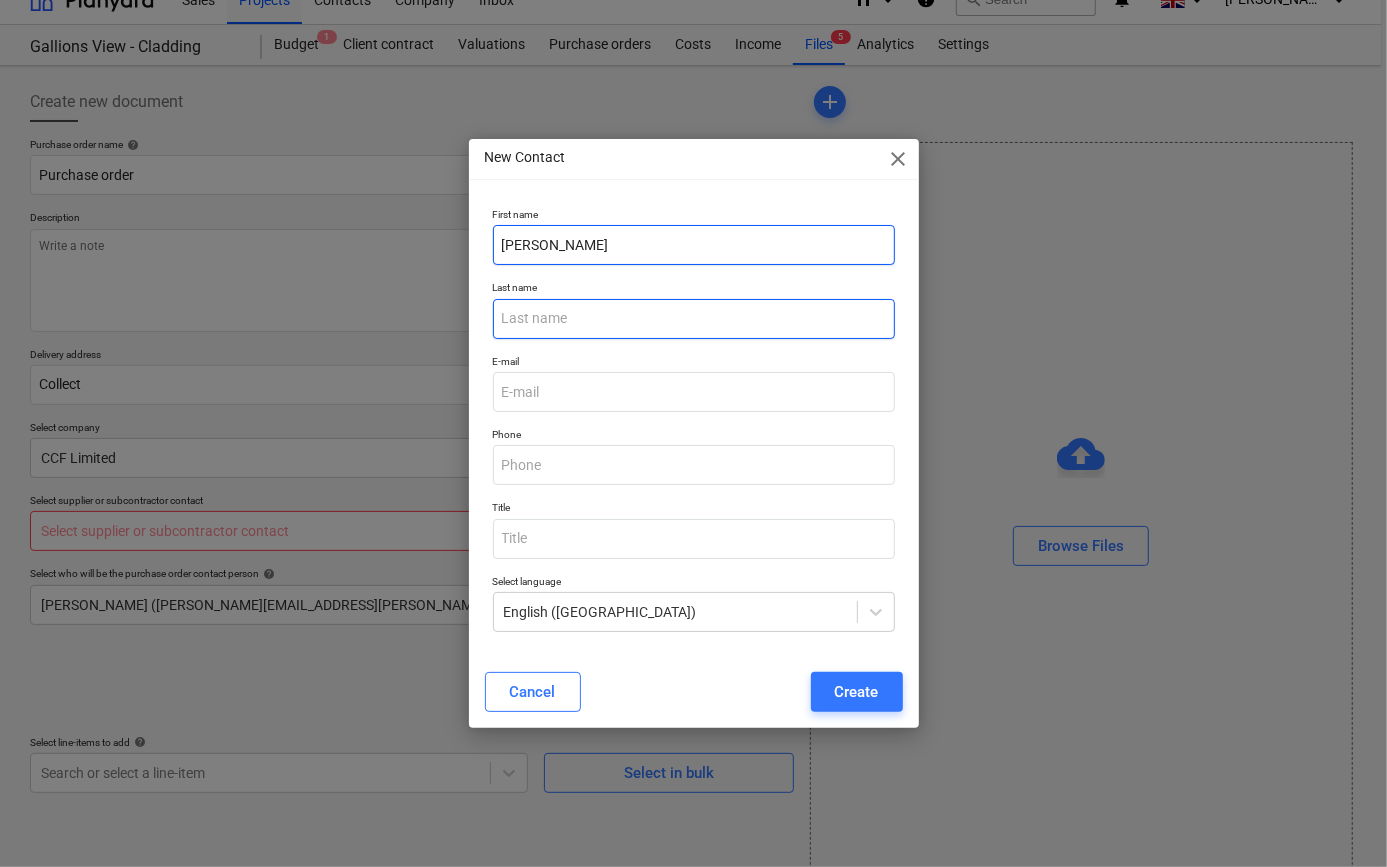 type on "[PERSON_NAME]" 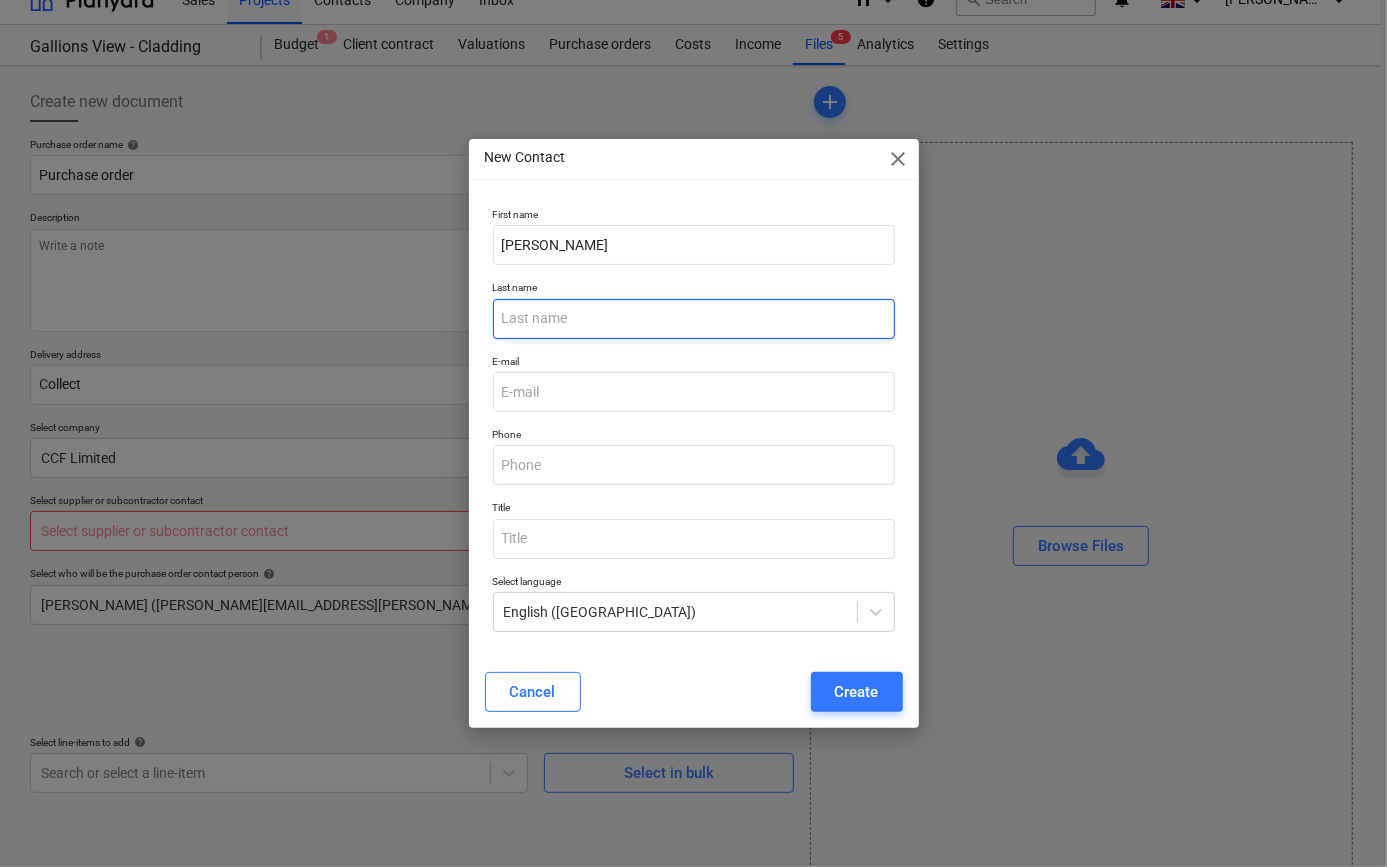 click at bounding box center (694, 319) 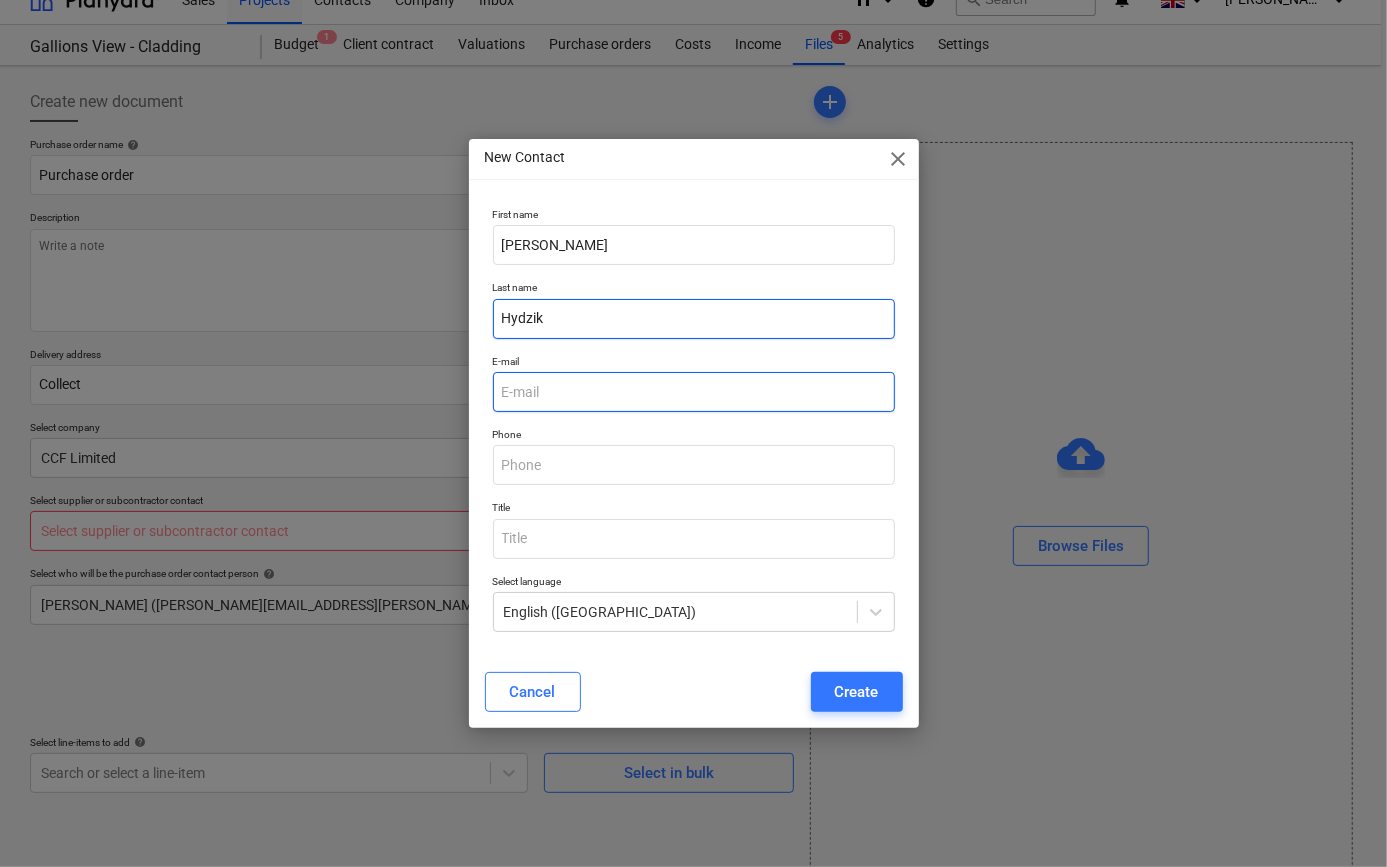 type on "Hydzik" 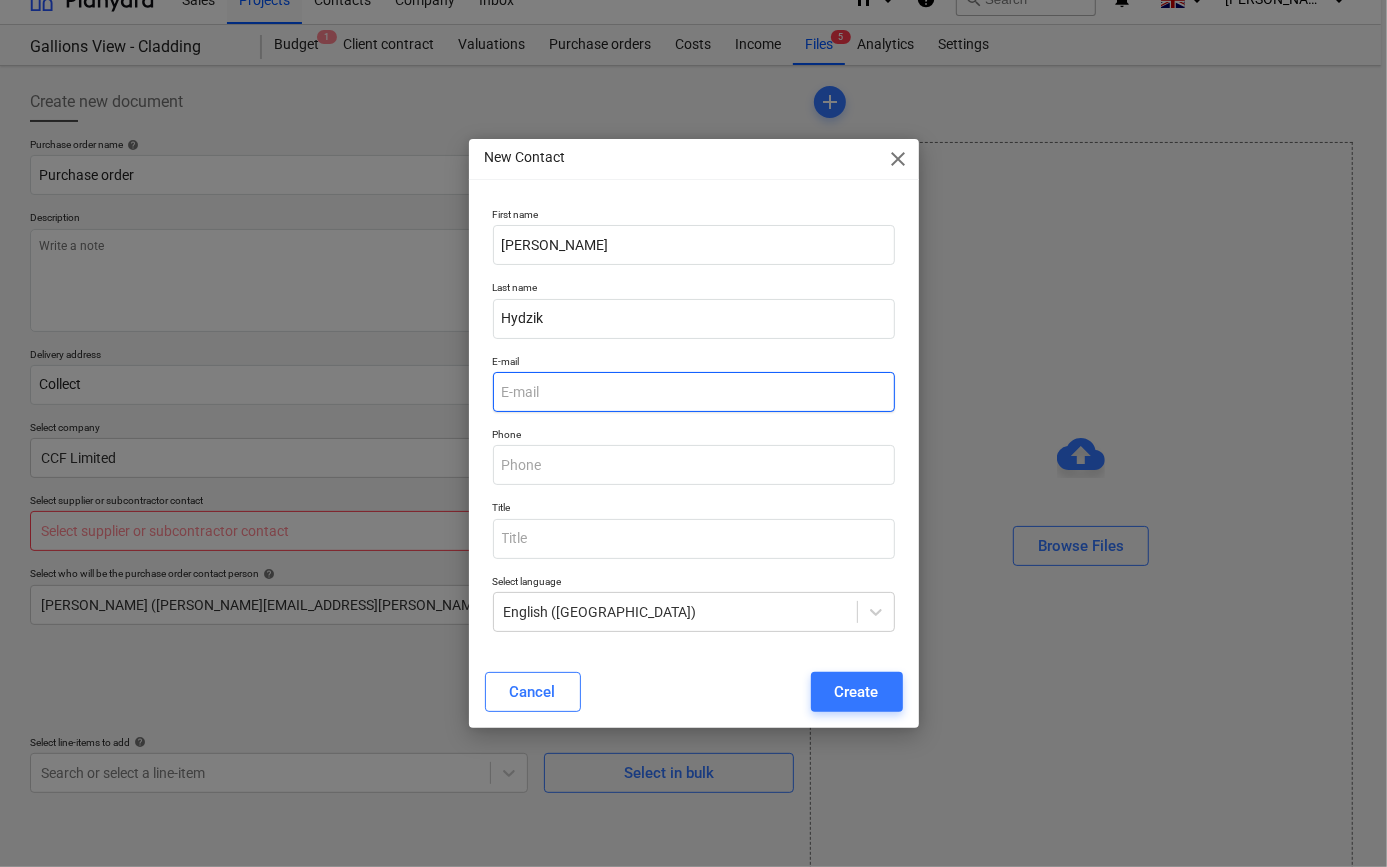 click at bounding box center [694, 392] 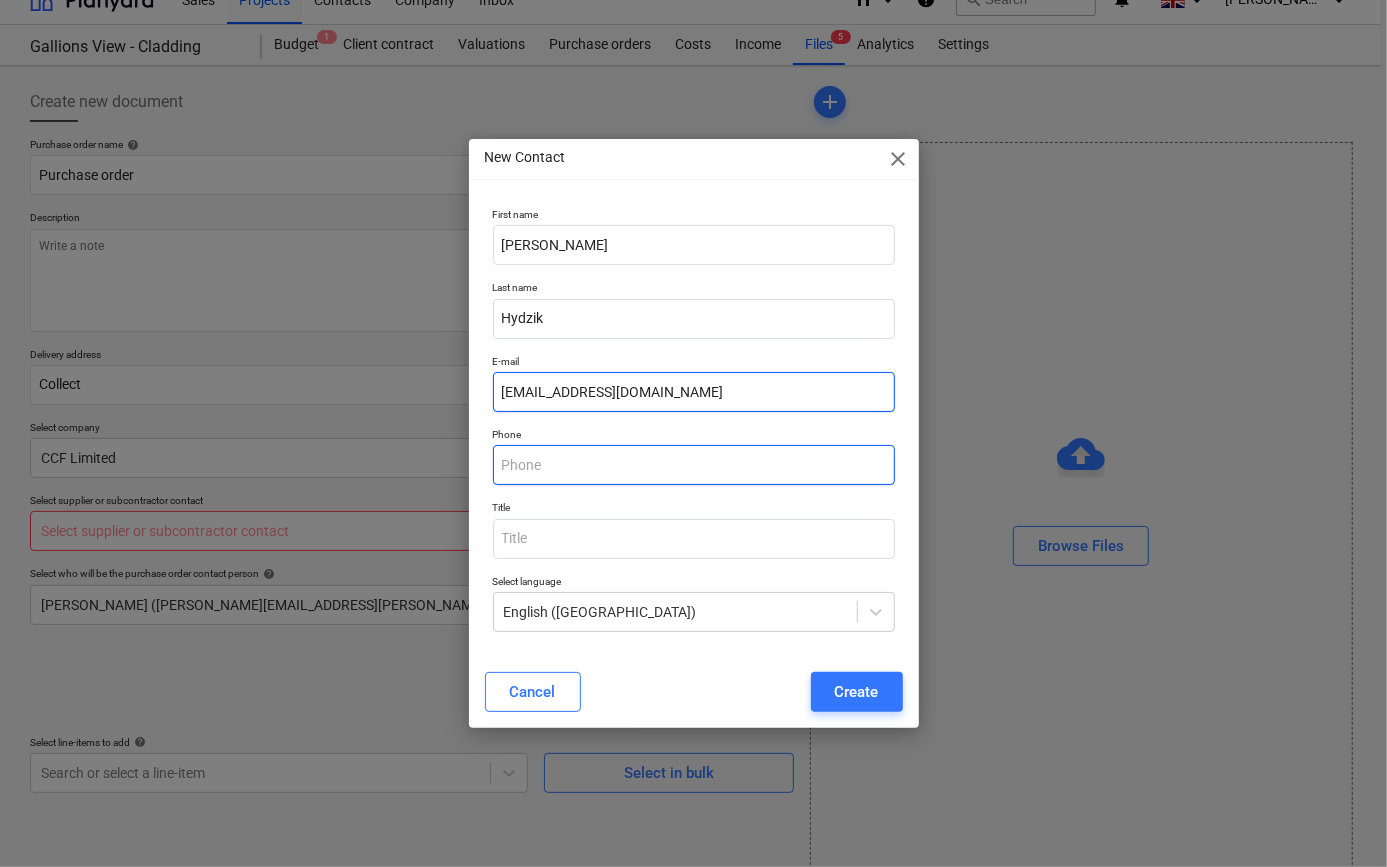 type on "[EMAIL_ADDRESS][DOMAIN_NAME]" 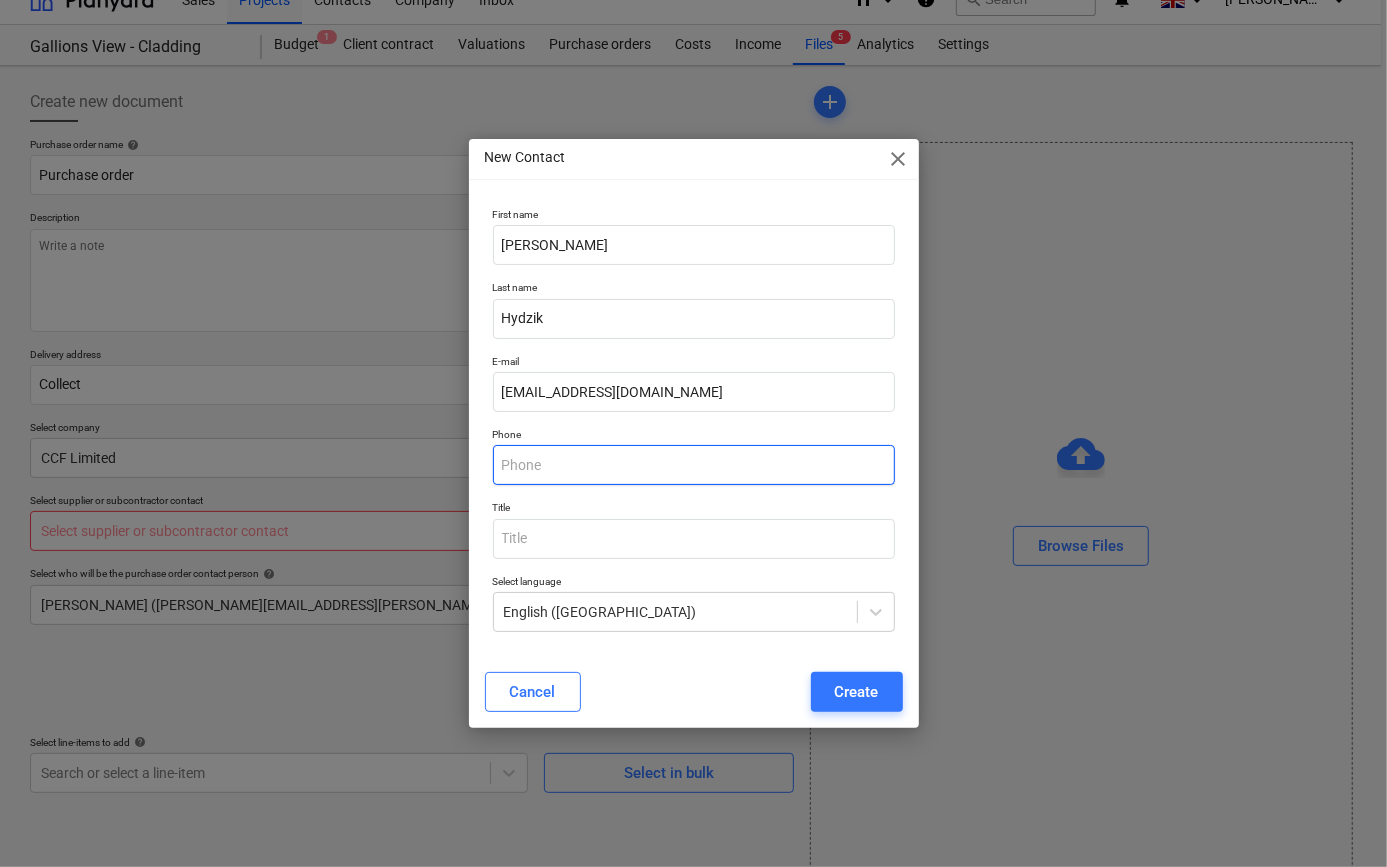 click at bounding box center (694, 465) 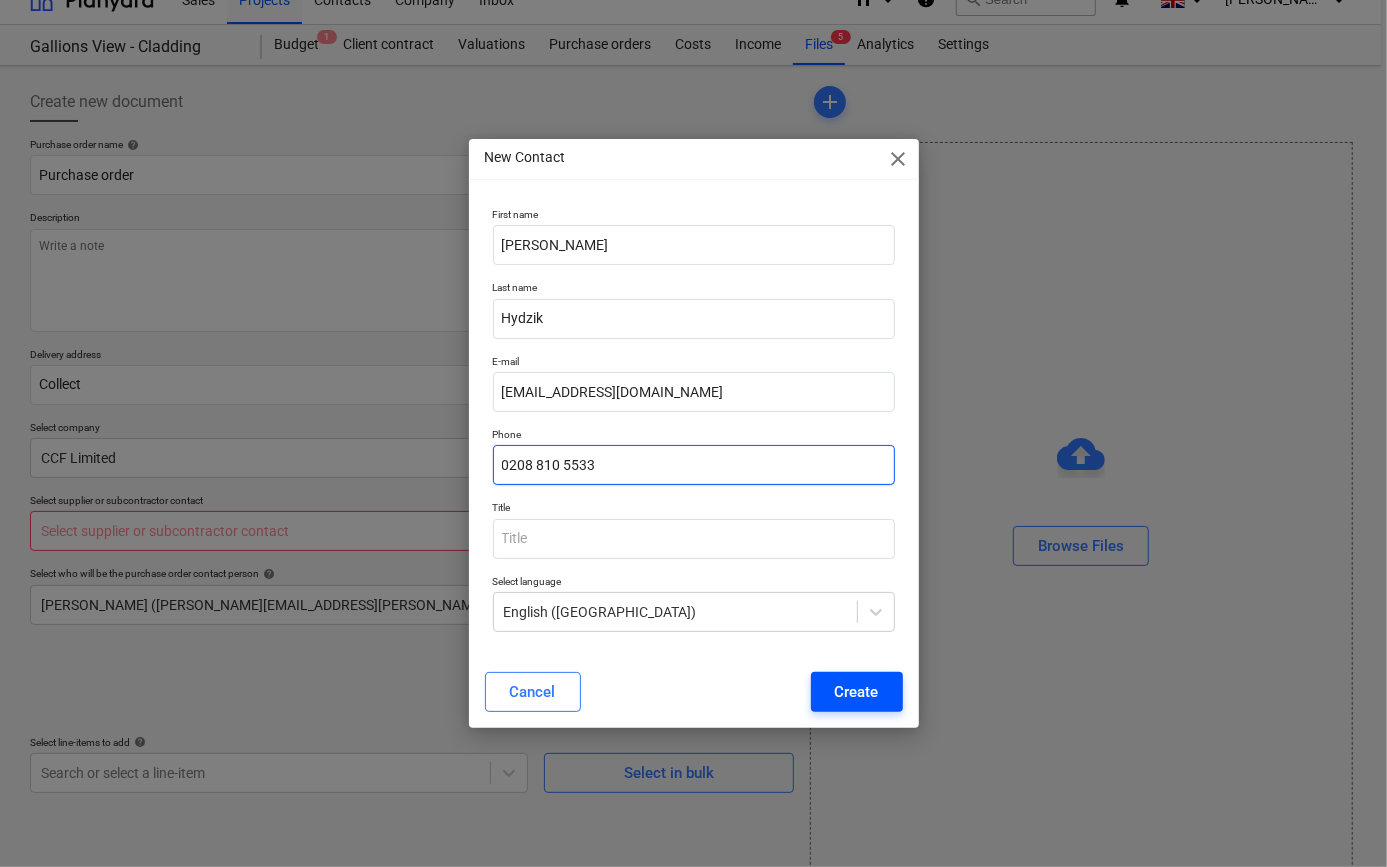type on "0208 810 5533" 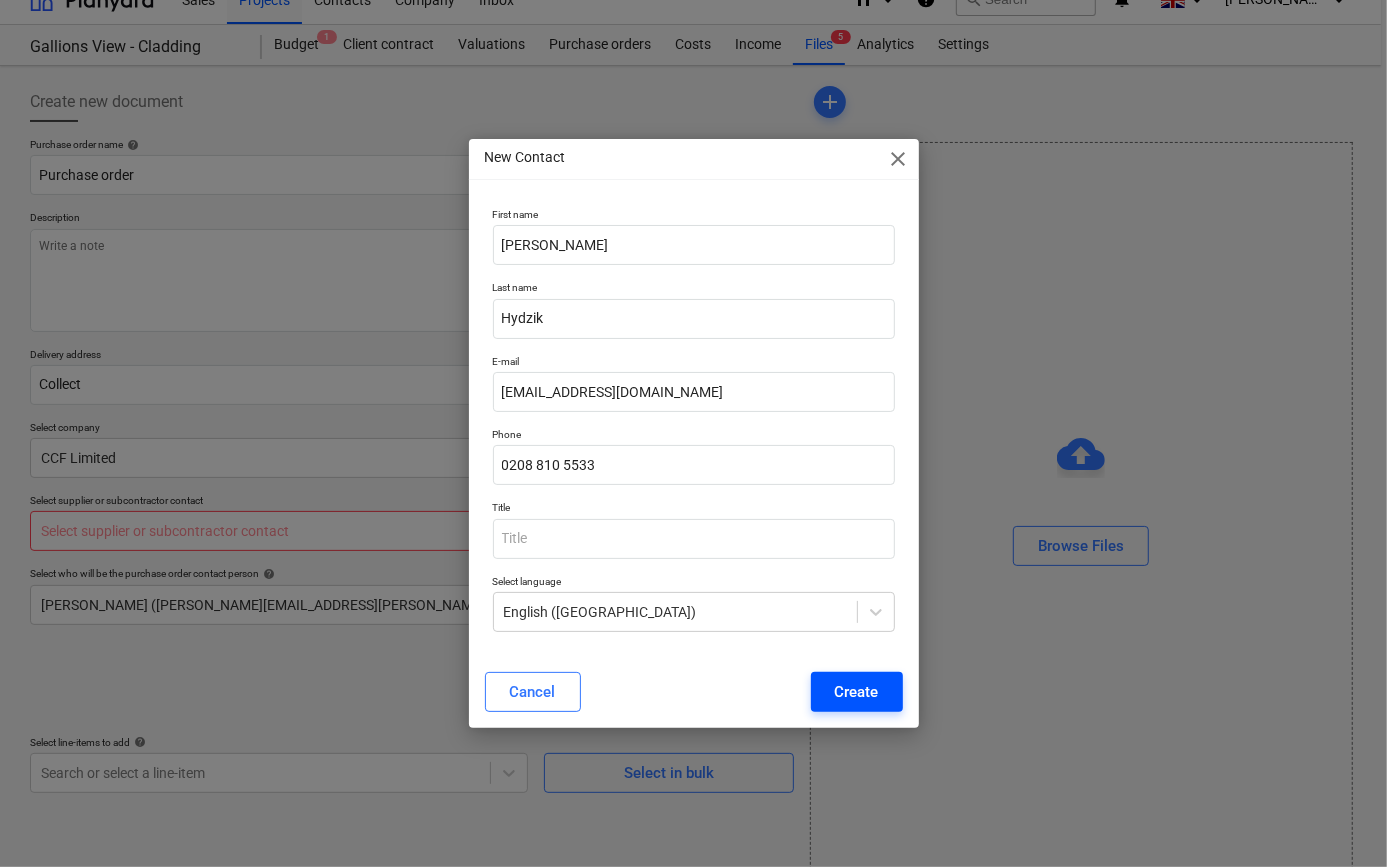 click on "Create" at bounding box center (857, 692) 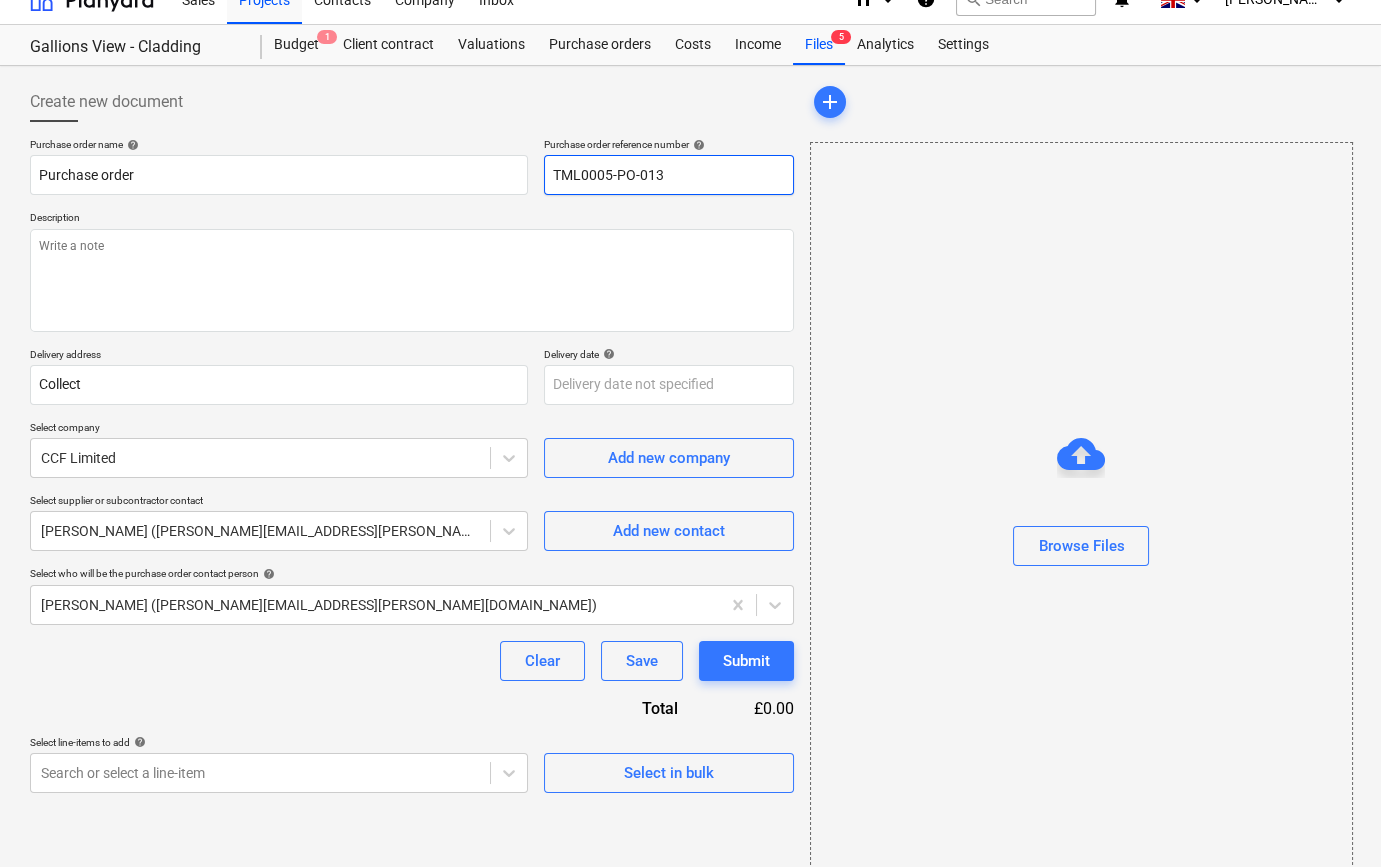 drag, startPoint x: 653, startPoint y: 171, endPoint x: 549, endPoint y: 173, distance: 104.019226 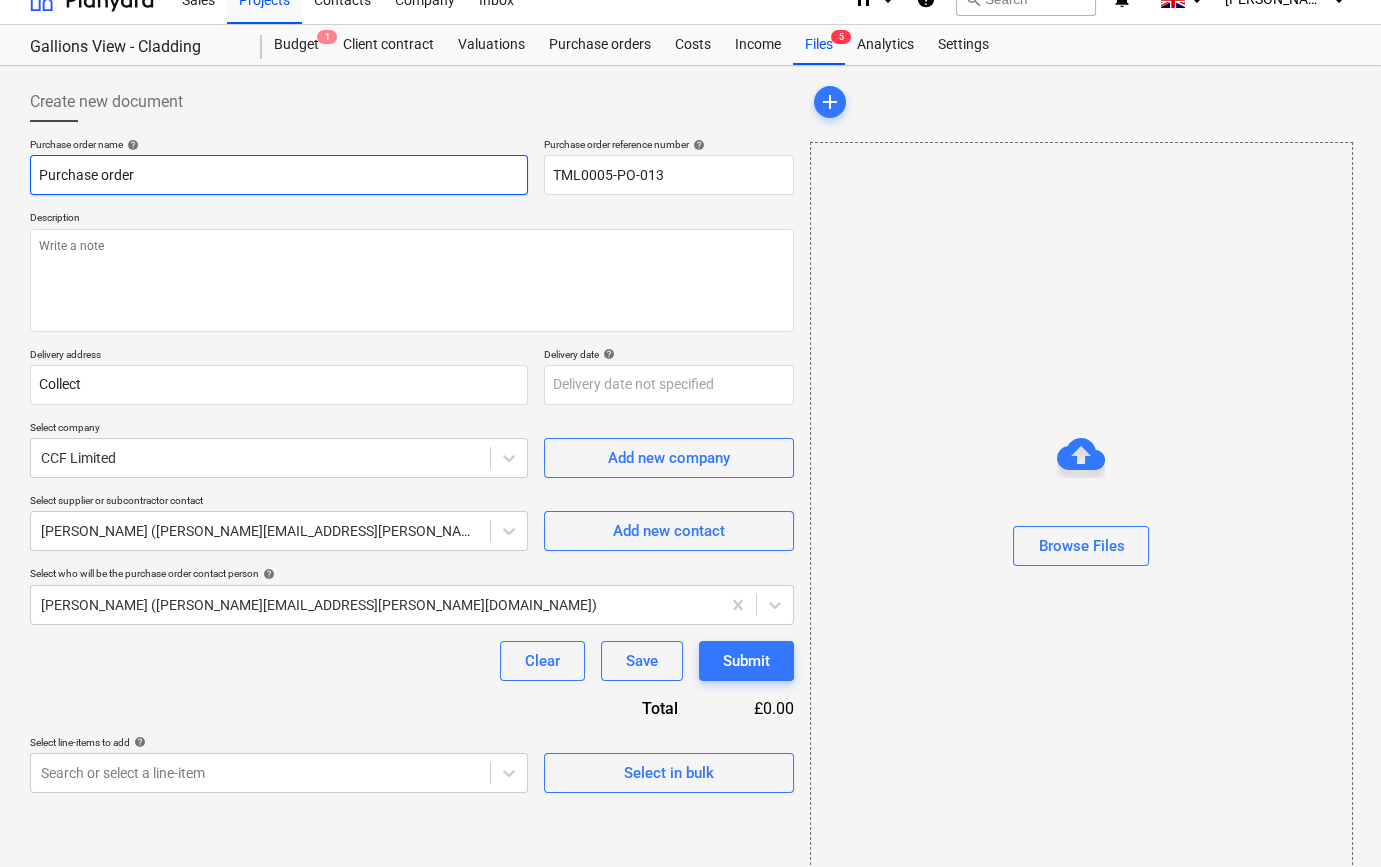 click on "Purchase order" at bounding box center [279, 175] 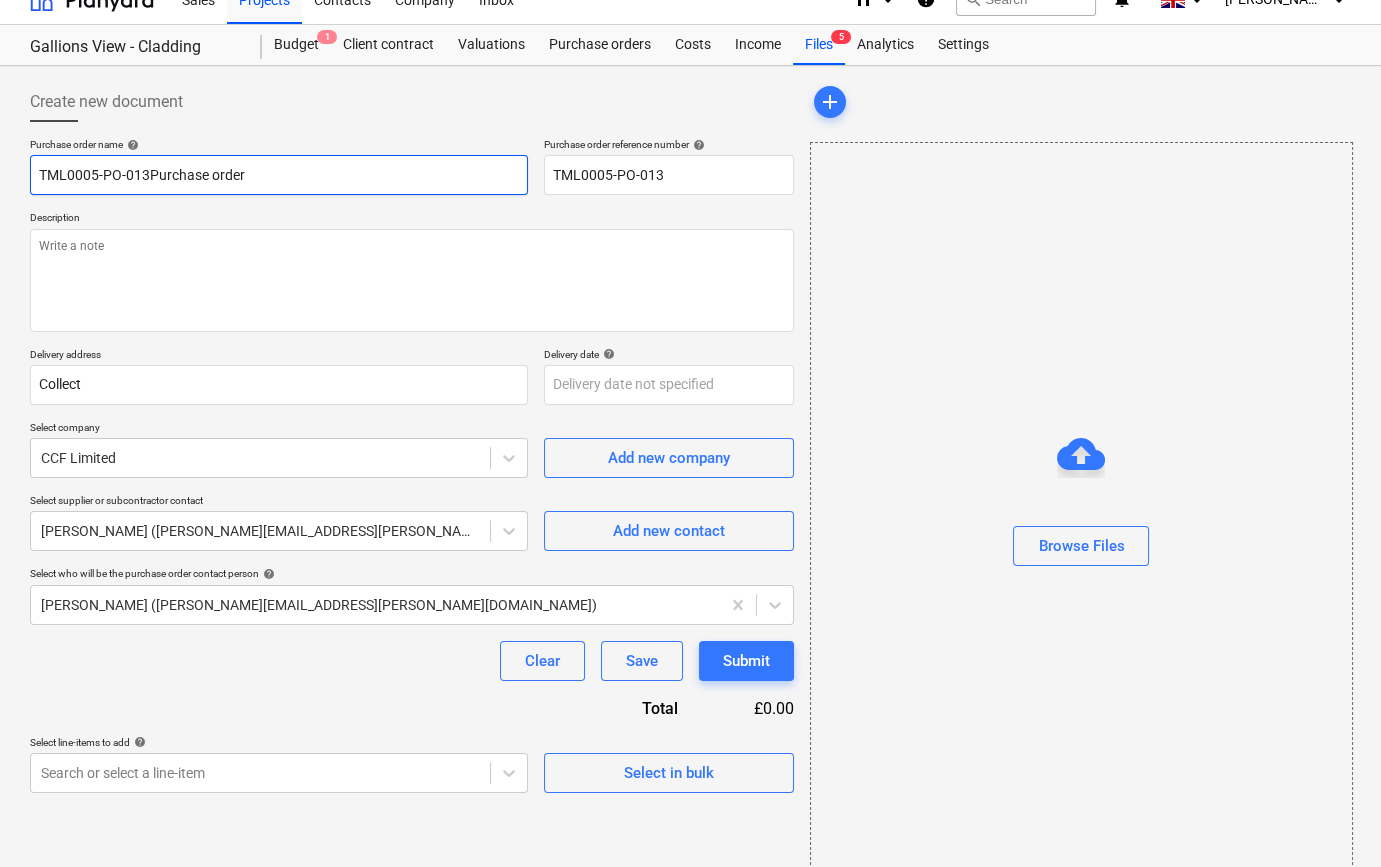 type on "x" 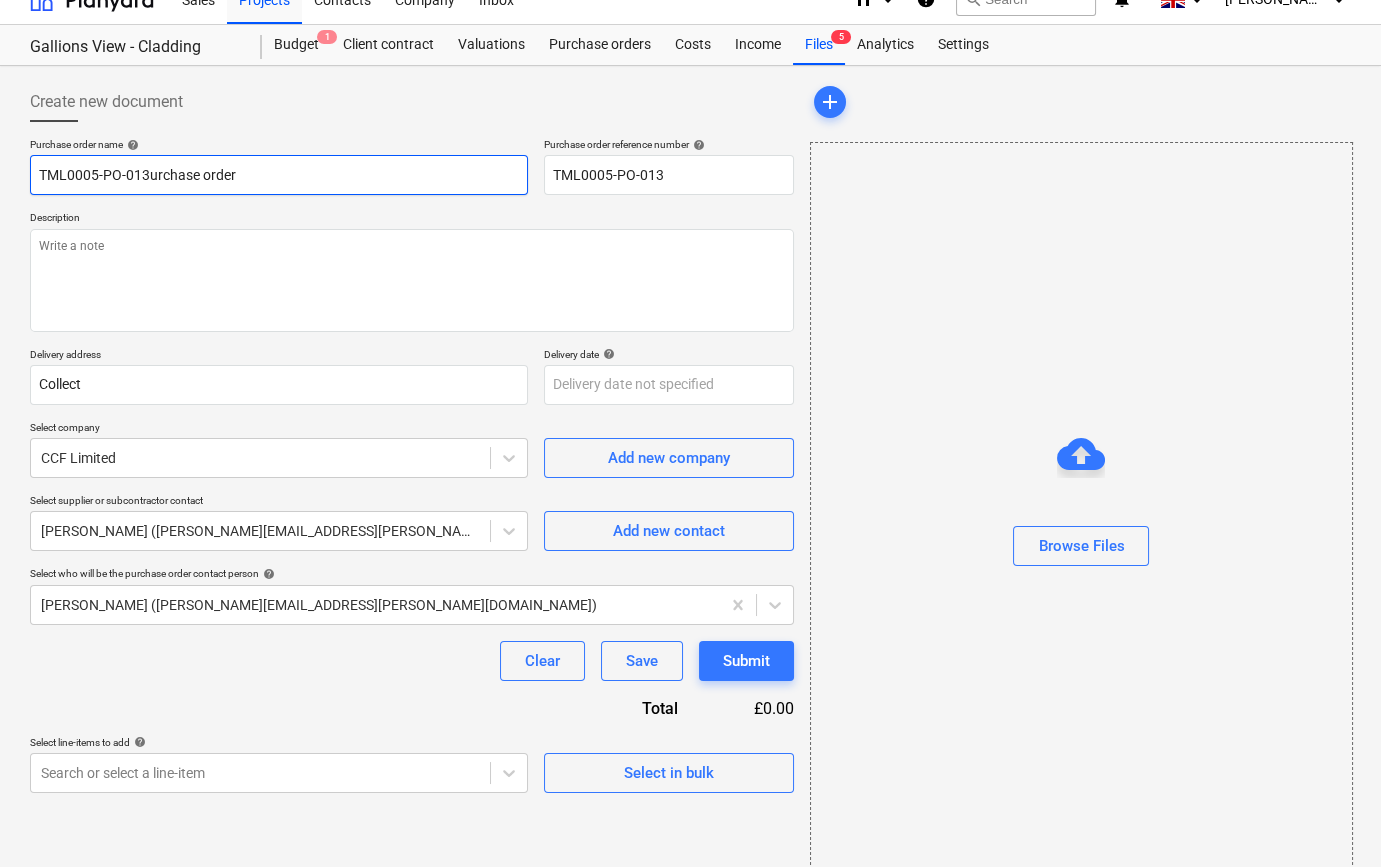 type on "x" 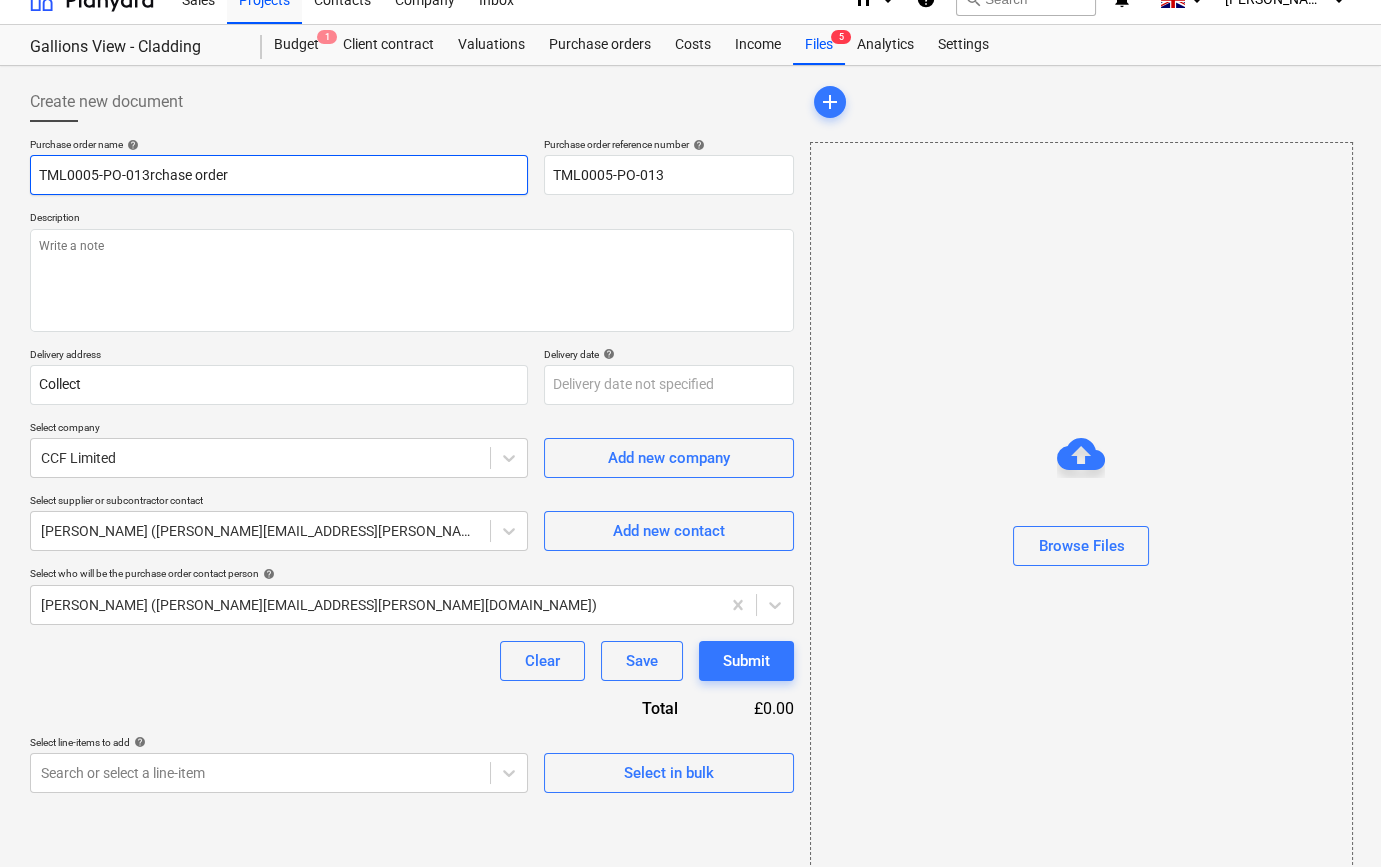 type on "x" 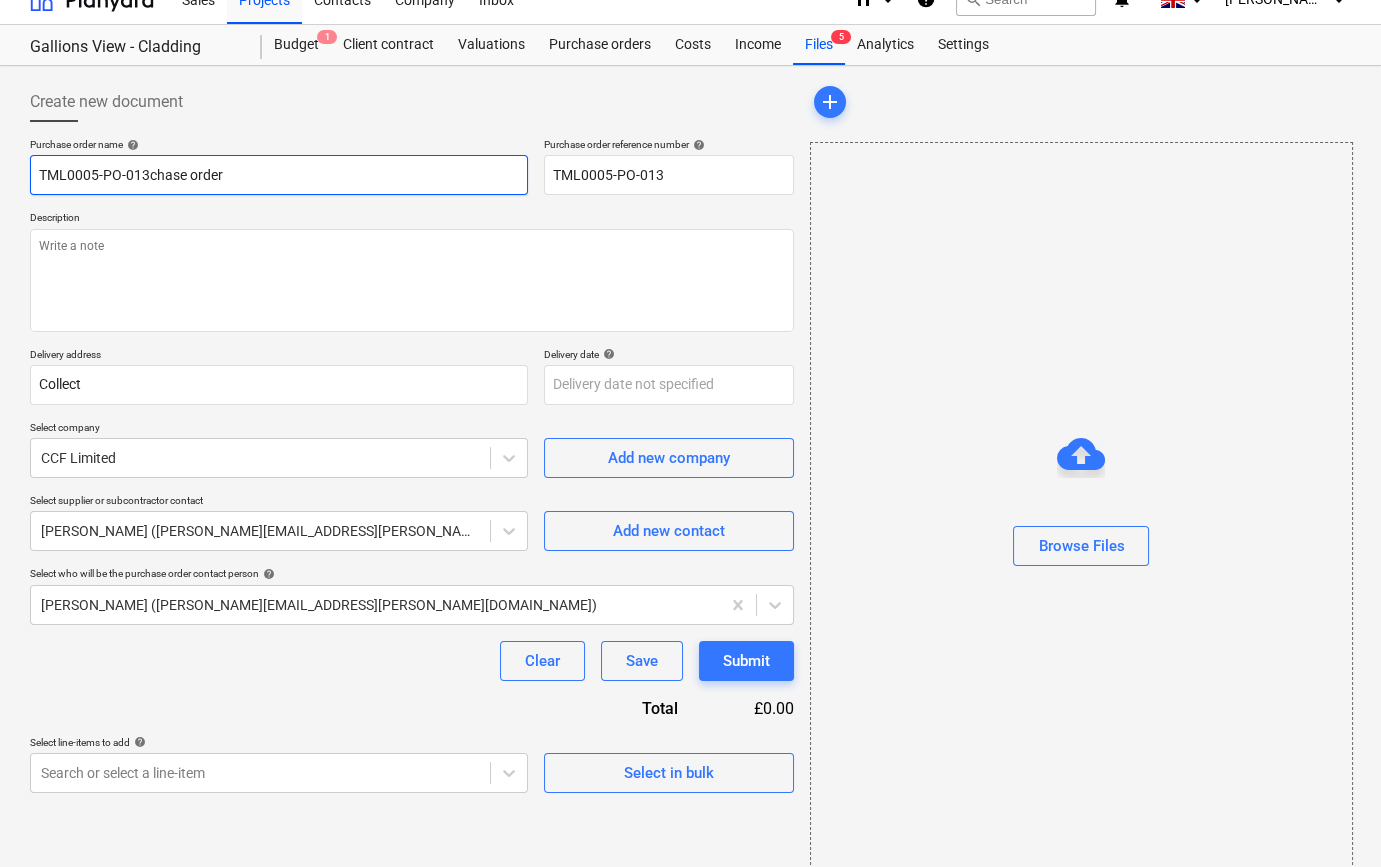 type on "x" 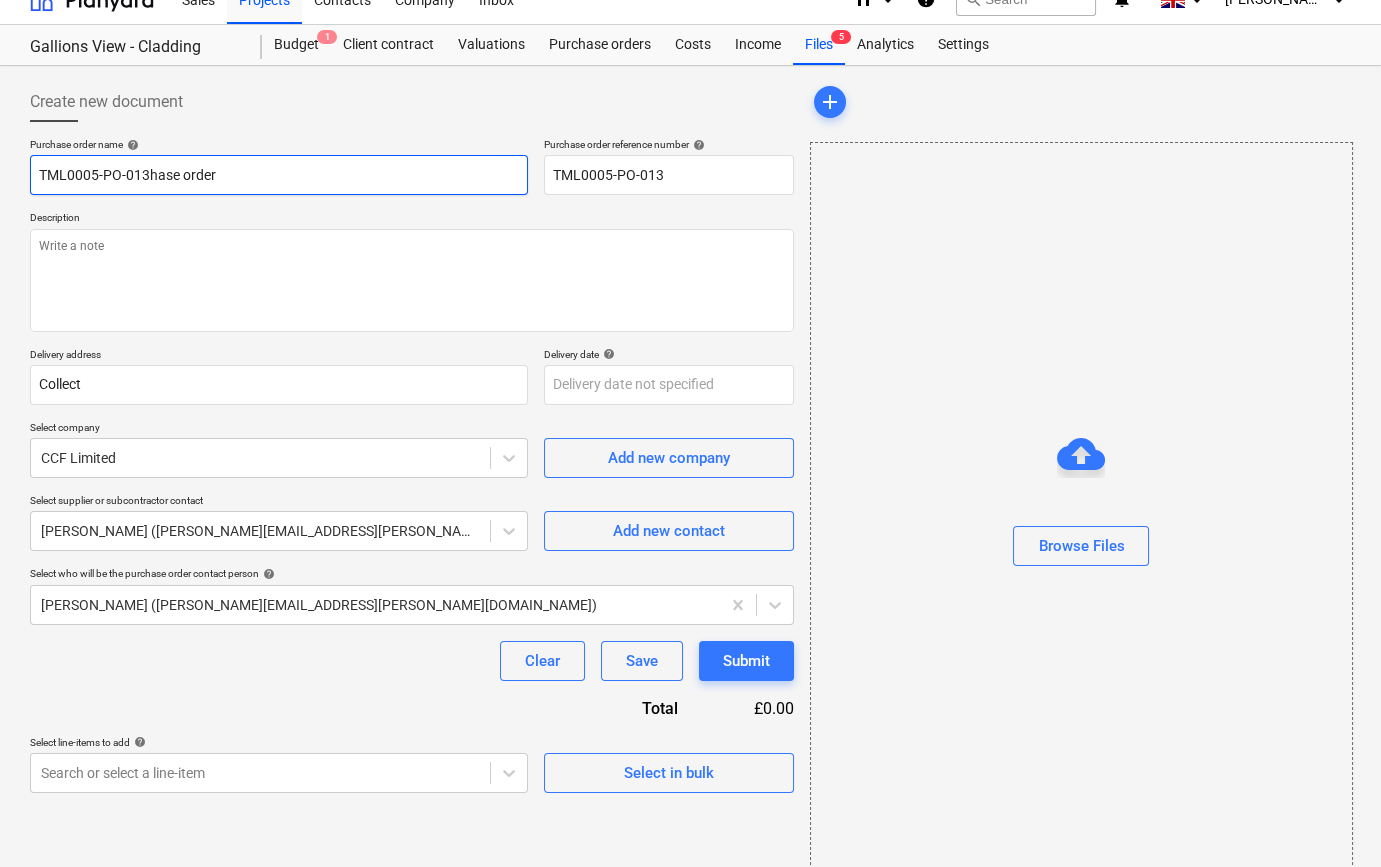 type on "x" 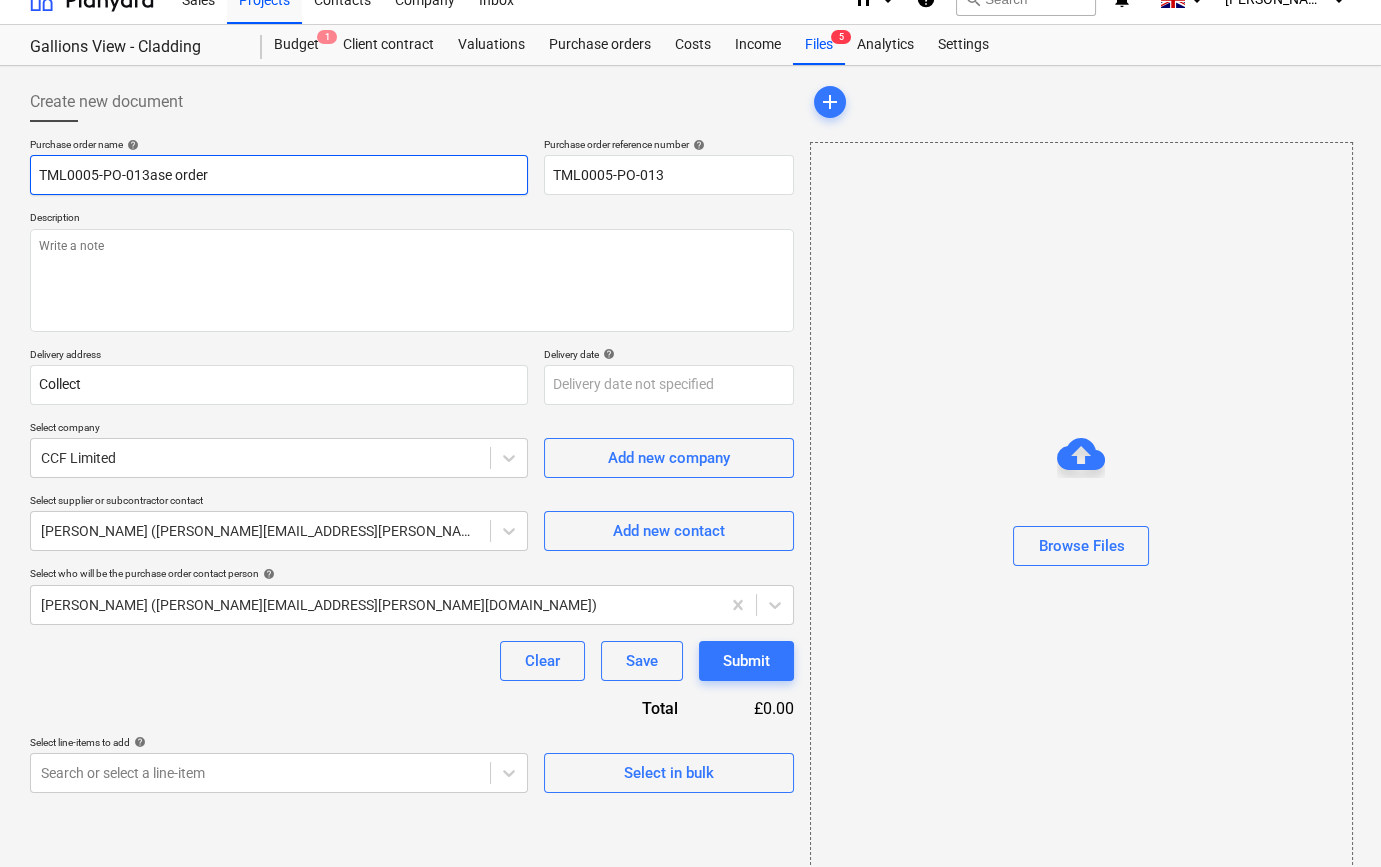type on "x" 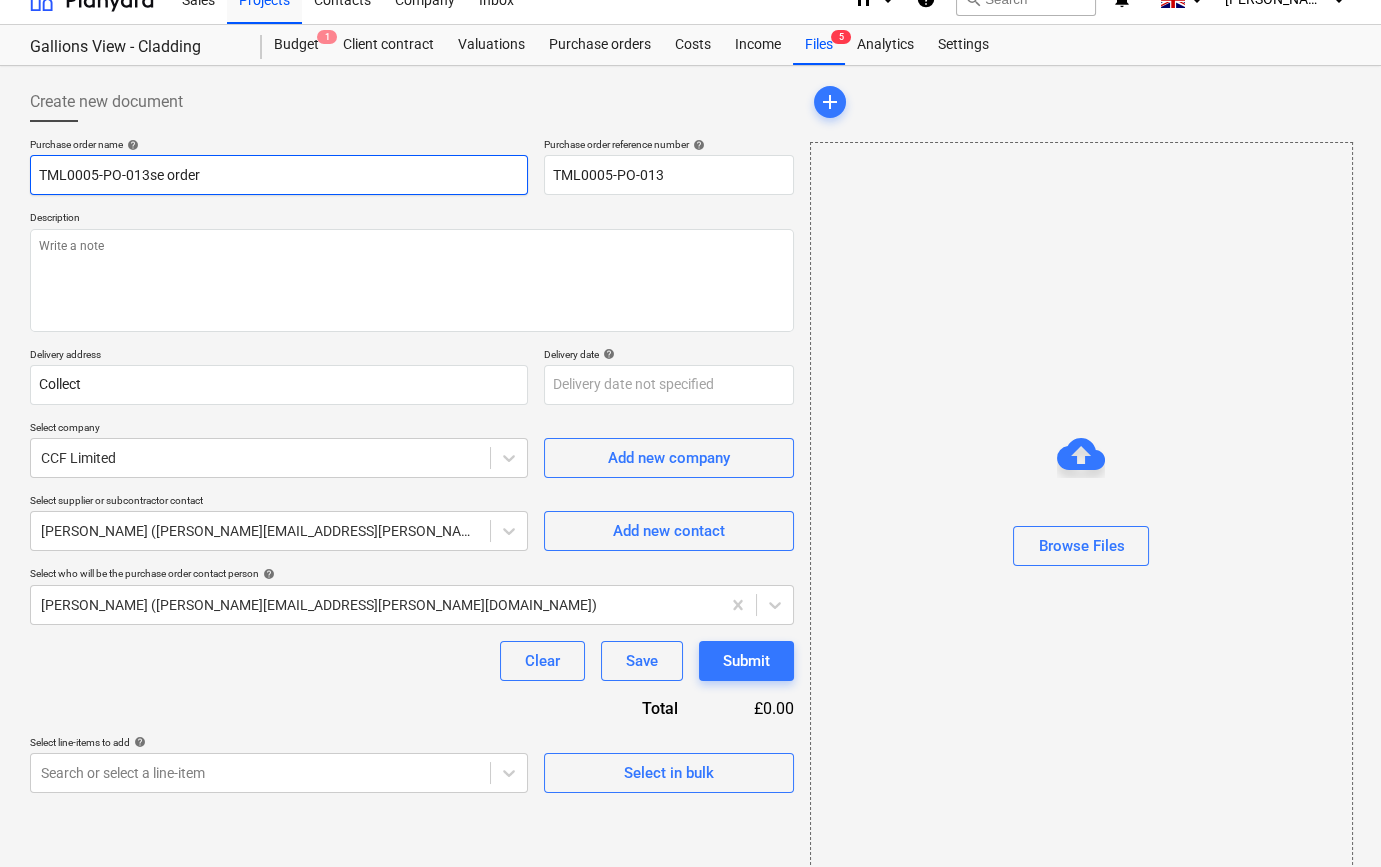 type on "x" 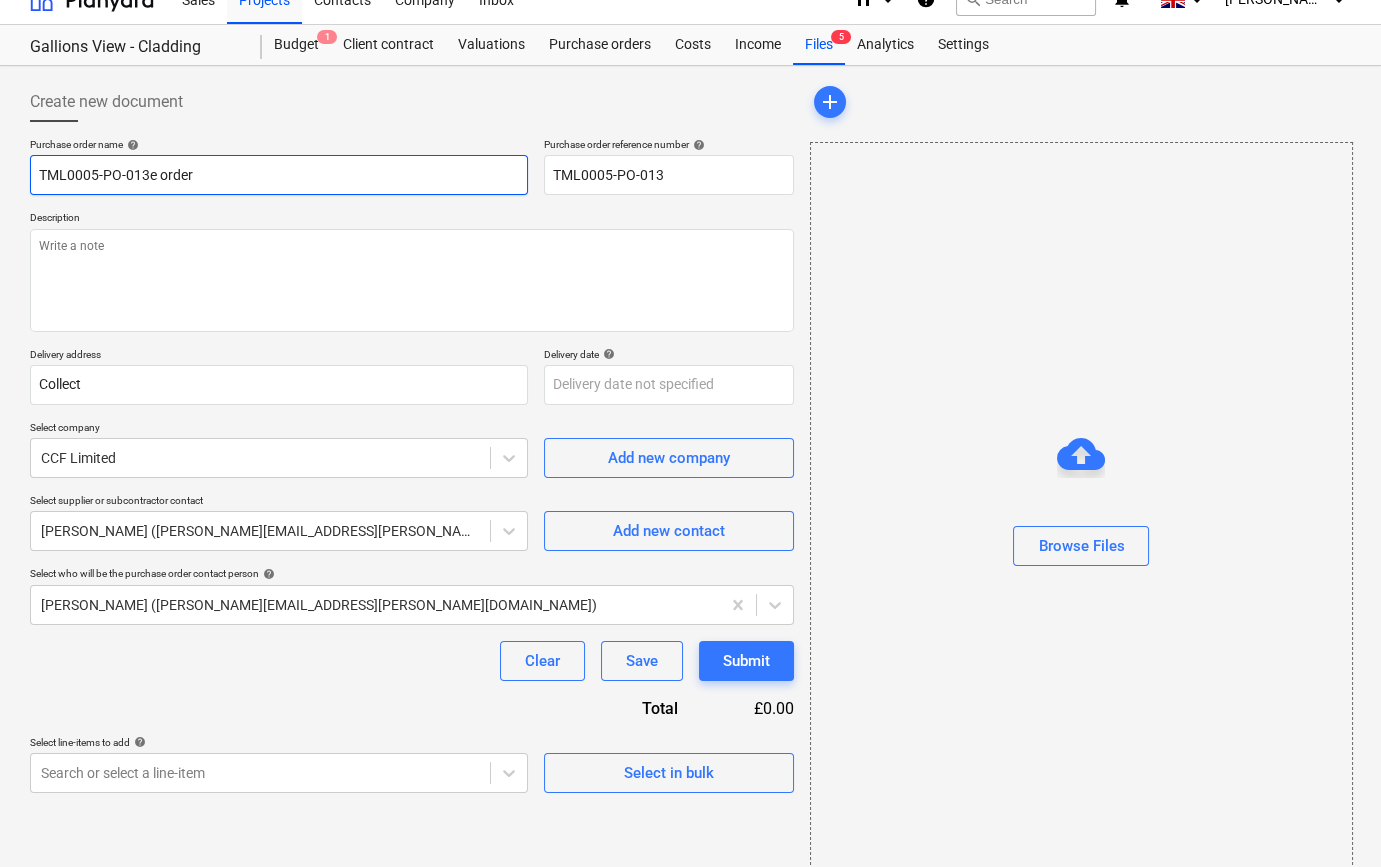 type on "x" 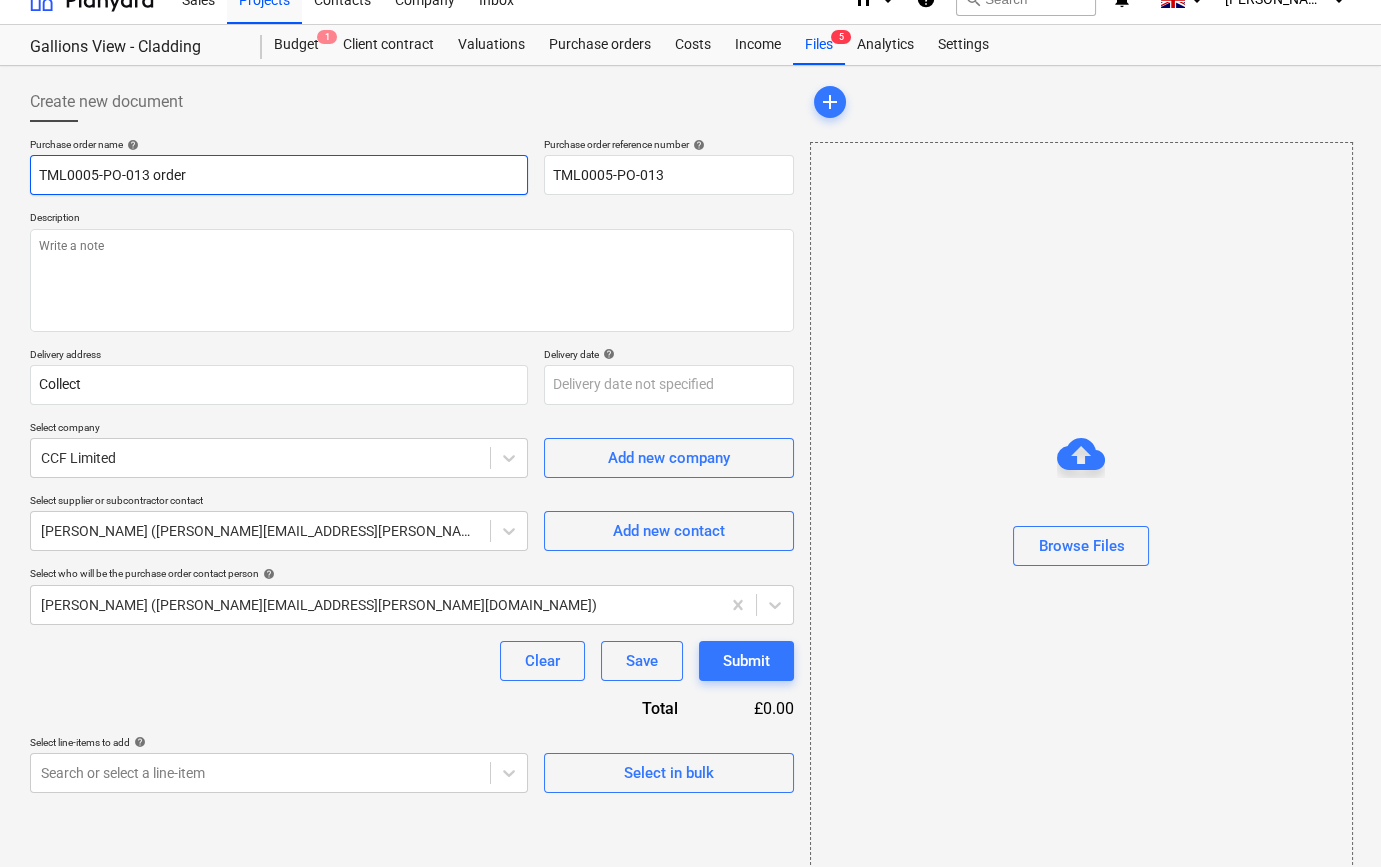 type on "x" 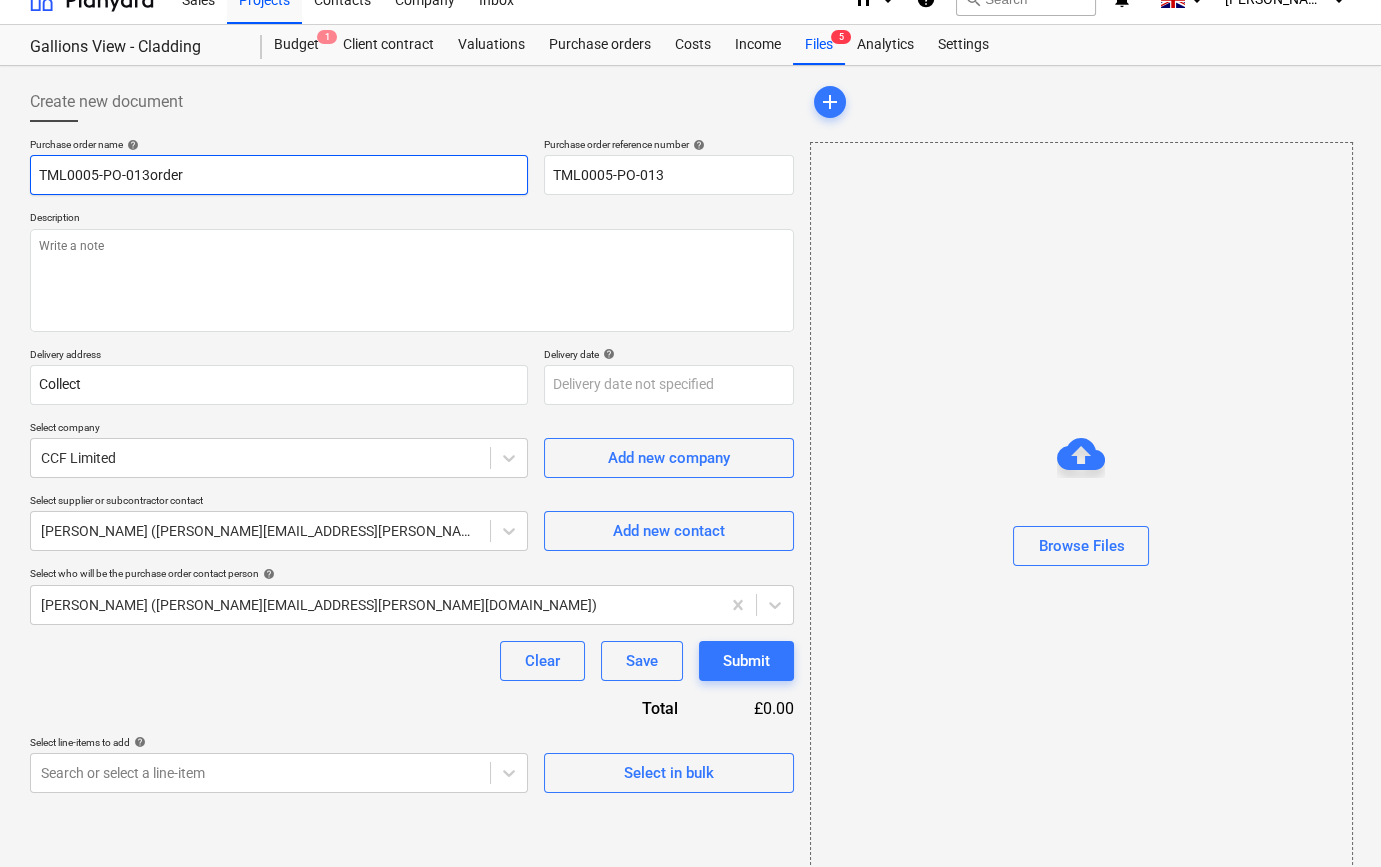 type on "x" 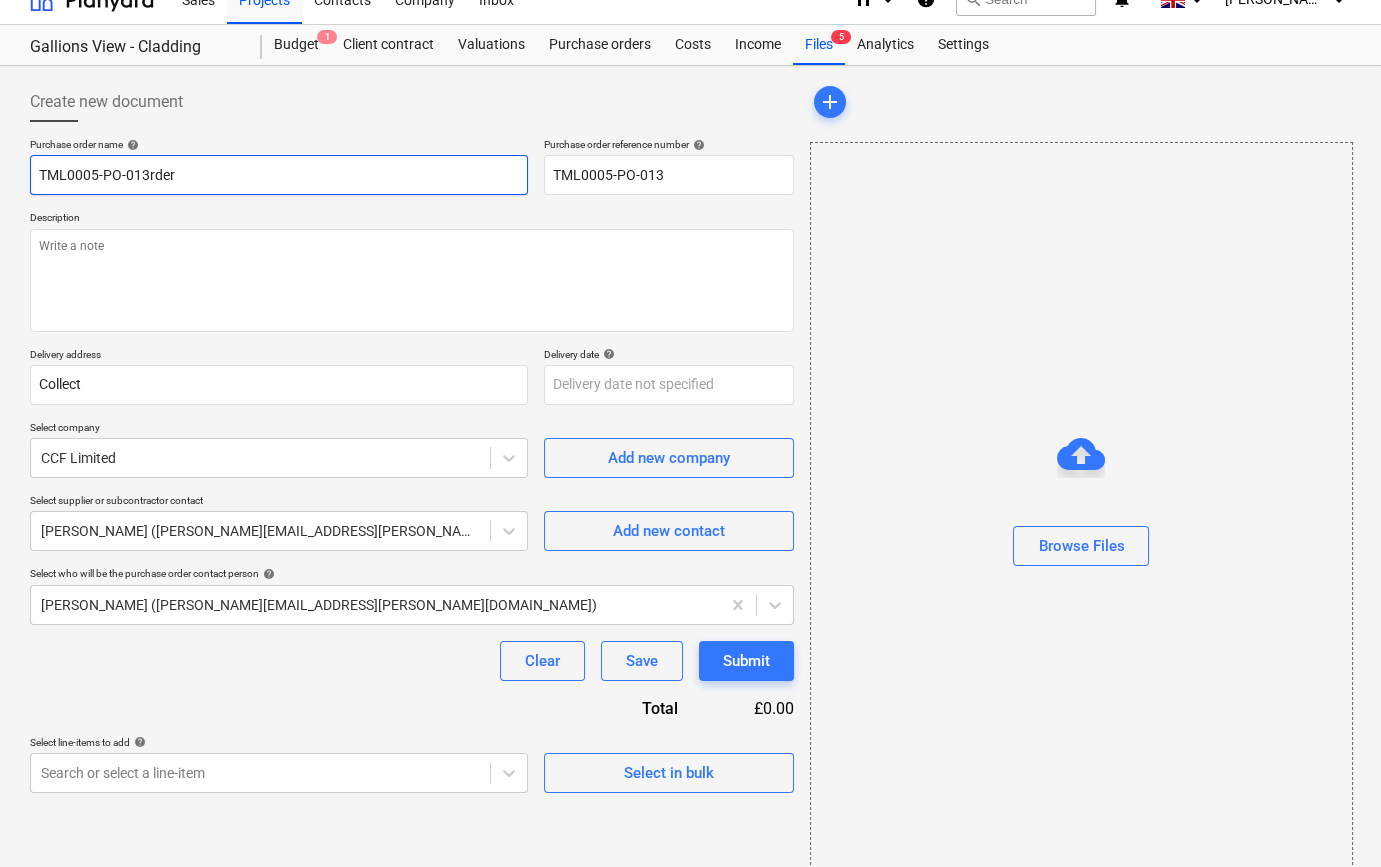 type on "x" 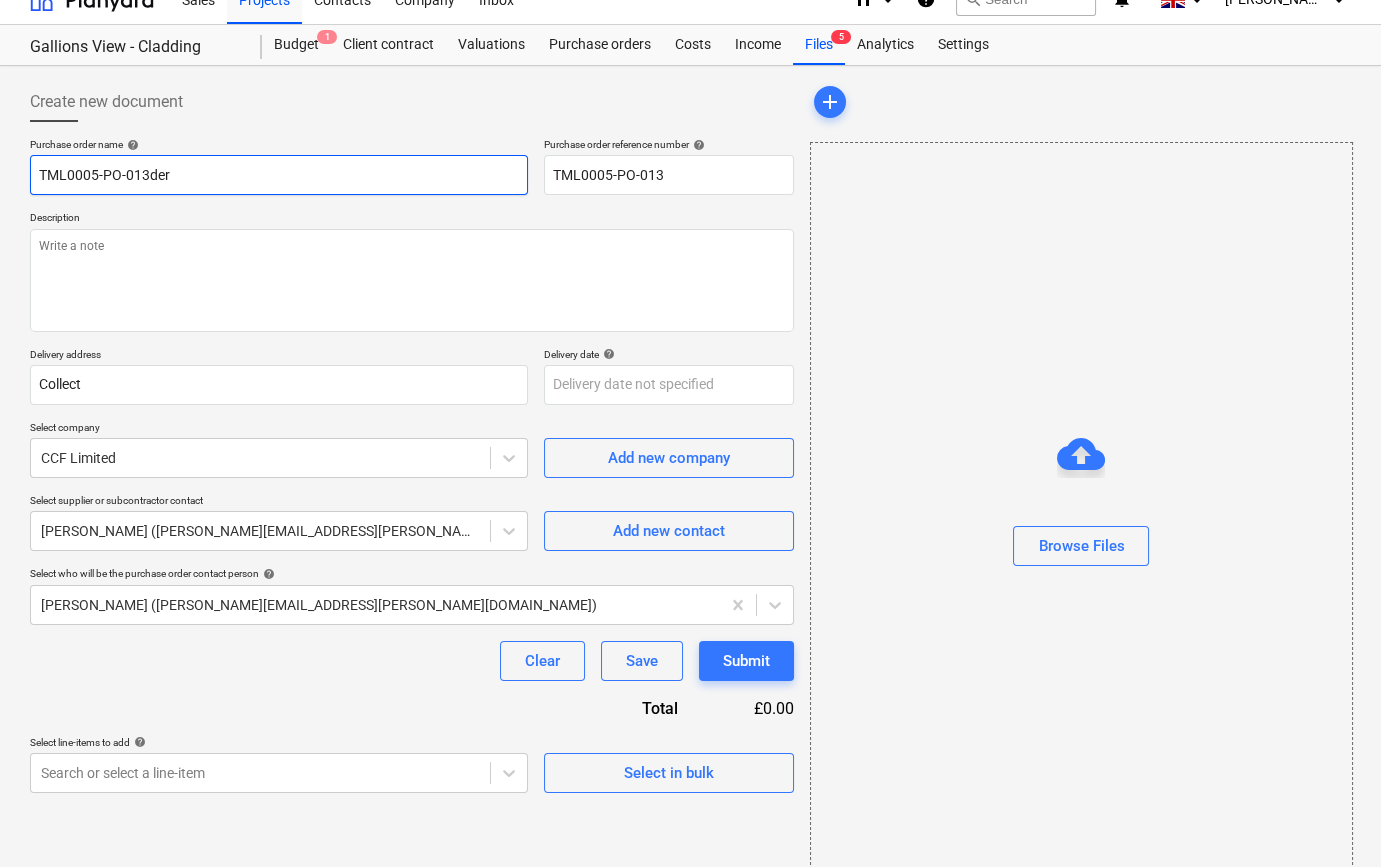 type on "x" 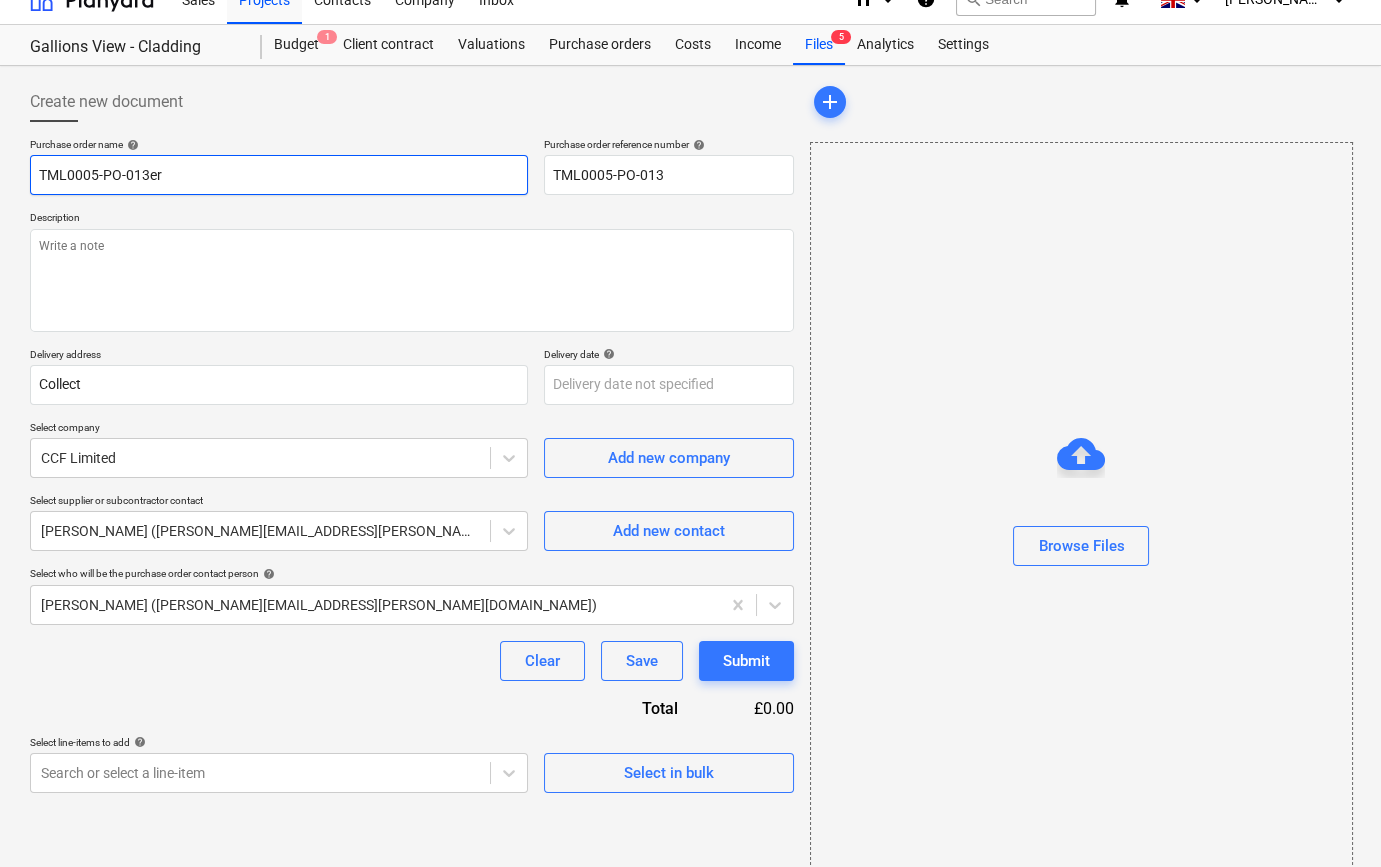 type on "TML0005-PO-013r" 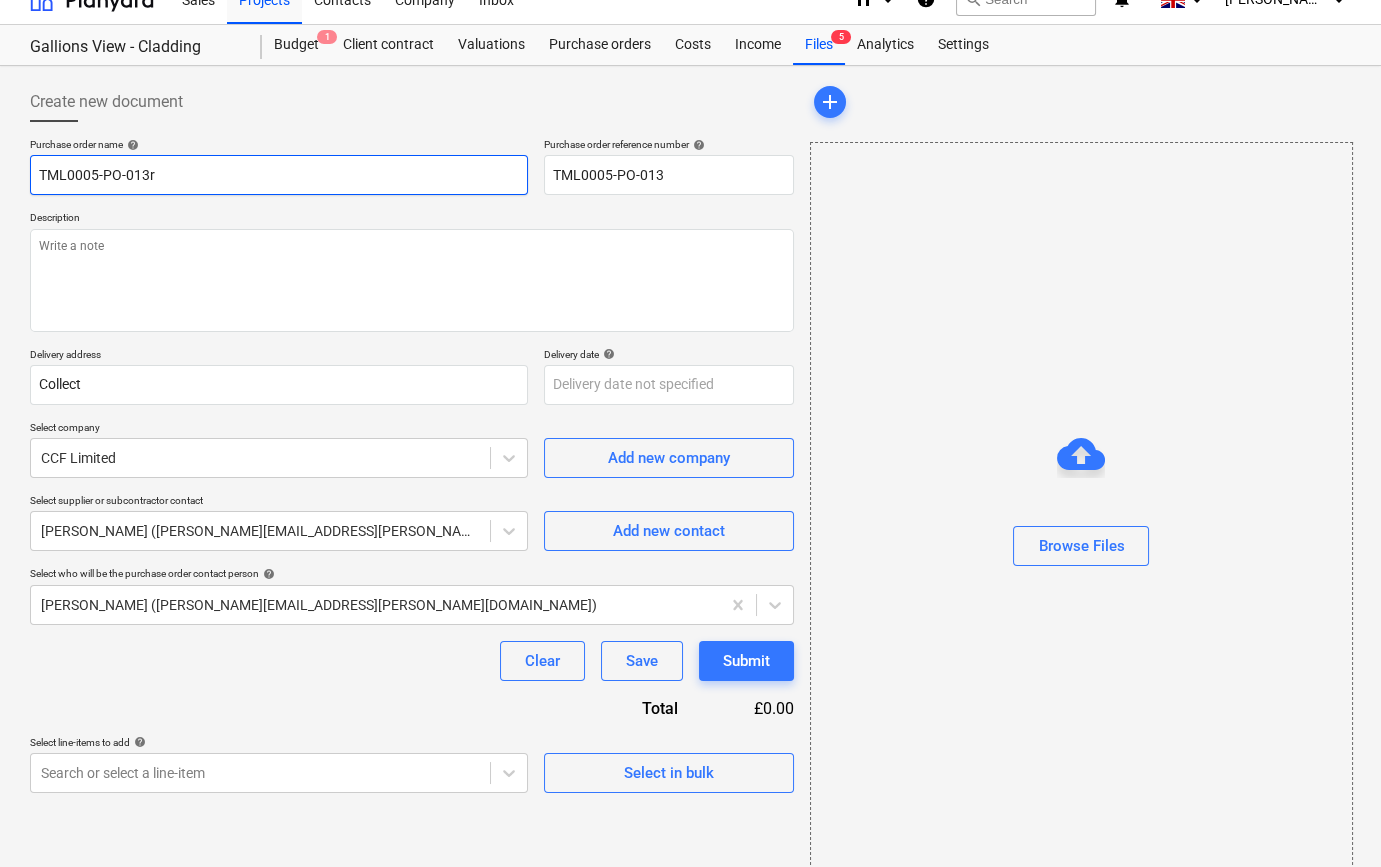 type on "x" 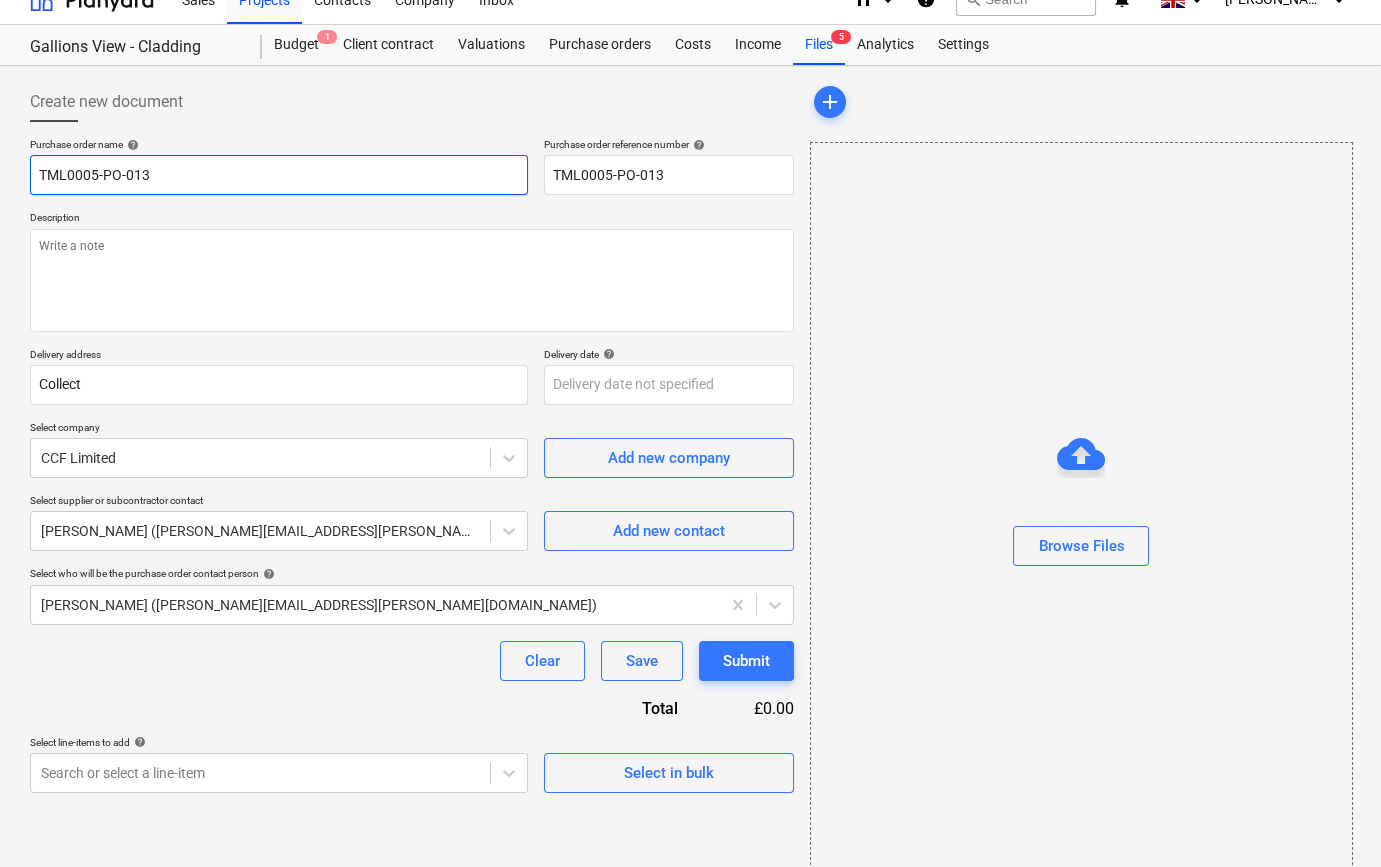 type on "x" 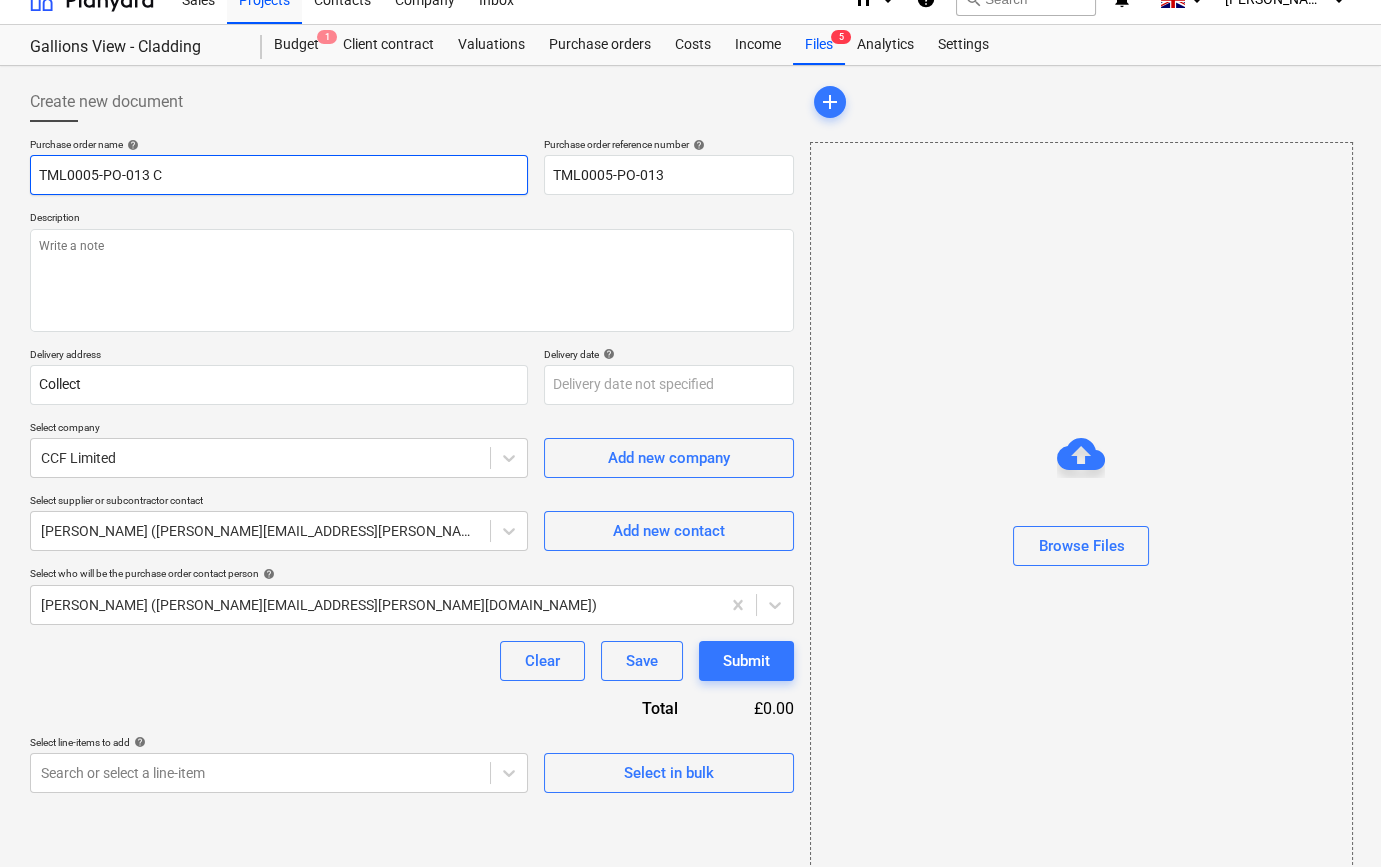 type on "x" 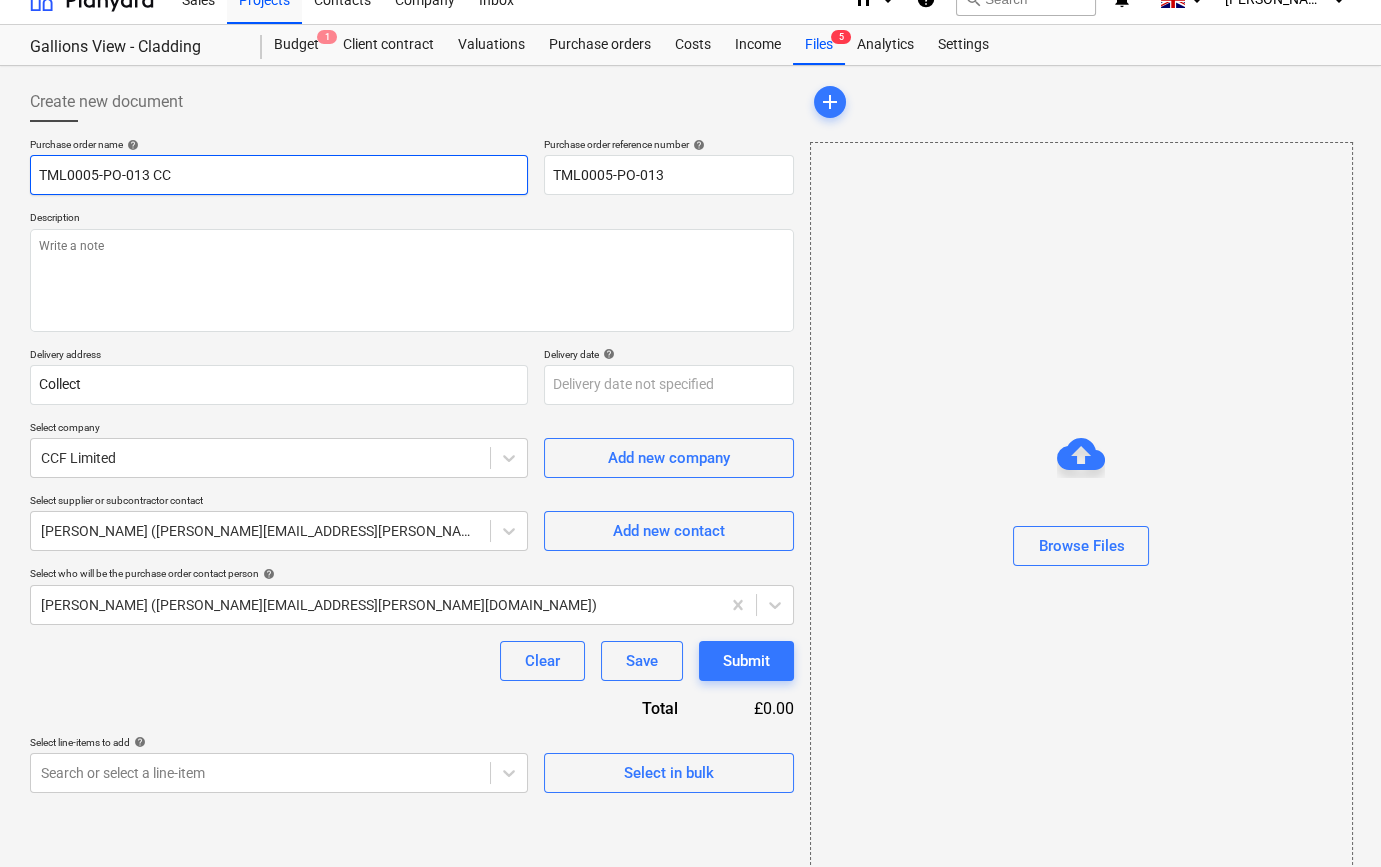 type on "x" 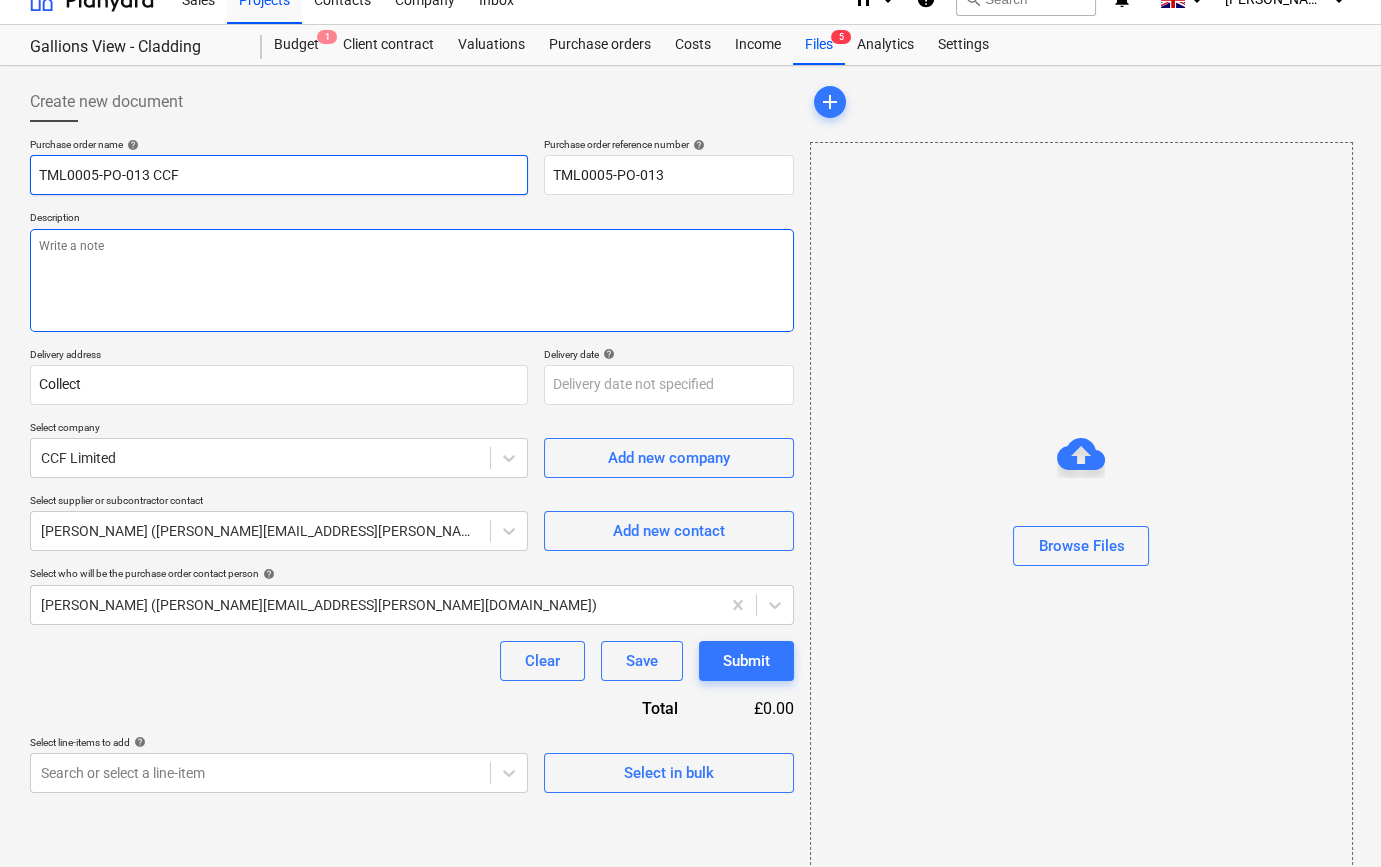 type on "TML0005-PO-013 CCF" 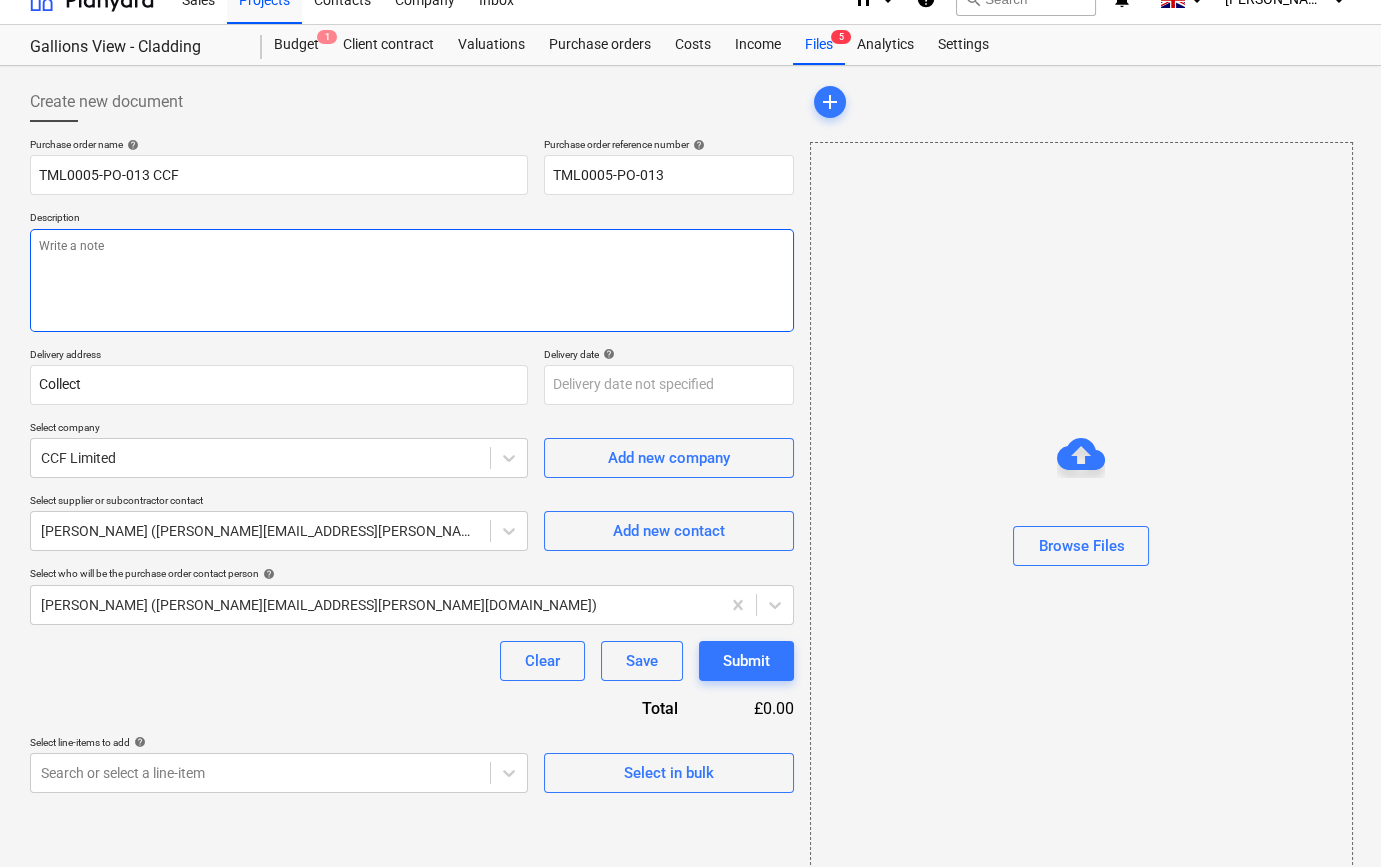 click at bounding box center [412, 280] 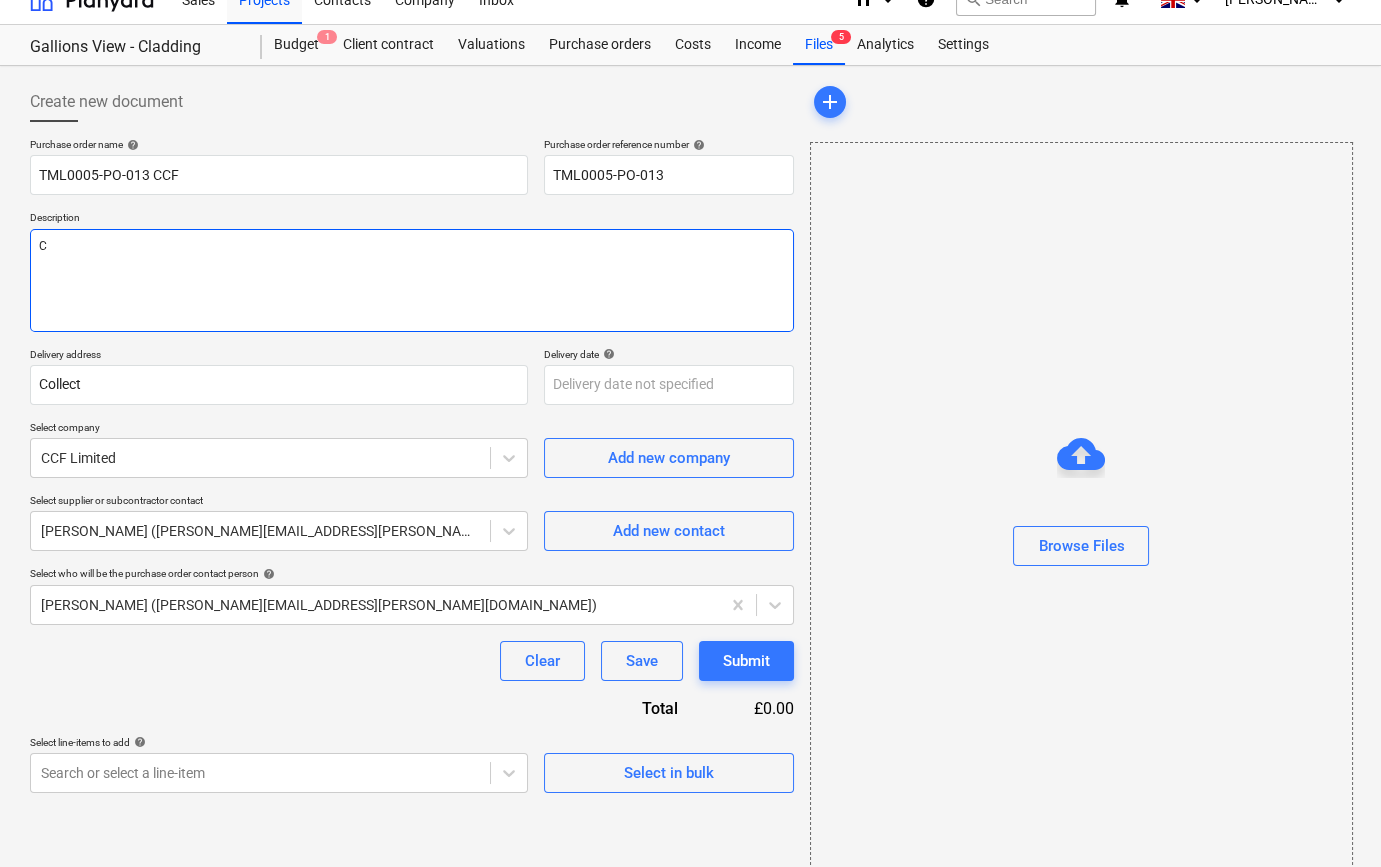 type on "x" 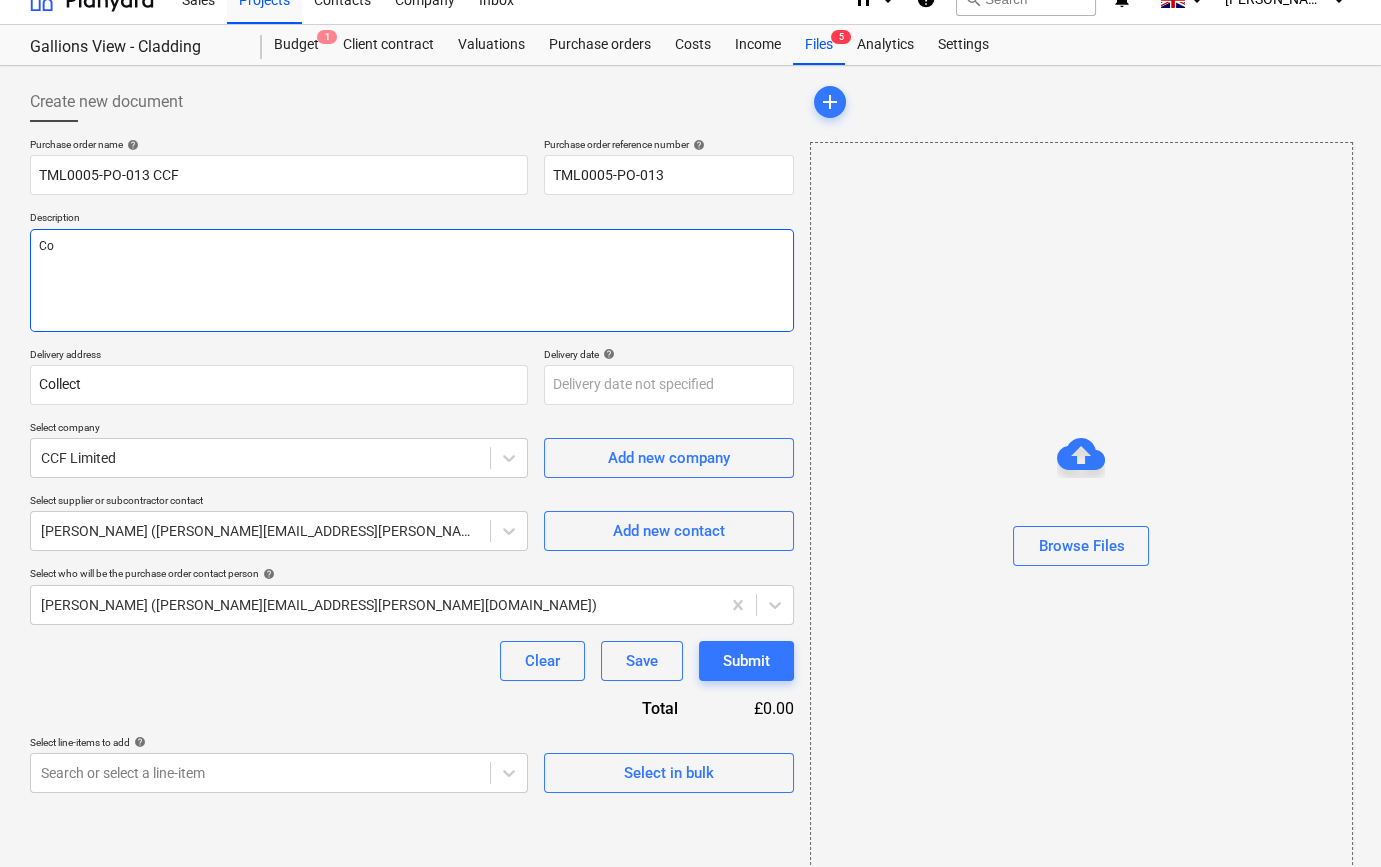 type on "x" 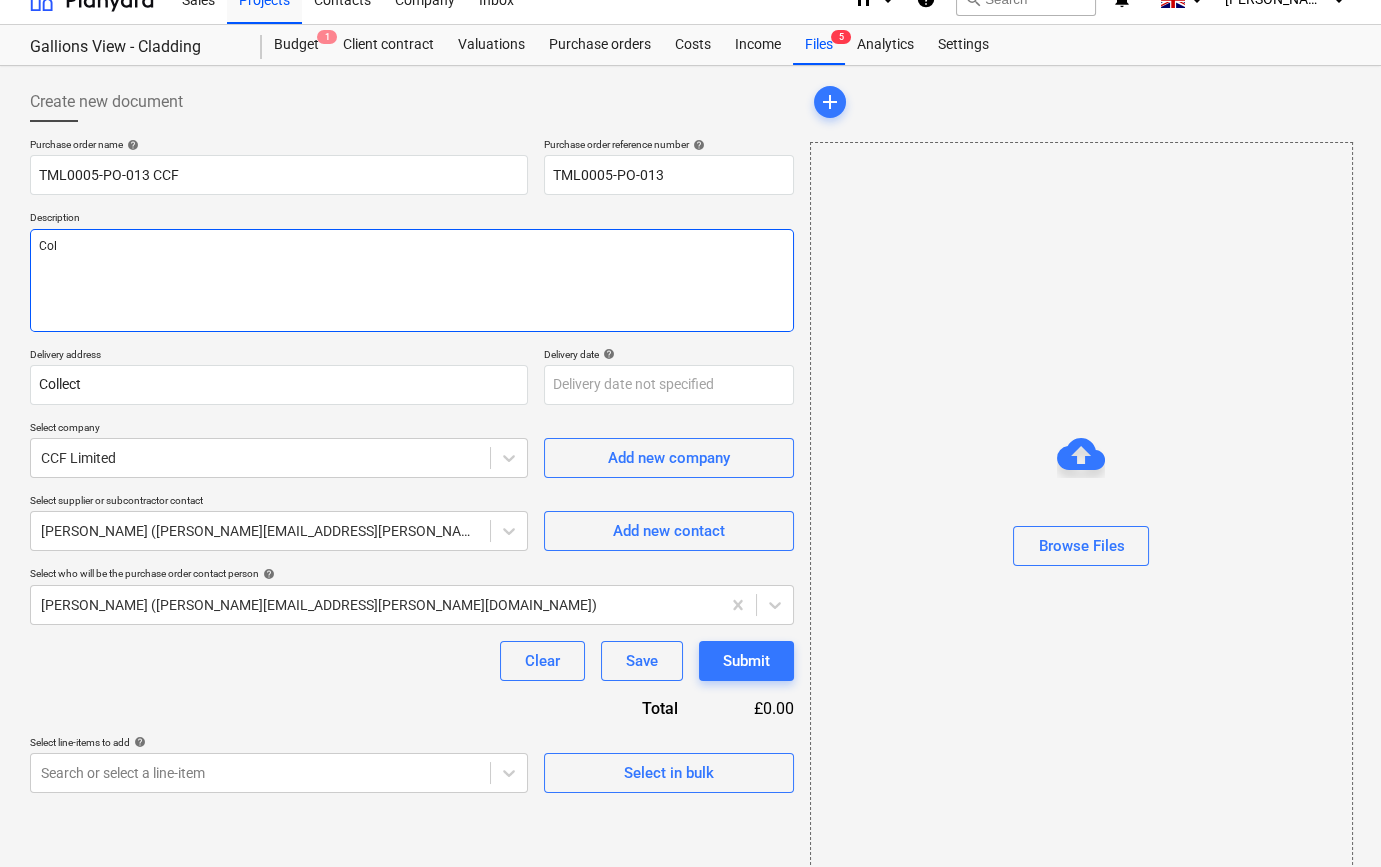 type on "x" 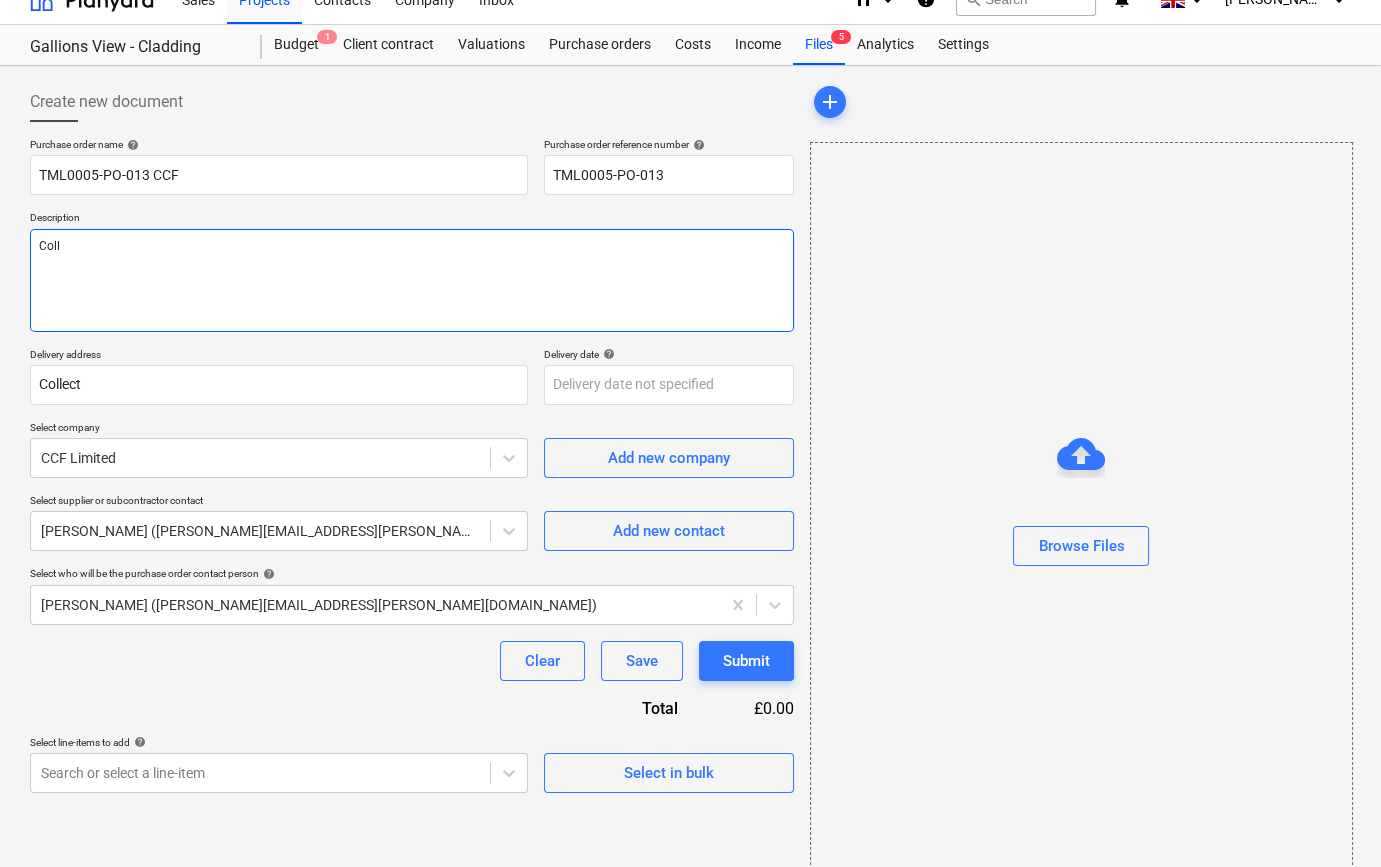 type on "x" 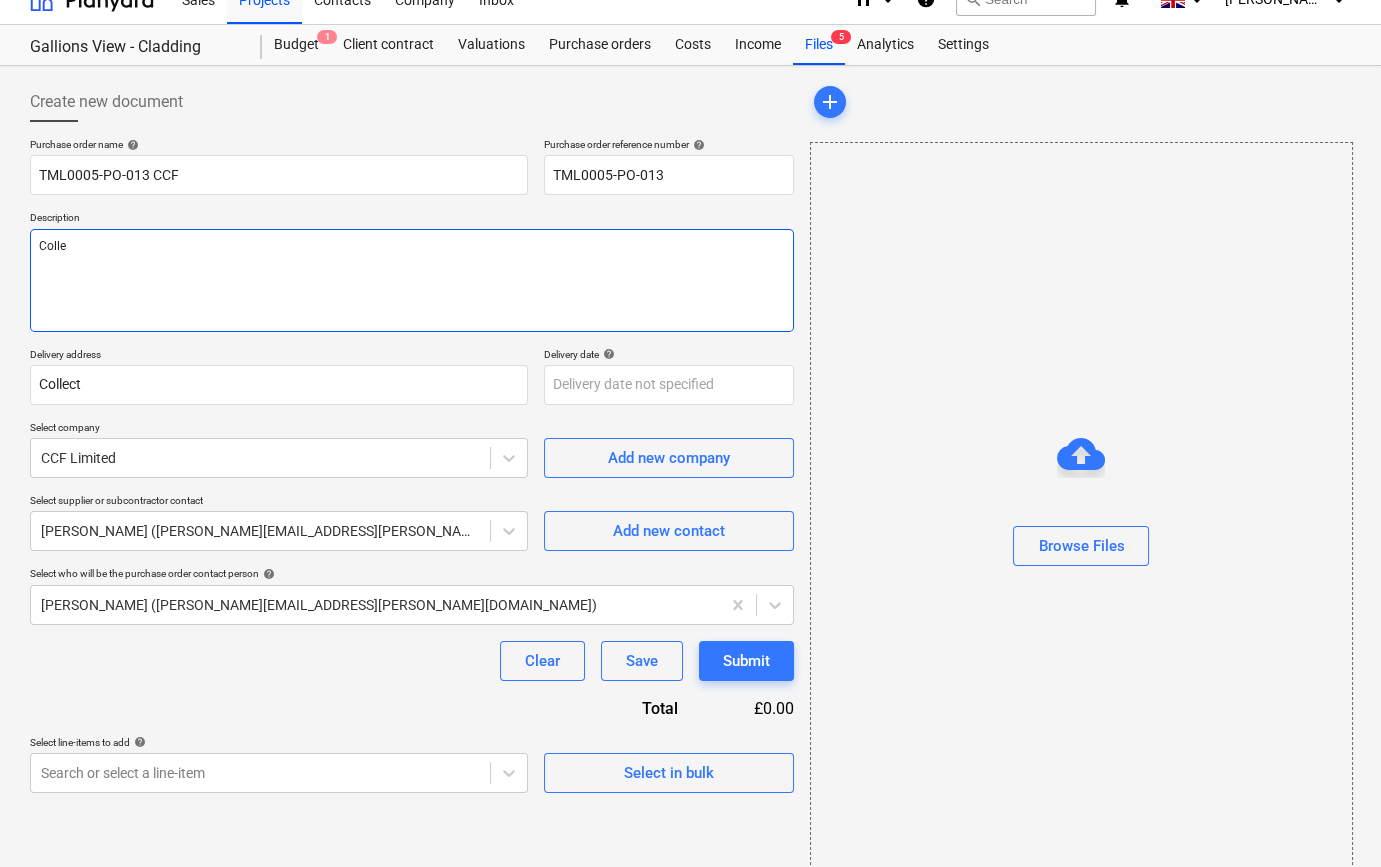 type on "x" 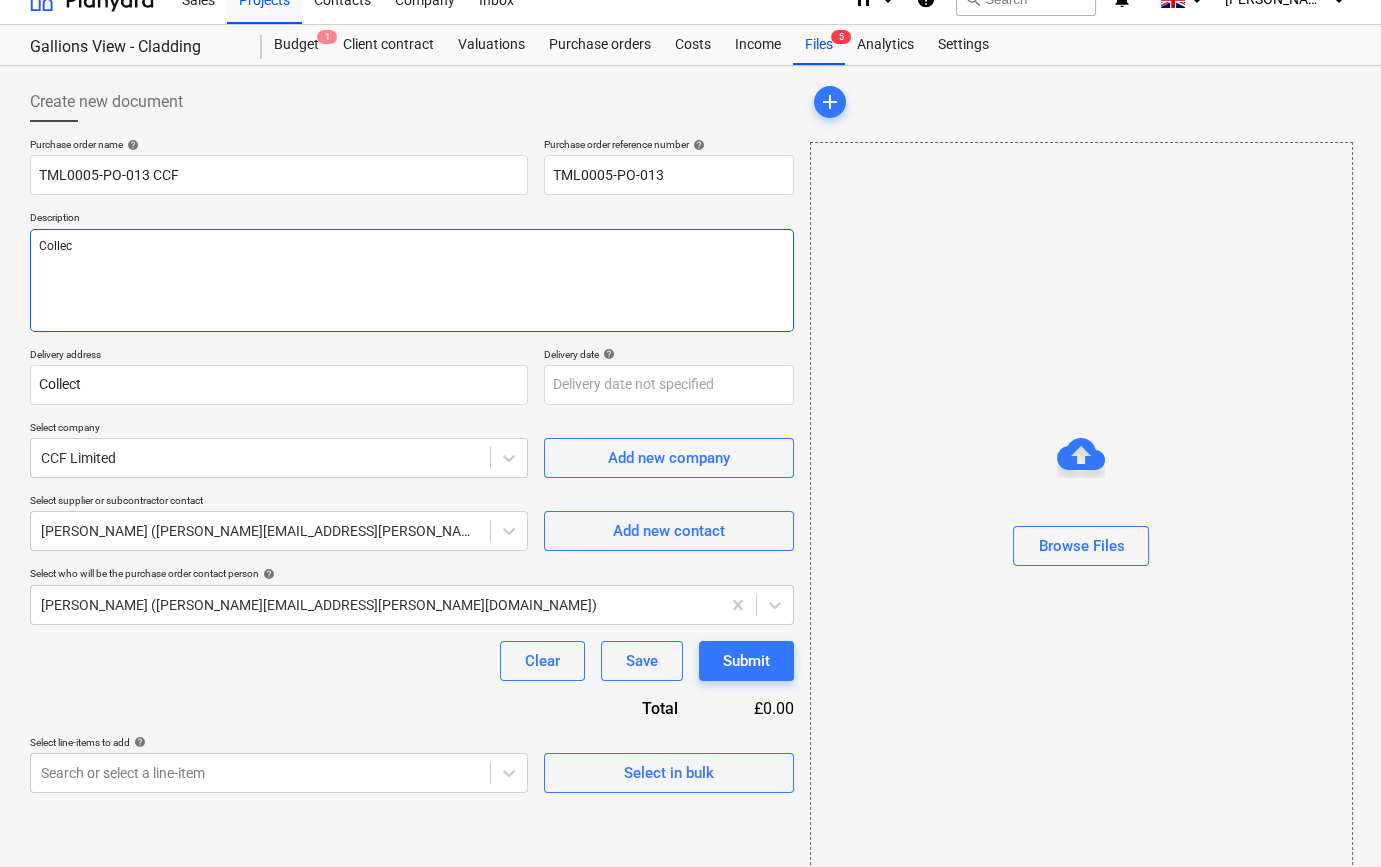 type on "x" 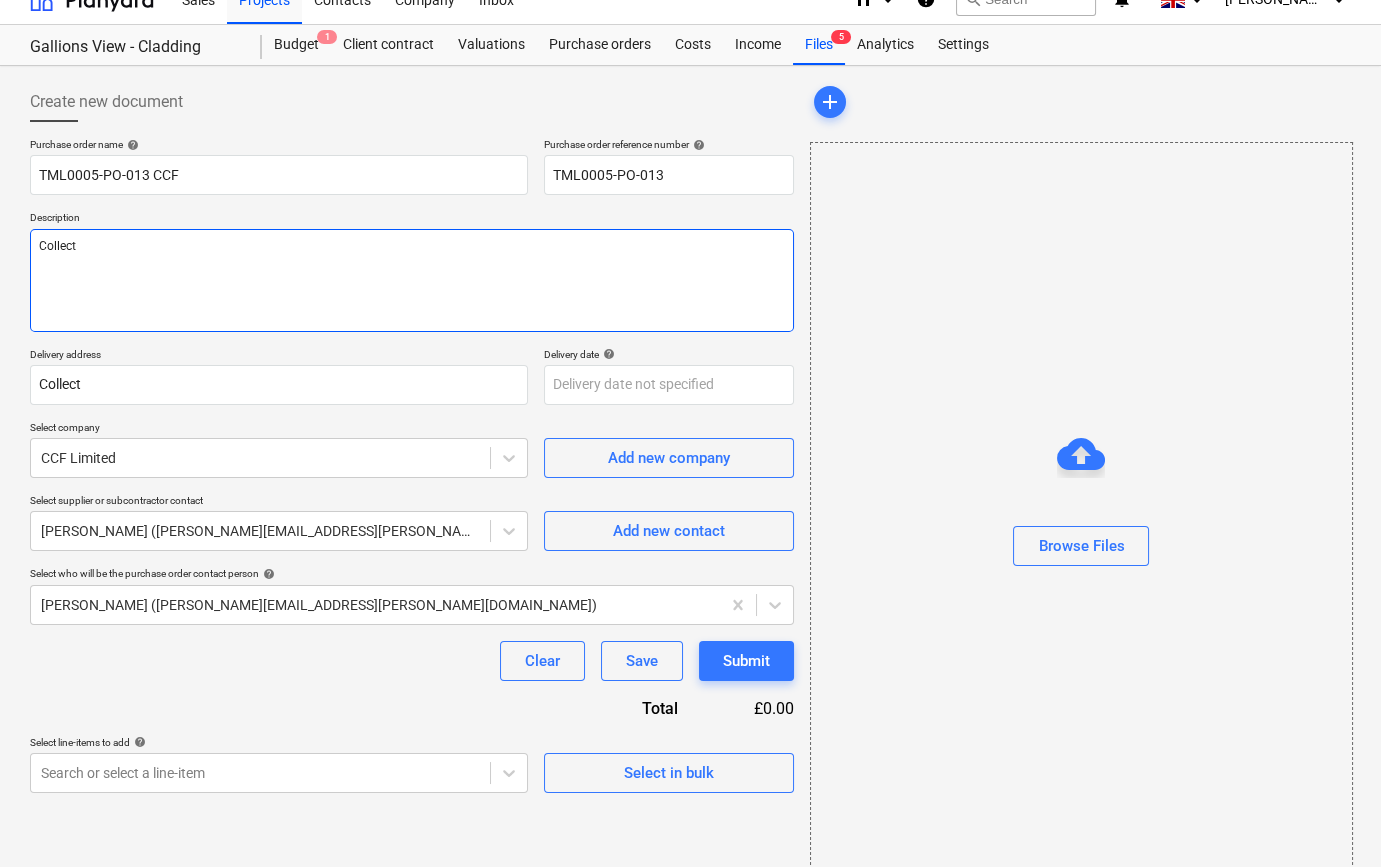 type on "x" 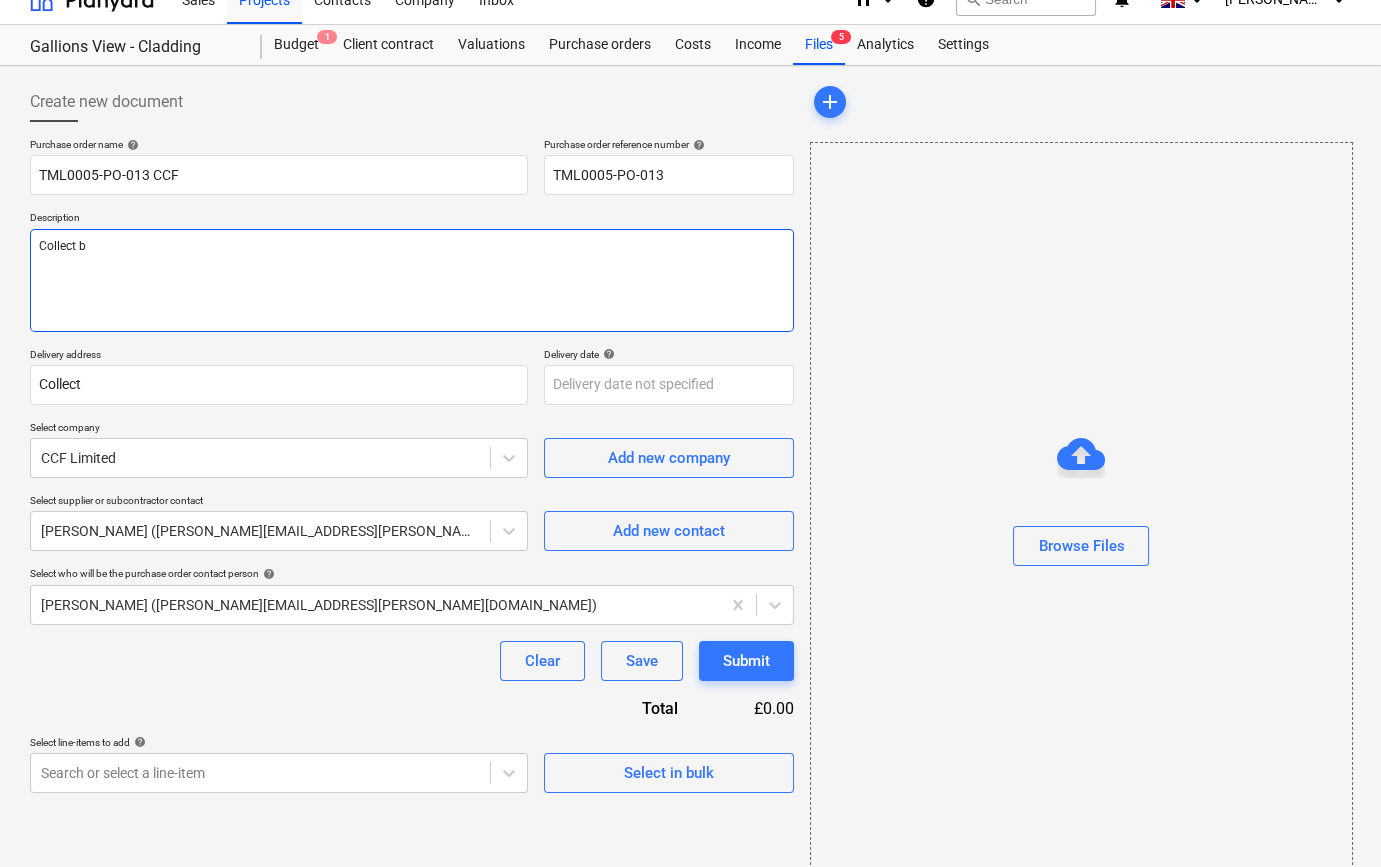 type on "x" 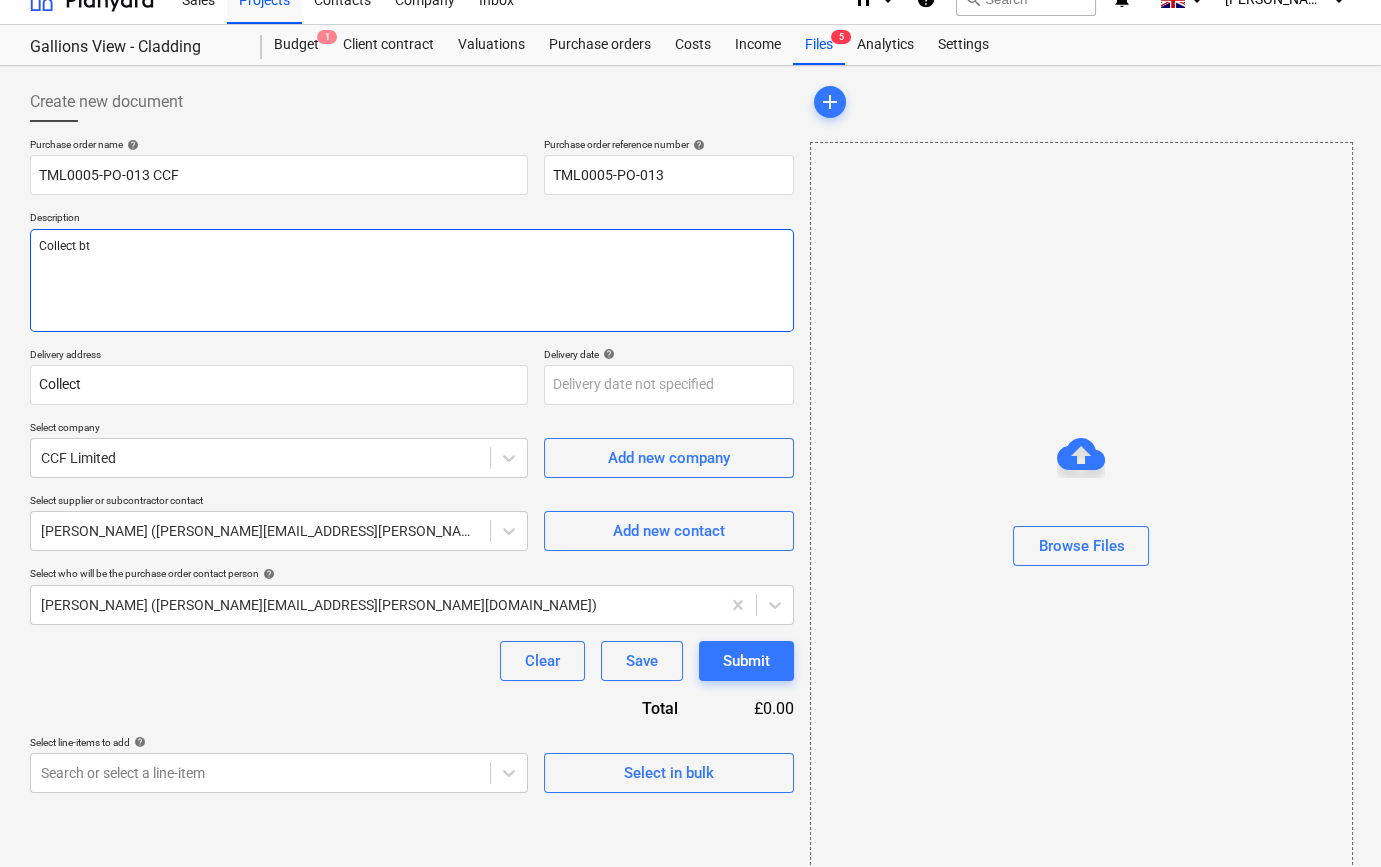 type on "x" 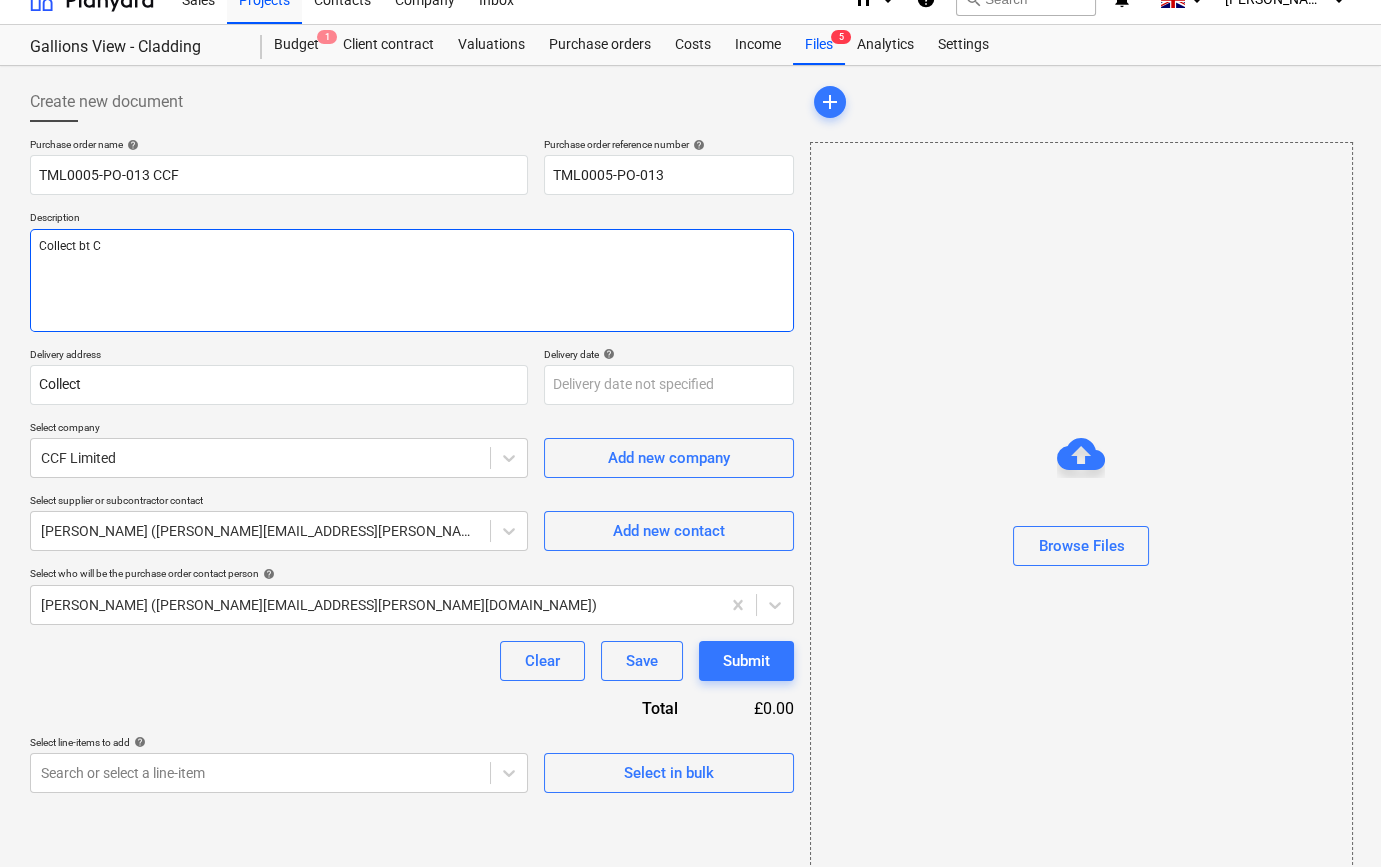 type on "x" 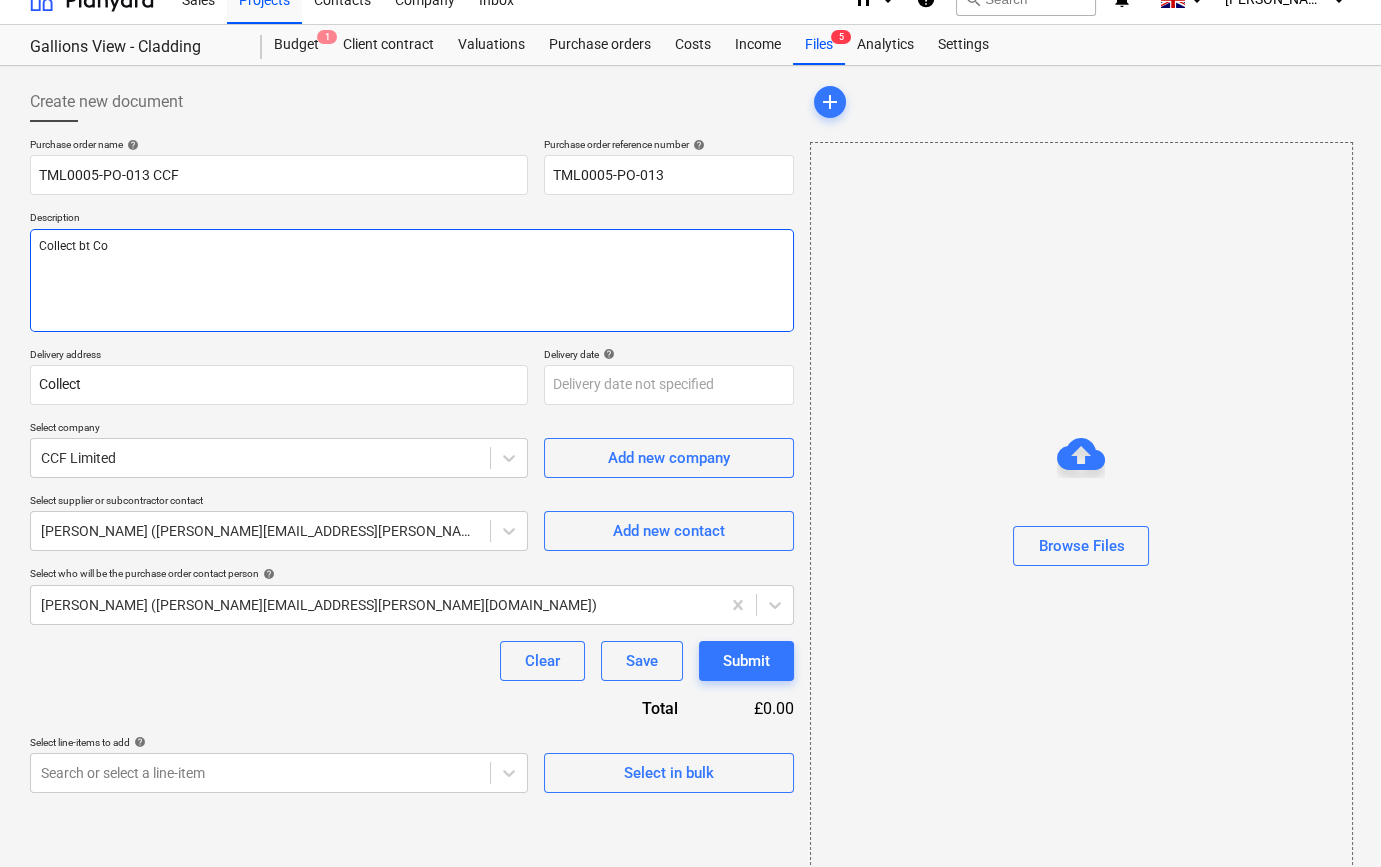 type on "x" 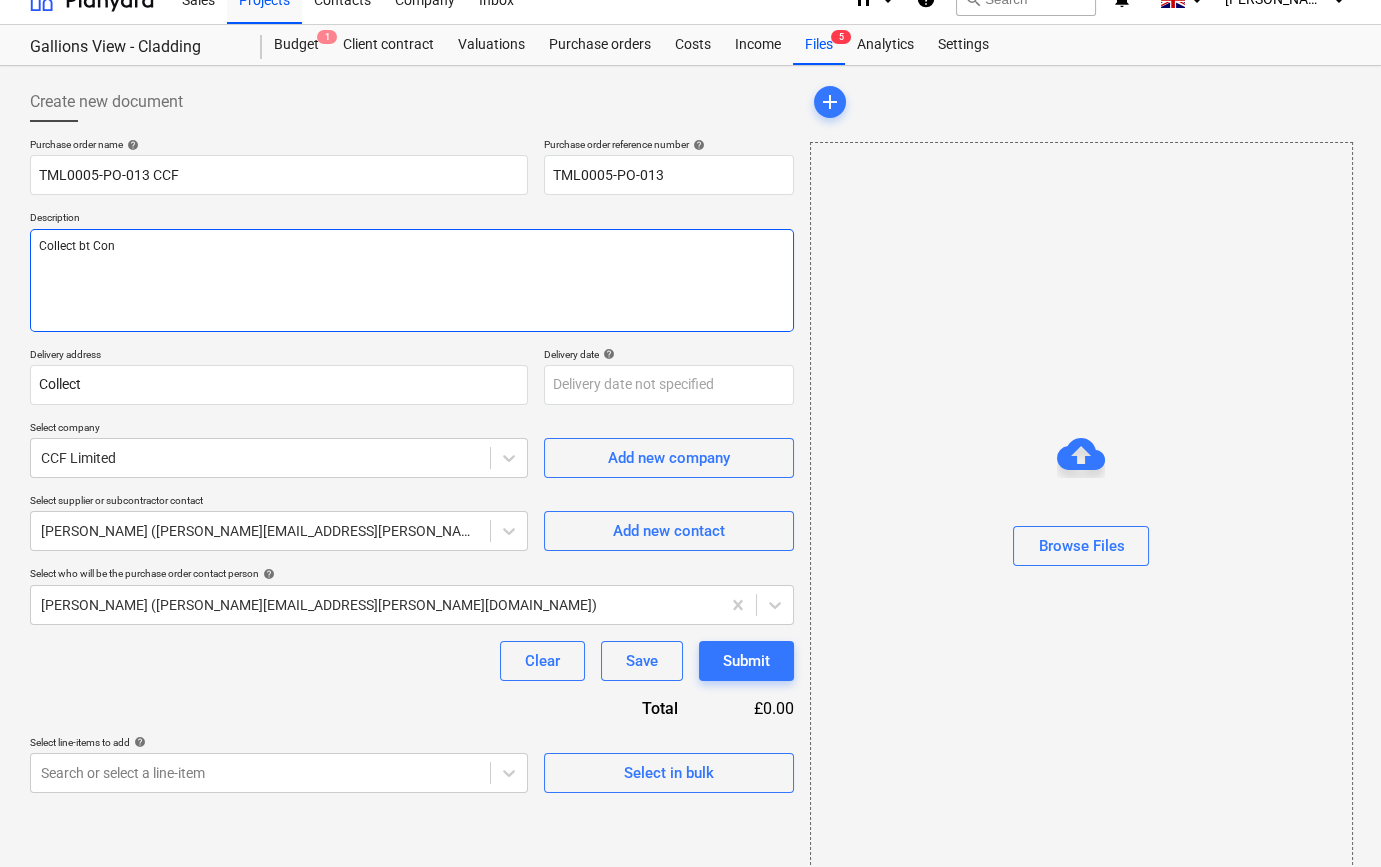 type on "x" 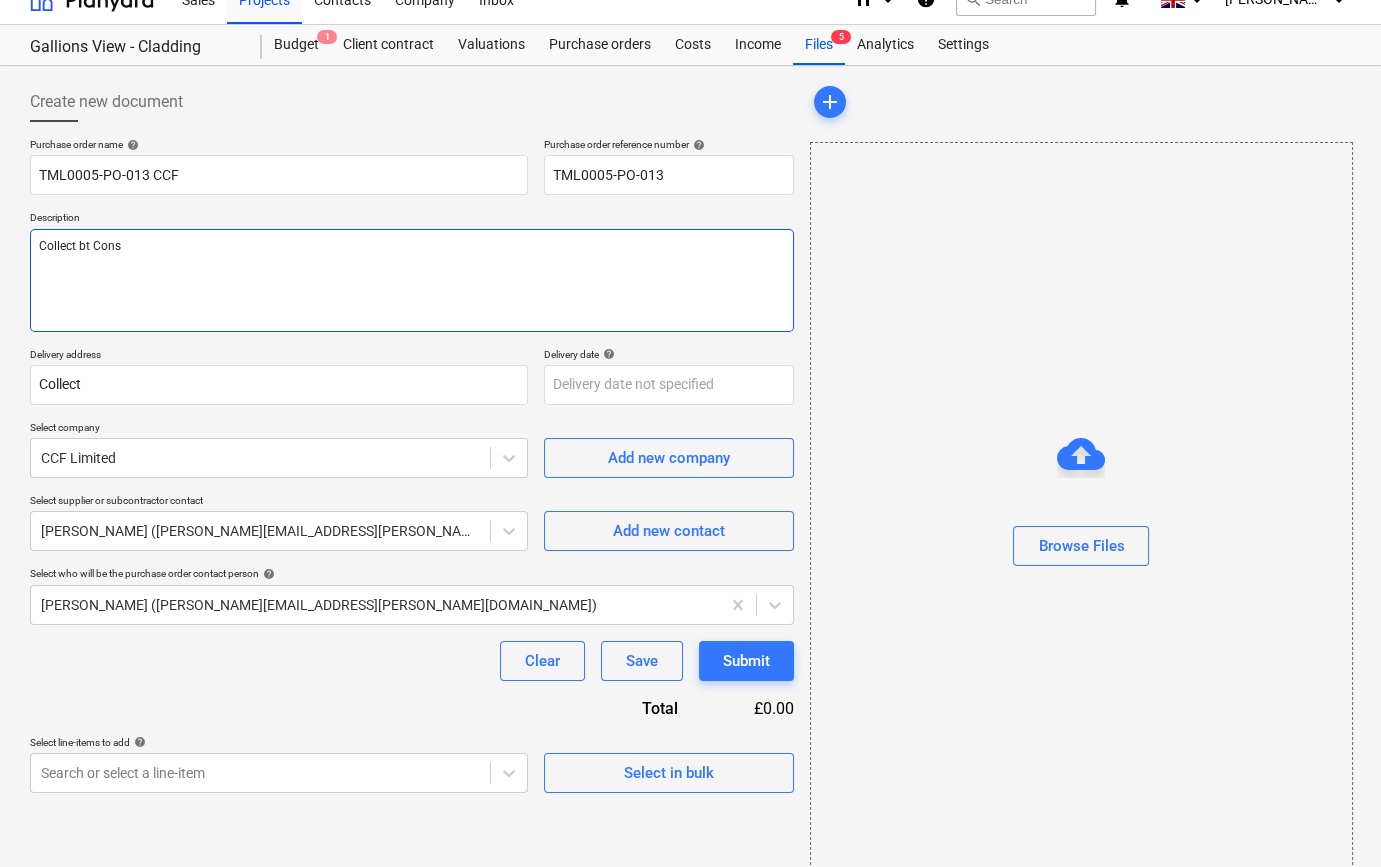 type on "x" 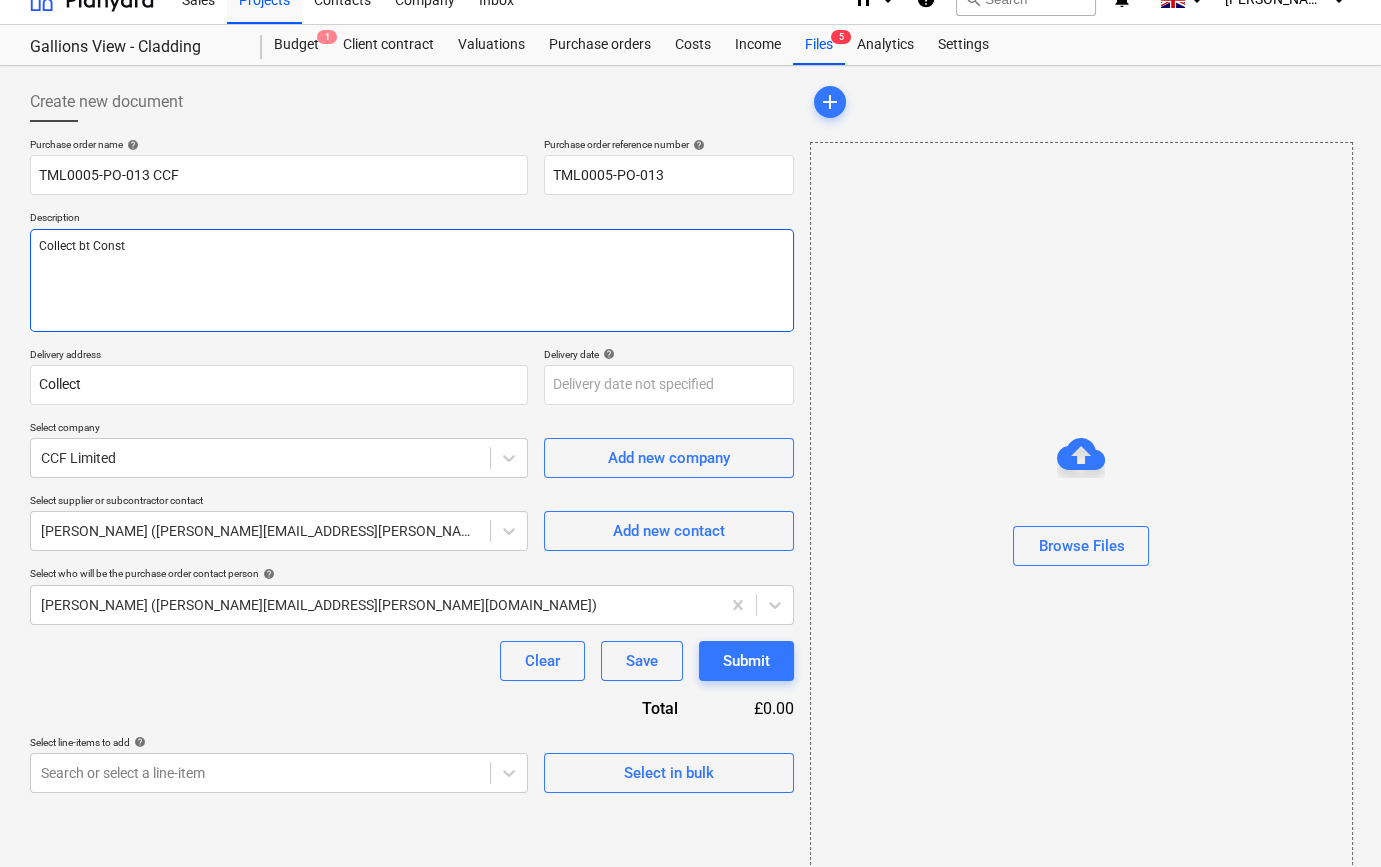 type on "x" 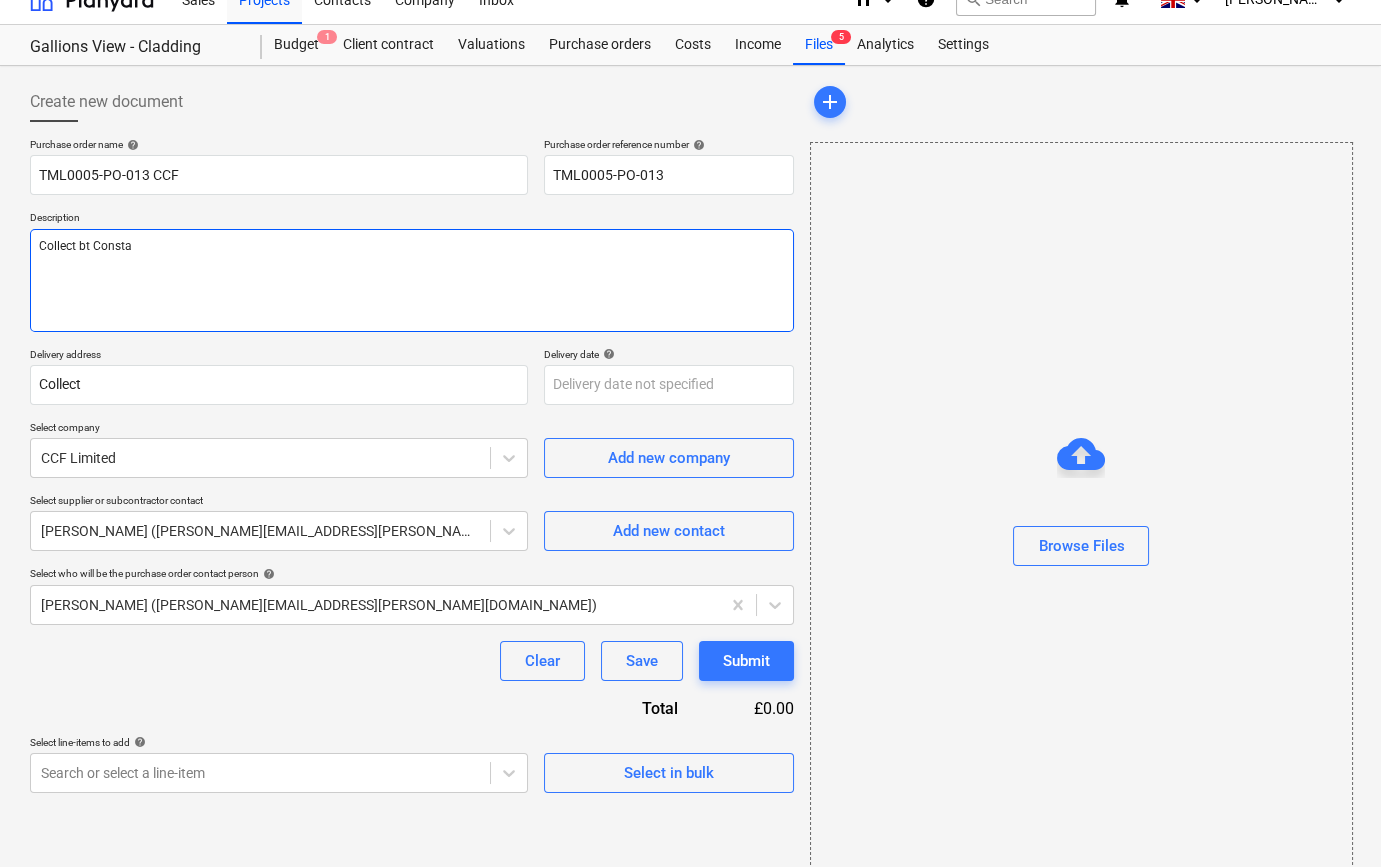 type on "x" 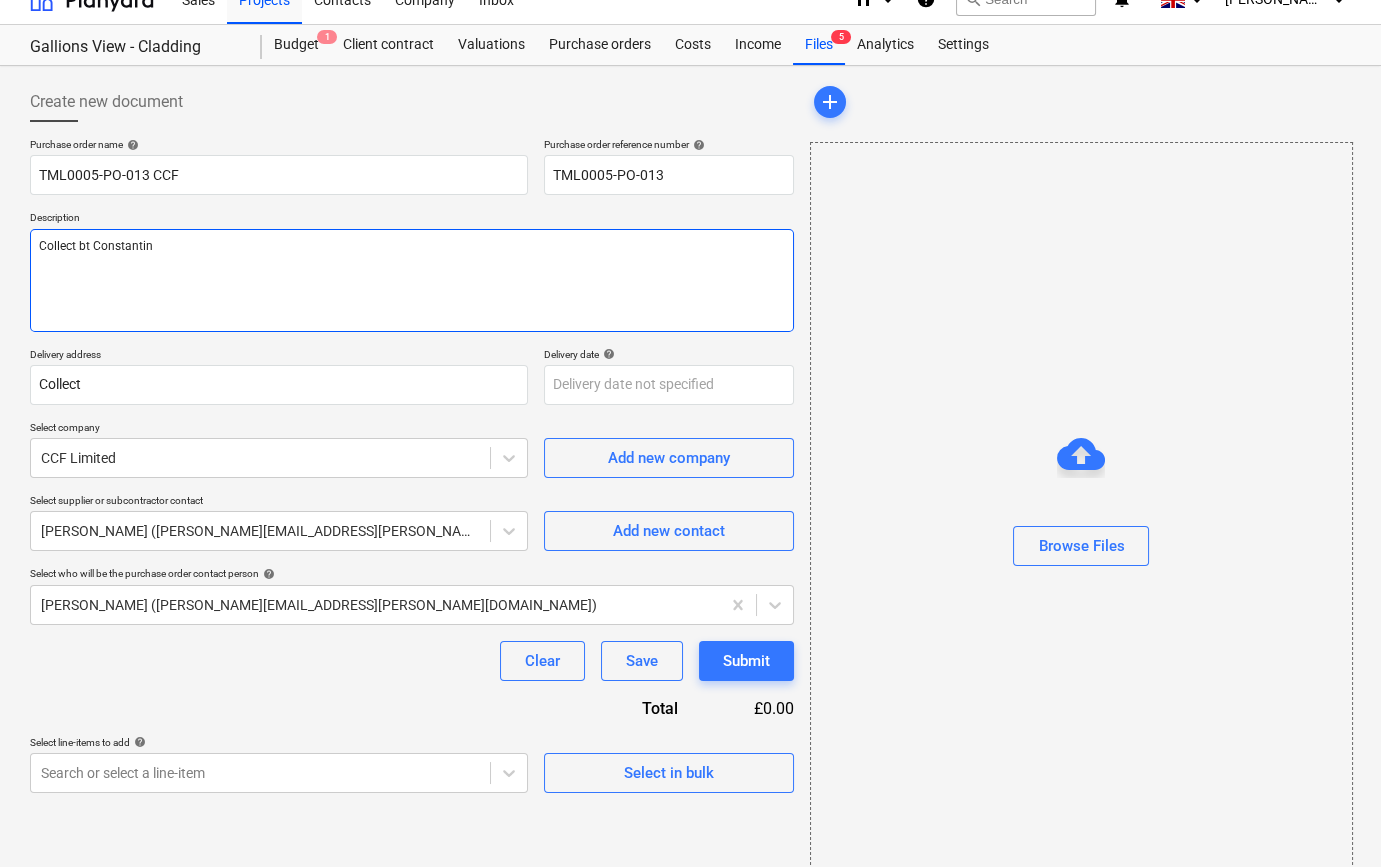click on "Collect bt Constantin" at bounding box center [412, 280] 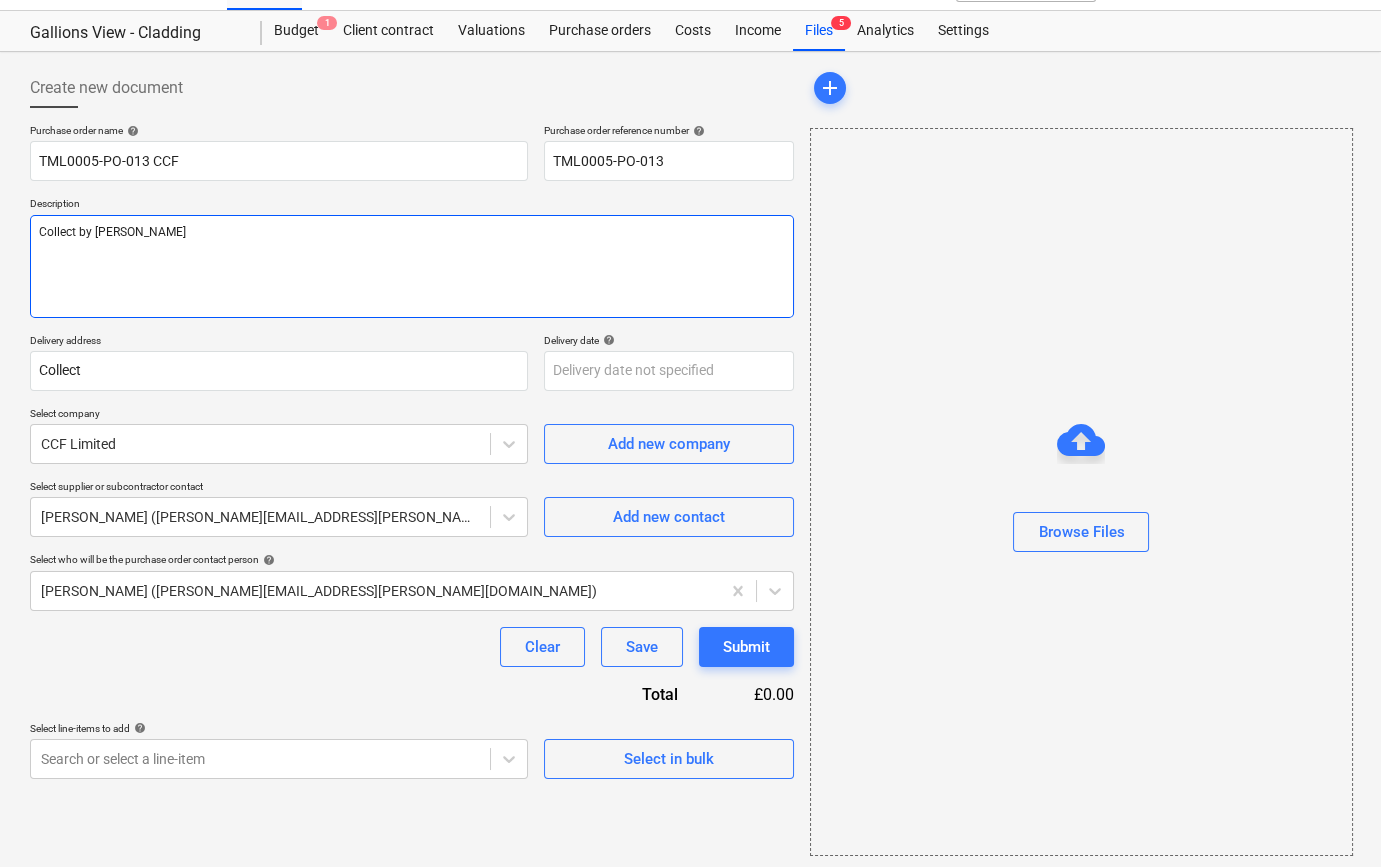 scroll, scrollTop: 43, scrollLeft: 0, axis: vertical 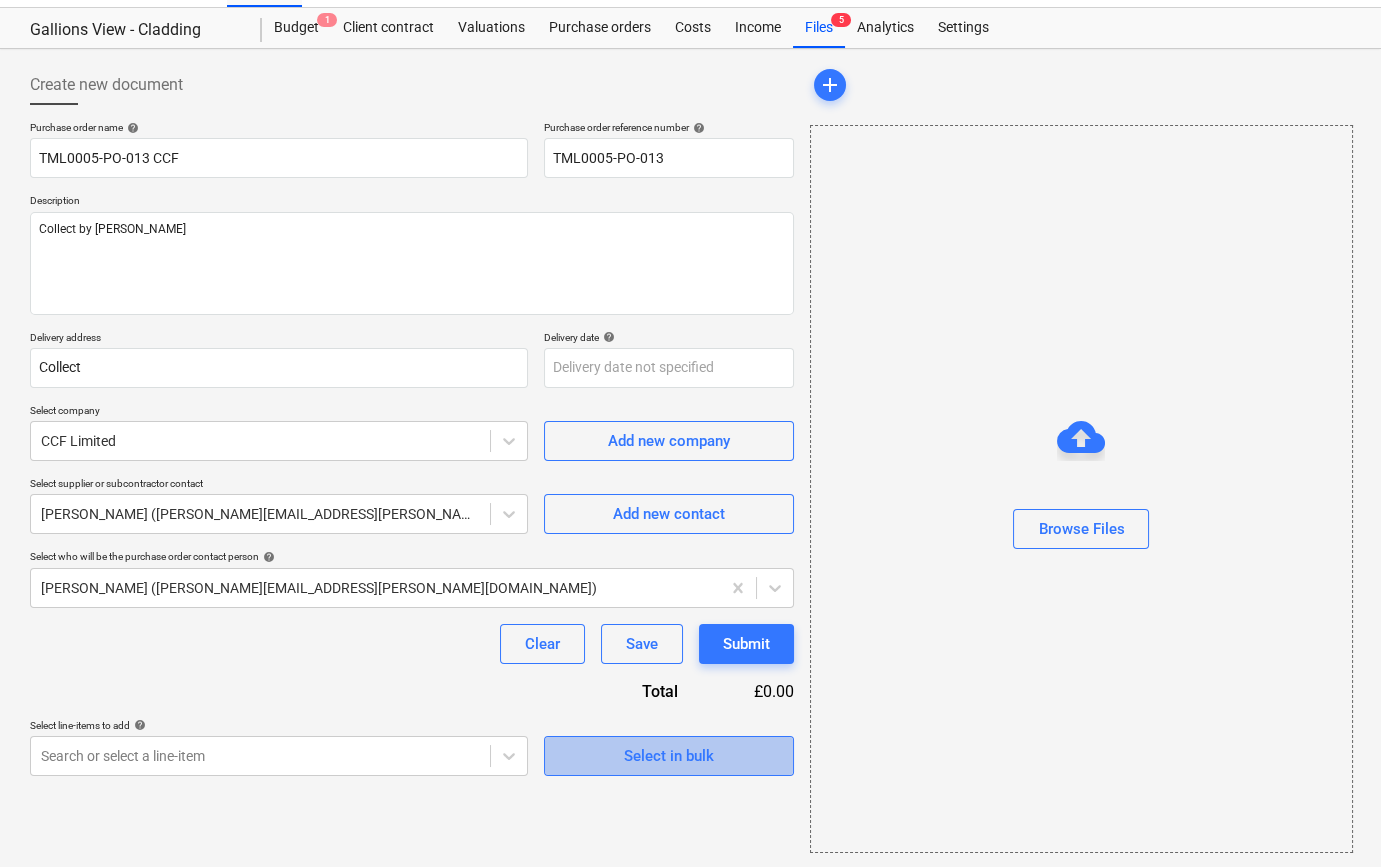 click on "Select in bulk" at bounding box center (669, 756) 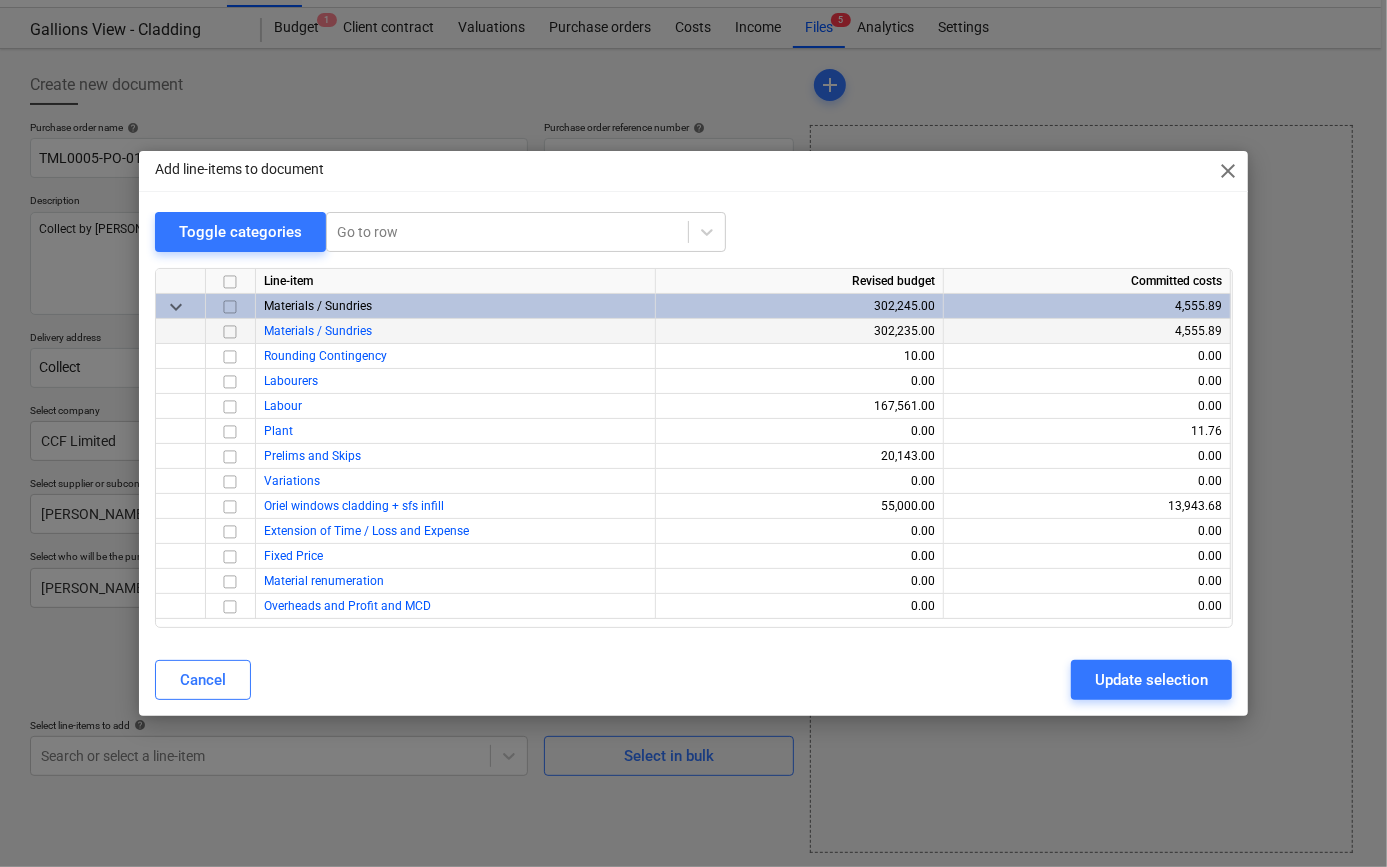 click at bounding box center (230, 332) 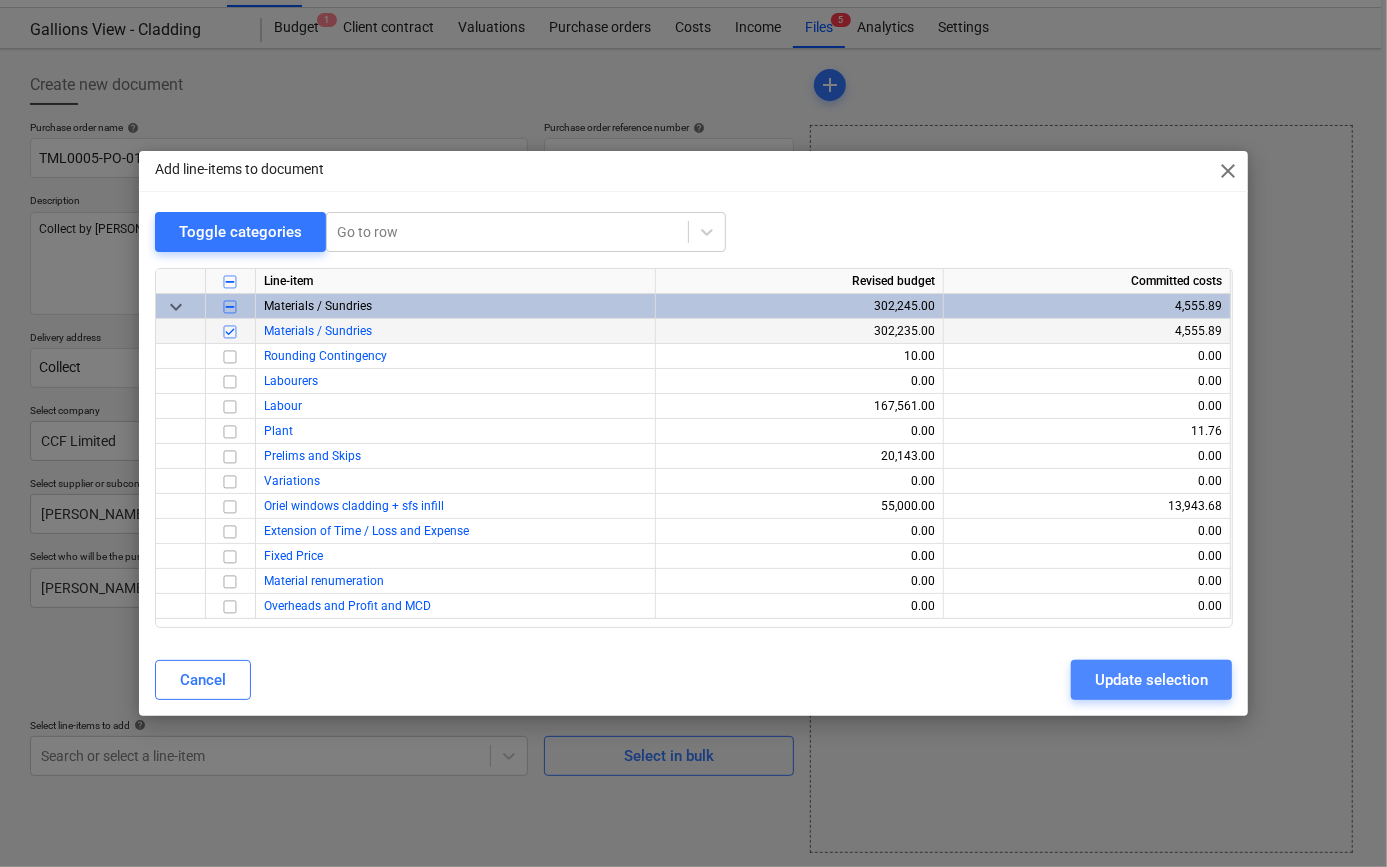 click on "Update selection" at bounding box center (1151, 680) 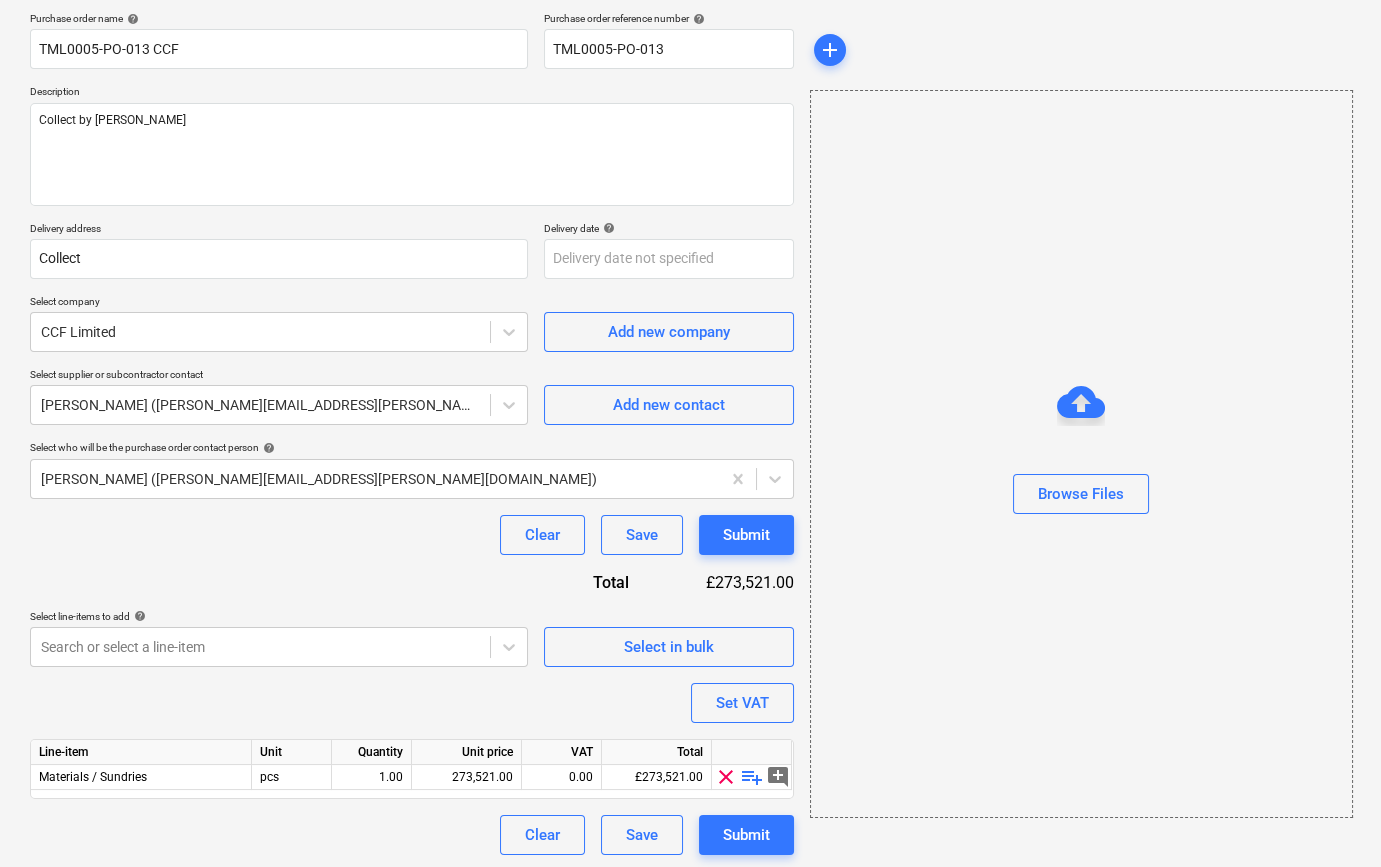 scroll, scrollTop: 155, scrollLeft: 0, axis: vertical 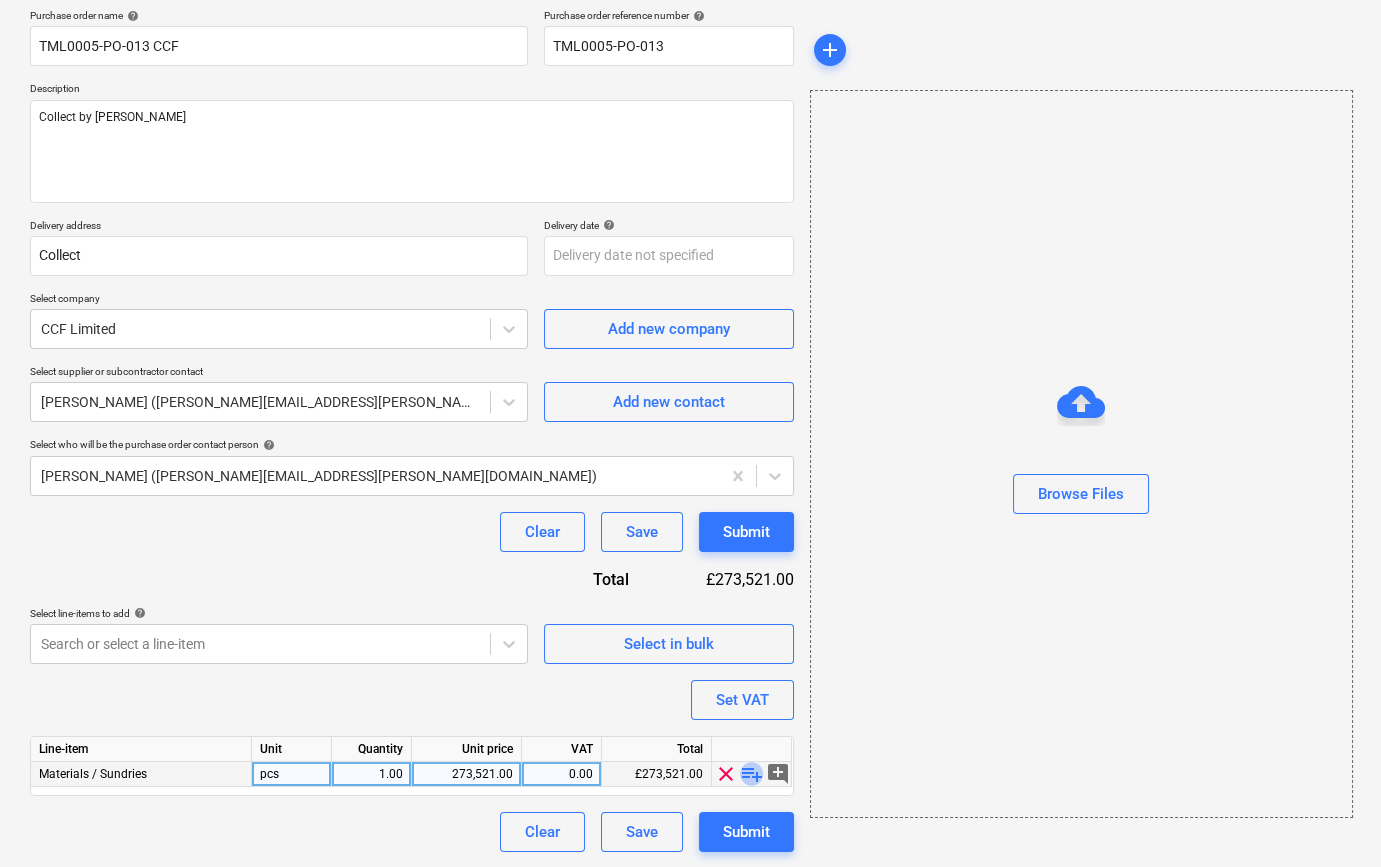 click on "playlist_add" at bounding box center (752, 774) 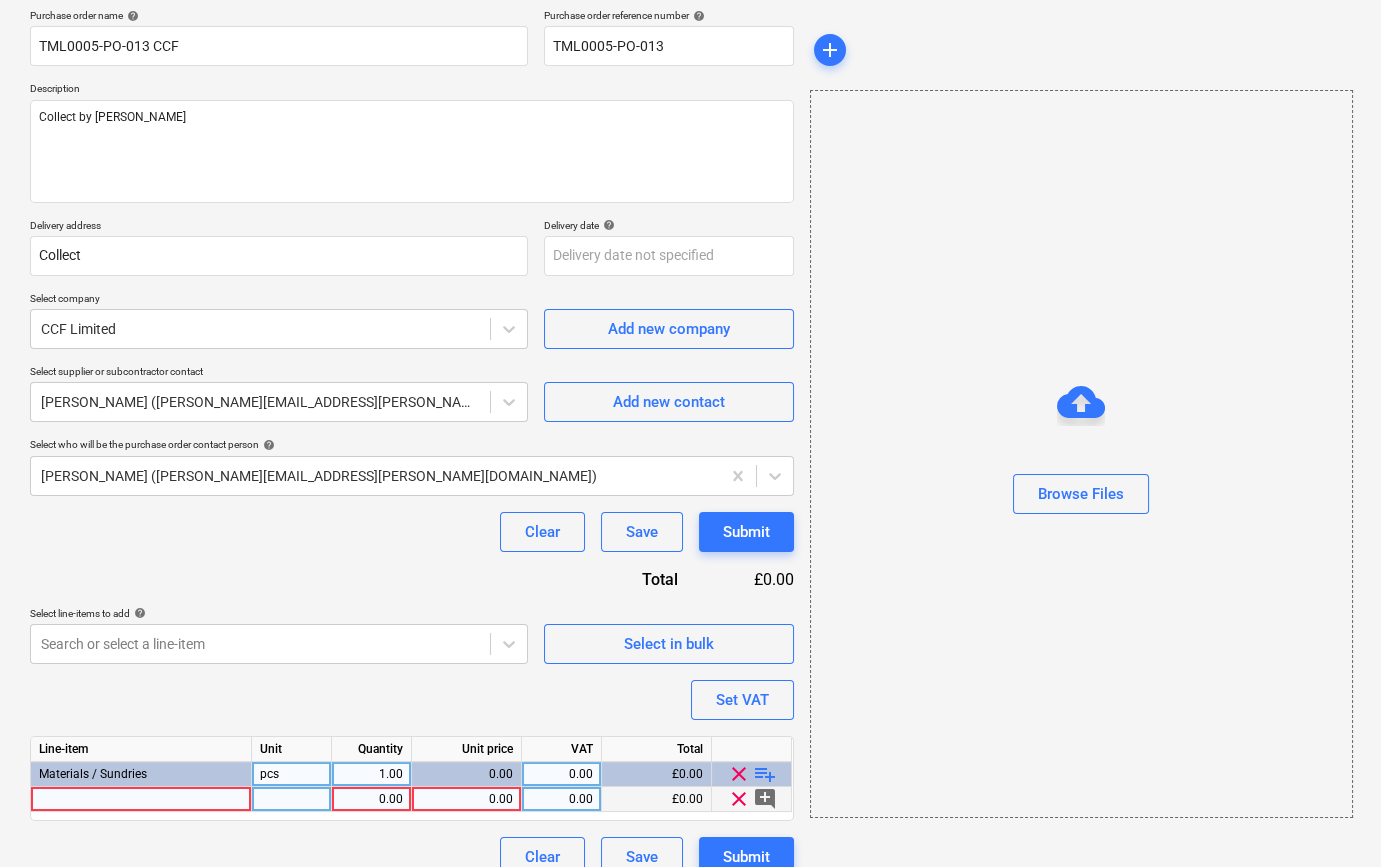 click at bounding box center [141, 799] 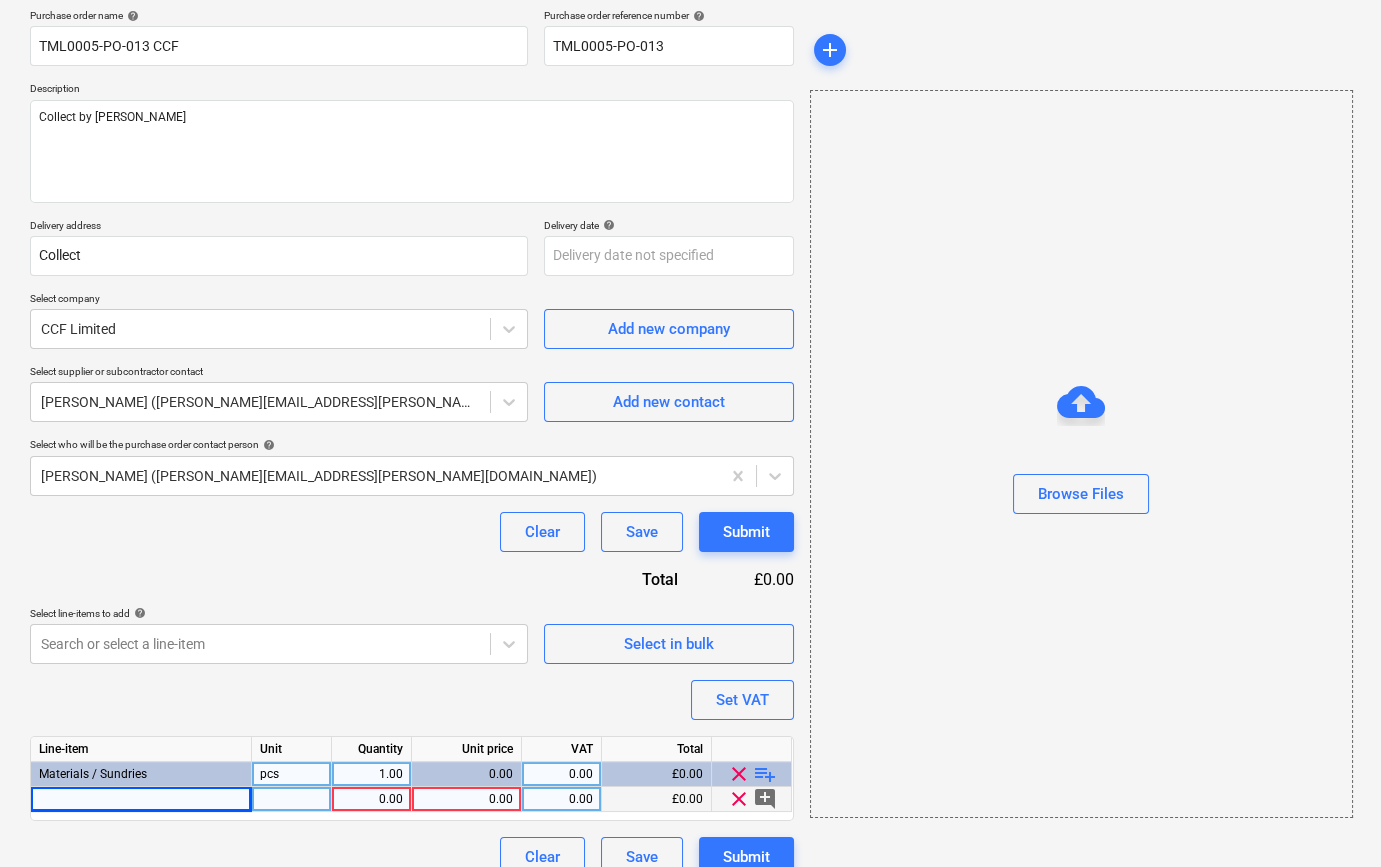 click at bounding box center (141, 799) 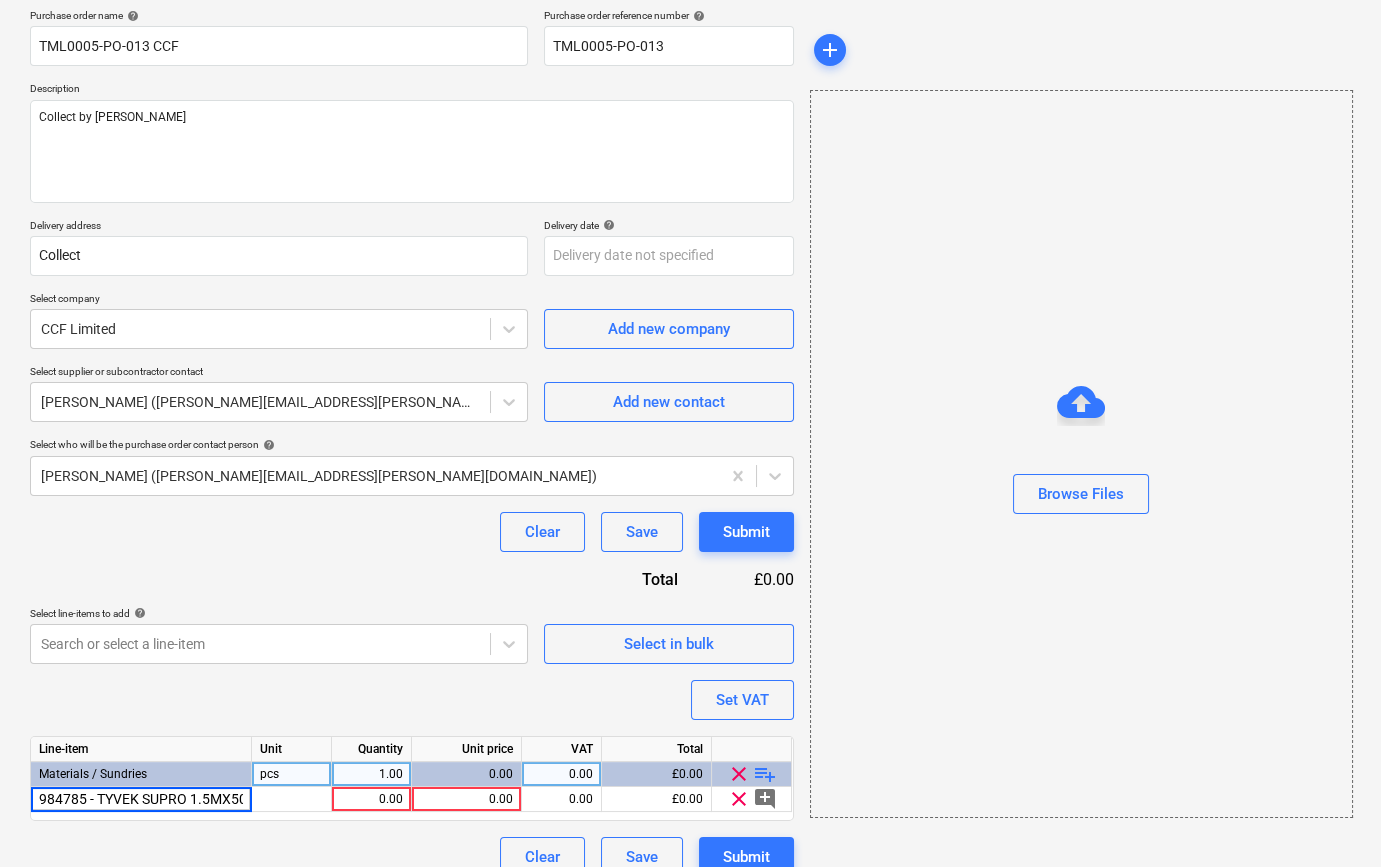 scroll, scrollTop: 0, scrollLeft: 15, axis: horizontal 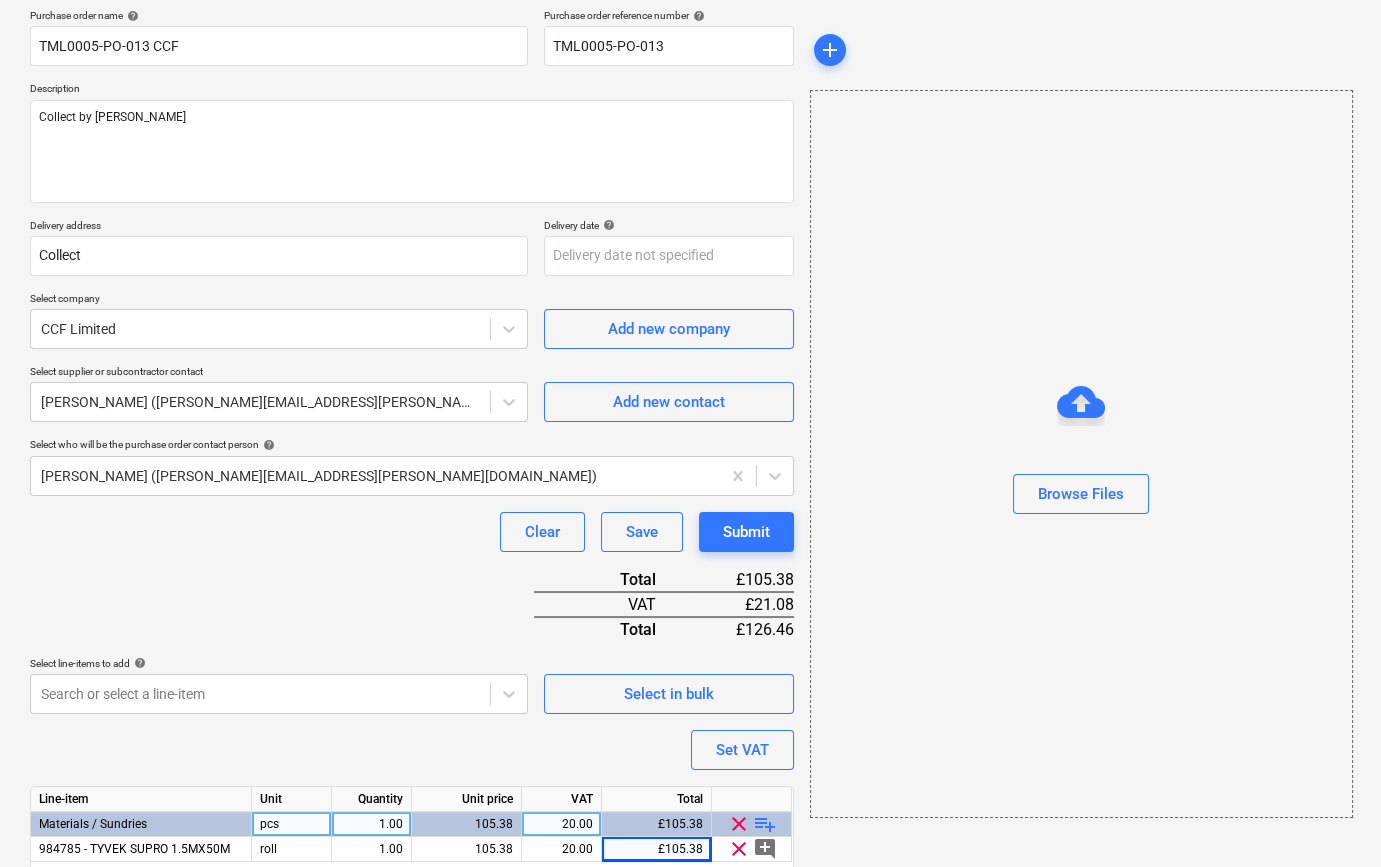 click on "playlist_add" at bounding box center (765, 824) 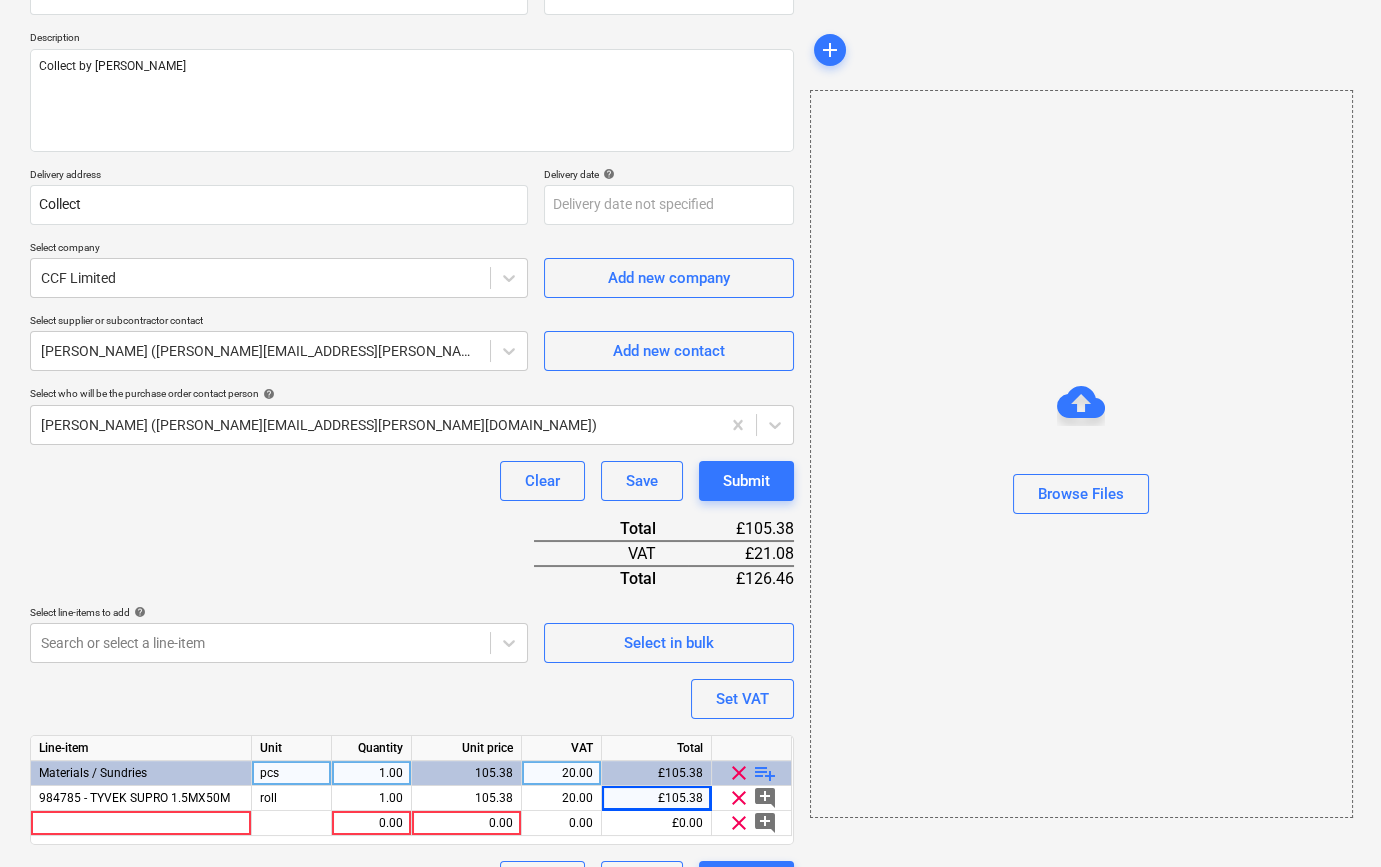 scroll, scrollTop: 255, scrollLeft: 0, axis: vertical 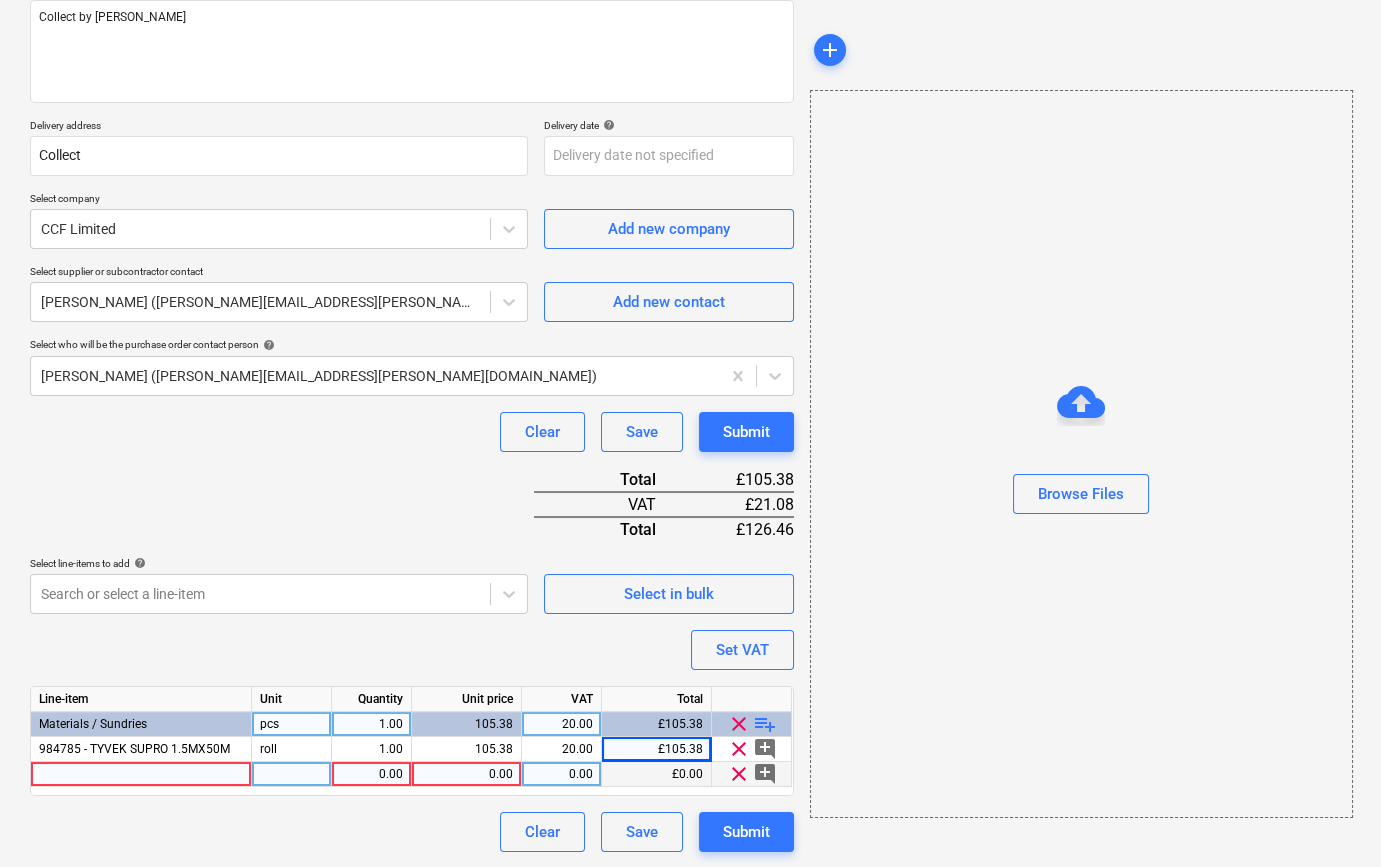 click at bounding box center [141, 774] 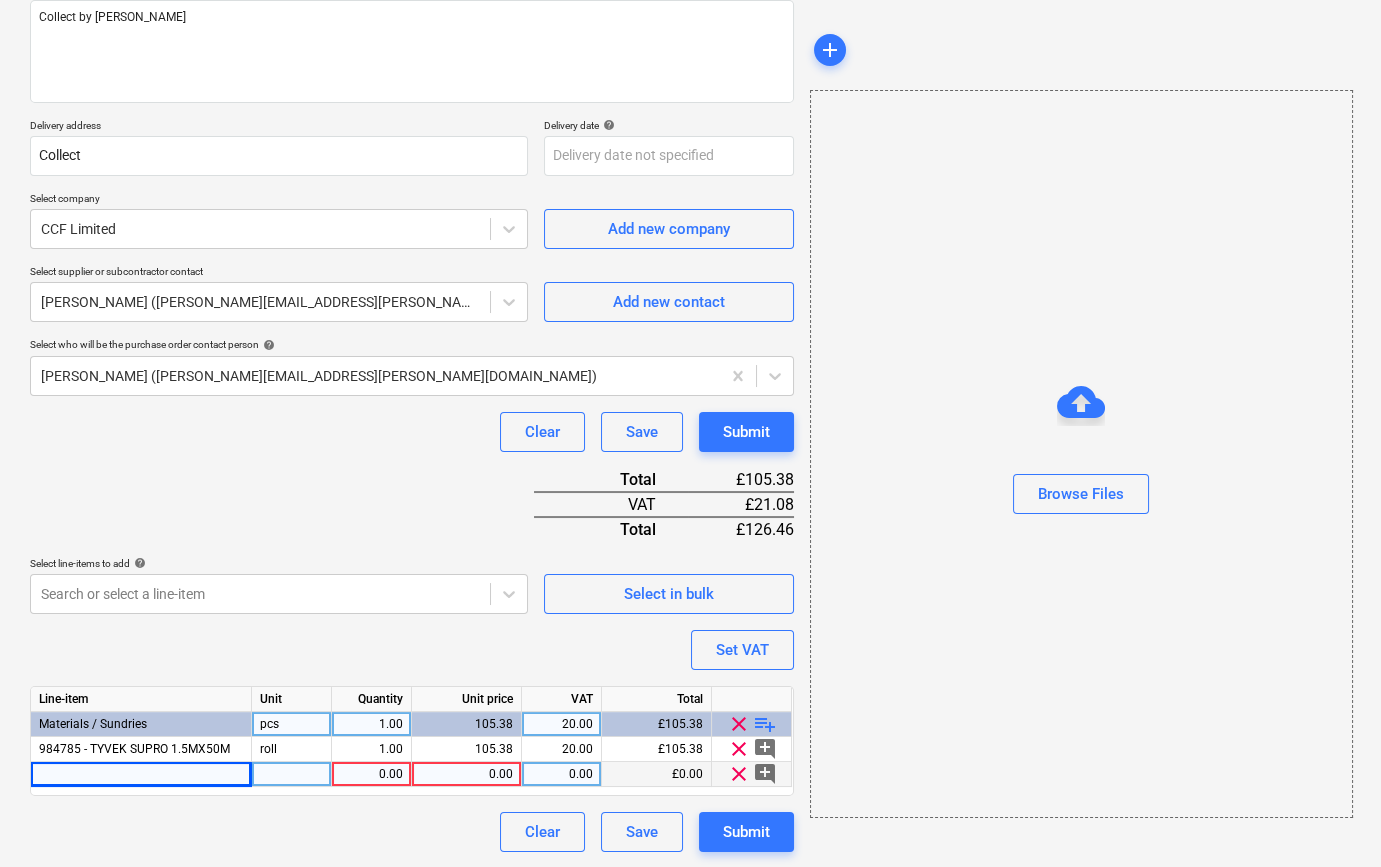click at bounding box center (141, 774) 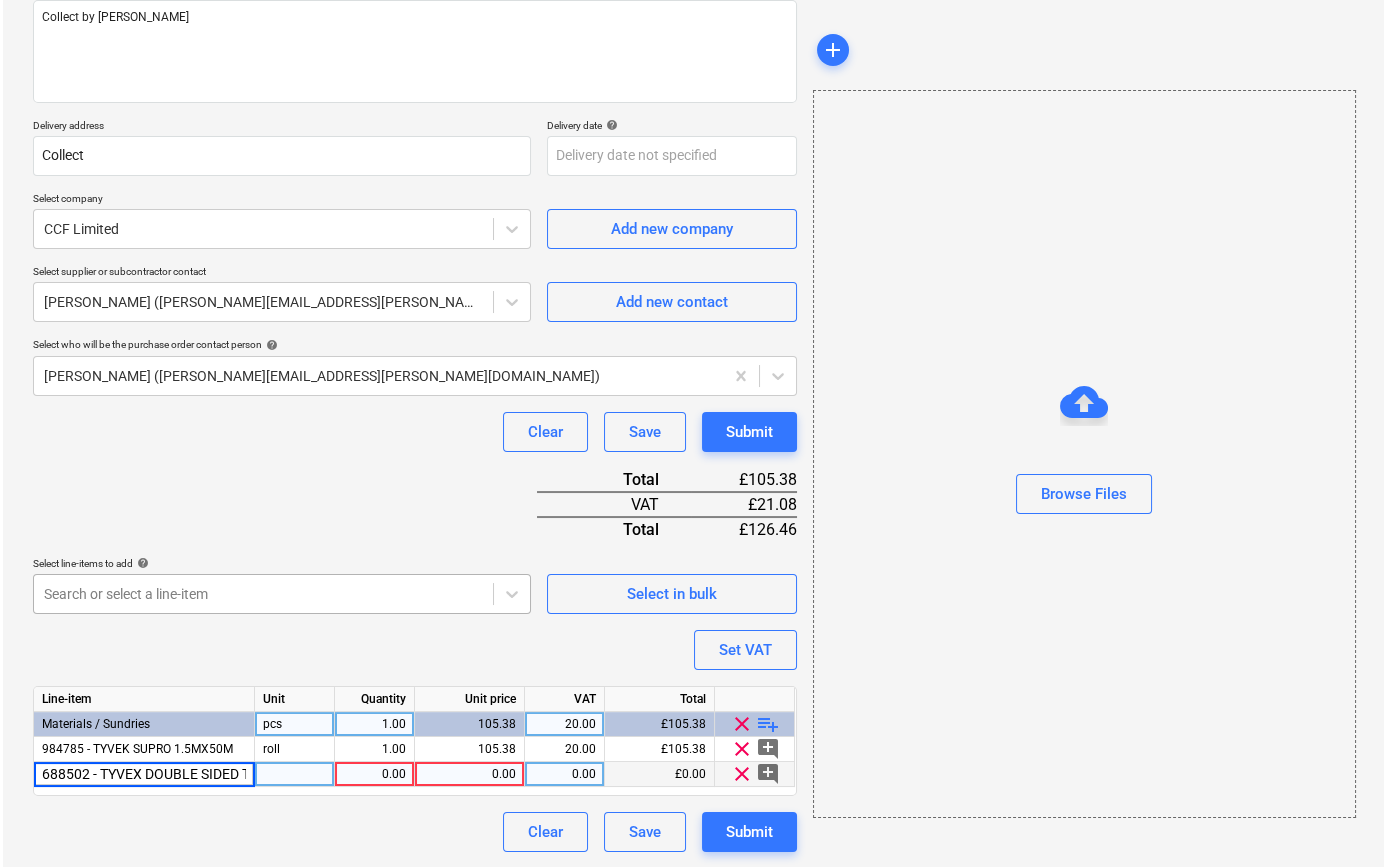 scroll, scrollTop: 0, scrollLeft: 161, axis: horizontal 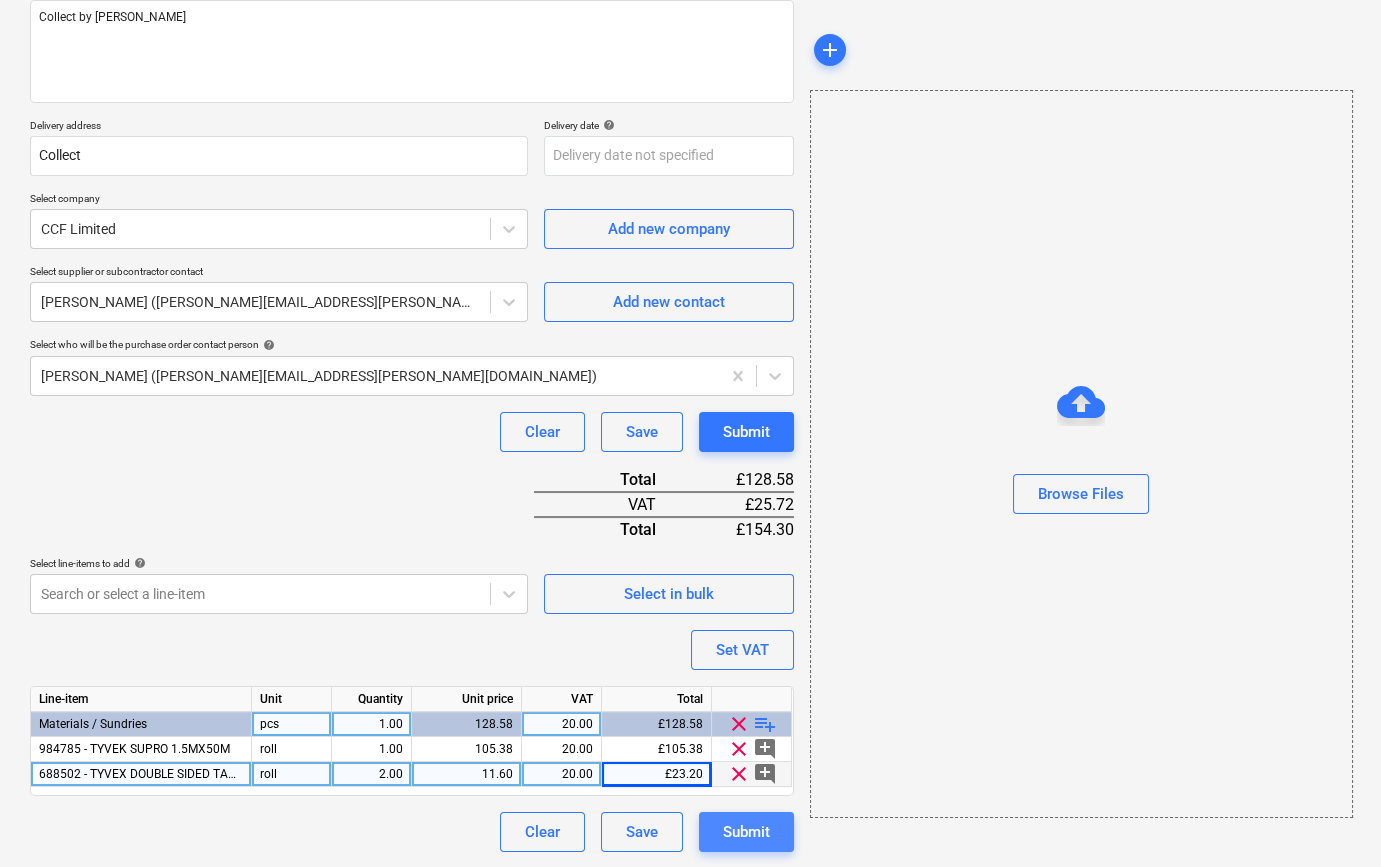 click on "Submit" at bounding box center (746, 832) 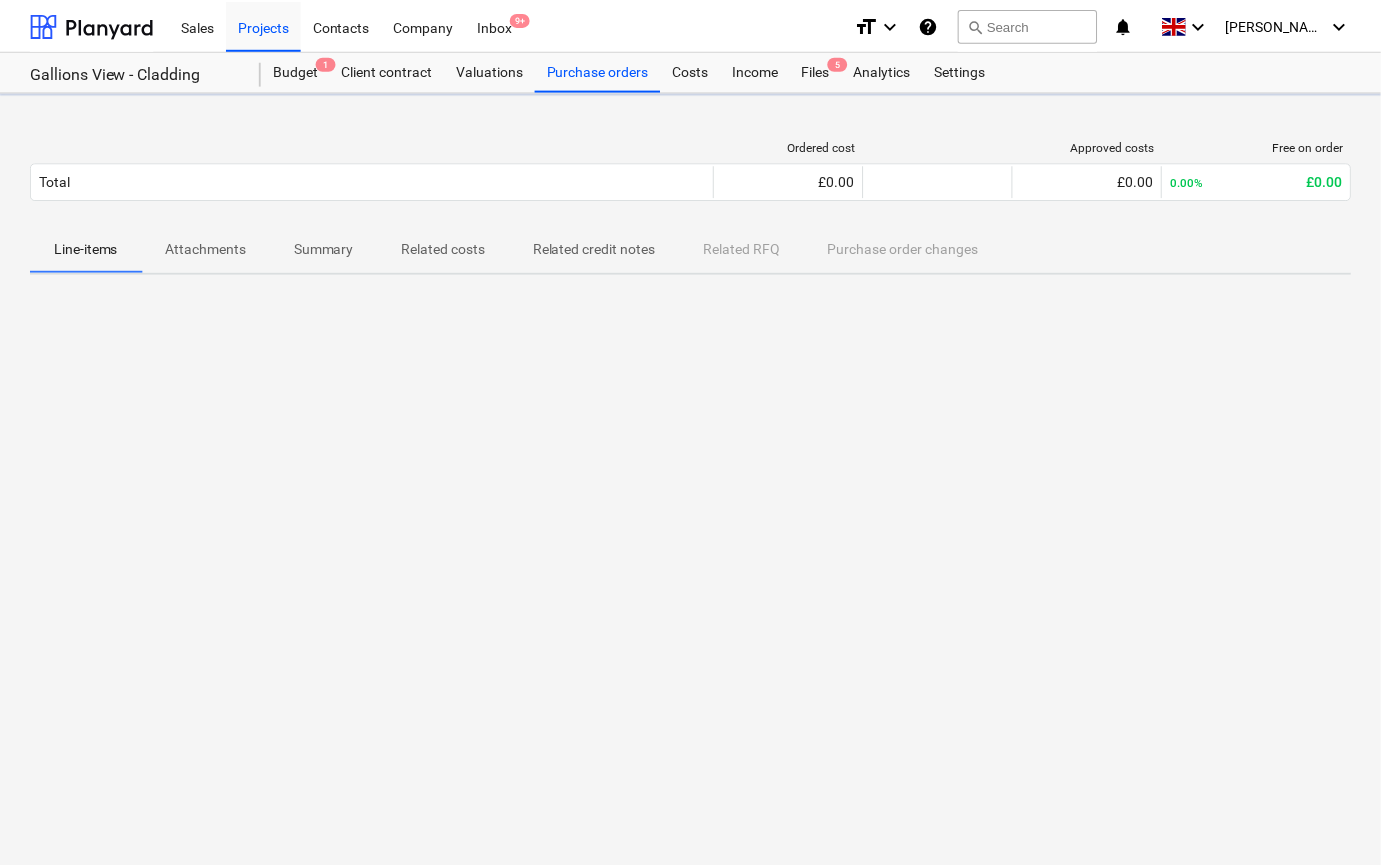 scroll, scrollTop: 0, scrollLeft: 0, axis: both 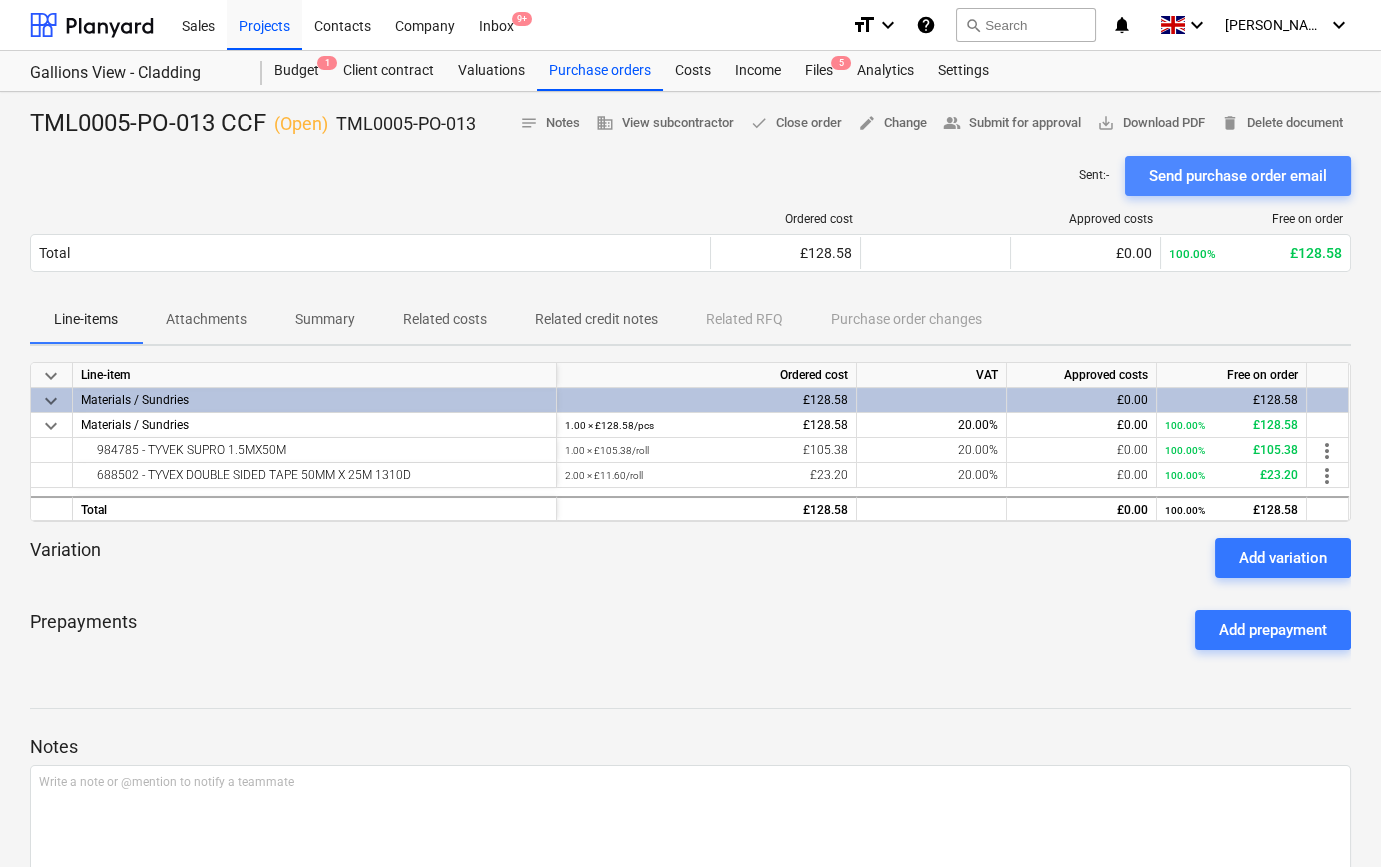 click on "Send purchase order email" at bounding box center [1238, 176] 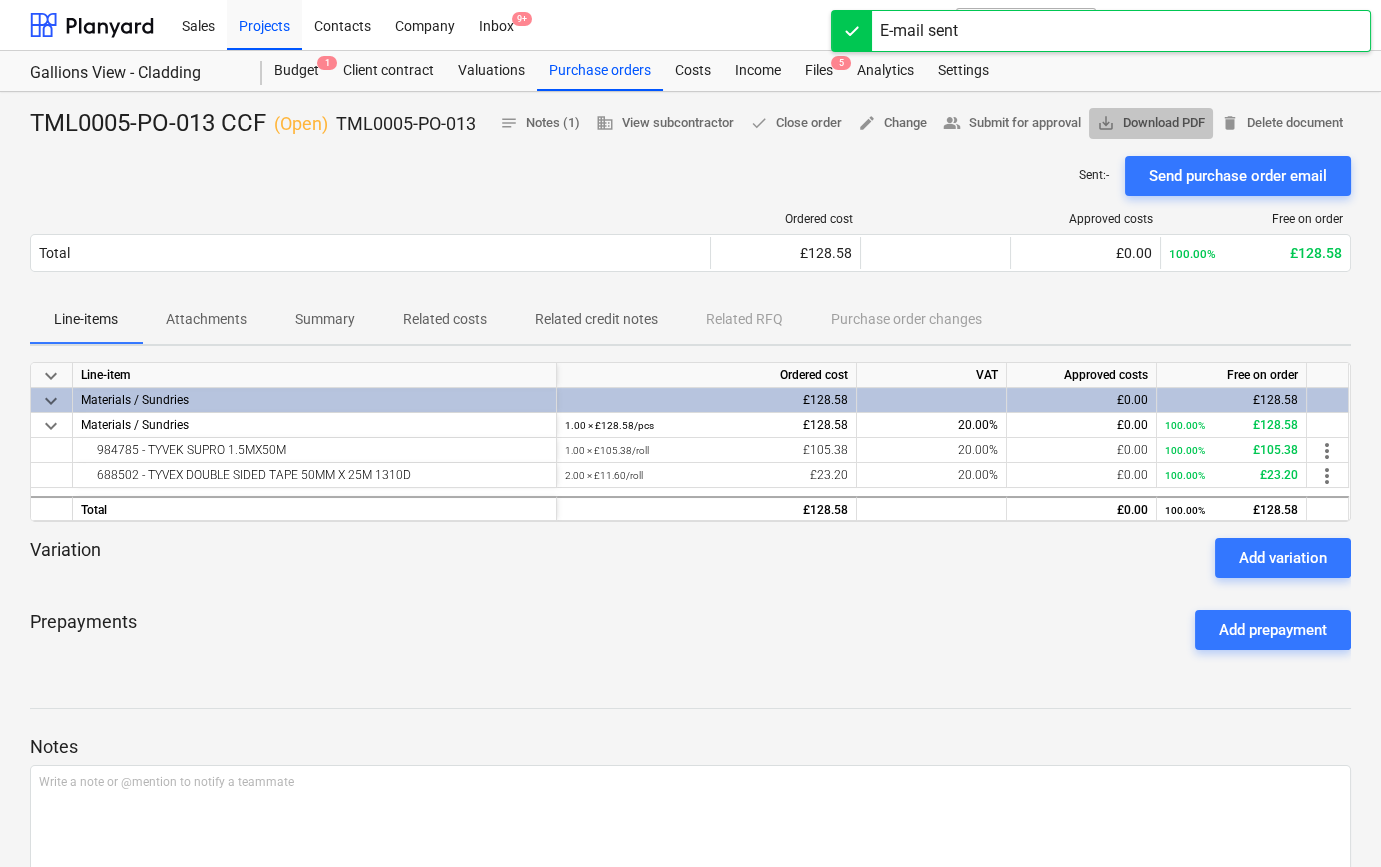 click on "save_alt Download PDF" at bounding box center (1151, 123) 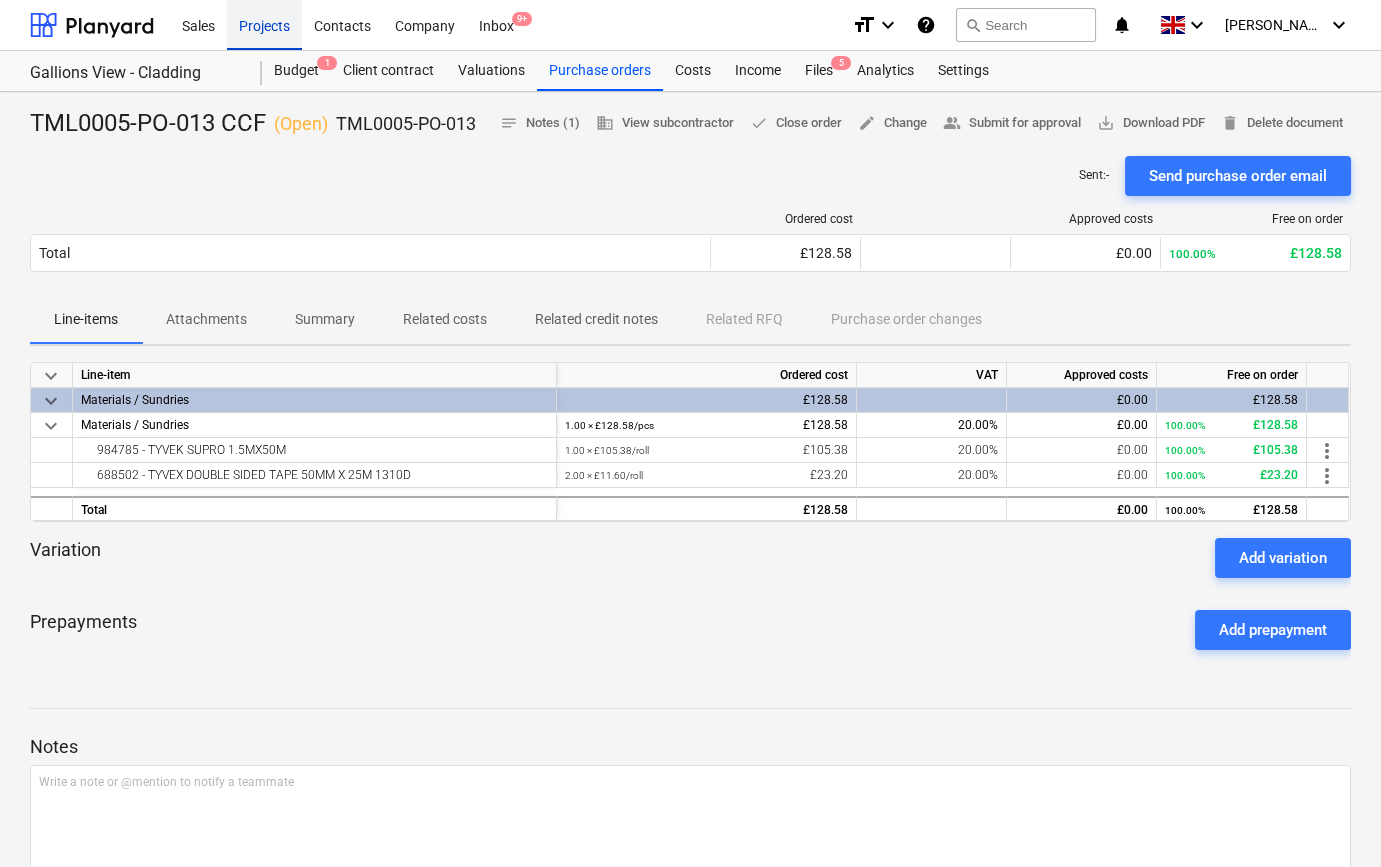 click on "Projects" at bounding box center (264, 24) 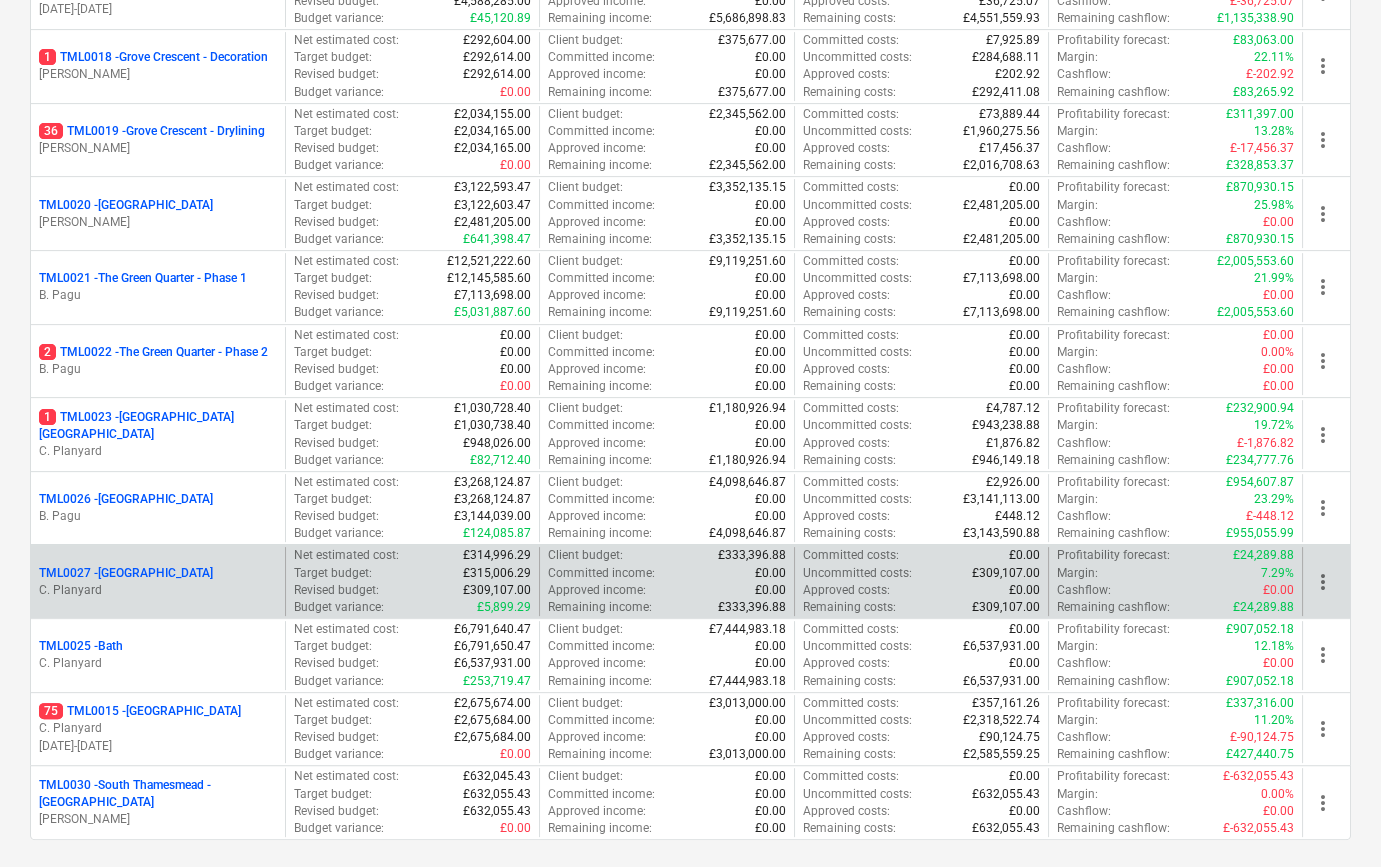 scroll, scrollTop: 1602, scrollLeft: 0, axis: vertical 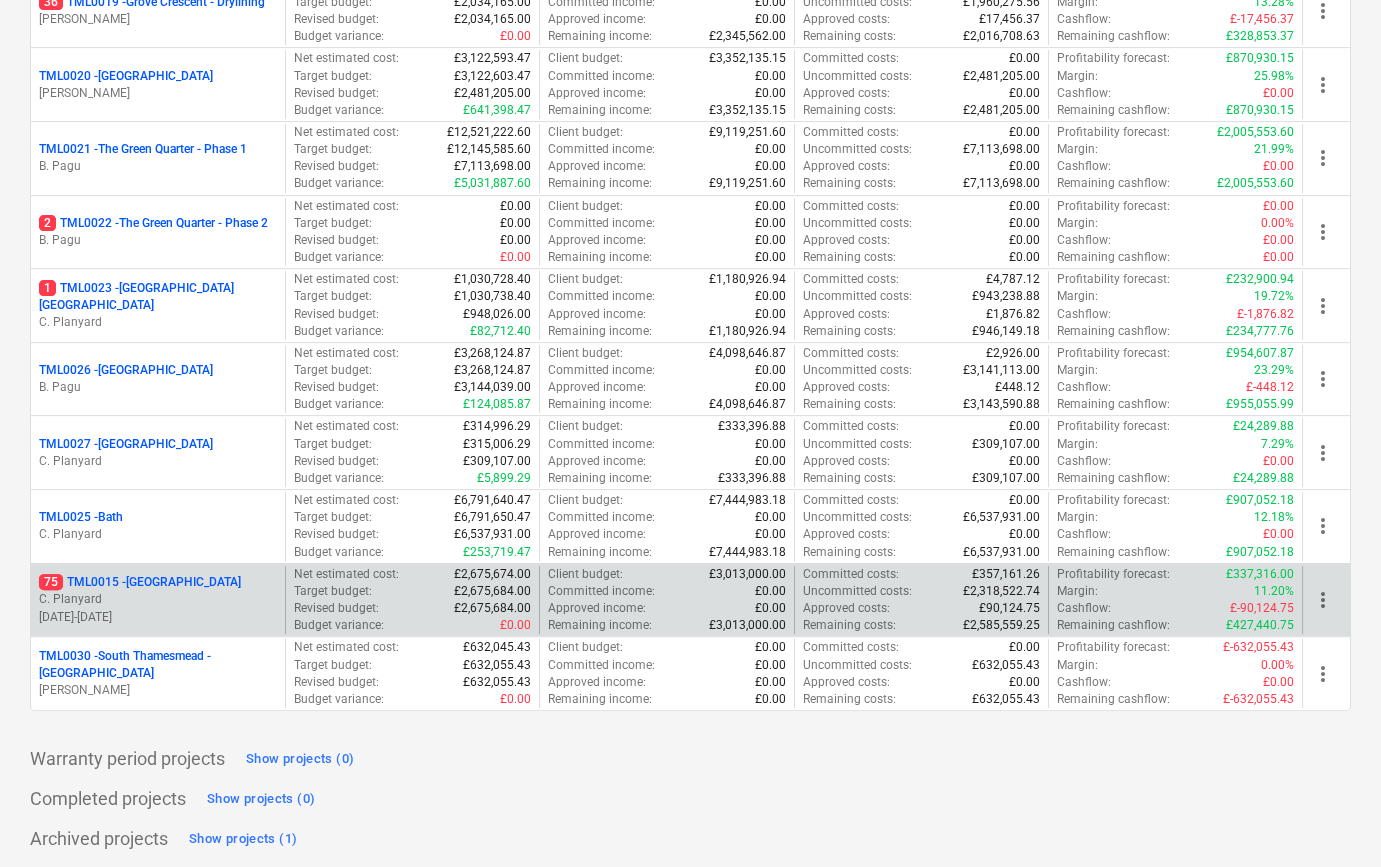 click on "C. Planyard" at bounding box center [158, 599] 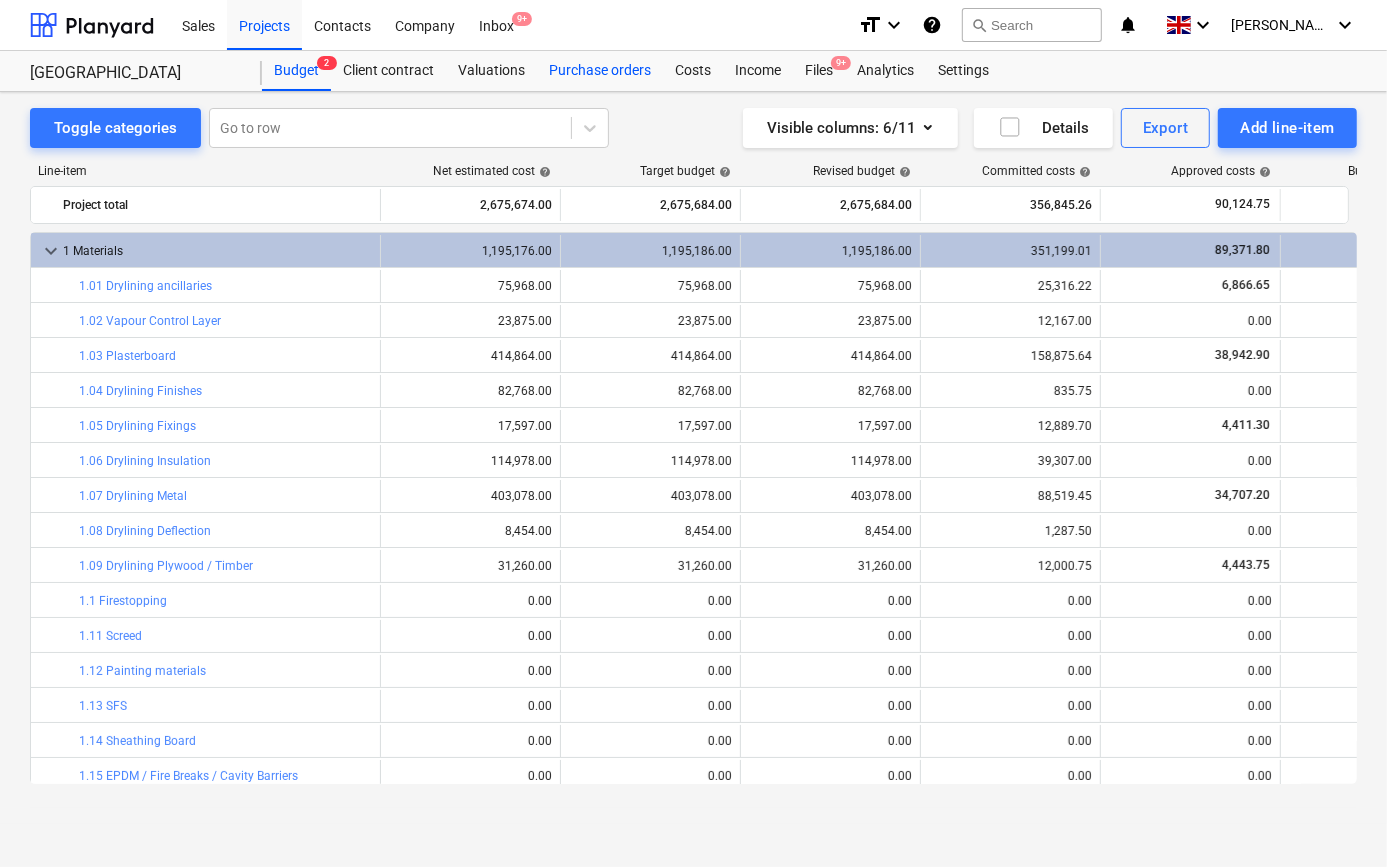click on "Purchase orders" at bounding box center (600, 71) 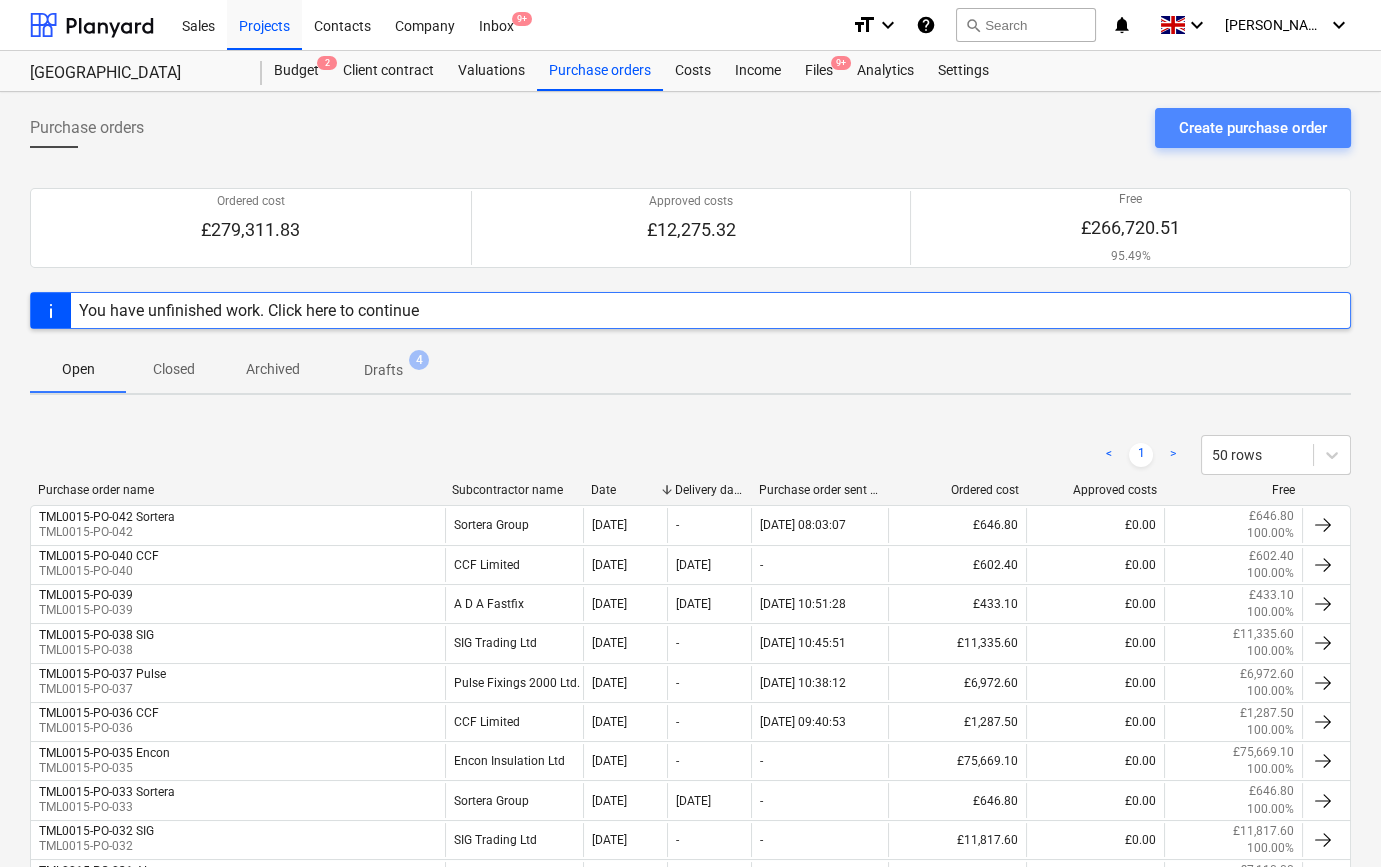 click on "Create purchase order" at bounding box center [1253, 128] 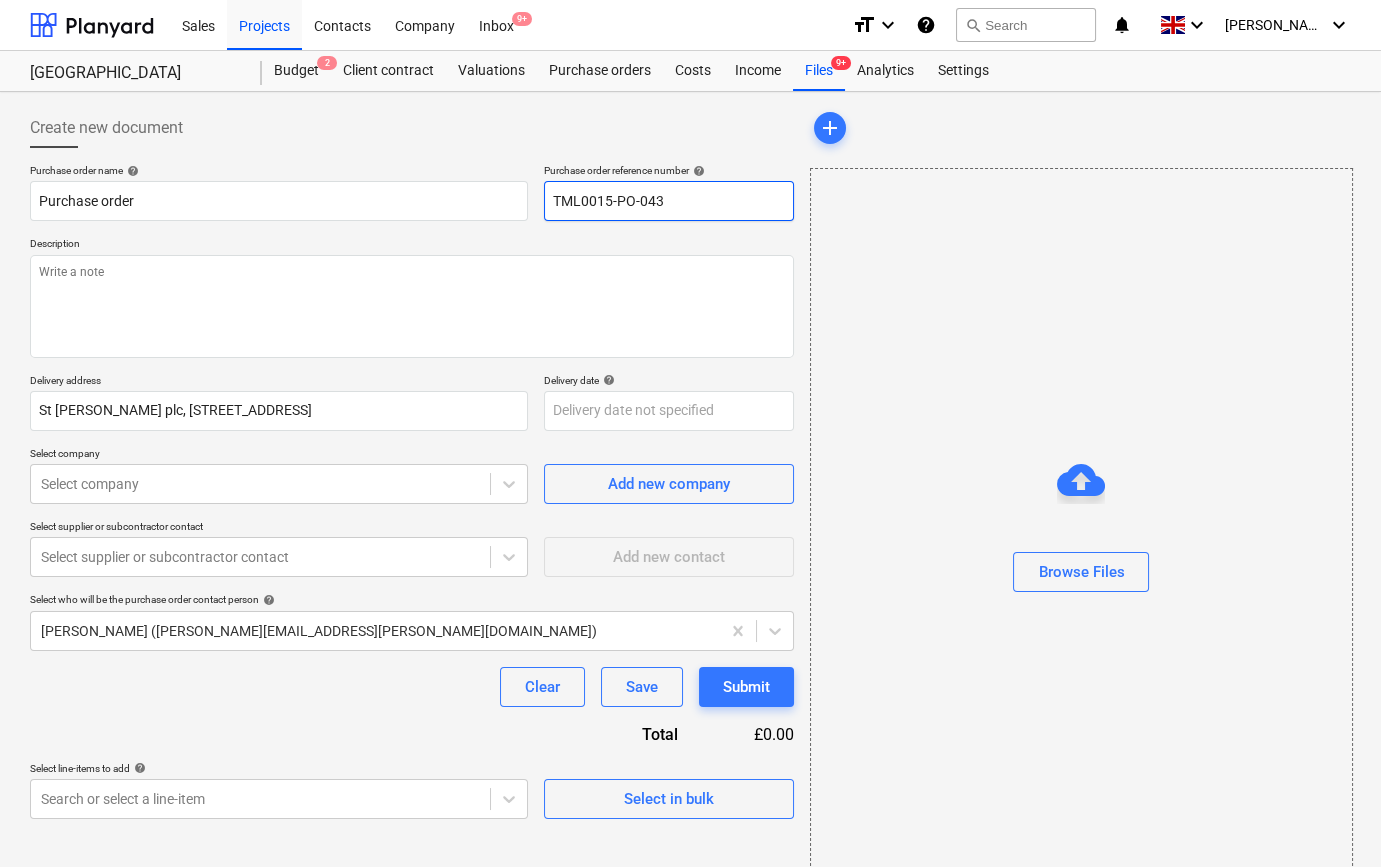 drag, startPoint x: 652, startPoint y: 199, endPoint x: 573, endPoint y: 199, distance: 79 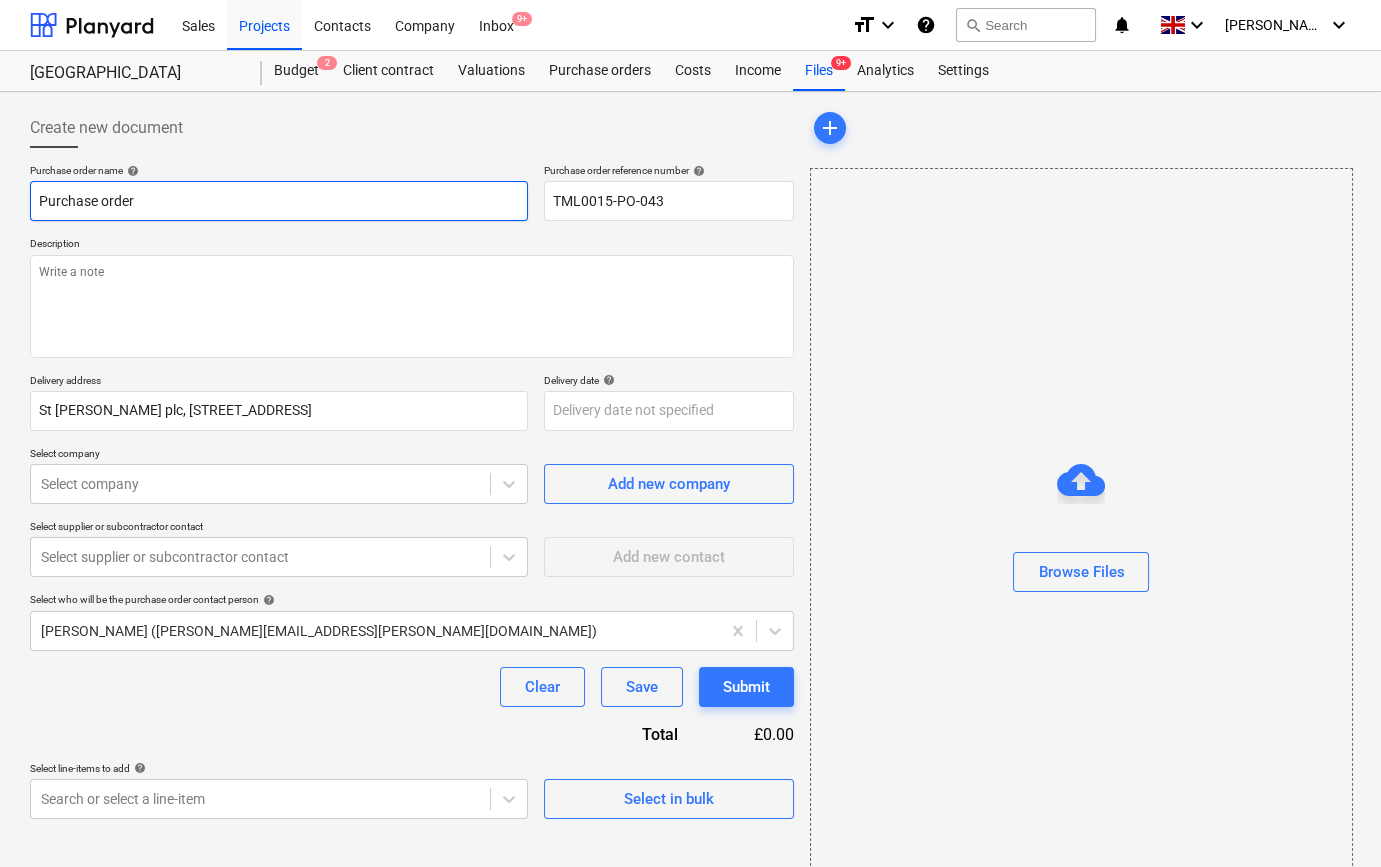 click on "Purchase order" at bounding box center (279, 201) 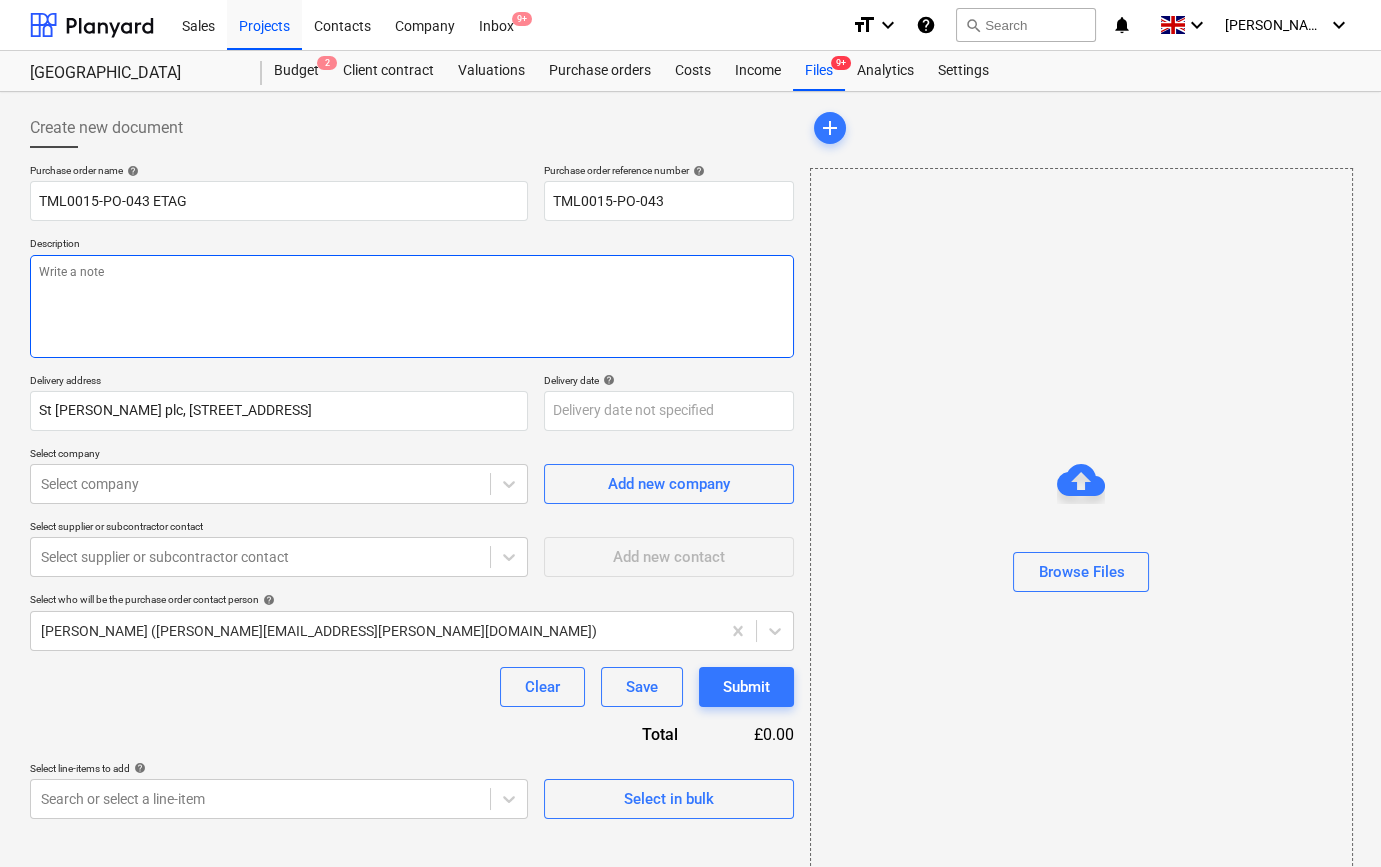 click at bounding box center [412, 306] 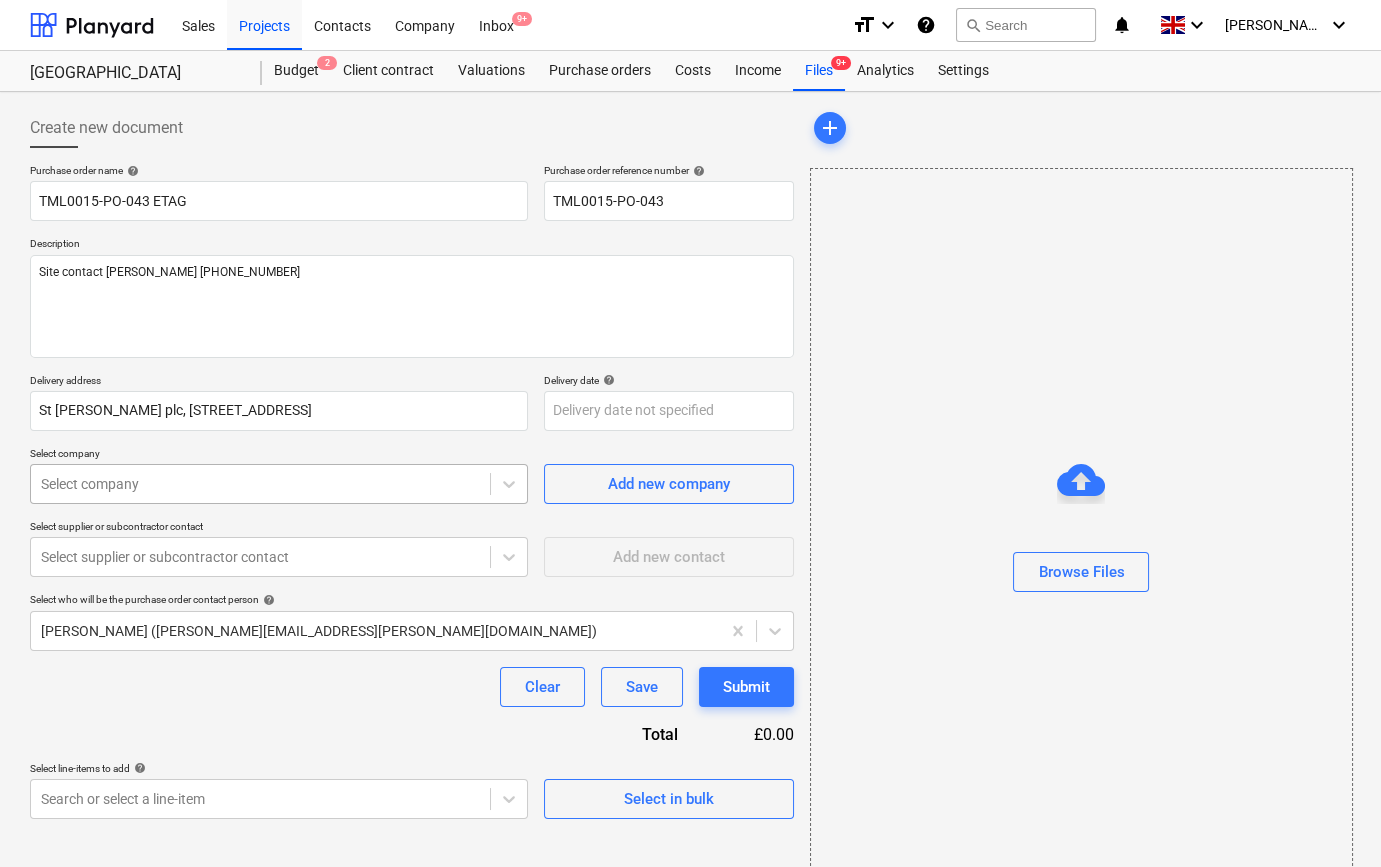 click at bounding box center (260, 484) 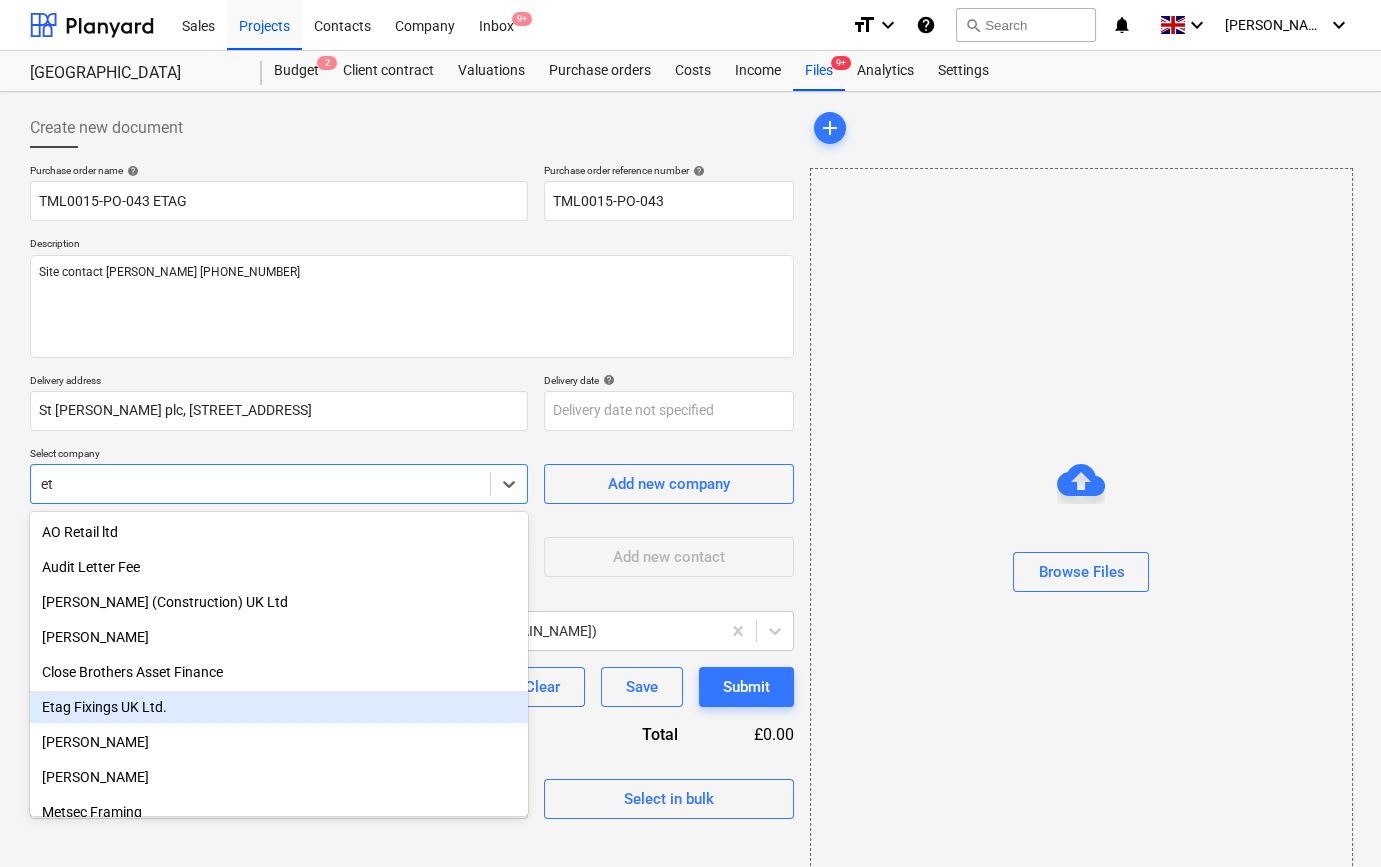 click on "Etag Fixings UK Ltd." at bounding box center (279, 707) 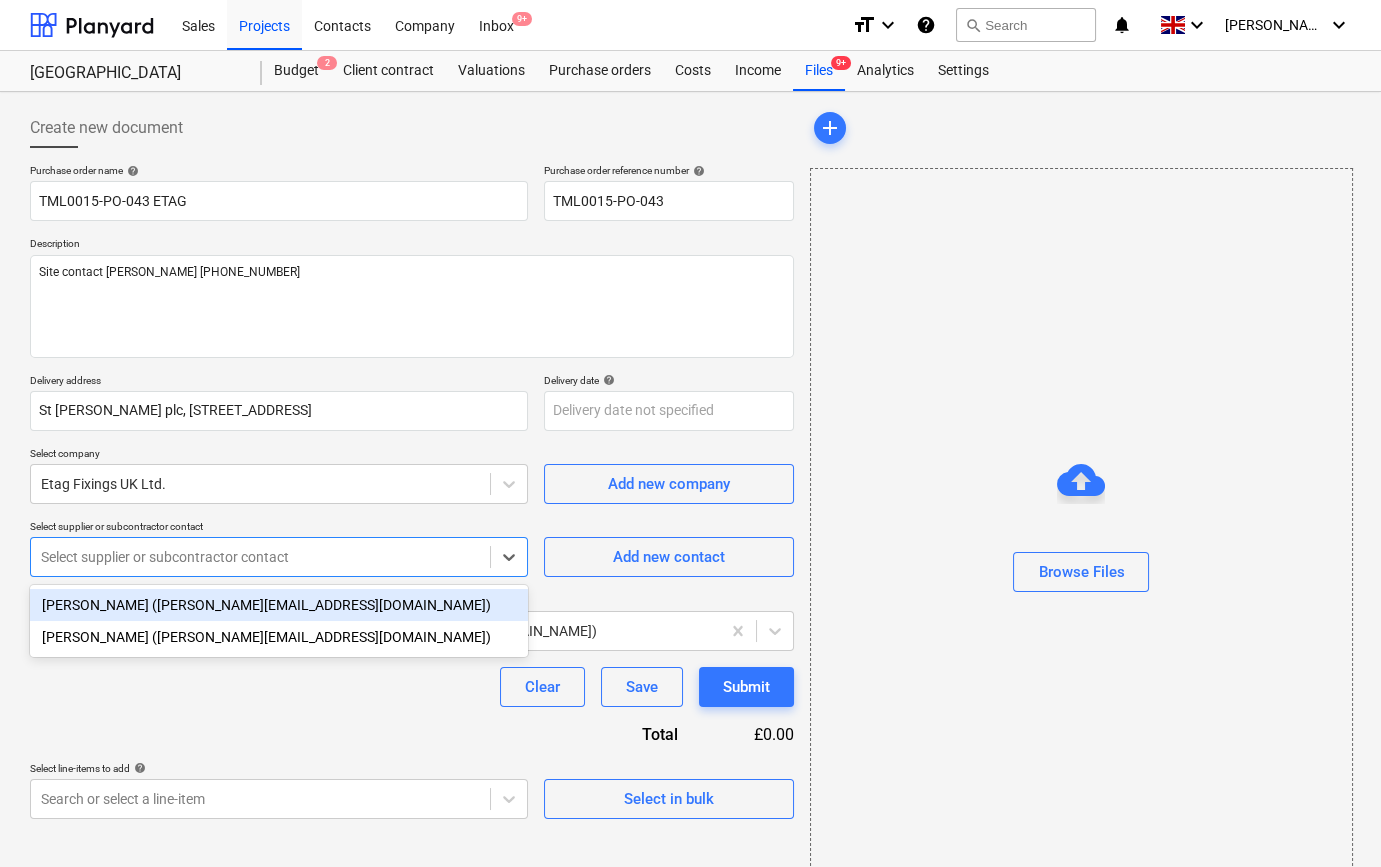 click at bounding box center (260, 557) 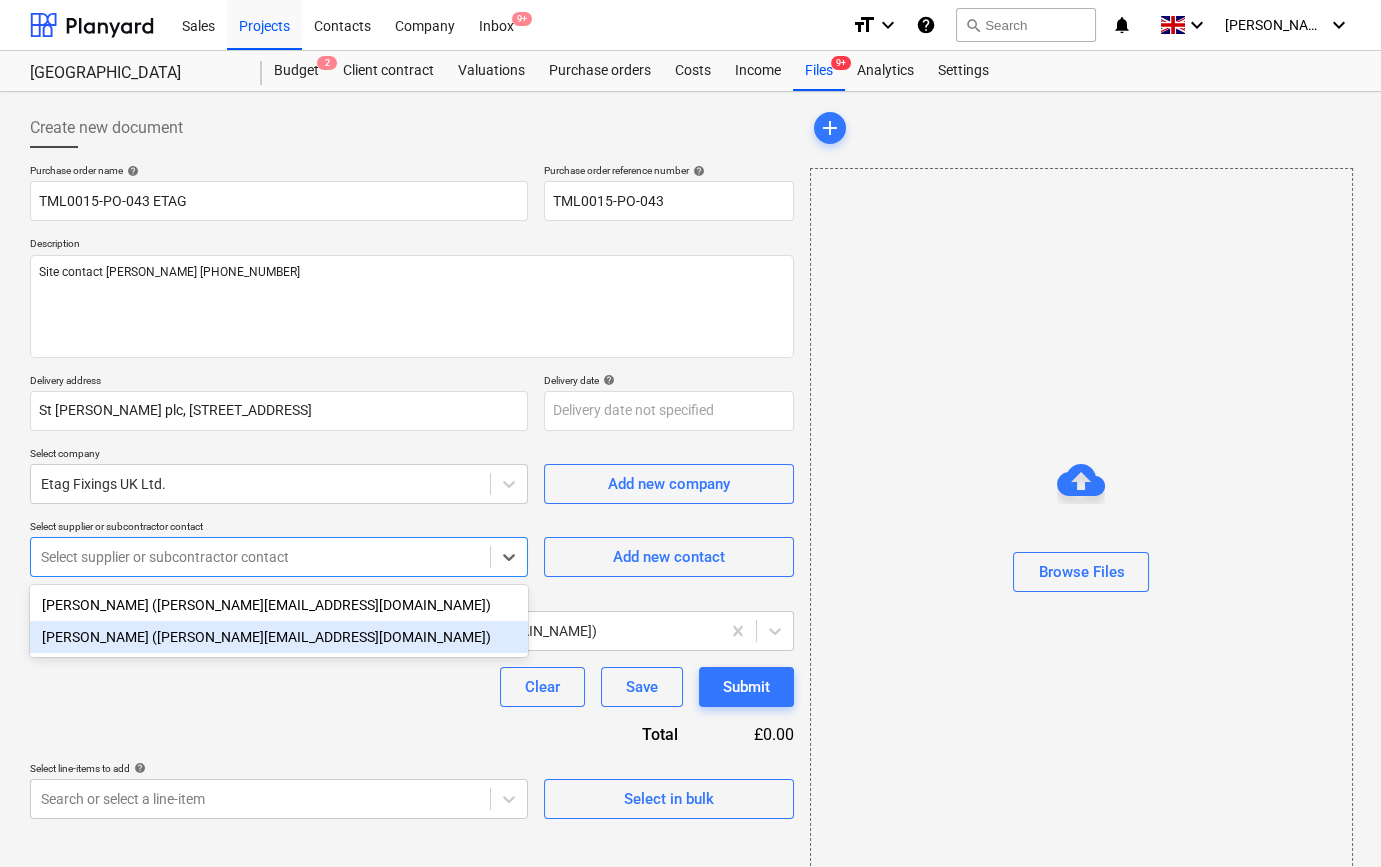 click on "[PERSON_NAME] ([PERSON_NAME][EMAIL_ADDRESS][DOMAIN_NAME])" at bounding box center (279, 637) 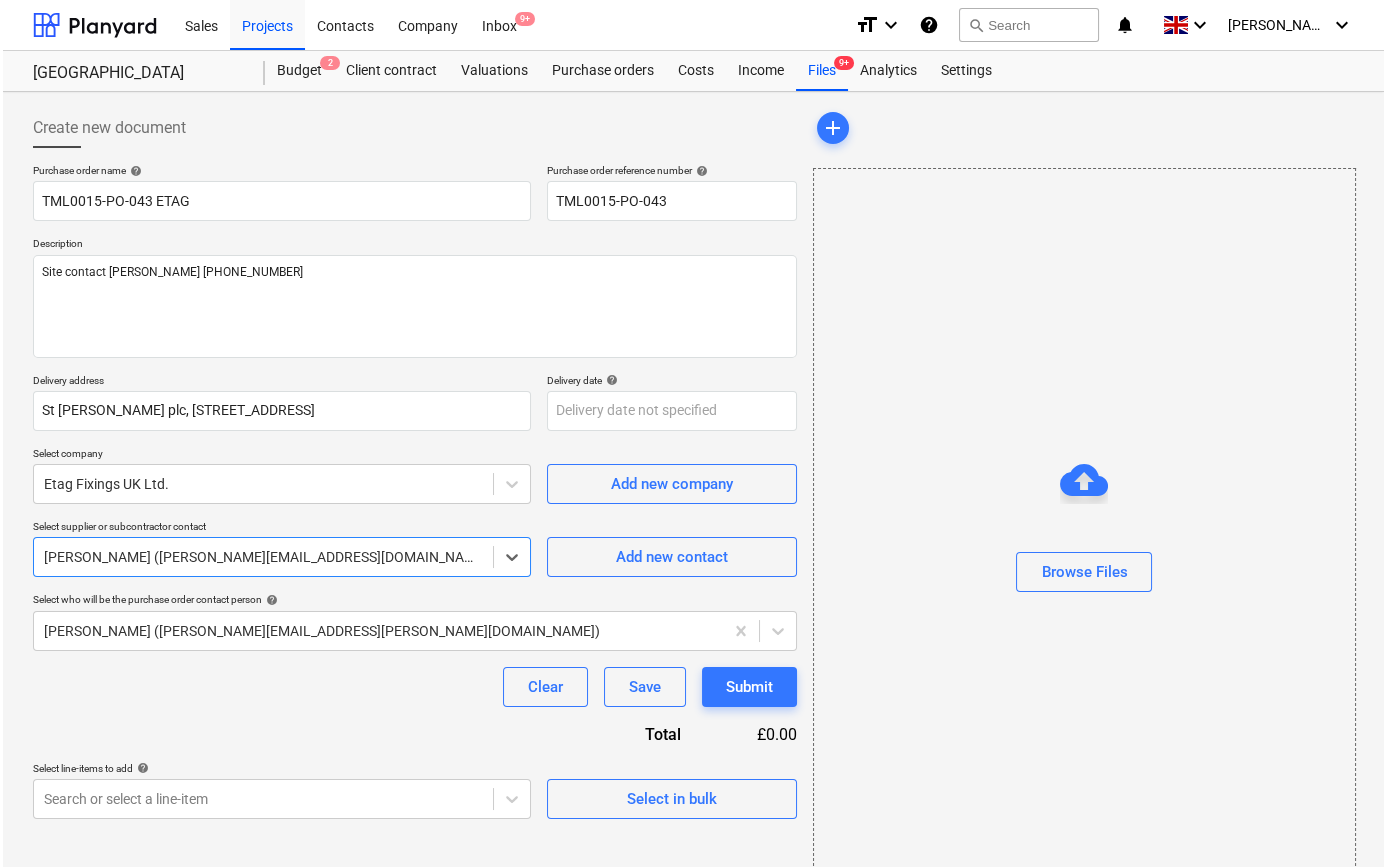 scroll, scrollTop: 43, scrollLeft: 0, axis: vertical 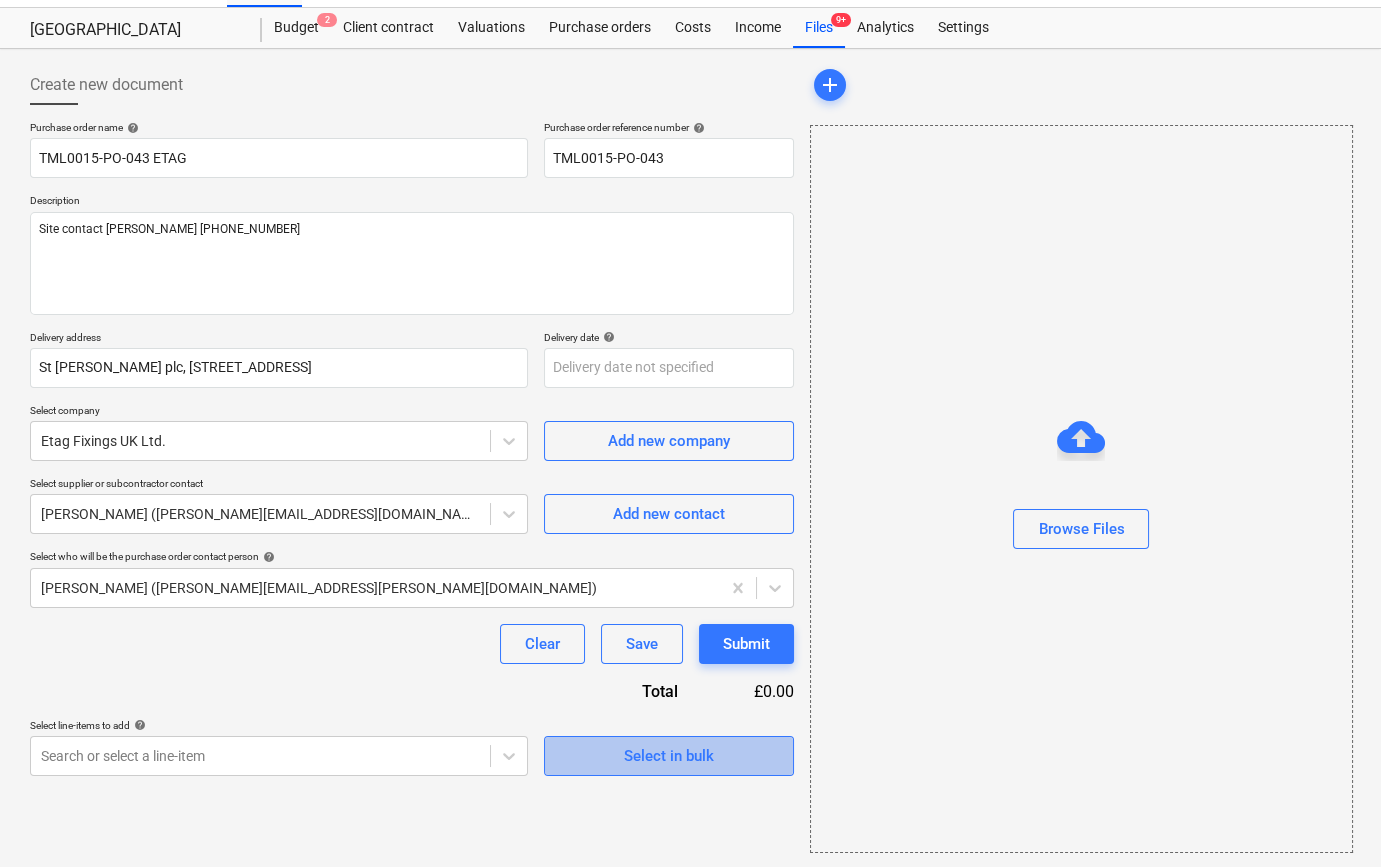 click on "Select in bulk" at bounding box center [669, 756] 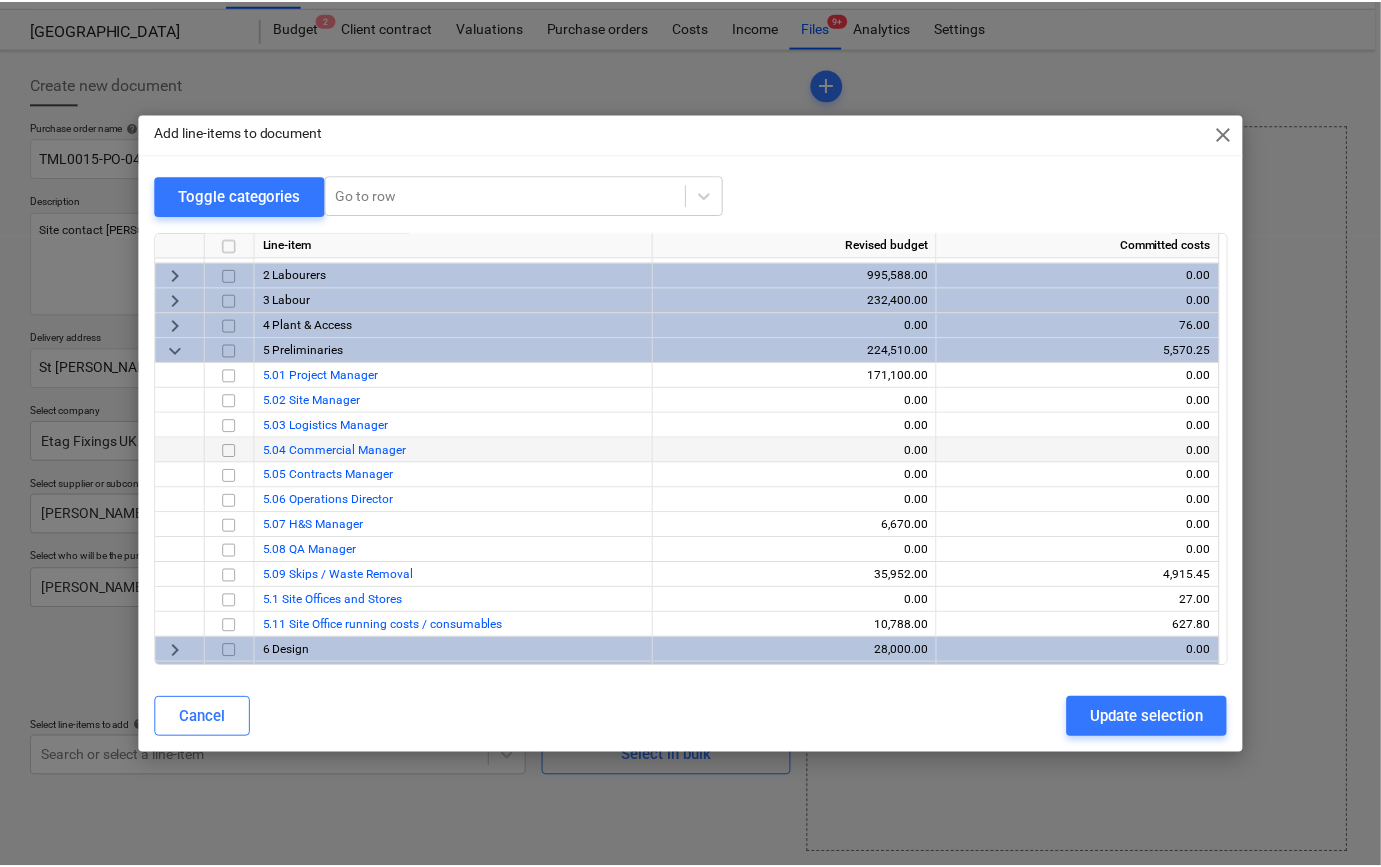 scroll, scrollTop: 793, scrollLeft: 0, axis: vertical 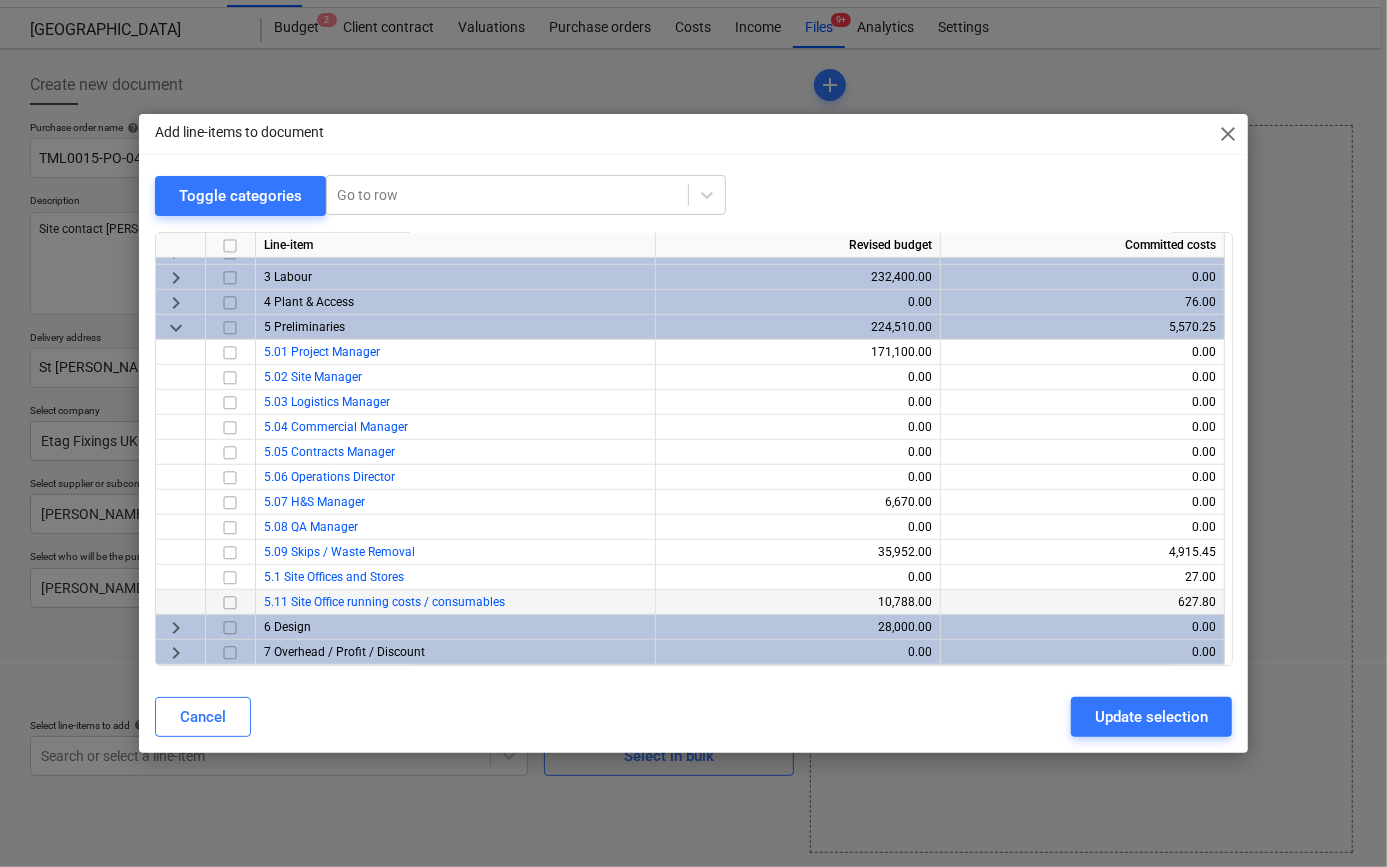 click at bounding box center (230, 602) 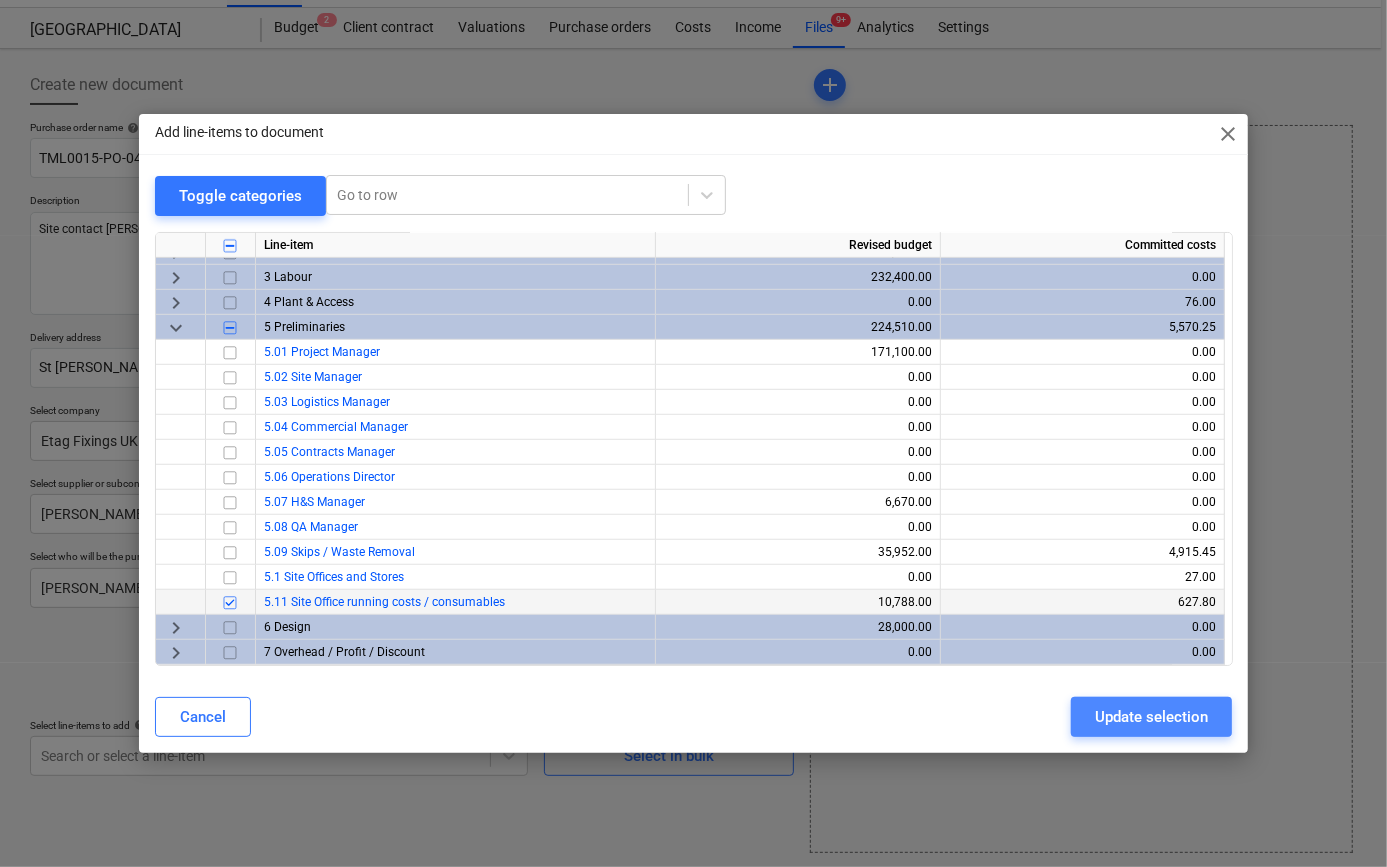 click on "Update selection" at bounding box center [1151, 717] 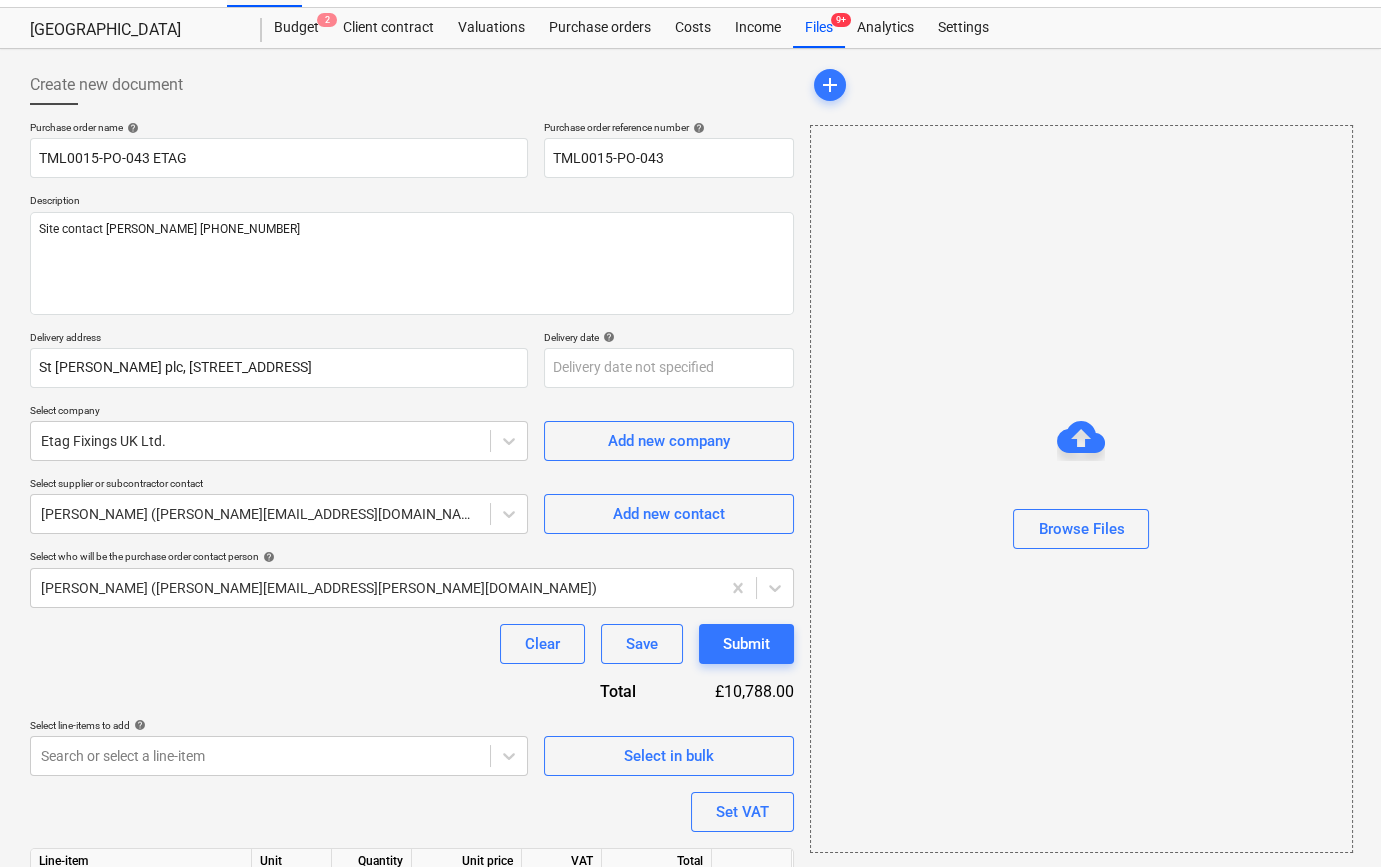 scroll, scrollTop: 155, scrollLeft: 0, axis: vertical 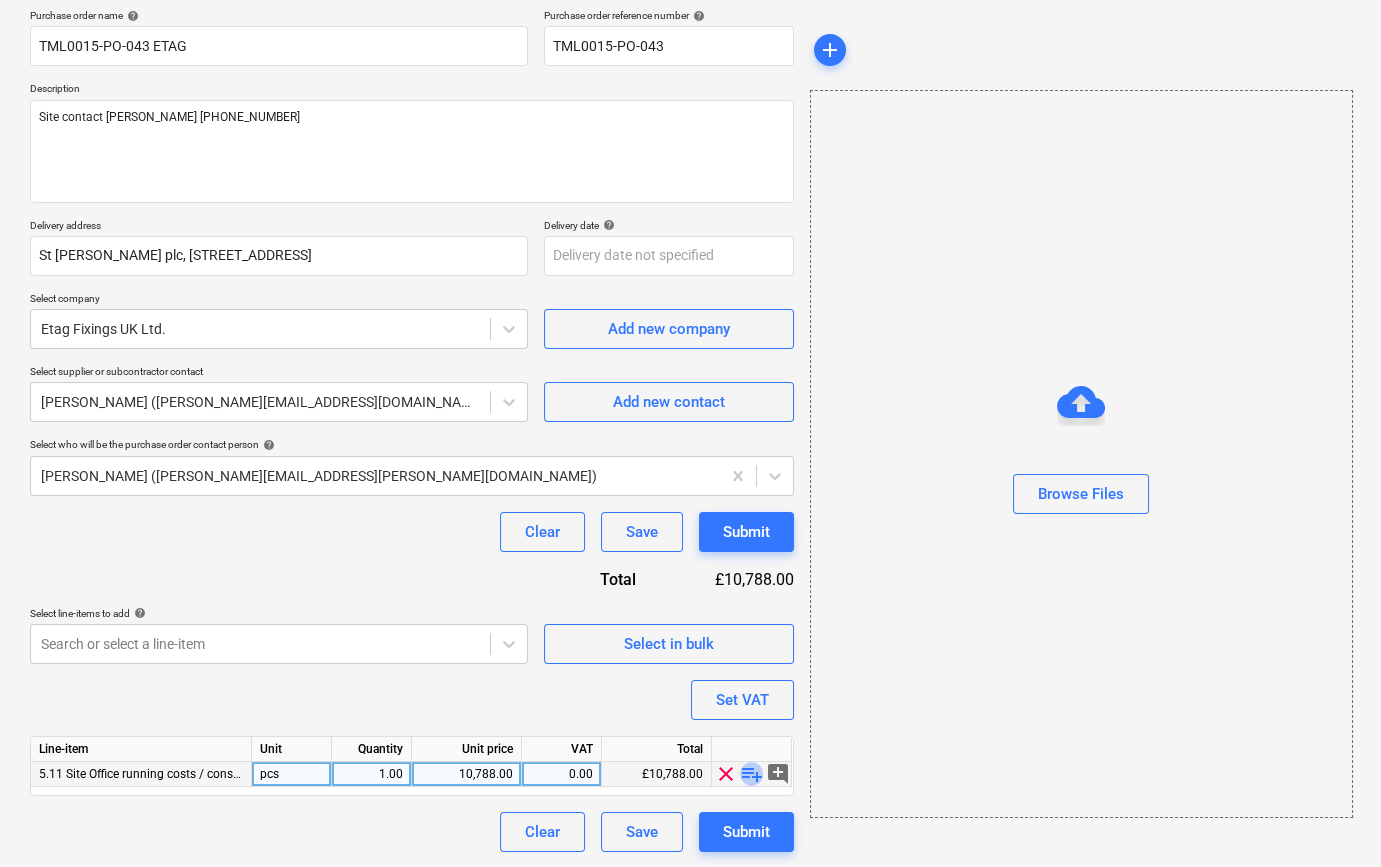 click on "playlist_add" at bounding box center (752, 774) 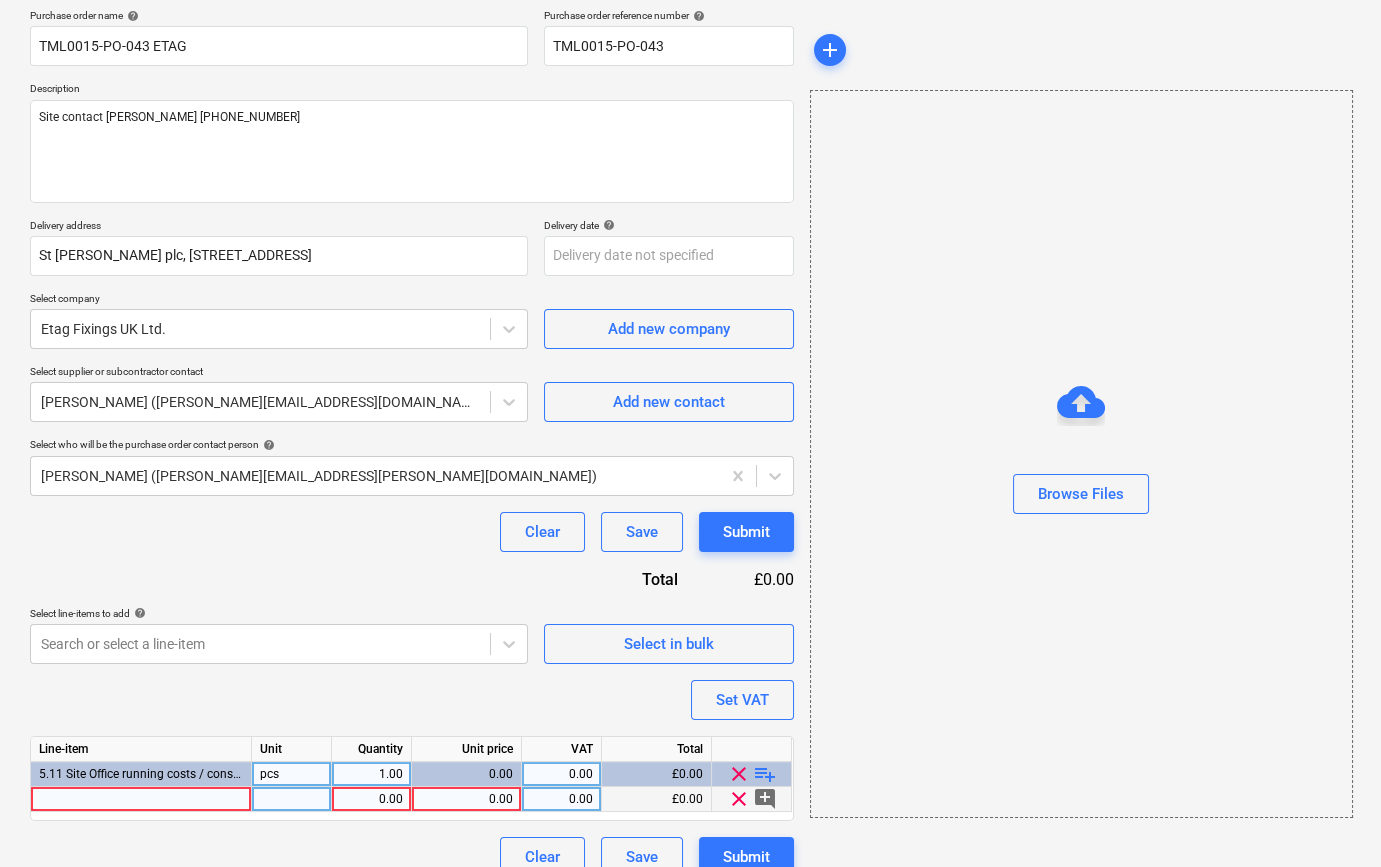 click at bounding box center (141, 799) 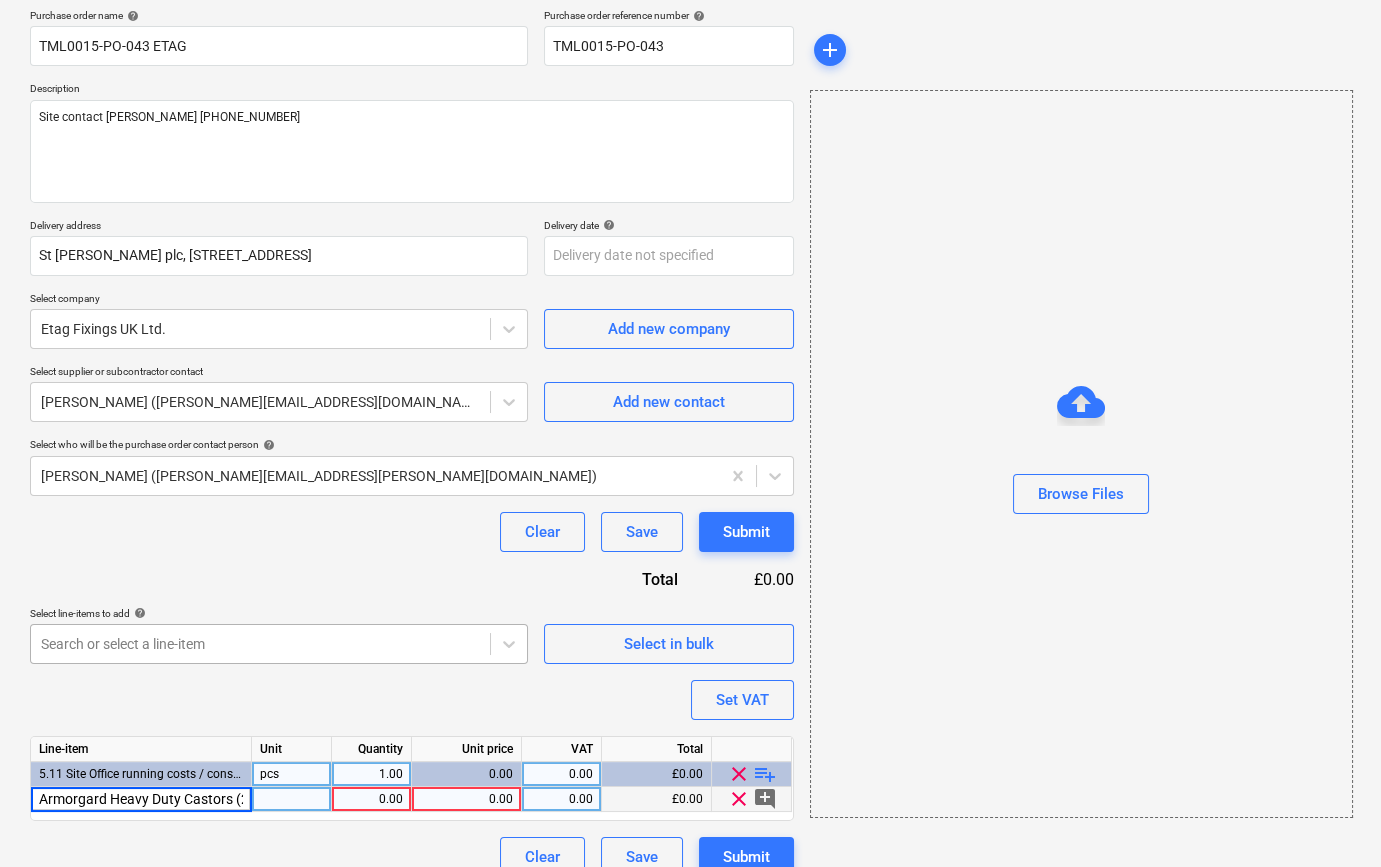 scroll, scrollTop: 0, scrollLeft: 164, axis: horizontal 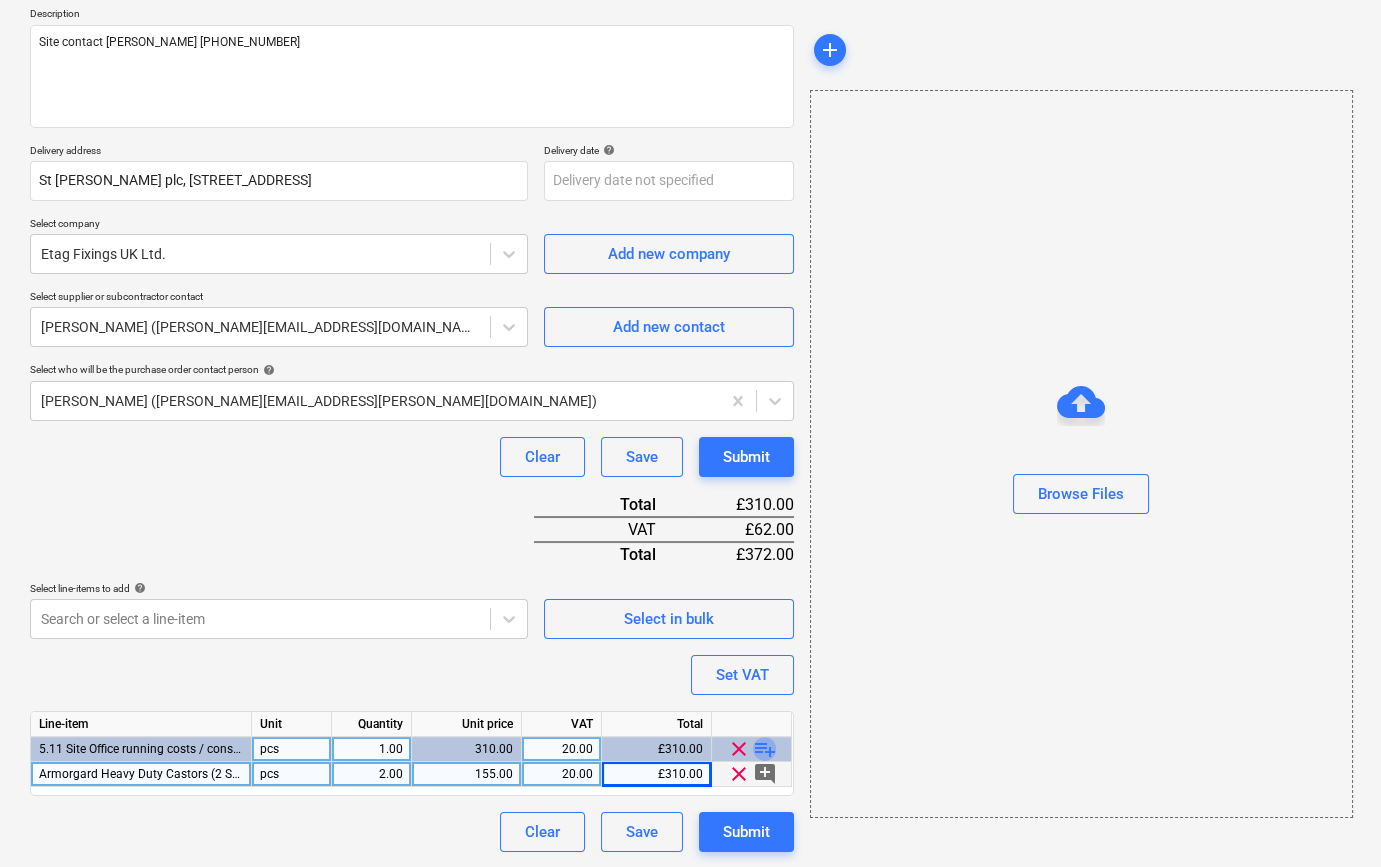 click on "playlist_add" at bounding box center (765, 749) 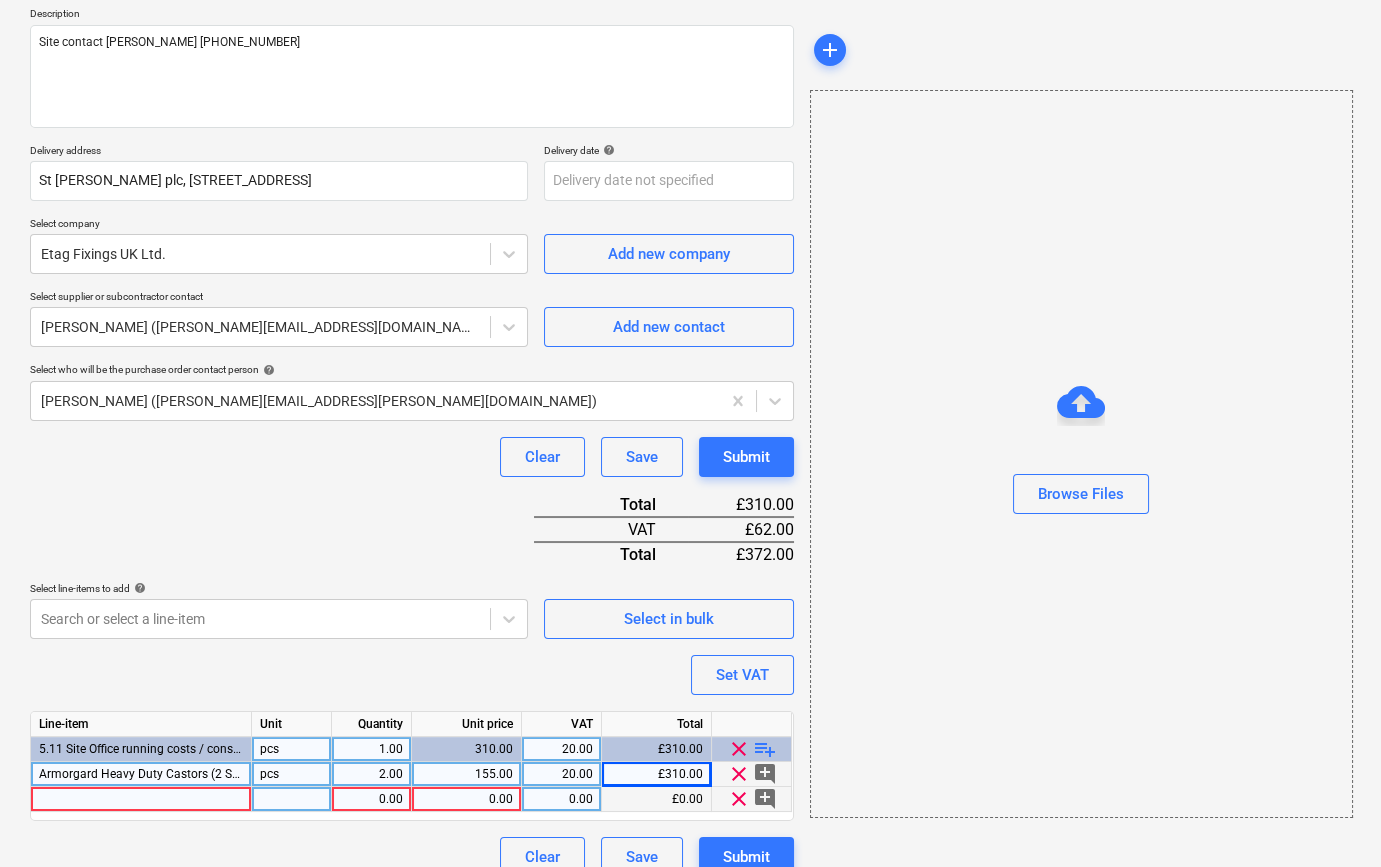 click at bounding box center [141, 799] 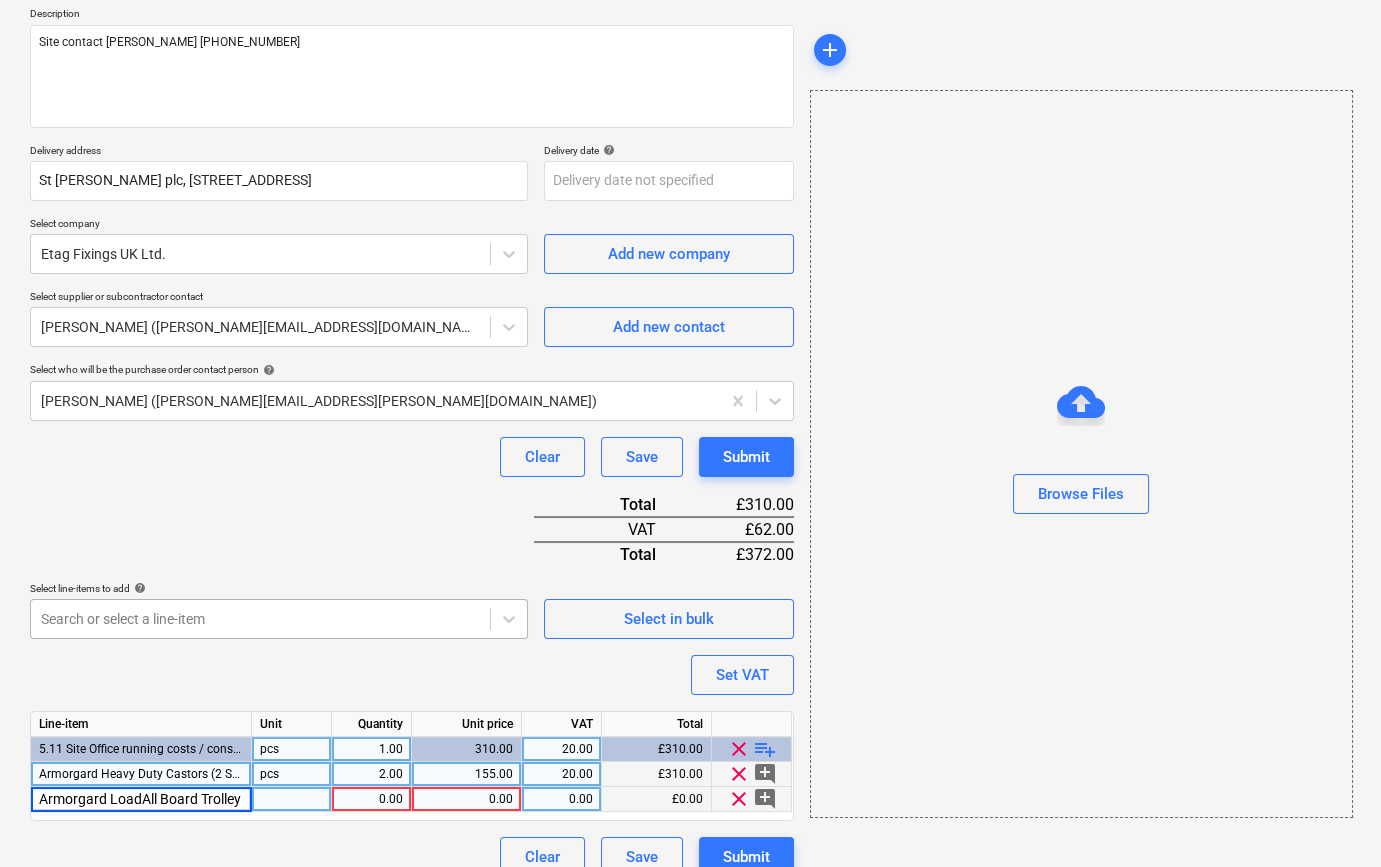 scroll, scrollTop: 0, scrollLeft: 60, axis: horizontal 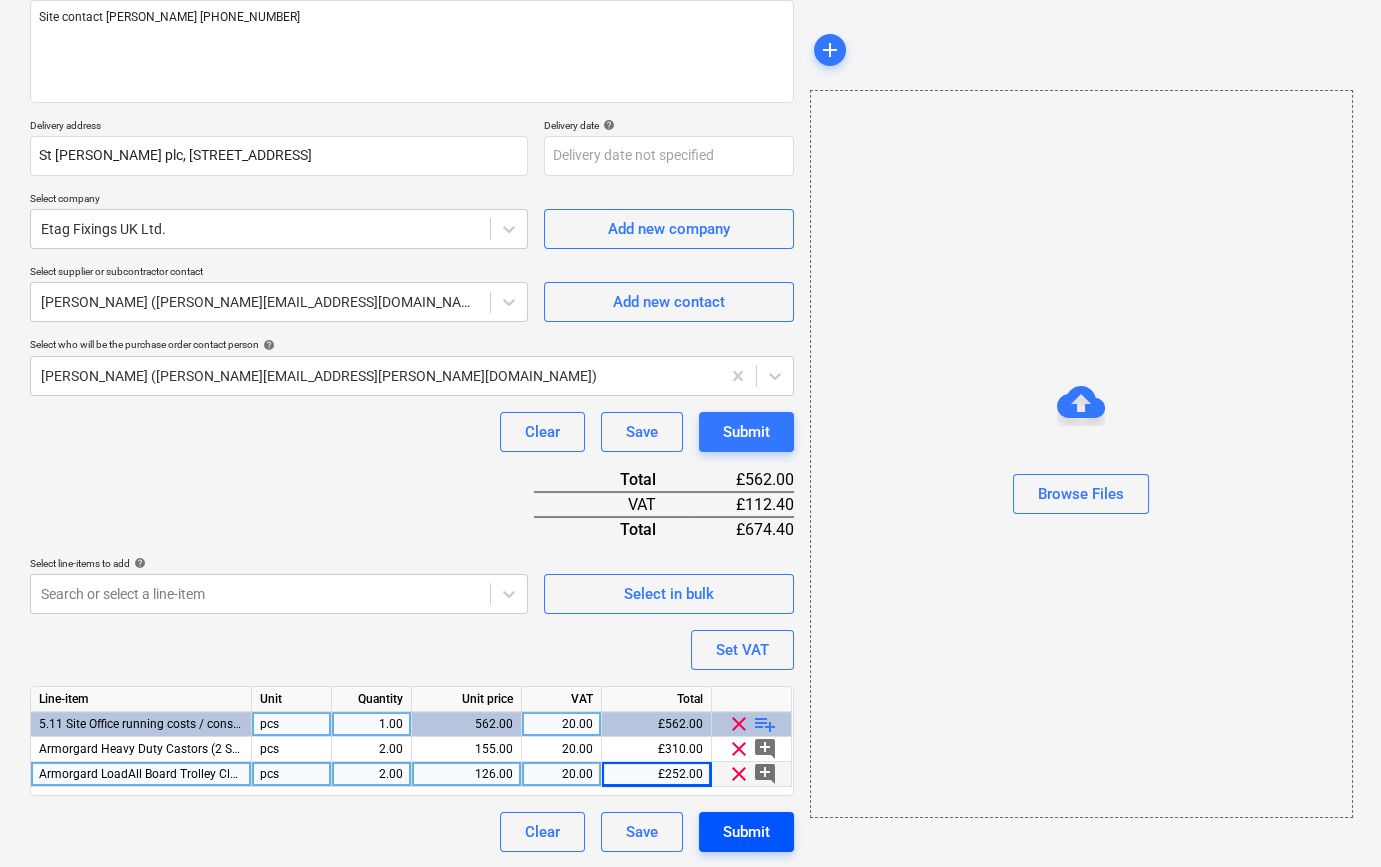 click on "Submit" at bounding box center (746, 832) 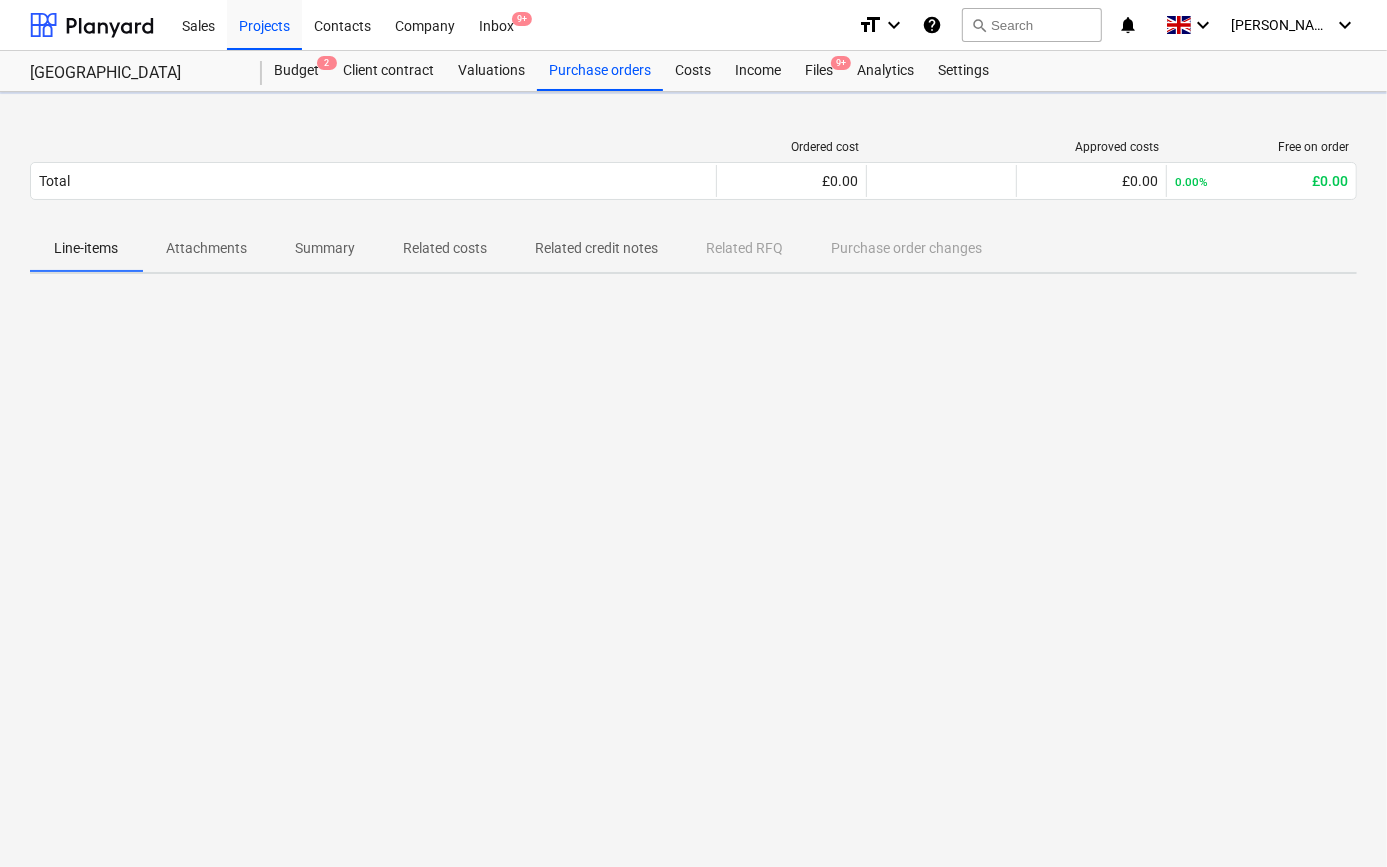 scroll, scrollTop: 0, scrollLeft: 0, axis: both 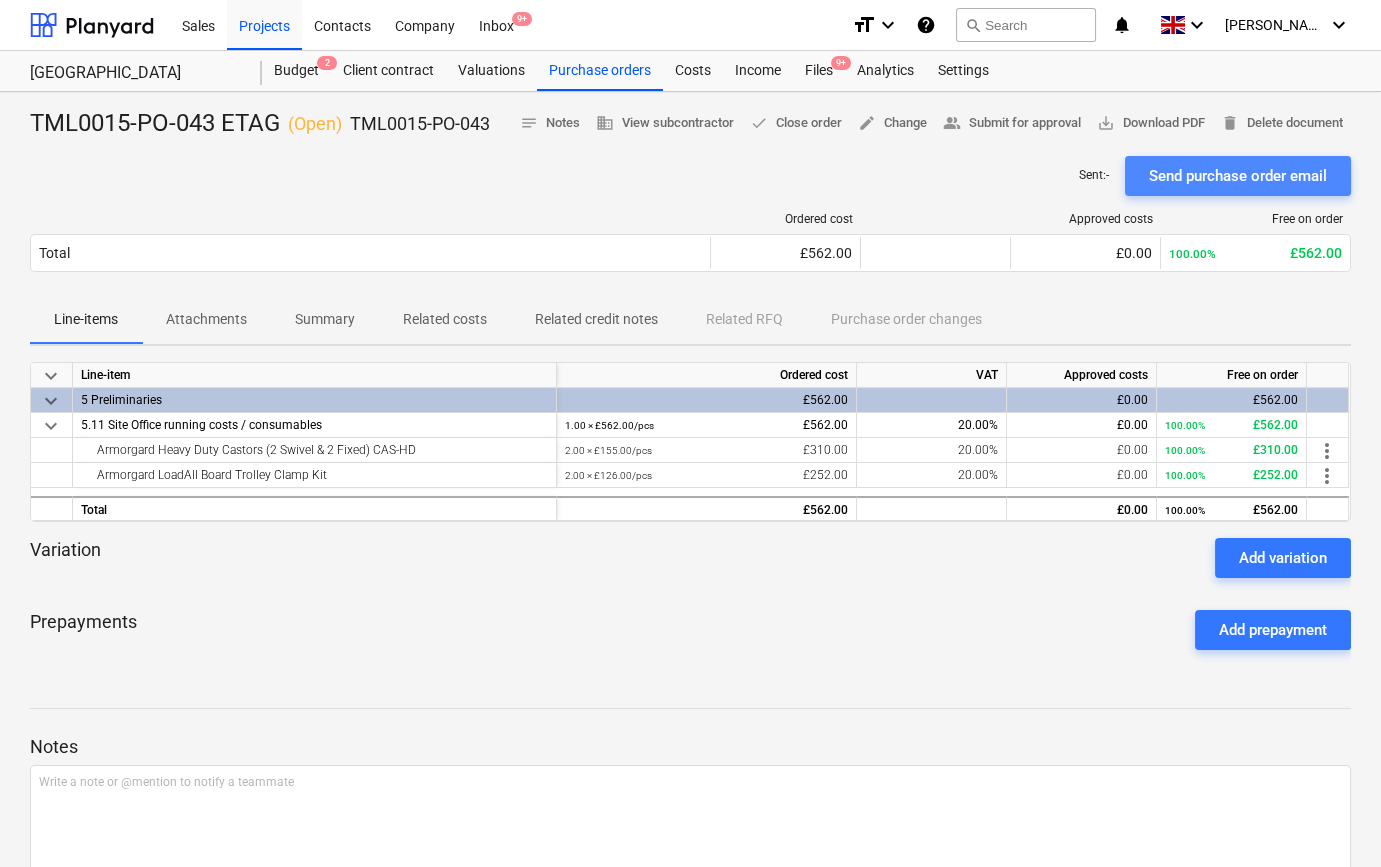 click on "Send purchase order email" at bounding box center (1238, 176) 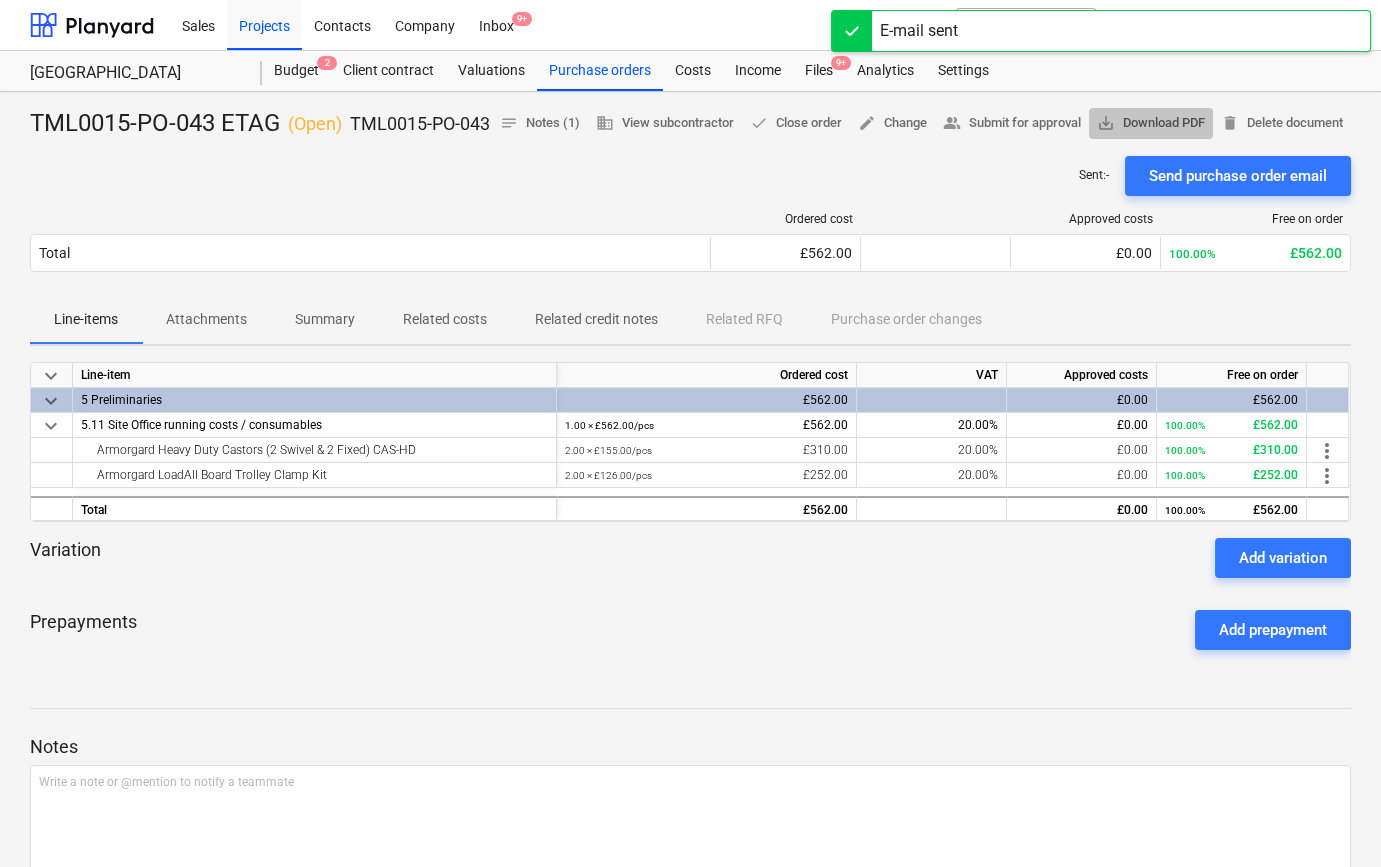 click on "save_alt Download PDF" at bounding box center (1151, 123) 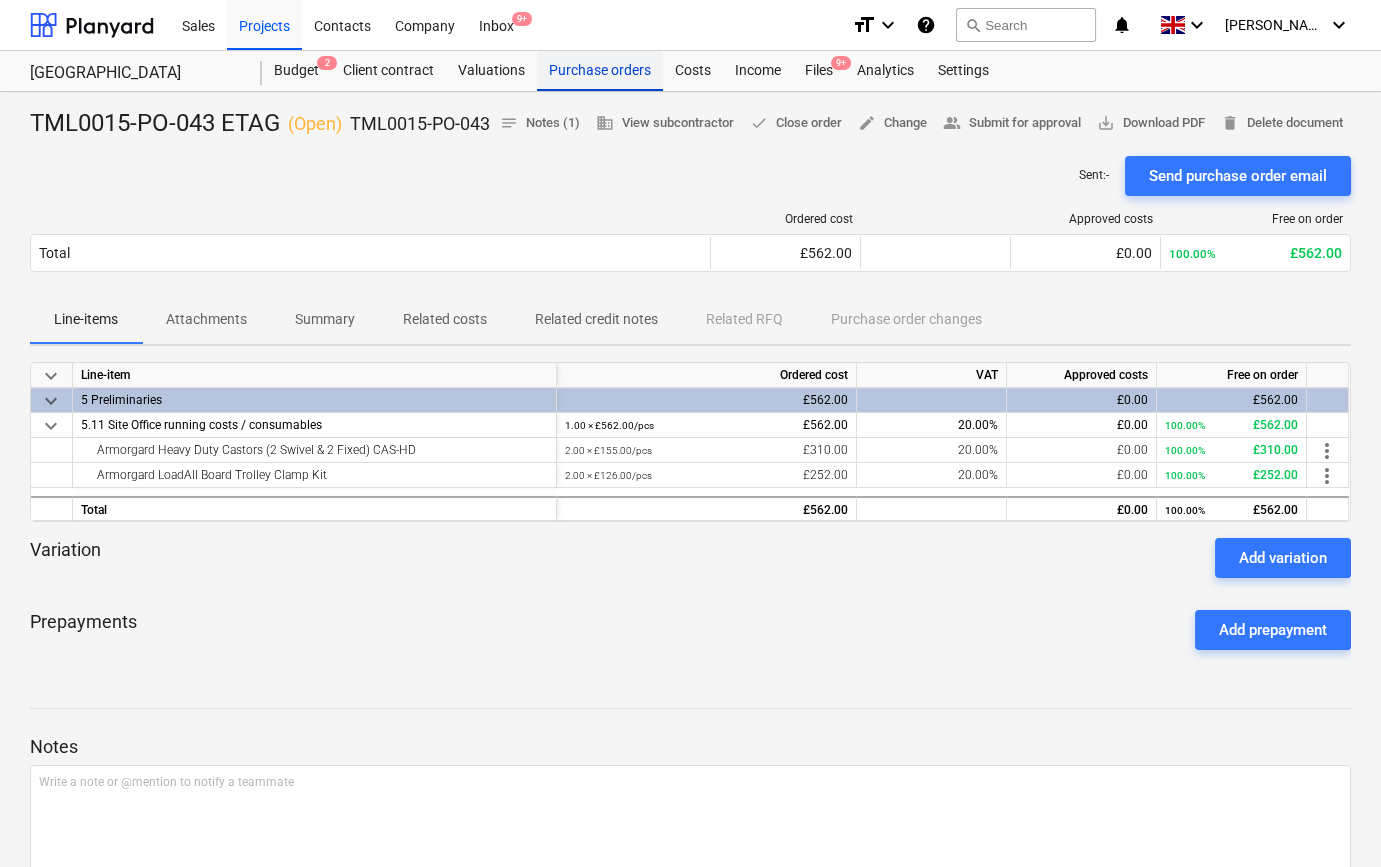 click on "Purchase orders" at bounding box center [600, 71] 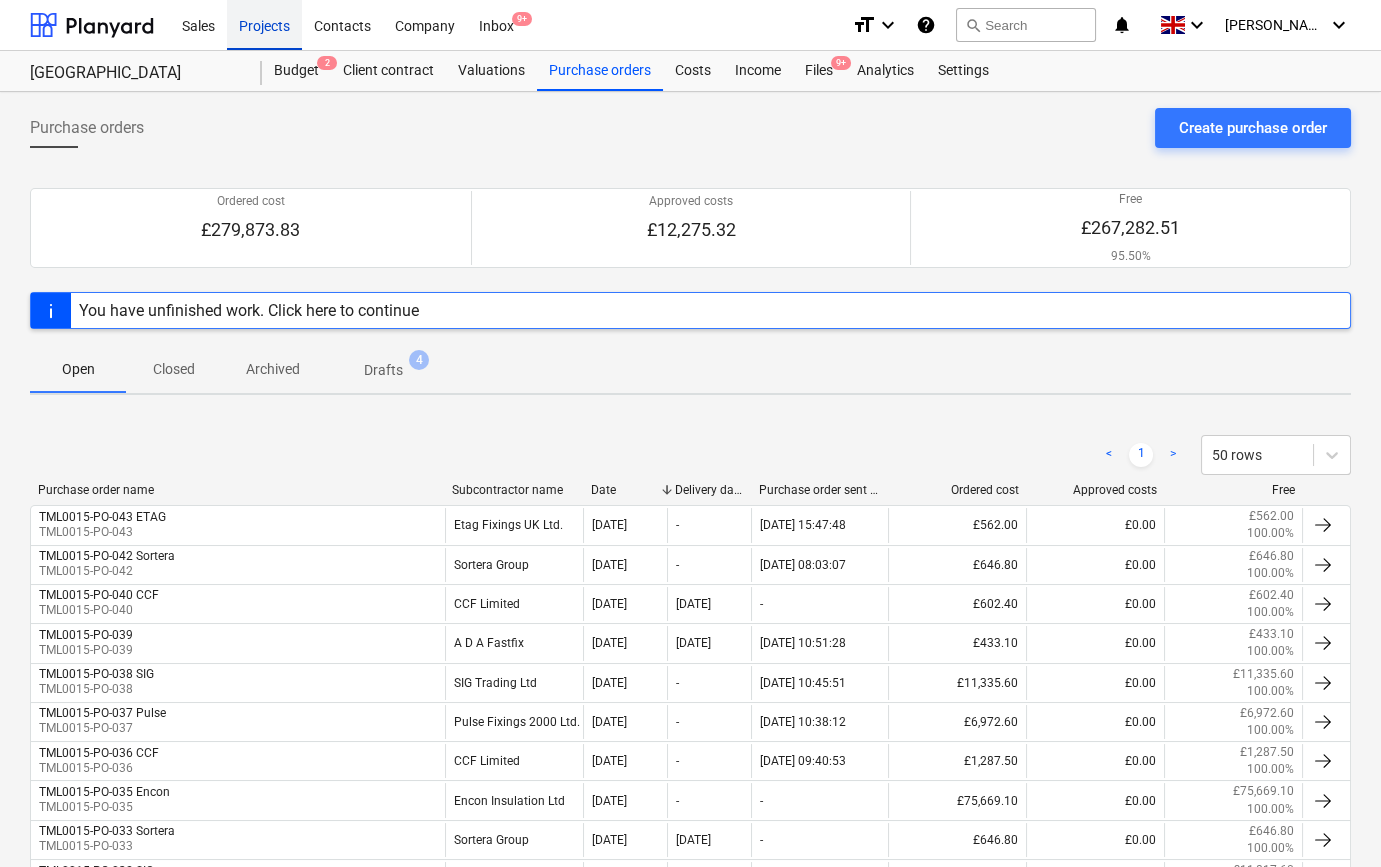 click on "Projects" at bounding box center (264, 24) 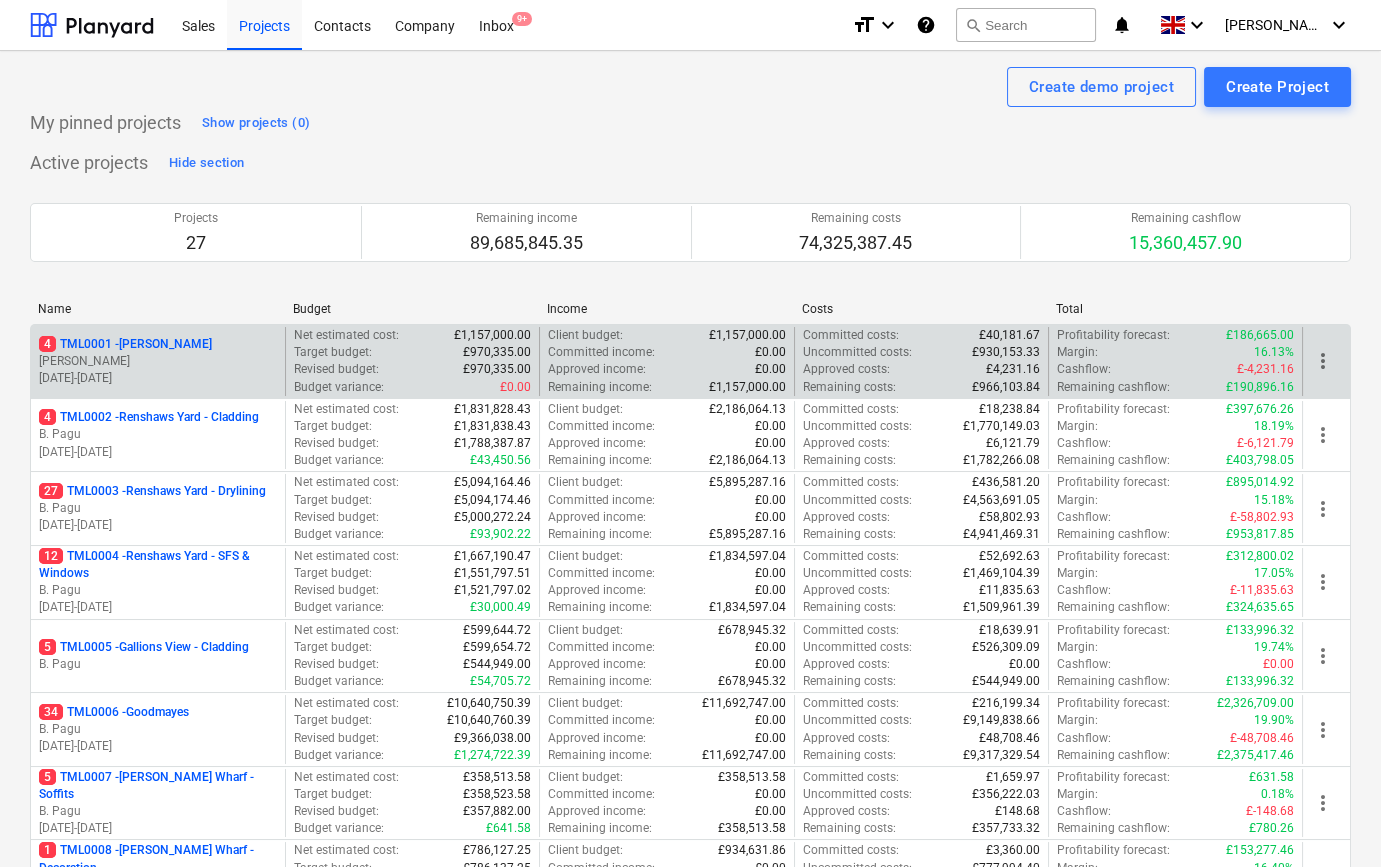 click on "[PERSON_NAME]" at bounding box center [158, 361] 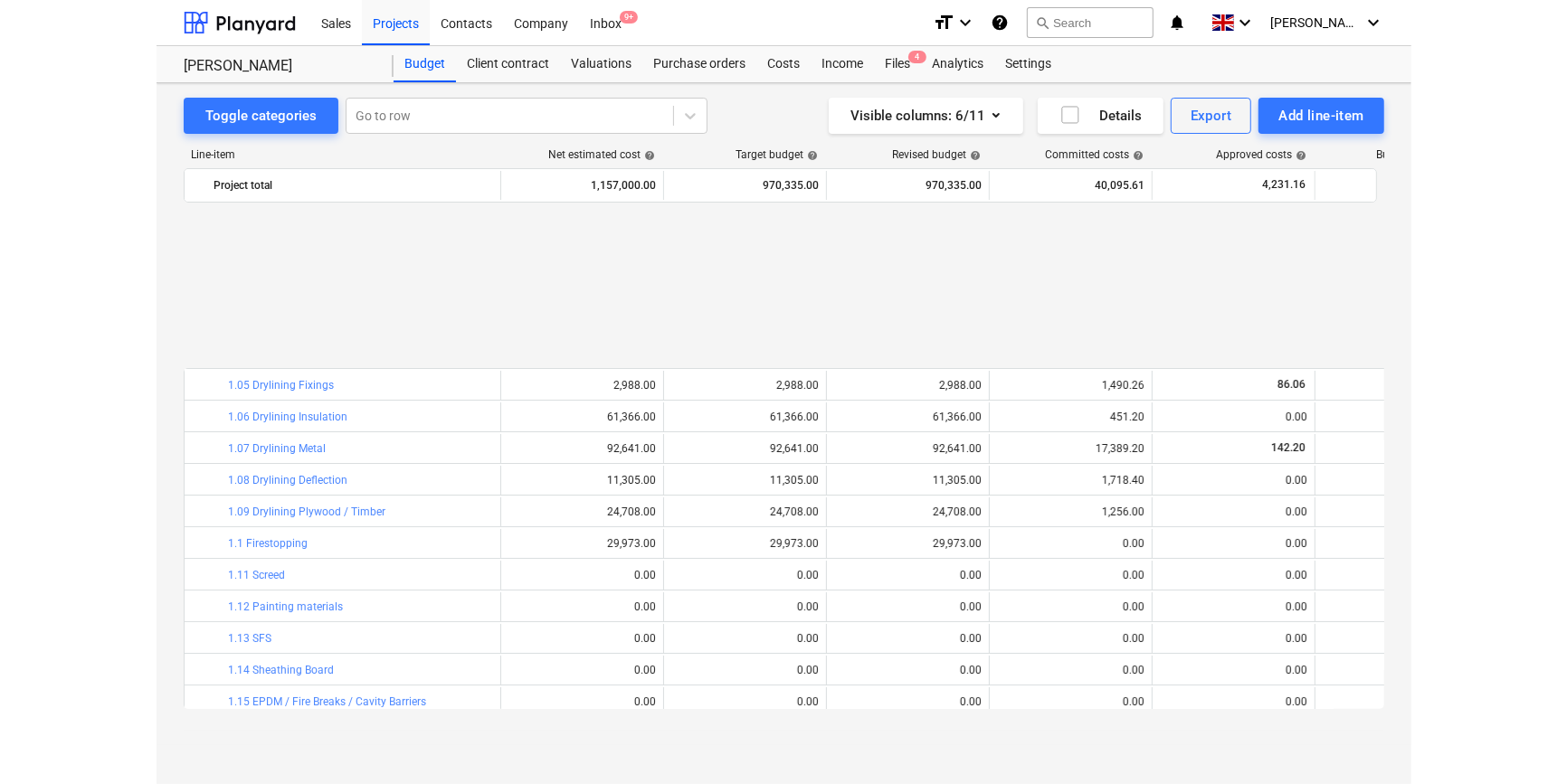 scroll, scrollTop: 792, scrollLeft: 0, axis: vertical 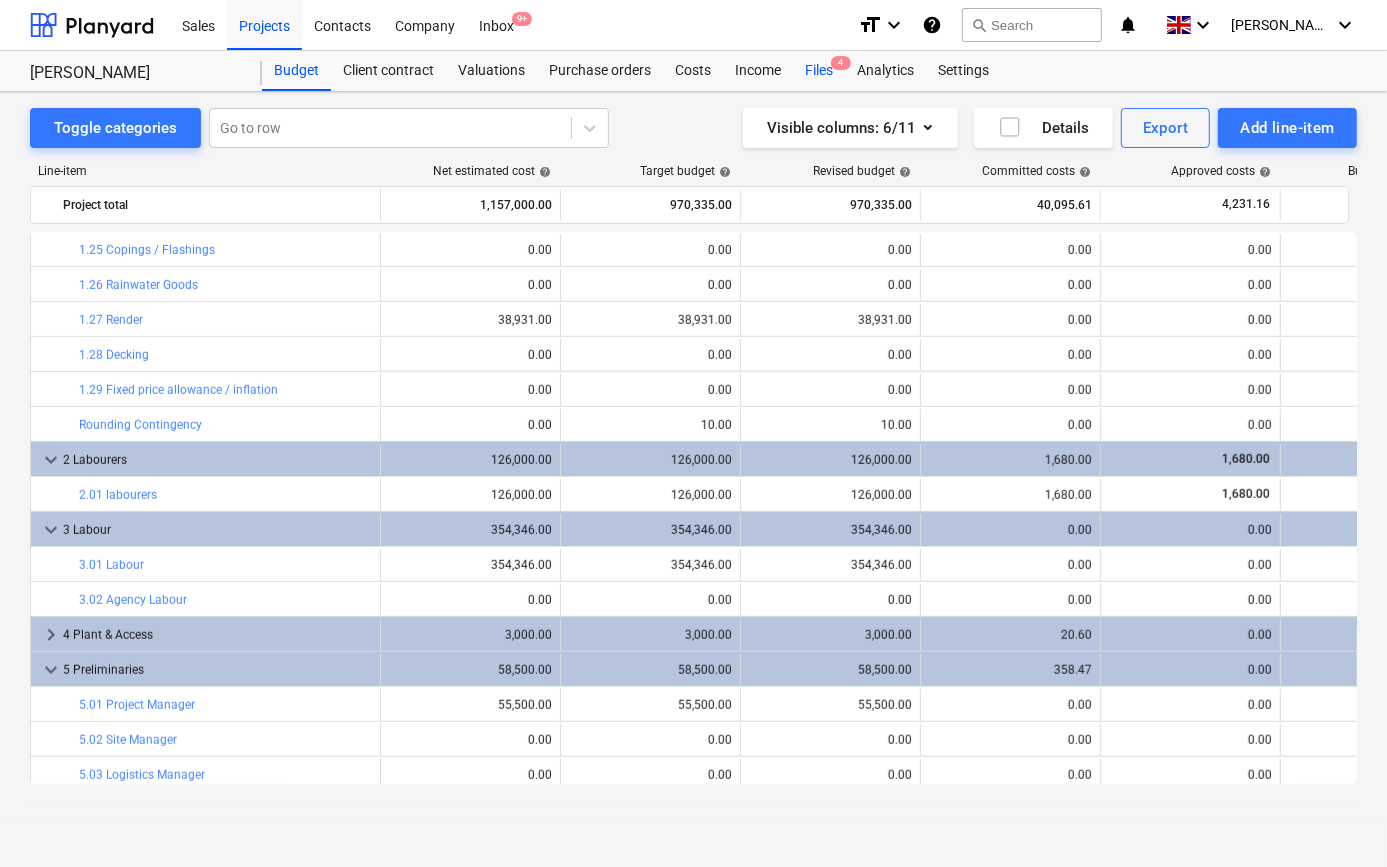click on "Files 4" at bounding box center (819, 71) 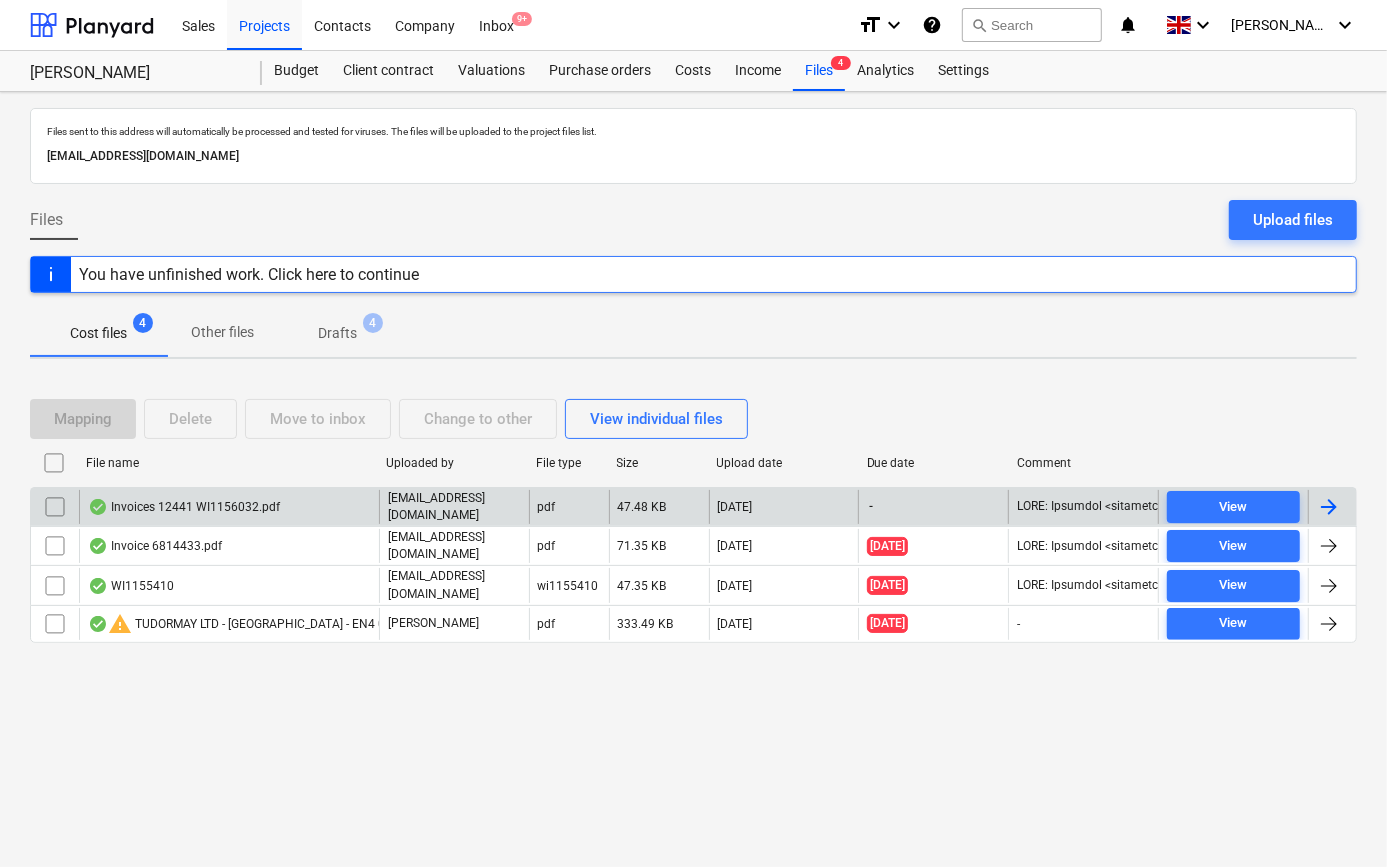click at bounding box center (1329, 507) 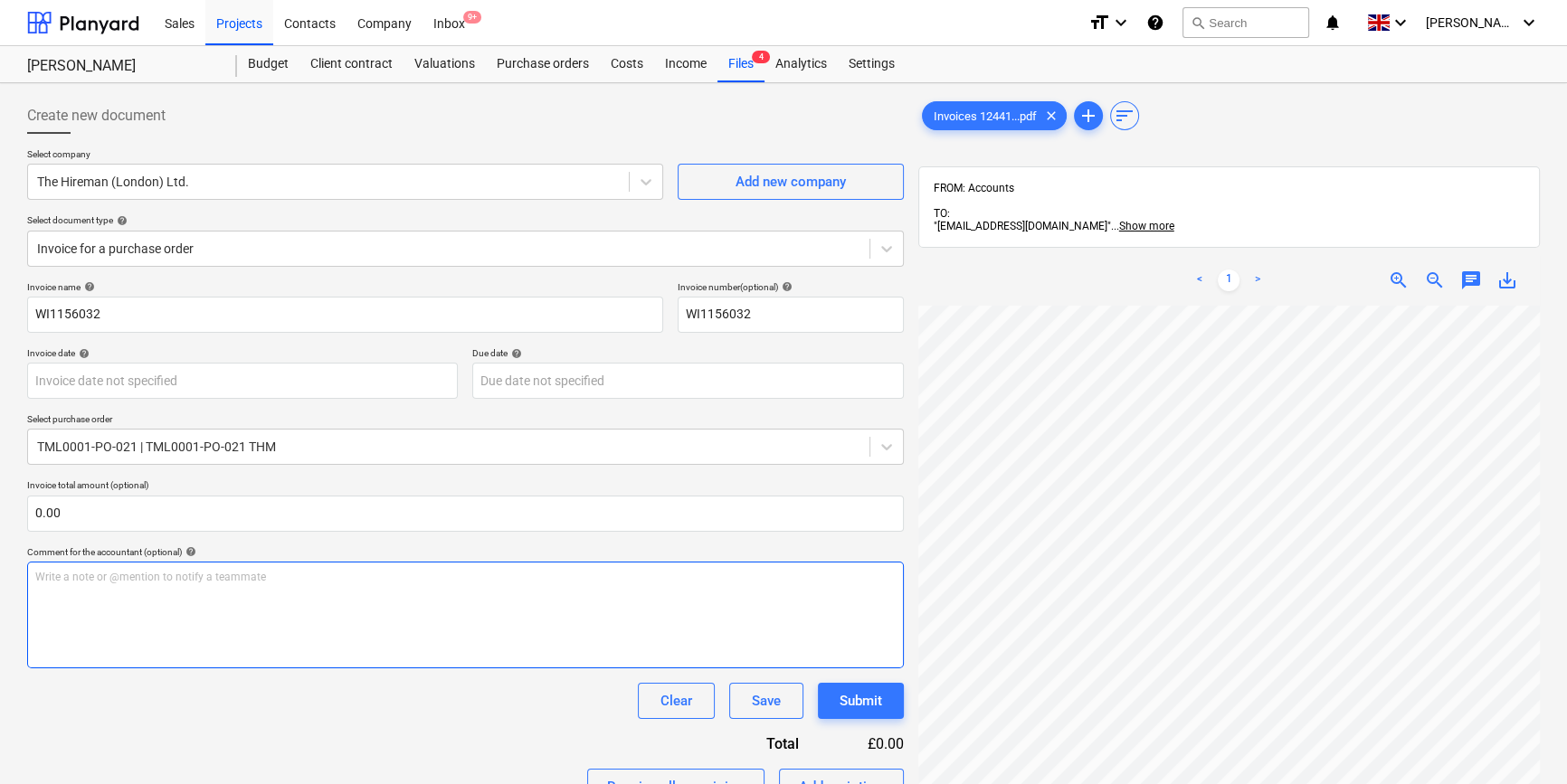 scroll, scrollTop: 81, scrollLeft: 0, axis: vertical 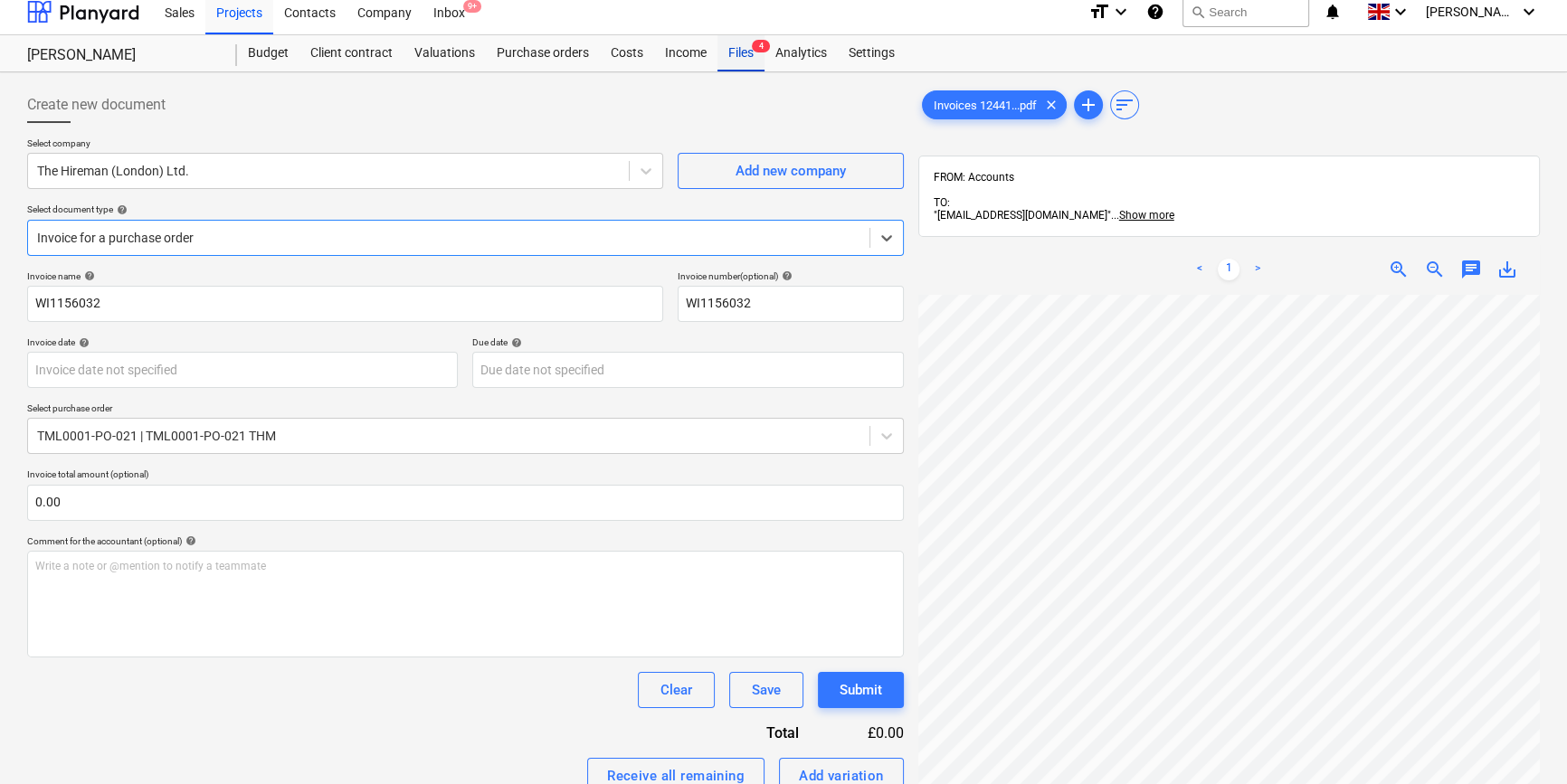 click on "Files 4" at bounding box center [741, 53] 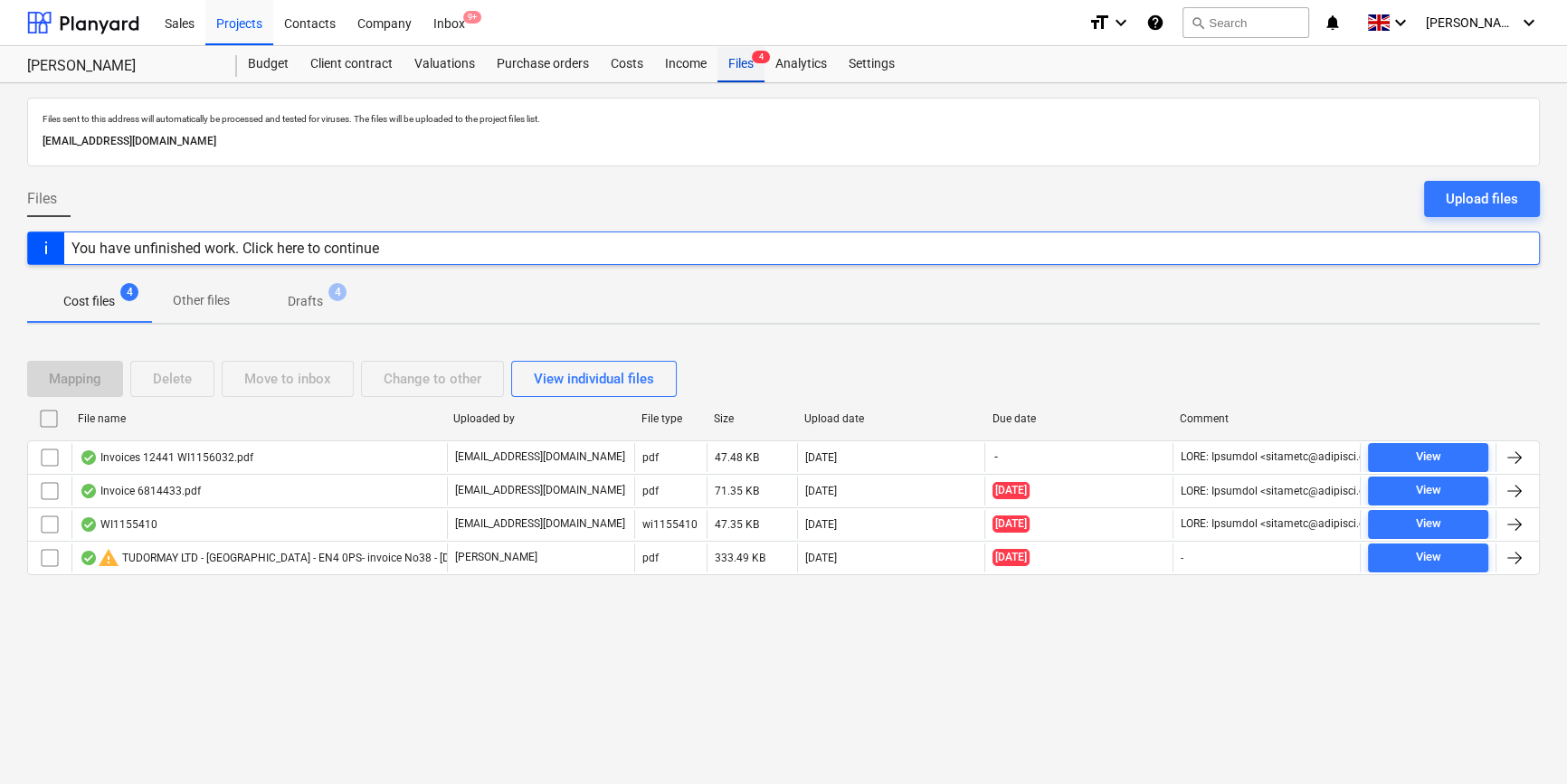 scroll, scrollTop: 0, scrollLeft: 0, axis: both 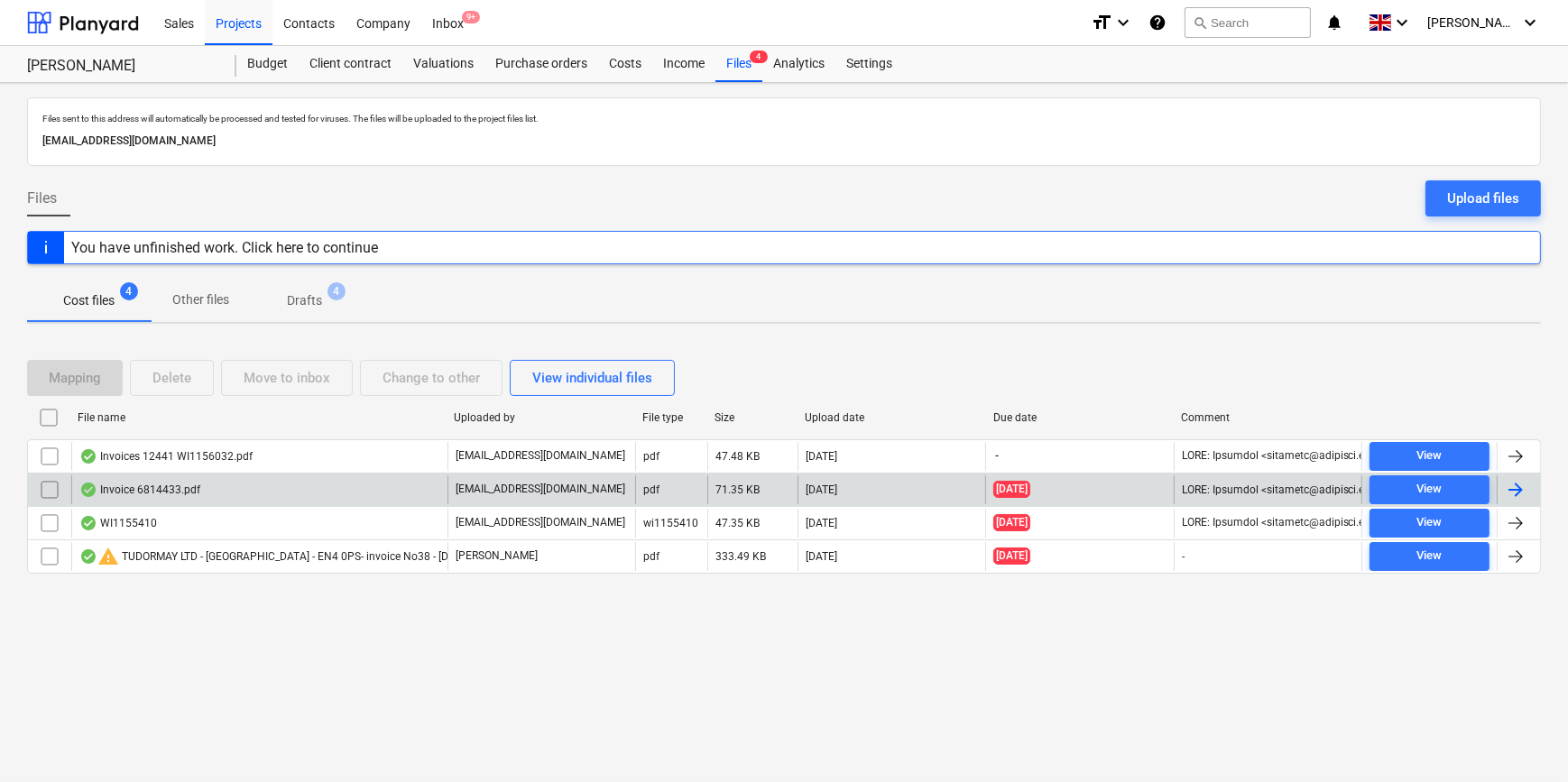 click at bounding box center [1516, 490] 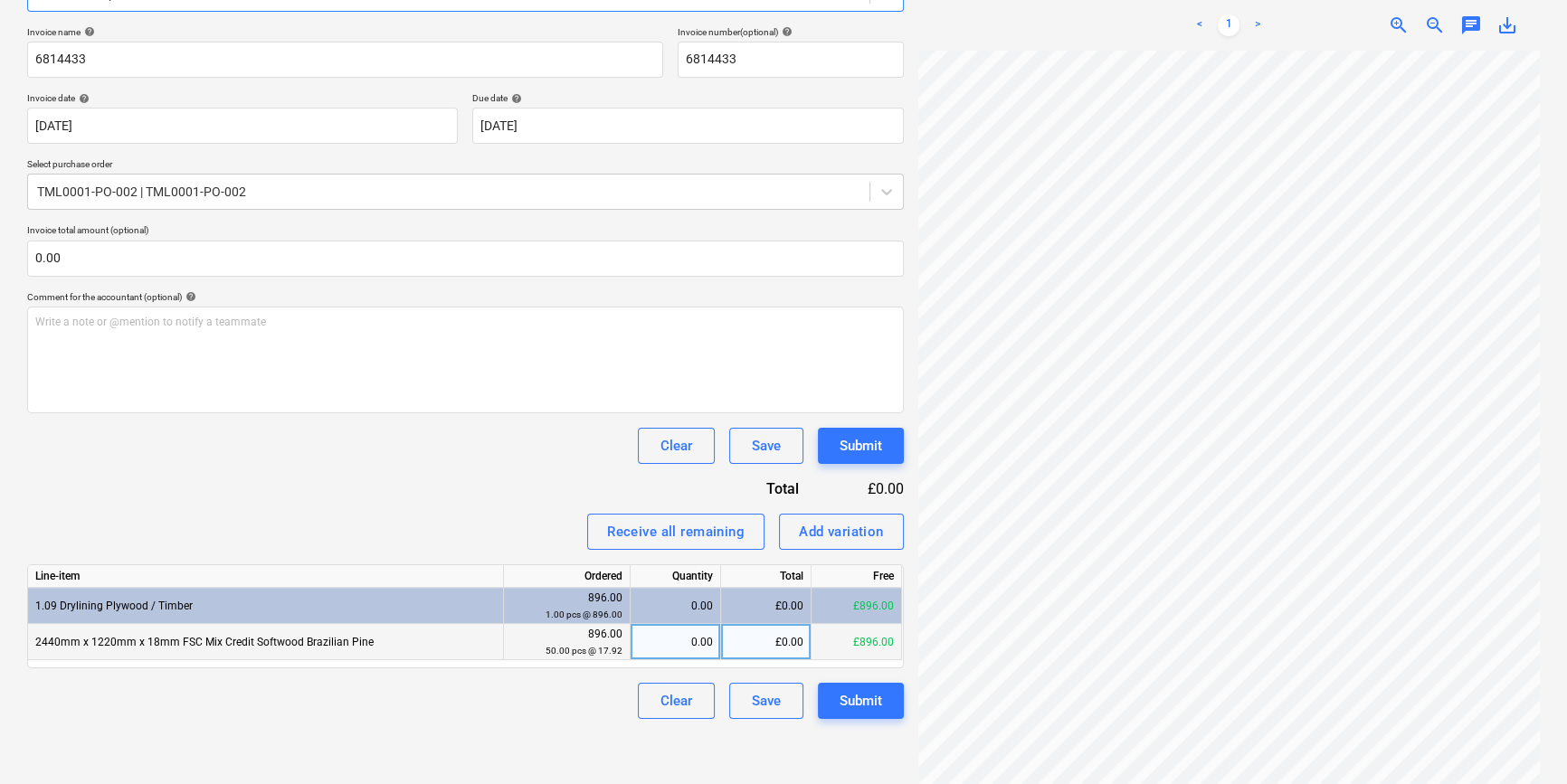 scroll, scrollTop: 258, scrollLeft: 0, axis: vertical 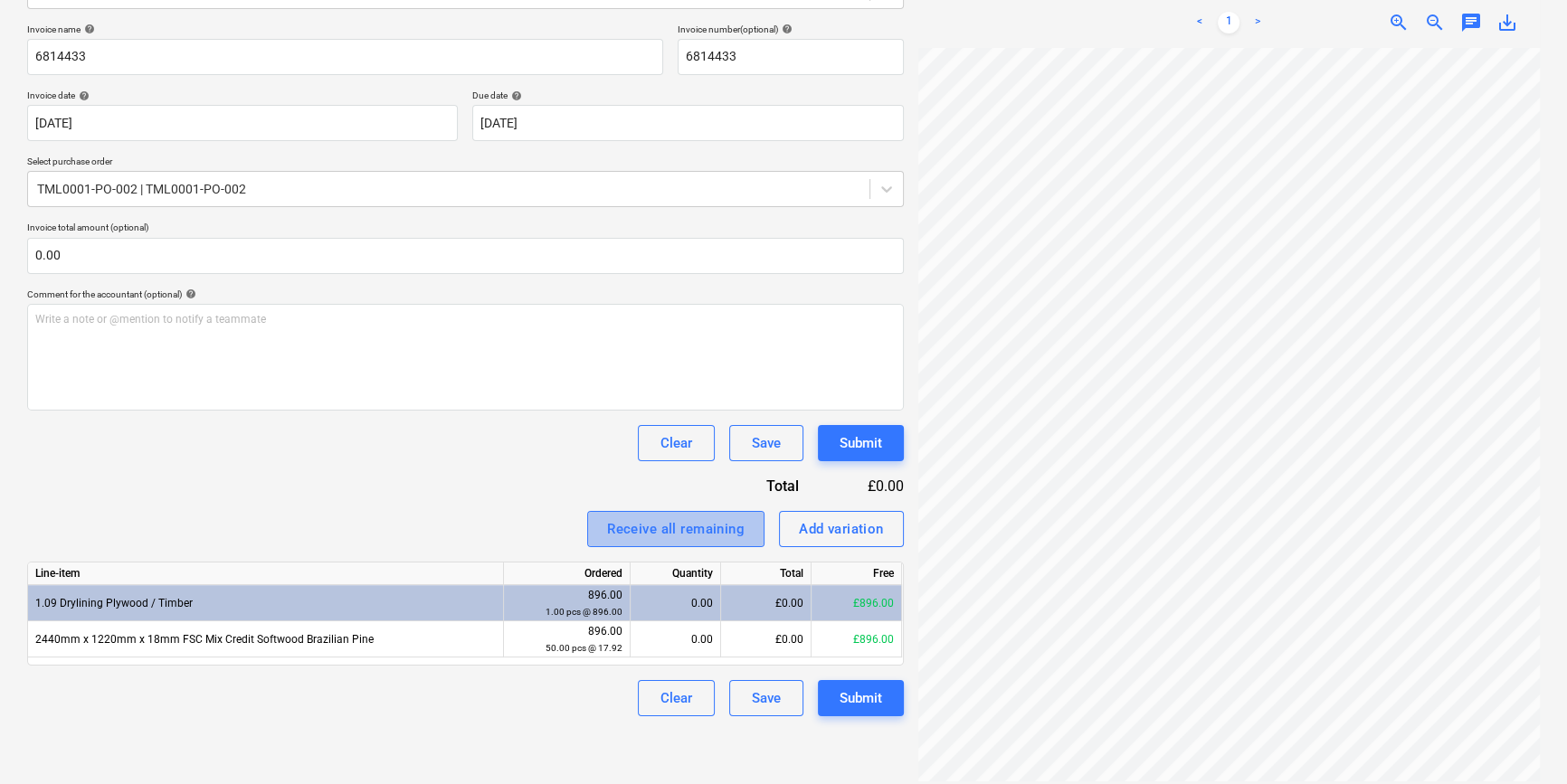 click on "Receive all remaining" at bounding box center [676, 529] 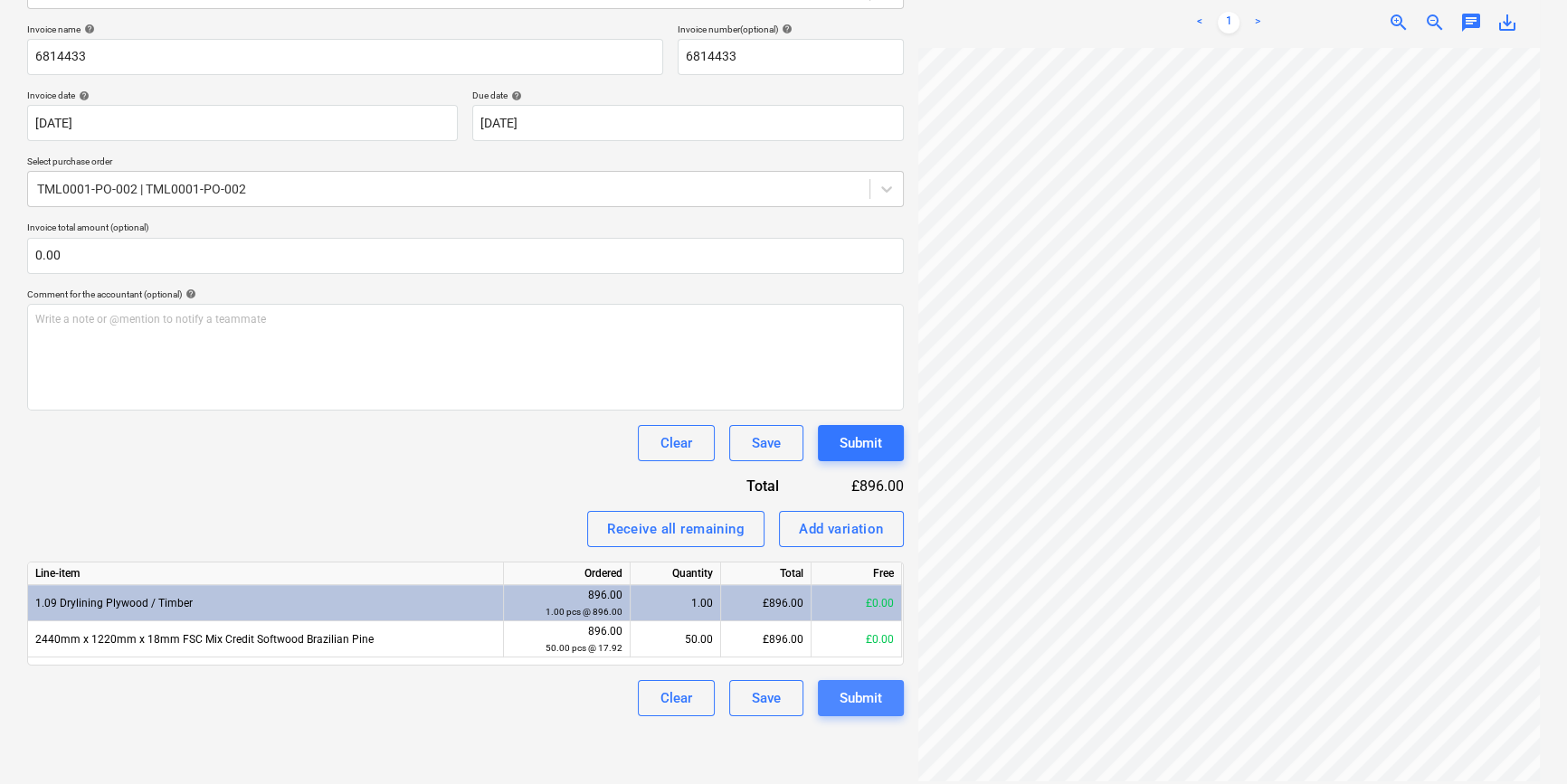 click on "Submit" at bounding box center (860, 698) 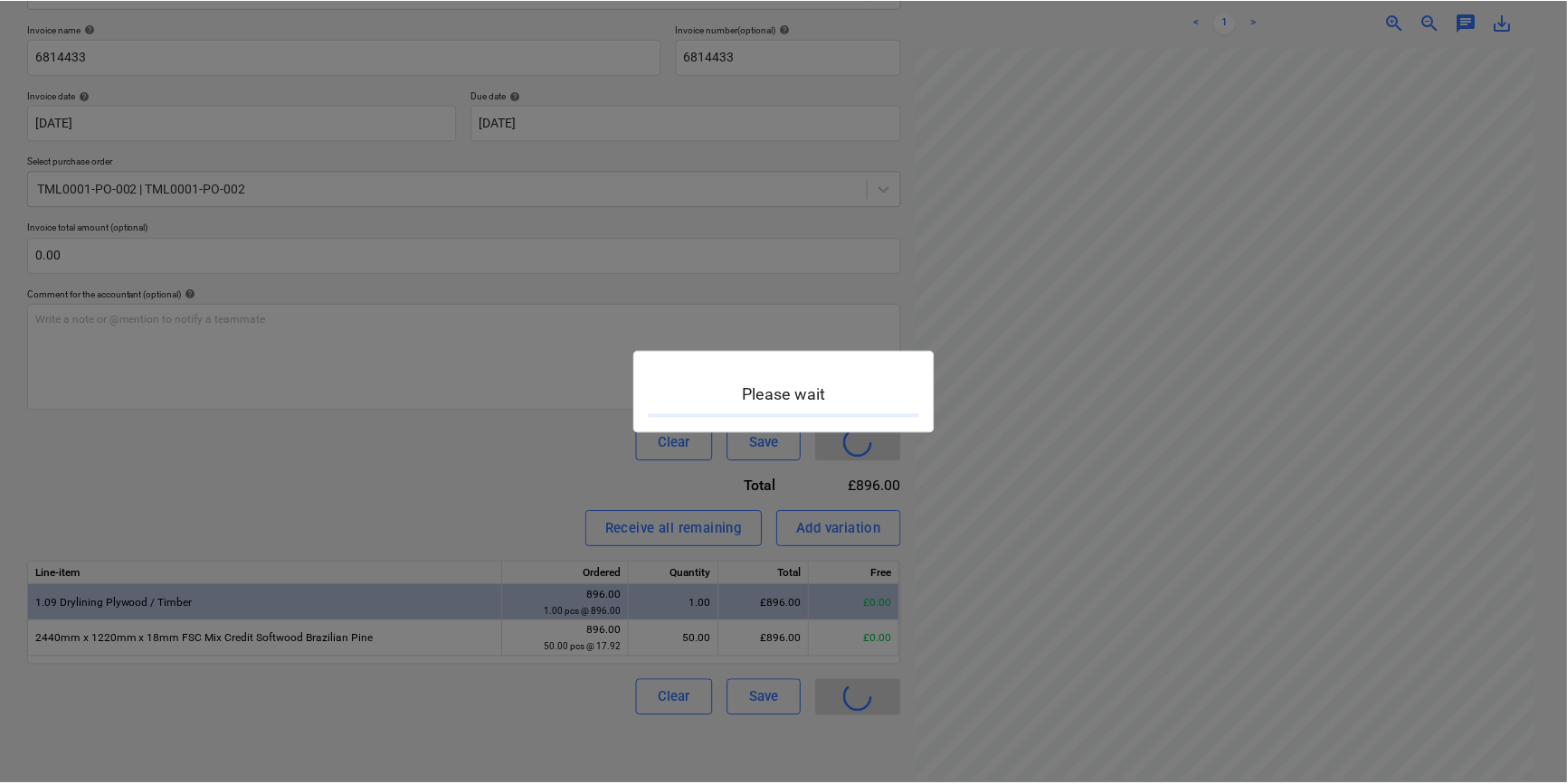 scroll, scrollTop: 0, scrollLeft: 0, axis: both 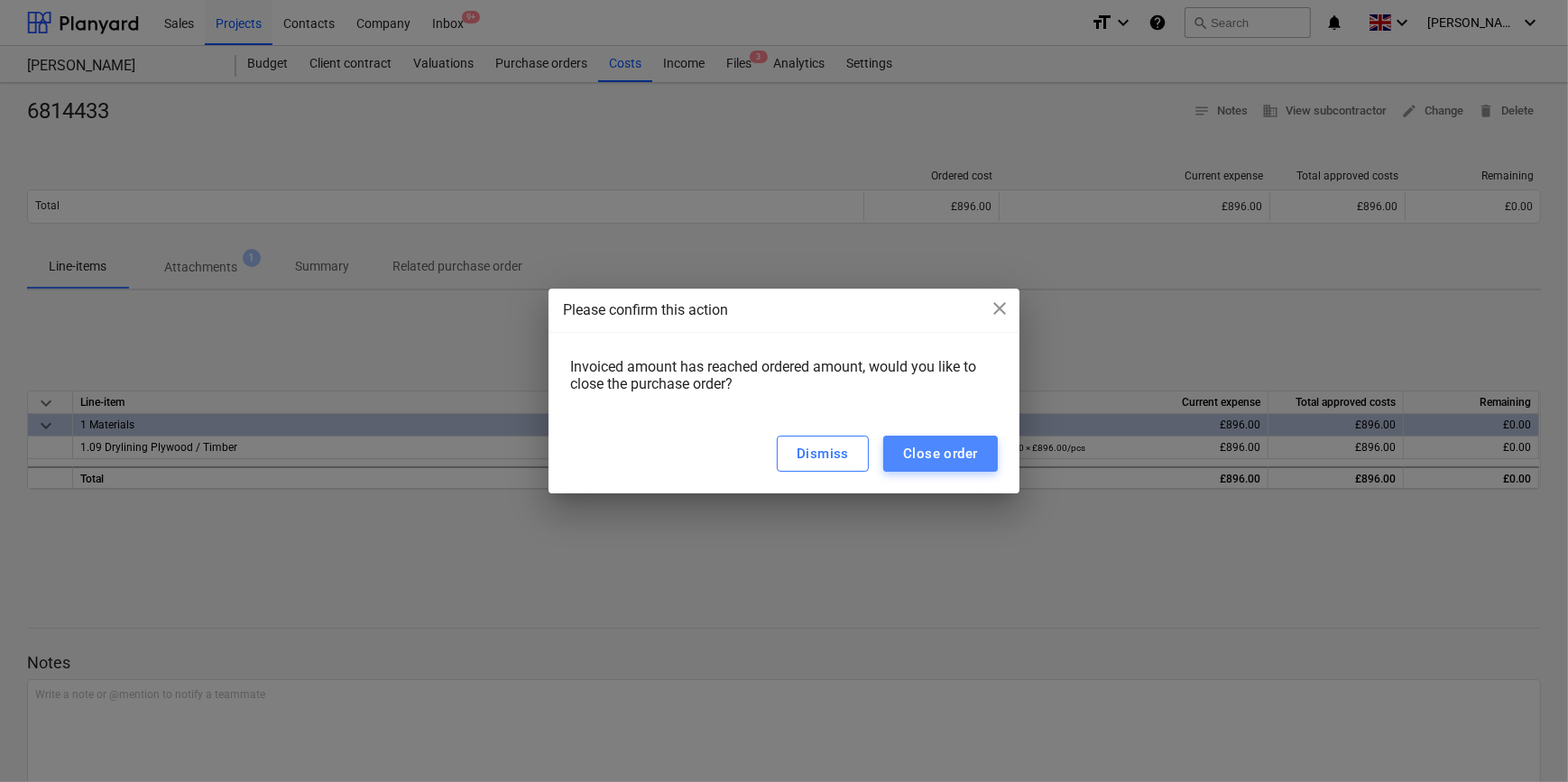 click on "Close order" at bounding box center [940, 454] 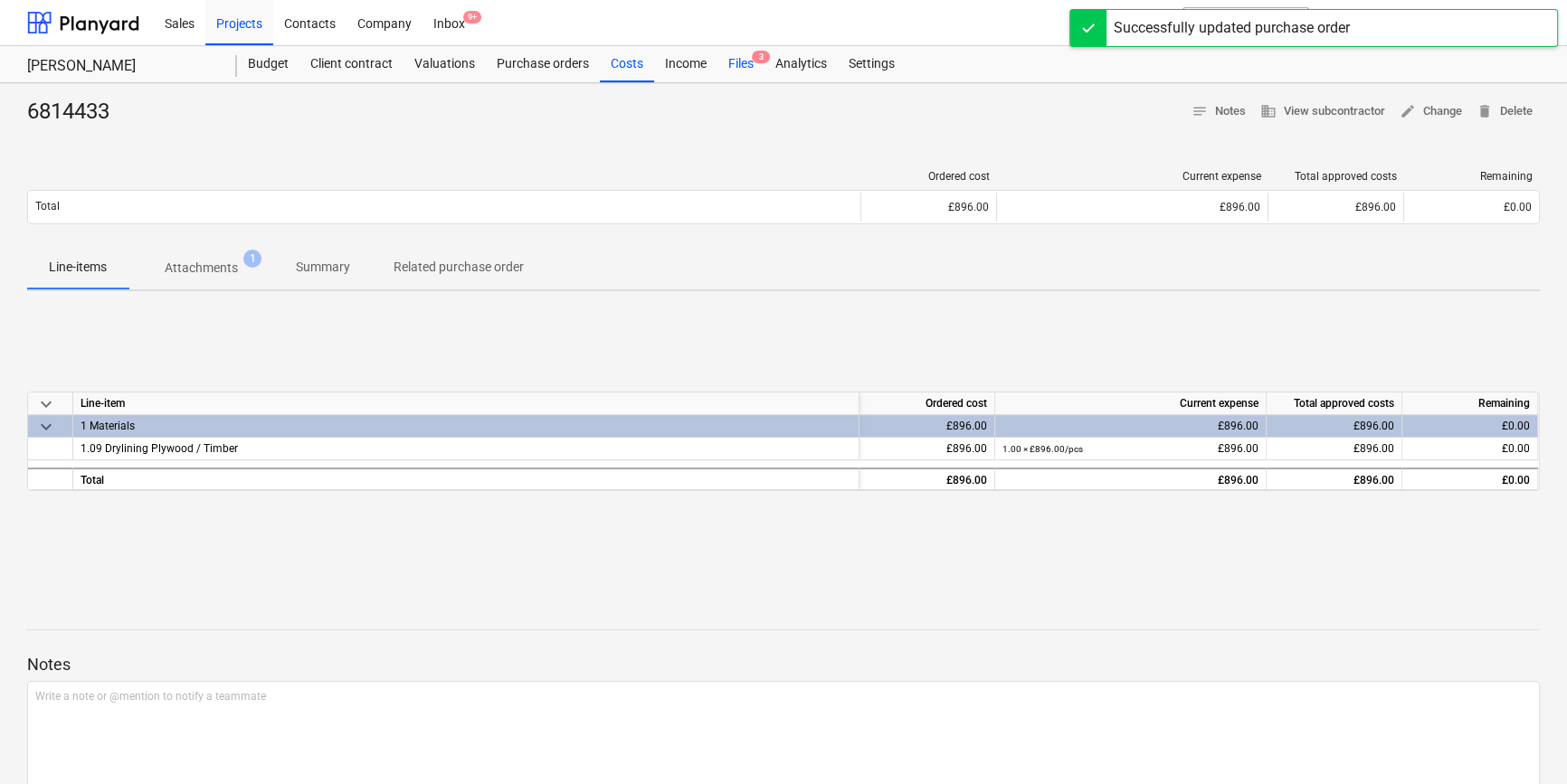 click on "Files 3" at bounding box center [741, 64] 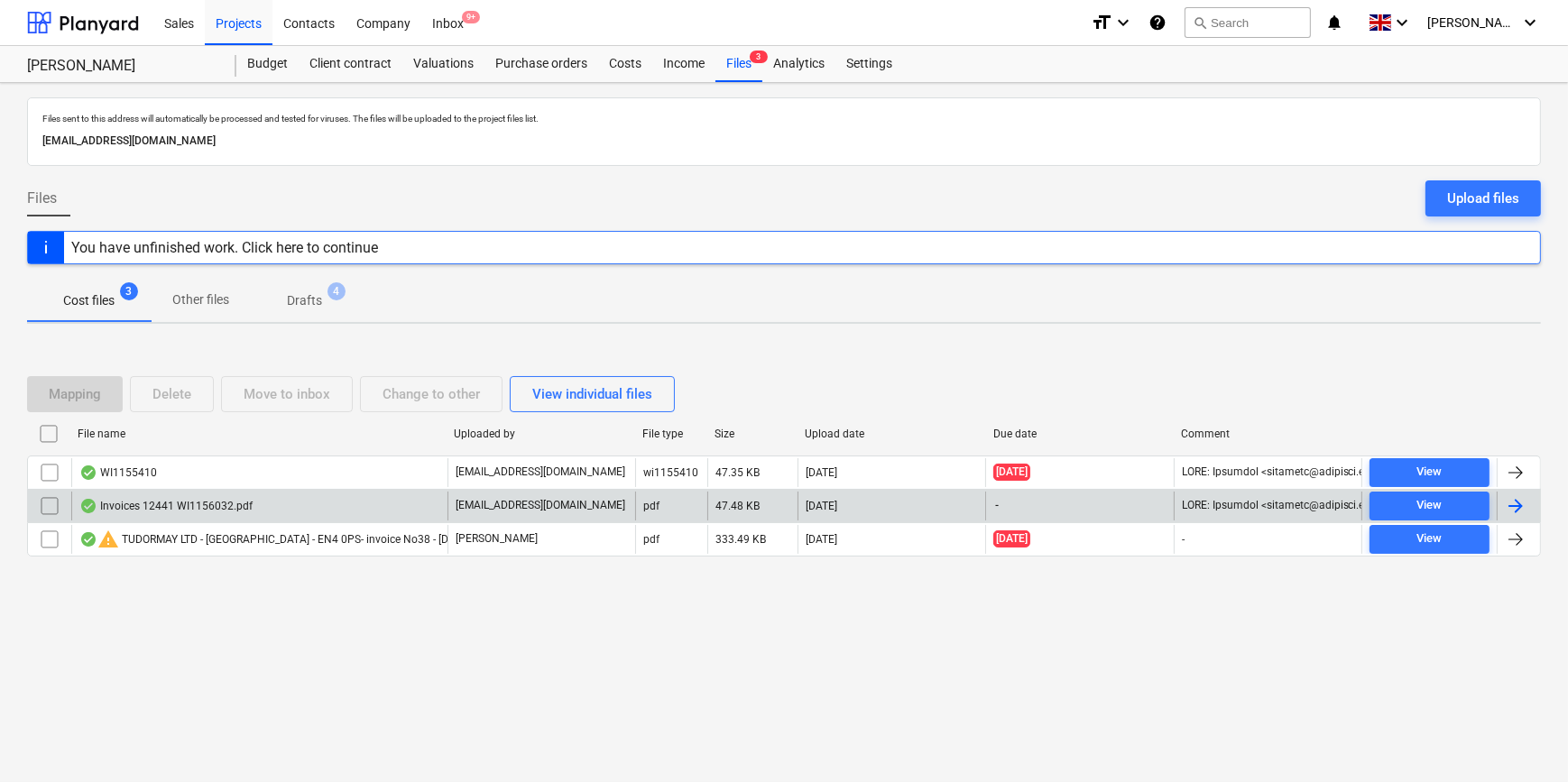 click at bounding box center [1518, 506] 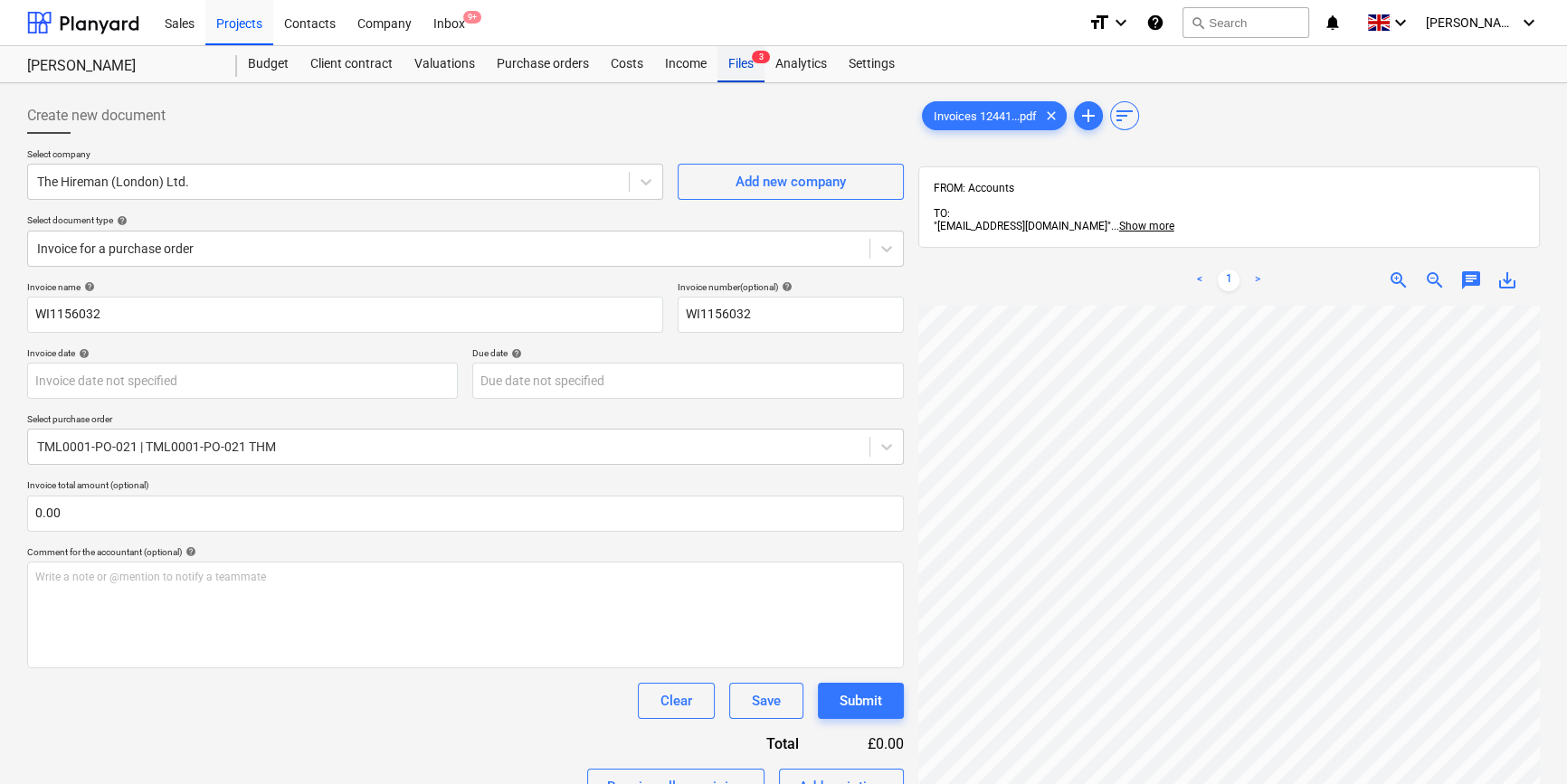 click on "Files 3" at bounding box center (741, 64) 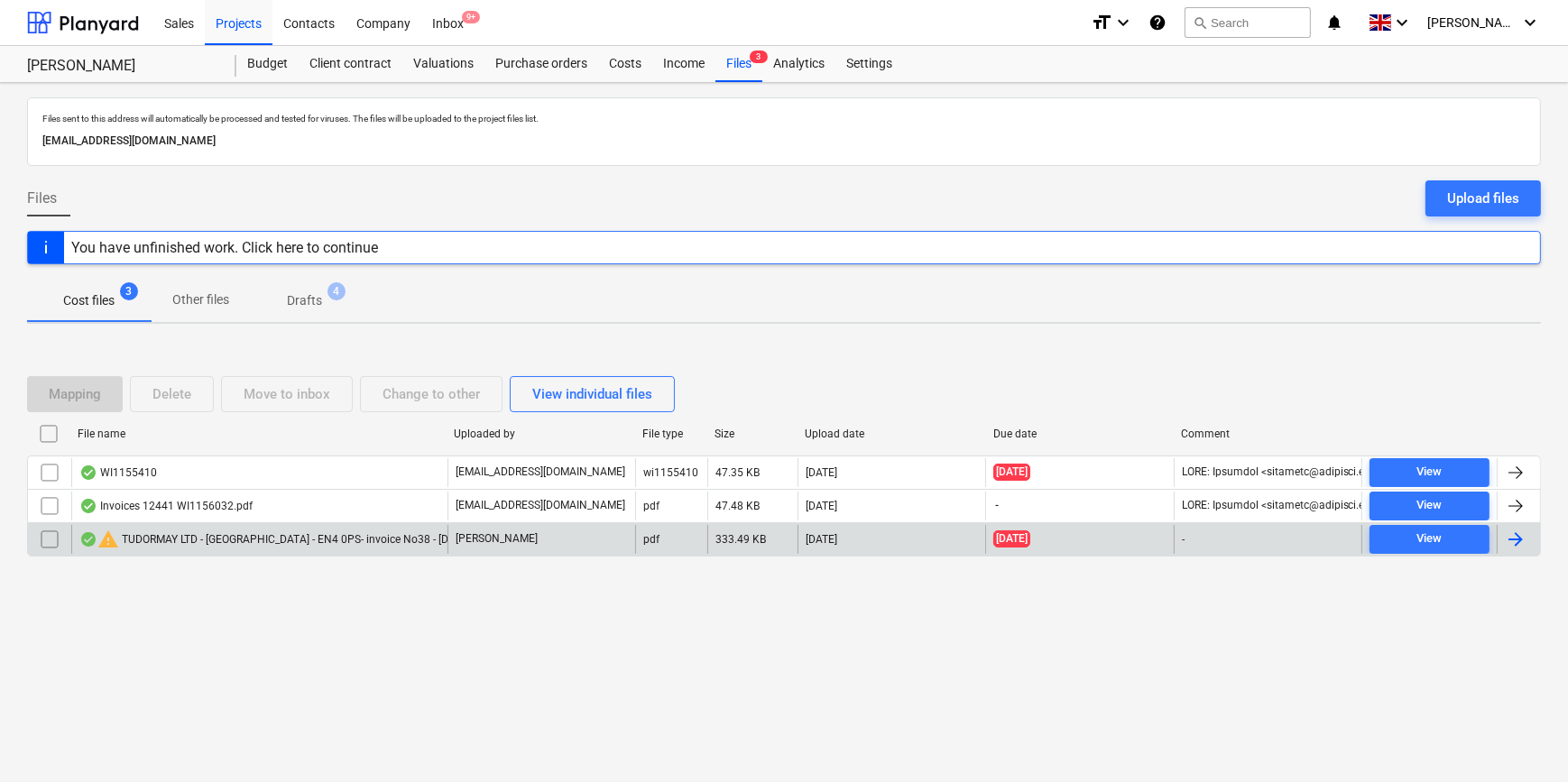 click at bounding box center (1516, 539) 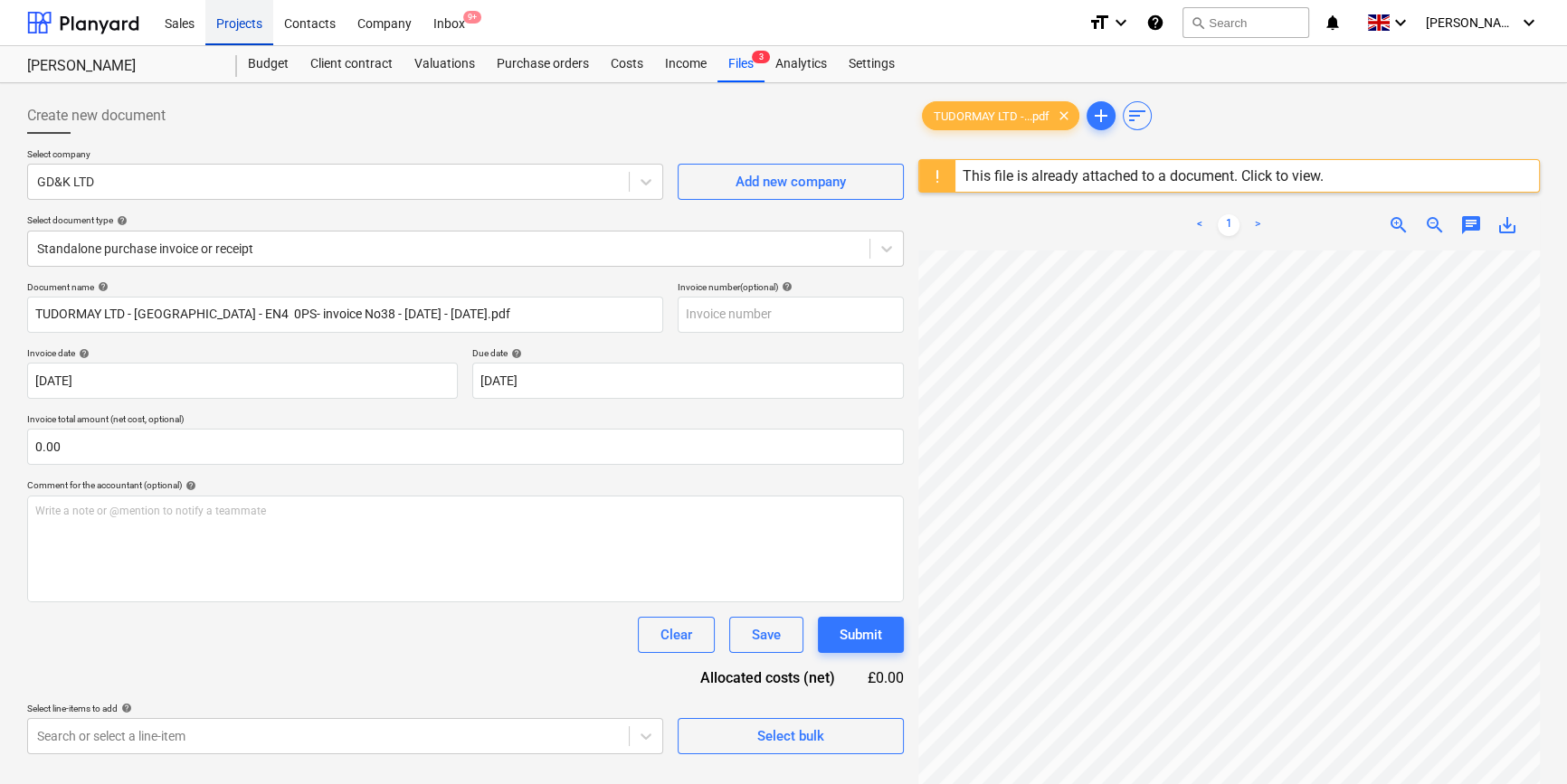click on "Projects" at bounding box center (239, 22) 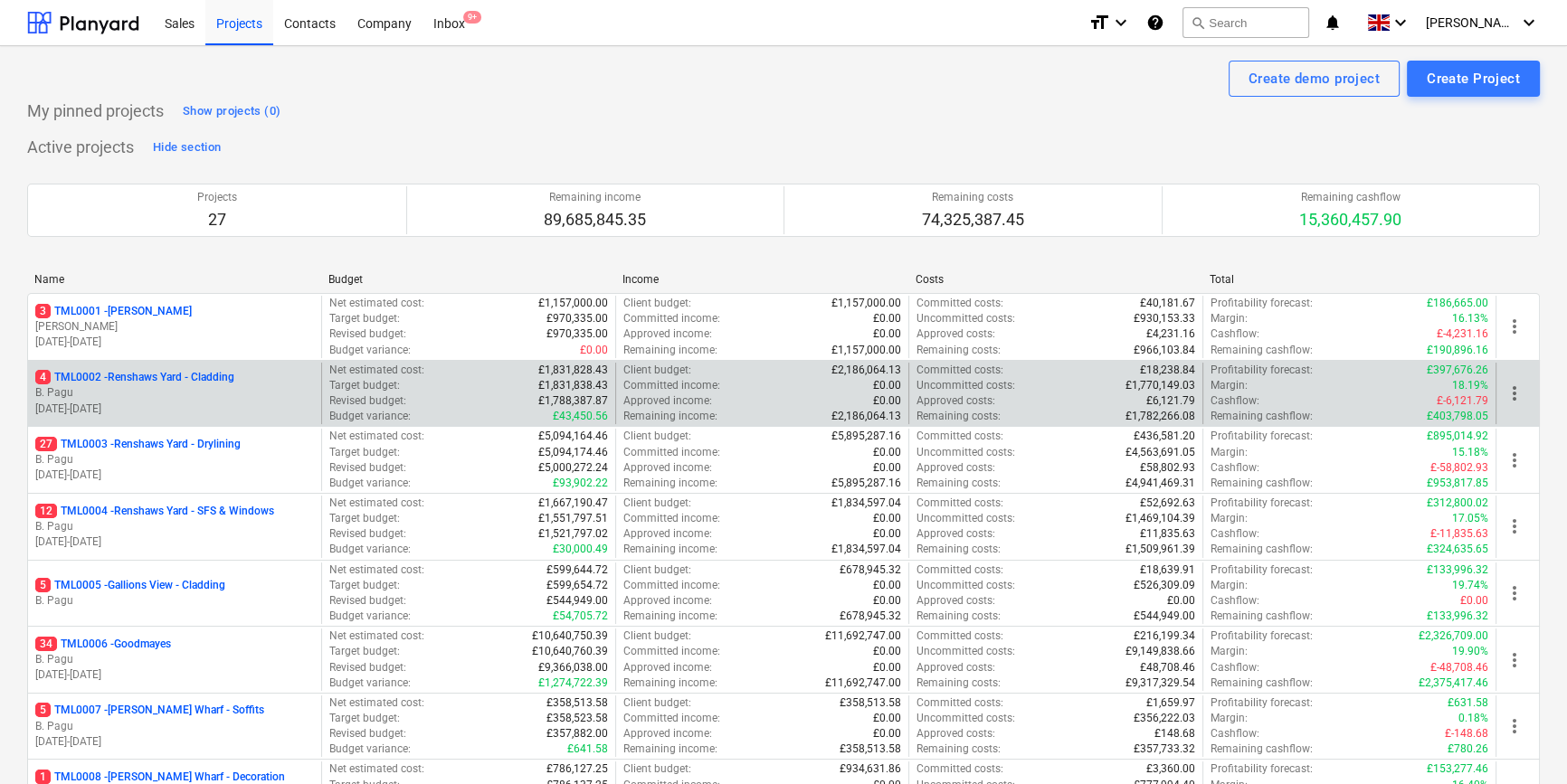 click on "B. Pagu" at bounding box center (175, 392) 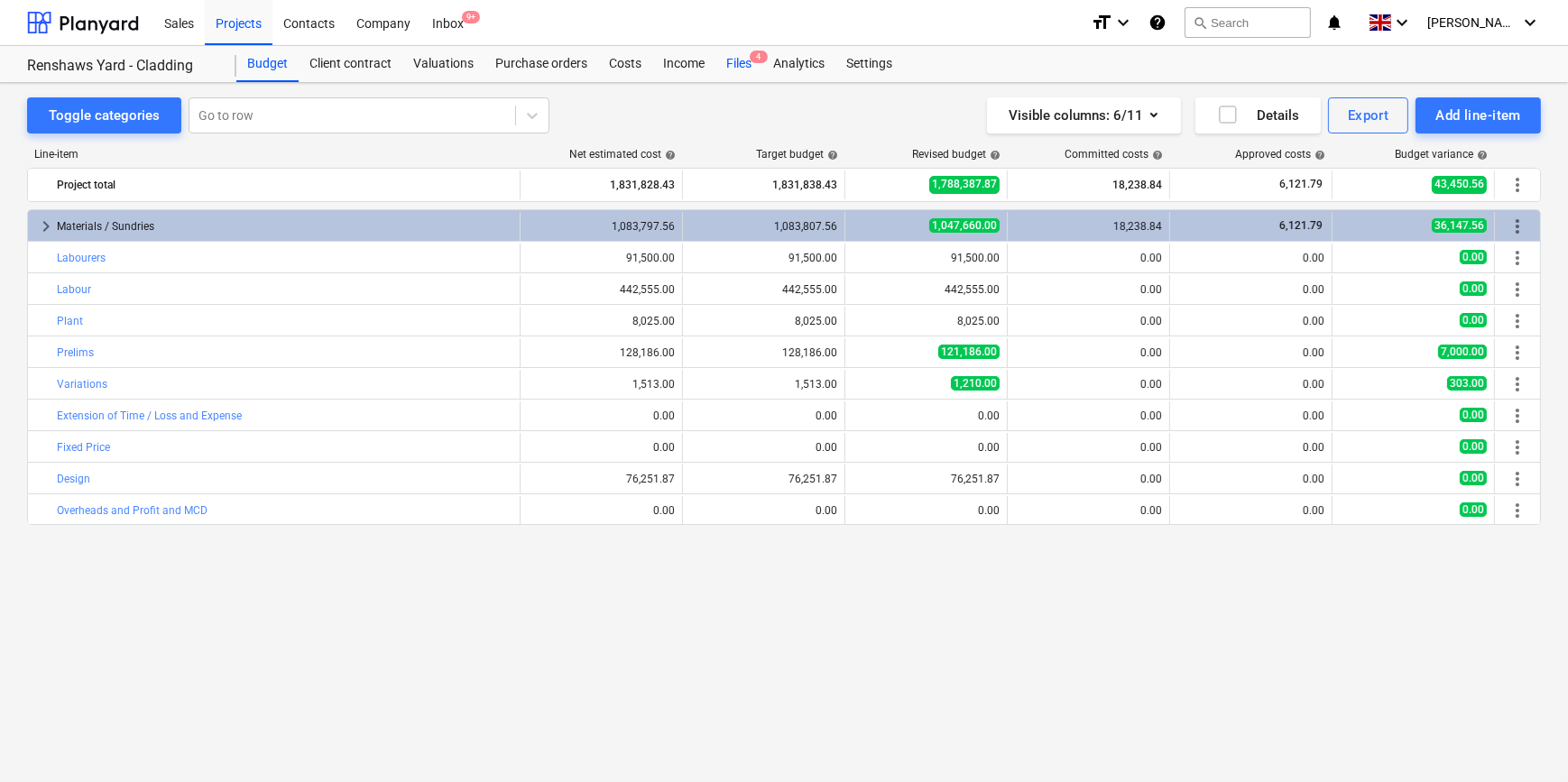 click on "Files 4" at bounding box center [739, 64] 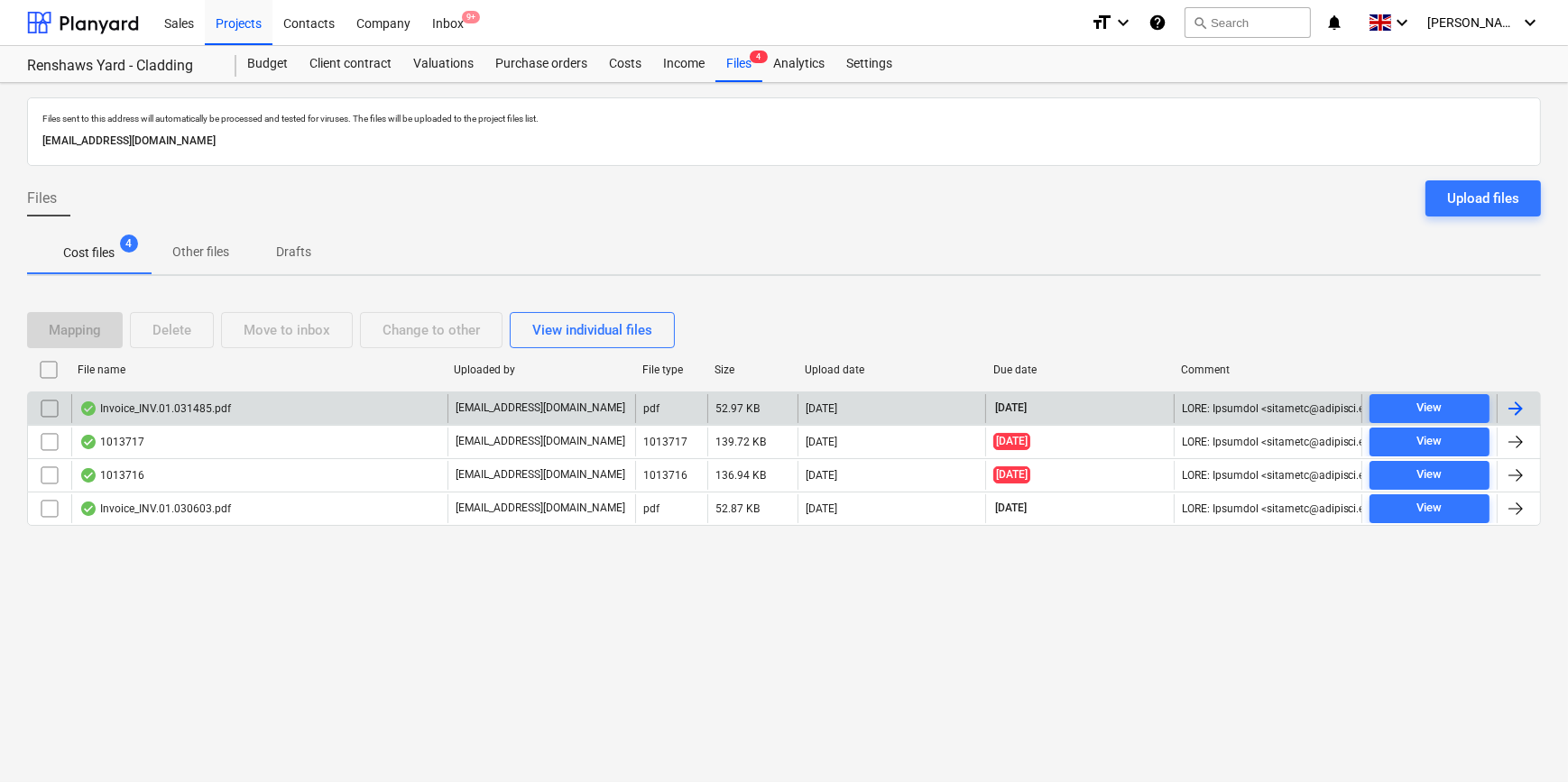 click at bounding box center [1516, 409] 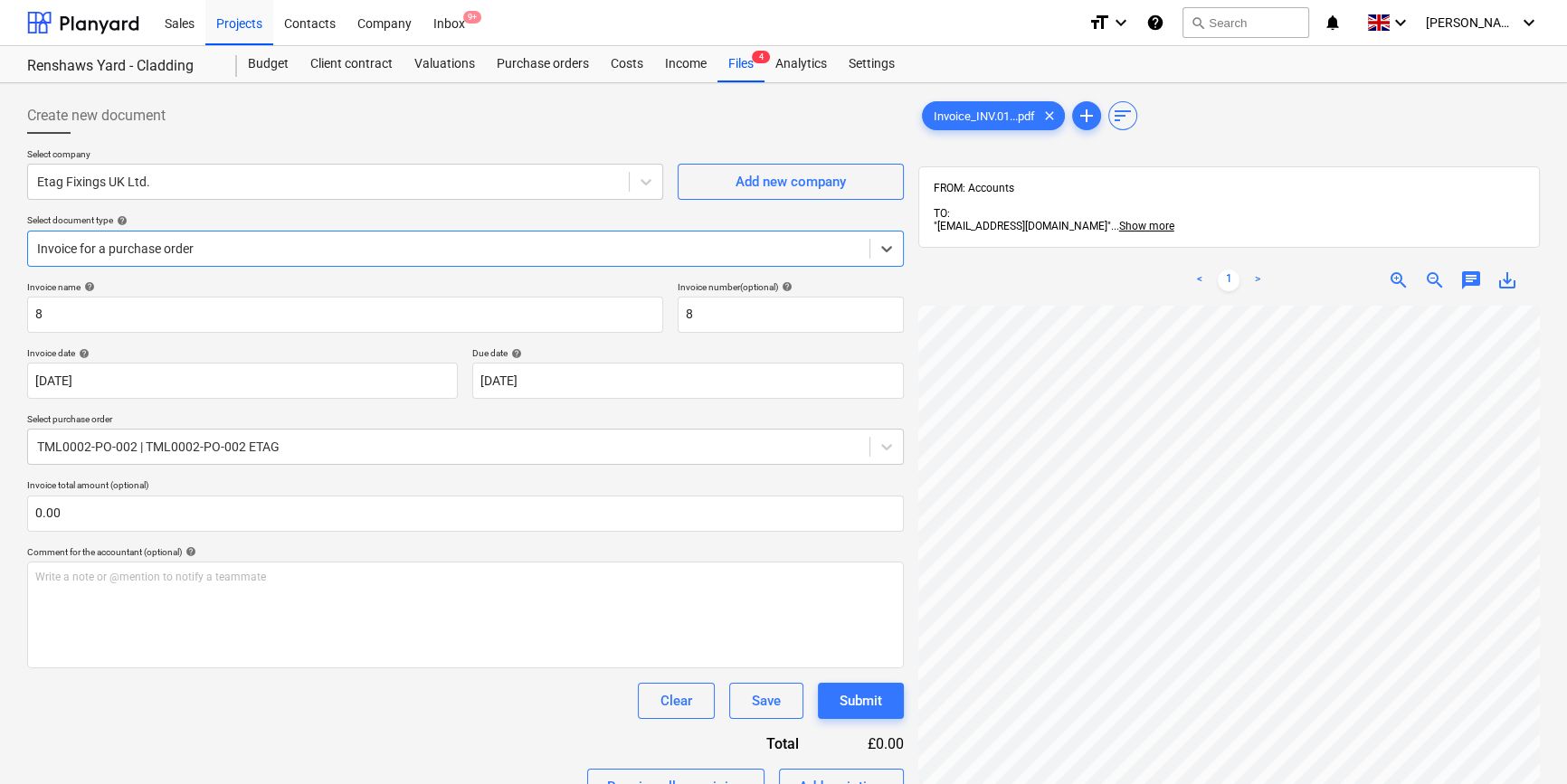 scroll, scrollTop: 353, scrollLeft: 0, axis: vertical 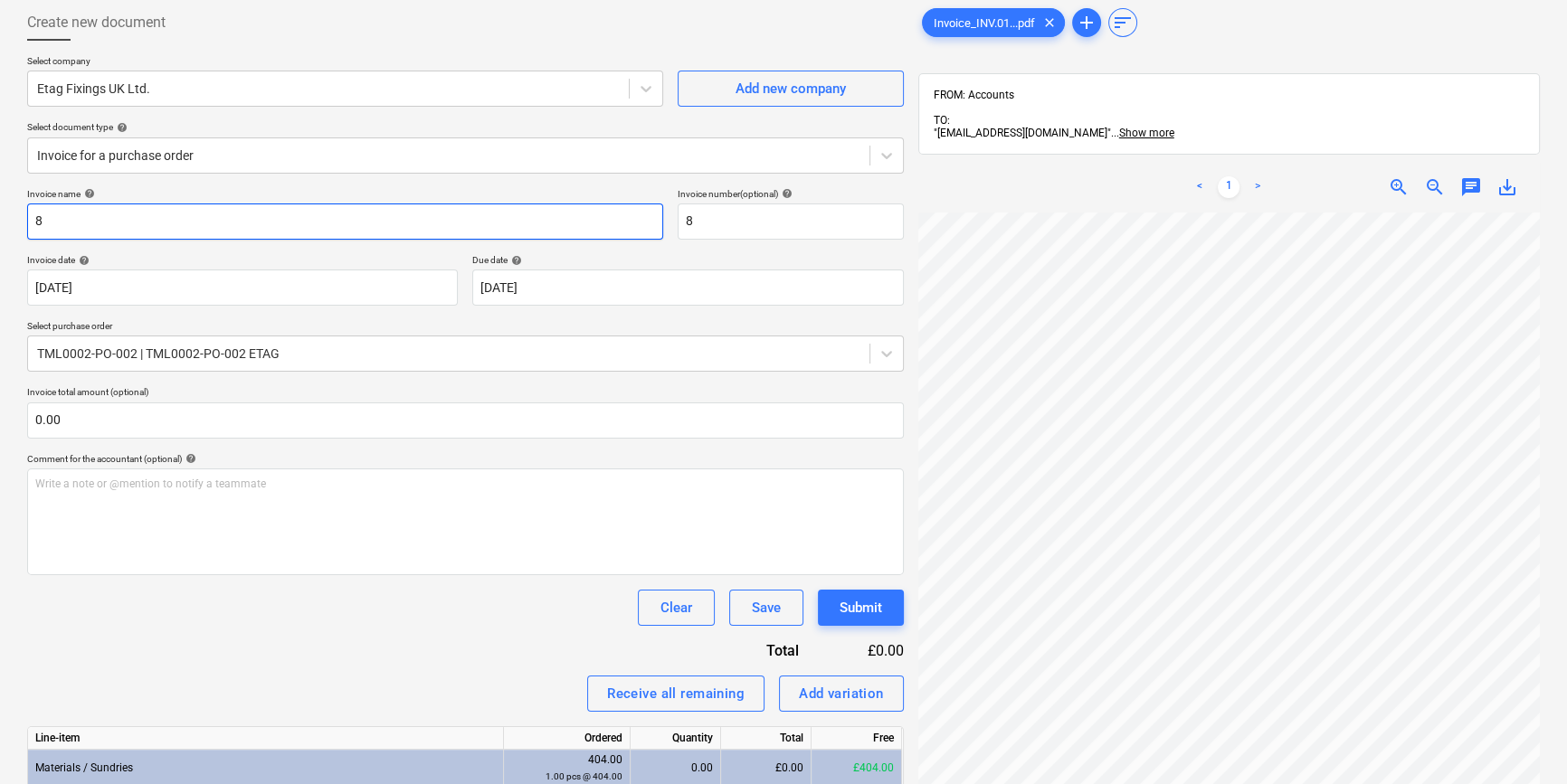 click on "8" at bounding box center (345, 222) 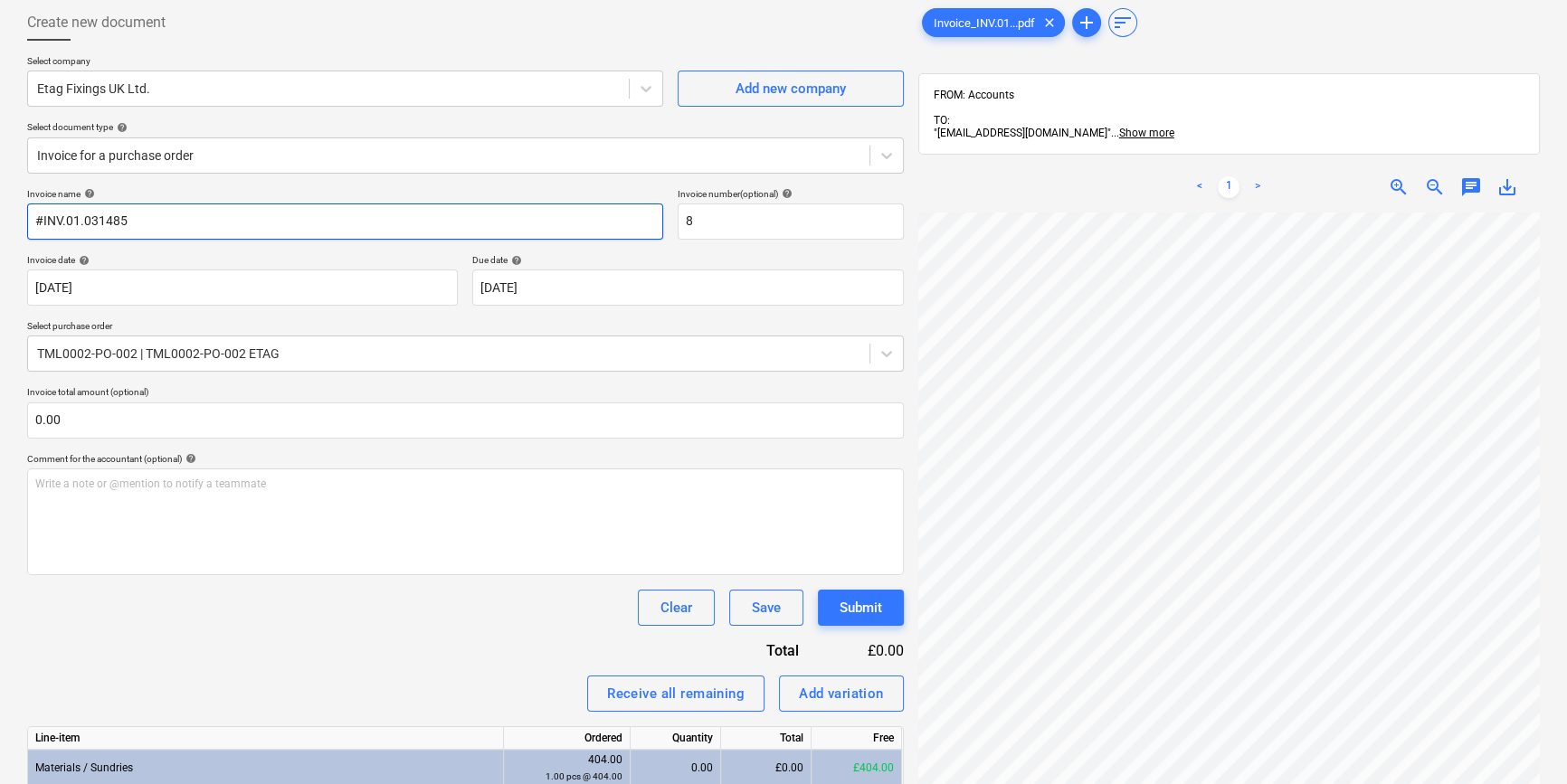 click on "#INV.01.031485" at bounding box center (345, 222) 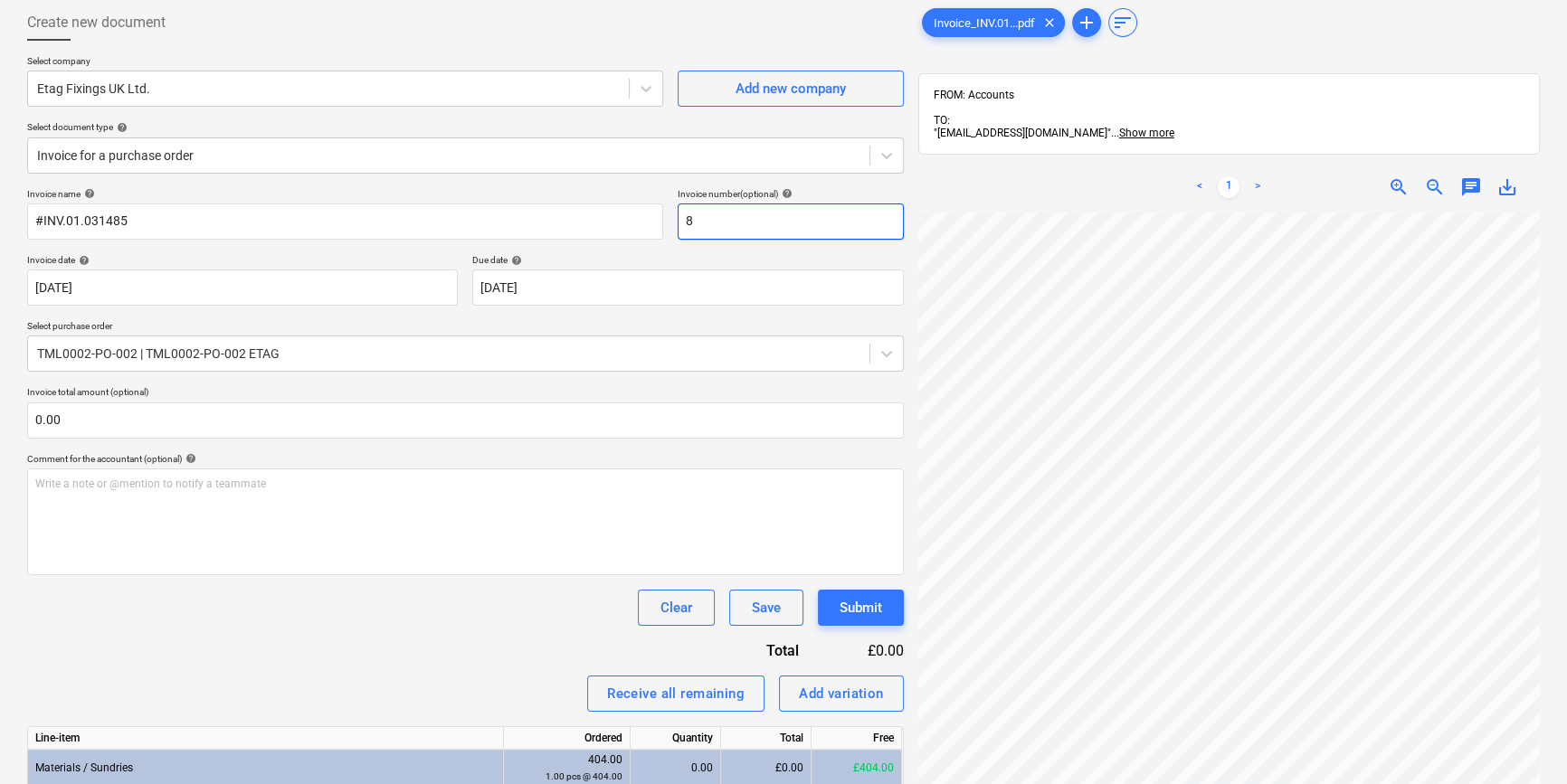 click on "8" at bounding box center [791, 222] 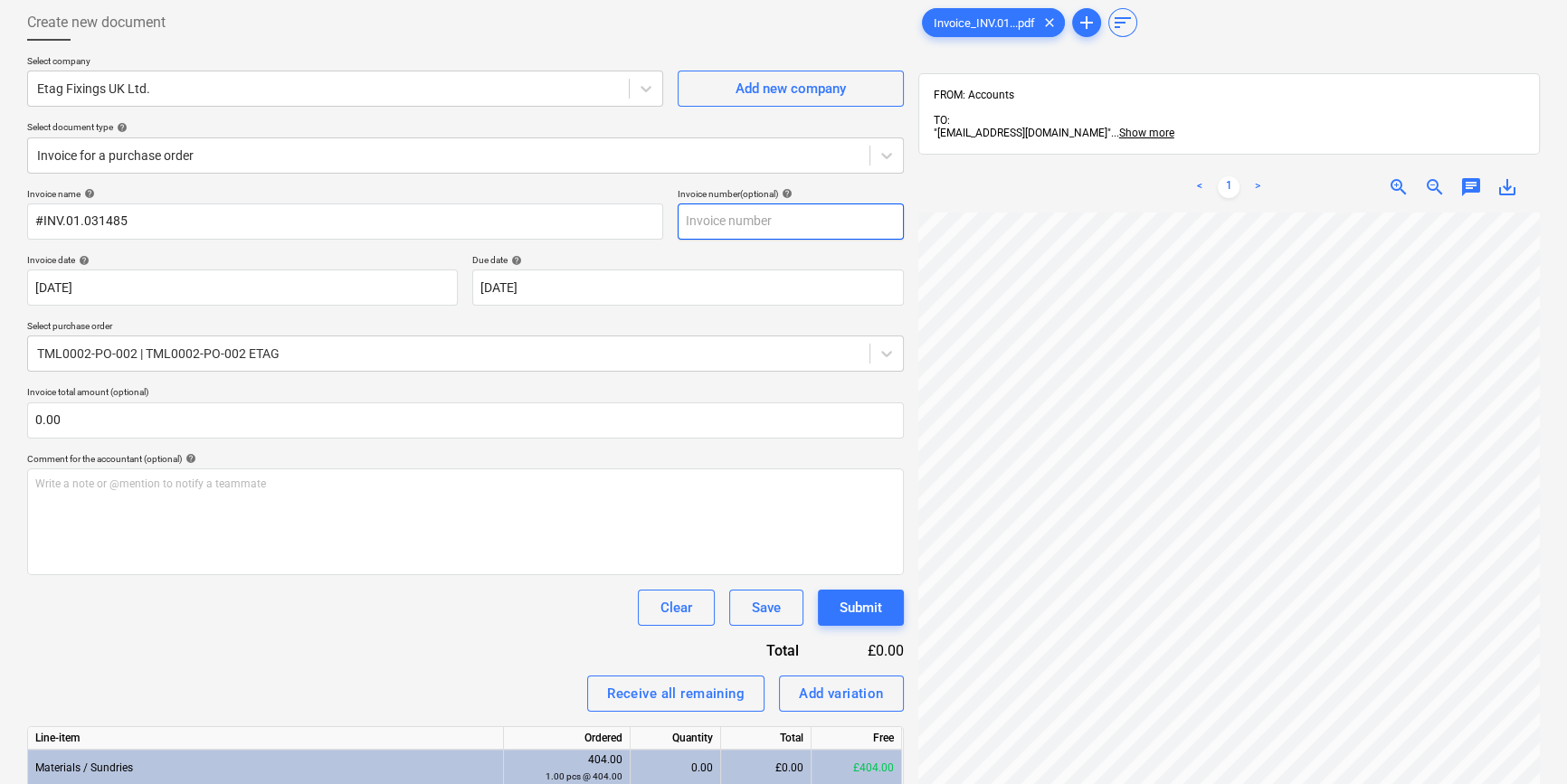 paste on "#INV.01.031485" 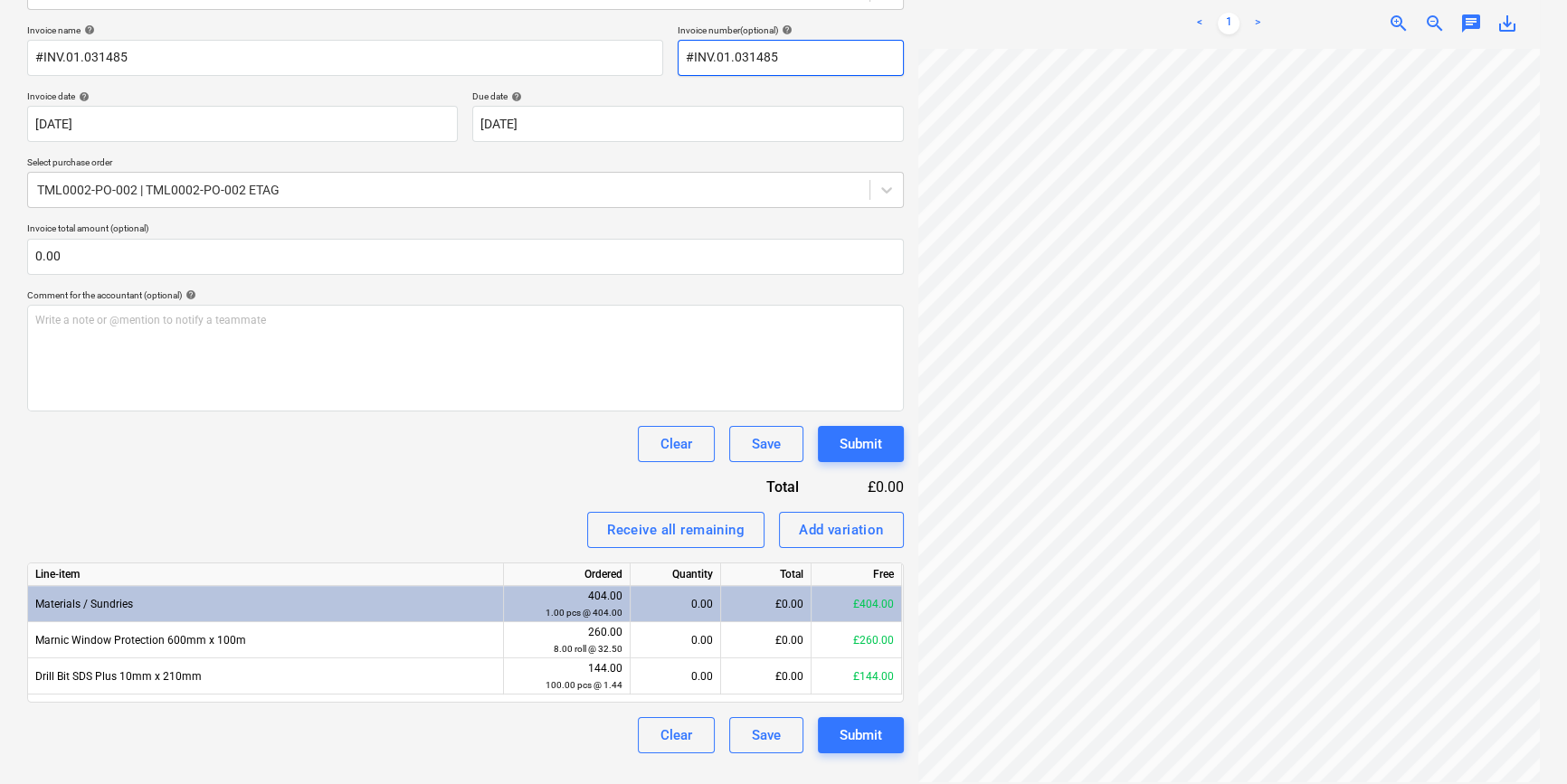 scroll, scrollTop: 258, scrollLeft: 0, axis: vertical 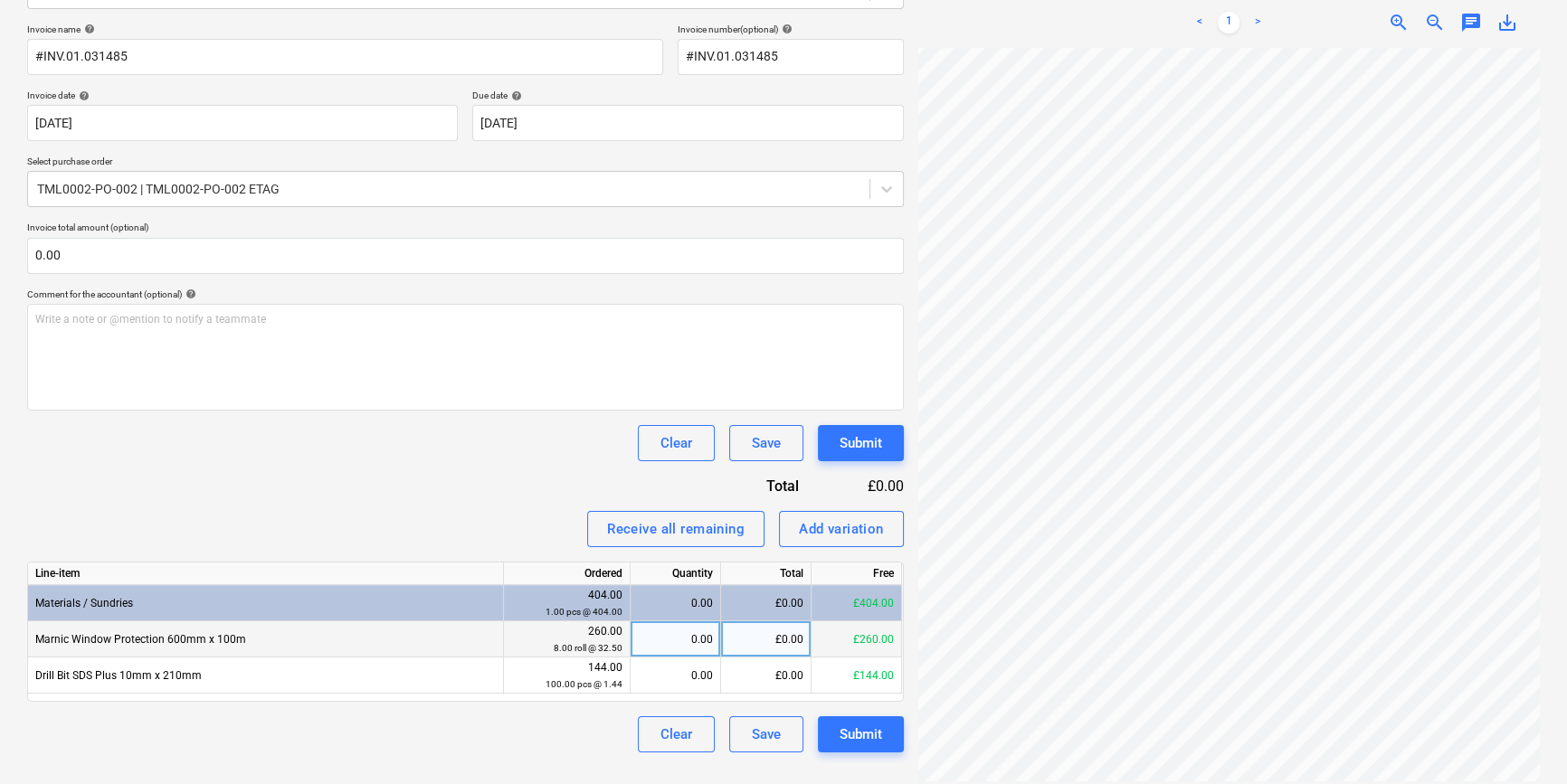 click on "0.00" at bounding box center (675, 639) 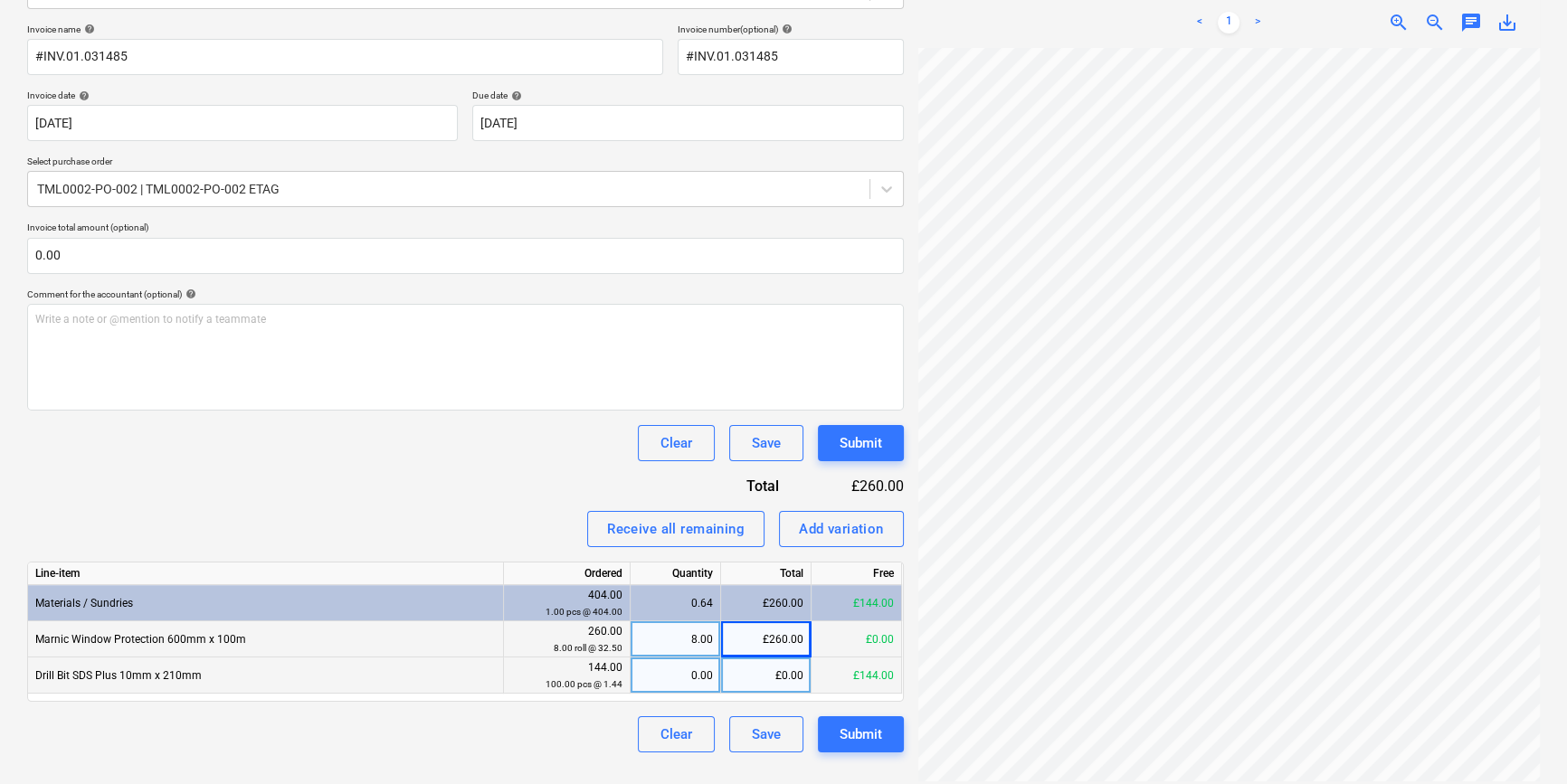 click on "0.00" at bounding box center (675, 675) 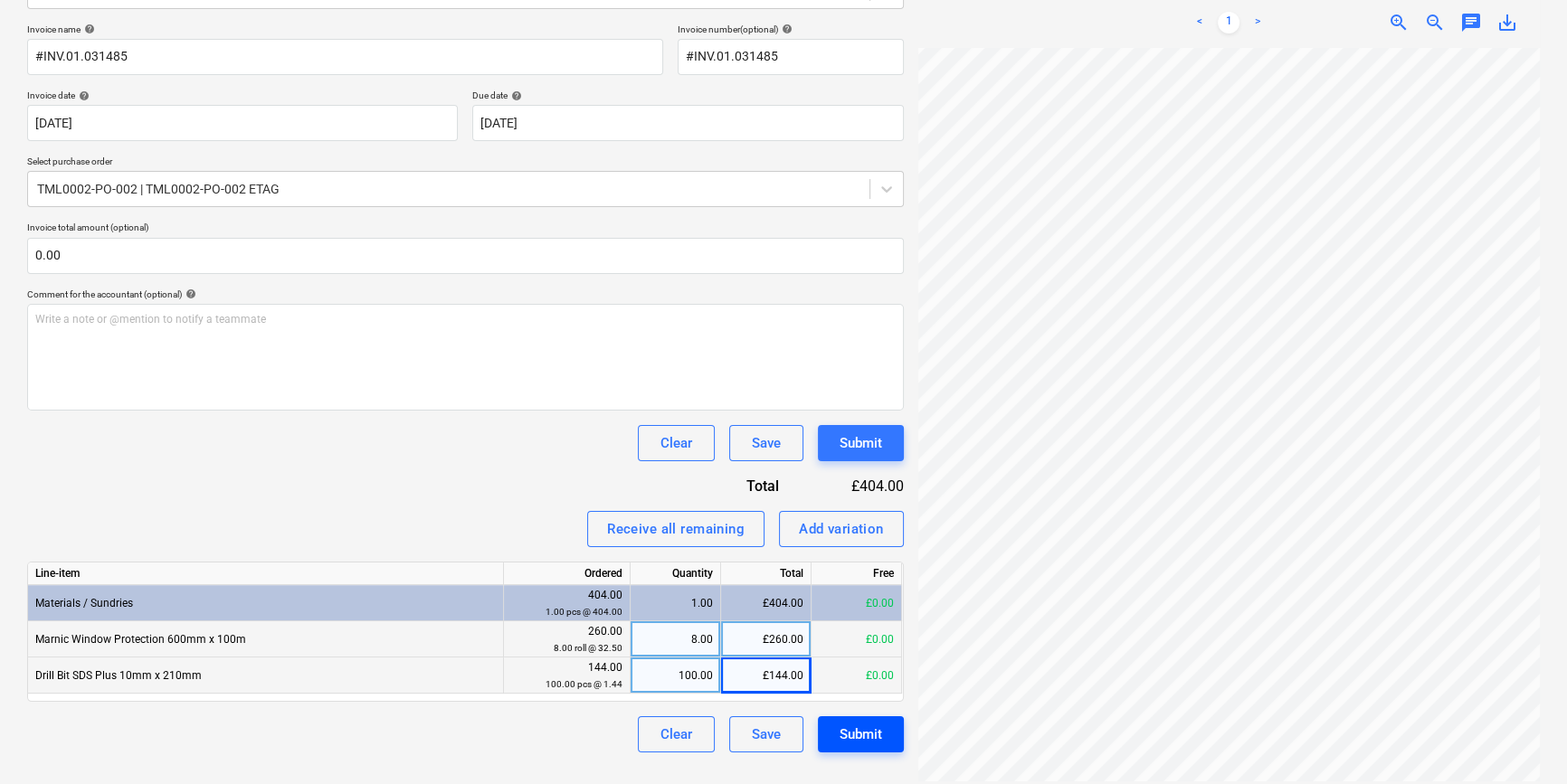 click on "Submit" at bounding box center [860, 734] 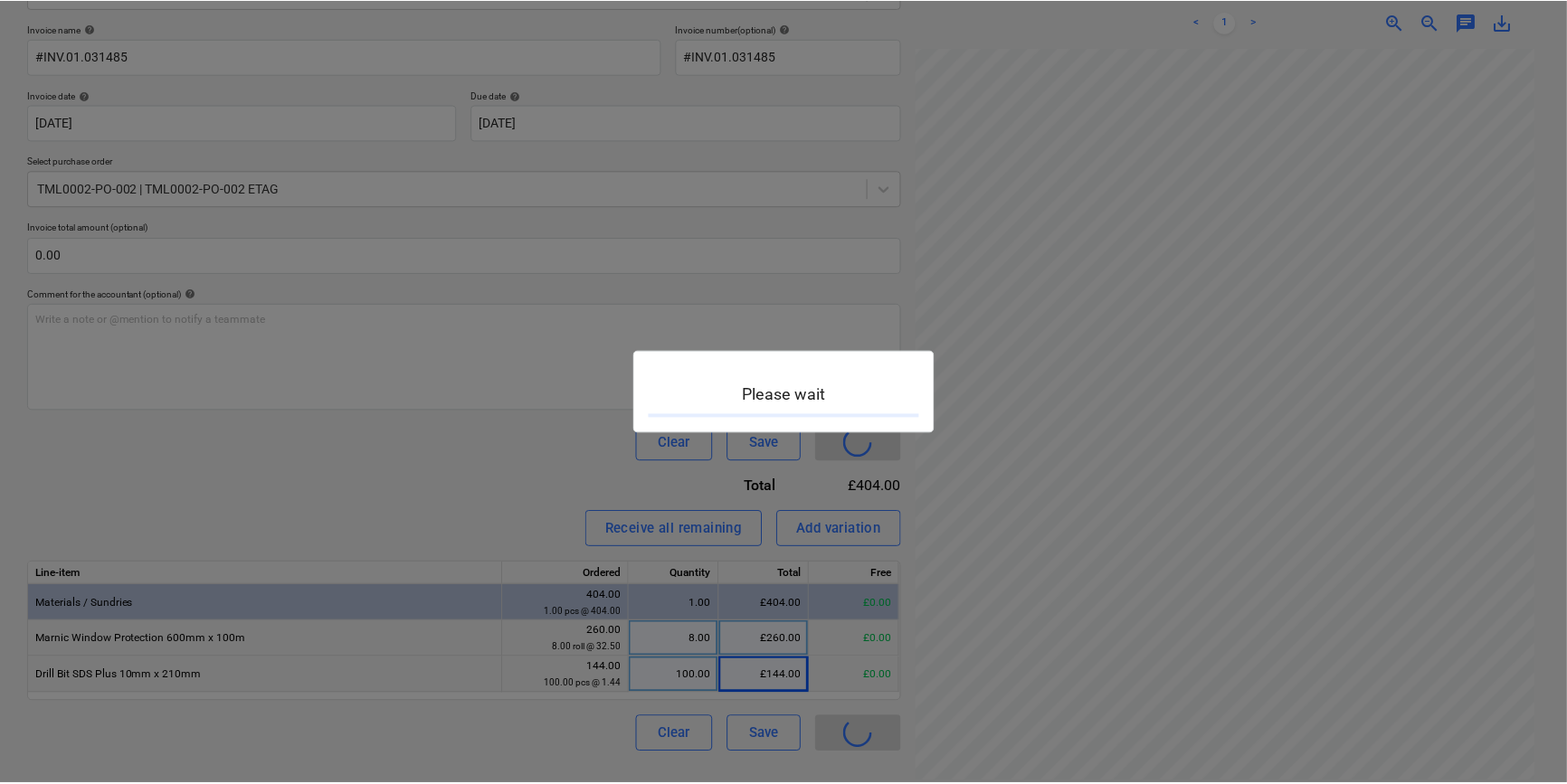 scroll, scrollTop: 0, scrollLeft: 0, axis: both 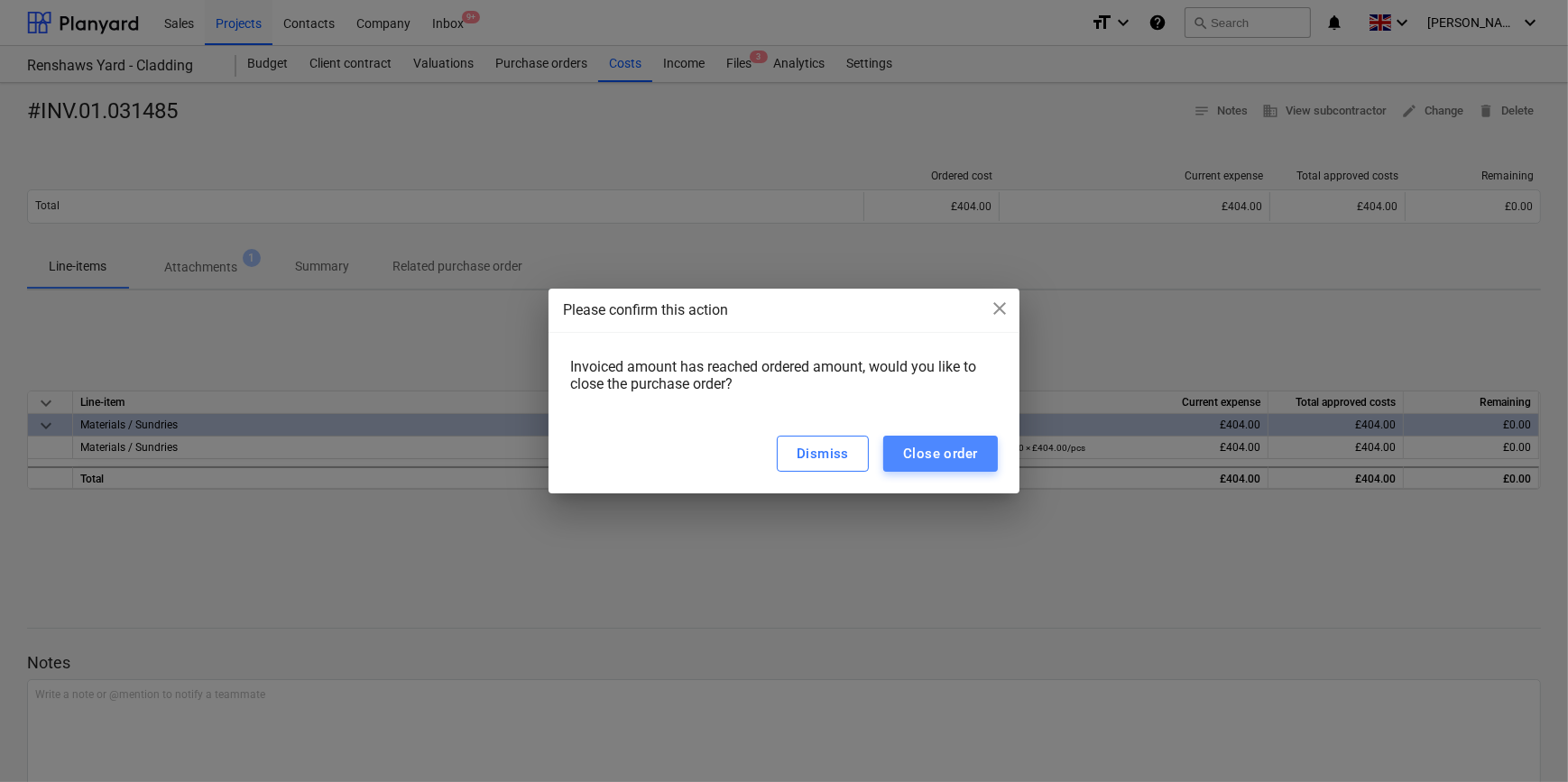 click on "Close order" at bounding box center (940, 454) 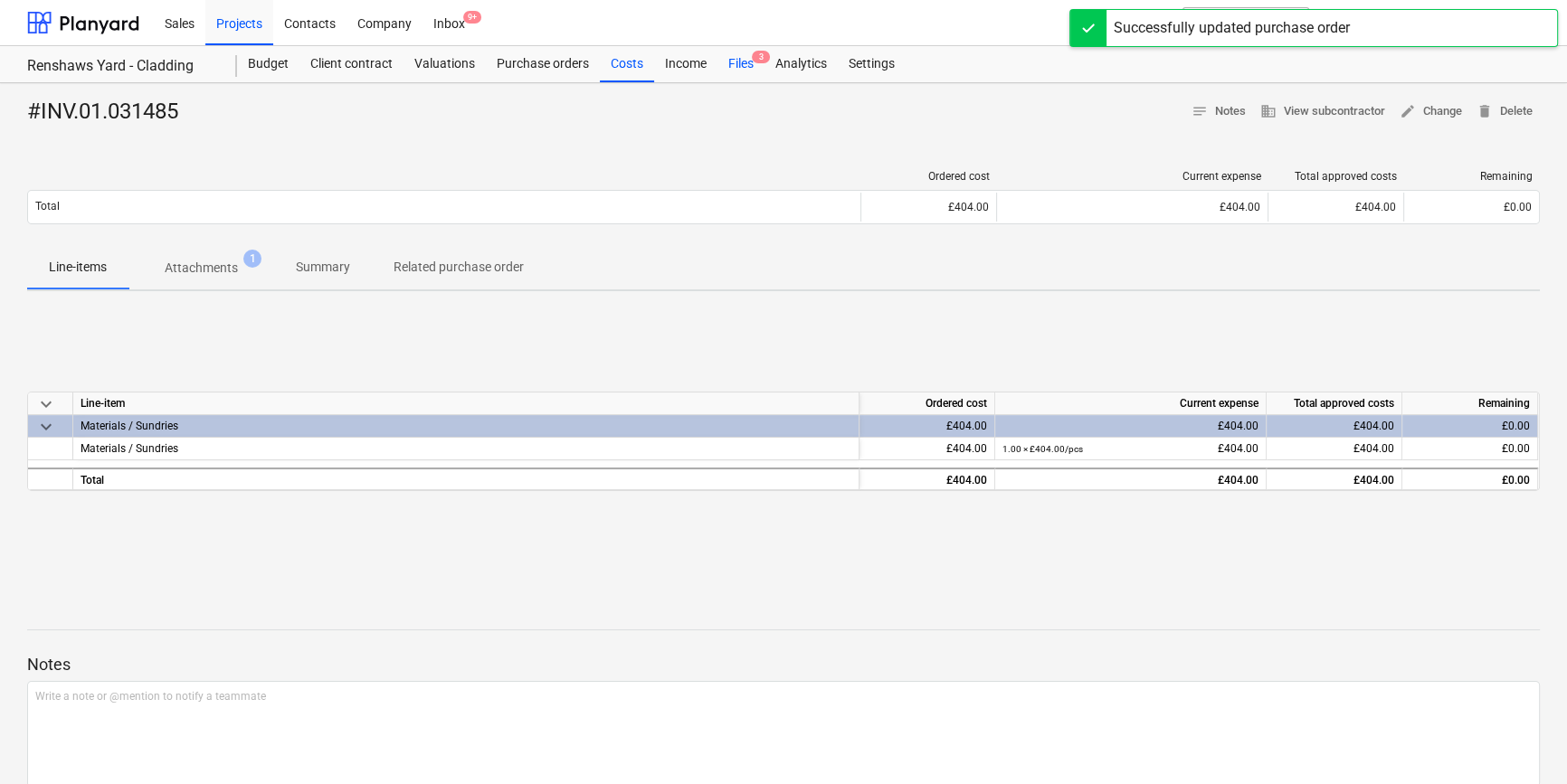 click on "Files 3" at bounding box center (741, 64) 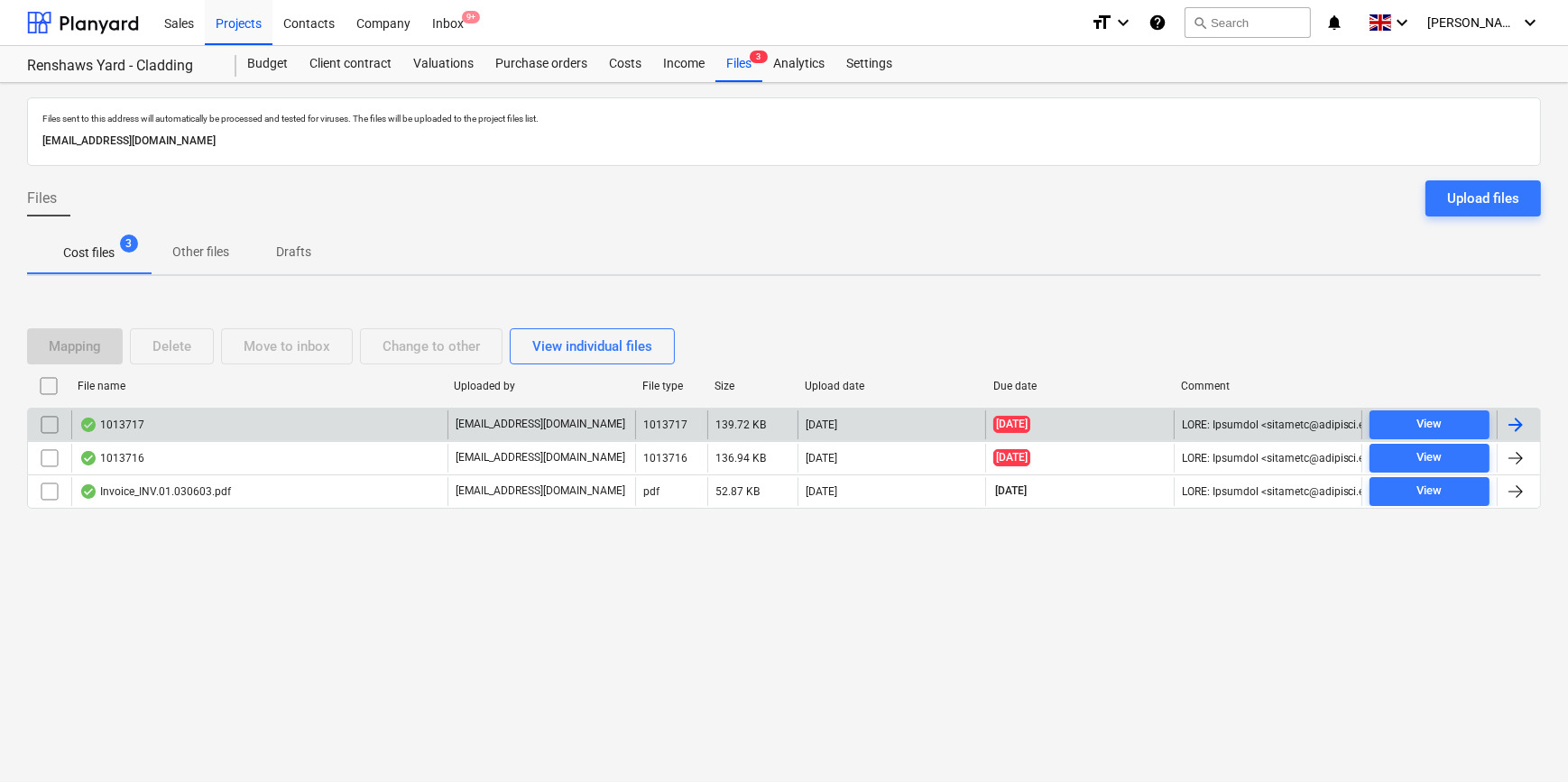click at bounding box center (1516, 425) 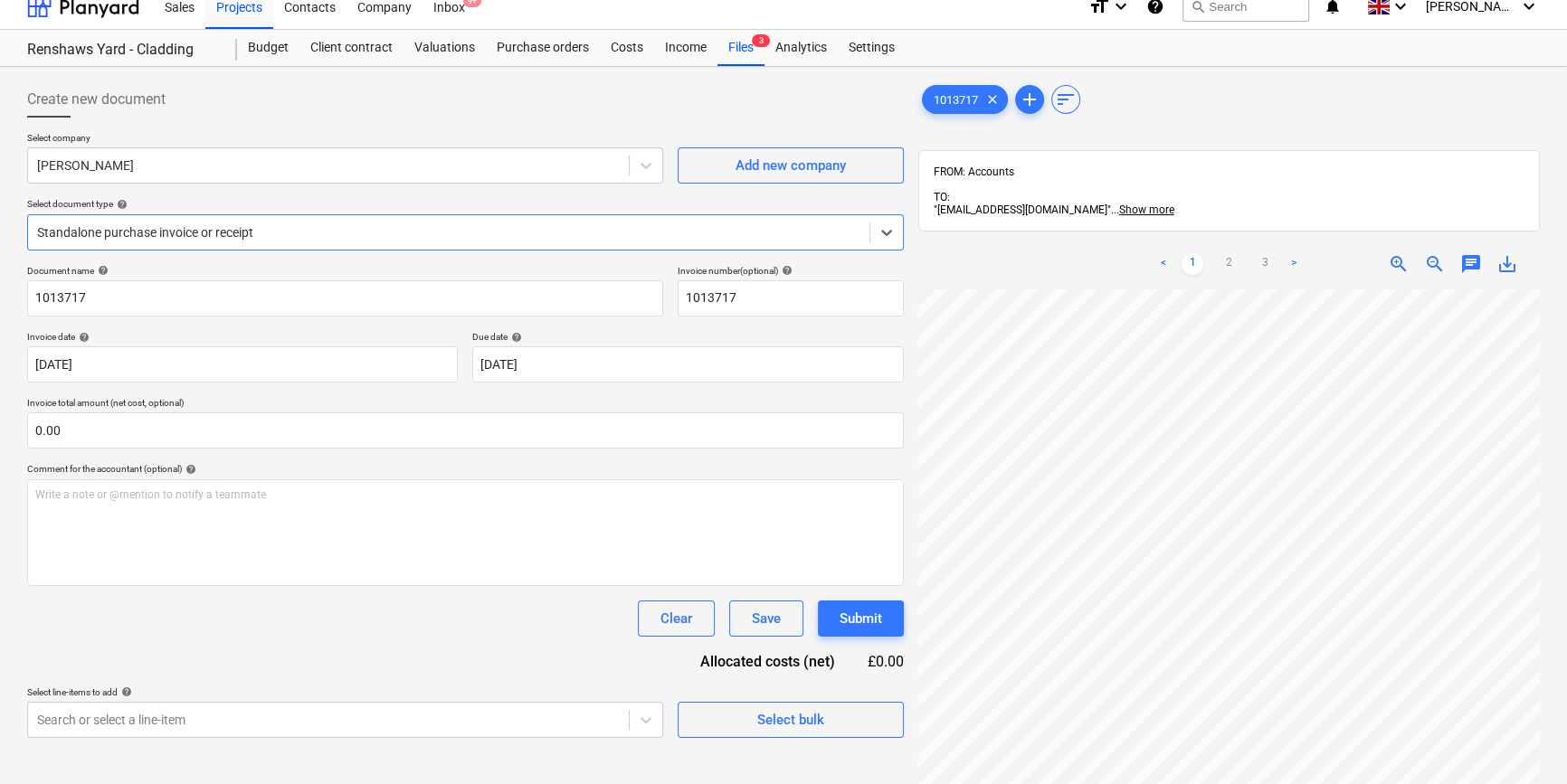 scroll, scrollTop: 0, scrollLeft: 0, axis: both 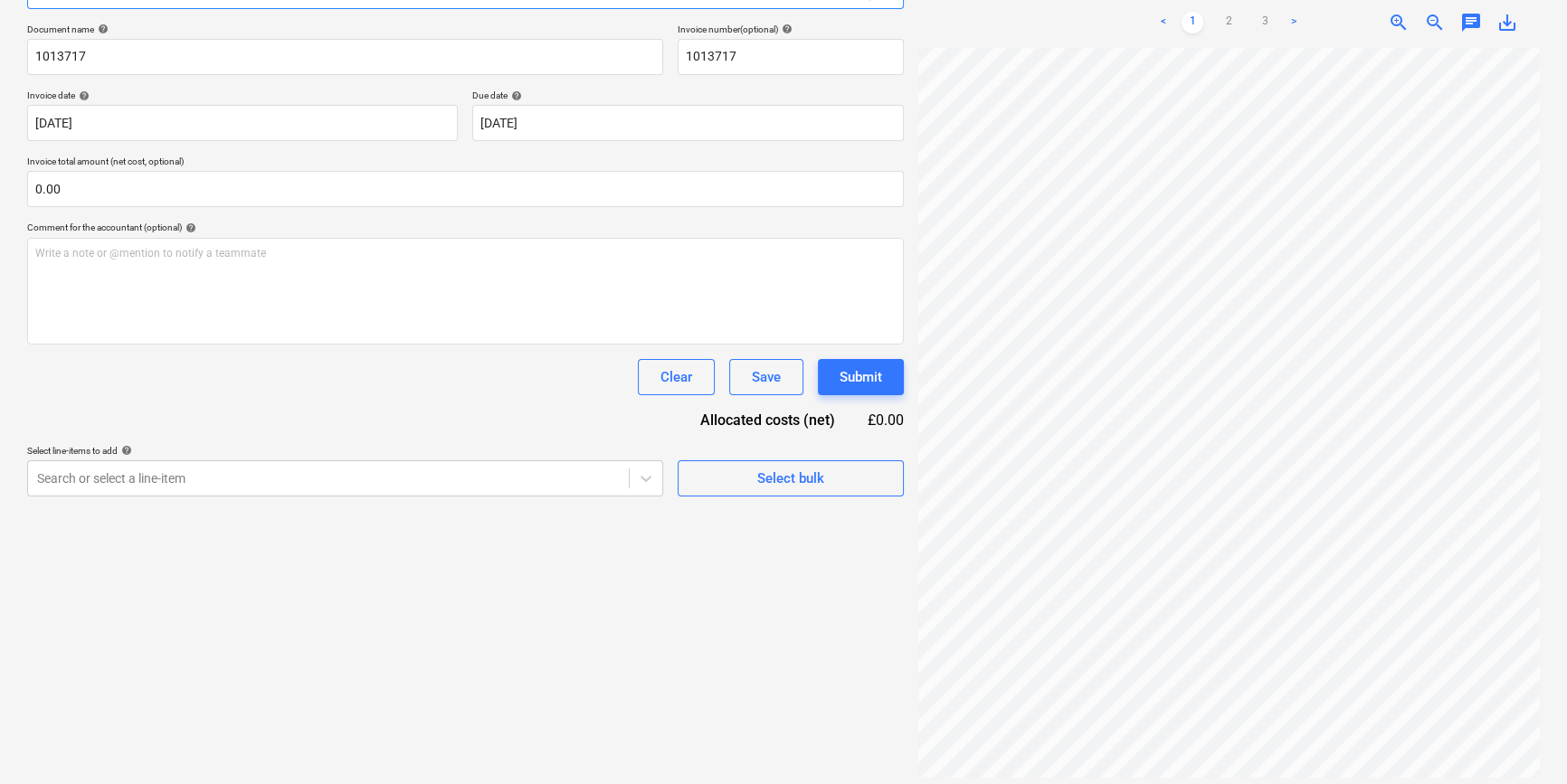 click on "Project fetching failed" at bounding box center [1314, 19] 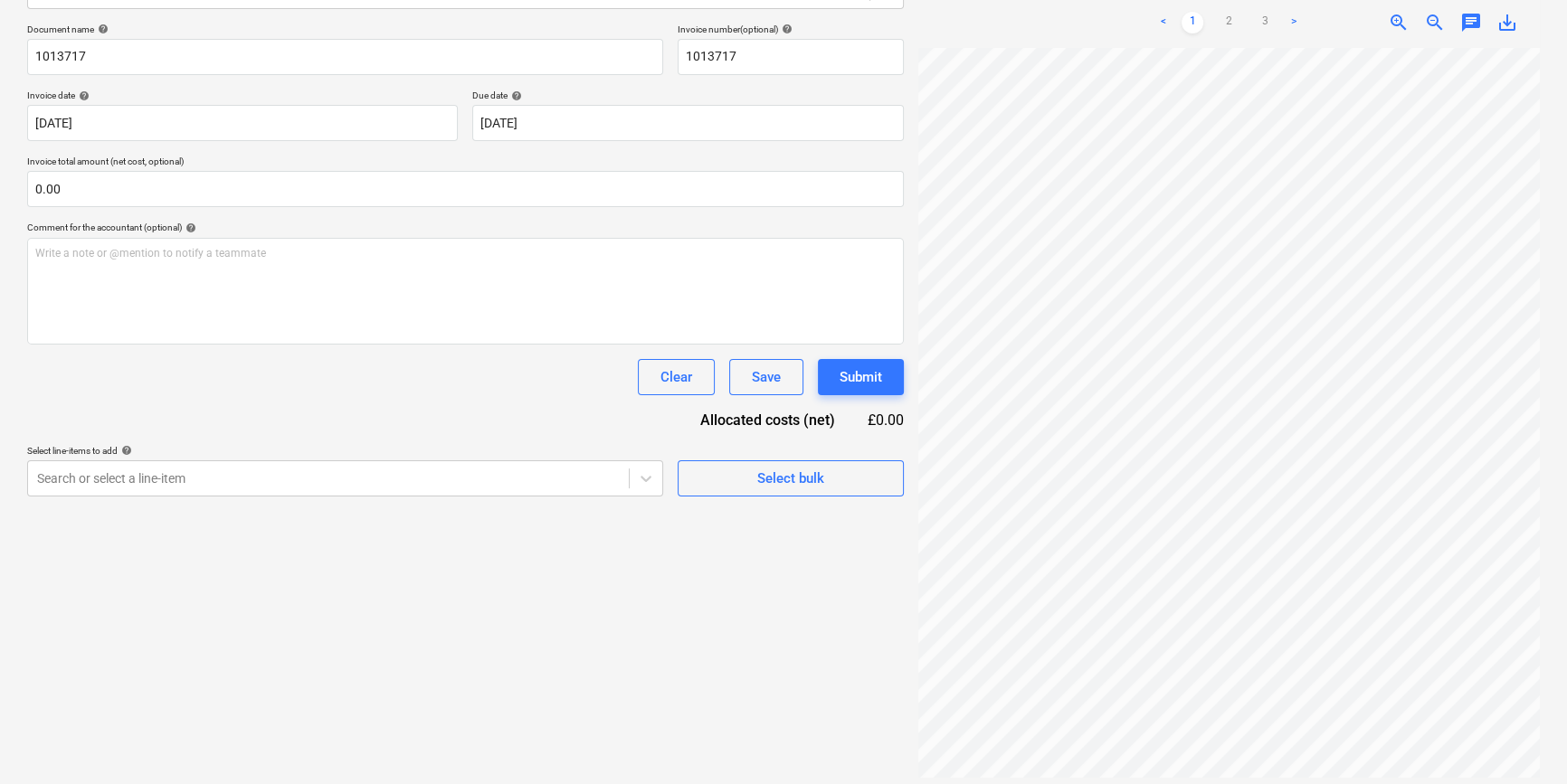 click on "Project fetching failed" at bounding box center (1183, 19) 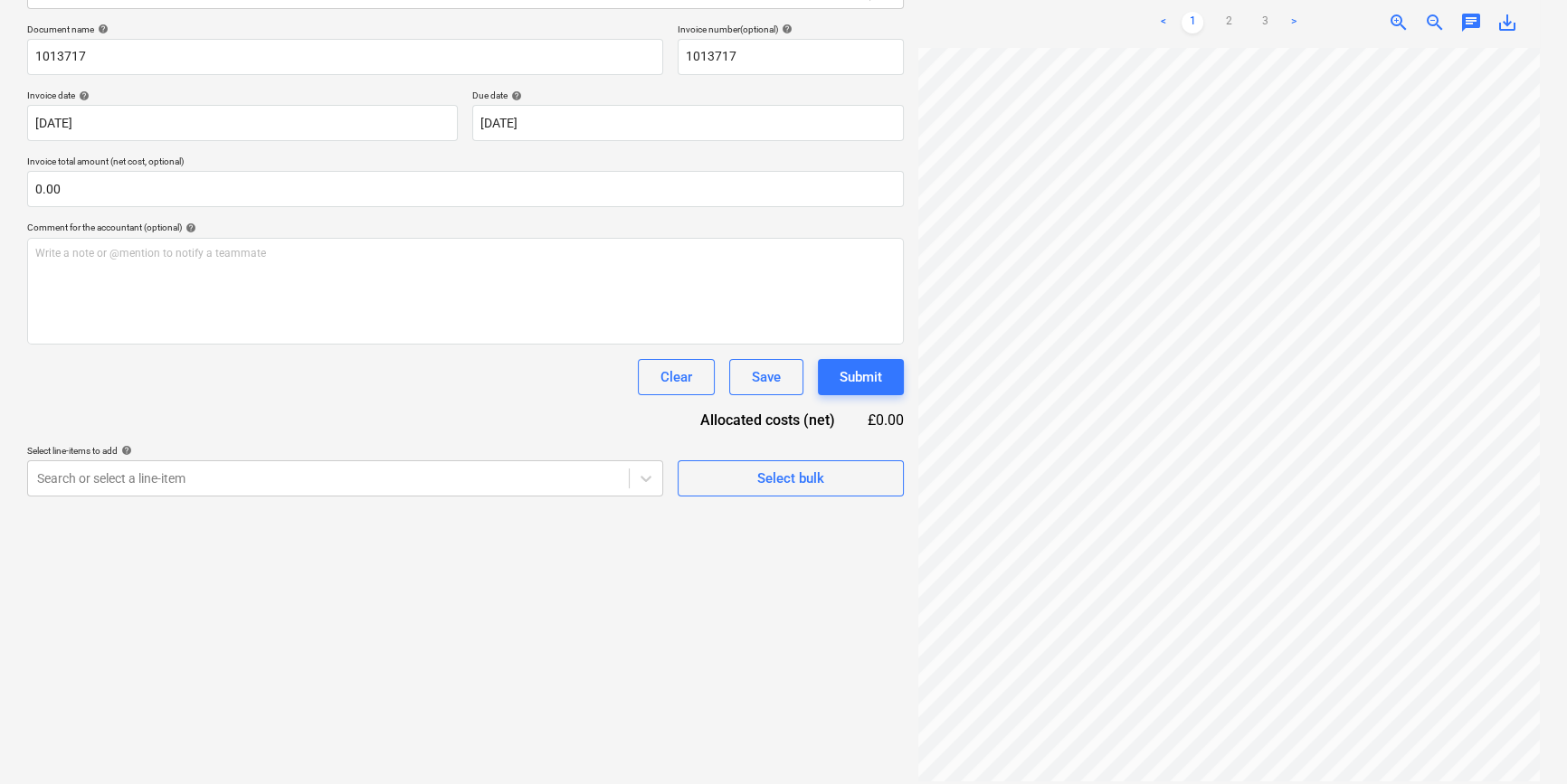 scroll, scrollTop: 0, scrollLeft: 195, axis: horizontal 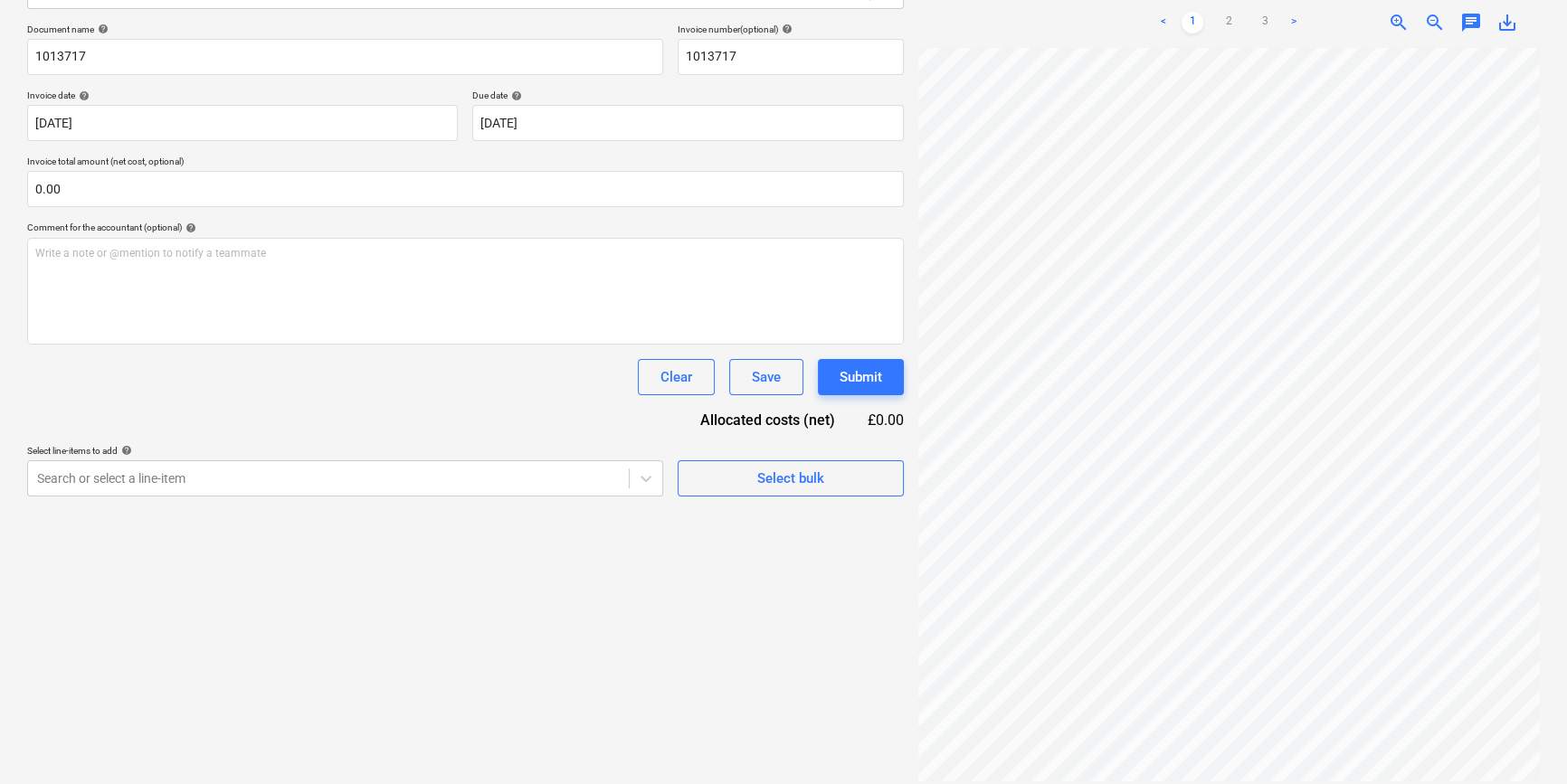 click on "Project fetching failed" at bounding box center [1183, 19] 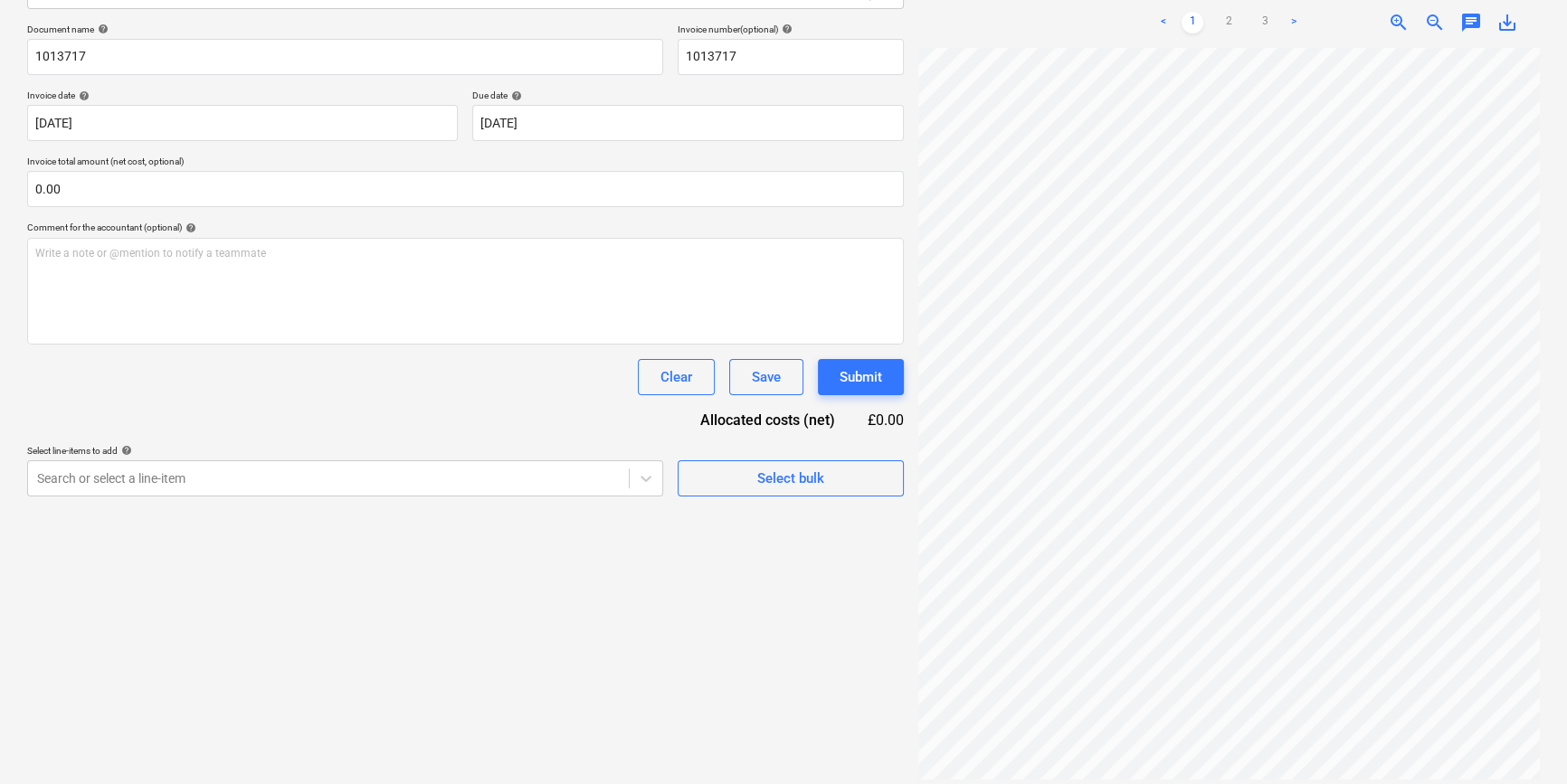 scroll, scrollTop: 421, scrollLeft: 195, axis: both 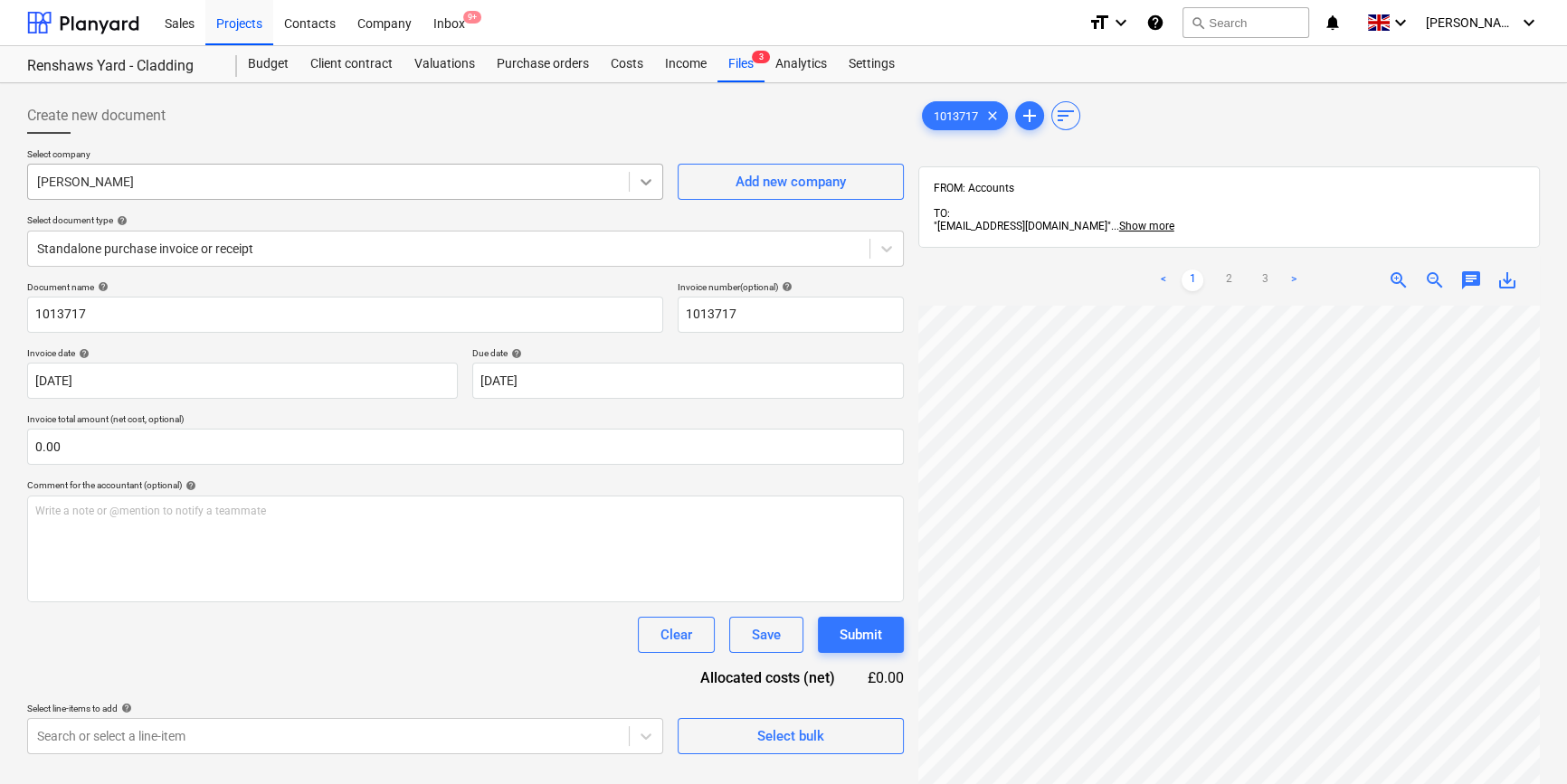 click 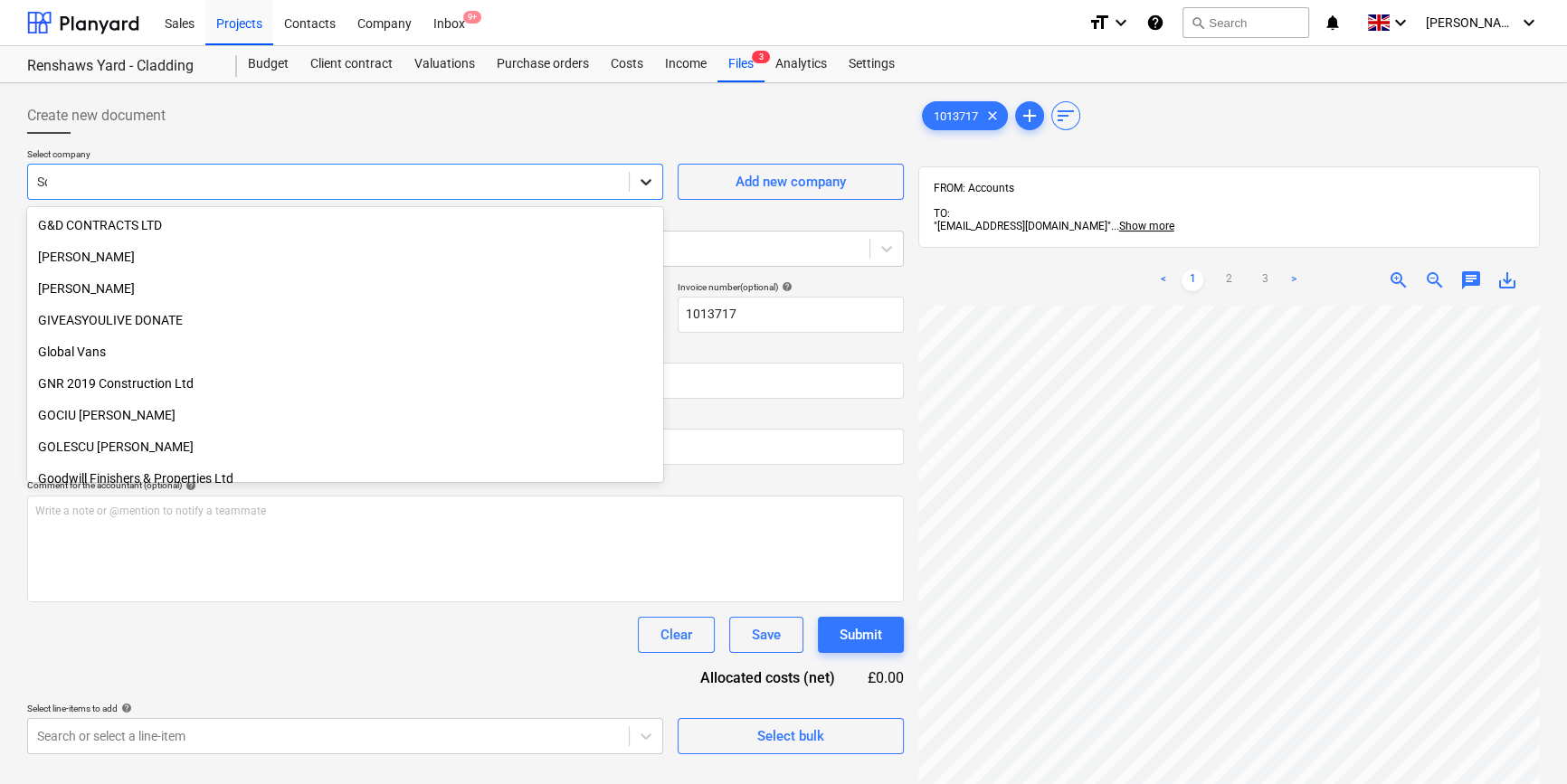 scroll, scrollTop: 362, scrollLeft: 0, axis: vertical 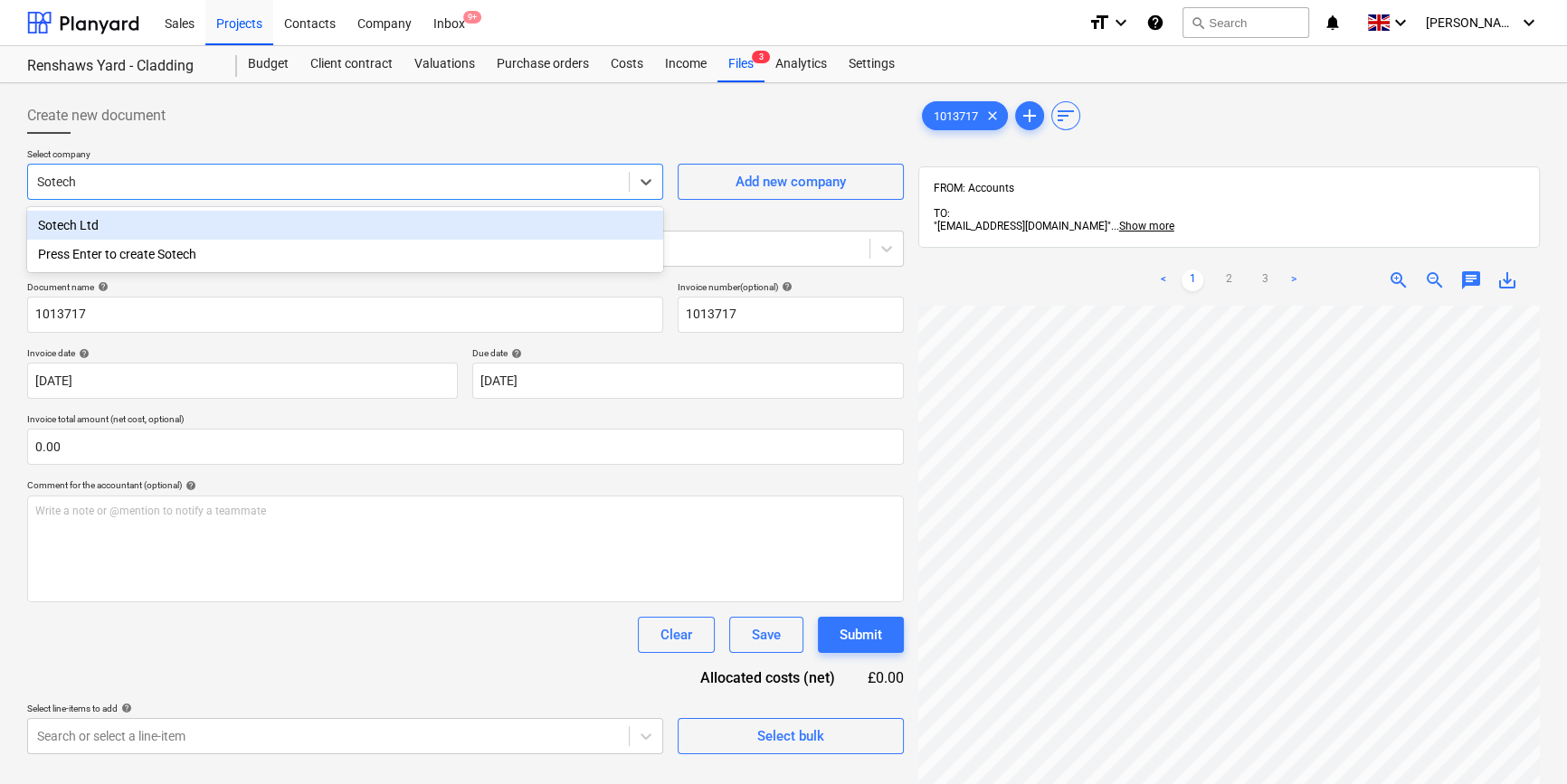 click on "Sotech Ltd" at bounding box center [345, 225] 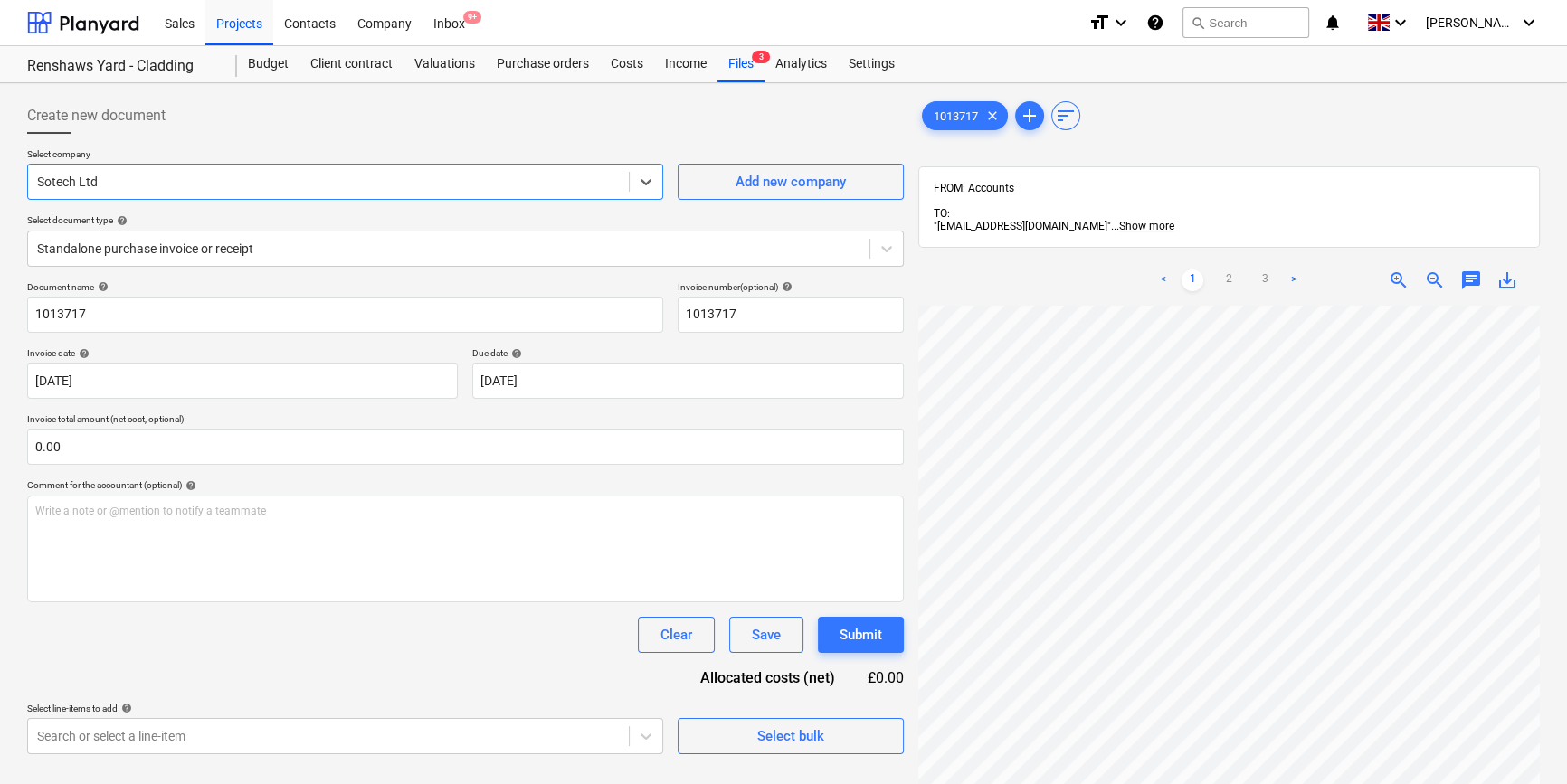scroll, scrollTop: 0, scrollLeft: 195, axis: horizontal 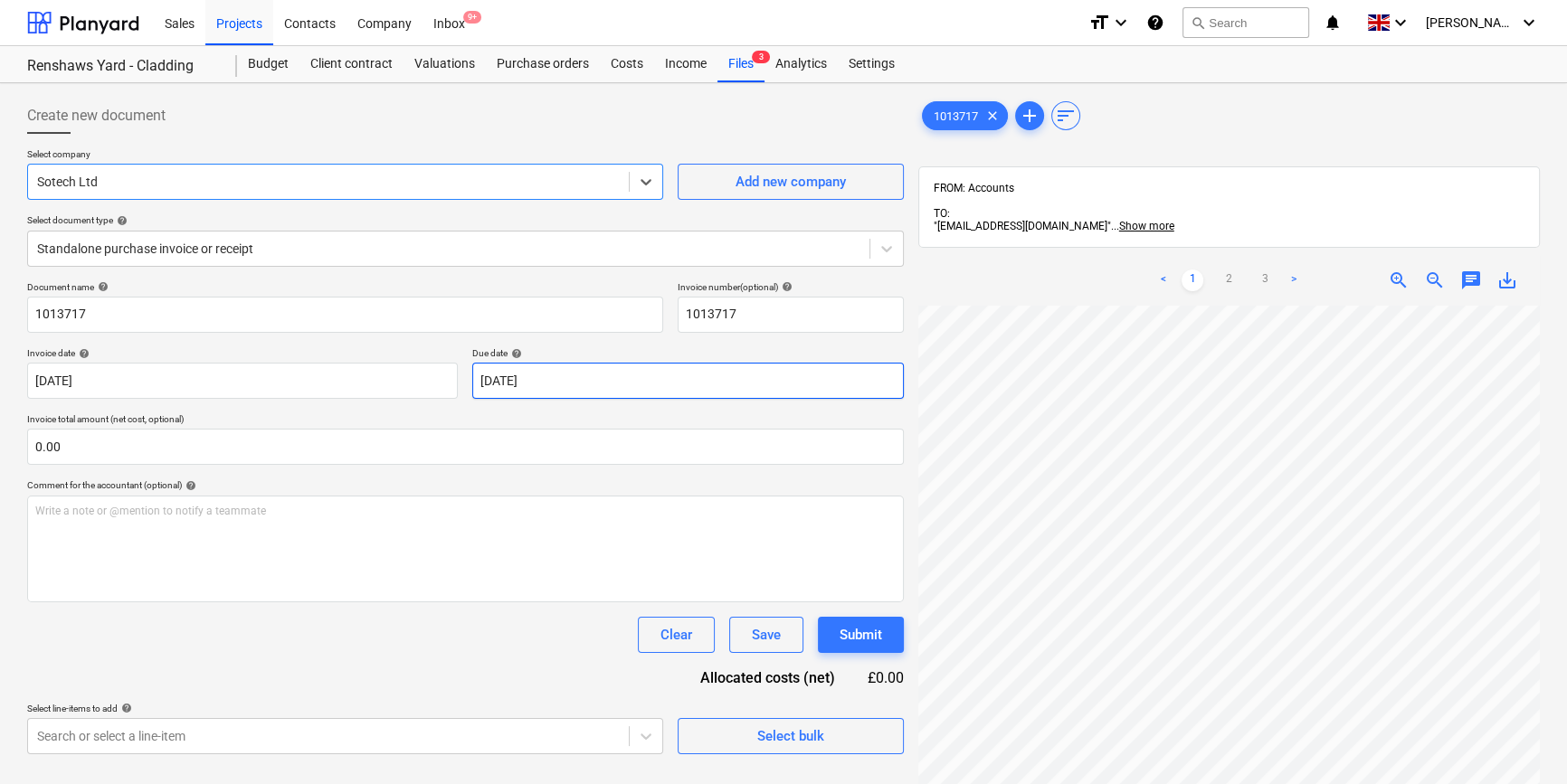 click on "Sales Projects Contacts Company Inbox 9+ format_size keyboard_arrow_down help search Search notifications 0 keyboard_arrow_down [PERSON_NAME] keyboard_arrow_down Renshaws Yard - Cladding Renshaws Yard - Cladding Budget Client contract Valuations Purchase orders Costs Income Files 3 Analytics Settings Create new document Select company option Sotech Ltd  , selected.   Select is focused ,type to refine list, press Down to open the menu,  Sotech Ltd   Add new company Select document type help Standalone purchase invoice or receipt Document name help 1013717 Invoice number  (optional) help 1013717 Invoice date help [DATE] 20.06.2025 Press the down arrow key to interact with the calendar and
select a date. Press the question mark key to get the keyboard shortcuts for changing dates. Due date help [DATE] [DATE] Press the down arrow key to interact with the calendar and
select a date. Press the question mark key to get the keyboard shortcuts for changing dates. 0.00 help ﻿ Clear Save Submit <" at bounding box center [784, 392] 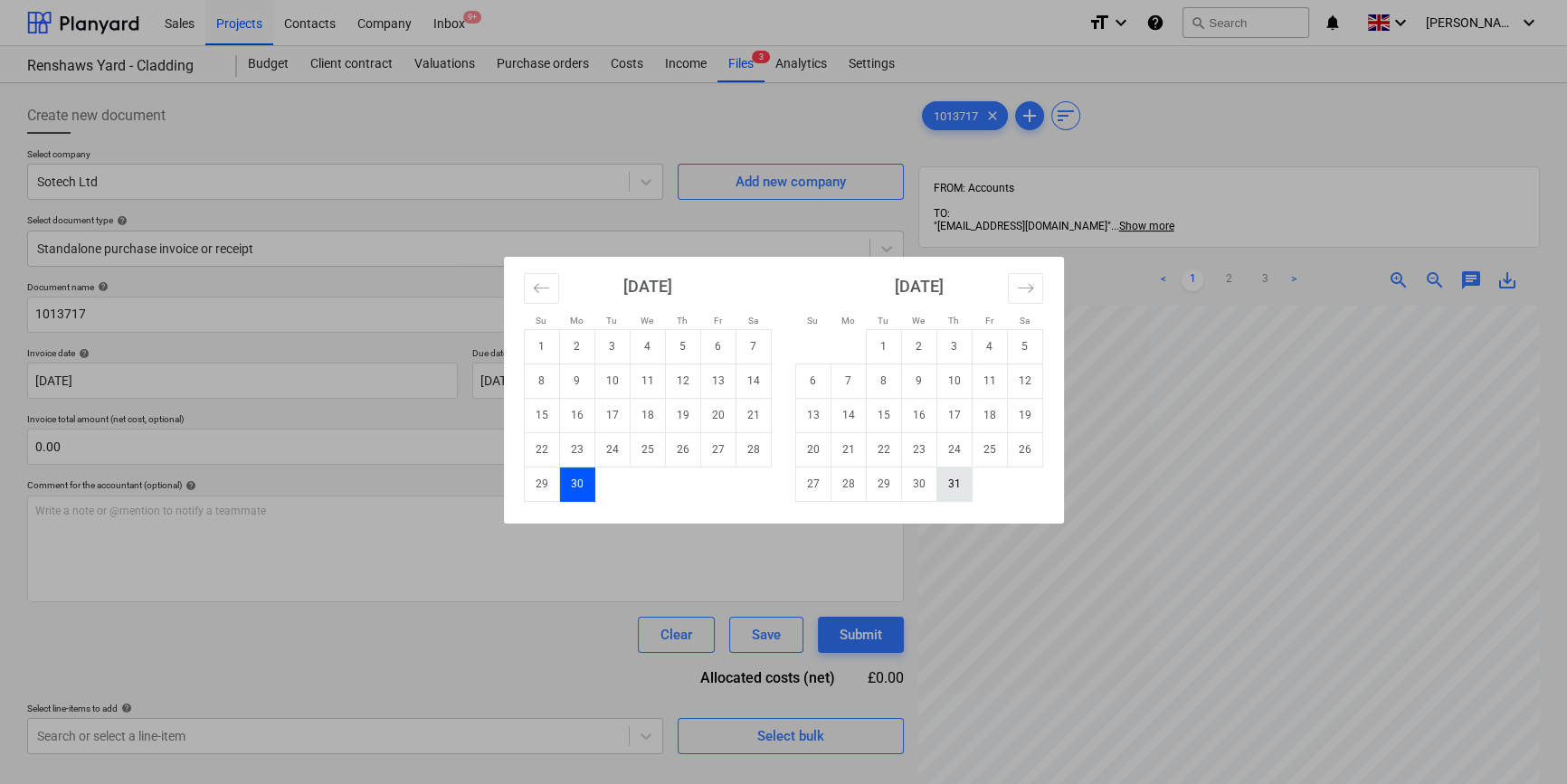 click on "31" at bounding box center (954, 484) 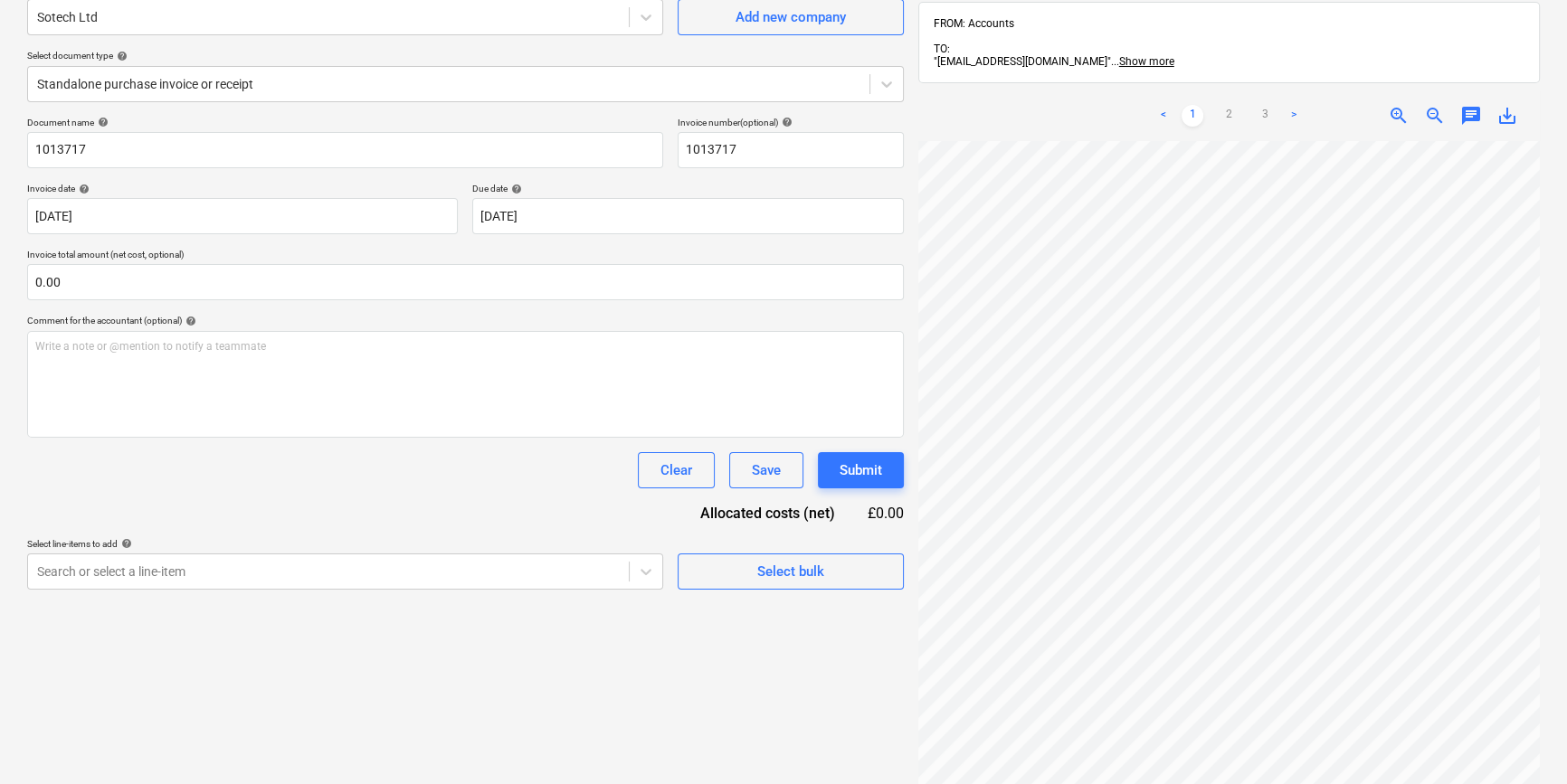 scroll, scrollTop: 0, scrollLeft: 0, axis: both 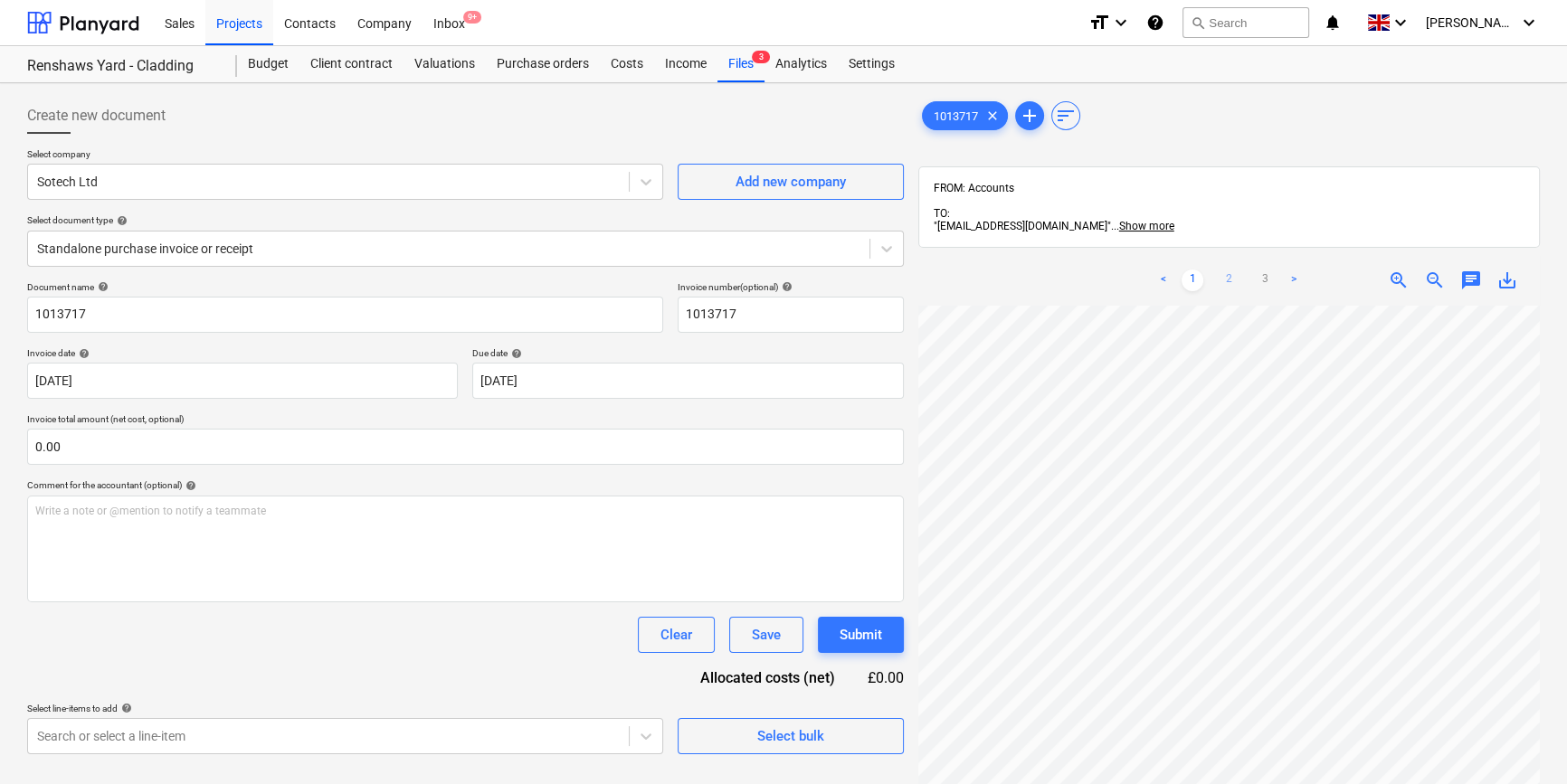 click on "2" at bounding box center (1229, 280) 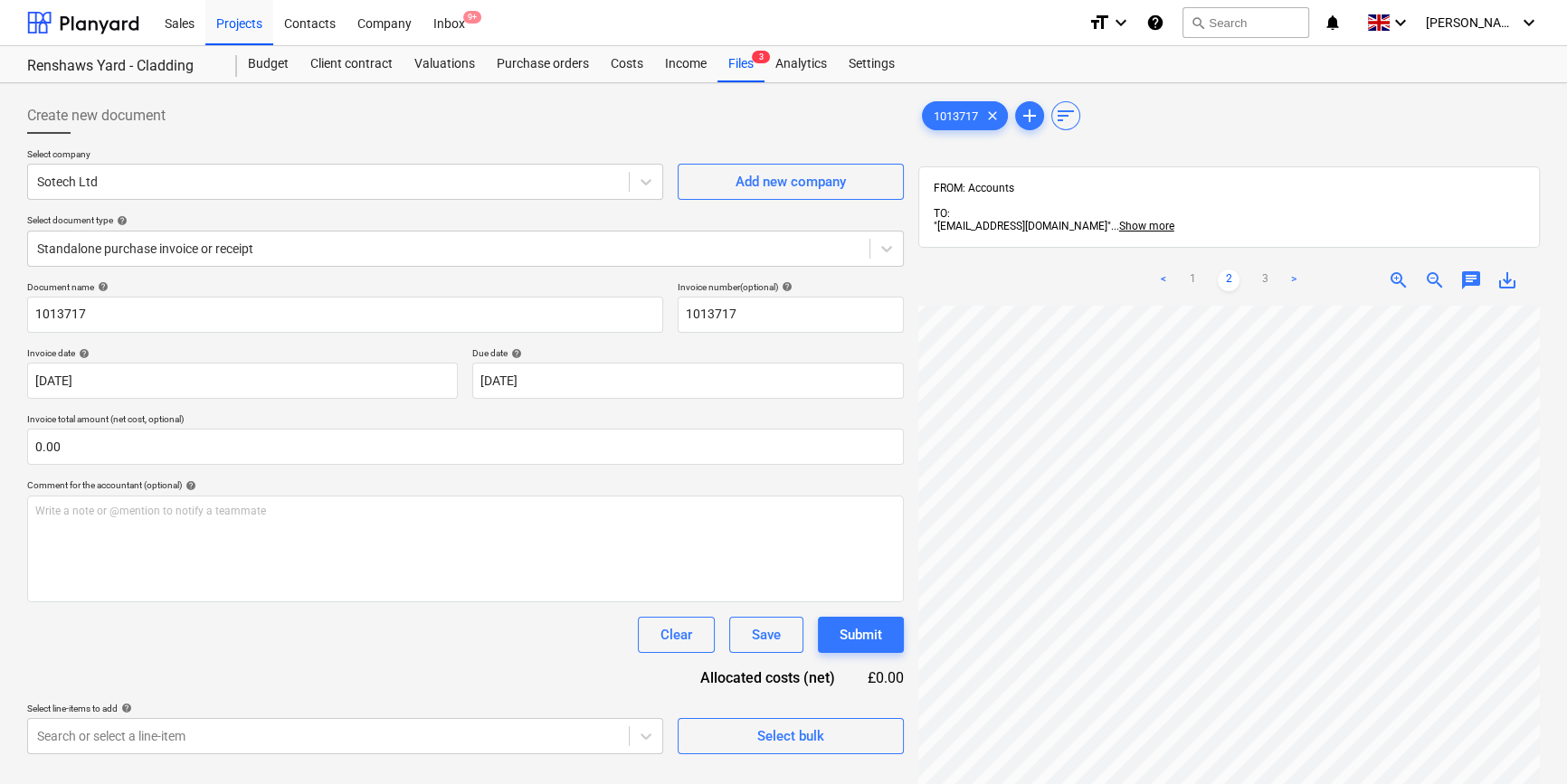 scroll, scrollTop: 81, scrollLeft: 195, axis: both 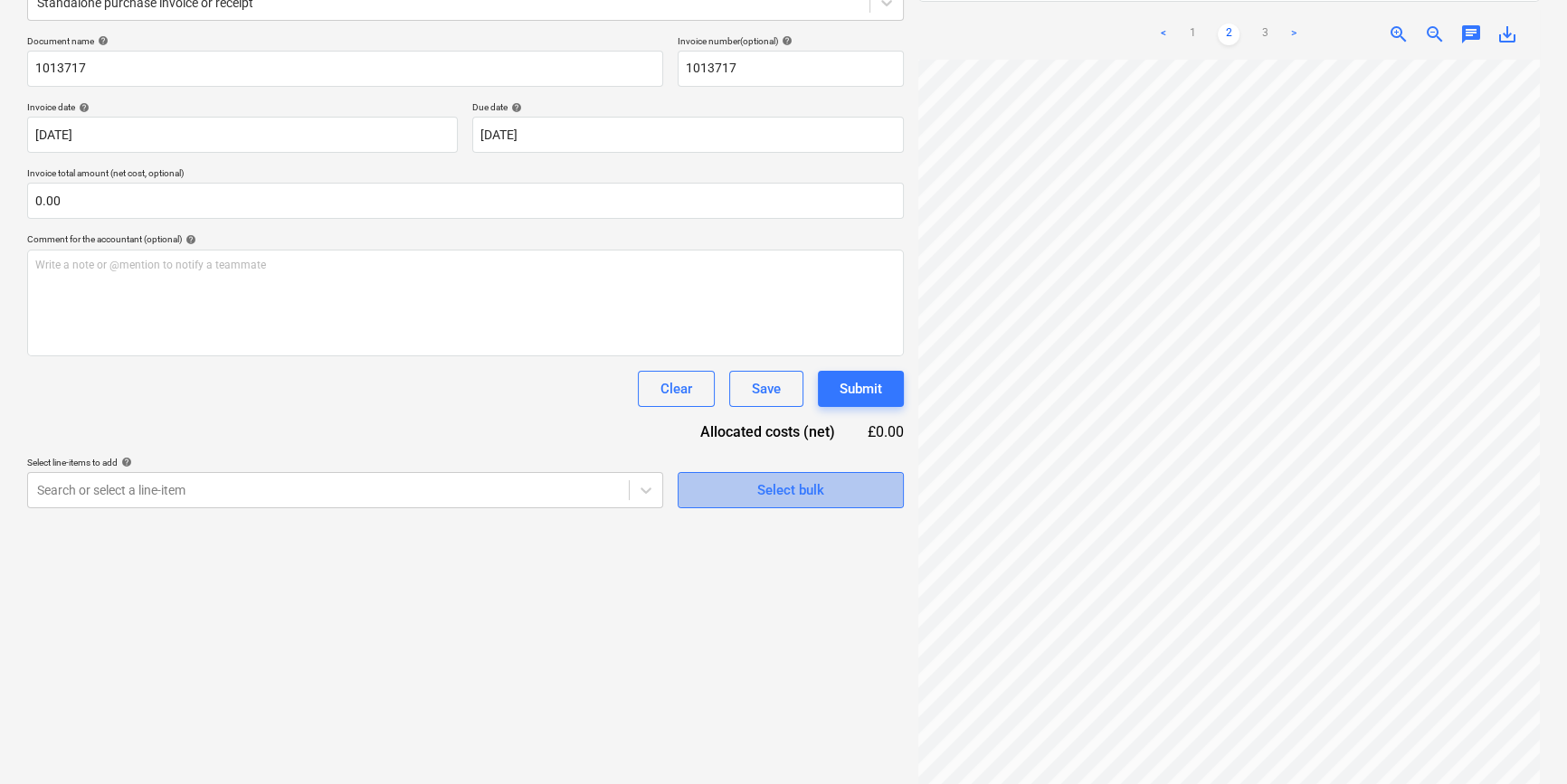 click on "Select bulk" at bounding box center [791, 490] 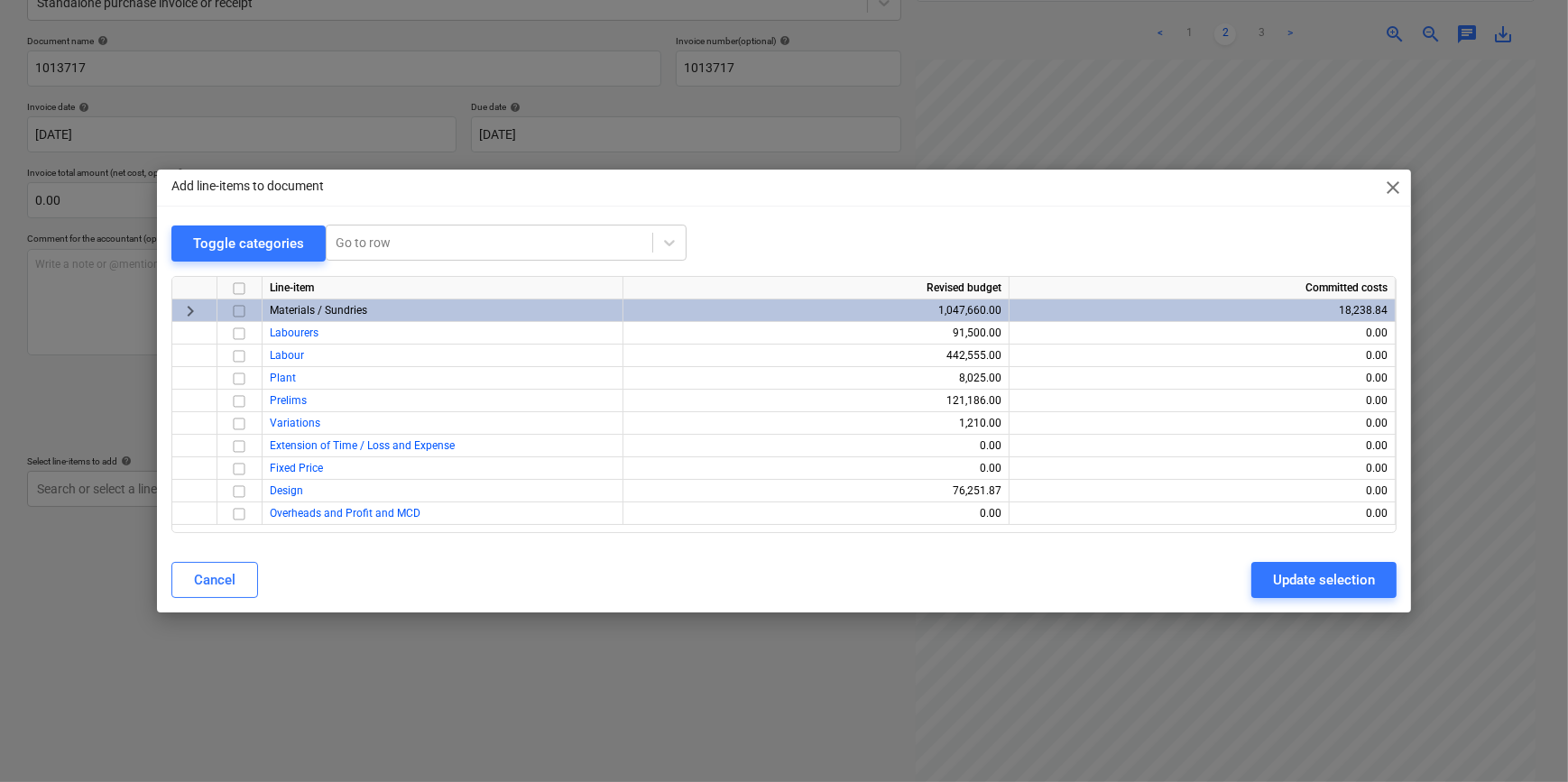 click at bounding box center [239, 311] 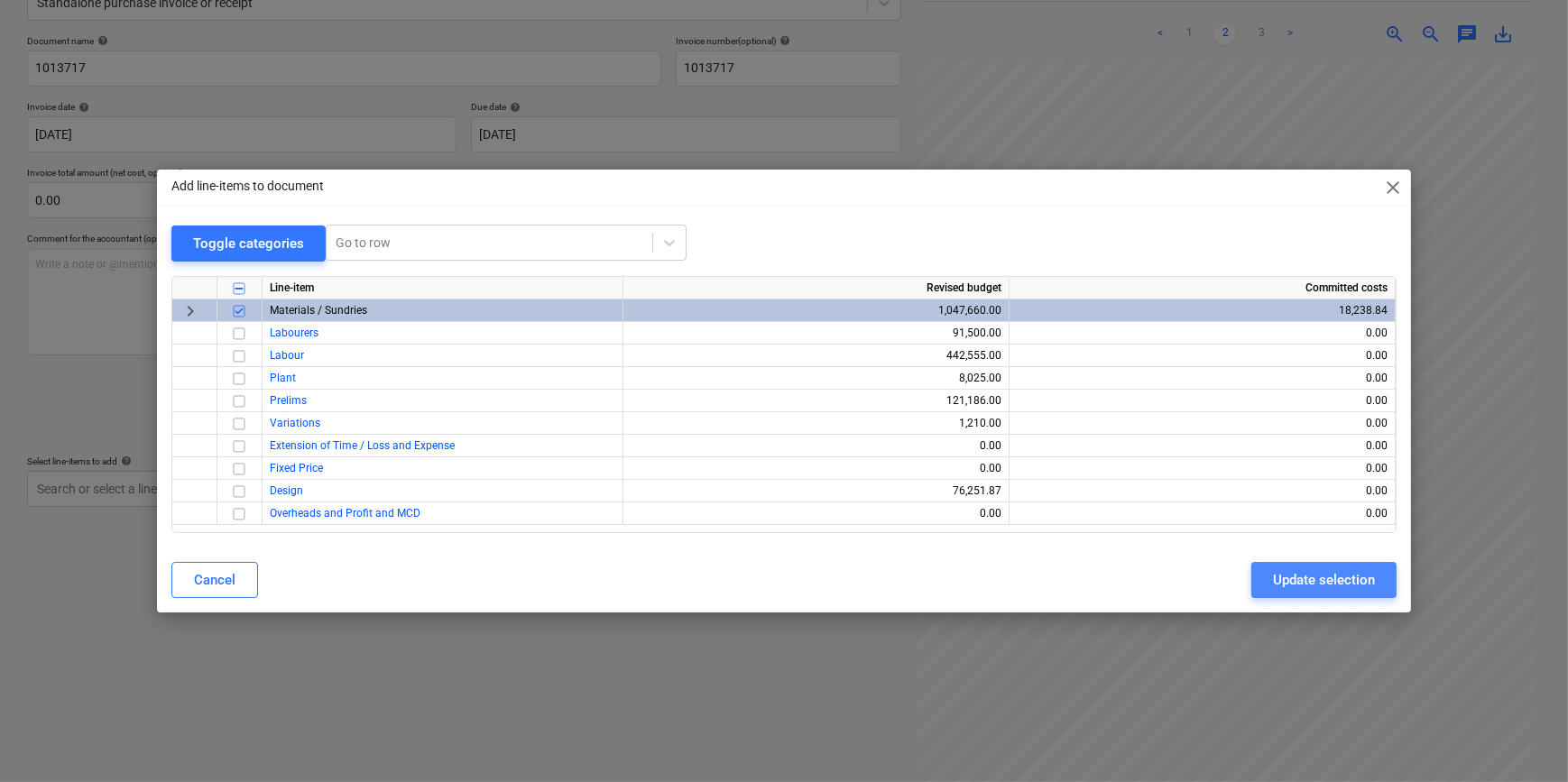 click on "Update selection" at bounding box center (1324, 580) 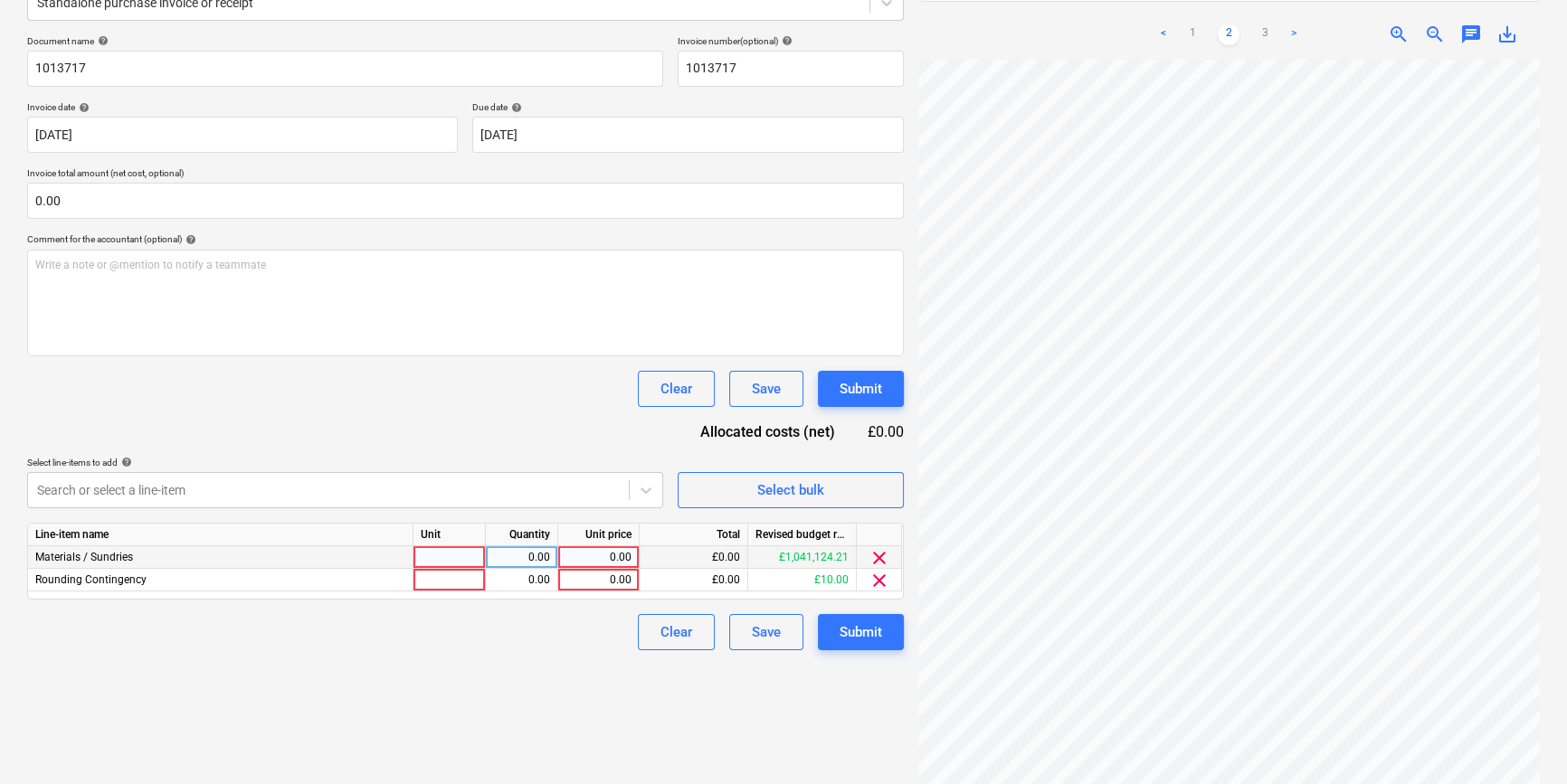 click at bounding box center (450, 557) 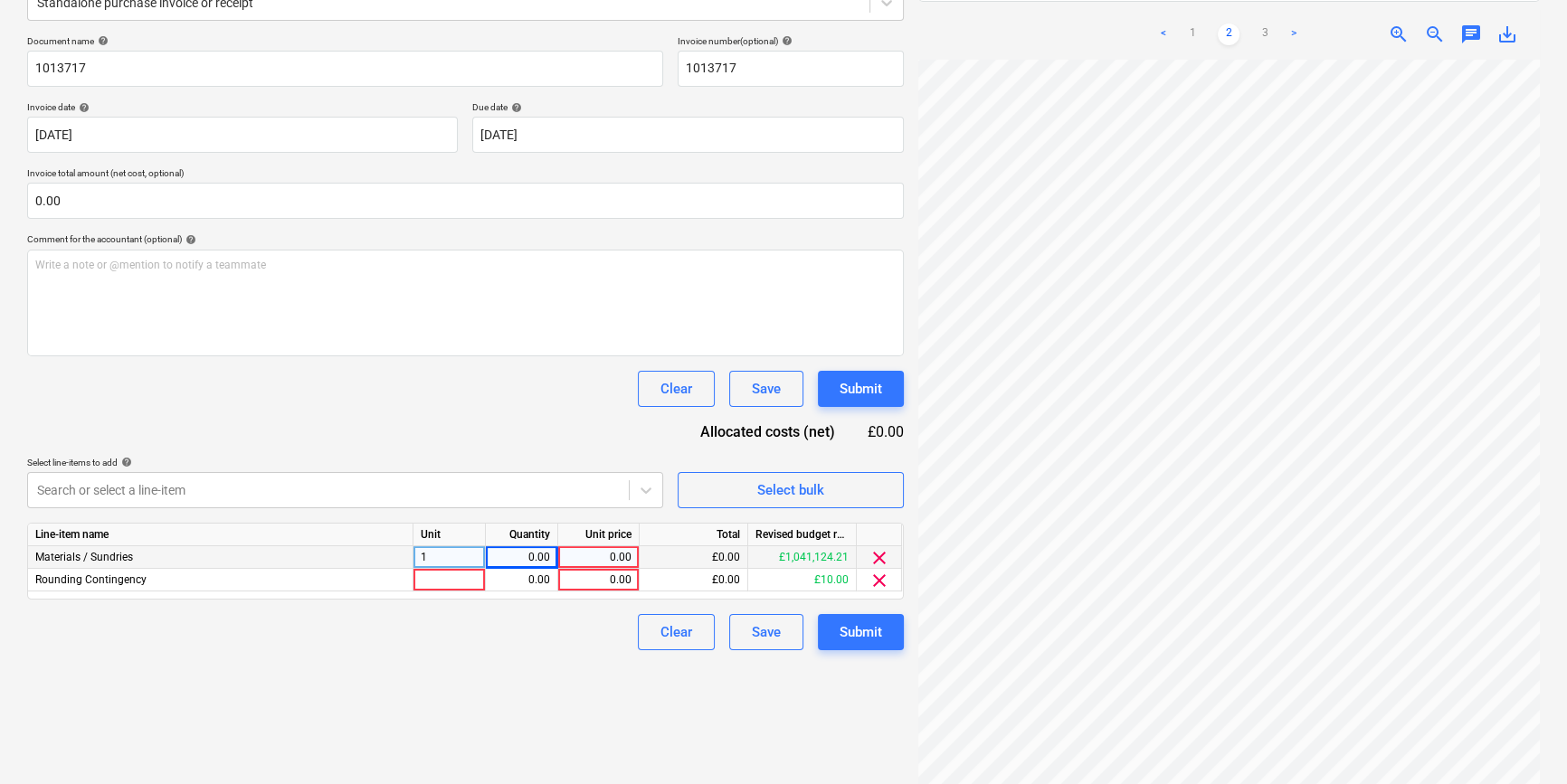 click on "1" at bounding box center (450, 557) 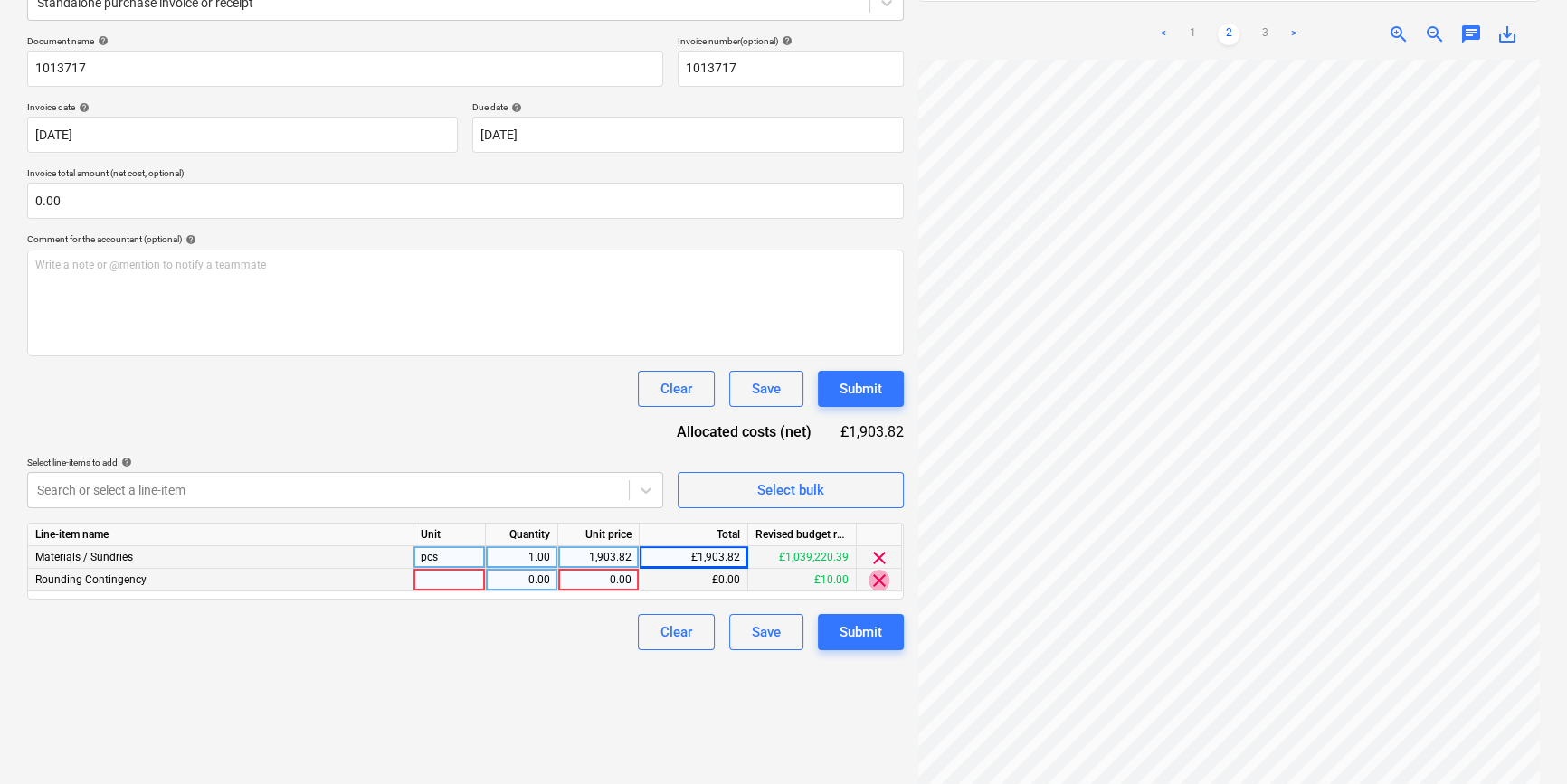 click on "clear" at bounding box center (879, 581) 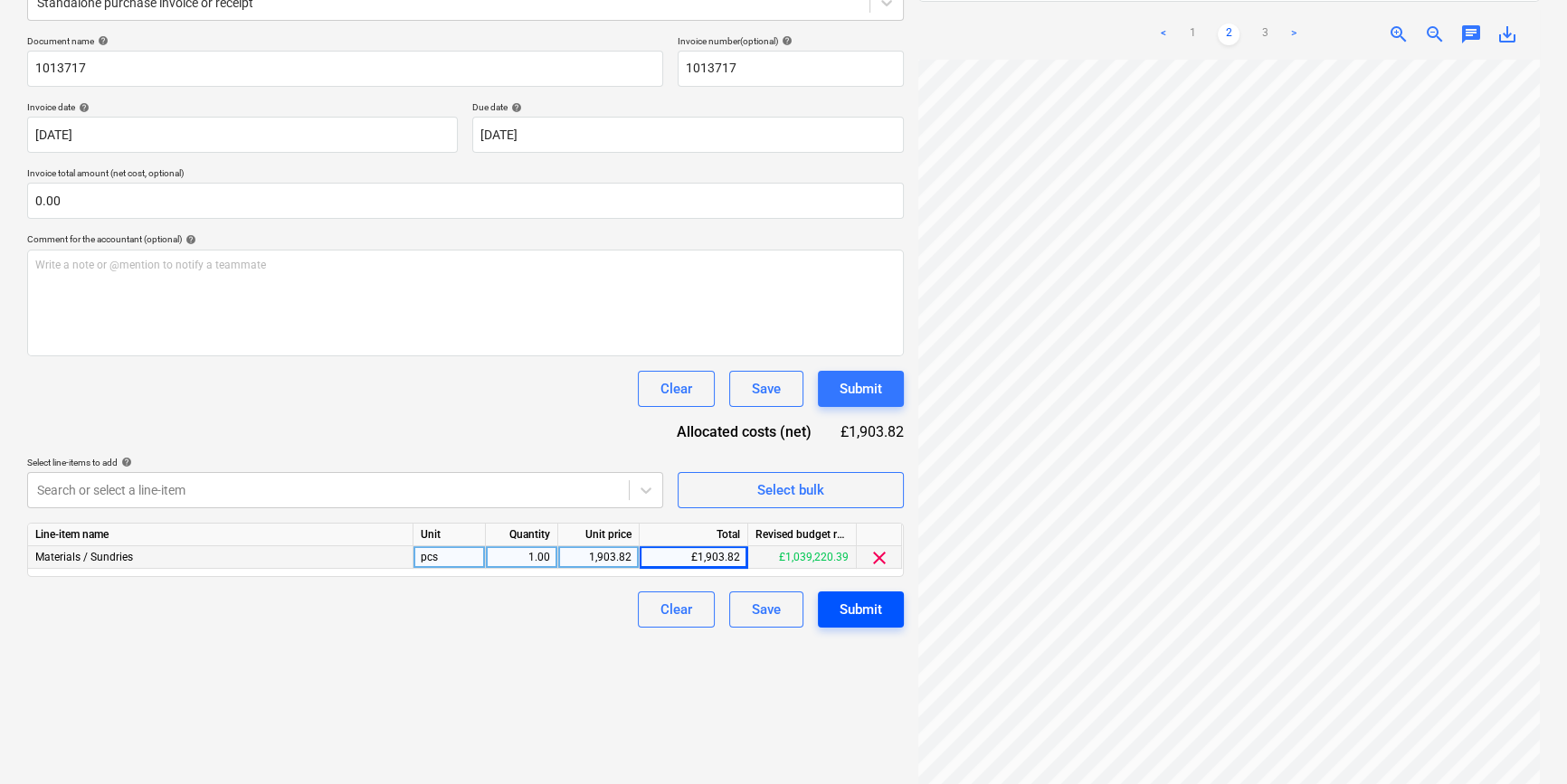 click on "Submit" at bounding box center [860, 609] 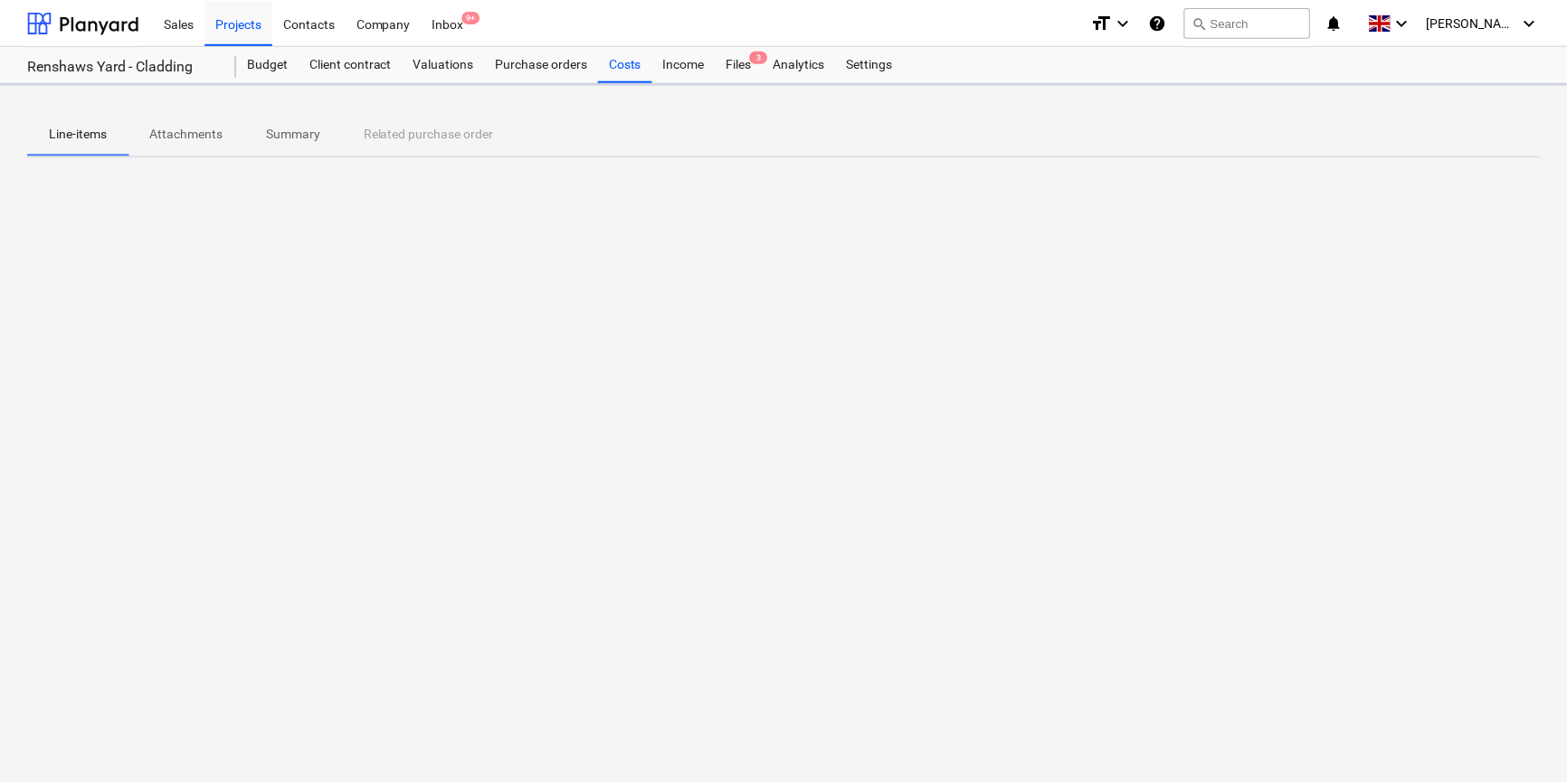 scroll, scrollTop: 0, scrollLeft: 0, axis: both 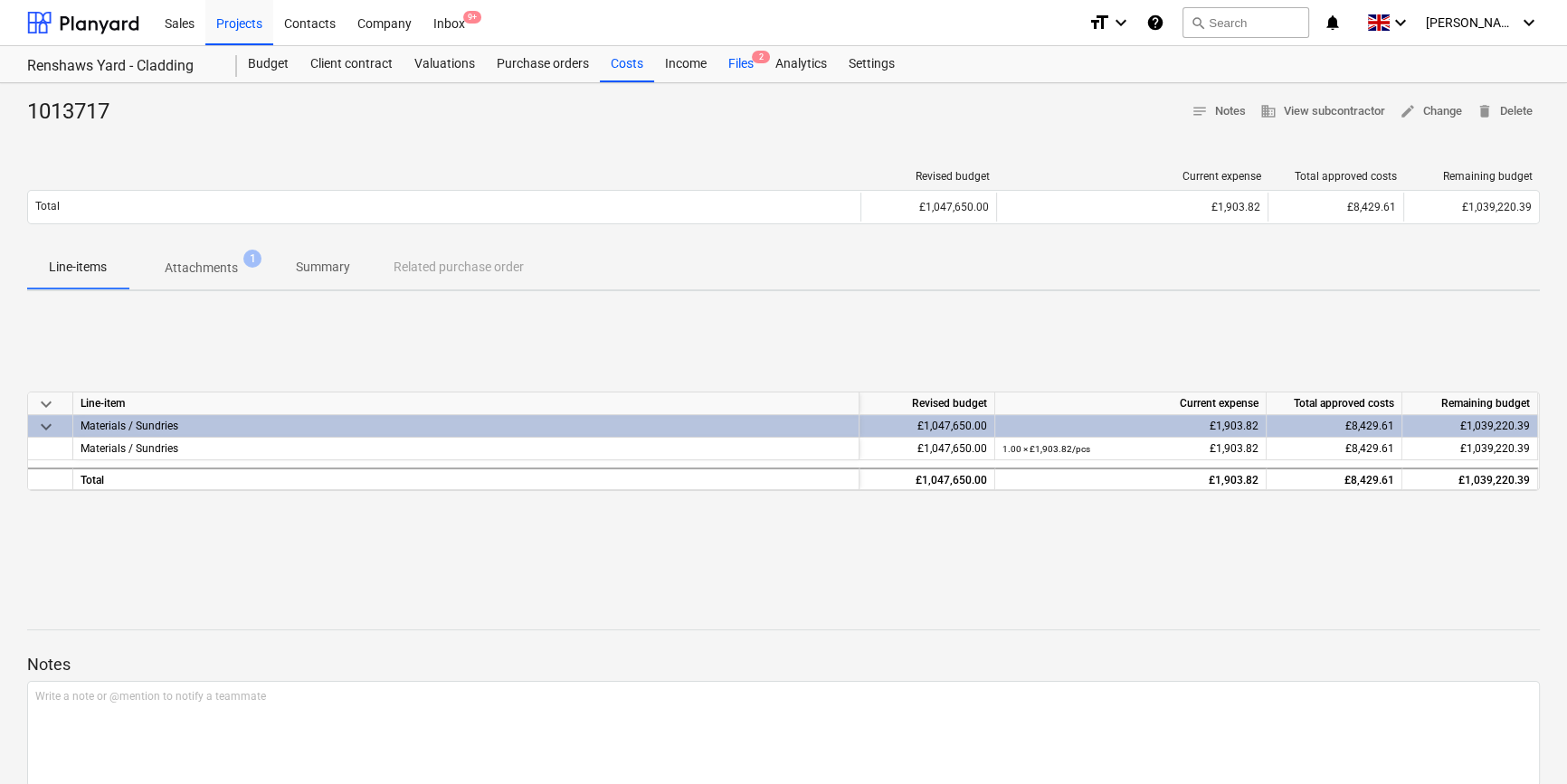 click on "Files 2" at bounding box center (741, 64) 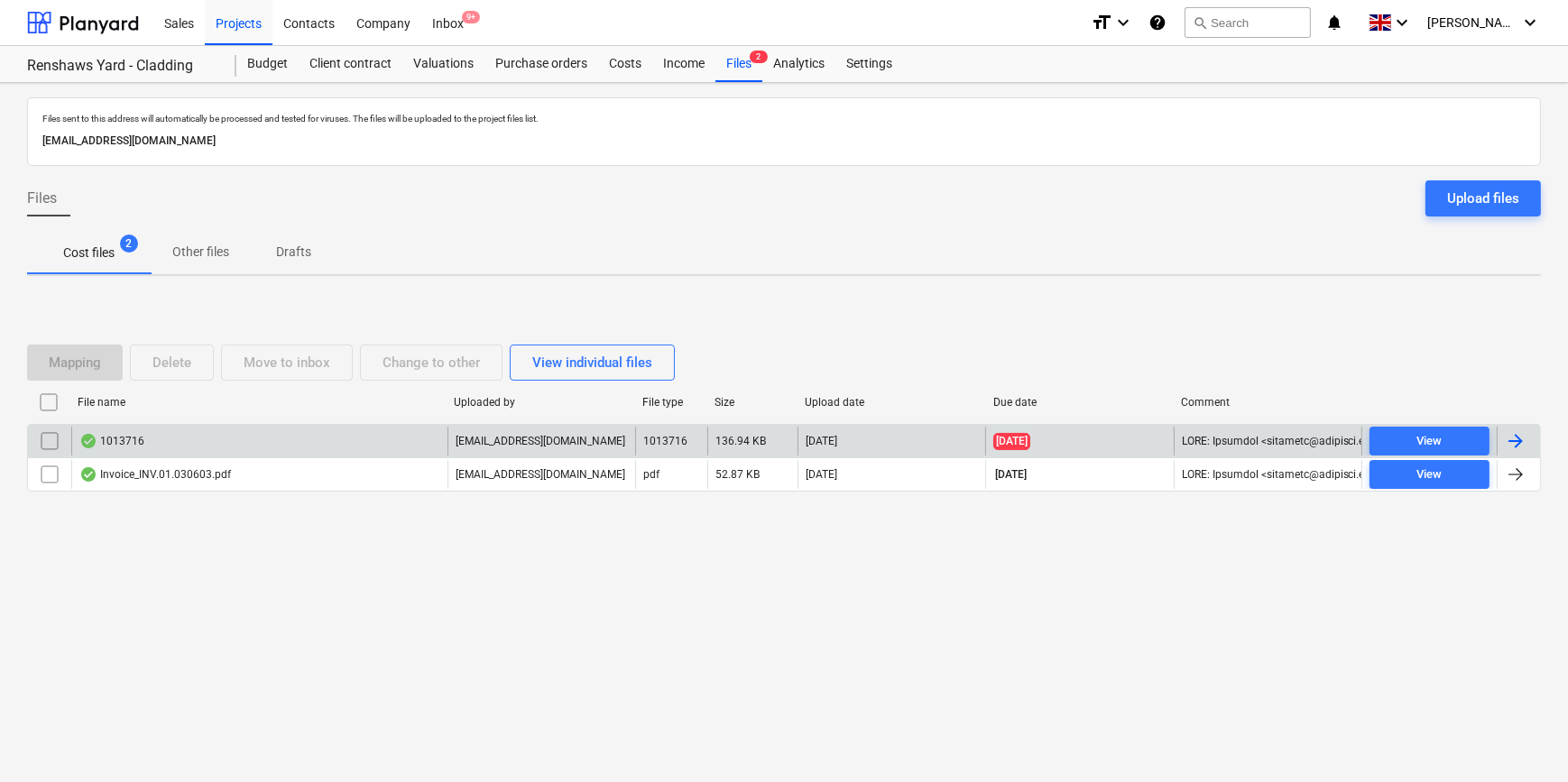 click at bounding box center (1516, 441) 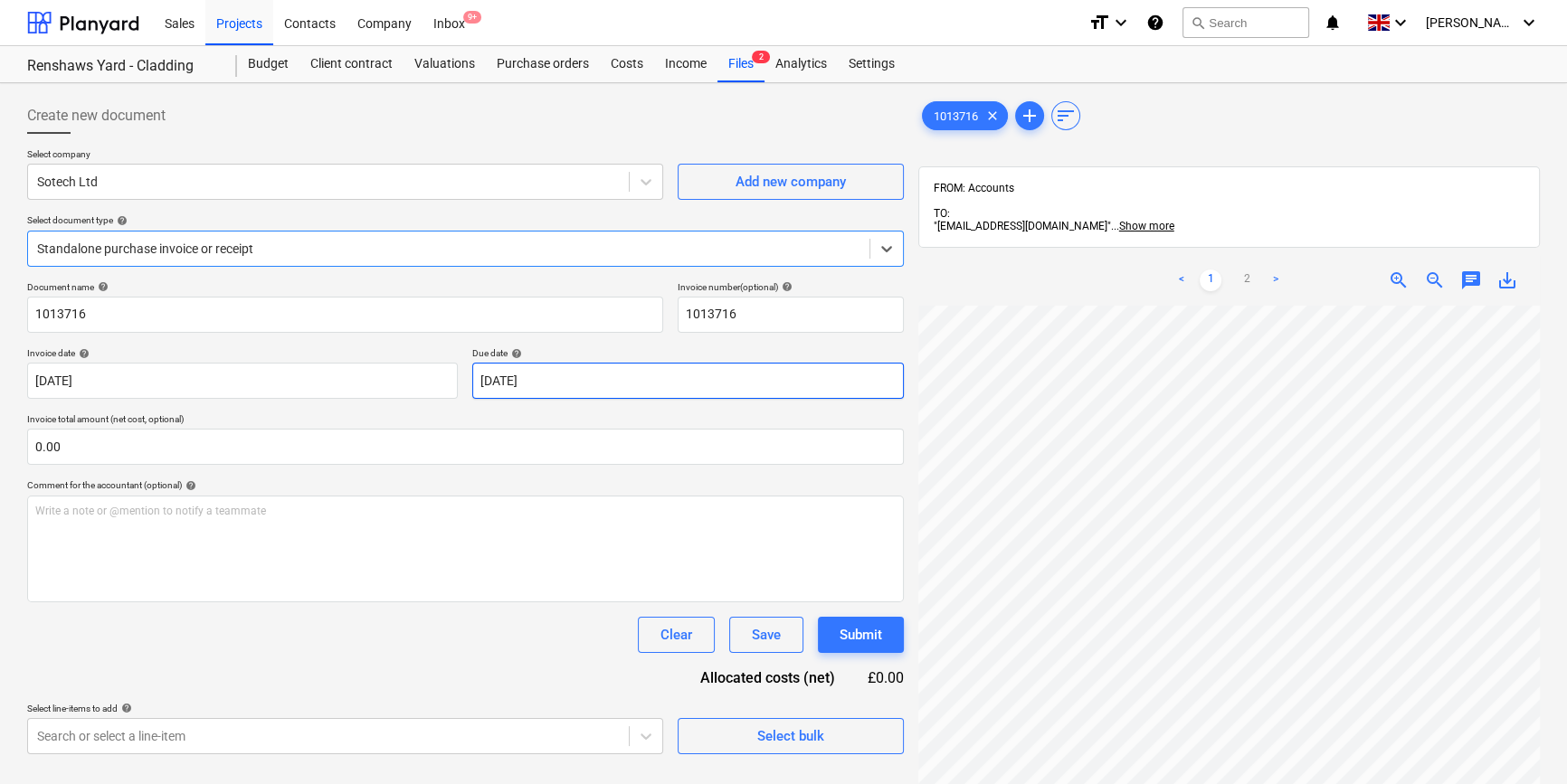 click on "Sales Projects Contacts Company Inbox 9+ format_size keyboard_arrow_down help search Search notifications 0 keyboard_arrow_down [PERSON_NAME] keyboard_arrow_down Renshaws Yard - Cladding Renshaws Yard - Cladding Budget Client contract Valuations Purchase orders Costs Income Files 2 Analytics Settings Create new document Select company Sotech Ltd   Add new company Select document type help   Select is focused ,type to refine list, press Down to open the menu,  Standalone purchase invoice or receipt Document name help 1013716 Invoice number  (optional) help 1013716 Invoice date help [DATE] 20.06.2025 Press the down arrow key to interact with the calendar and
select a date. Press the question mark key to get the keyboard shortcuts for changing dates. Due date help [DATE] [DATE] Press the down arrow key to interact with the calendar and
select a date. Press the question mark key to get the keyboard shortcuts for changing dates. Invoice total amount (net cost, optional) 0.00 help ﻿ Clear add" at bounding box center [784, 392] 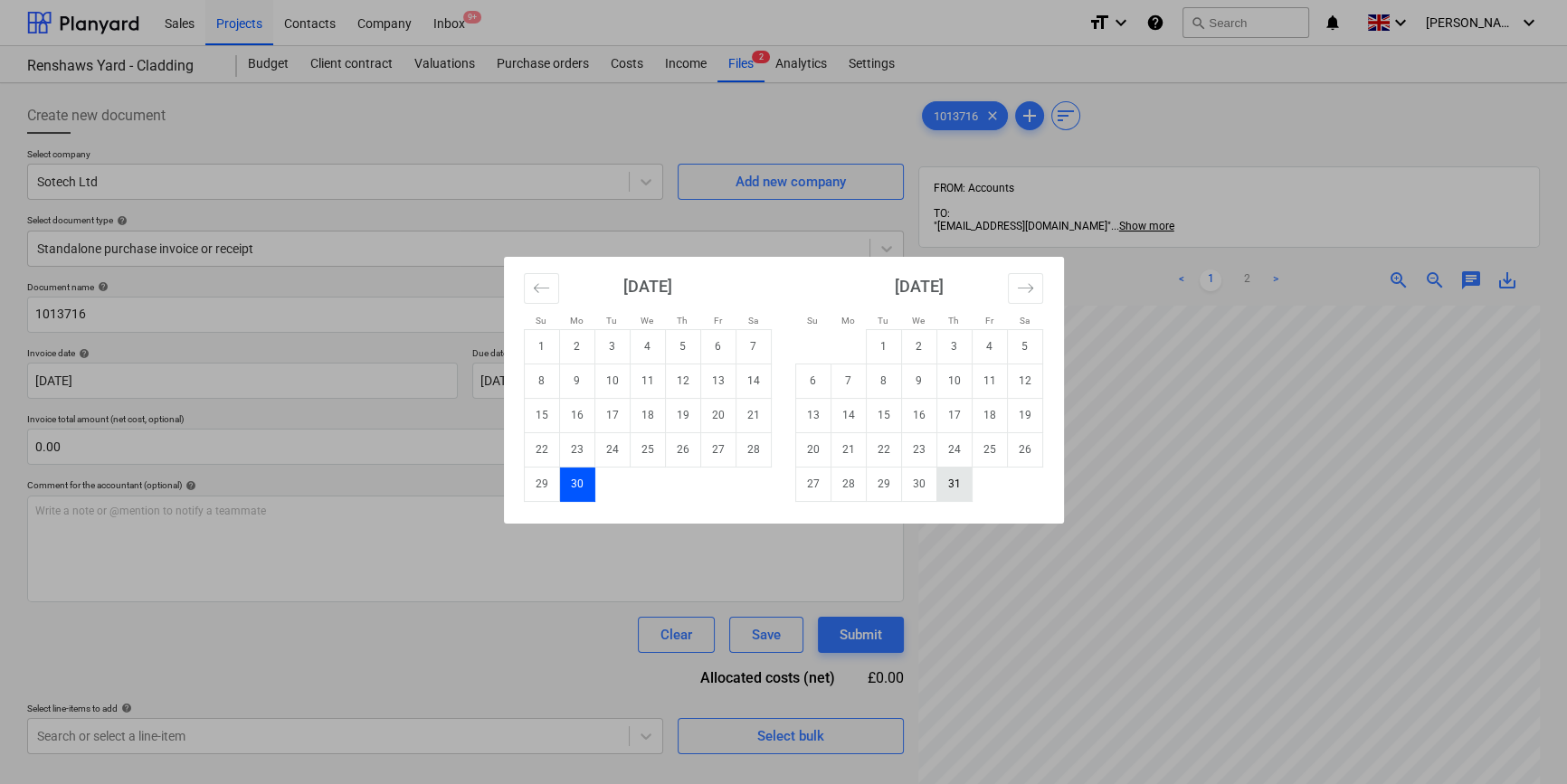 click on "31" at bounding box center (954, 484) 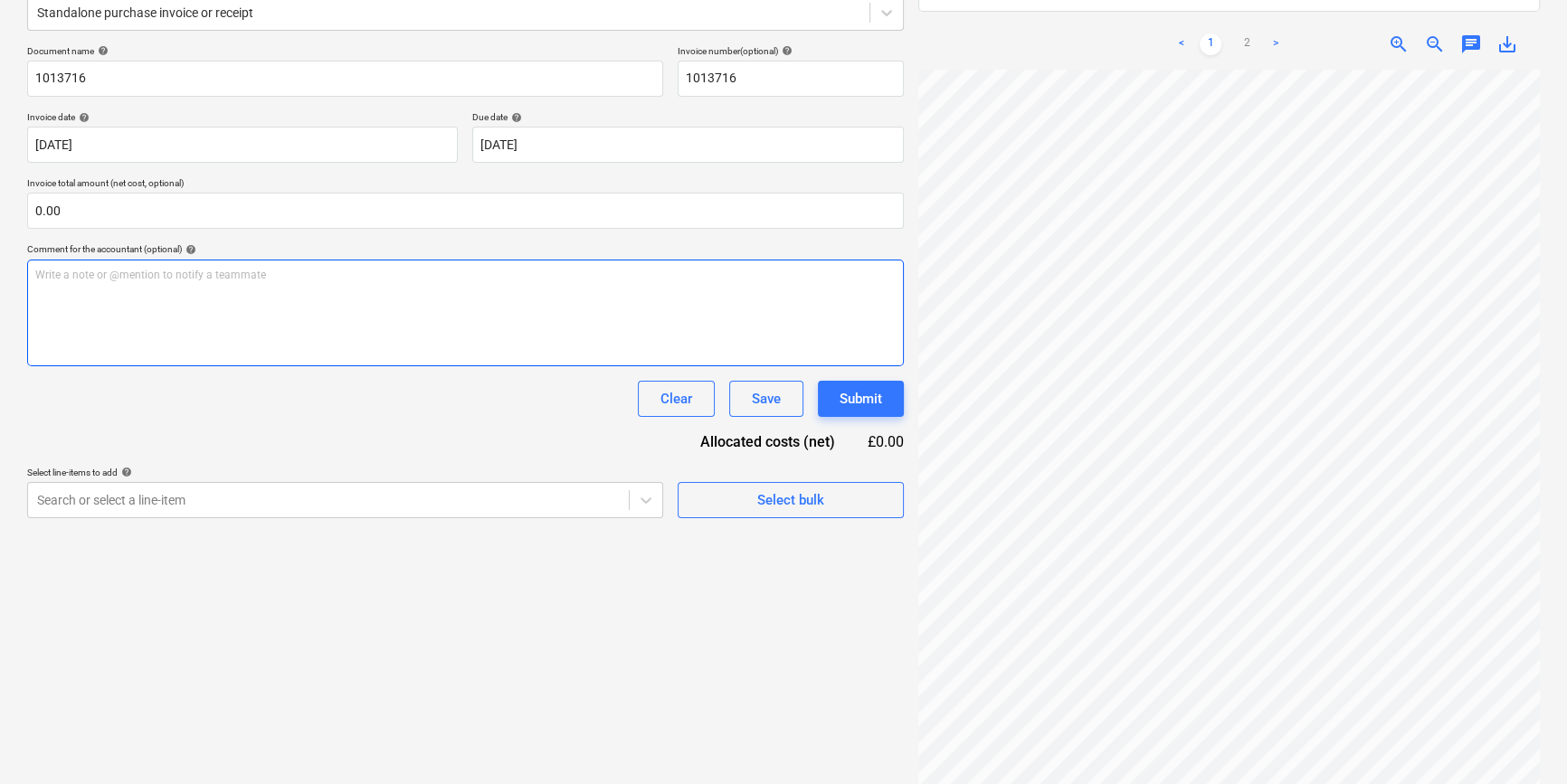 scroll, scrollTop: 246, scrollLeft: 0, axis: vertical 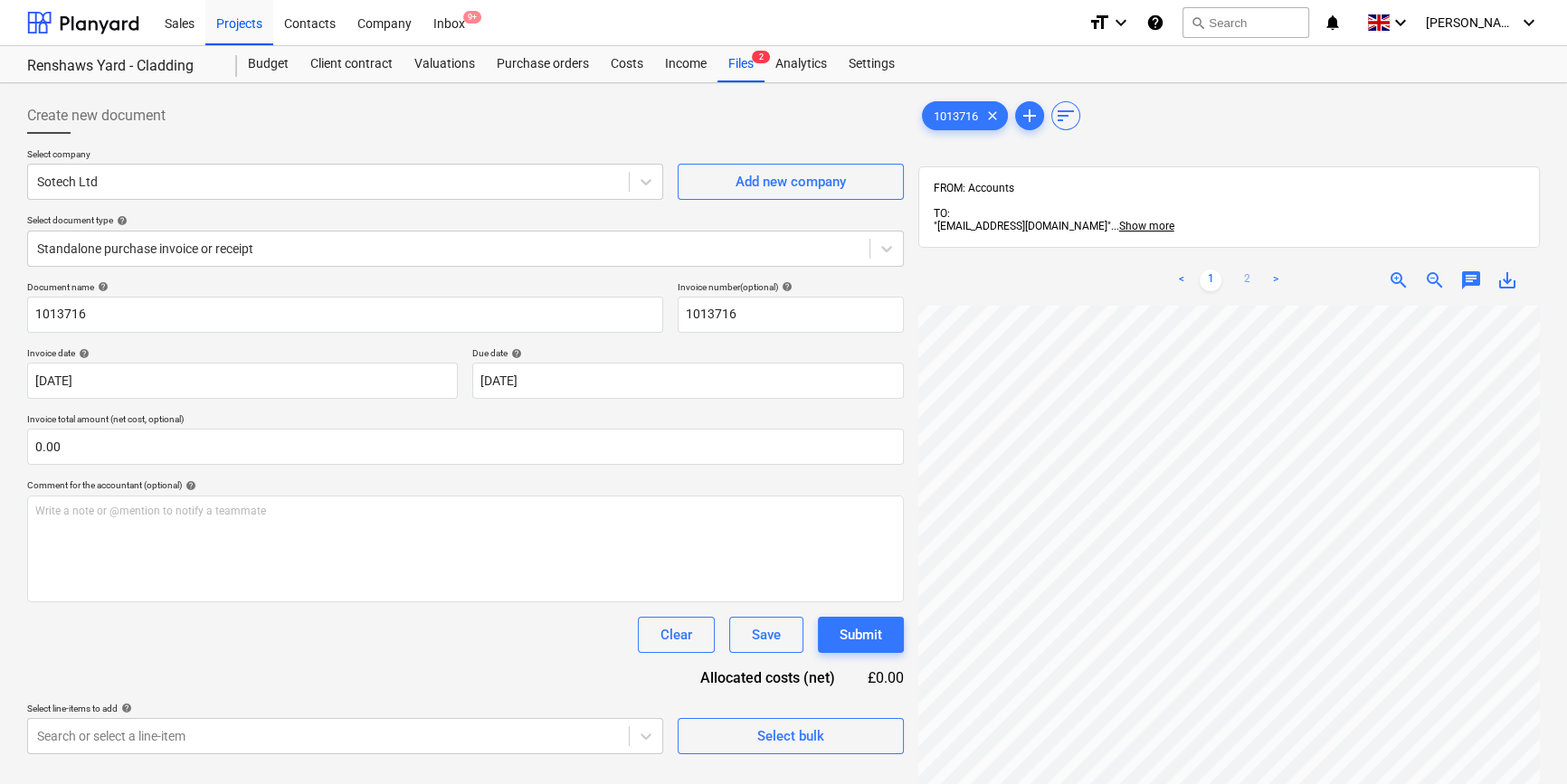 click on "2" at bounding box center (1247, 280) 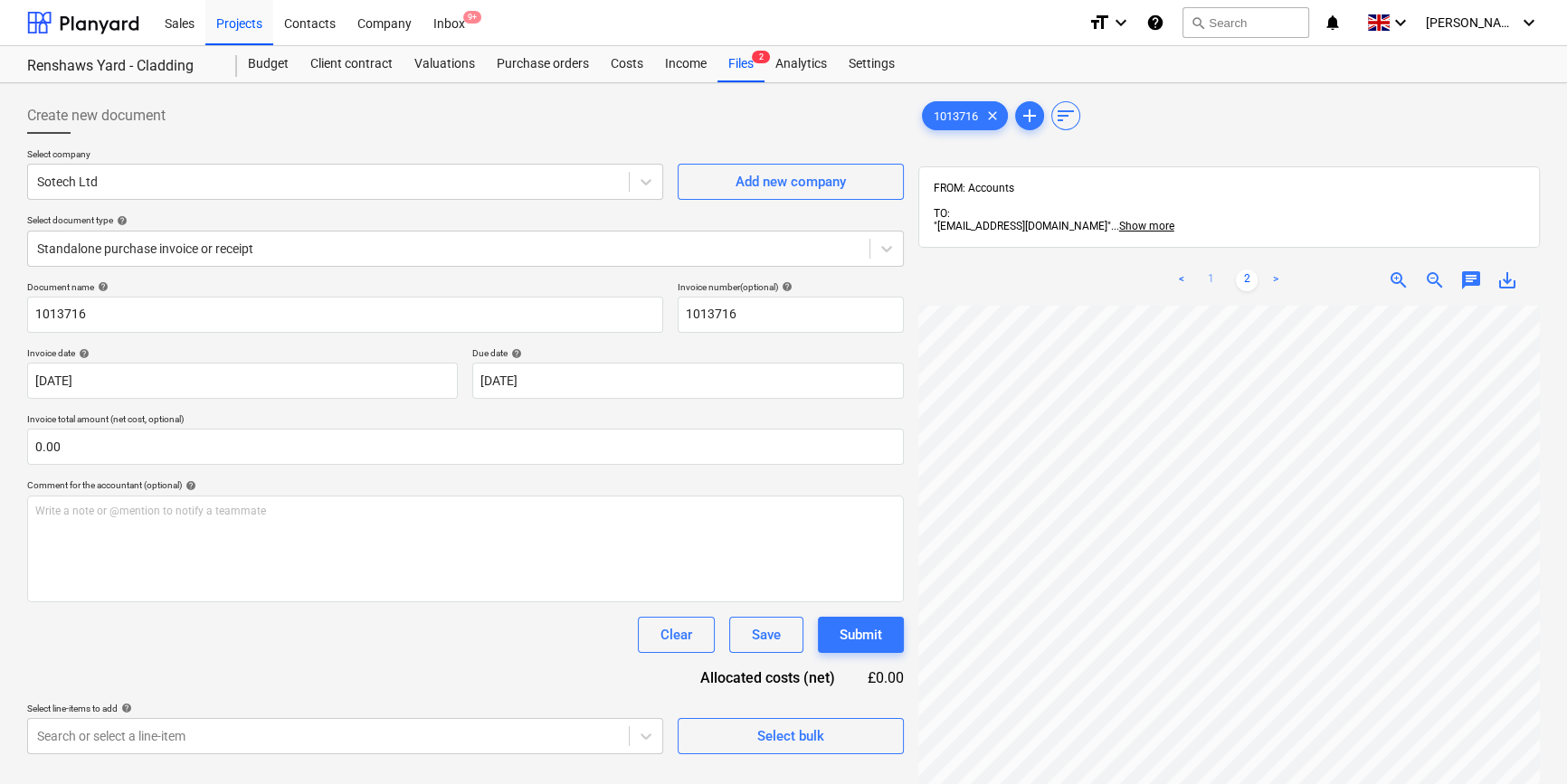 click on "1" at bounding box center (1211, 280) 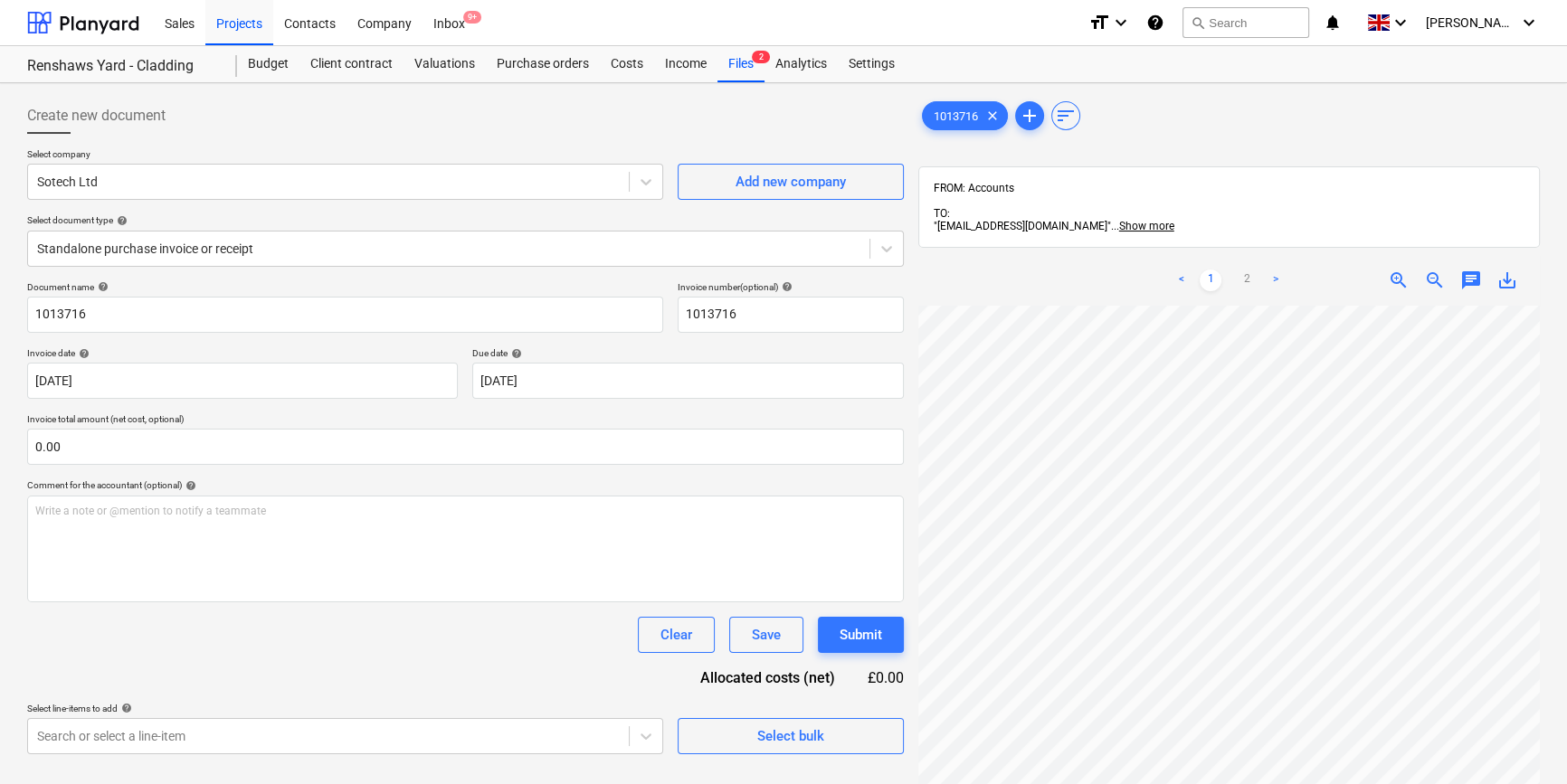 scroll, scrollTop: 328, scrollLeft: 195, axis: both 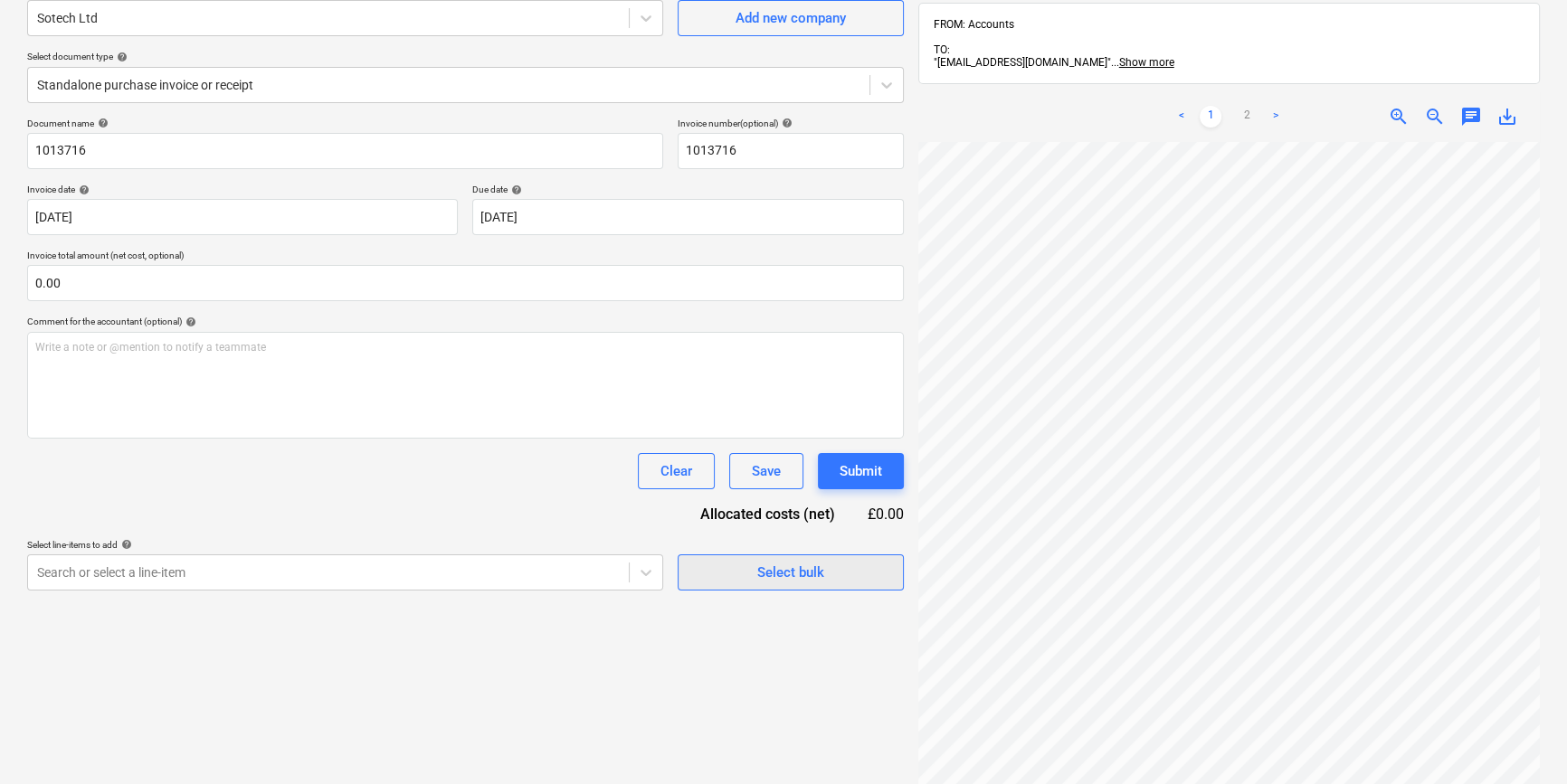 click on "Select bulk" at bounding box center (791, 572) 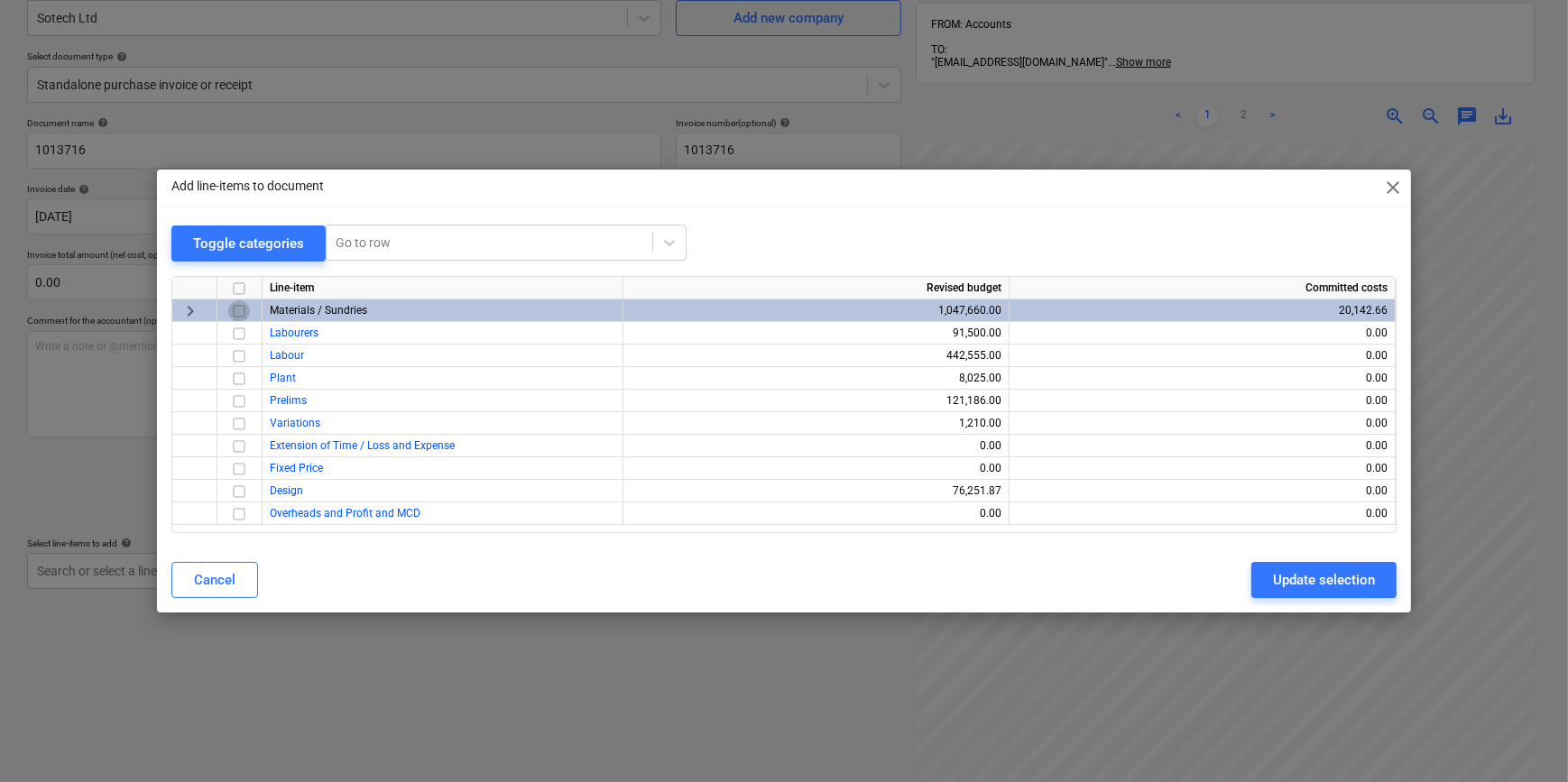click at bounding box center (239, 311) 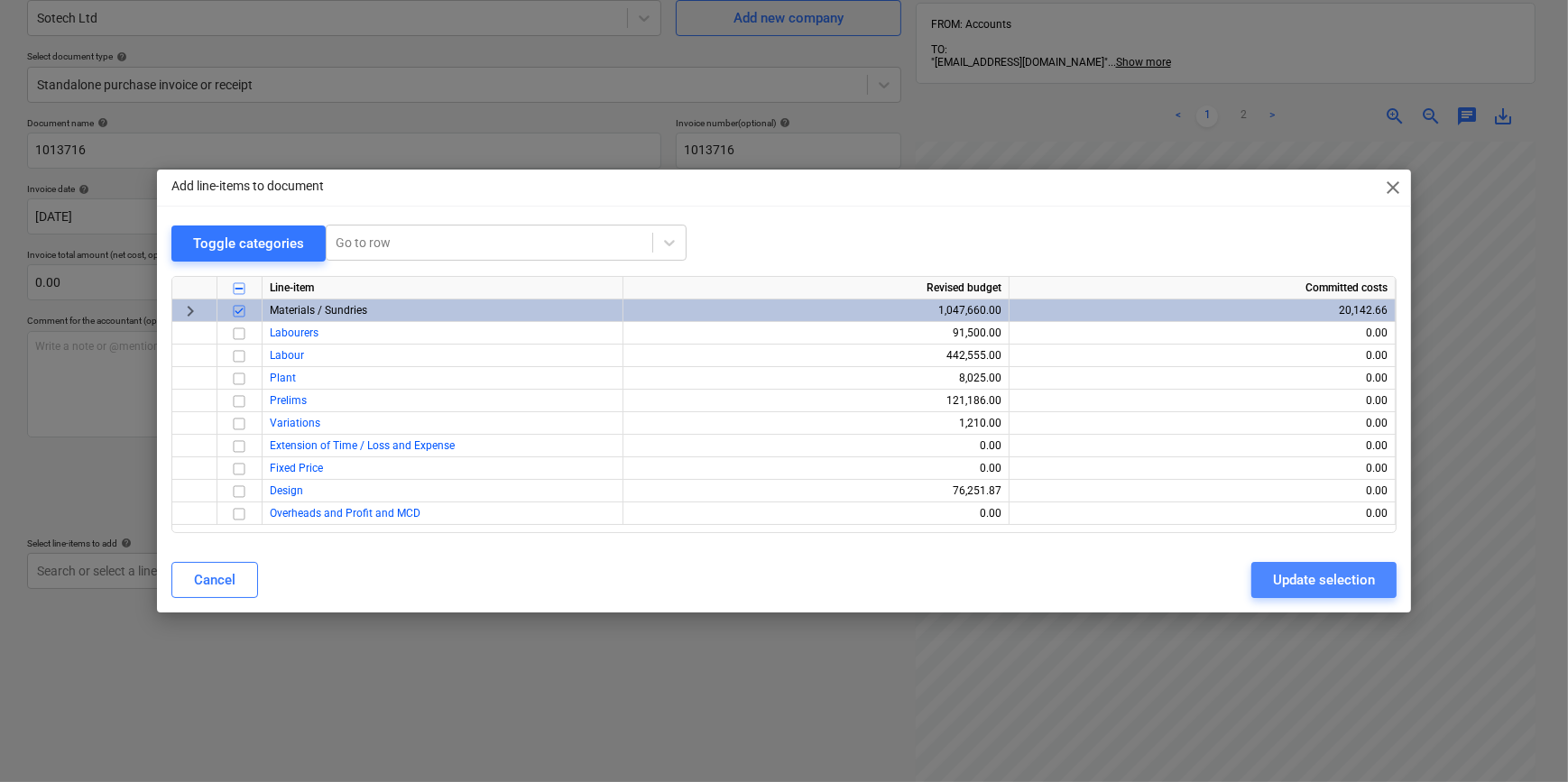 click on "Update selection" at bounding box center (1324, 580) 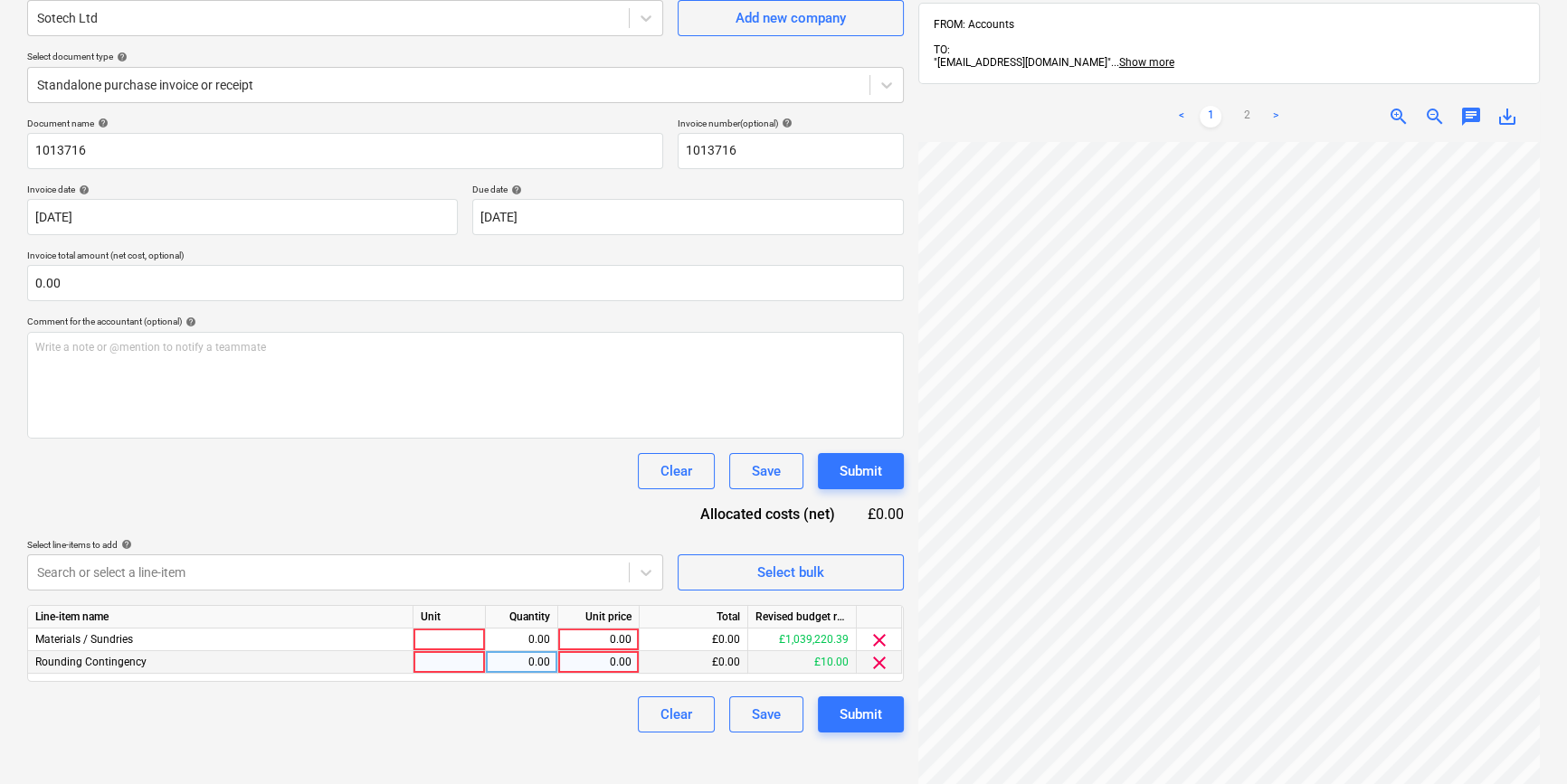 click on "clear" at bounding box center [879, 663] 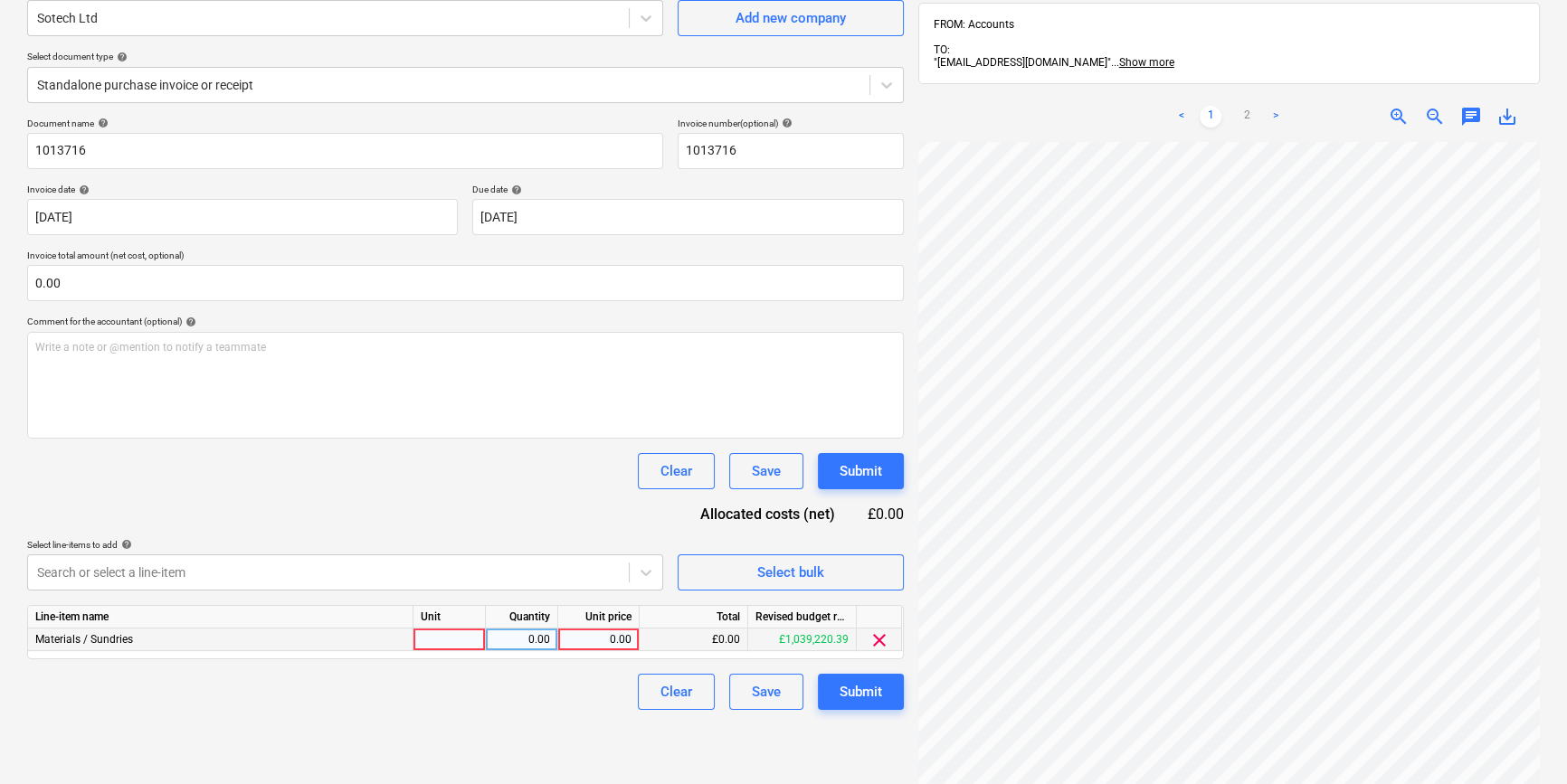 click at bounding box center [450, 639] 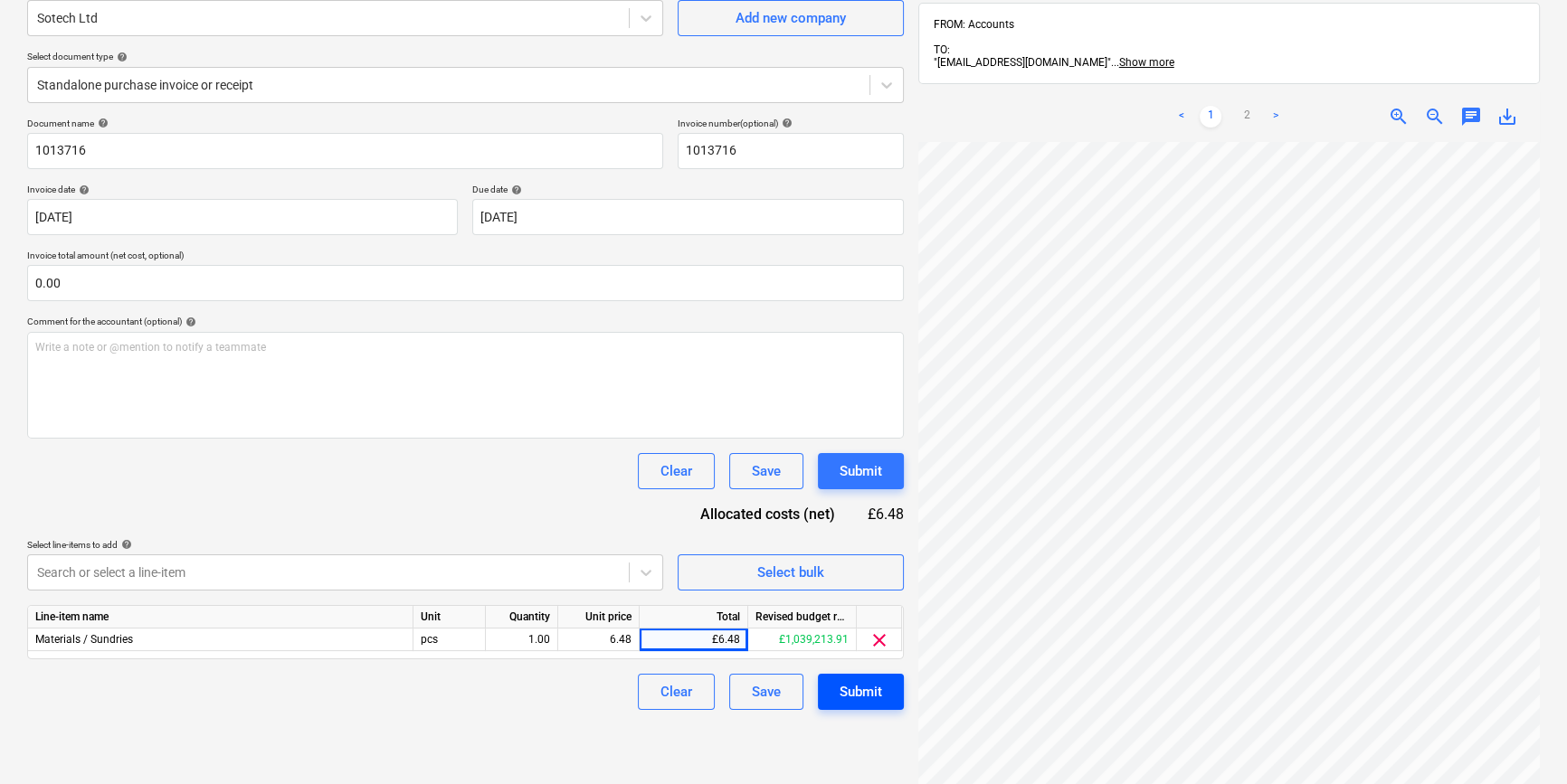 click on "Submit" at bounding box center (860, 692) 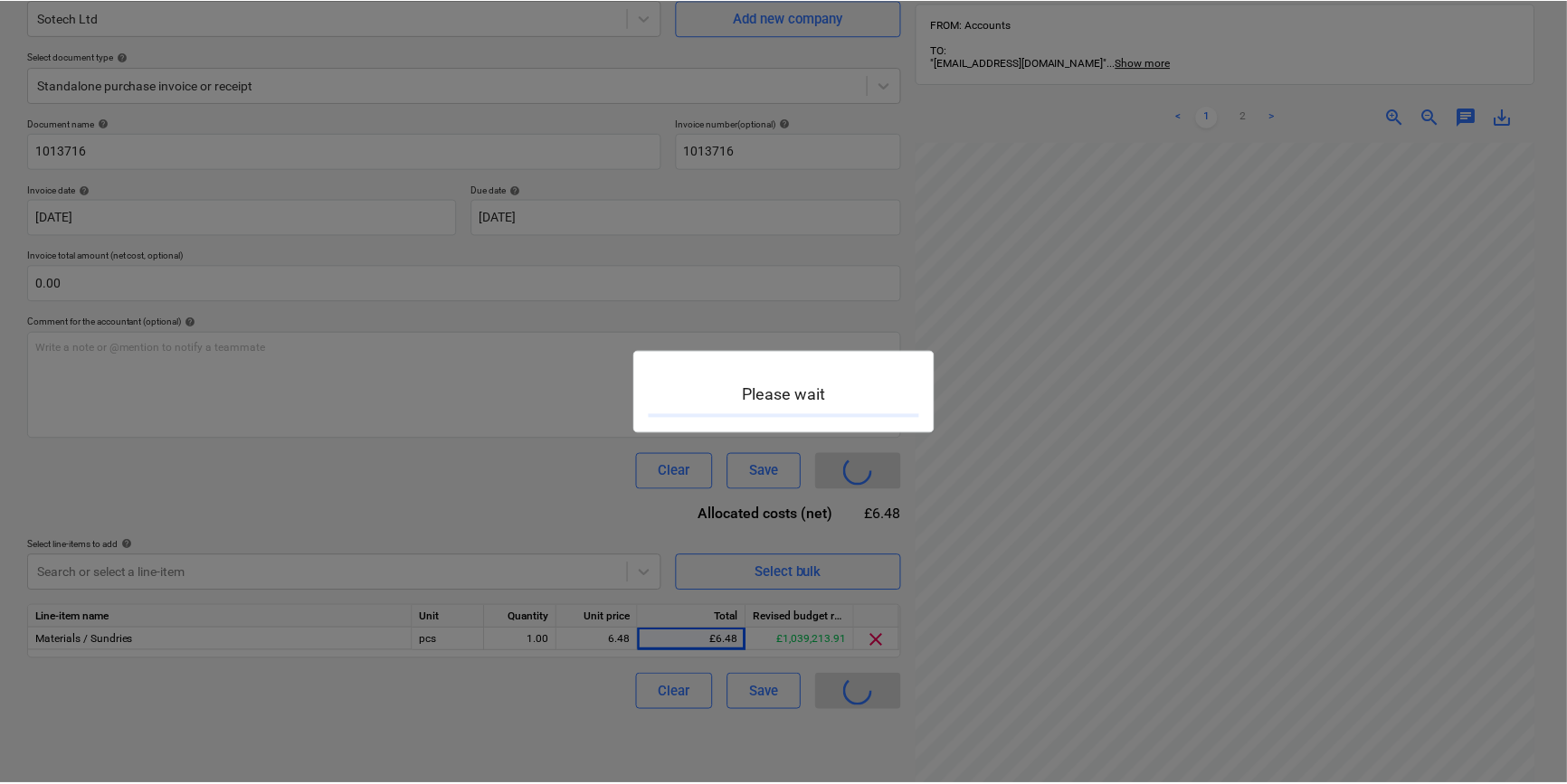 scroll, scrollTop: 0, scrollLeft: 0, axis: both 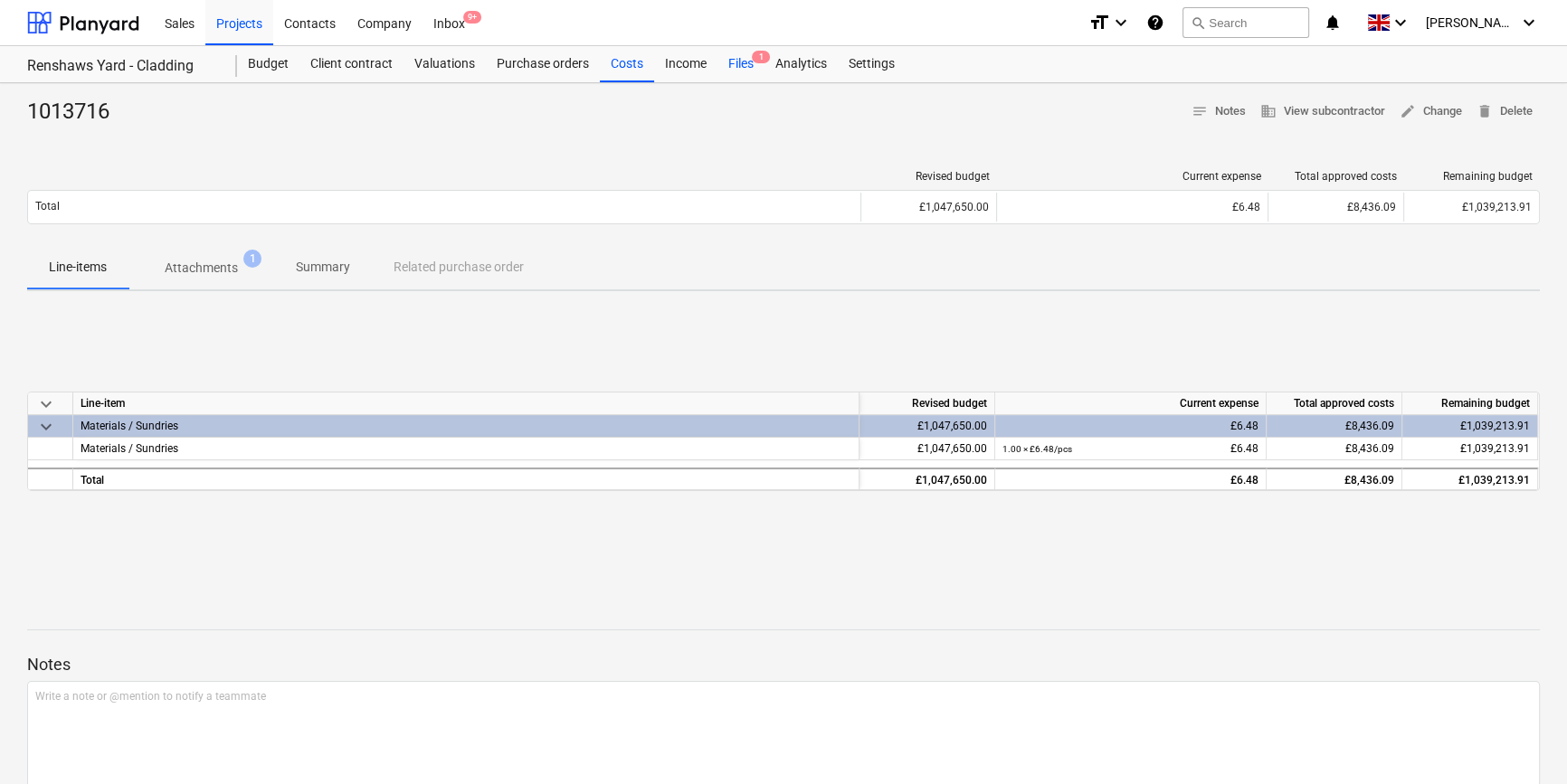click on "Files 1" at bounding box center (741, 64) 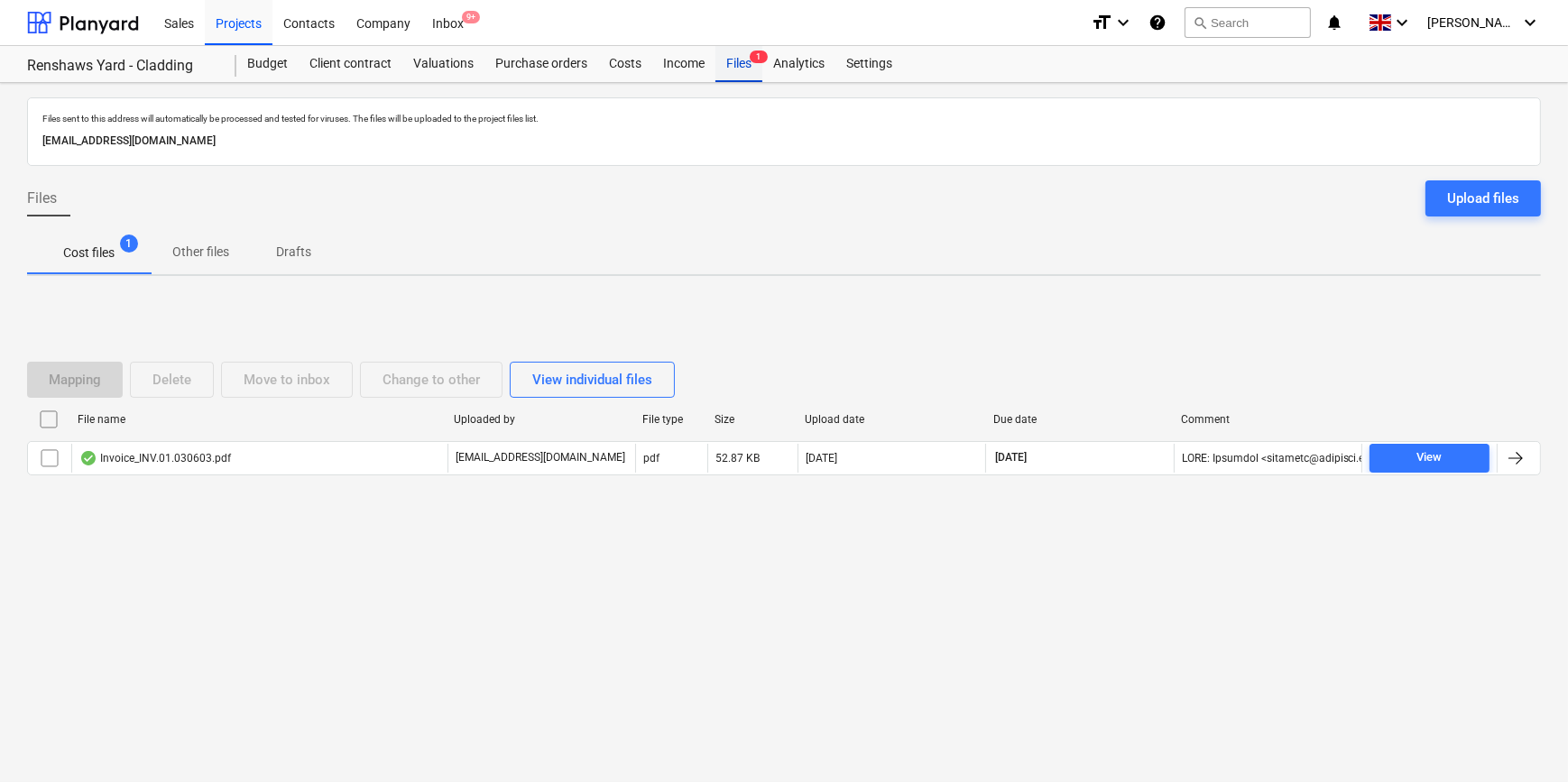 click on "Files 1" at bounding box center (739, 64) 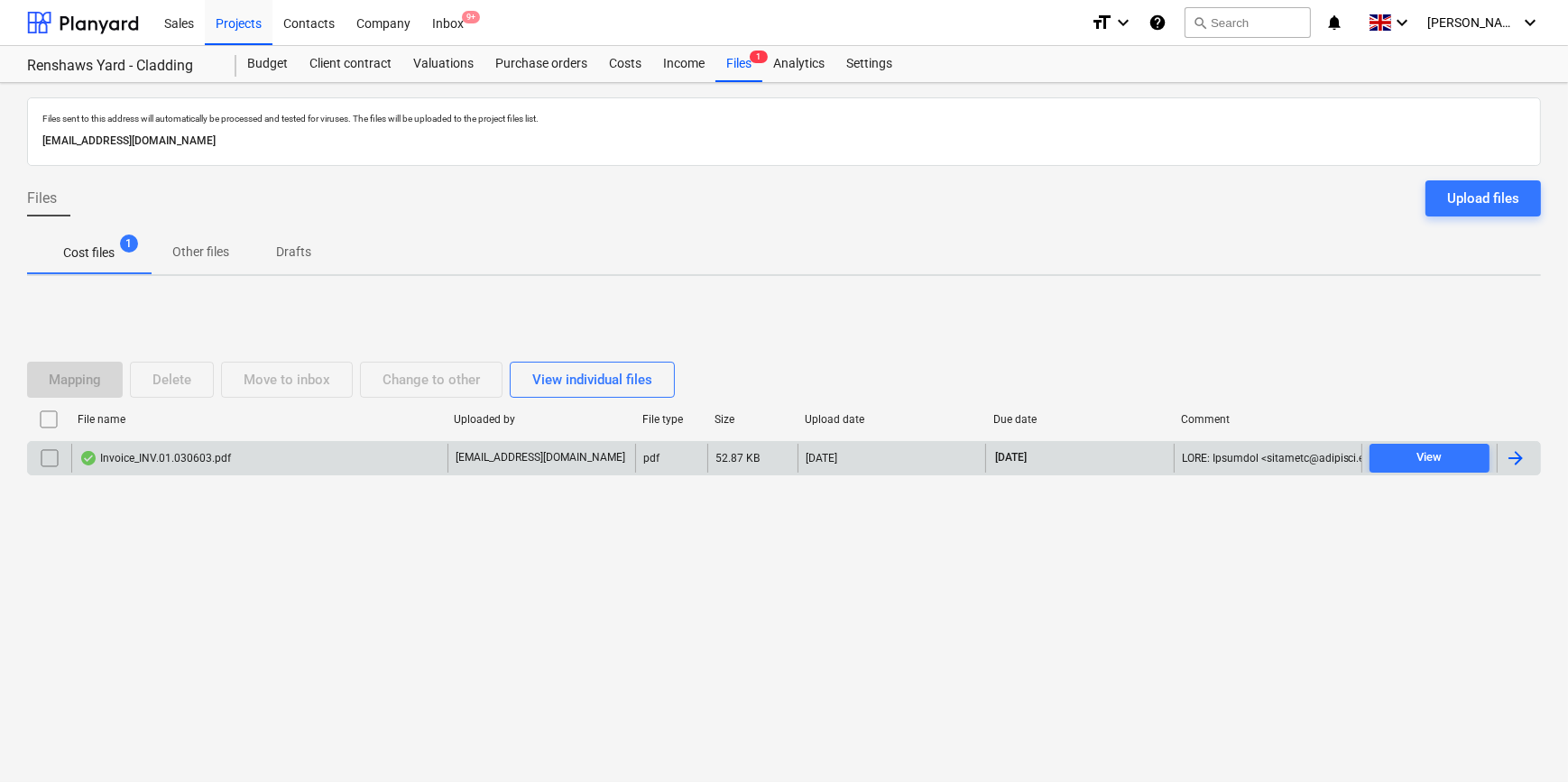 click at bounding box center [1516, 458] 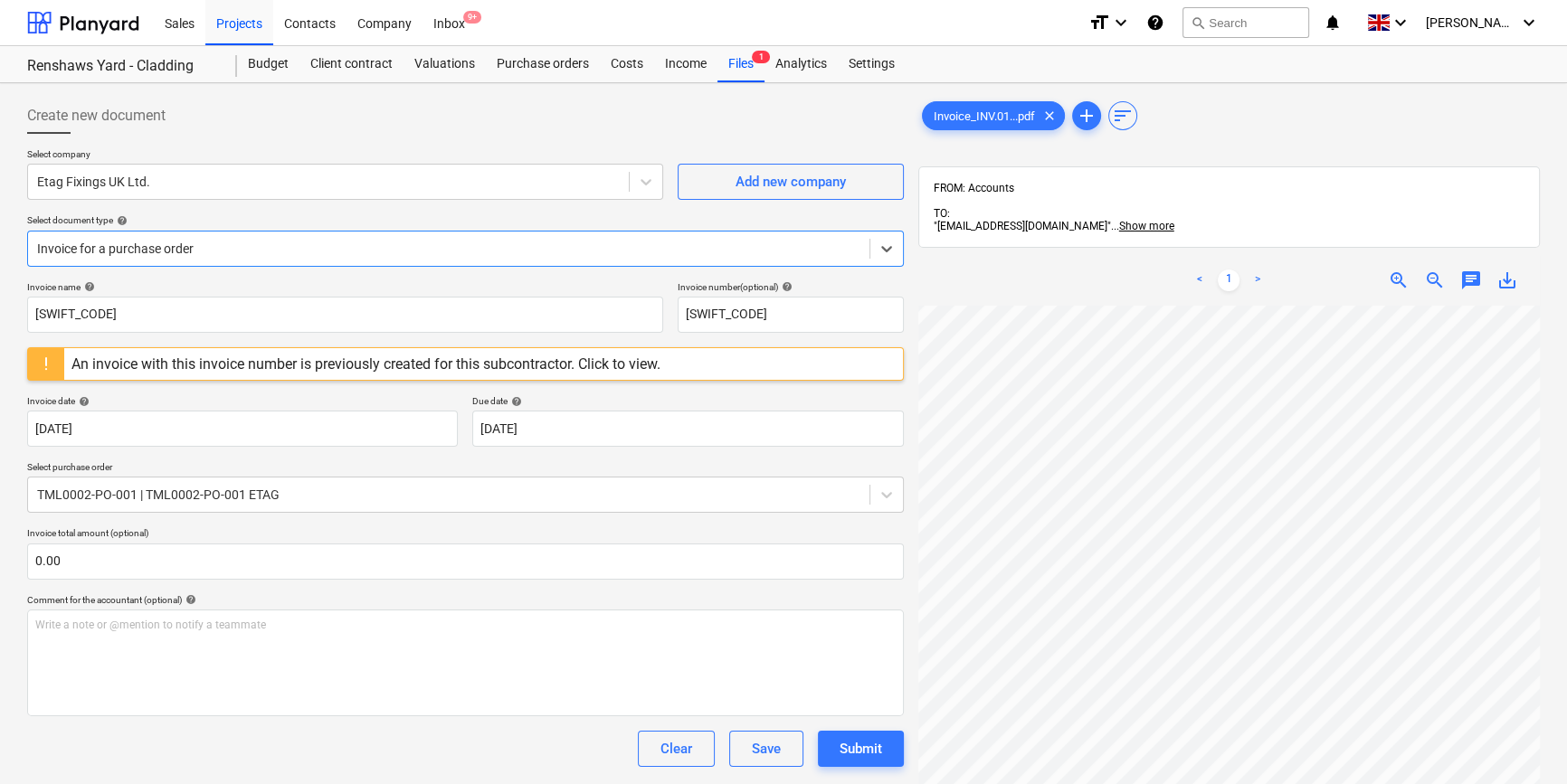 scroll, scrollTop: 353, scrollLeft: 0, axis: vertical 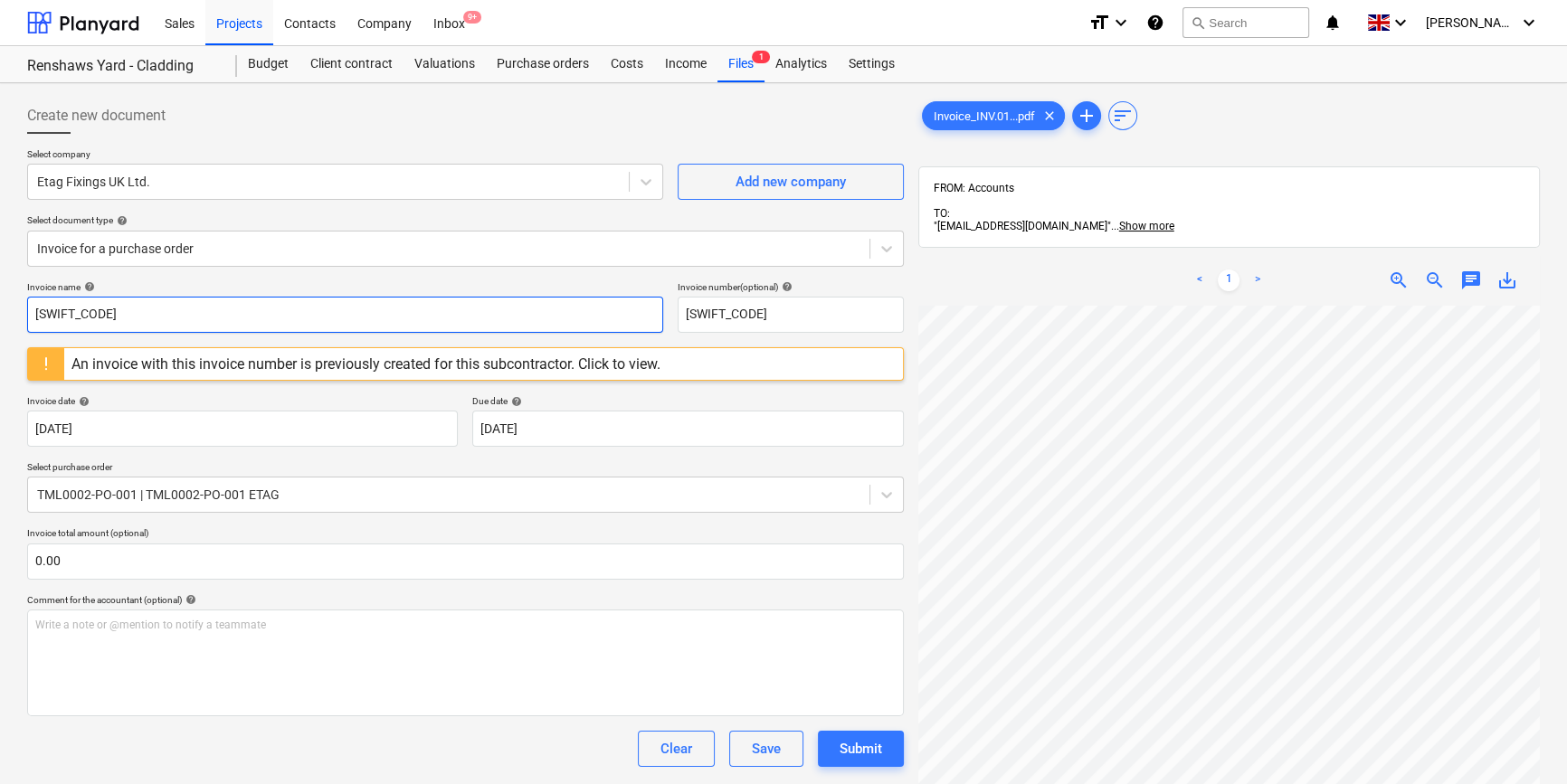 drag, startPoint x: 118, startPoint y: 309, endPoint x: 26, endPoint y: 312, distance: 92.0489 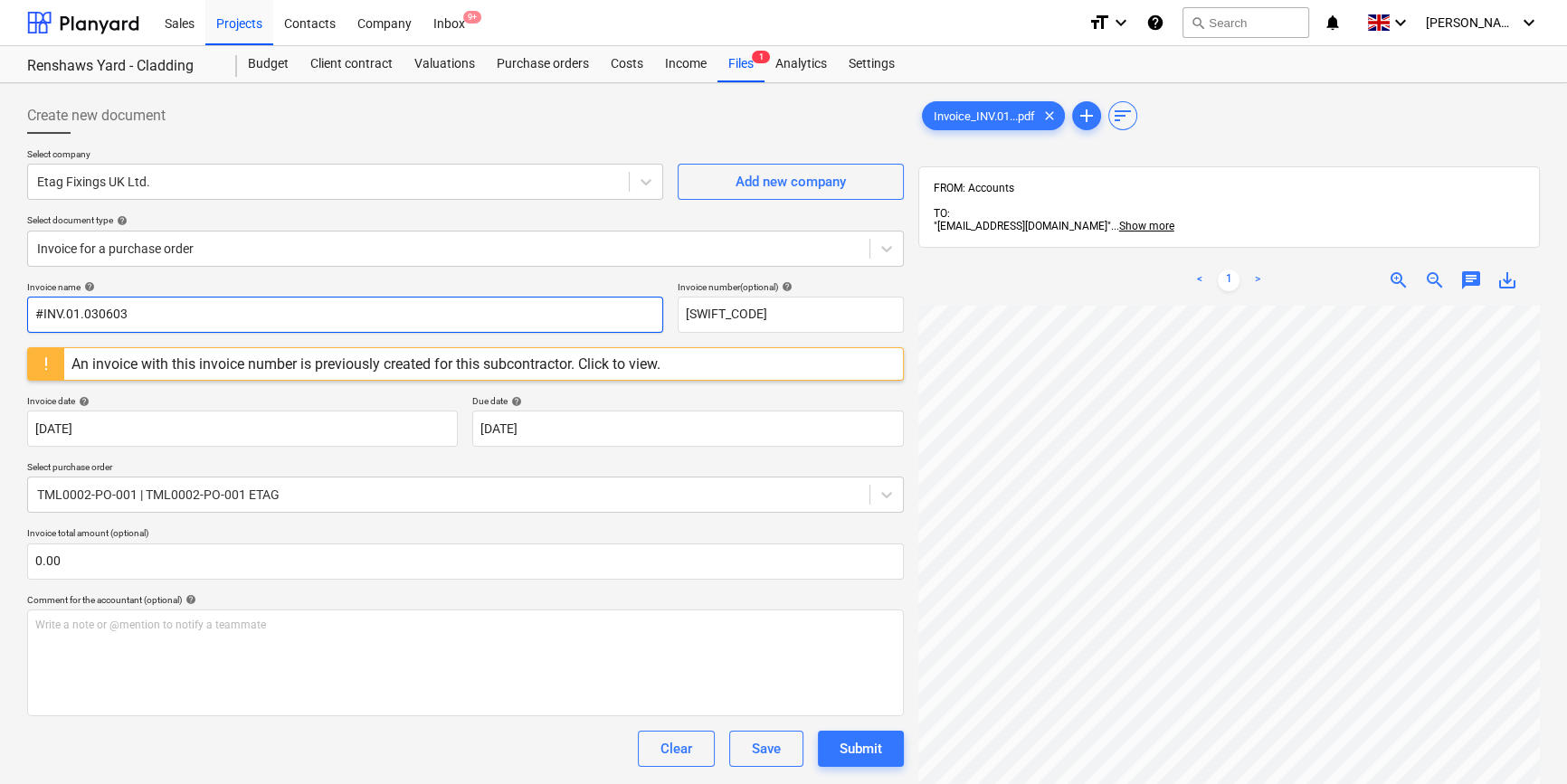 click on "#INV.01.030603" at bounding box center (345, 315) 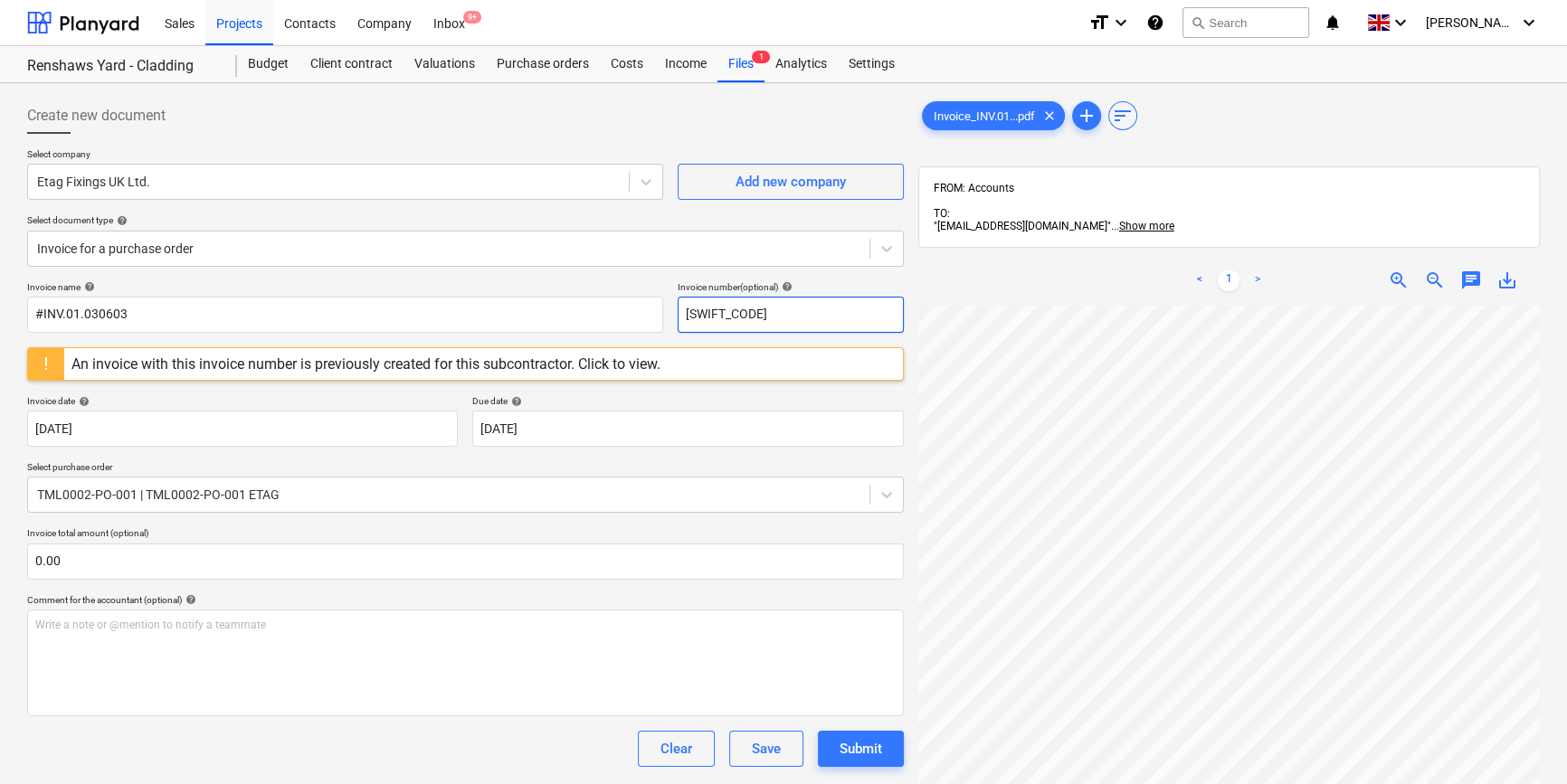 click on "[SWIFT_CODE]" at bounding box center (791, 315) 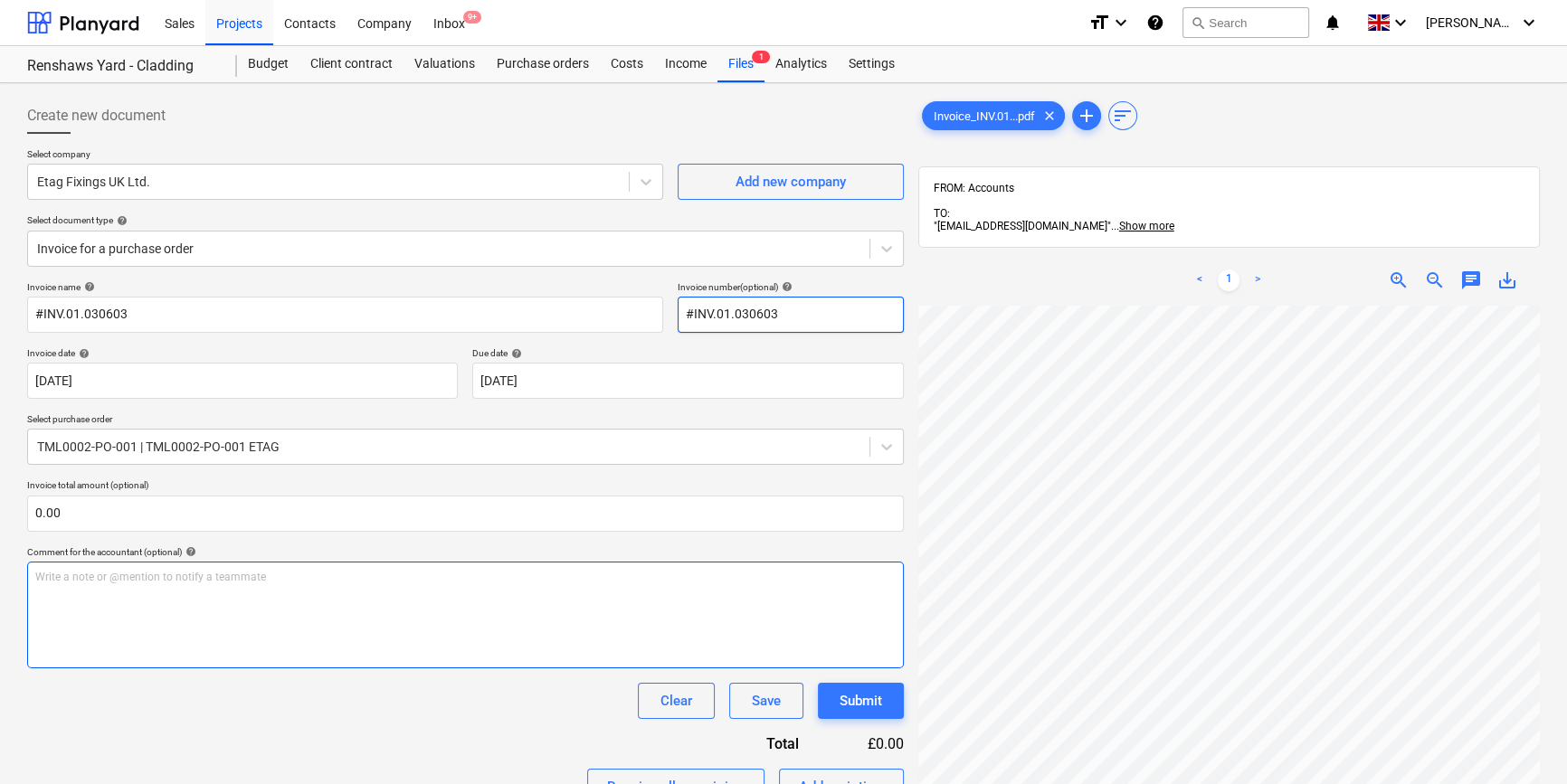 scroll, scrollTop: 353, scrollLeft: 218, axis: both 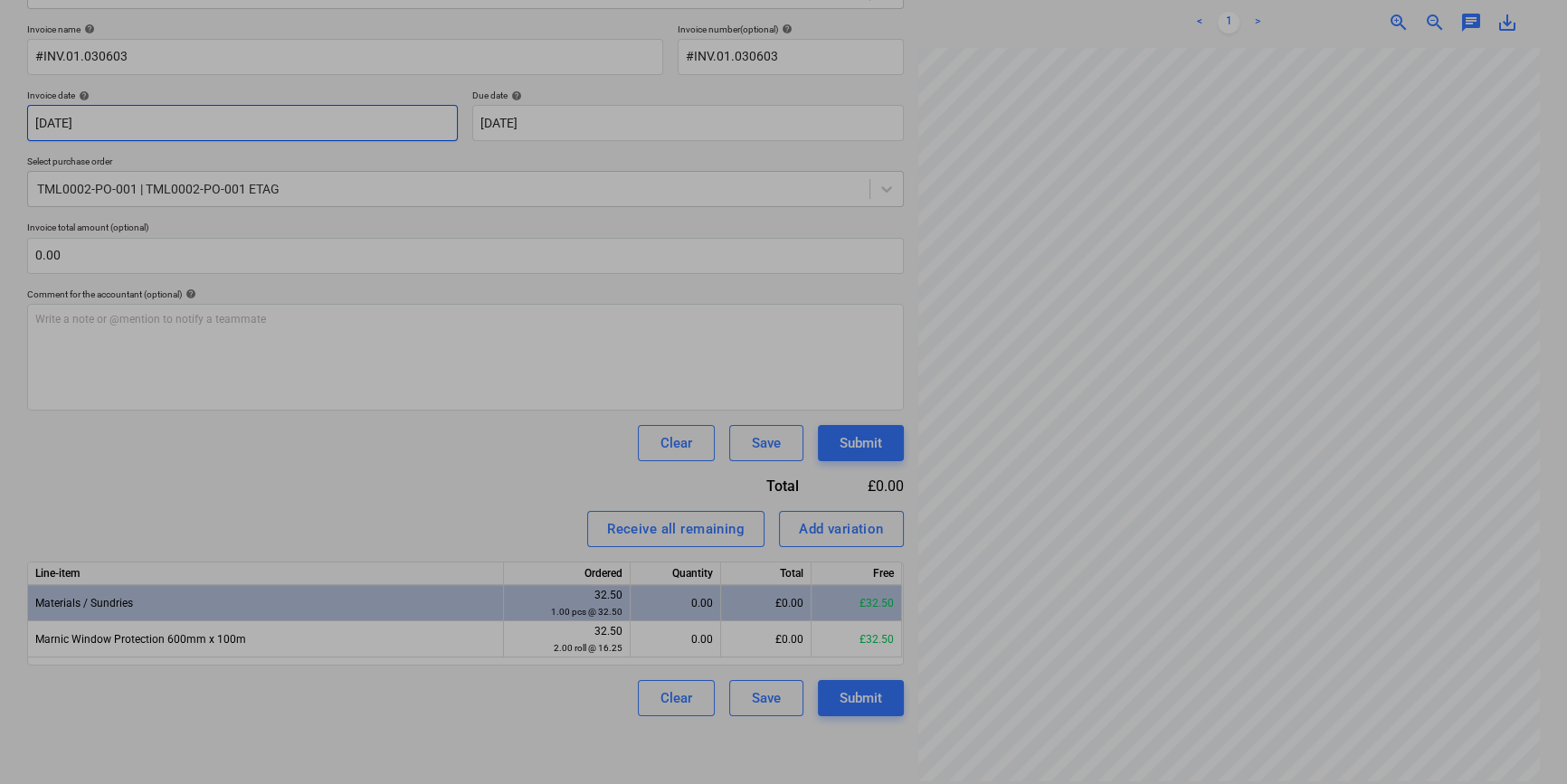 click on "Sales Projects Contacts Company Inbox 9+ format_size keyboard_arrow_down help search Search notifications 0 keyboard_arrow_down [PERSON_NAME] keyboard_arrow_down Renshaws Yard - Cladding Renshaws Yard - Cladding Budget Client contract Valuations Purchase orders Costs Income Files 1 Analytics Settings Create new document Select company Etag Fixings UK Ltd.   Add new company Select document type help Invoice for a purchase order Invoice name help #INV.01.030603 Invoice number  (optional) help #INV.01.030603 Invoice date help [DATE] [DATE] Press the down arrow key to interact with the calendar and
select a date. Press the question mark key to get the keyboard shortcuts for changing dates. Due date help [DATE] [DATE] Press the down arrow key to interact with the calendar and
select a date. Press the question mark key to get the keyboard shortcuts for changing dates. Select purchase order TML0002-PO-001 | TML0002-PO-001 ETAG Invoice total amount (optional) 0.00 help ﻿ Clear Save Submit <" at bounding box center (784, 134) 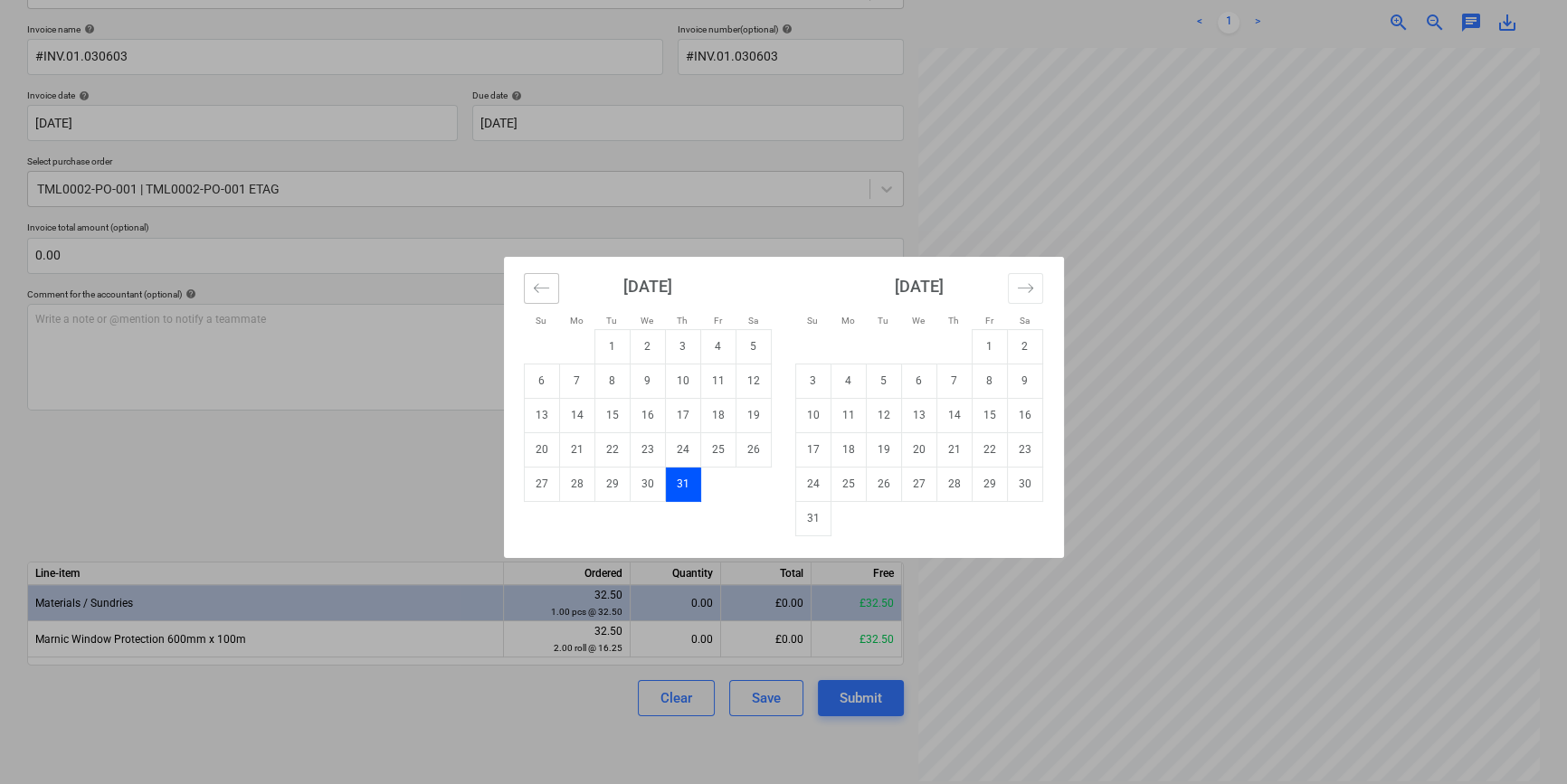 click at bounding box center [541, 288] 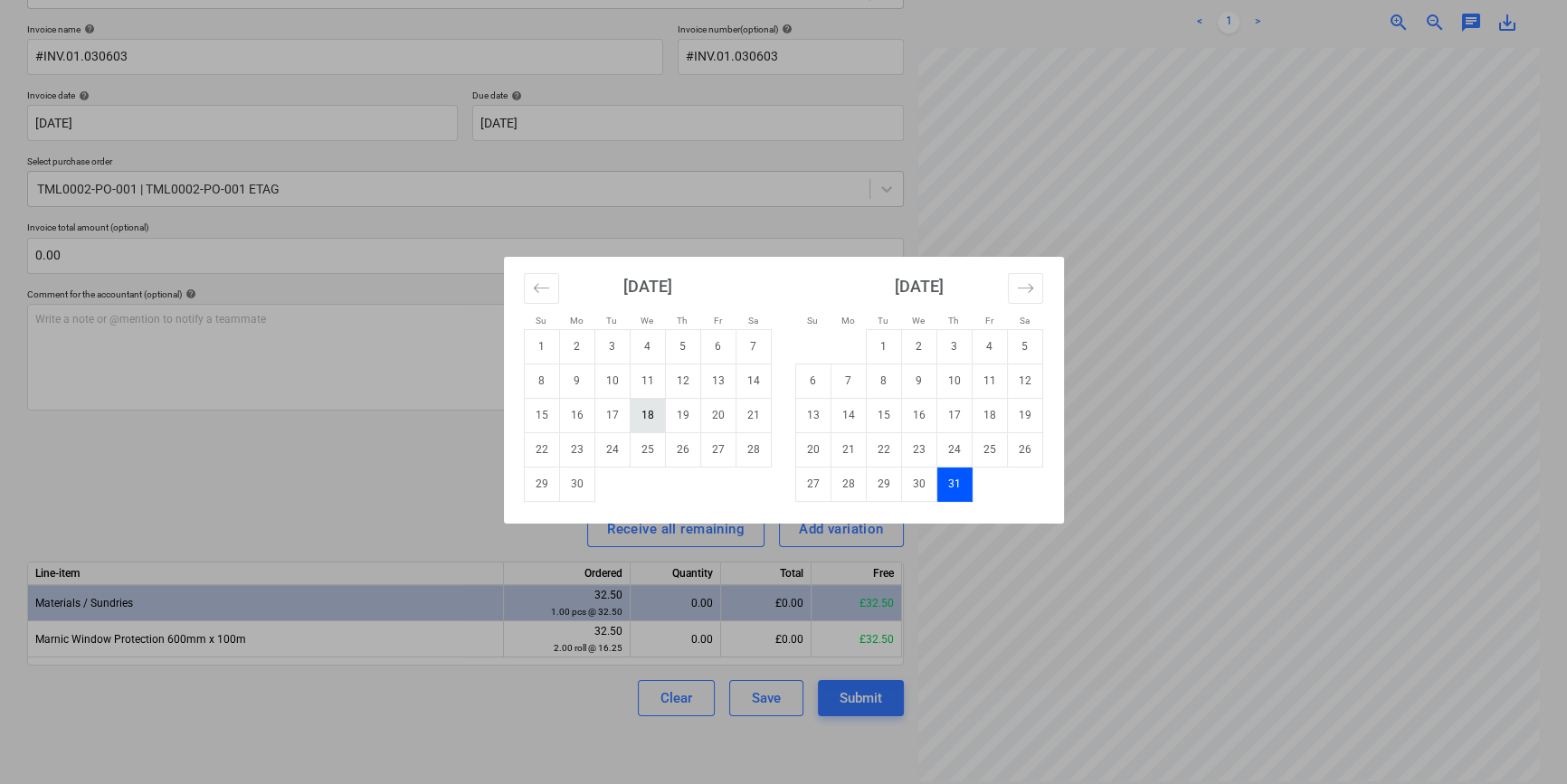 click on "18" at bounding box center (647, 415) 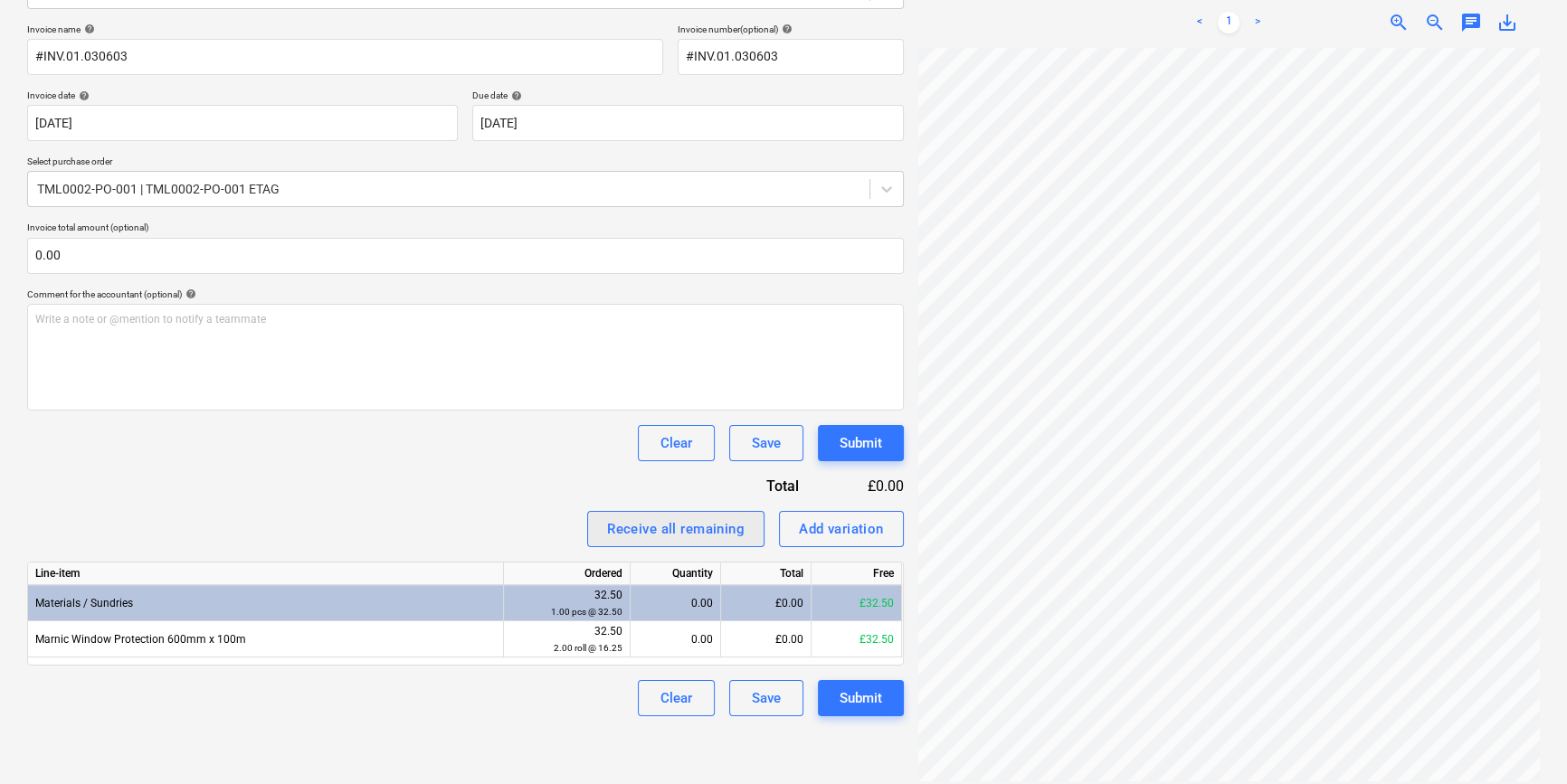 click on "Receive all remaining" at bounding box center (676, 529) 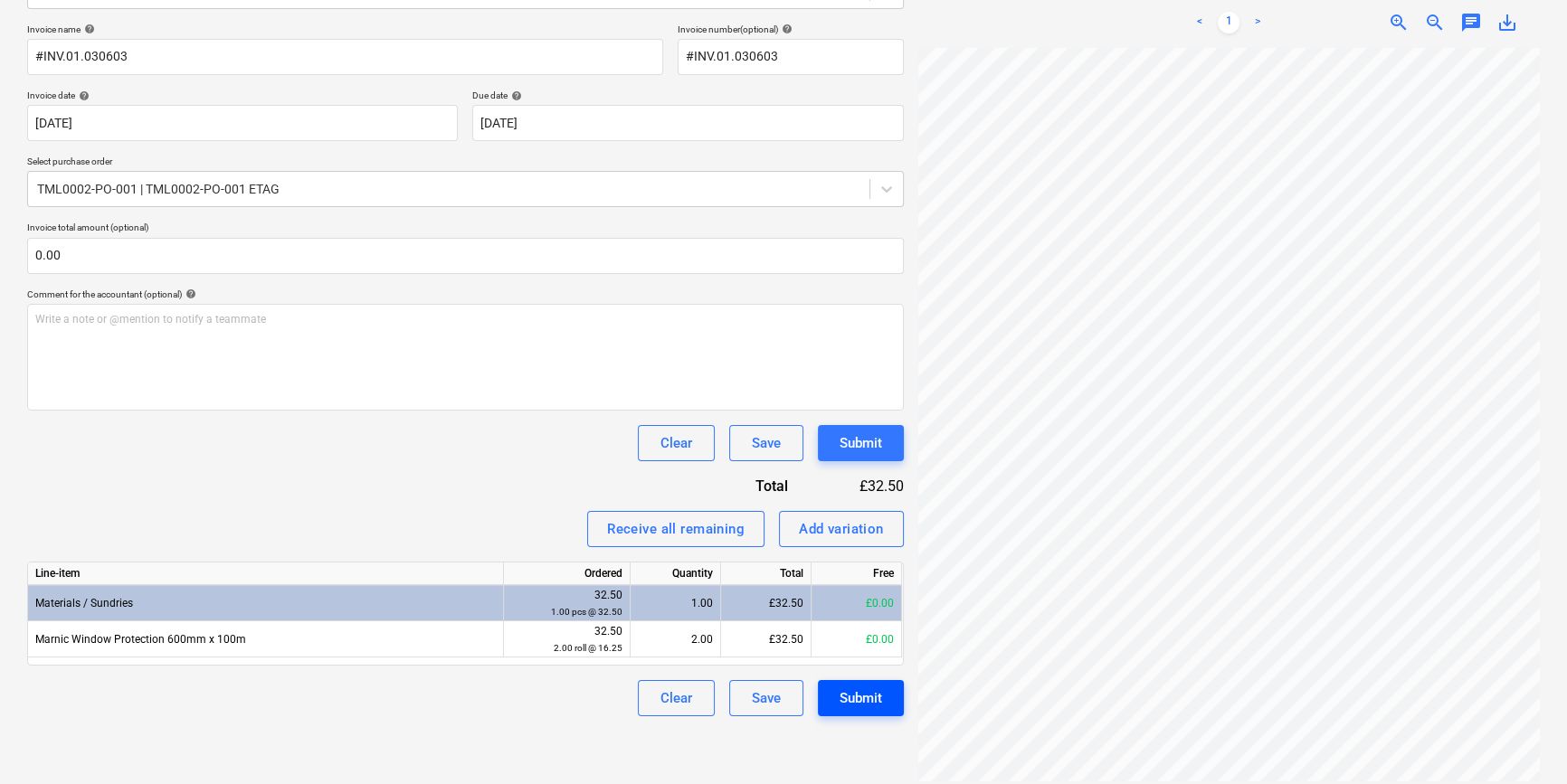 click on "Submit" at bounding box center (860, 698) 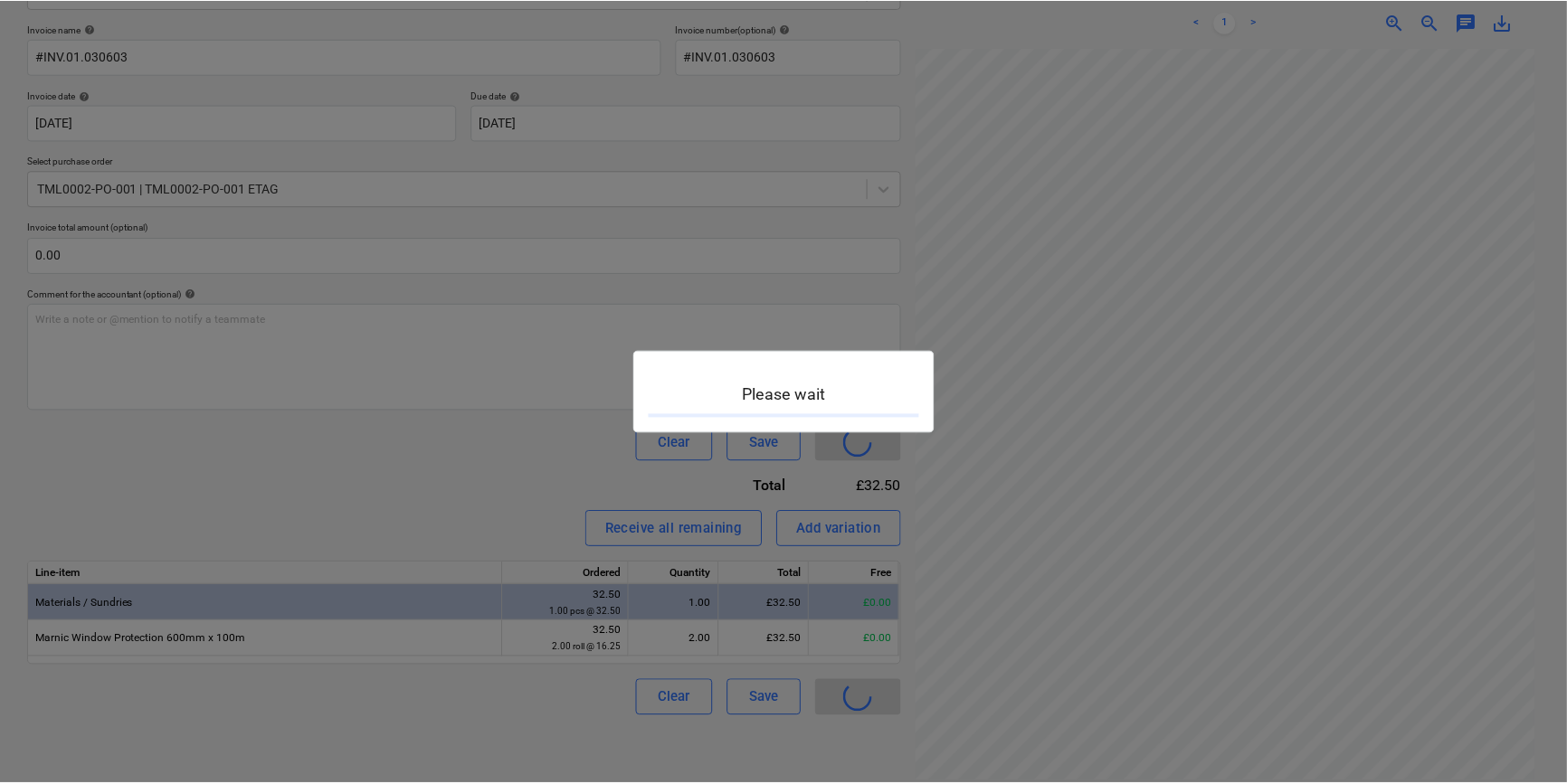 scroll, scrollTop: 0, scrollLeft: 0, axis: both 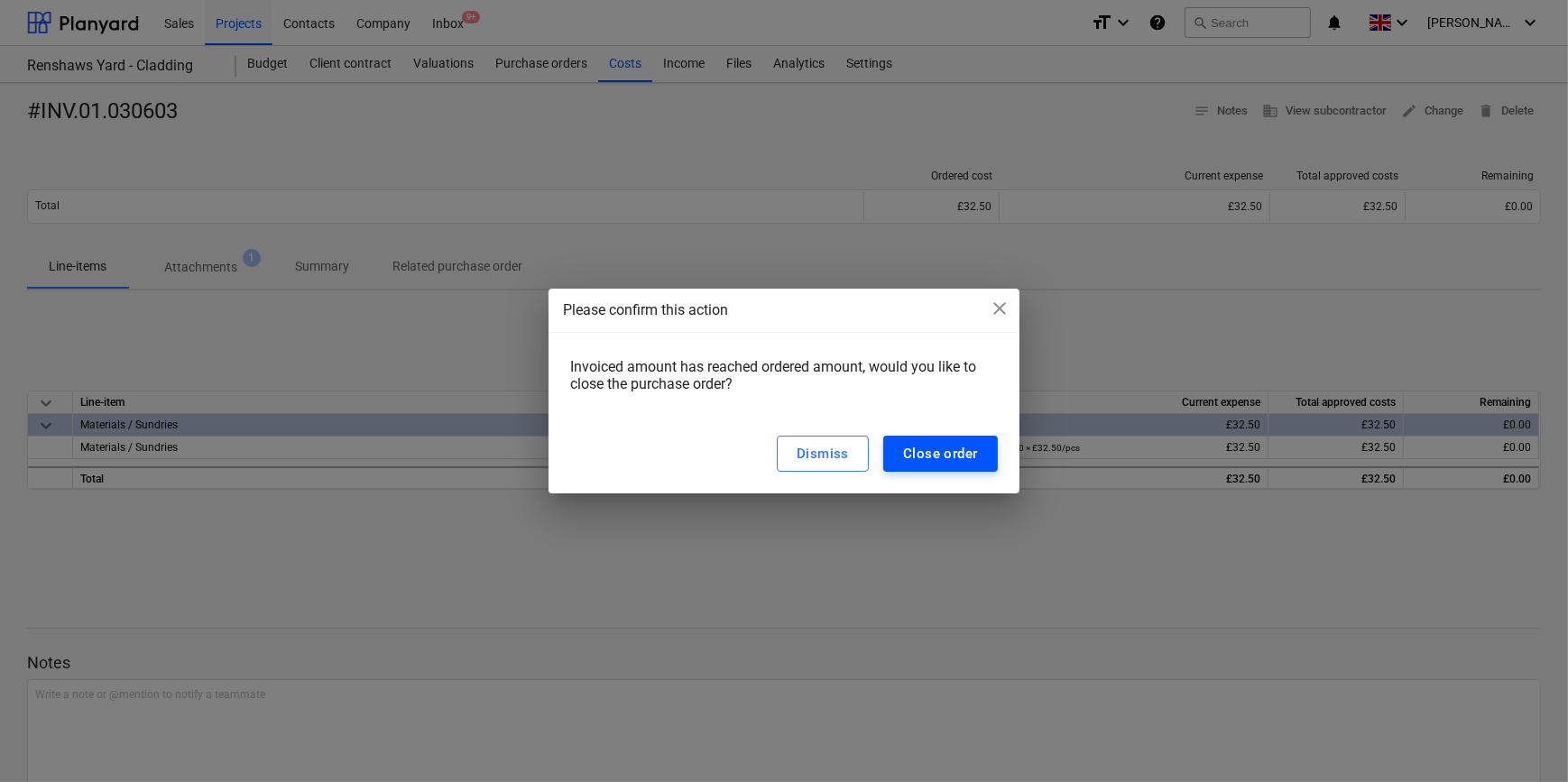 click on "Close order" at bounding box center (940, 454) 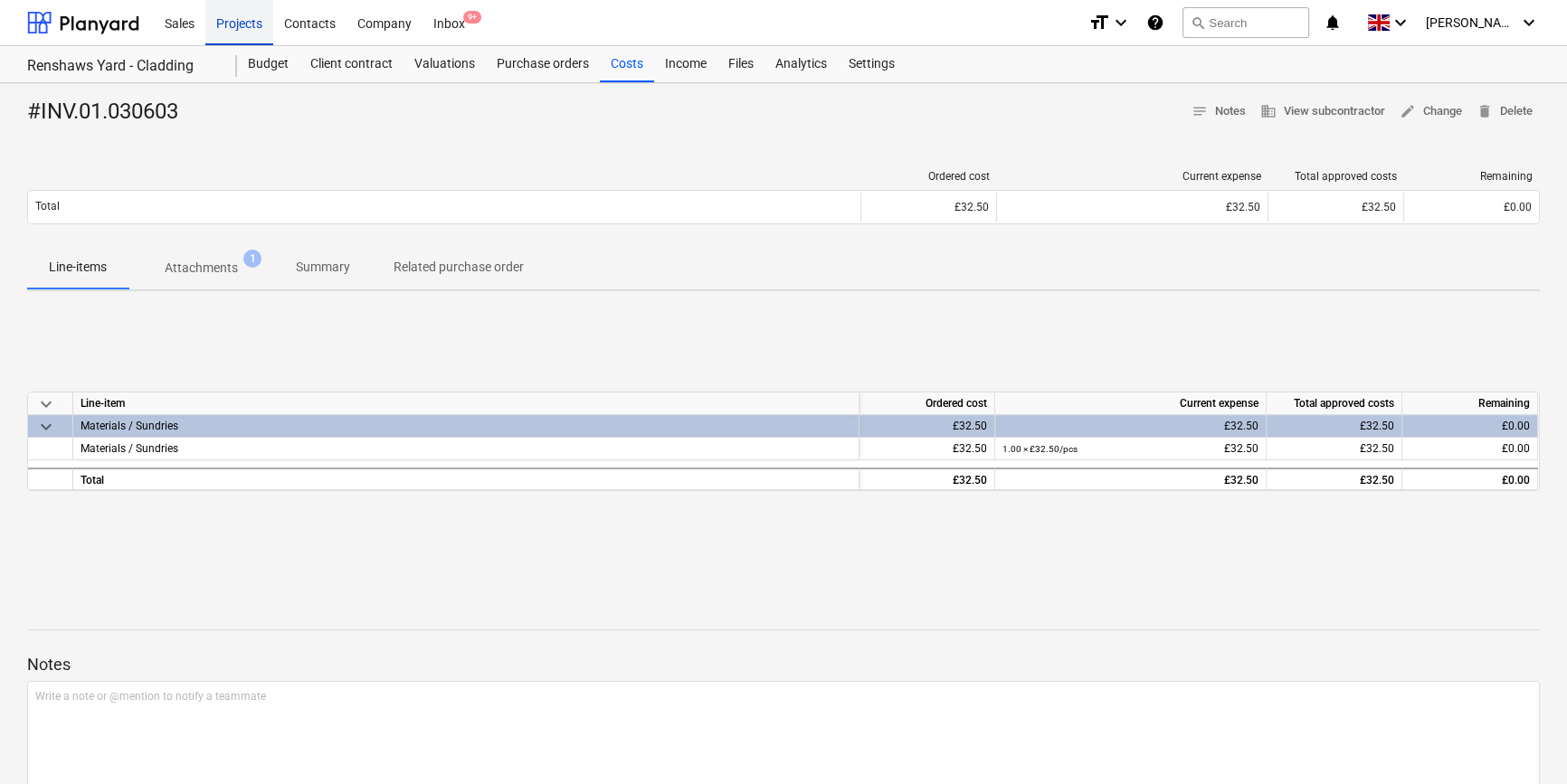 click on "Projects" at bounding box center (239, 22) 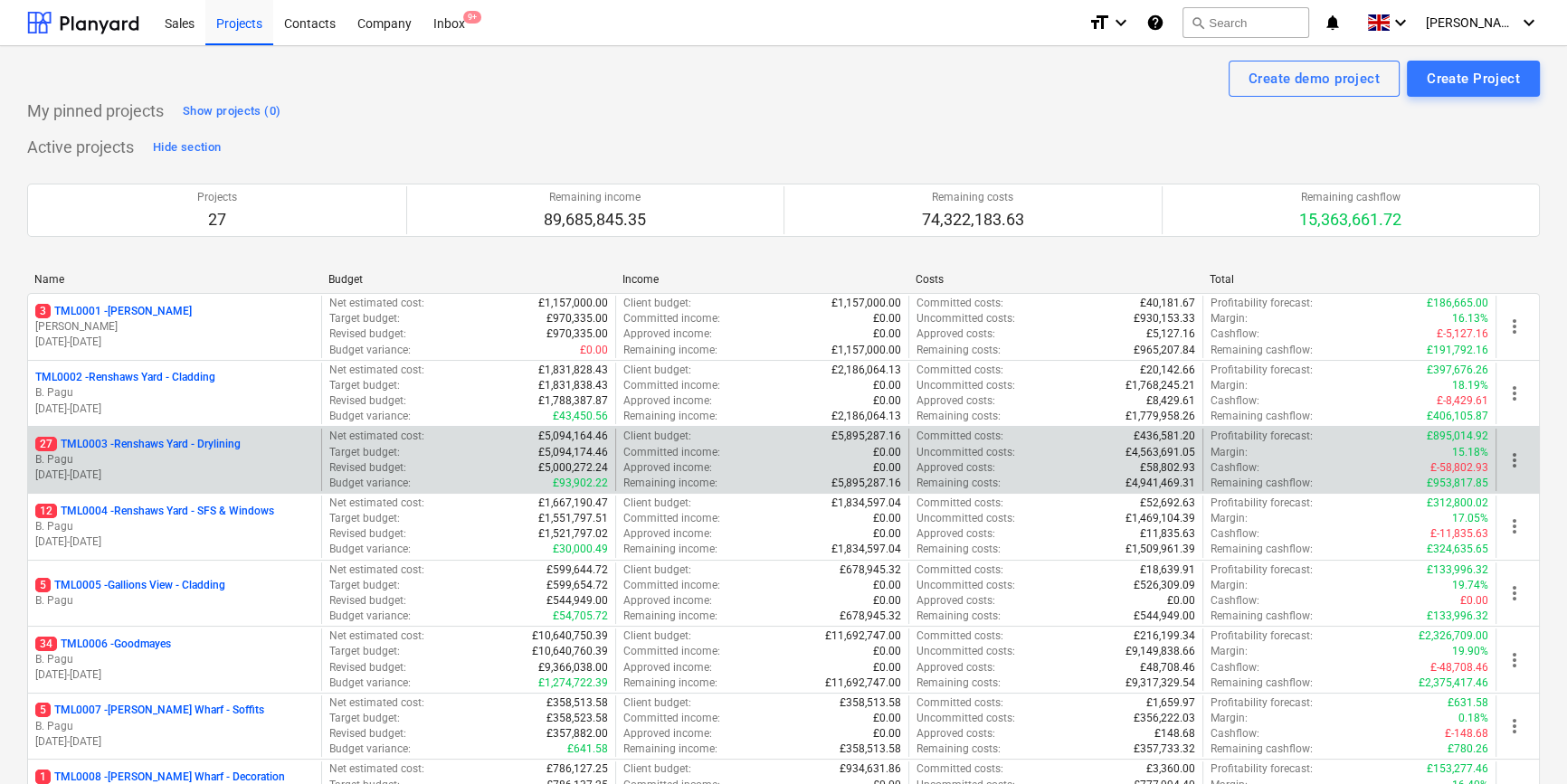 click on "B. Pagu" at bounding box center (175, 459) 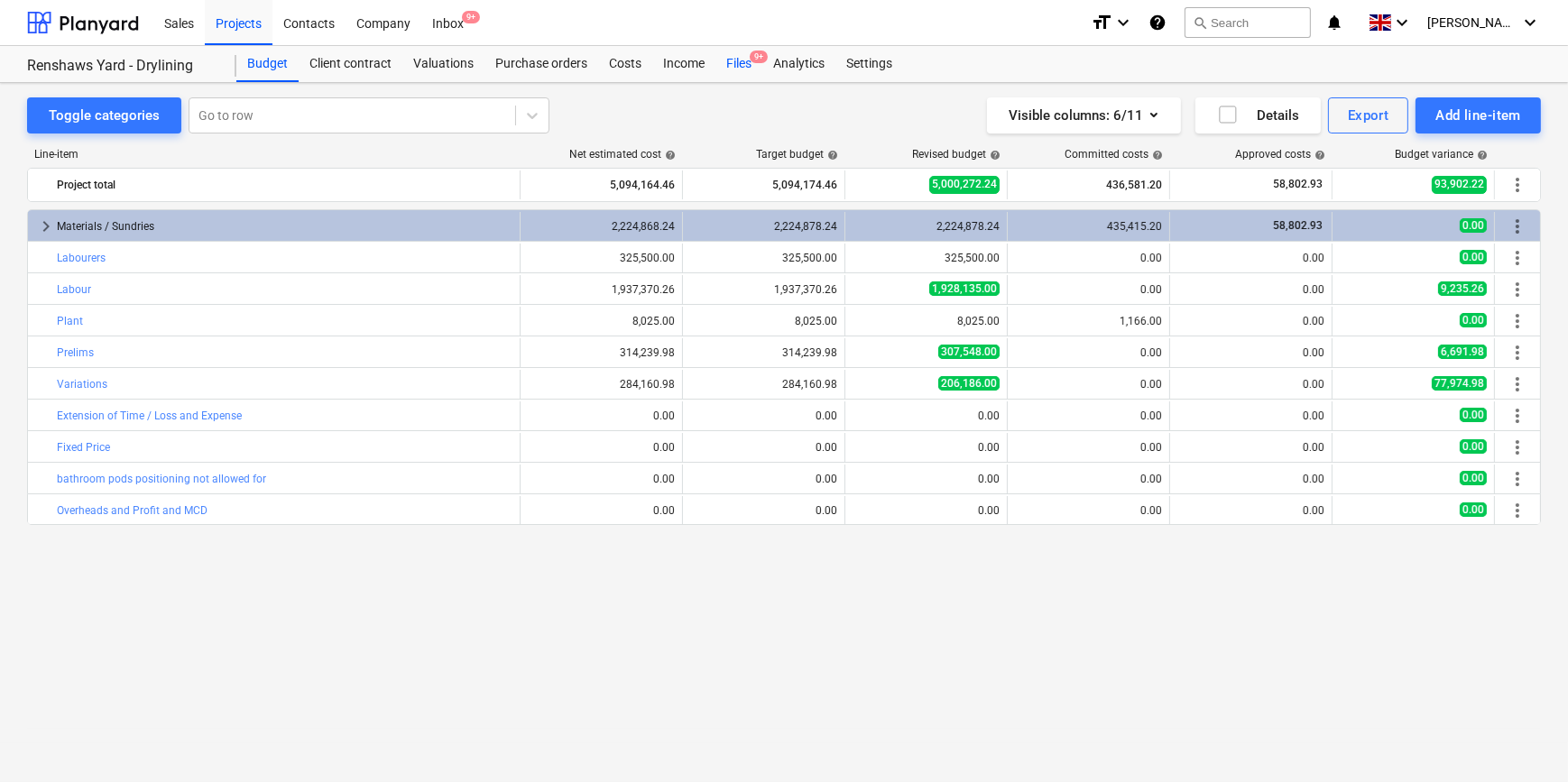 click on "Files 9+" at bounding box center [739, 64] 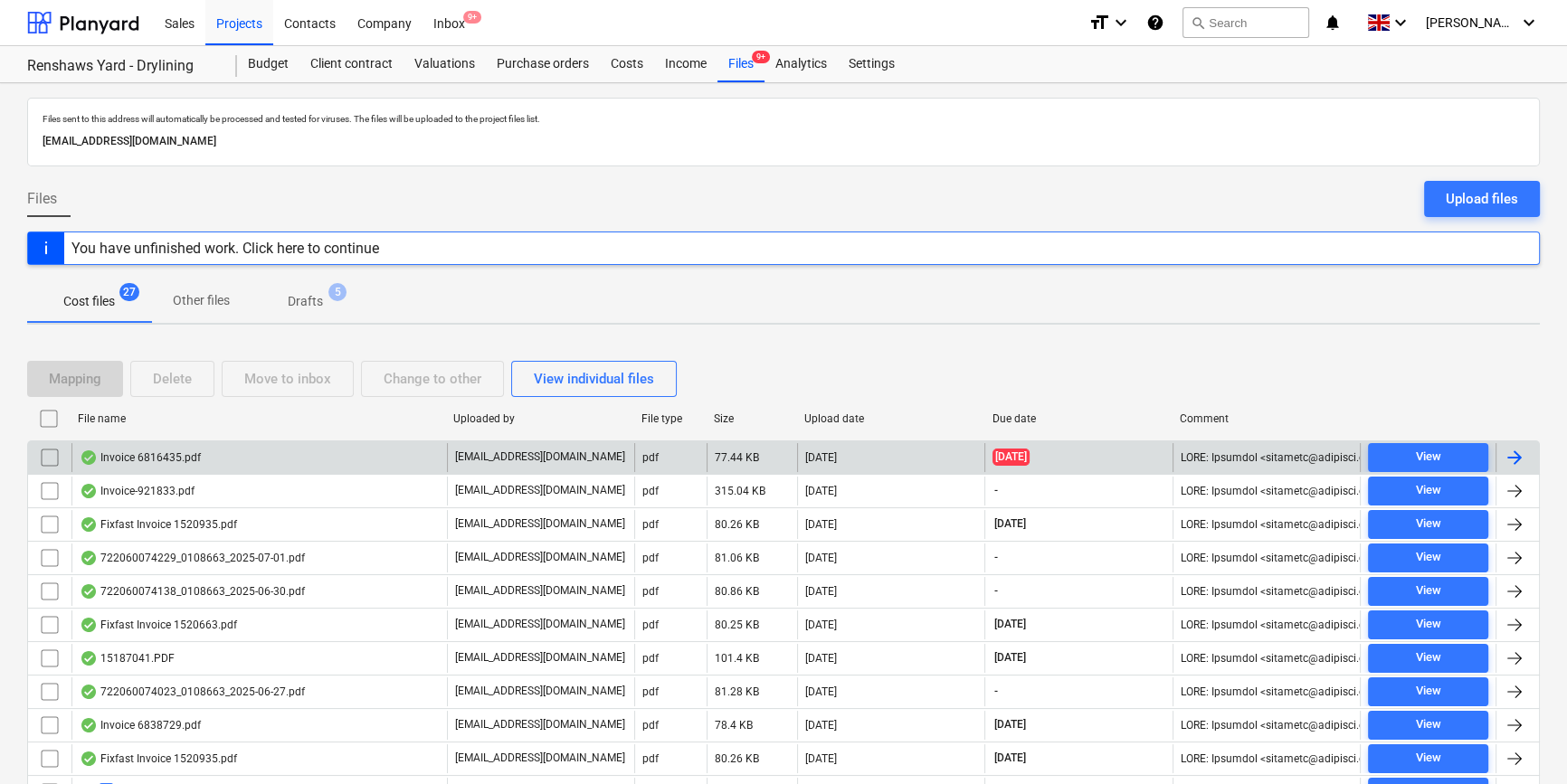 click at bounding box center (1515, 458) 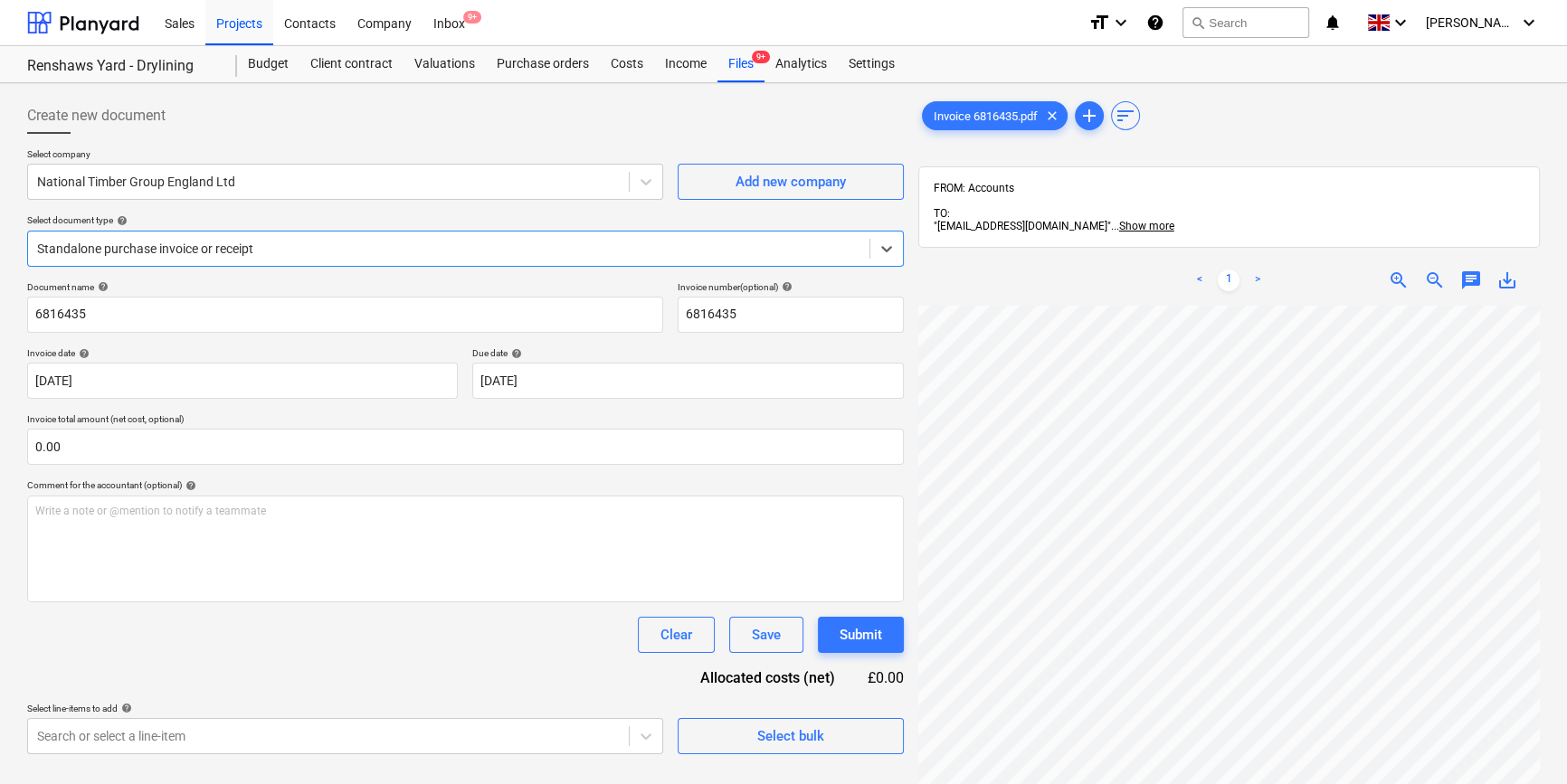 scroll, scrollTop: 420, scrollLeft: 0, axis: vertical 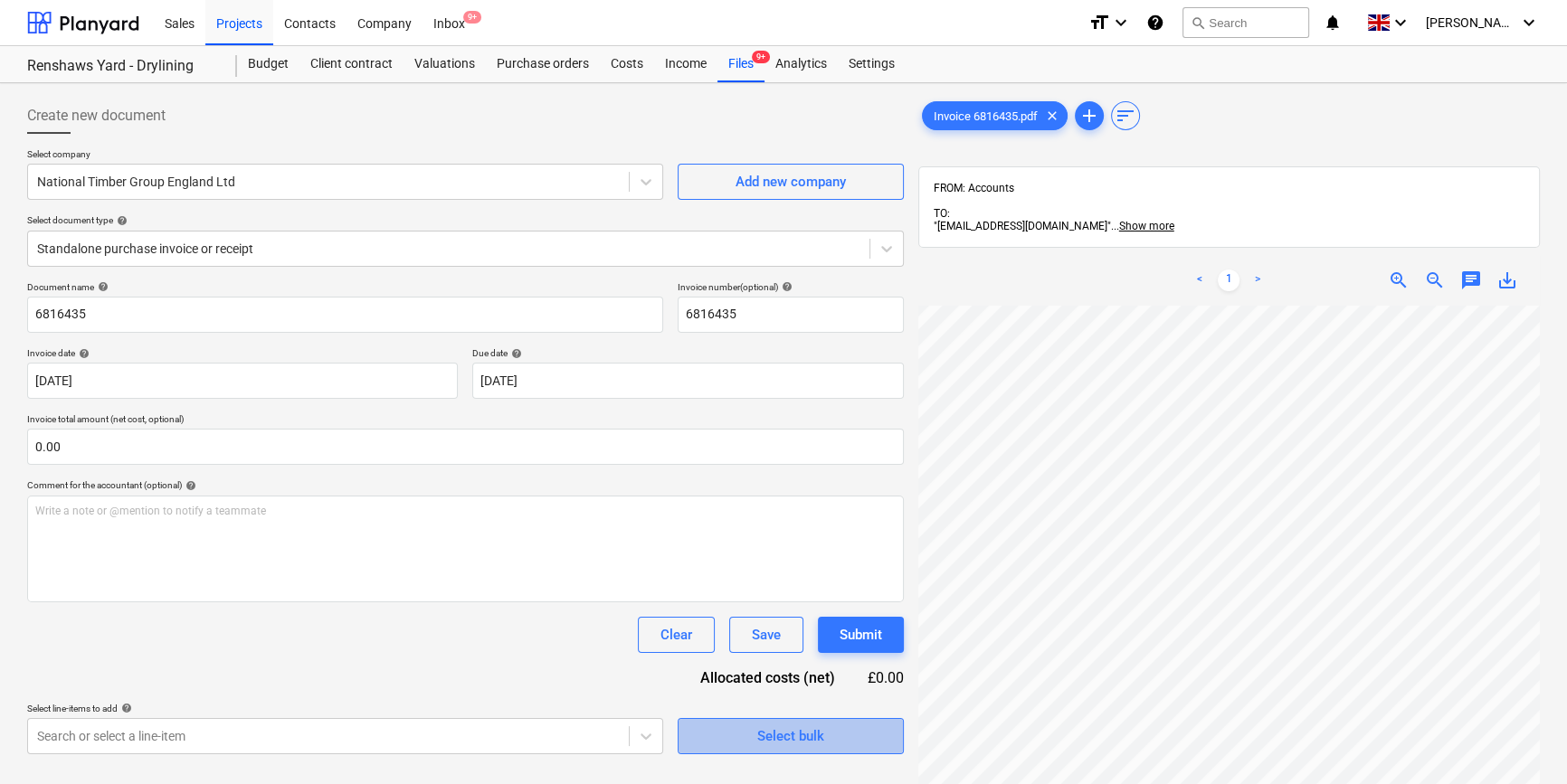 click on "Select bulk" at bounding box center (791, 736) 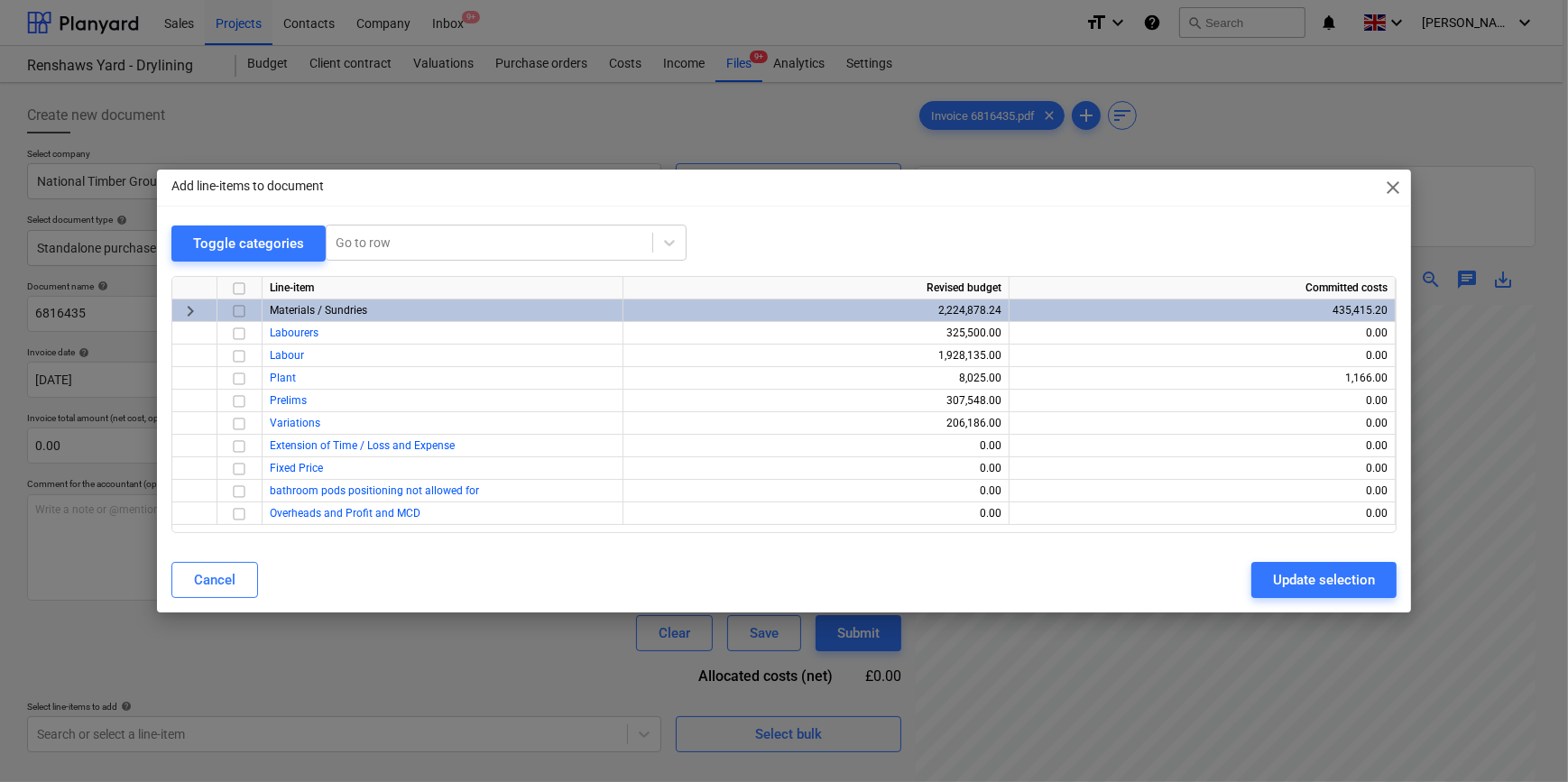 click at bounding box center (239, 311) 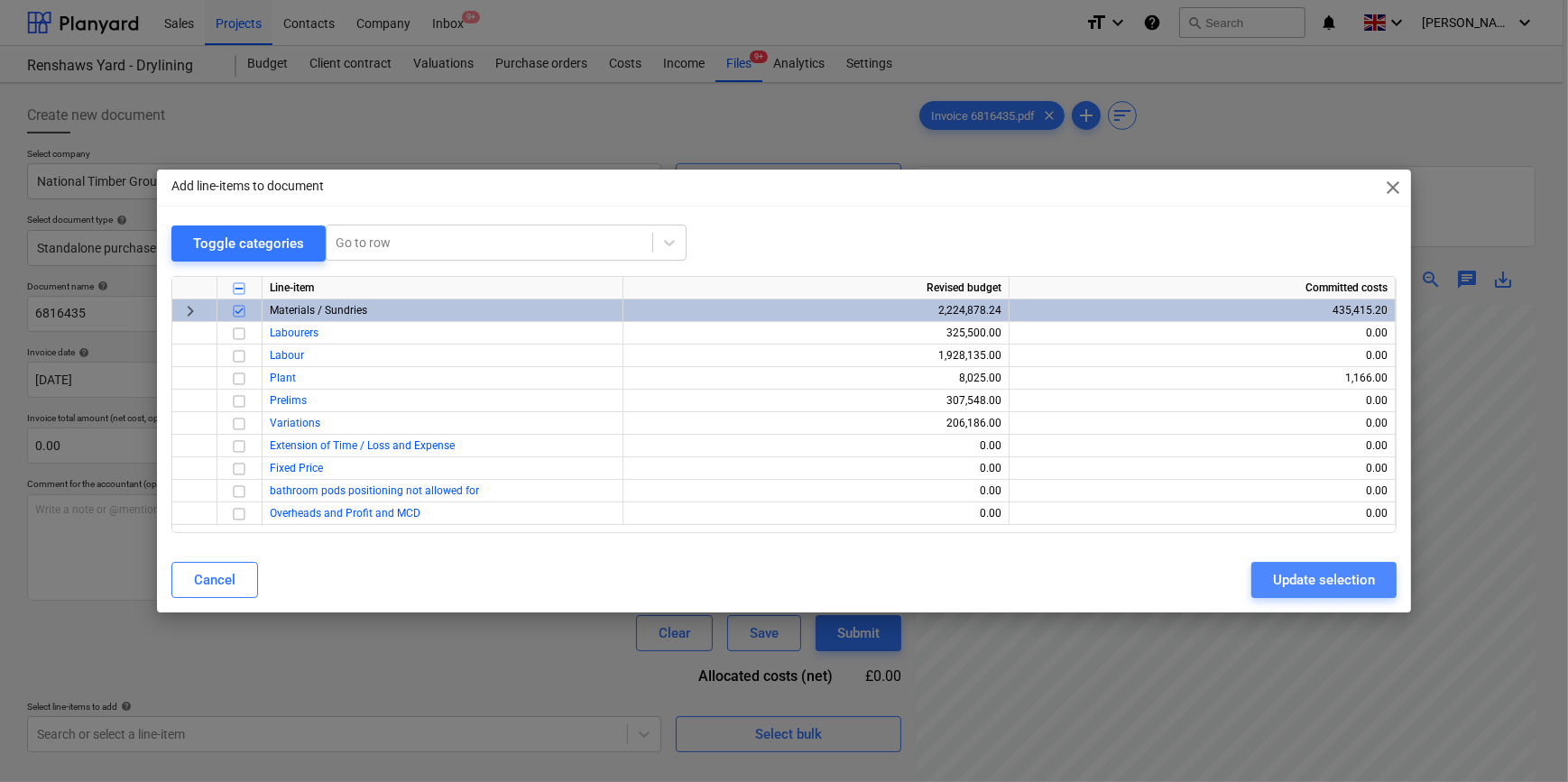 click on "Update selection" at bounding box center [1324, 580] 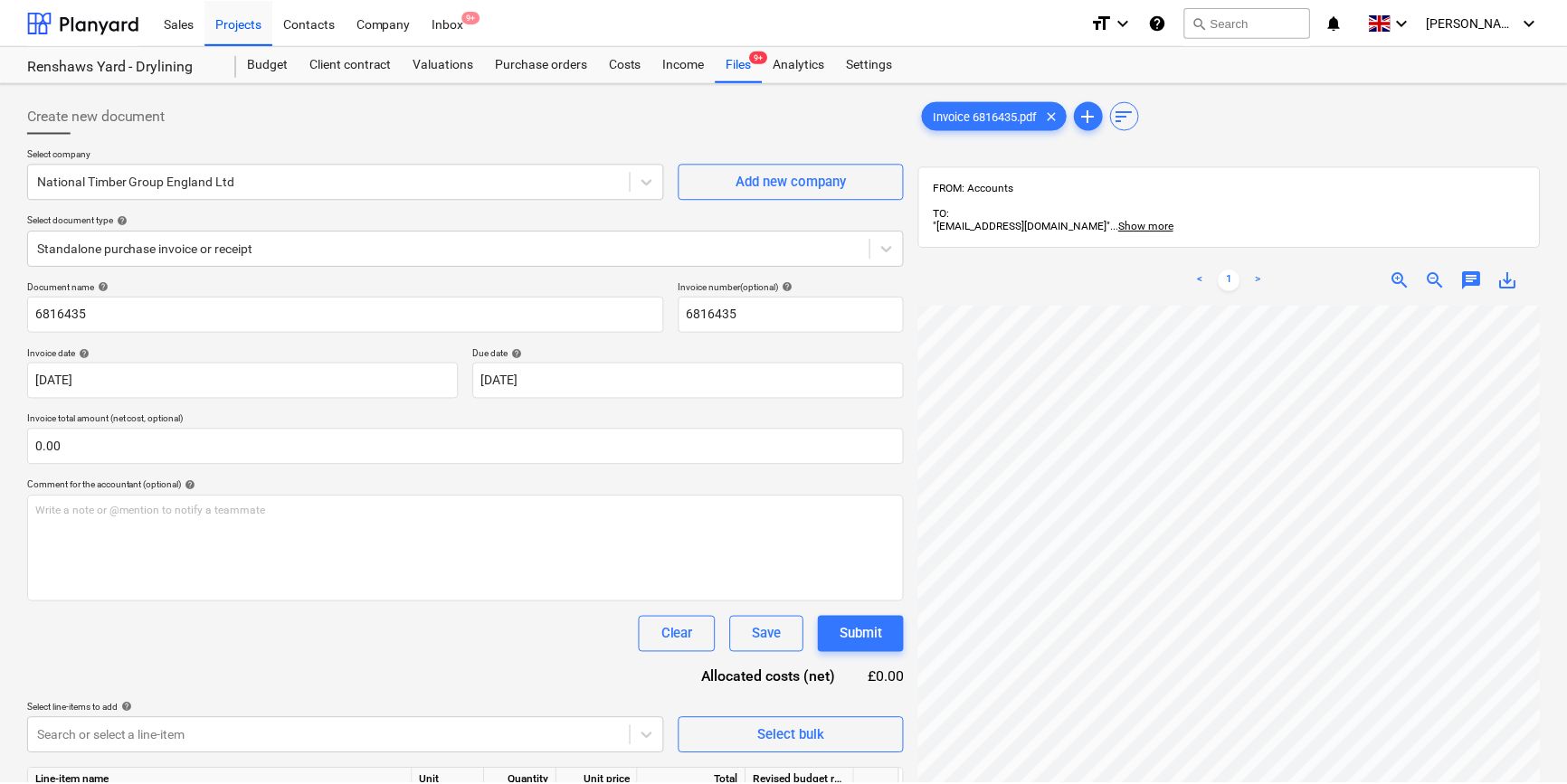 scroll, scrollTop: 0, scrollLeft: 193, axis: horizontal 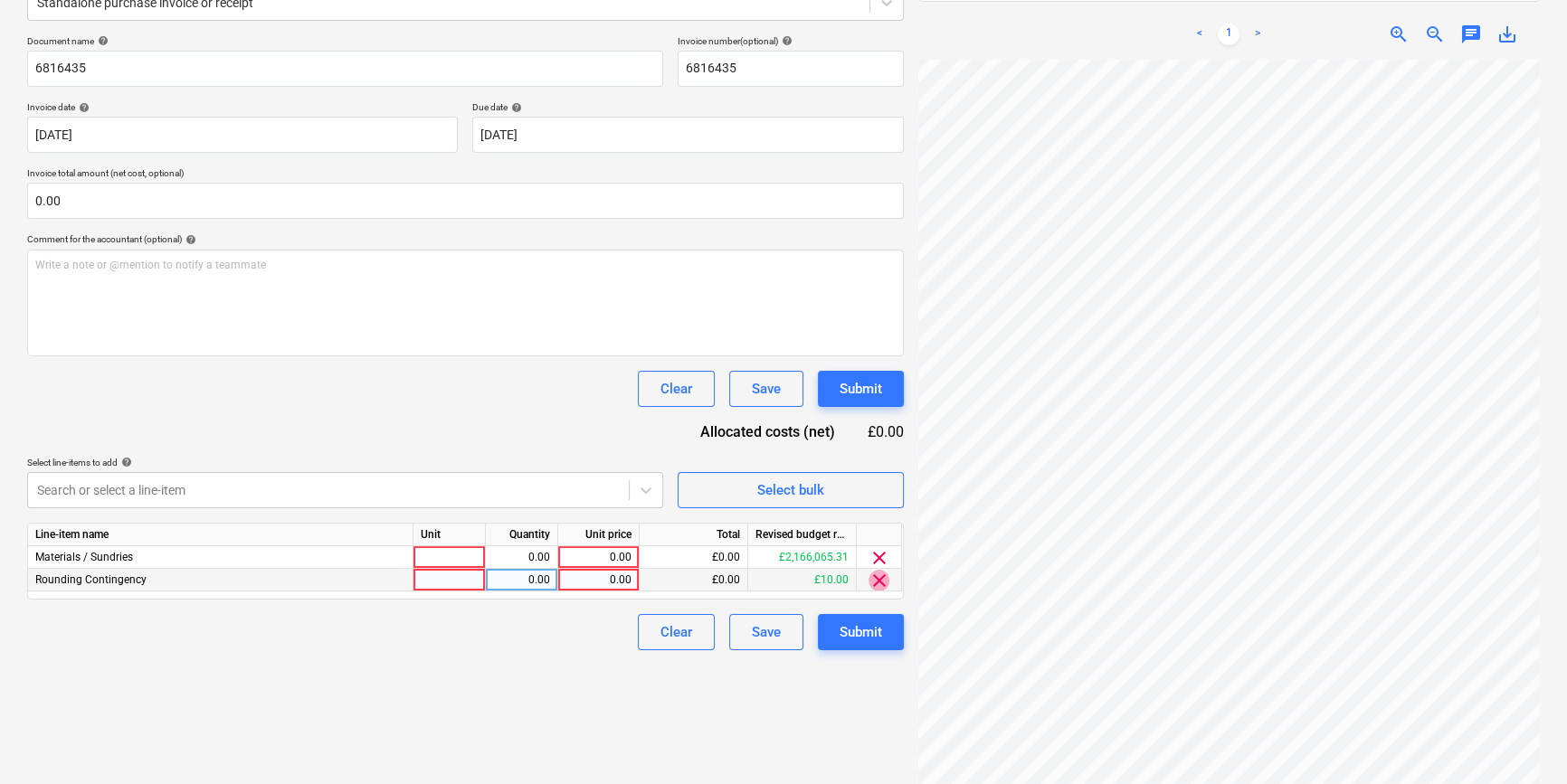 click on "clear" at bounding box center (879, 581) 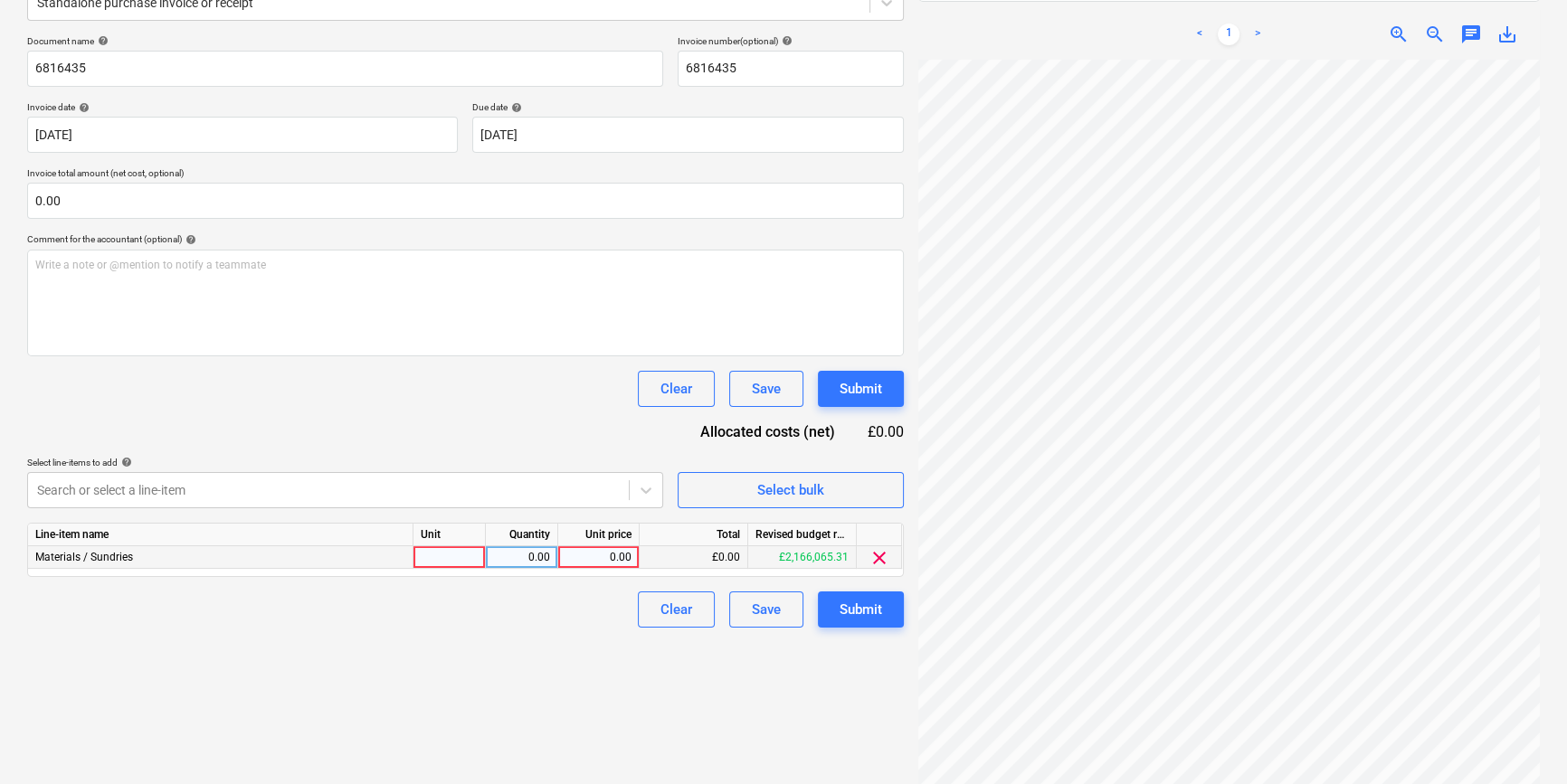 click at bounding box center (450, 557) 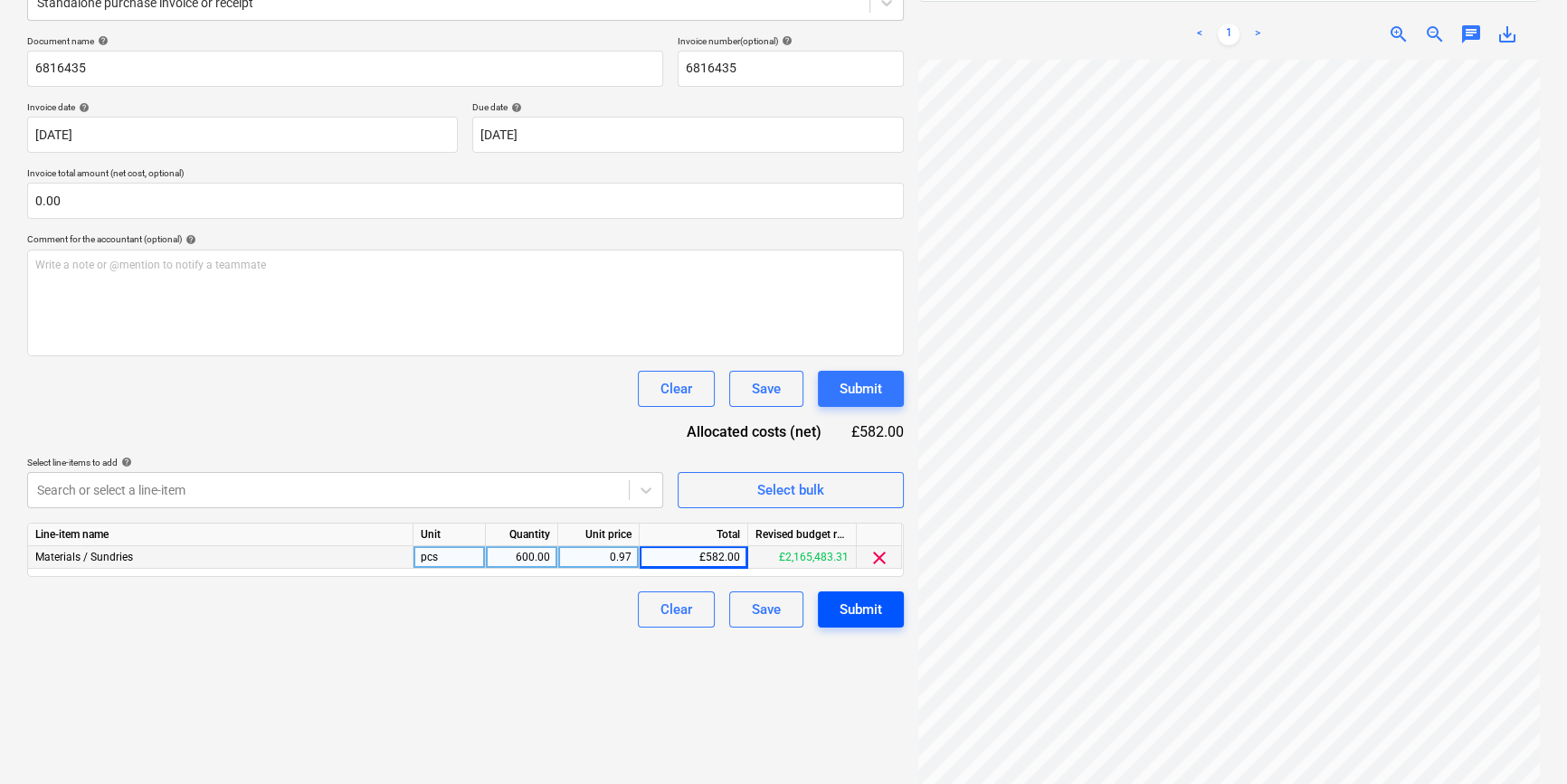 click on "Submit" at bounding box center [860, 609] 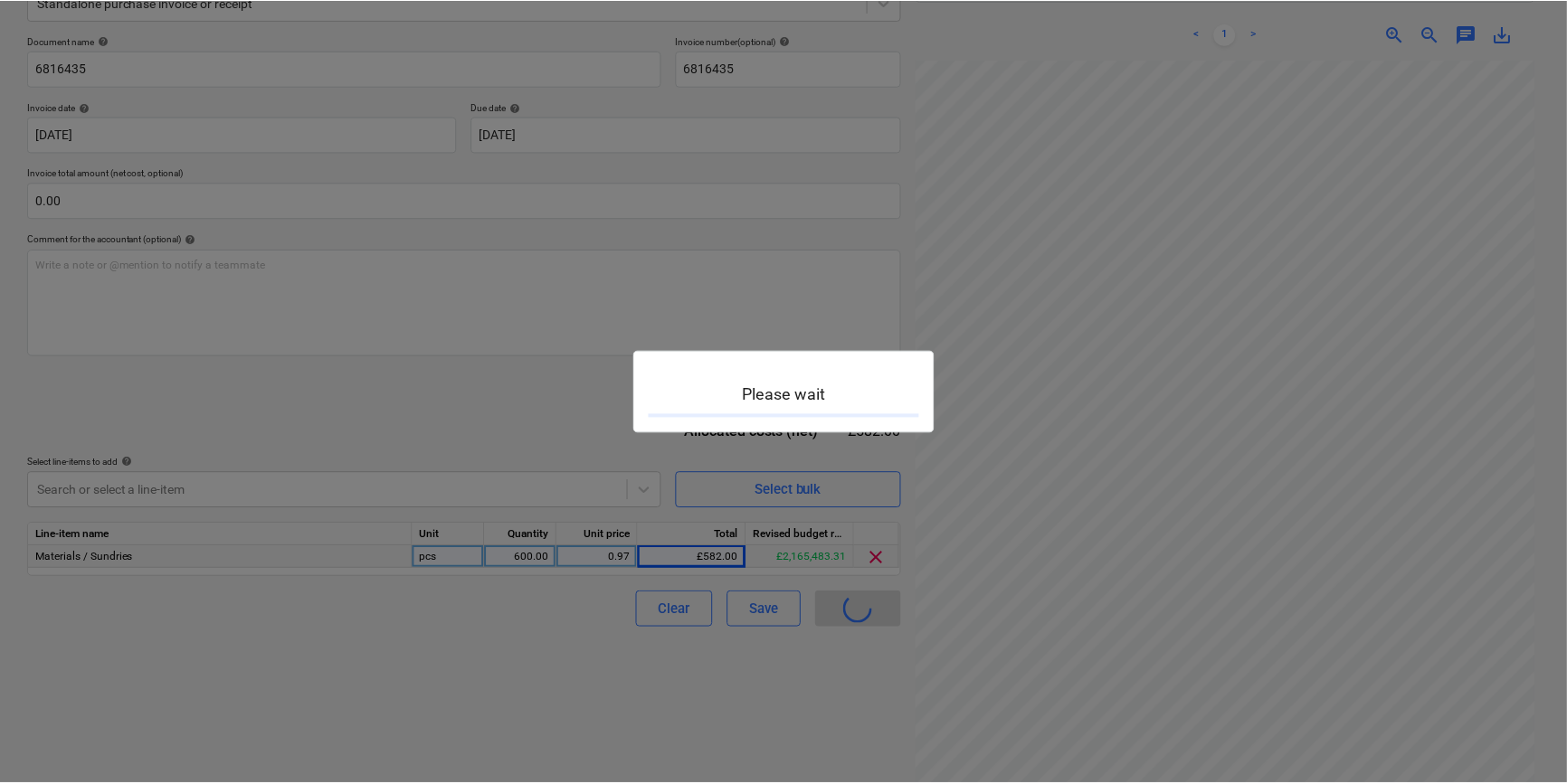 scroll, scrollTop: 0, scrollLeft: 0, axis: both 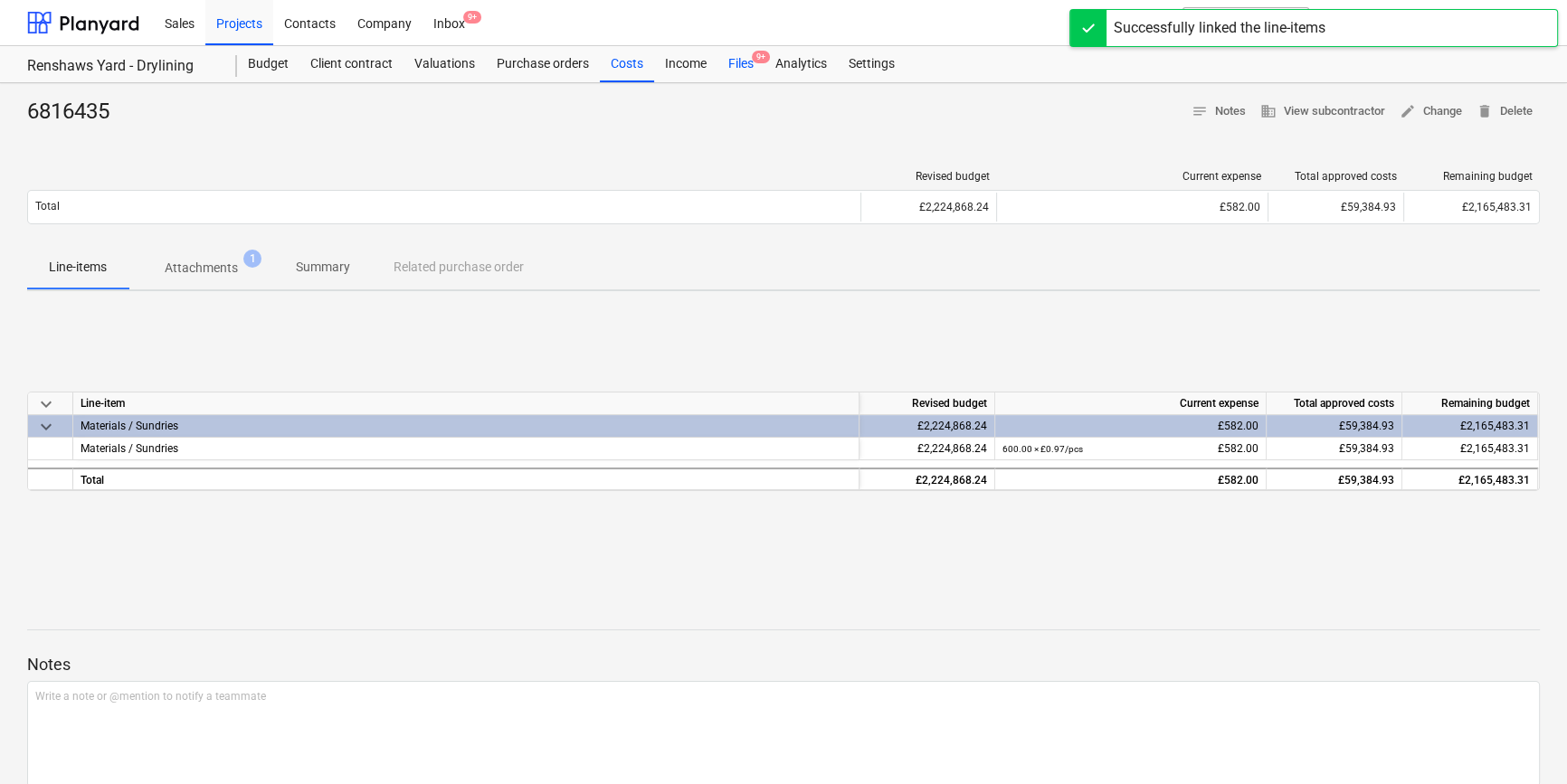 click on "Files 9+" at bounding box center [741, 64] 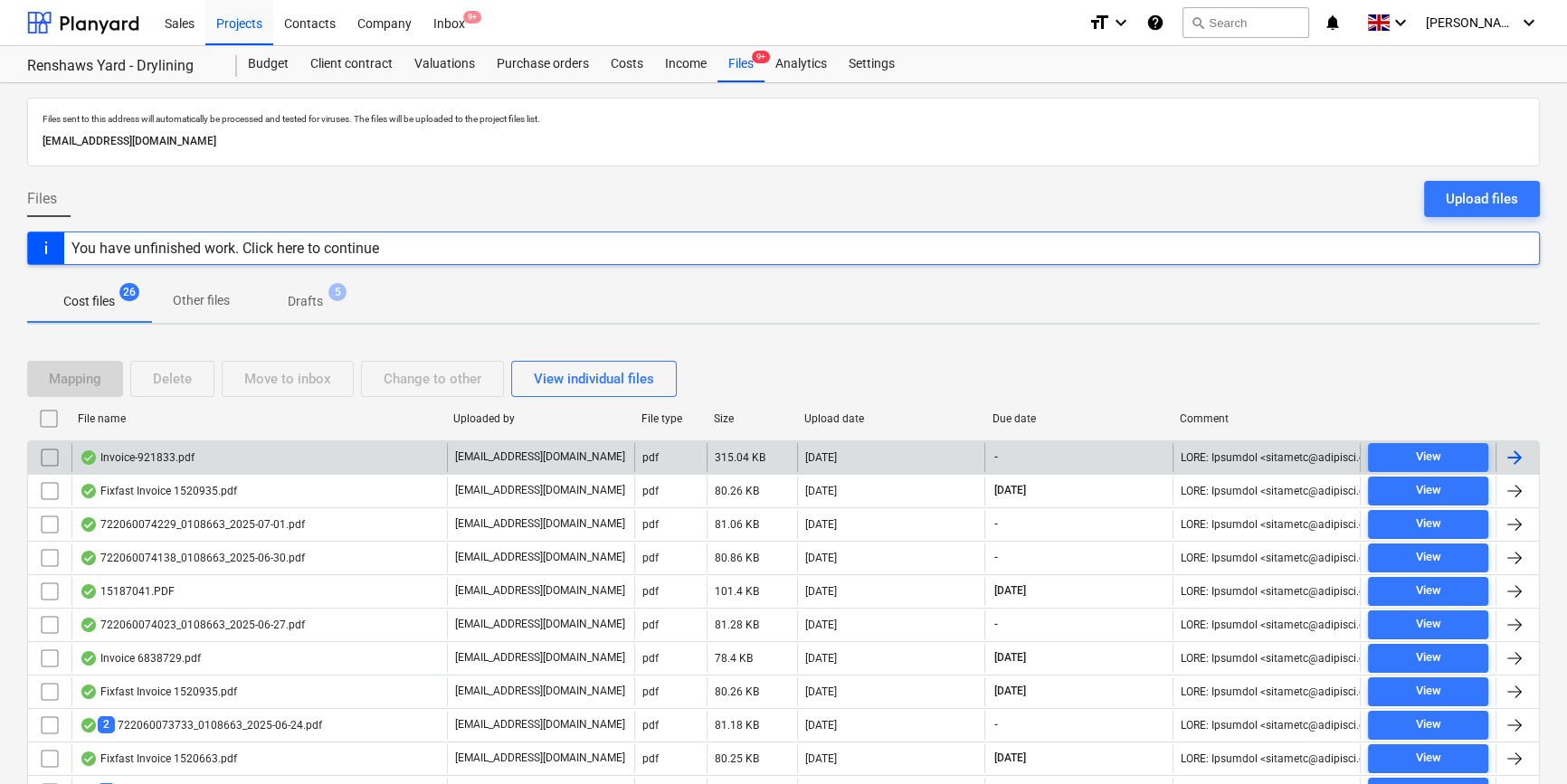 click at bounding box center [1515, 458] 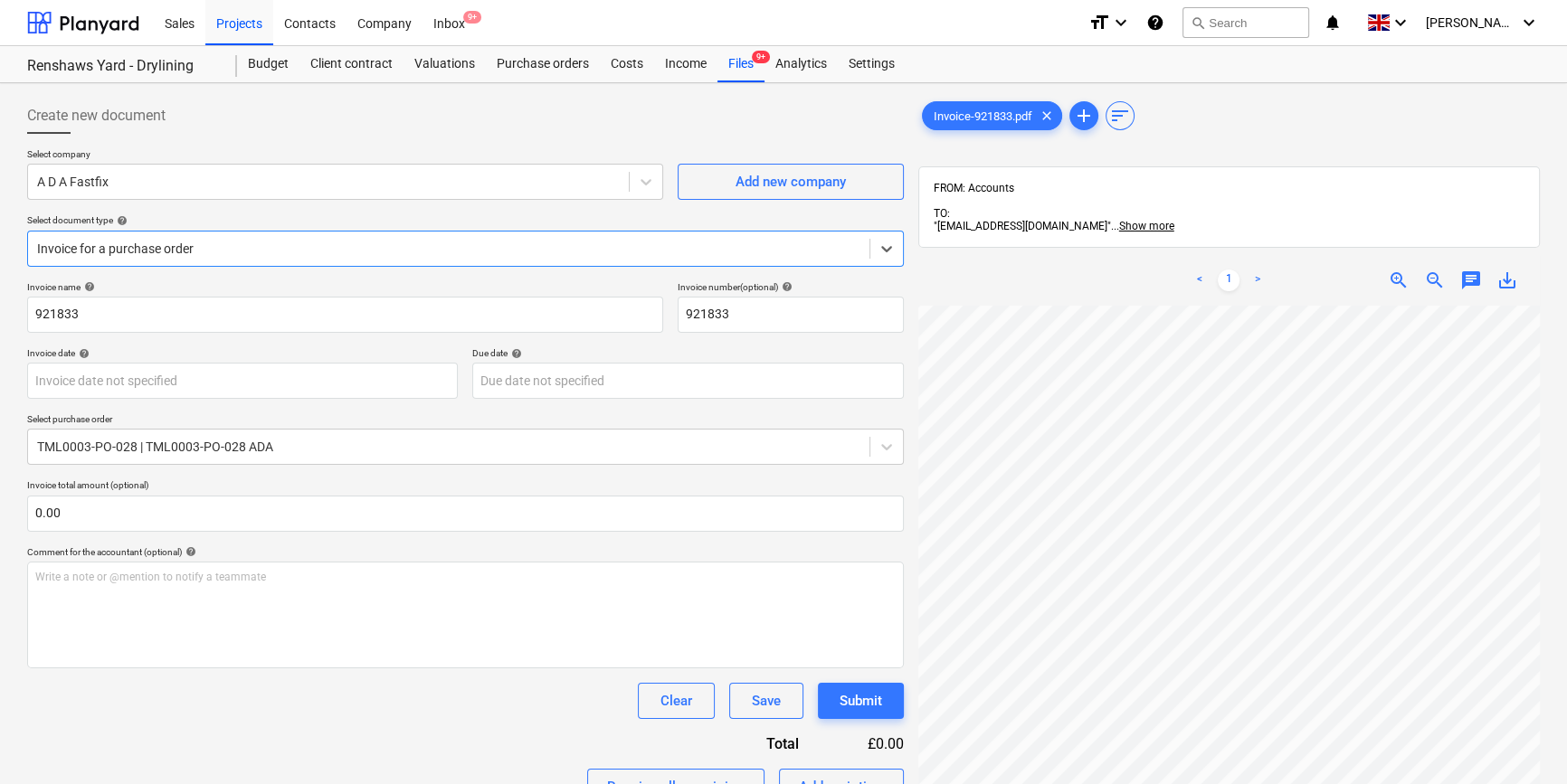 scroll, scrollTop: 421, scrollLeft: 0, axis: vertical 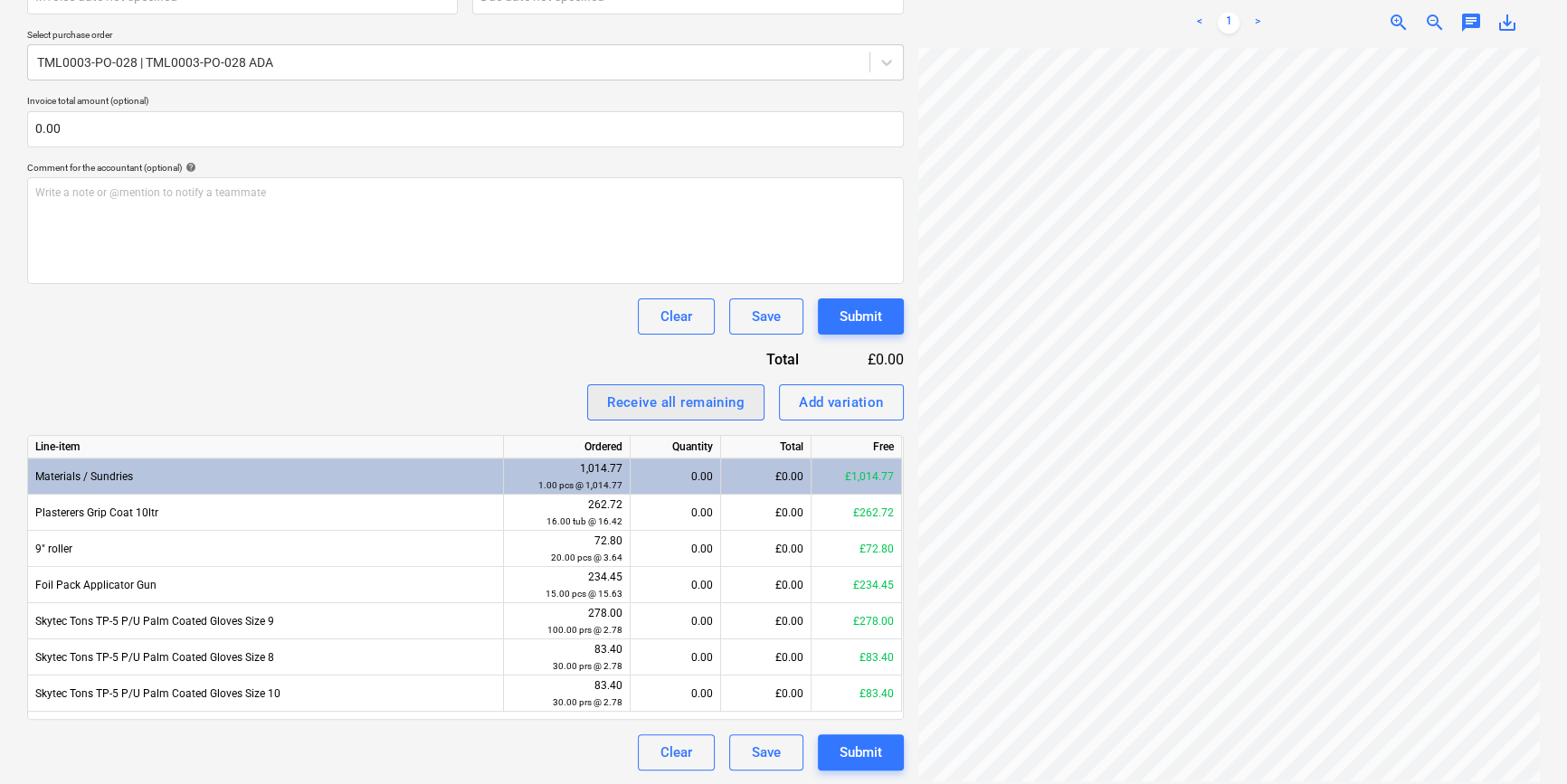 click on "Receive all remaining" at bounding box center [676, 402] 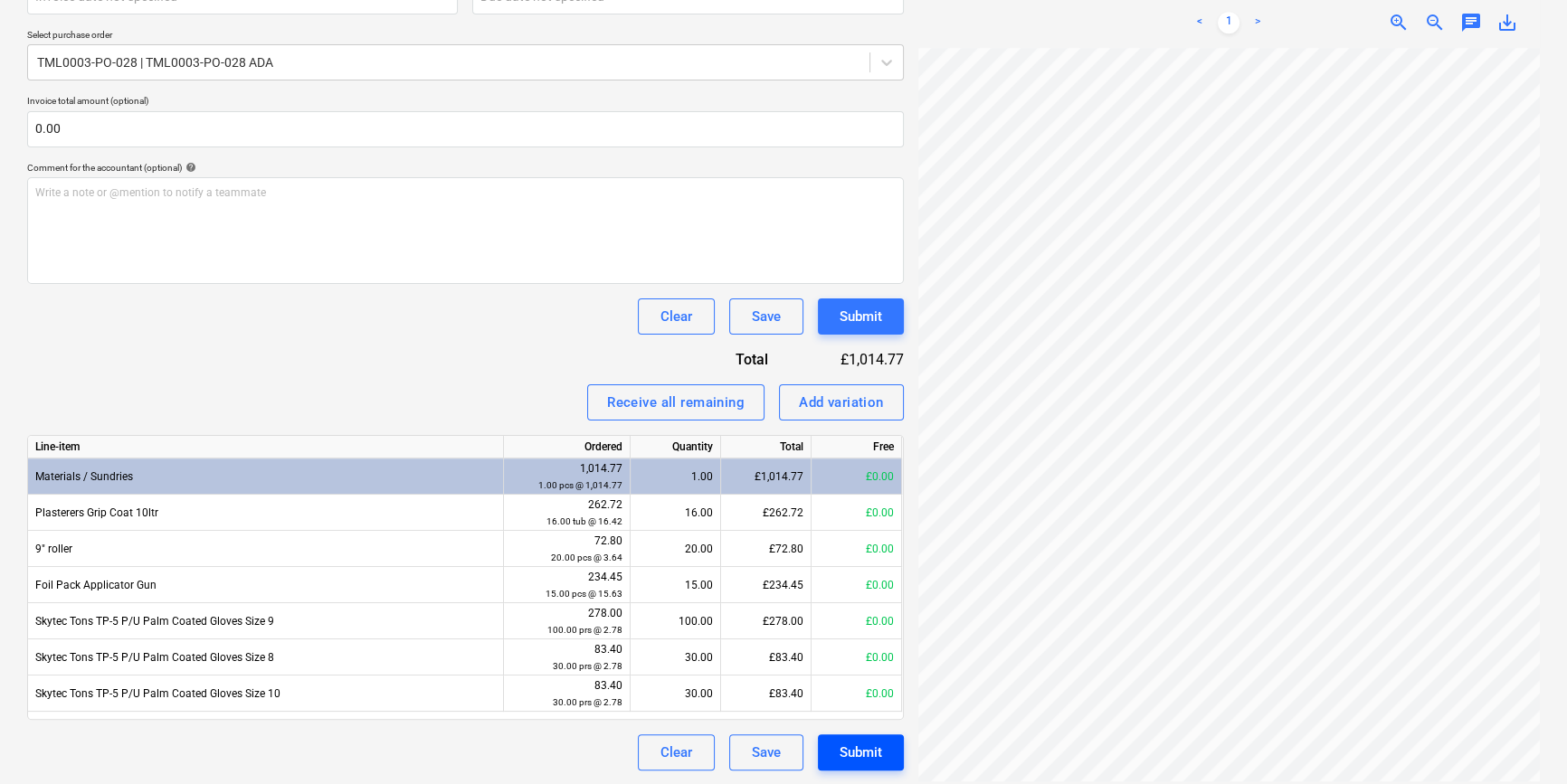 click on "Submit" at bounding box center (860, 752) 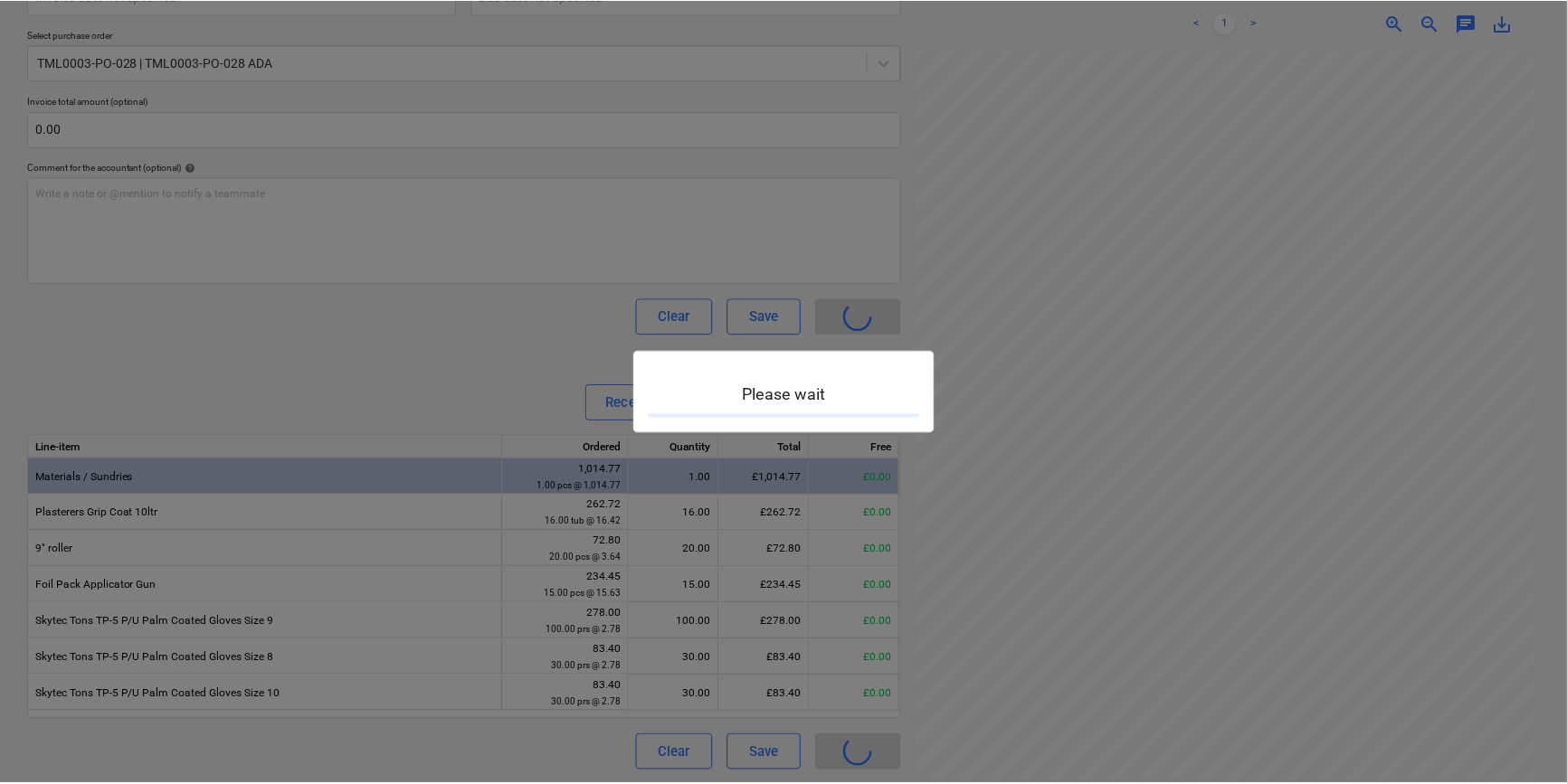 scroll, scrollTop: 0, scrollLeft: 0, axis: both 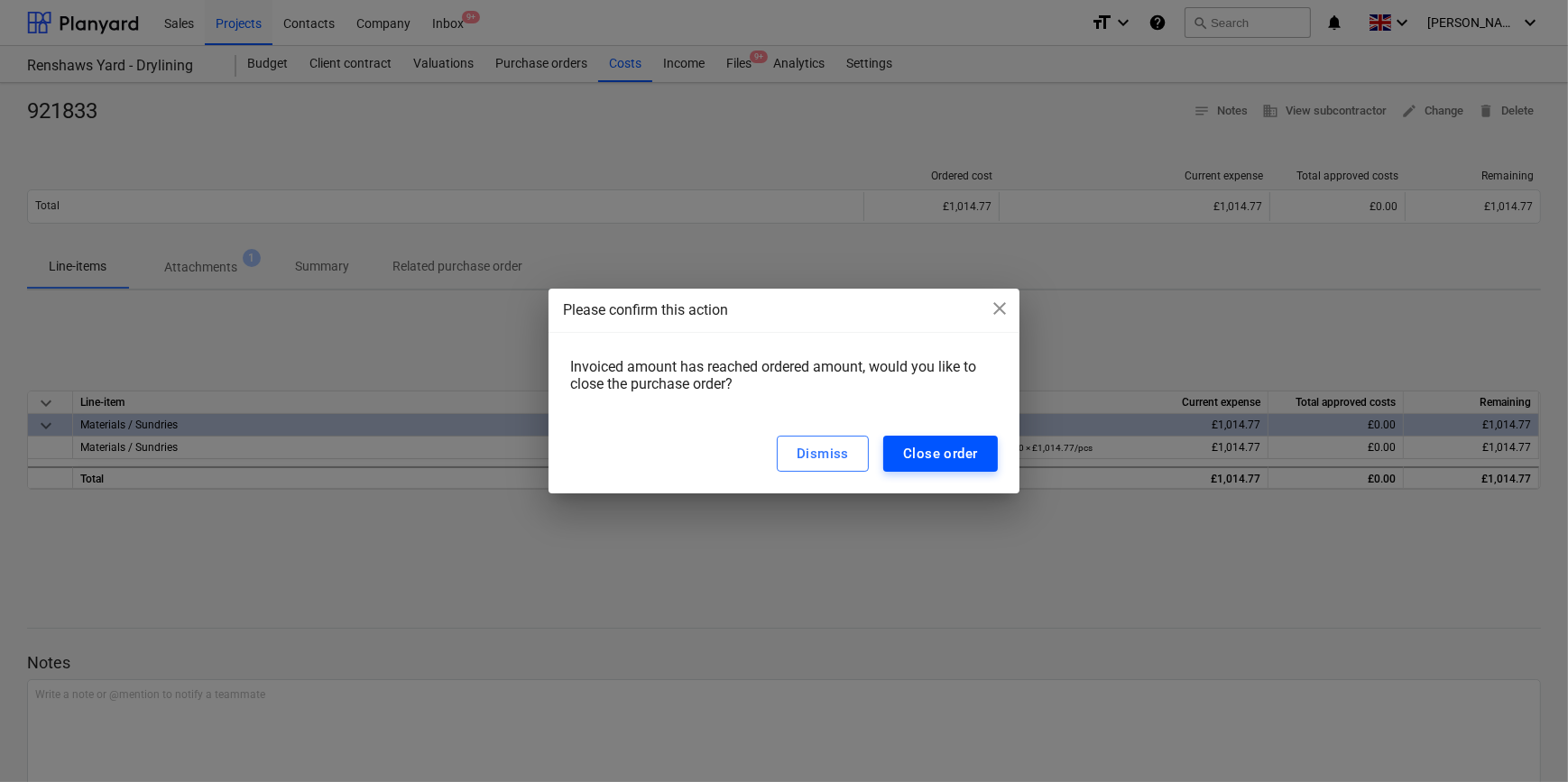 click on "Close order" at bounding box center (940, 454) 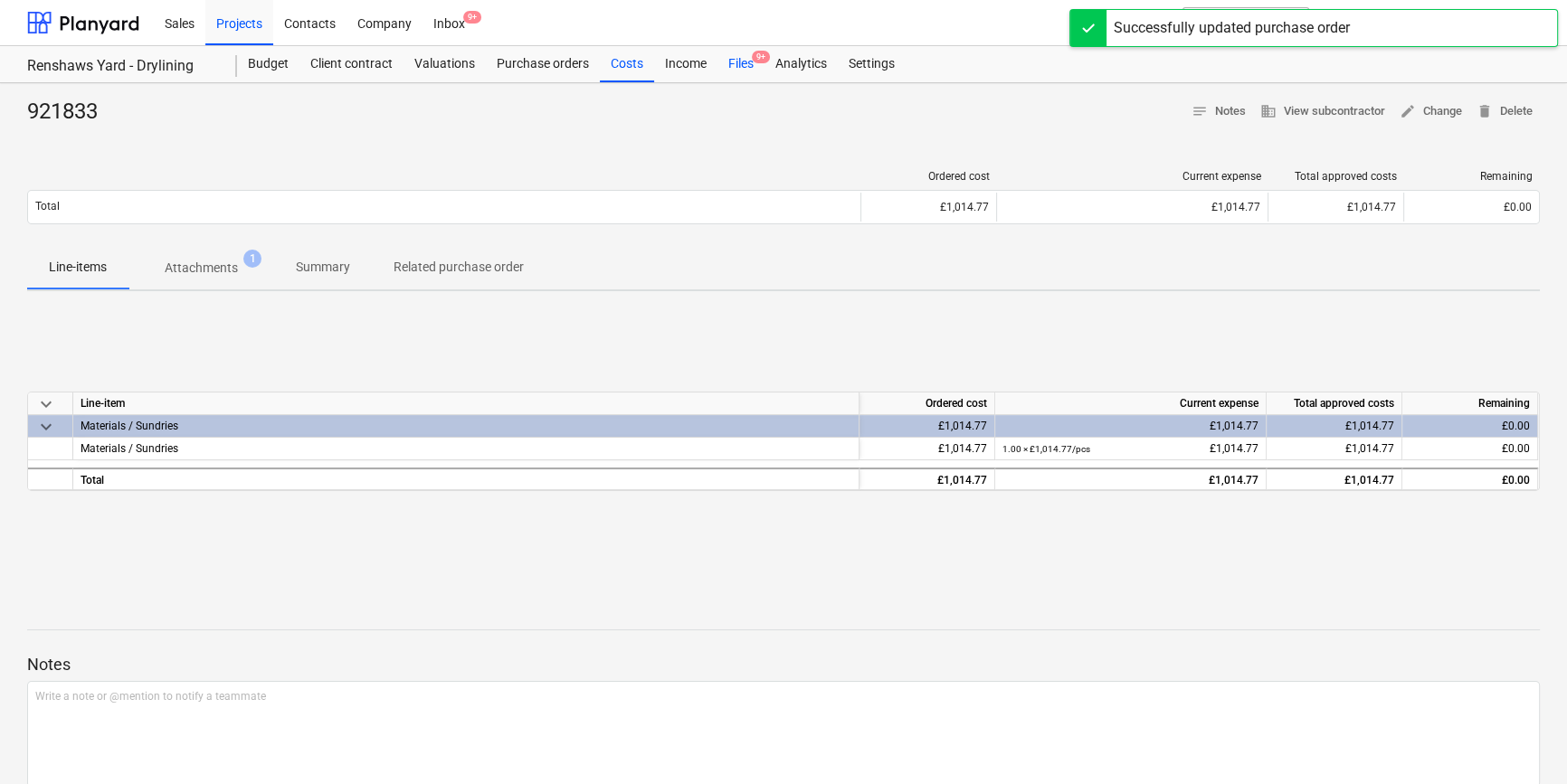 click on "Files 9+" at bounding box center [741, 64] 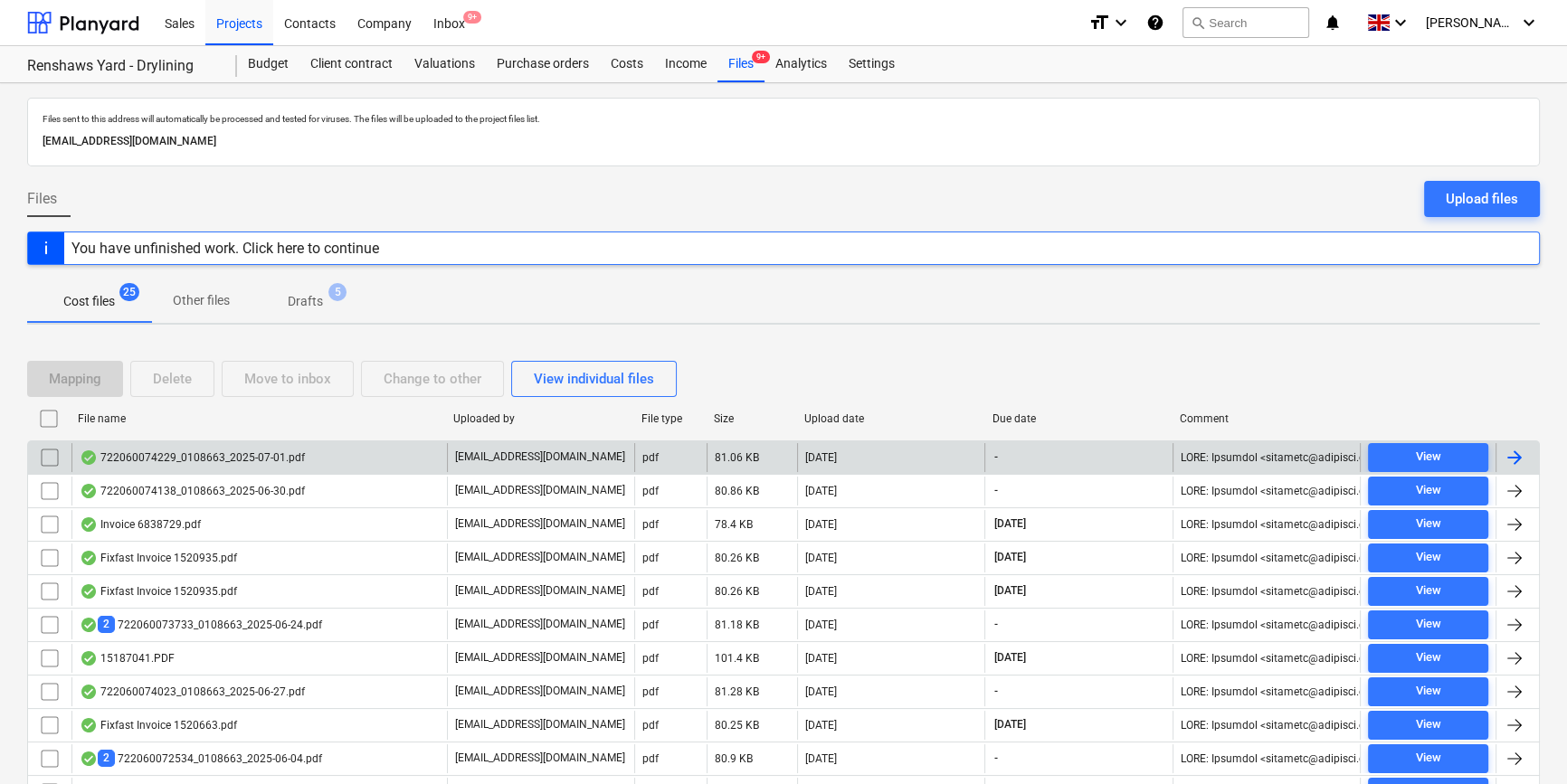 click at bounding box center (1515, 458) 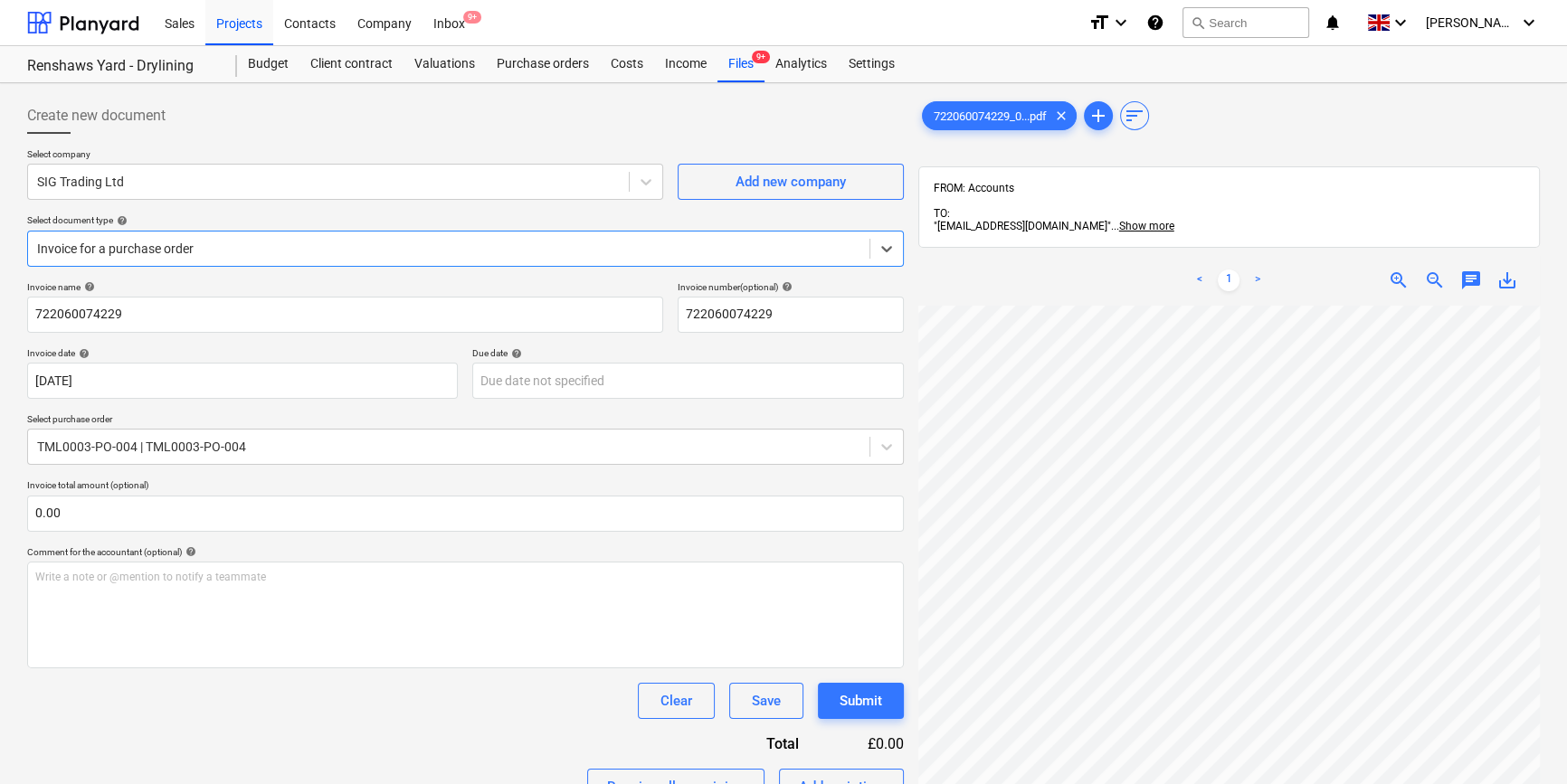 scroll, scrollTop: 421, scrollLeft: 0, axis: vertical 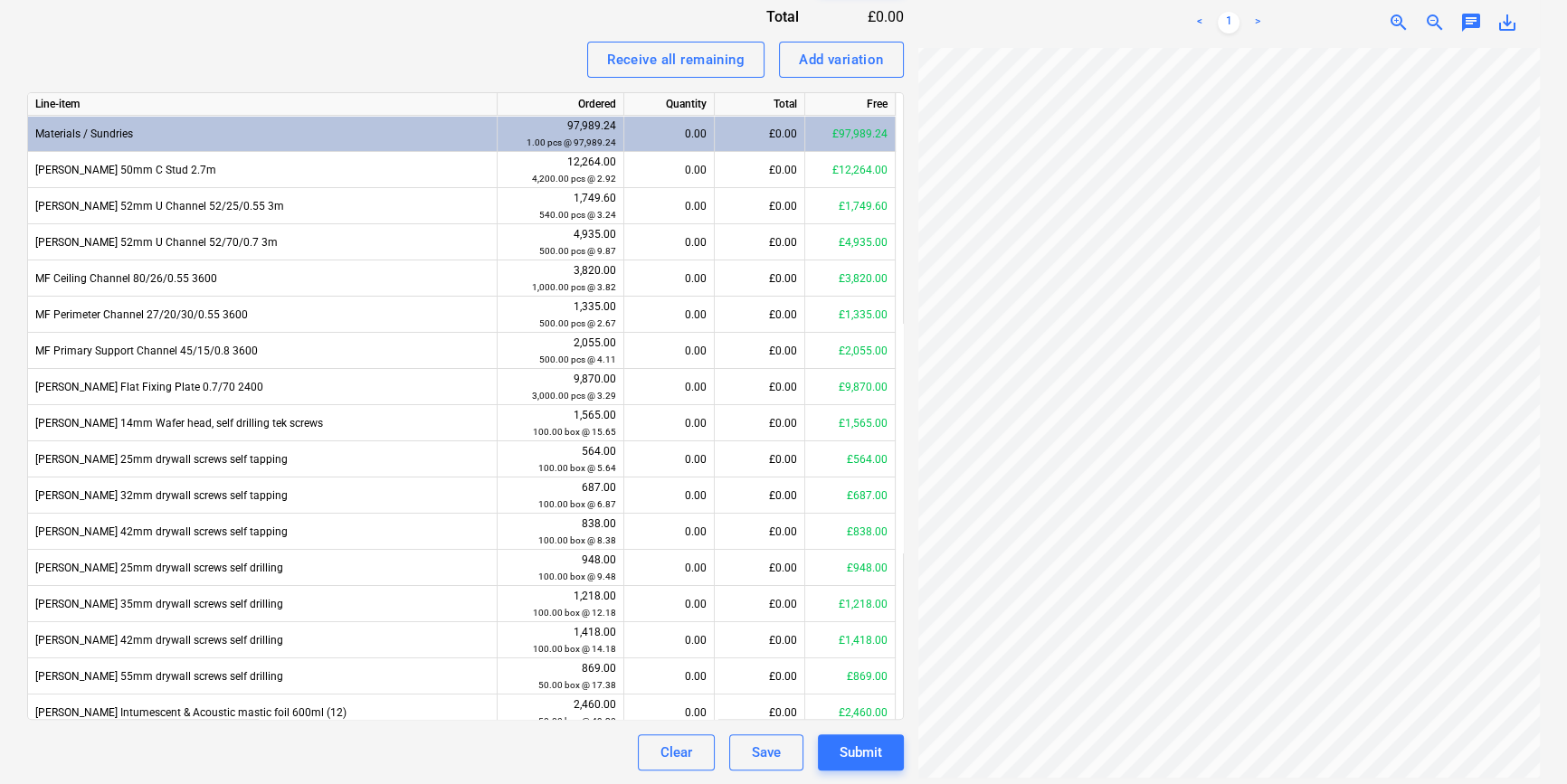 drag, startPoint x: 1303, startPoint y: 783, endPoint x: 1356, endPoint y: 782, distance: 53.009433 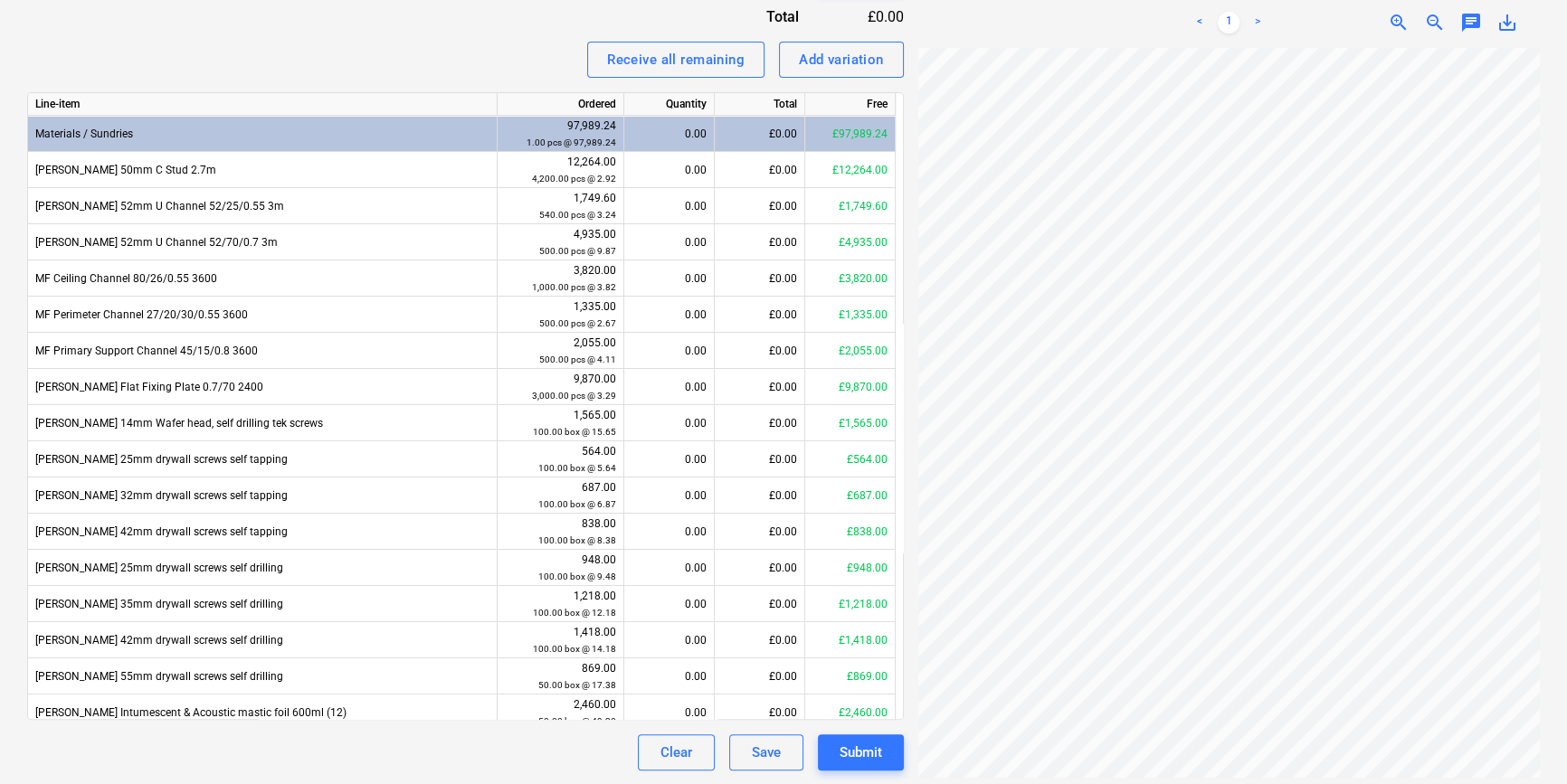 scroll, scrollTop: 421, scrollLeft: 195, axis: both 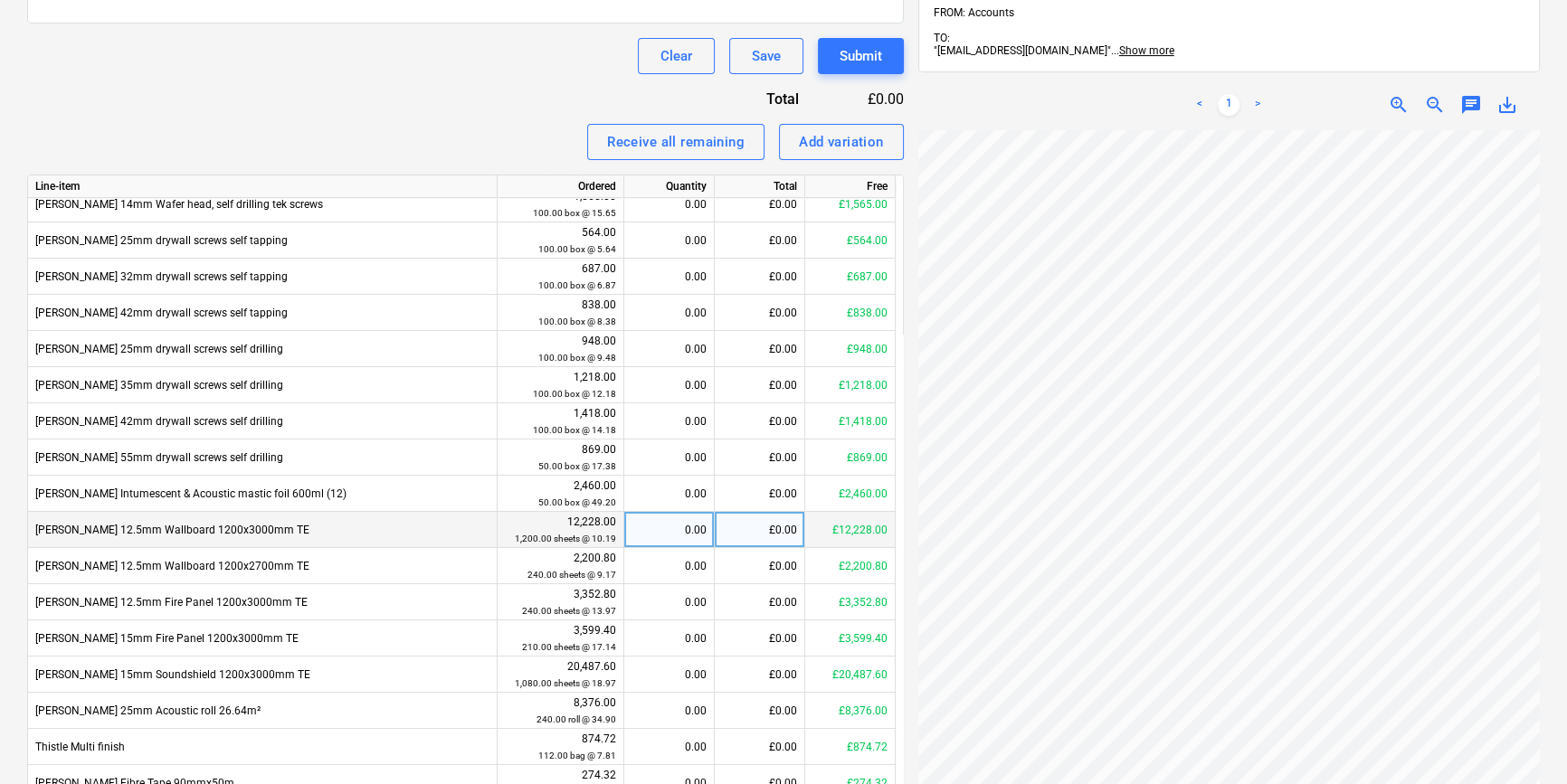 click on "0.00" at bounding box center (669, 530) 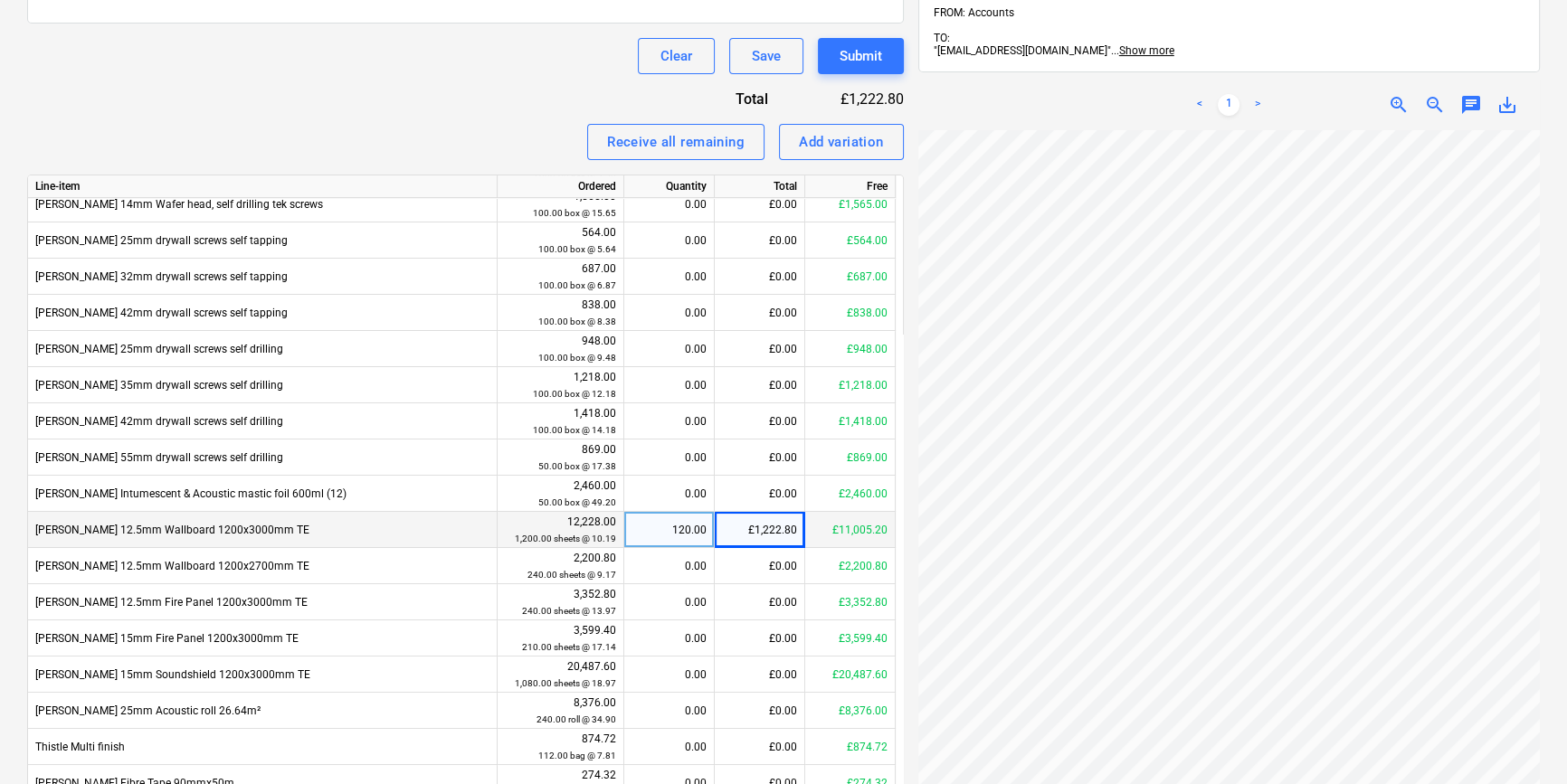 click on "120.00" at bounding box center (669, 530) 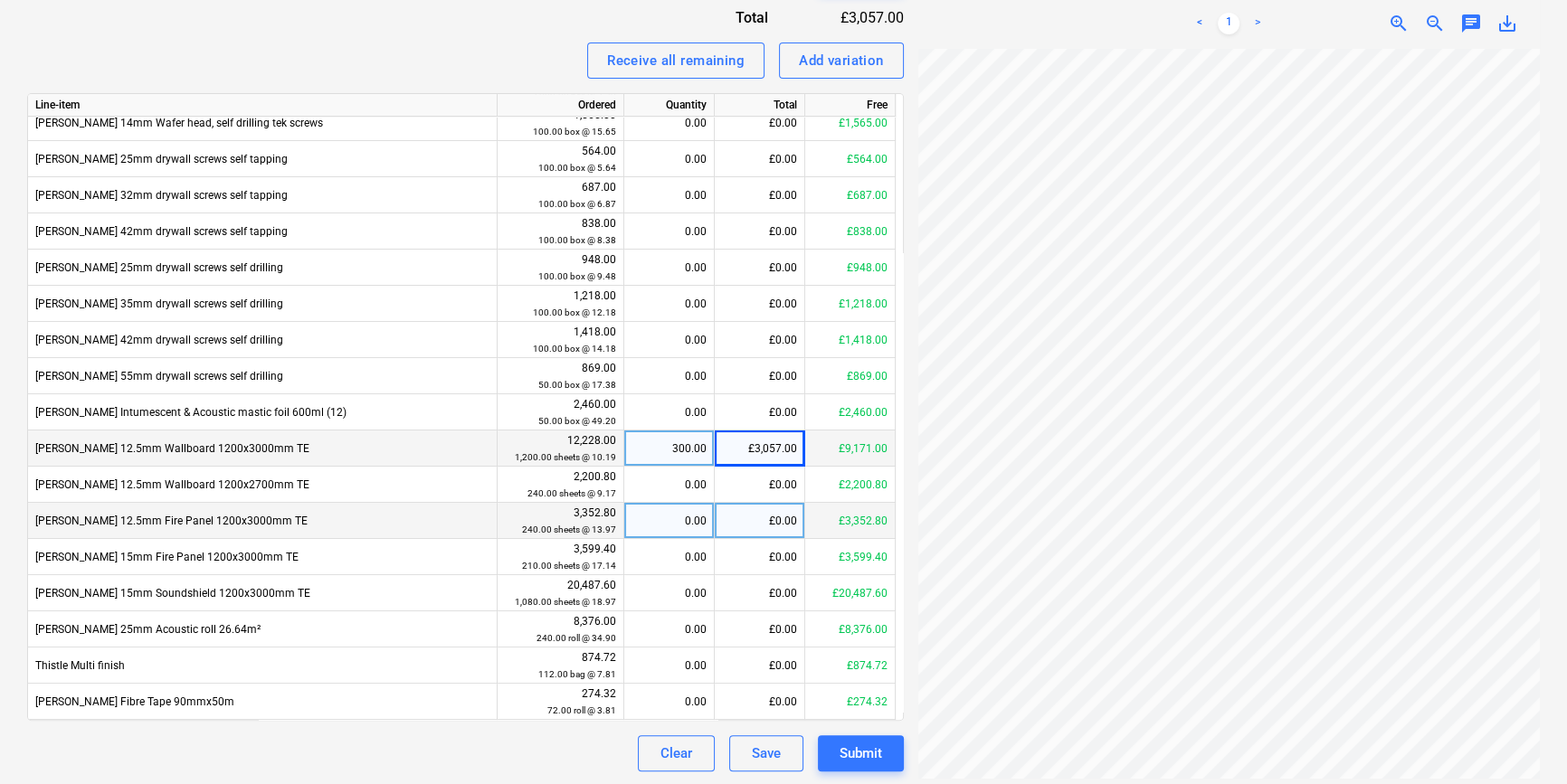 scroll, scrollTop: 727, scrollLeft: 0, axis: vertical 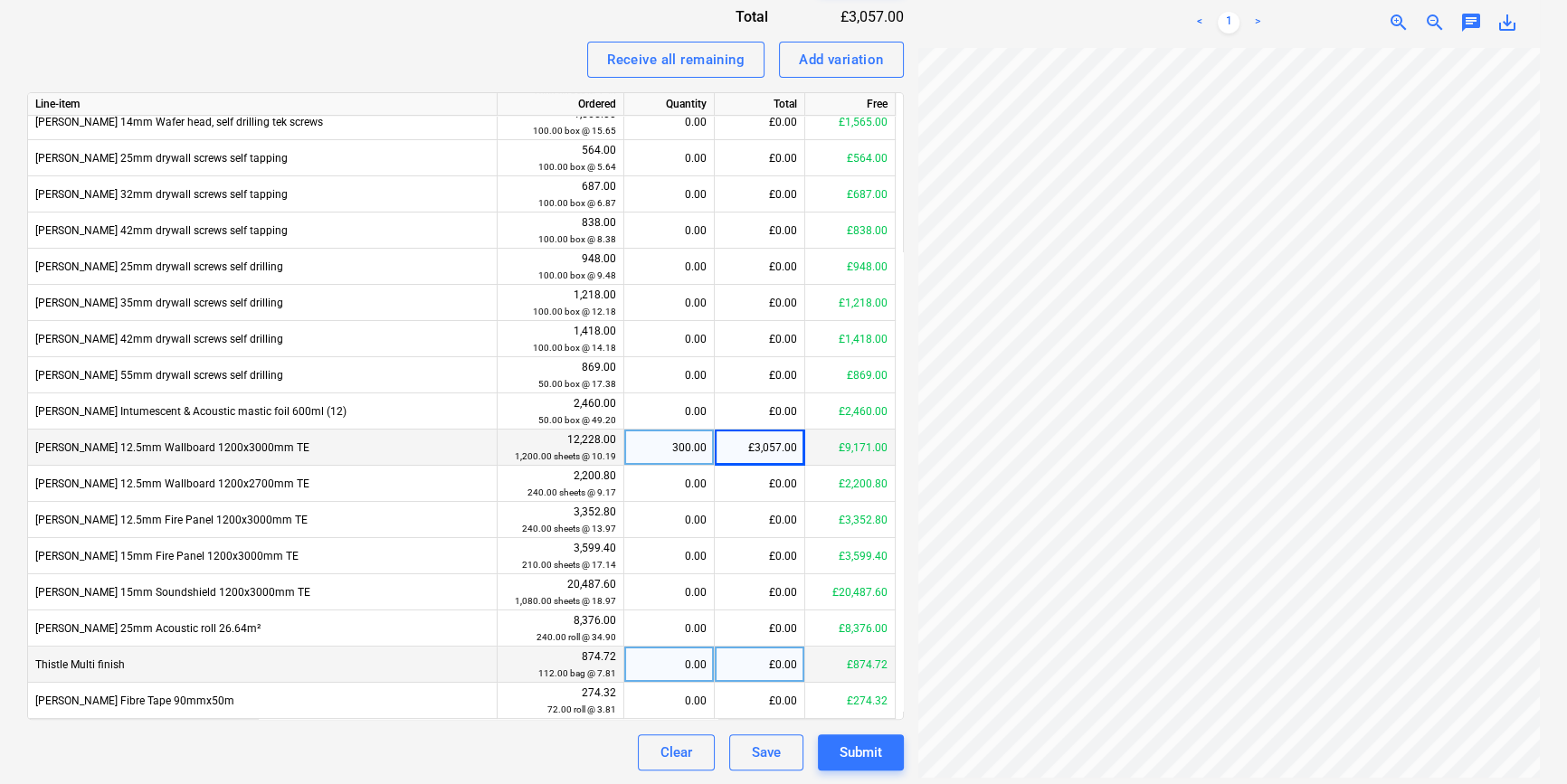 click on "0.00" at bounding box center [669, 665] 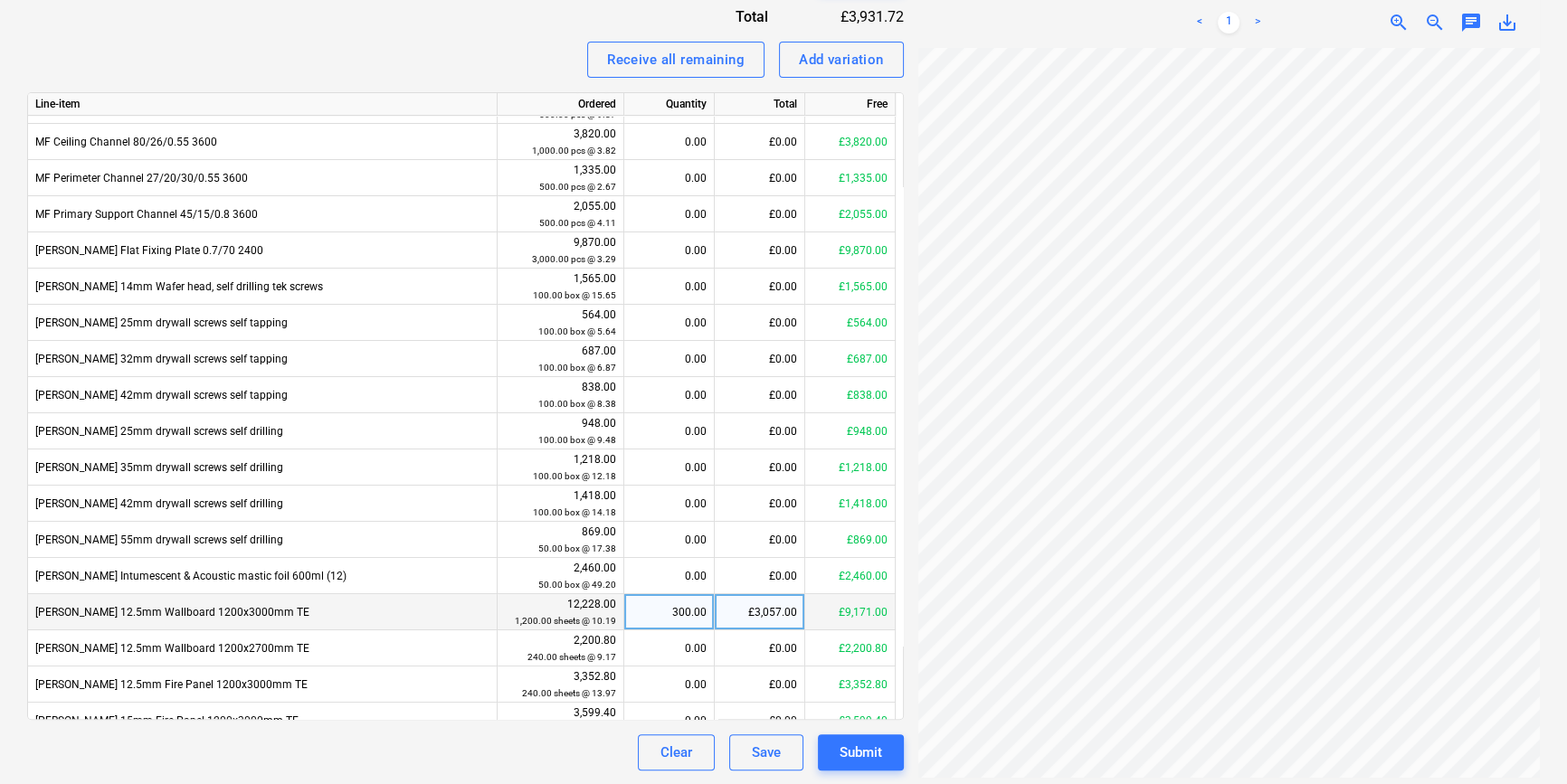 scroll, scrollTop: 0, scrollLeft: 0, axis: both 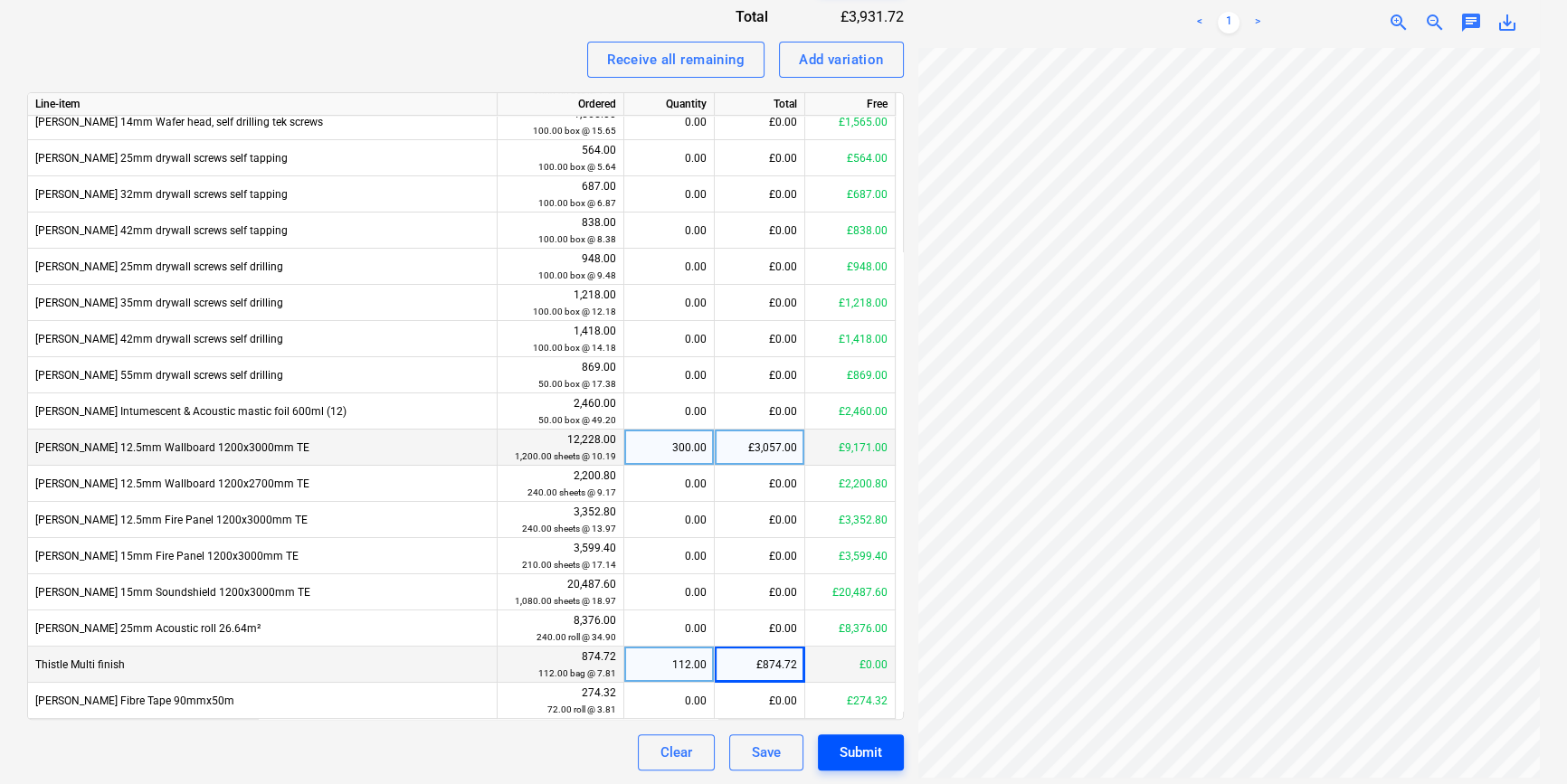 click on "Submit" at bounding box center (860, 752) 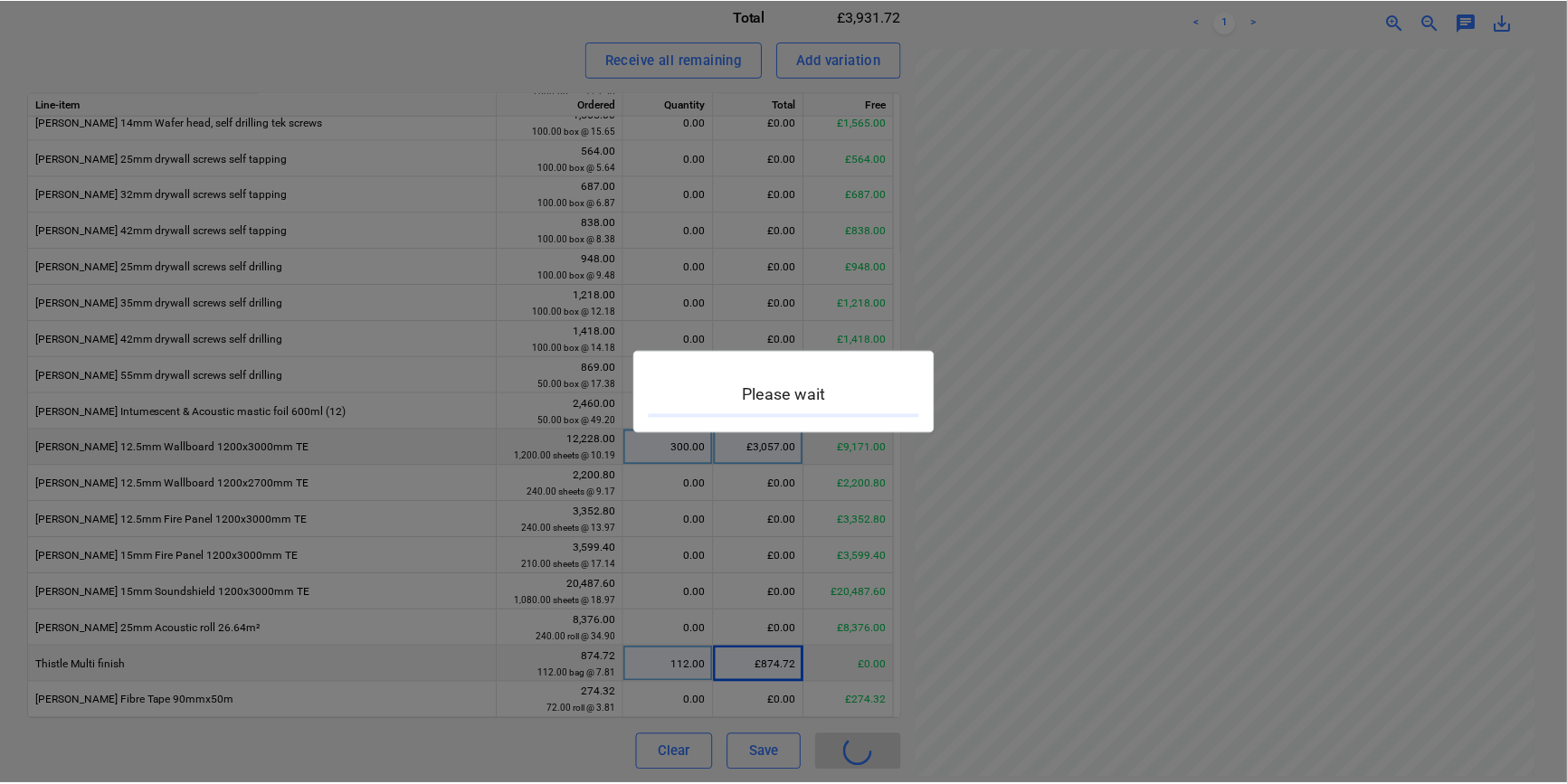 scroll, scrollTop: 0, scrollLeft: 0, axis: both 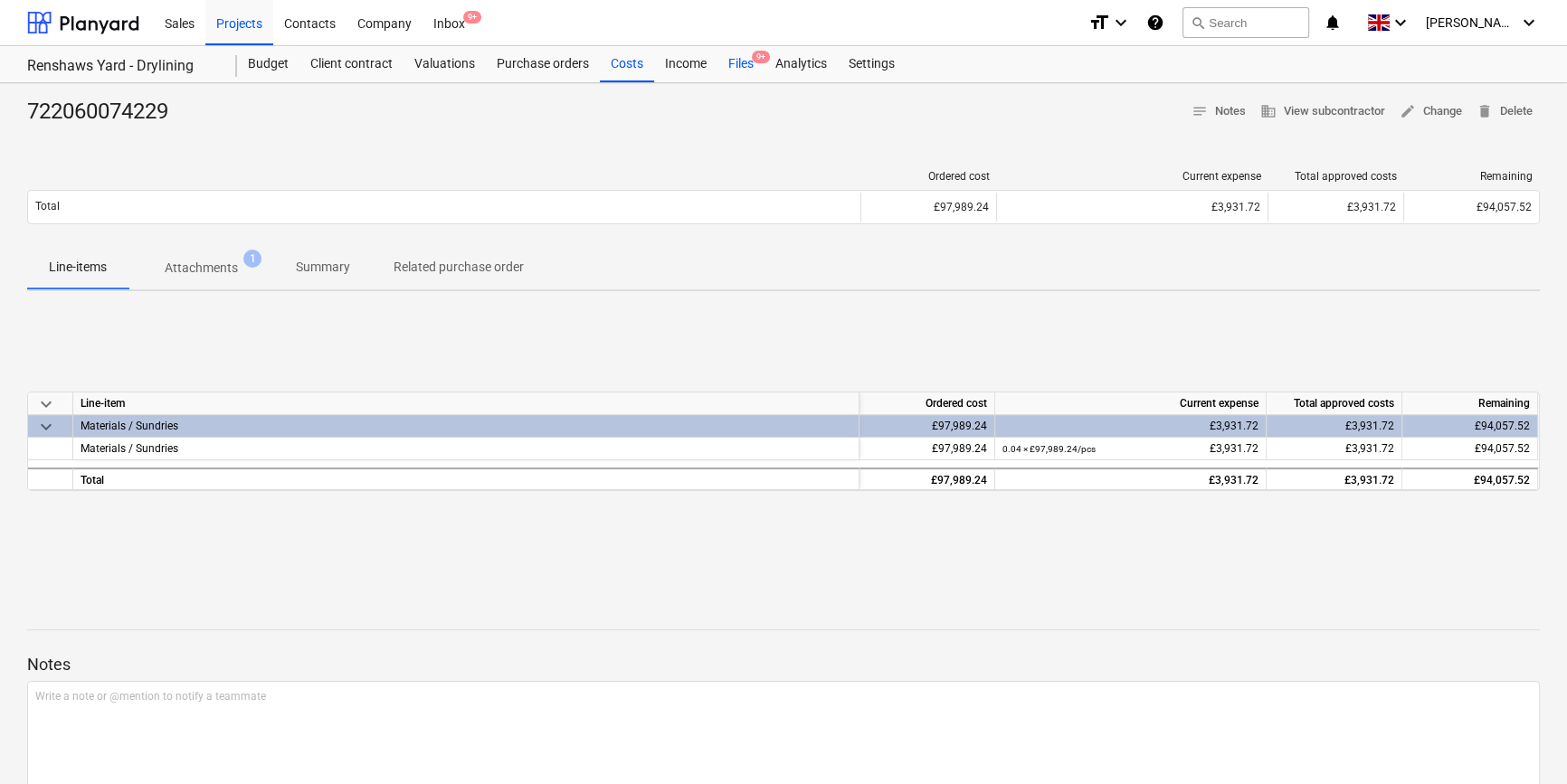 click on "Files 9+" at bounding box center [741, 64] 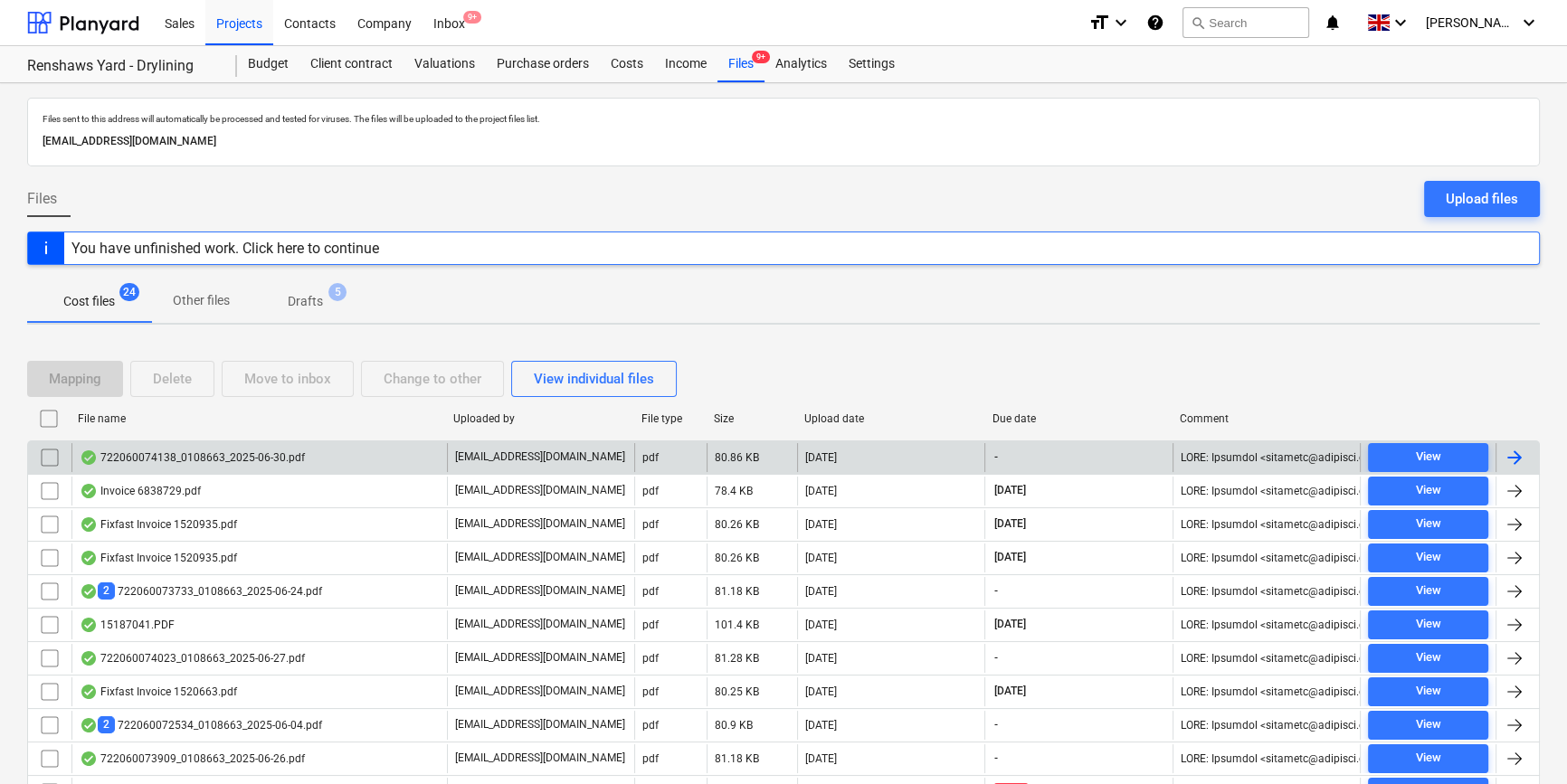click at bounding box center (1515, 458) 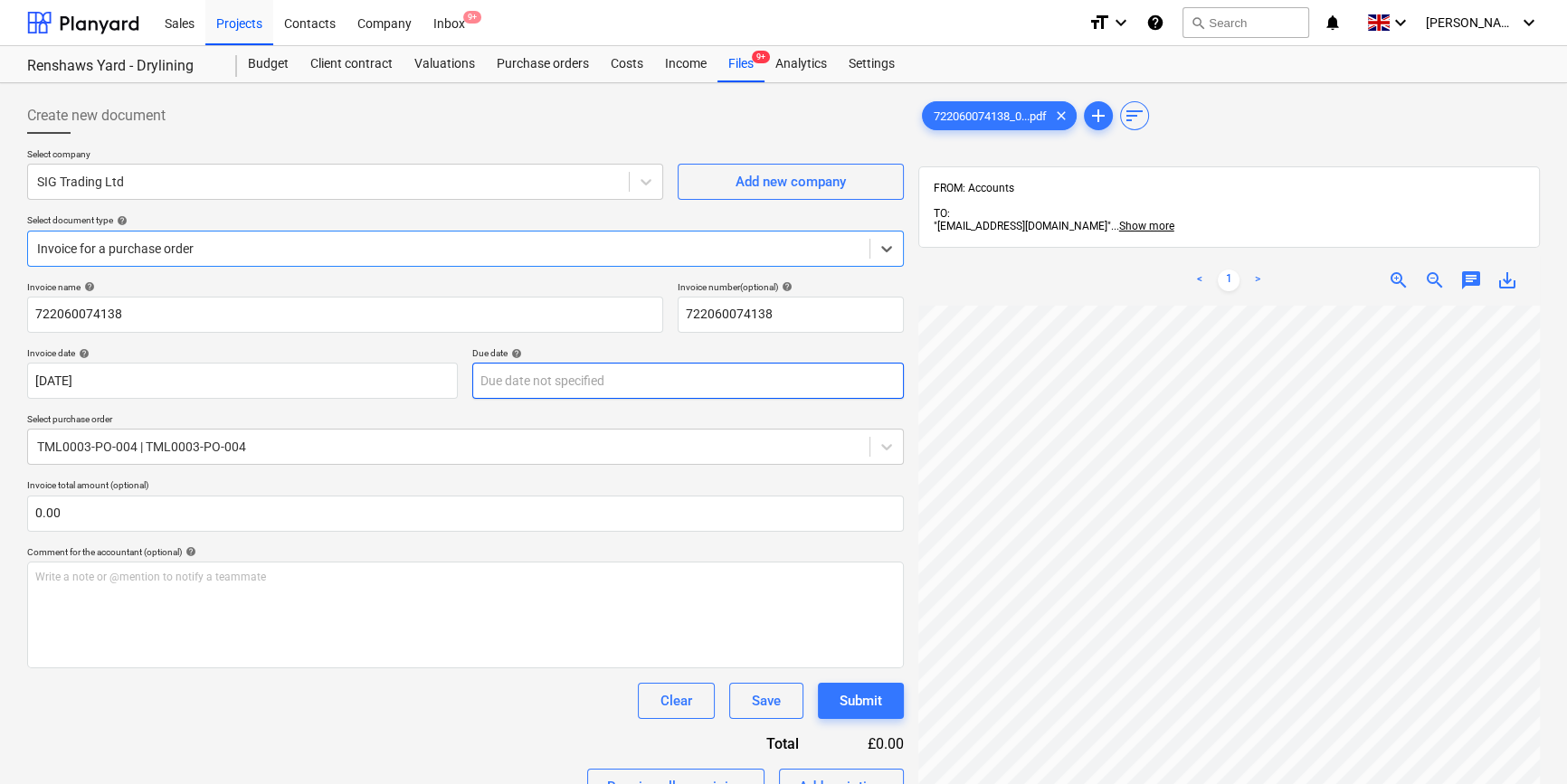 click on "Sales Projects Contacts Company Inbox 9+ format_size keyboard_arrow_down help search Search notifications 0 keyboard_arrow_down [PERSON_NAME] keyboard_arrow_down Renshaws Yard -  Drylining Budget Client contract Valuations Purchase orders Costs Income Files 9+ Analytics Settings Create new document Select company SIG Trading Ltd   Add new company Select document type help   Select is focused ,type to refine list, press Down to open the menu,  Invoice for a purchase order Invoice name help 722060074138 Invoice number  (optional) help 722060074138 Invoice date help [DATE] [DATE] Press the down arrow key to interact with the calendar and
select a date. Press the question mark key to get the keyboard shortcuts for changing dates. Due date help Press the down arrow key to interact with the calendar and
select a date. Press the question mark key to get the keyboard shortcuts for changing dates. Select purchase order TML0003-PO-004 | TML0003-PO-004 Invoice total amount (optional) 0.00 help ﻿ Clear" at bounding box center (784, 392) 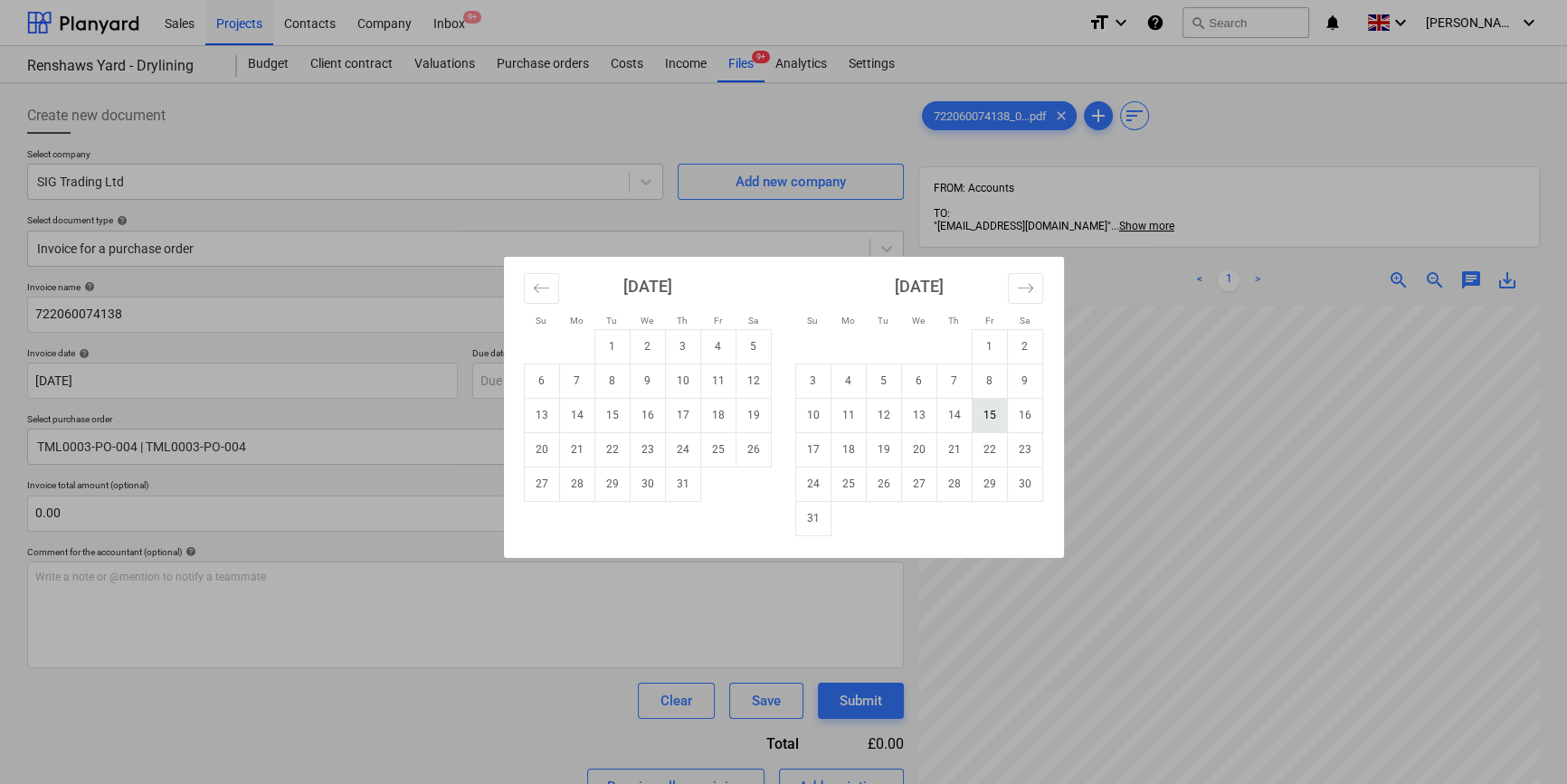 click on "15" at bounding box center (989, 415) 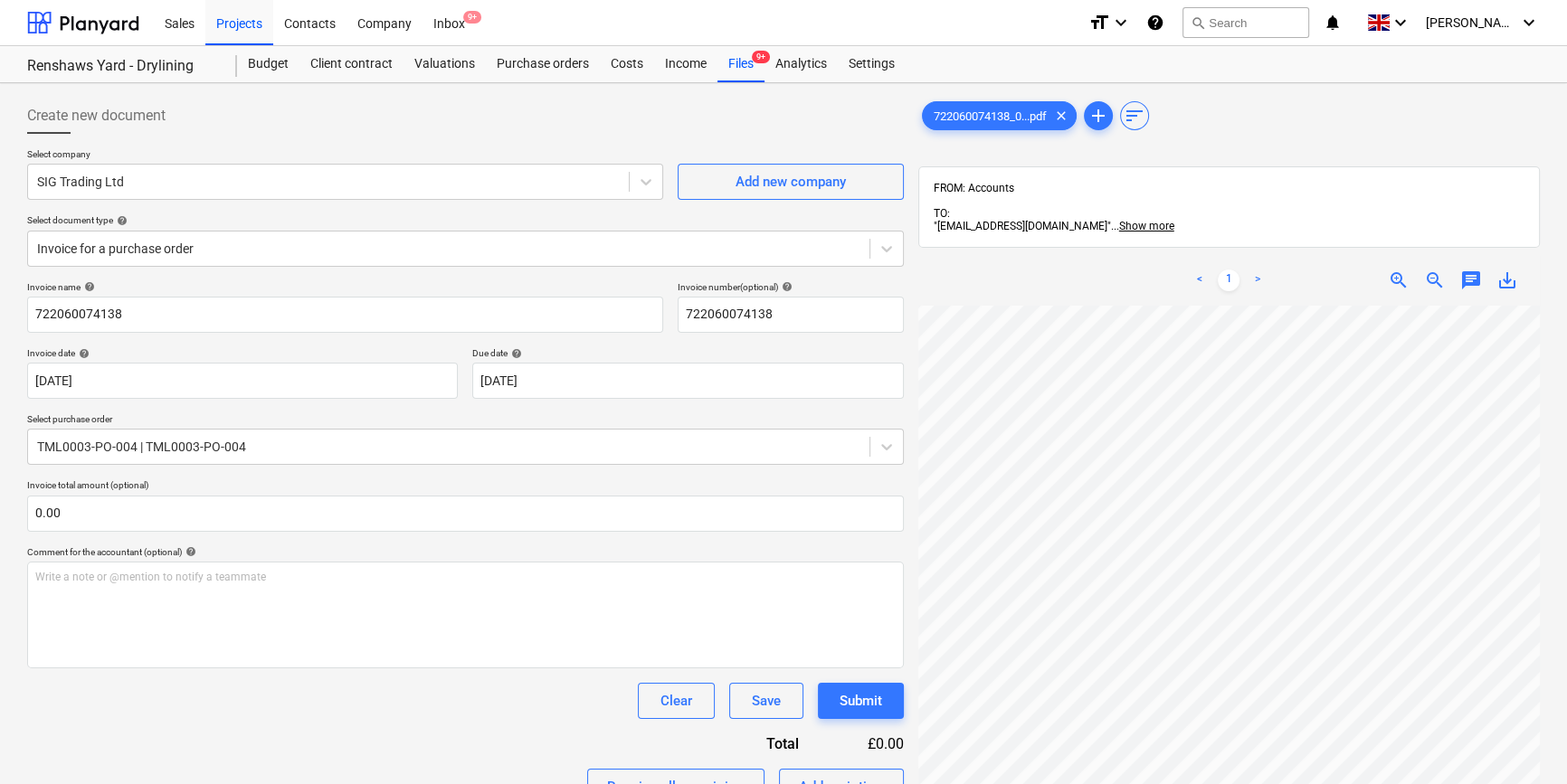 scroll, scrollTop: 246, scrollLeft: 0, axis: vertical 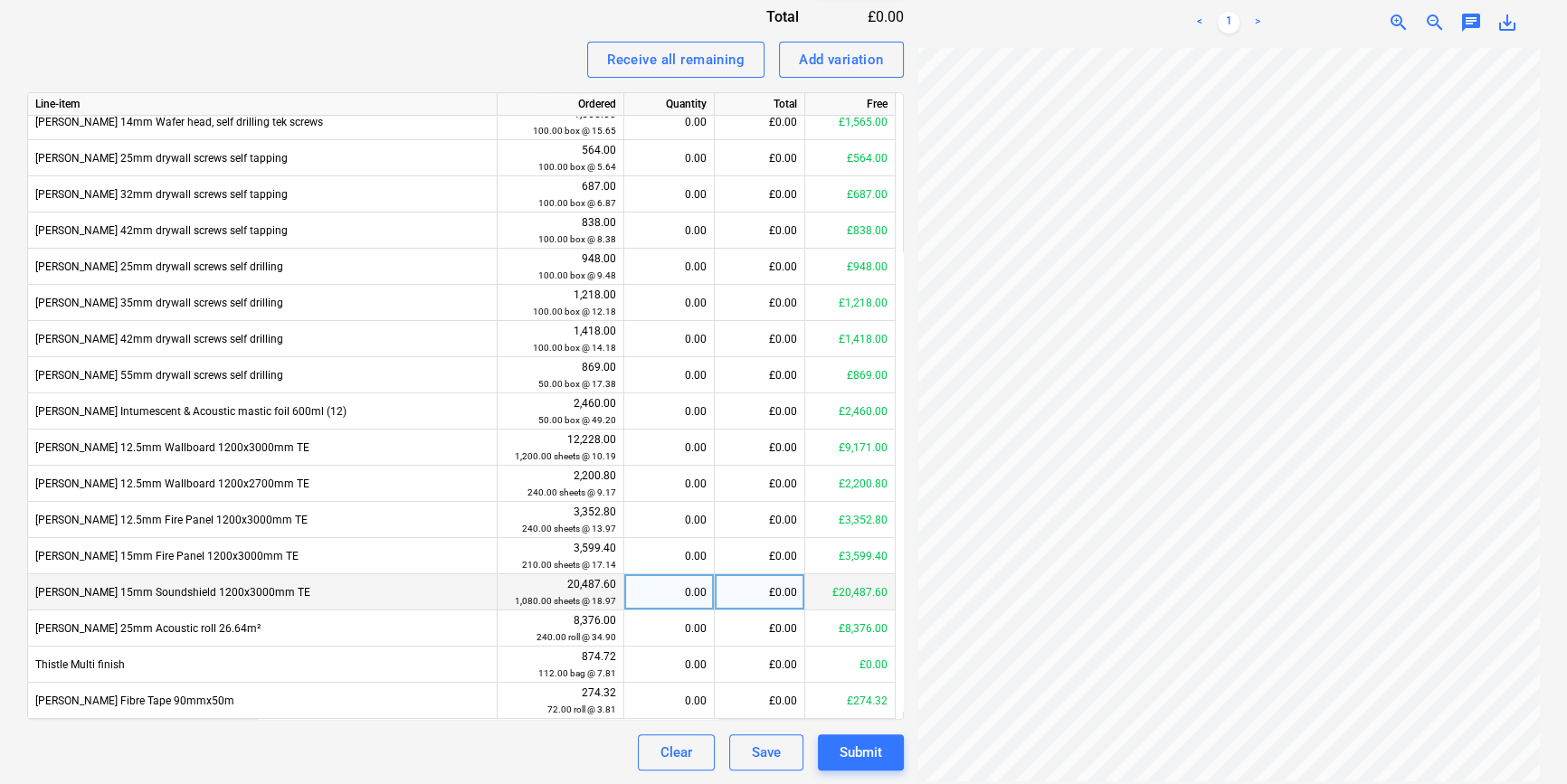 click on "0.00" at bounding box center (669, 592) 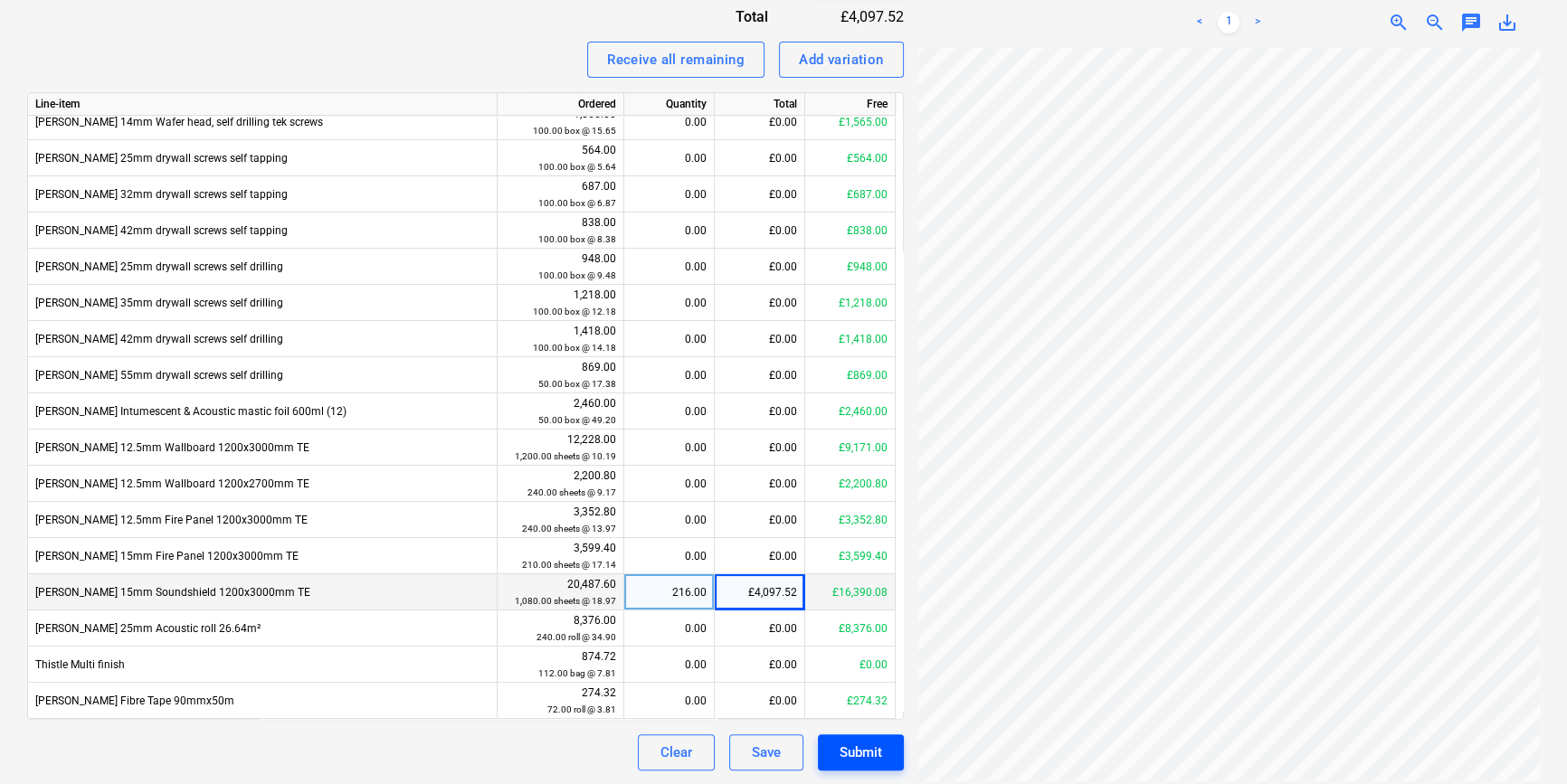 click on "Submit" at bounding box center (860, 752) 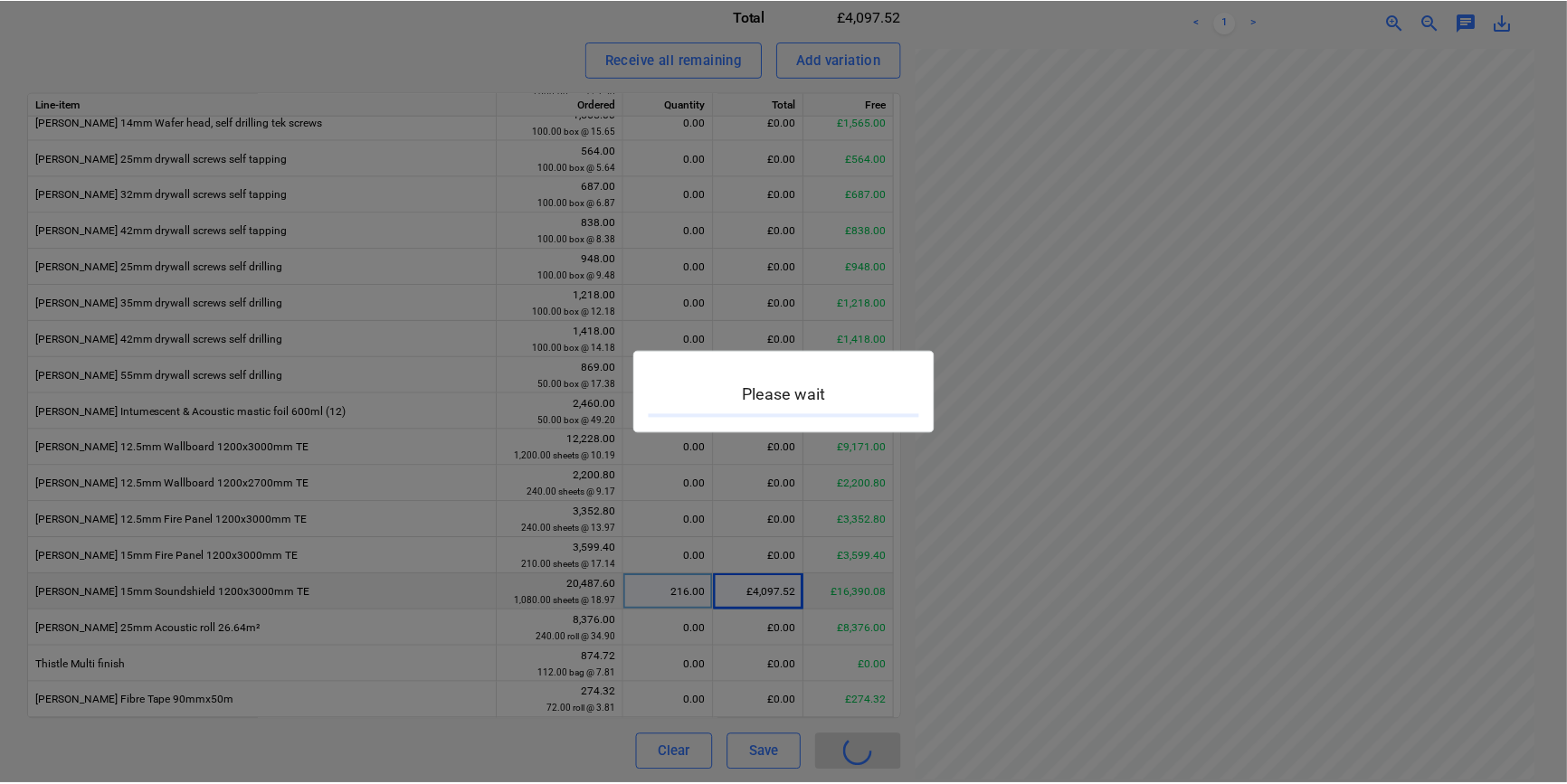 scroll, scrollTop: 0, scrollLeft: 0, axis: both 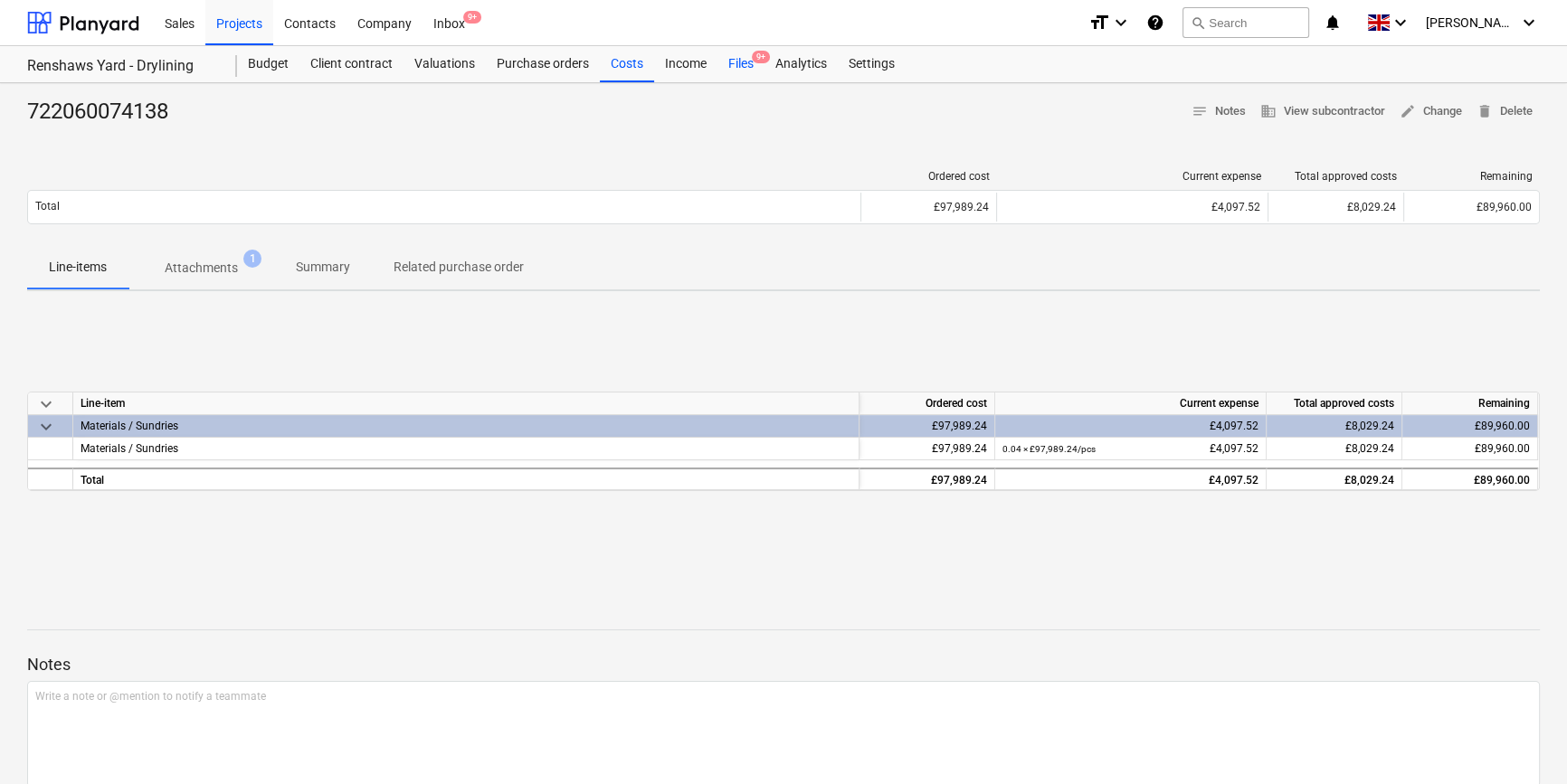 click on "Files 9+" at bounding box center (741, 64) 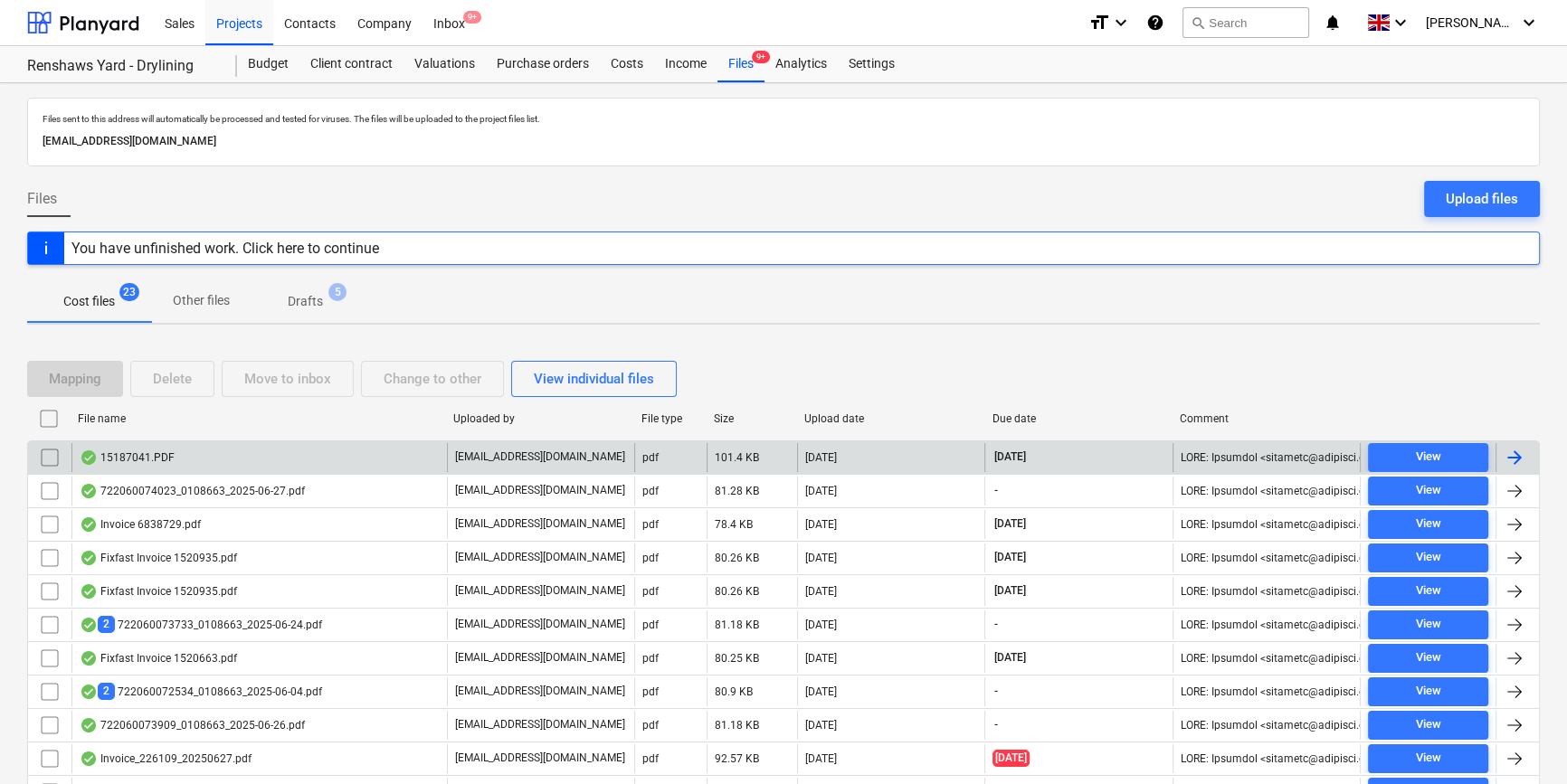 click at bounding box center [1515, 458] 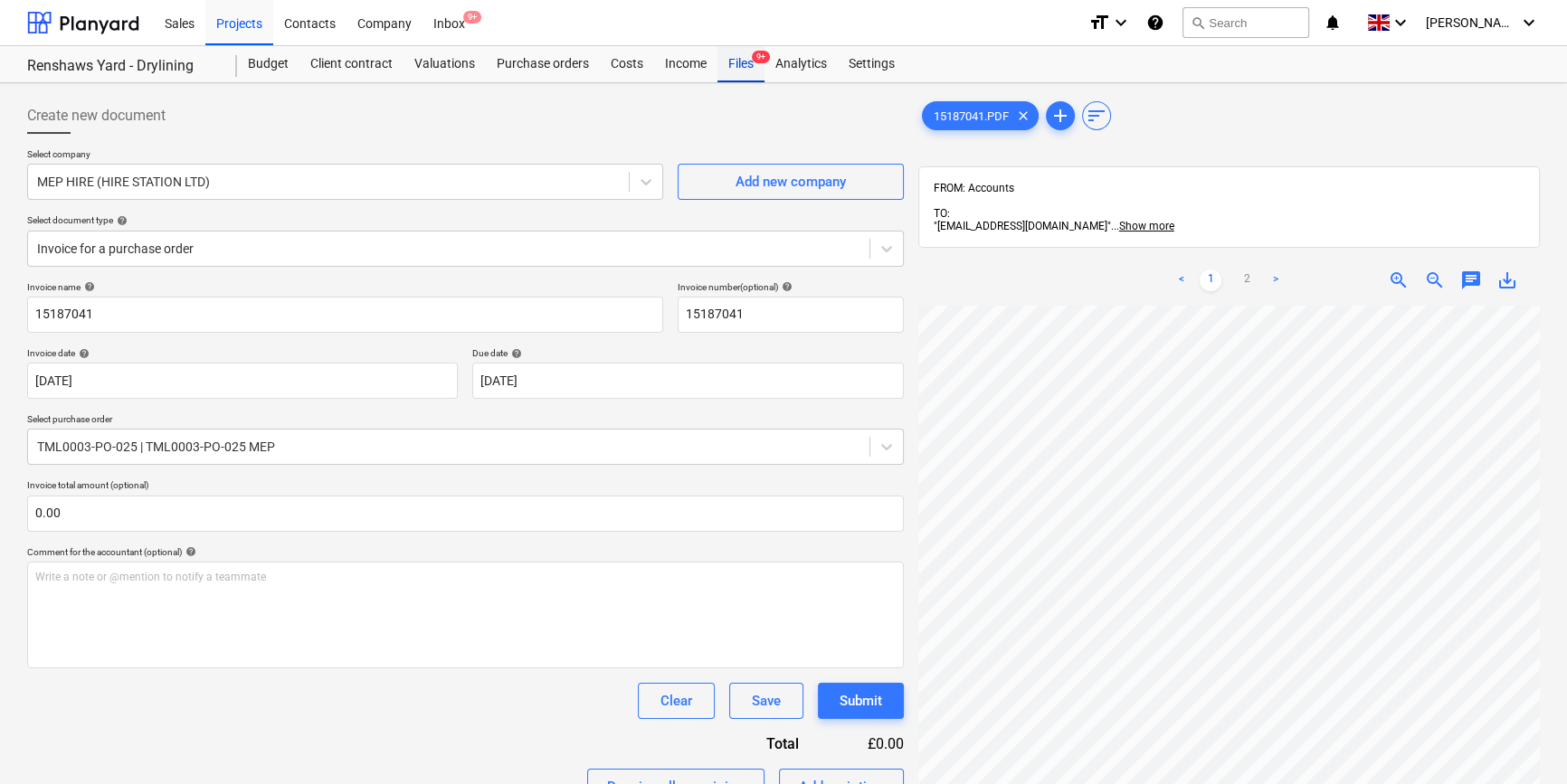click on "Files 9+" at bounding box center [741, 64] 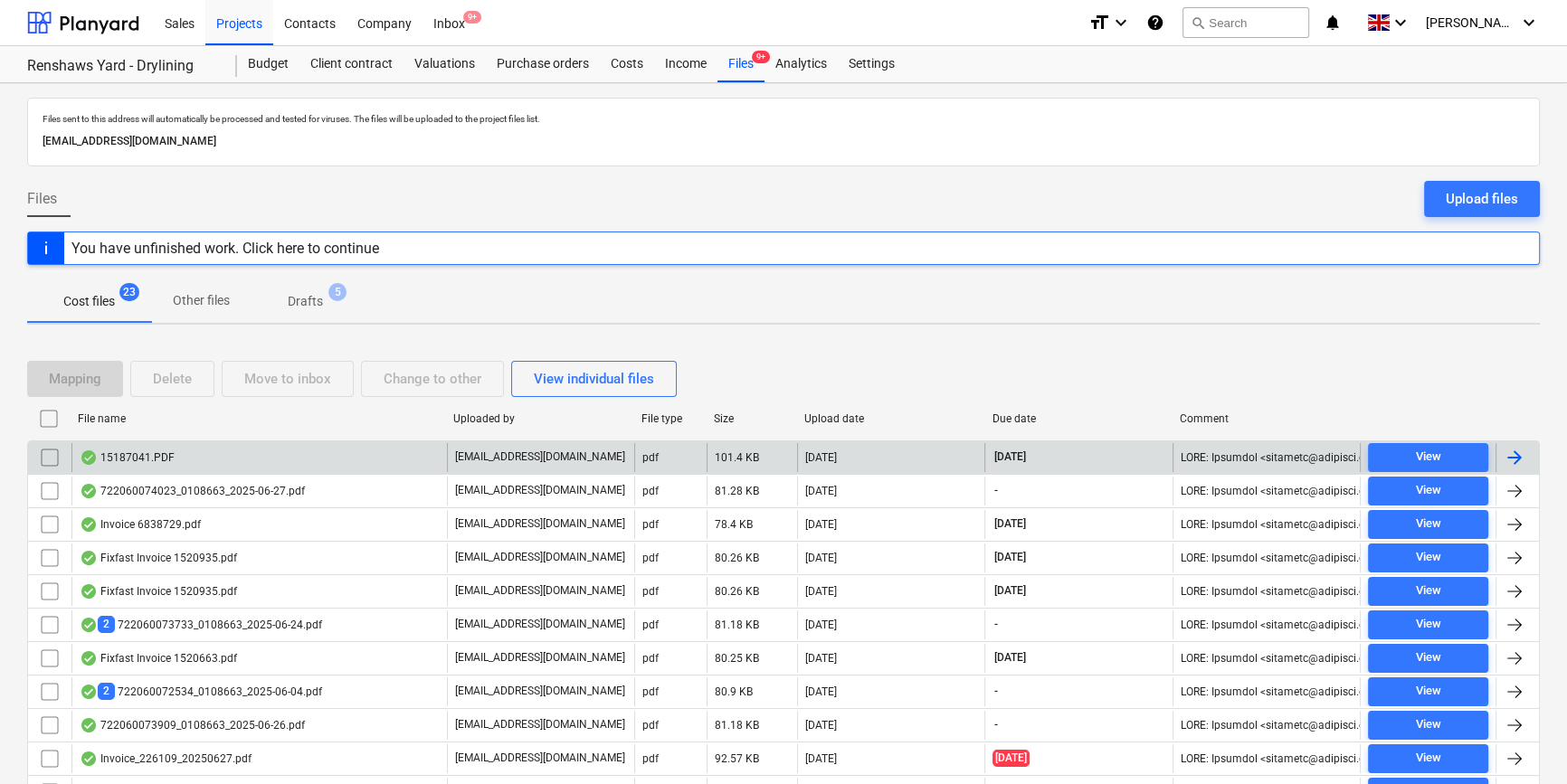 click at bounding box center (1517, 458) 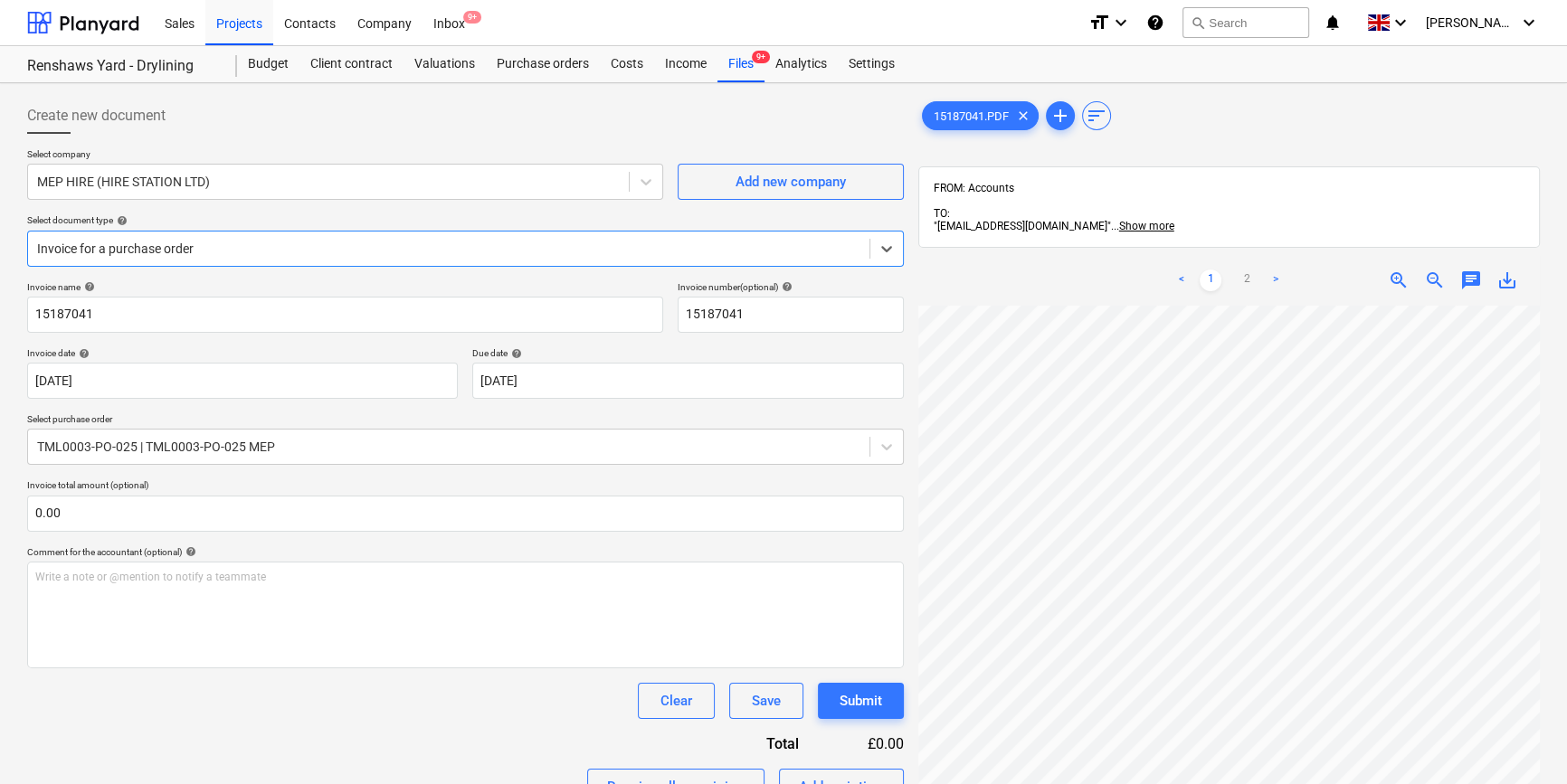 scroll, scrollTop: 449, scrollLeft: 0, axis: vertical 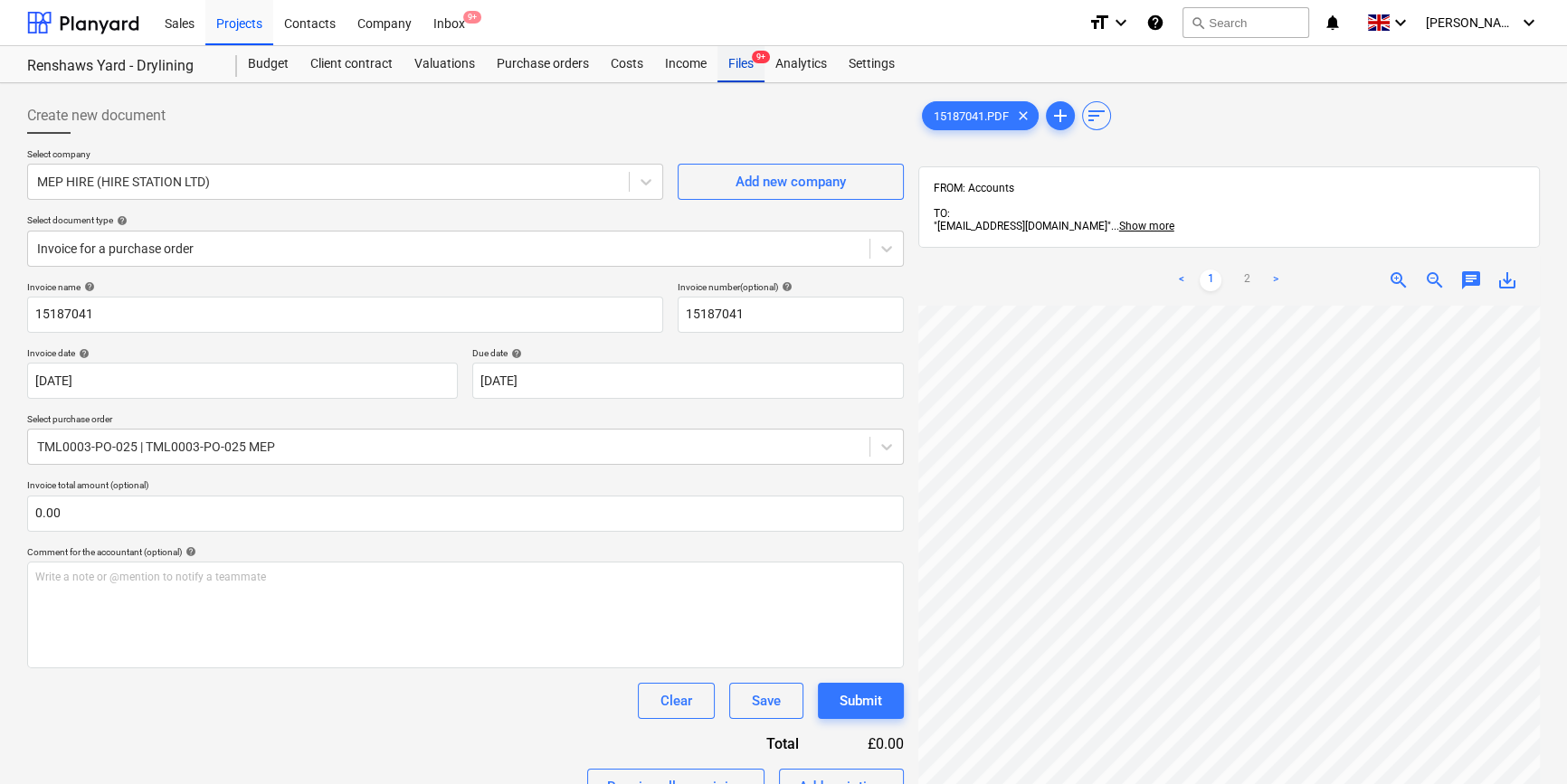 click on "Files 9+" at bounding box center [741, 64] 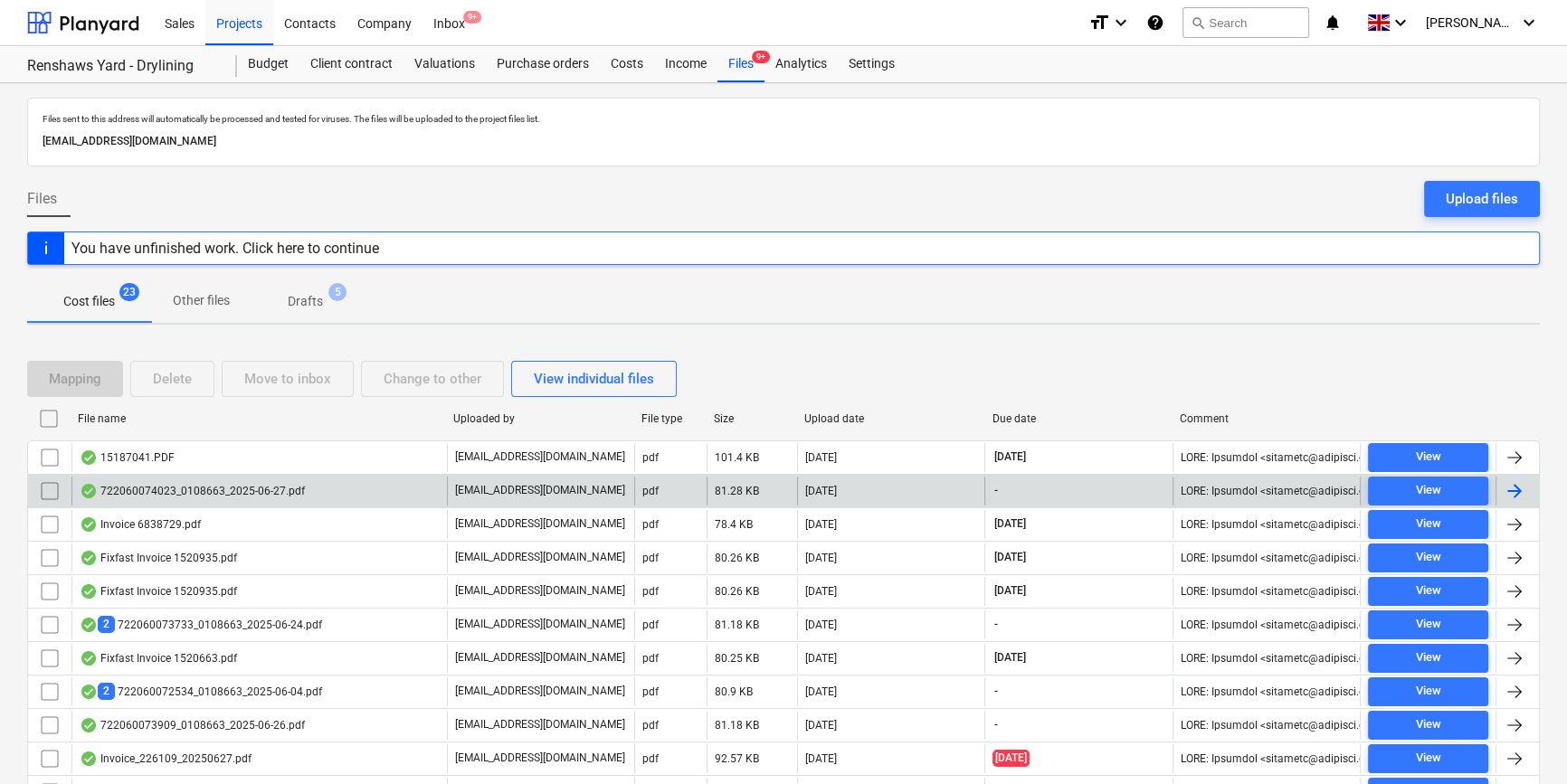 click at bounding box center [1515, 491] 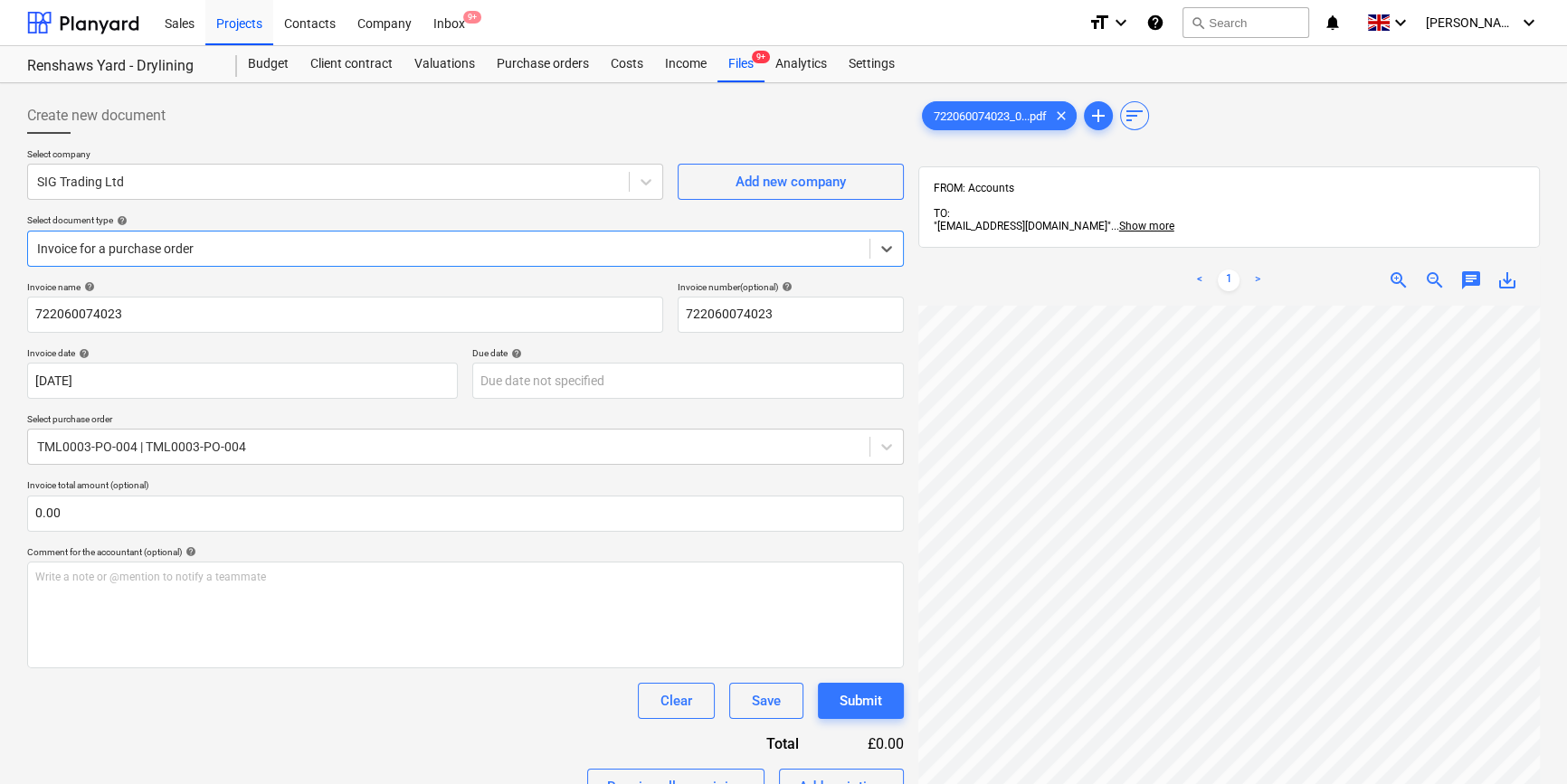 scroll, scrollTop: 328, scrollLeft: 0, axis: vertical 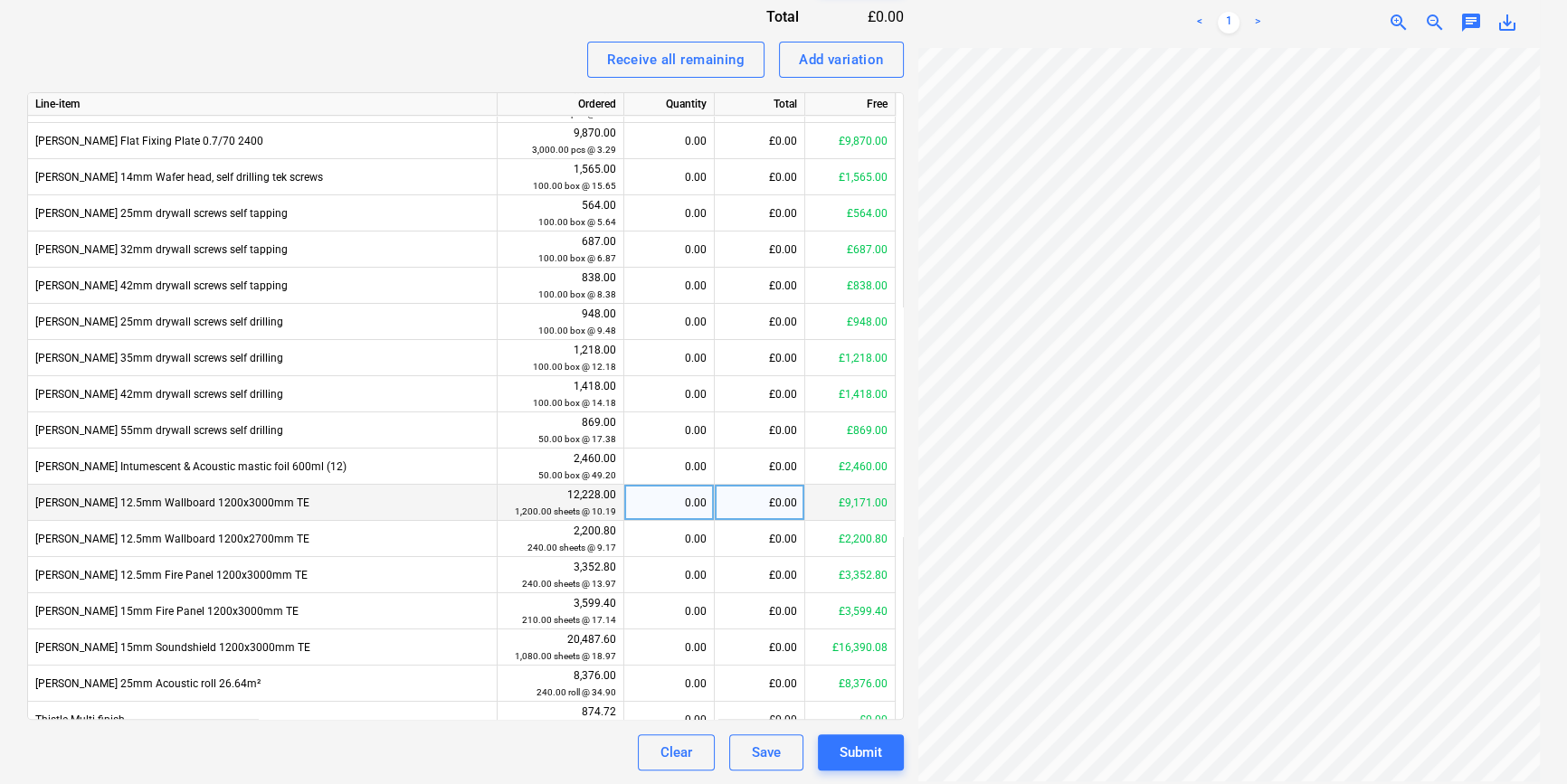 click on "0.00" at bounding box center (669, 503) 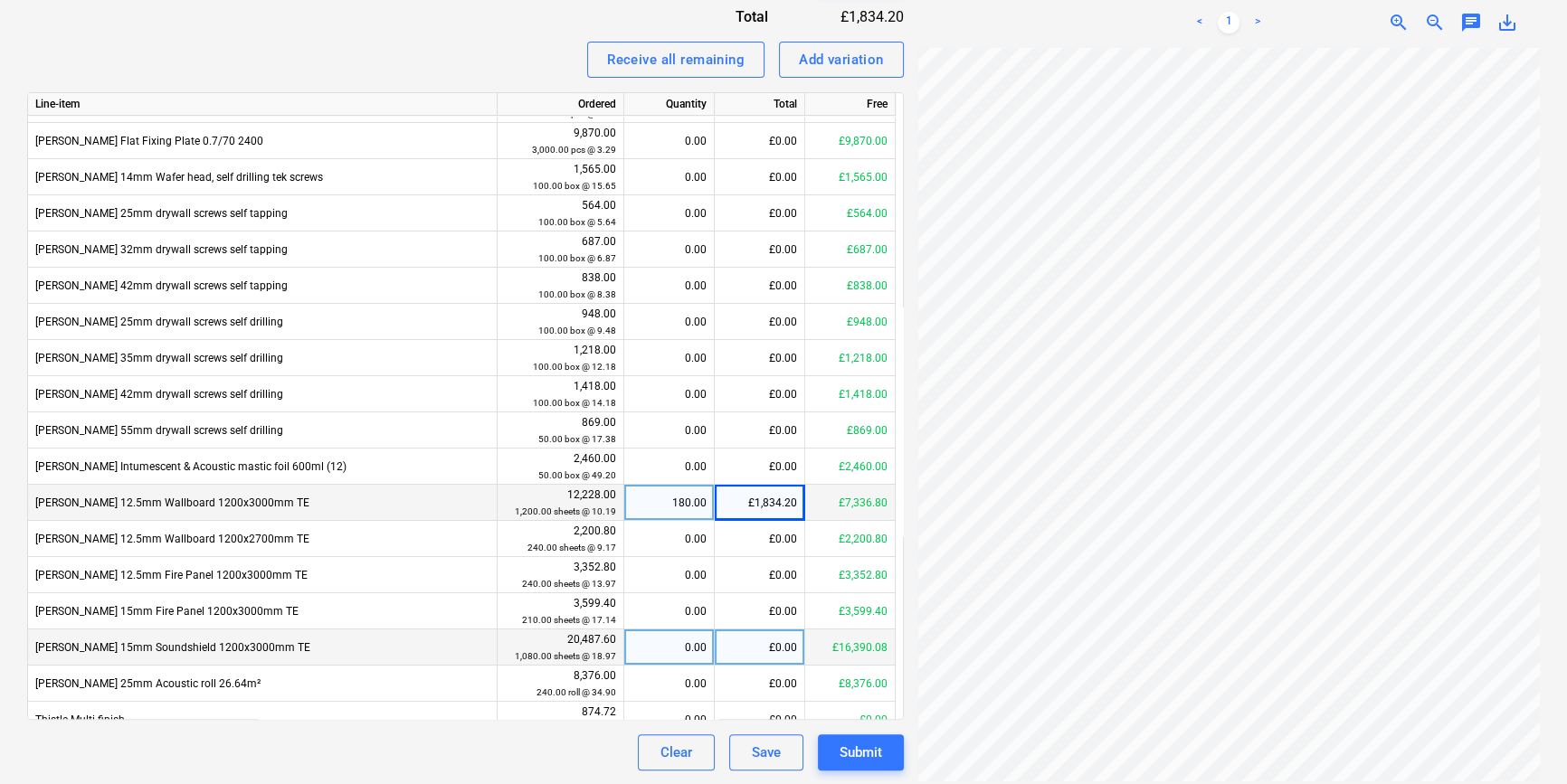 click on "0.00" at bounding box center [669, 647] 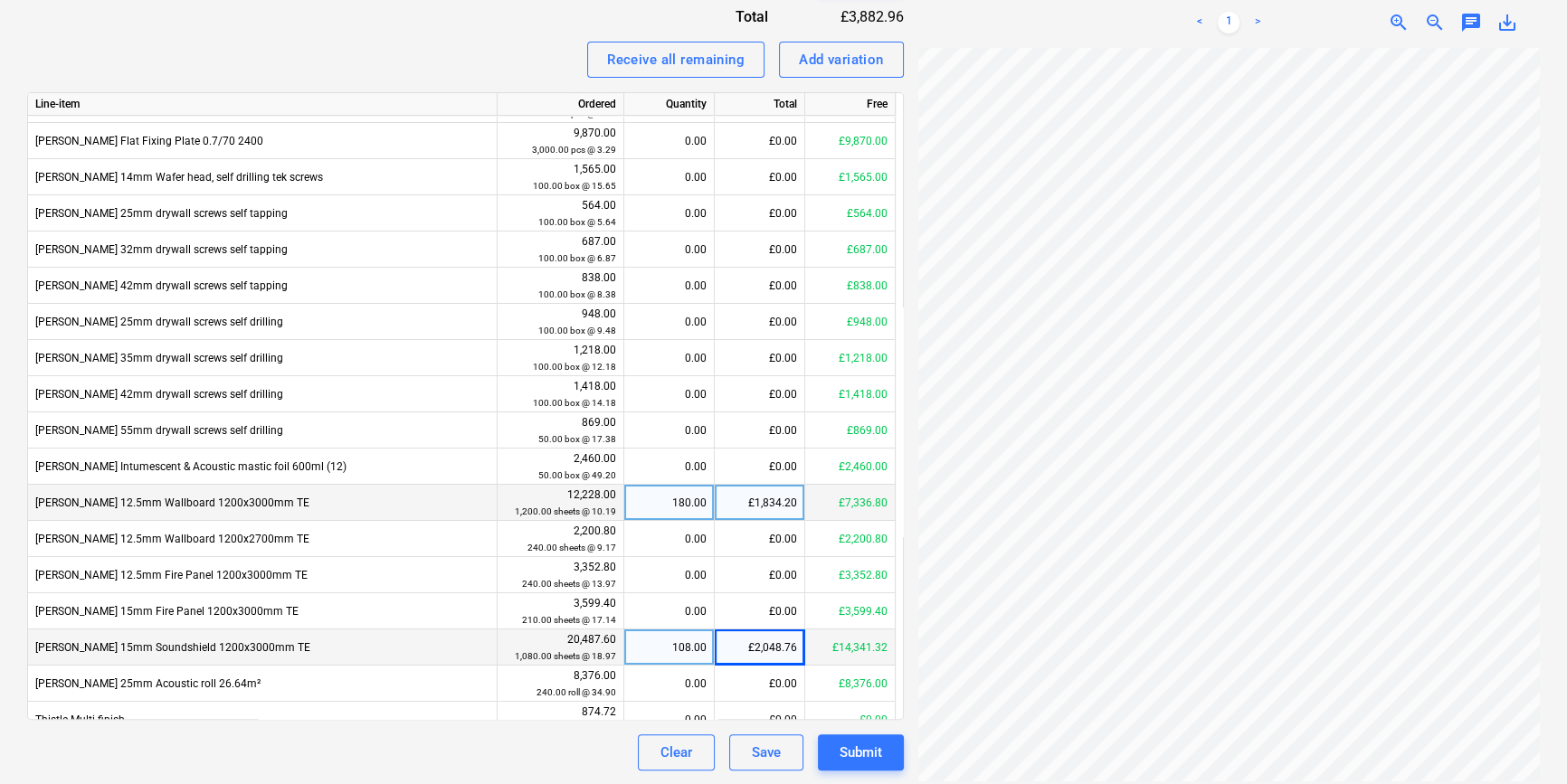 click on "108.00" at bounding box center [669, 647] 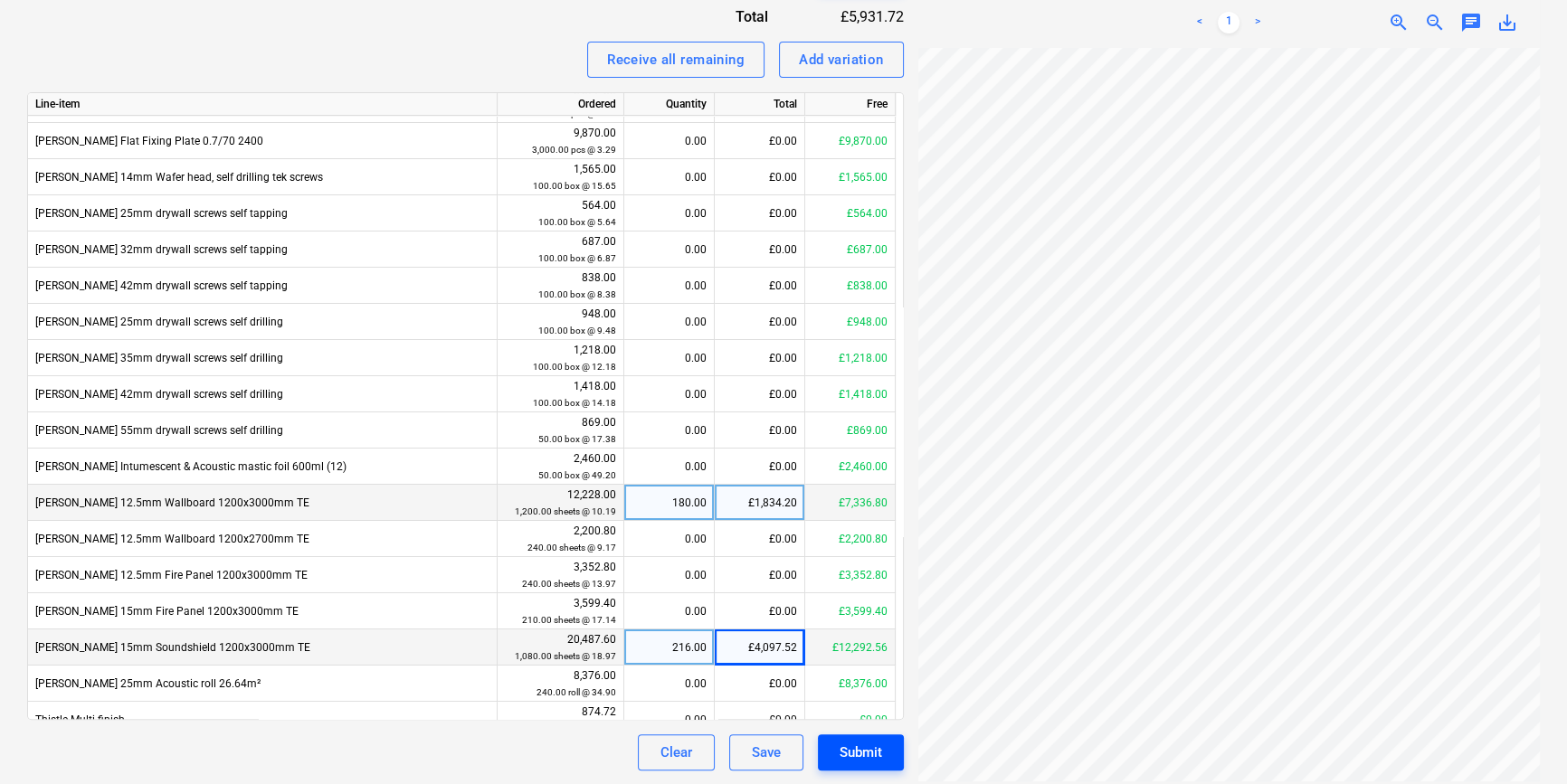 click on "Submit" at bounding box center [860, 752] 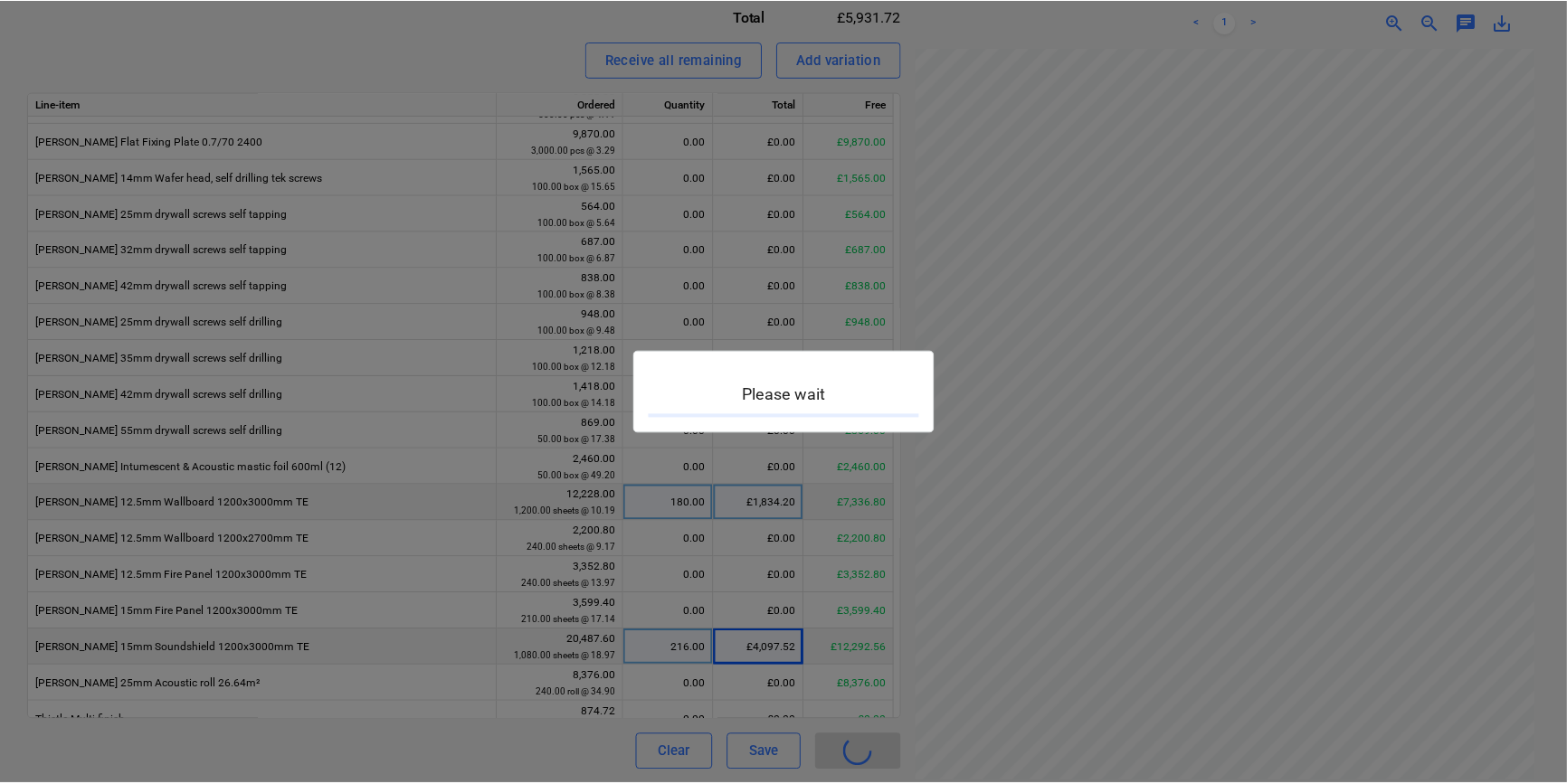 scroll, scrollTop: 0, scrollLeft: 0, axis: both 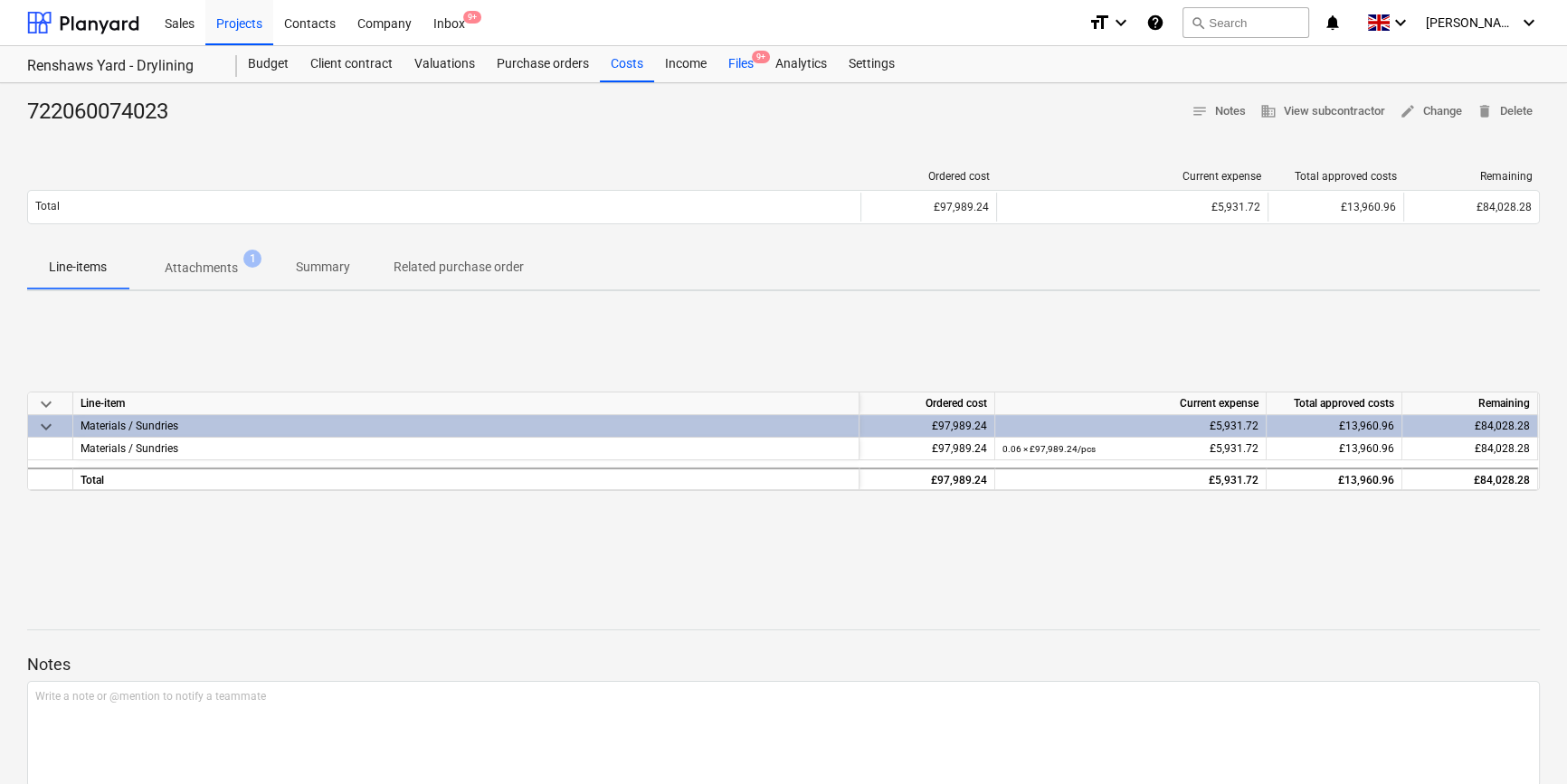 click on "Files 9+" at bounding box center (741, 64) 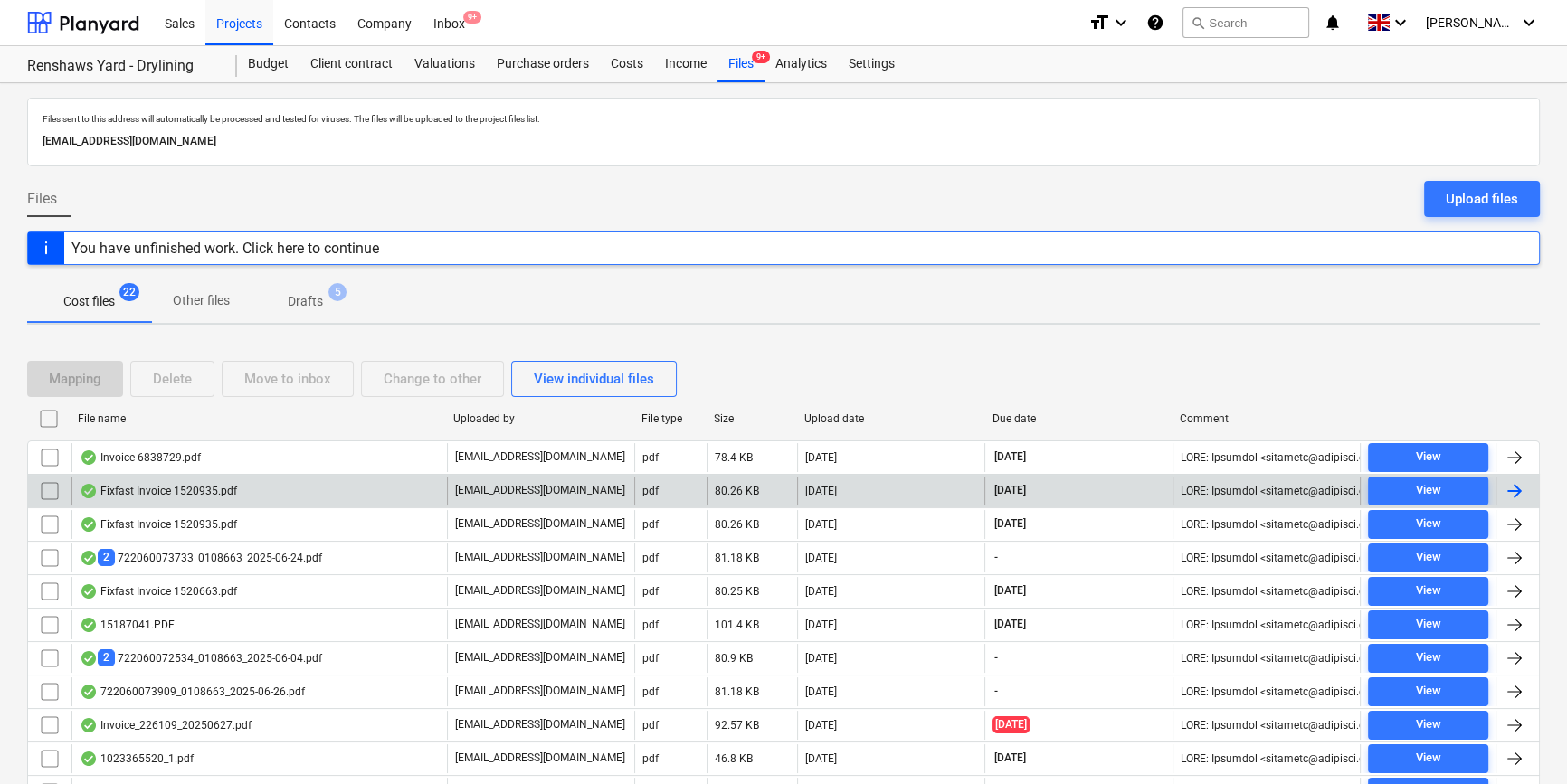 click at bounding box center (1515, 491) 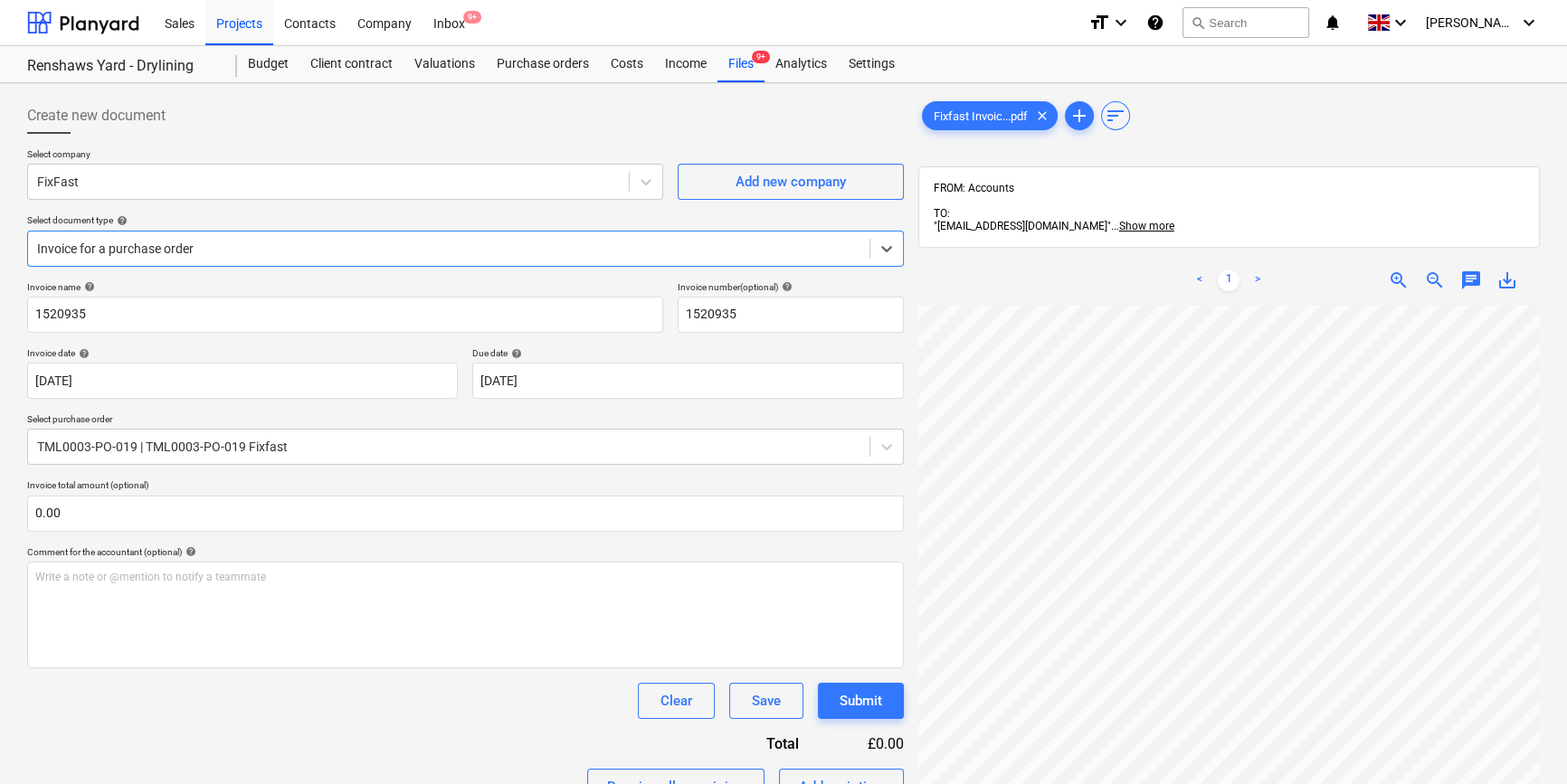 scroll, scrollTop: 164, scrollLeft: 0, axis: vertical 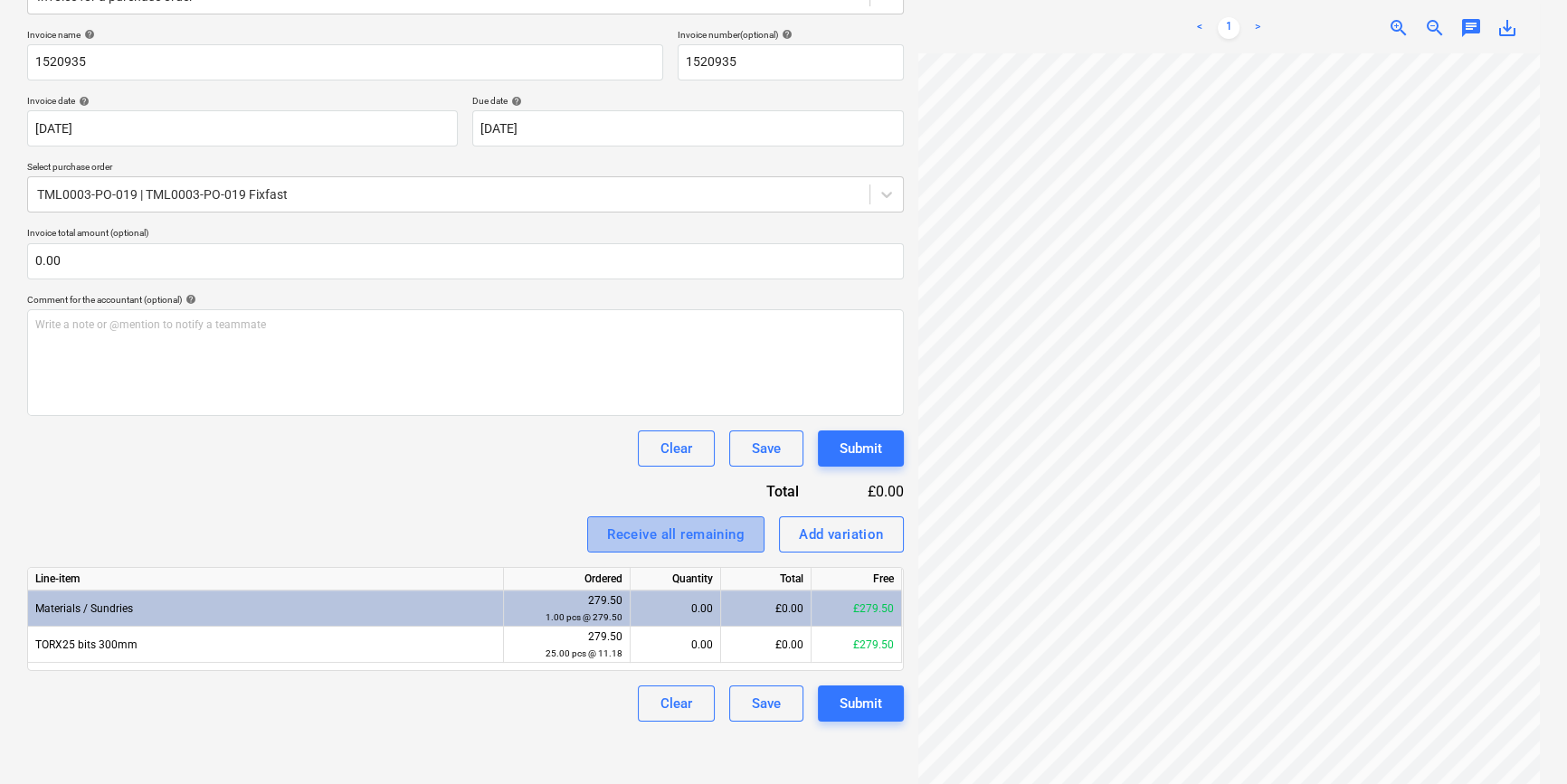 click on "Receive all remaining" at bounding box center [676, 534] 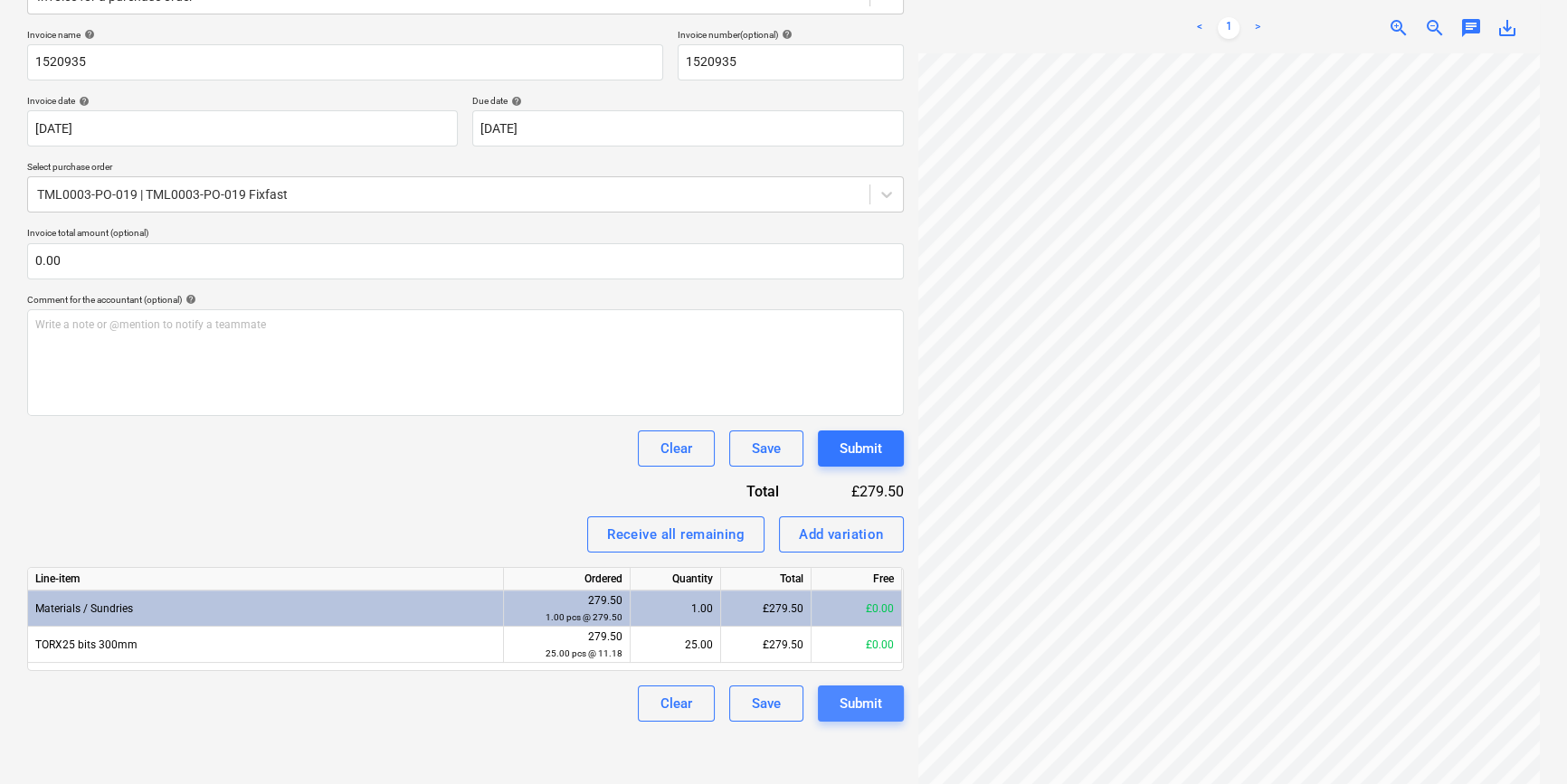 click on "Submit" at bounding box center [860, 704] 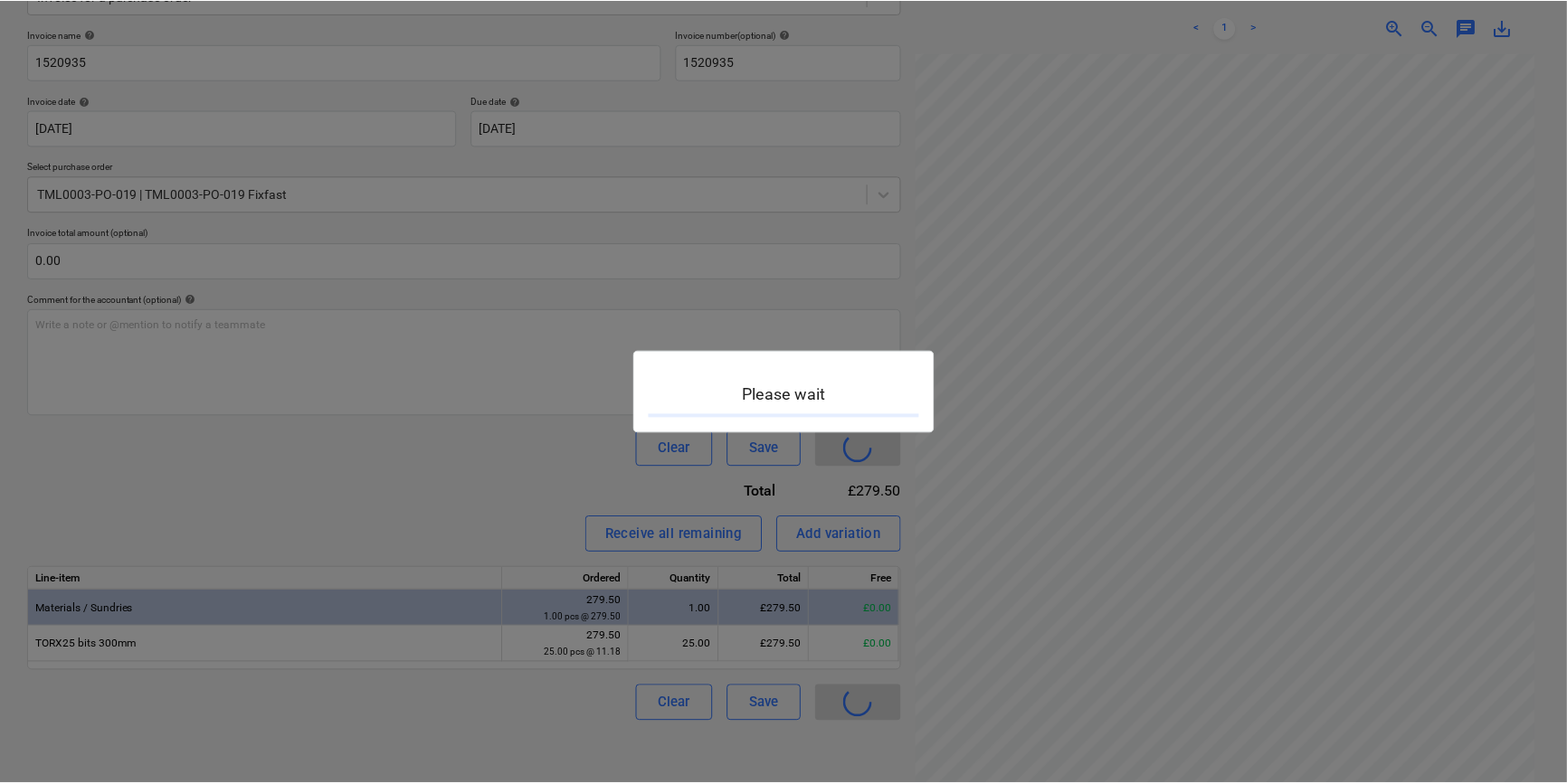 scroll, scrollTop: 0, scrollLeft: 0, axis: both 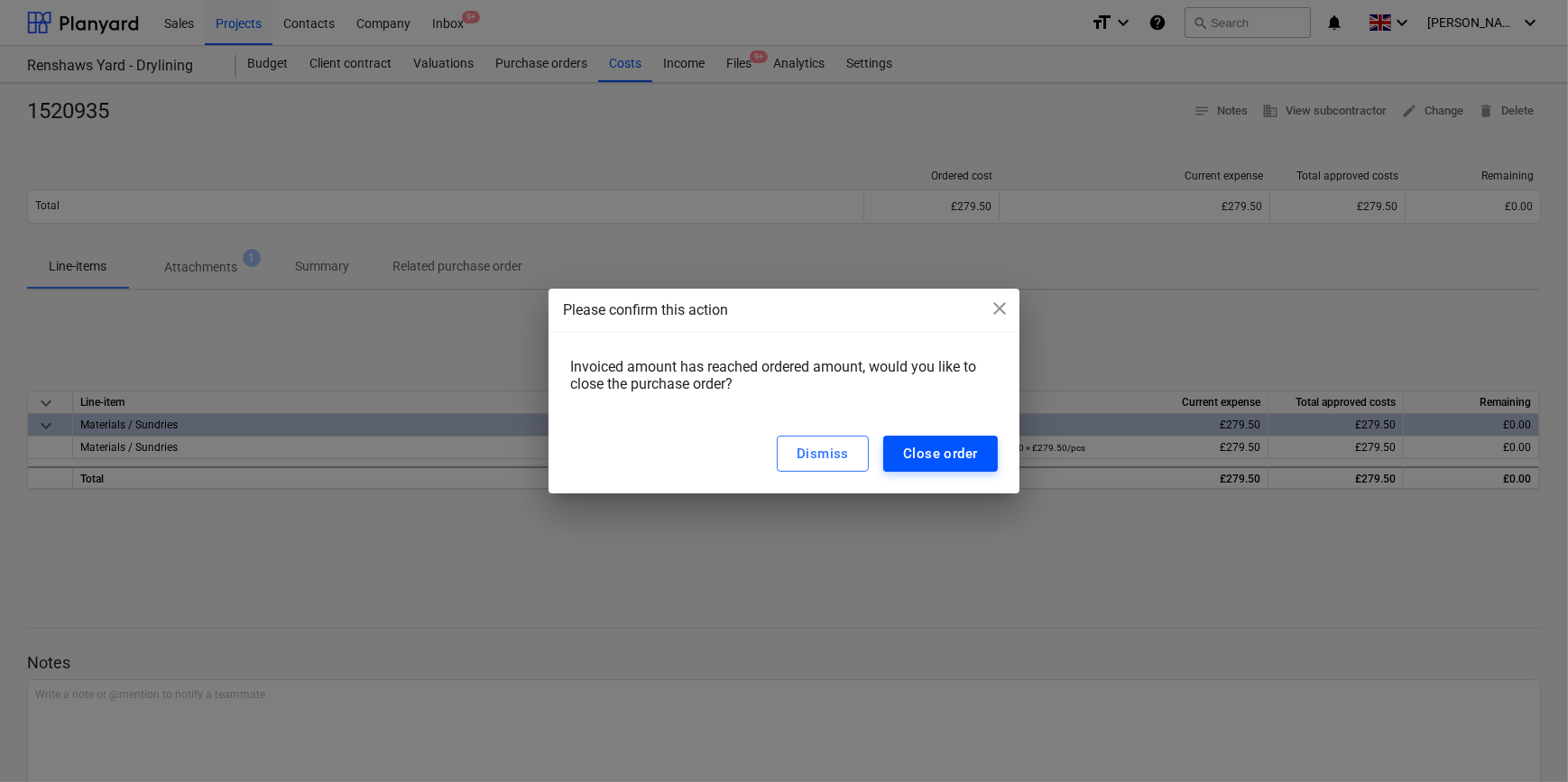click on "Close order" at bounding box center (940, 454) 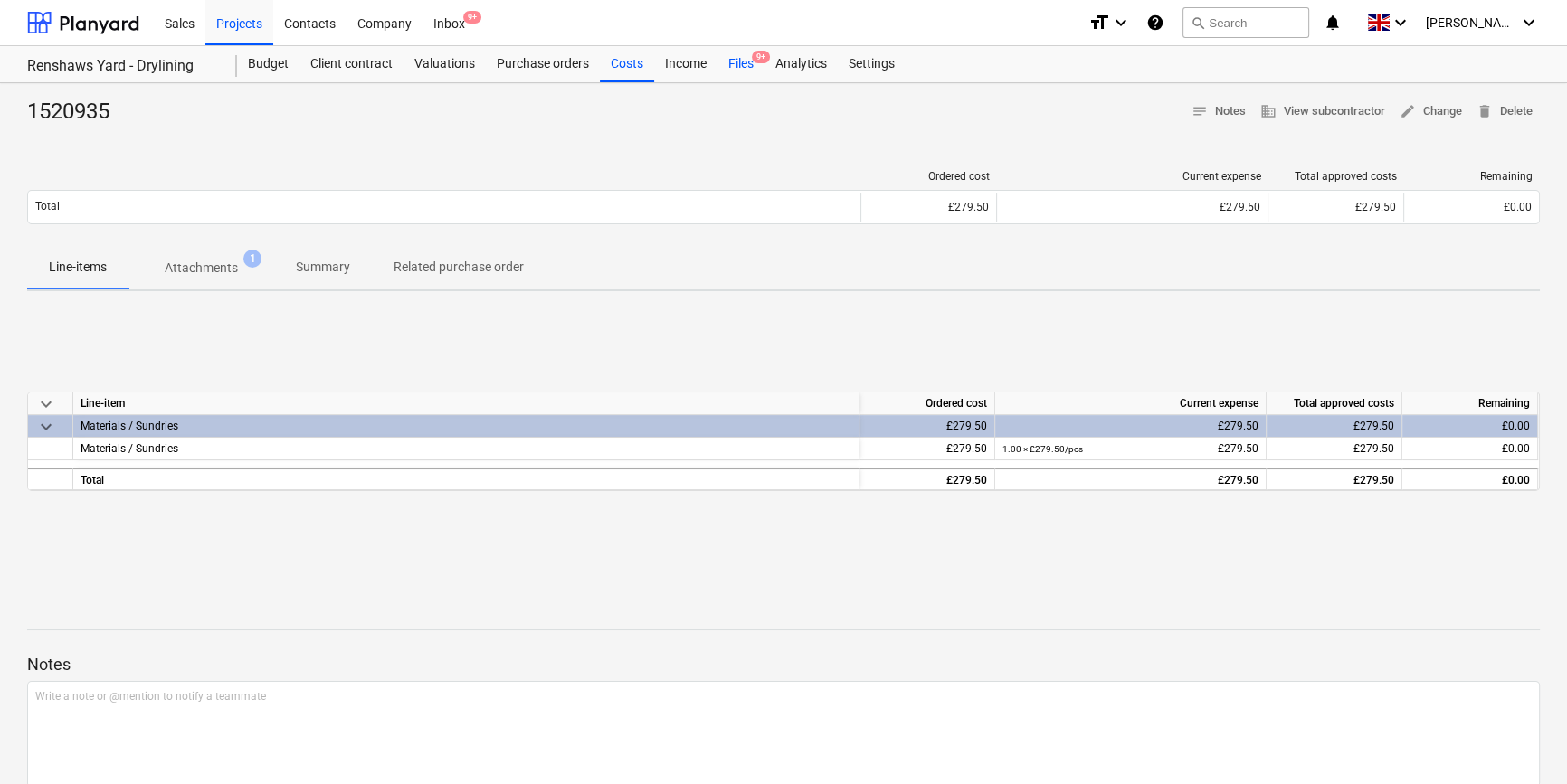 click on "Files 9+" at bounding box center [741, 64] 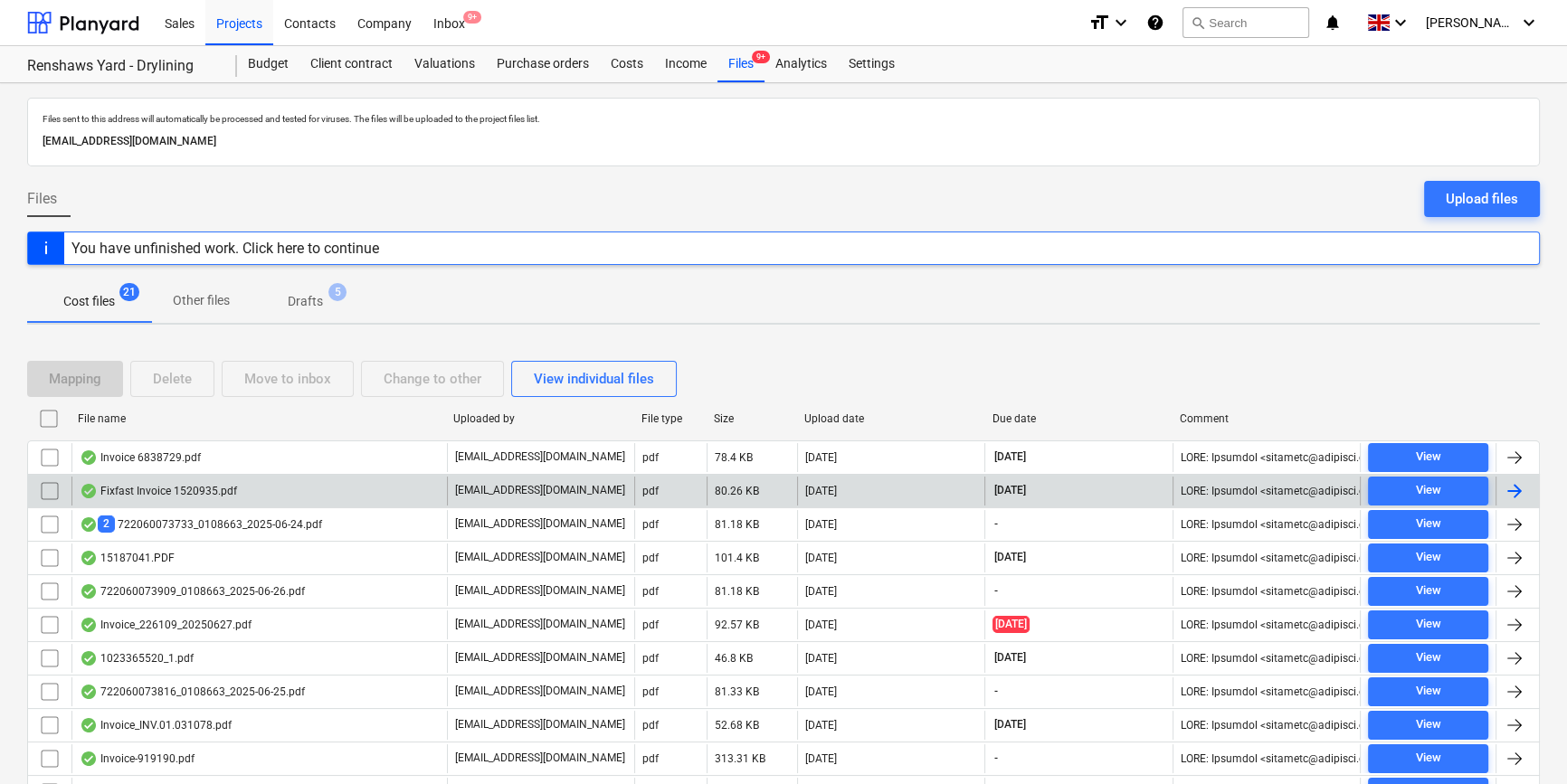 click at bounding box center (1515, 491) 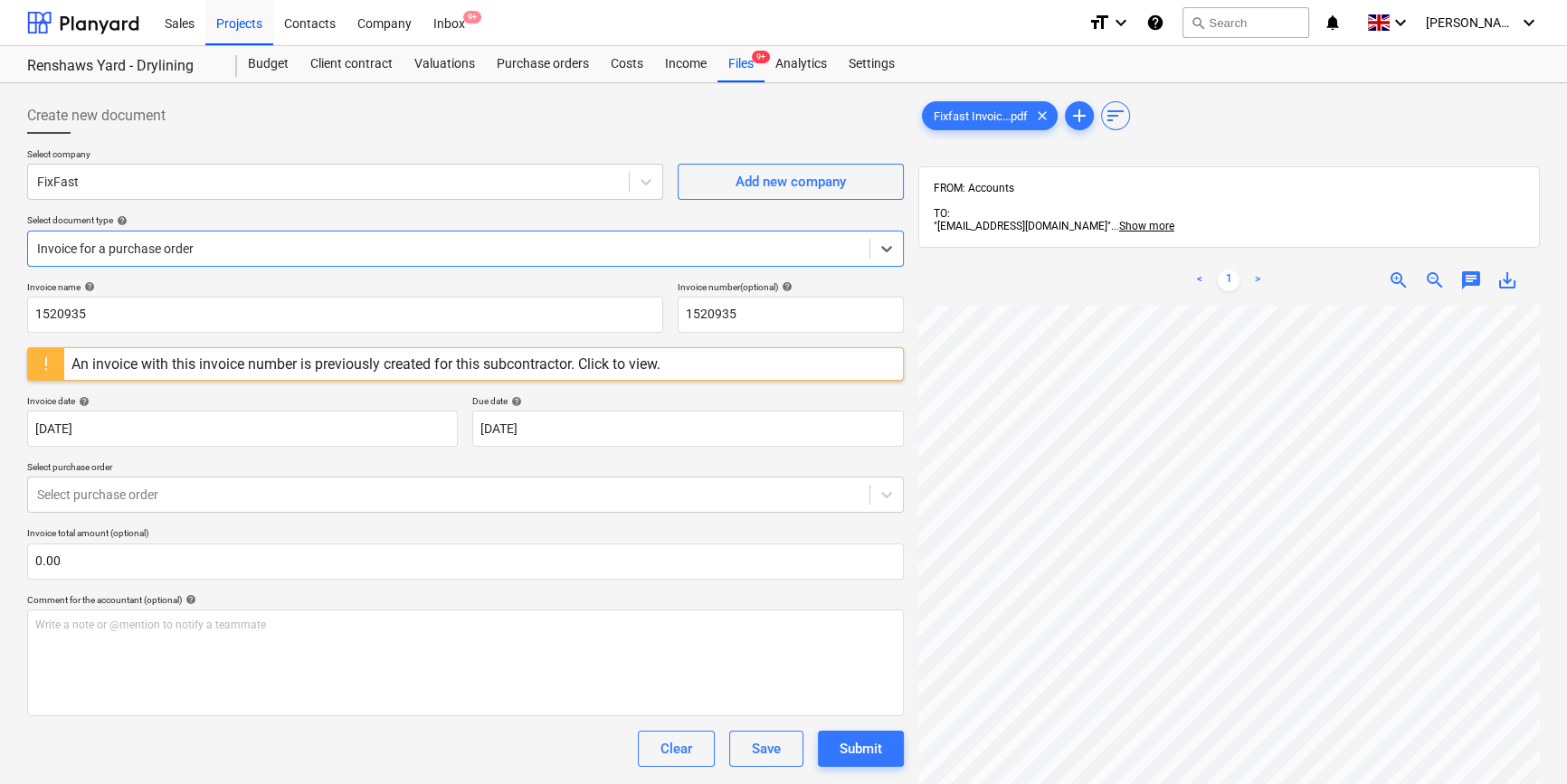 scroll, scrollTop: 328, scrollLeft: 0, axis: vertical 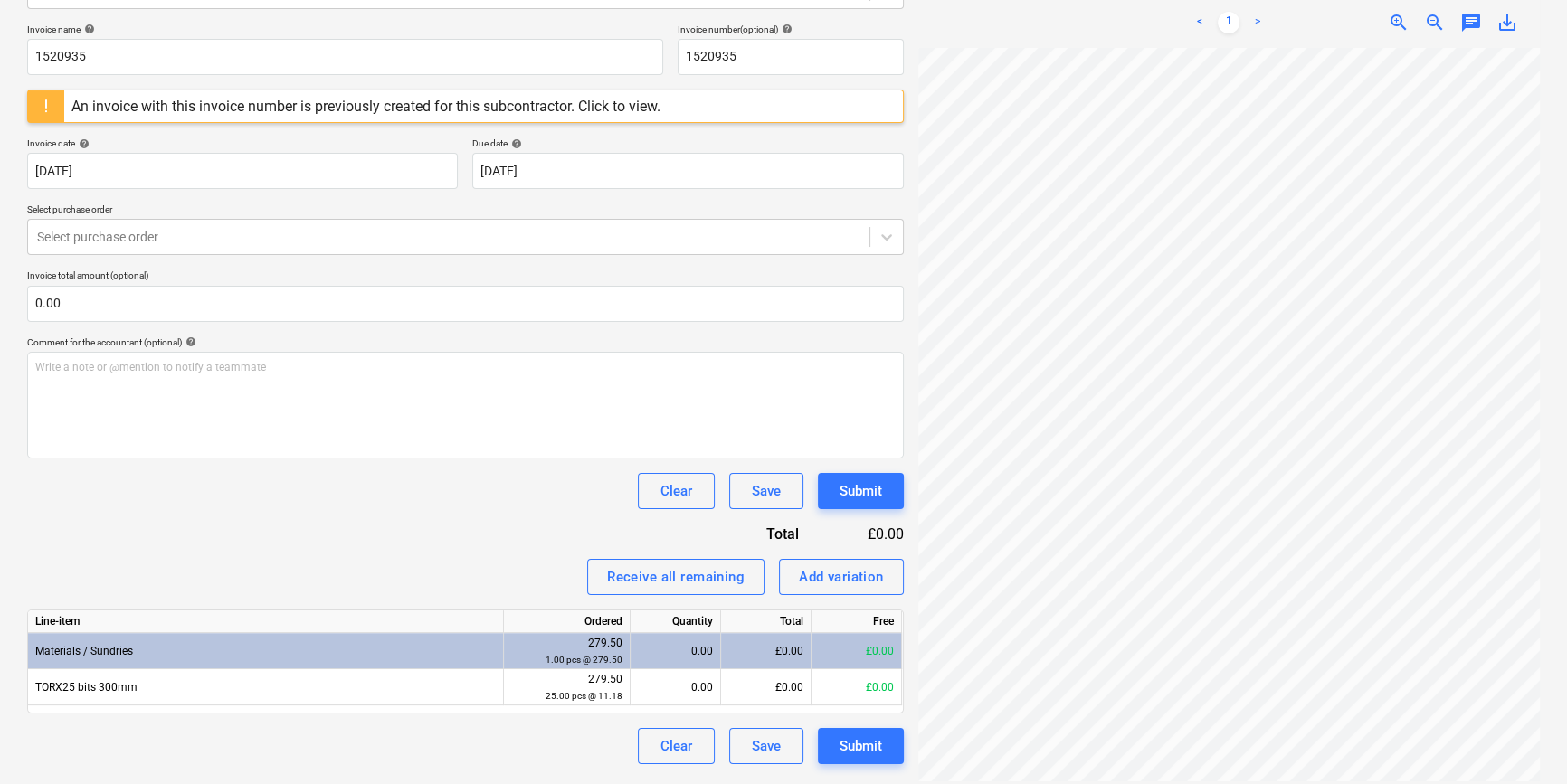 drag, startPoint x: 1366, startPoint y: 770, endPoint x: 1439, endPoint y: 770, distance: 73 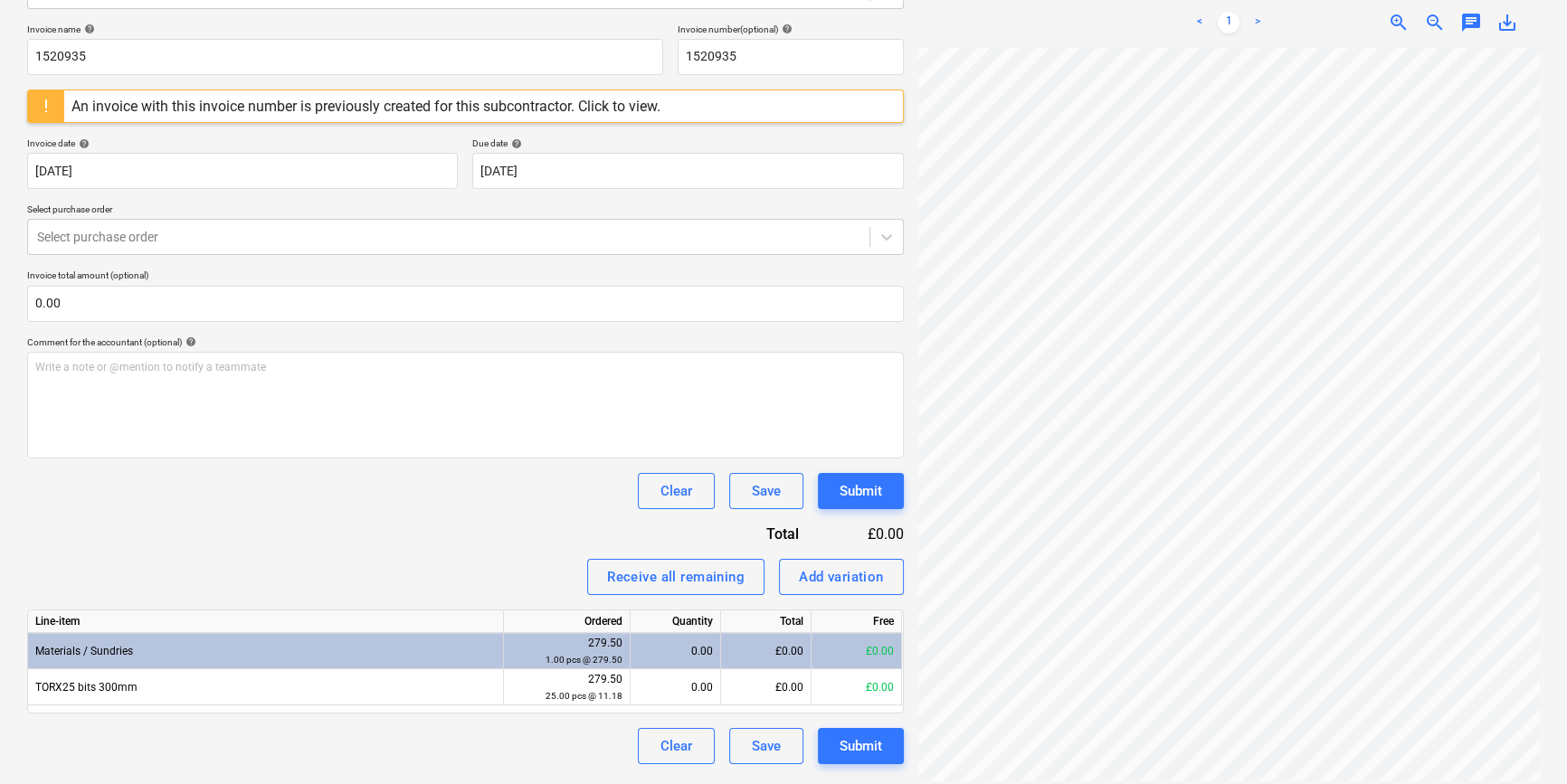 scroll, scrollTop: 328, scrollLeft: 195, axis: both 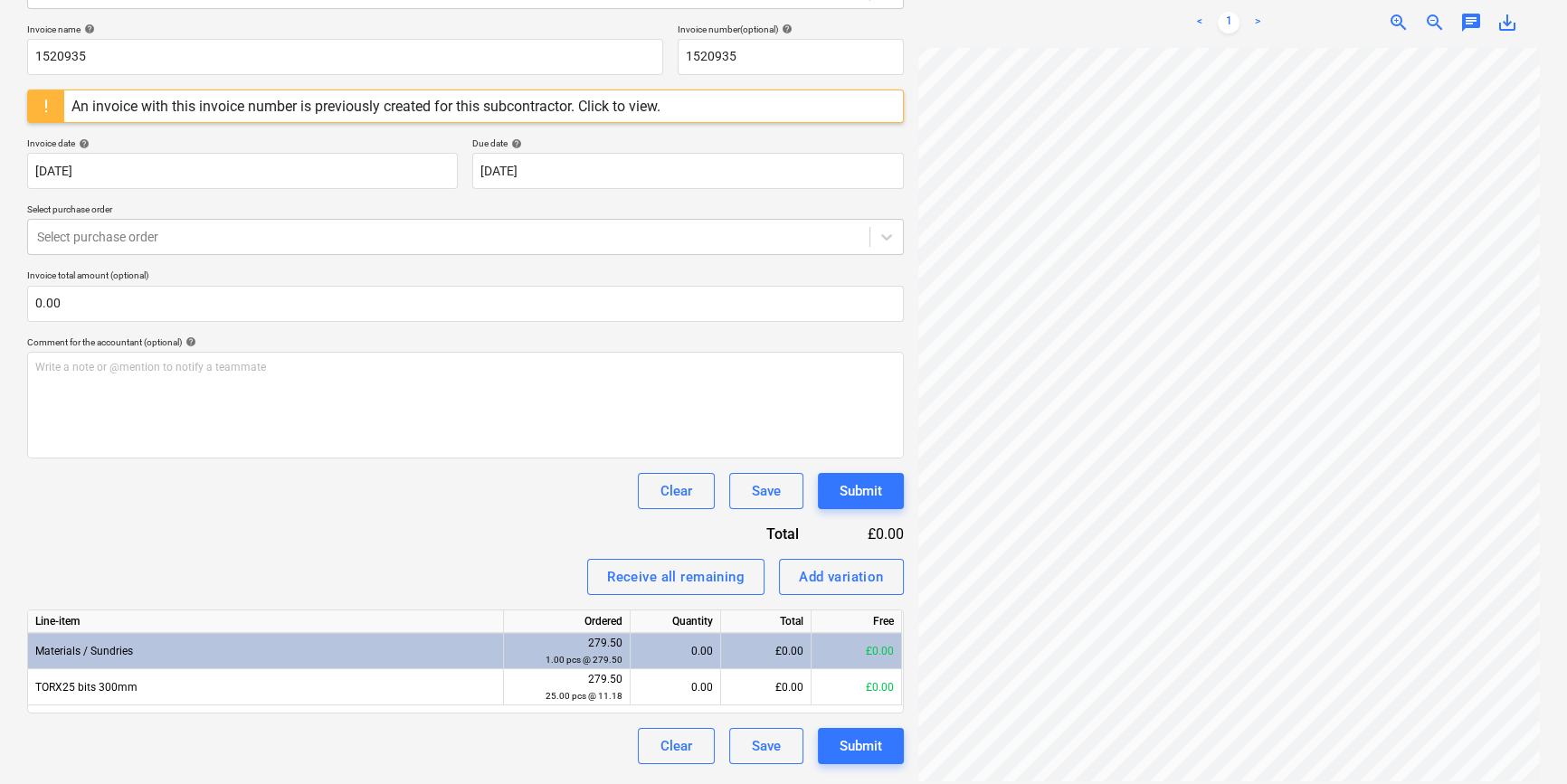 drag, startPoint x: 1220, startPoint y: 769, endPoint x: 1113, endPoint y: 776, distance: 107.228727 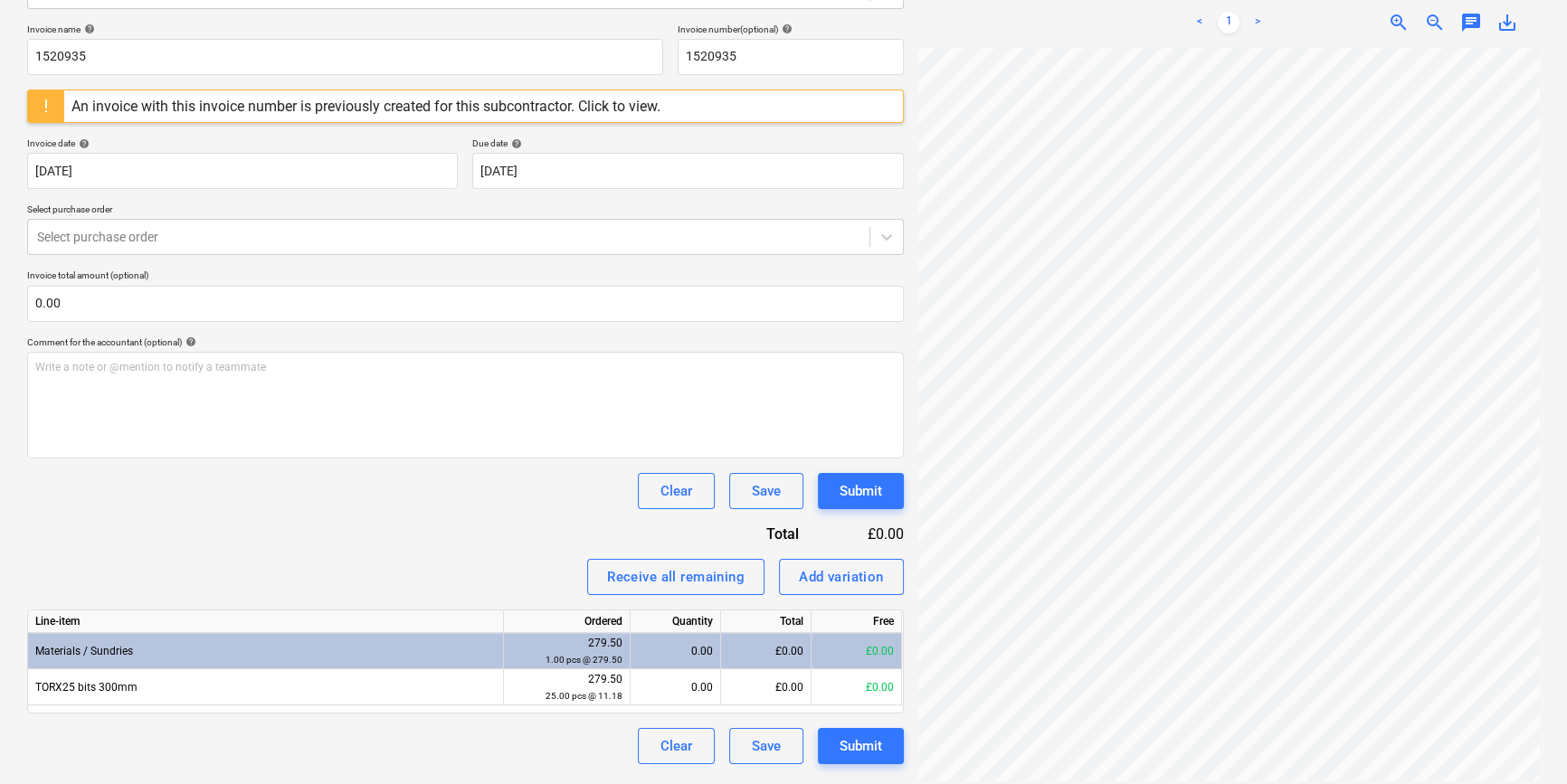 scroll, scrollTop: 0, scrollLeft: 68, axis: horizontal 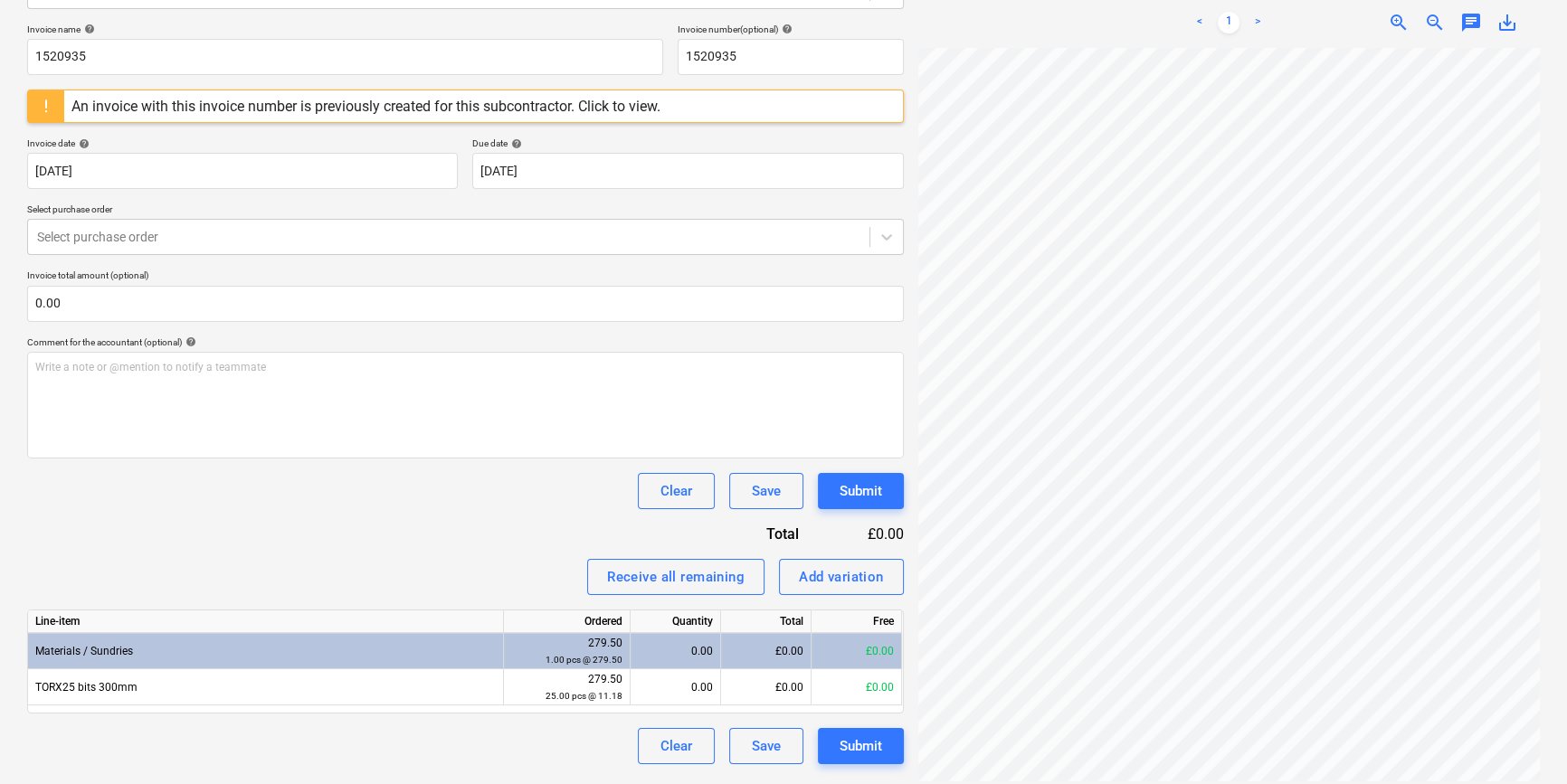click on "An invoice with this invoice number is previously created for this subcontractor. Click to view." at bounding box center (366, 106) 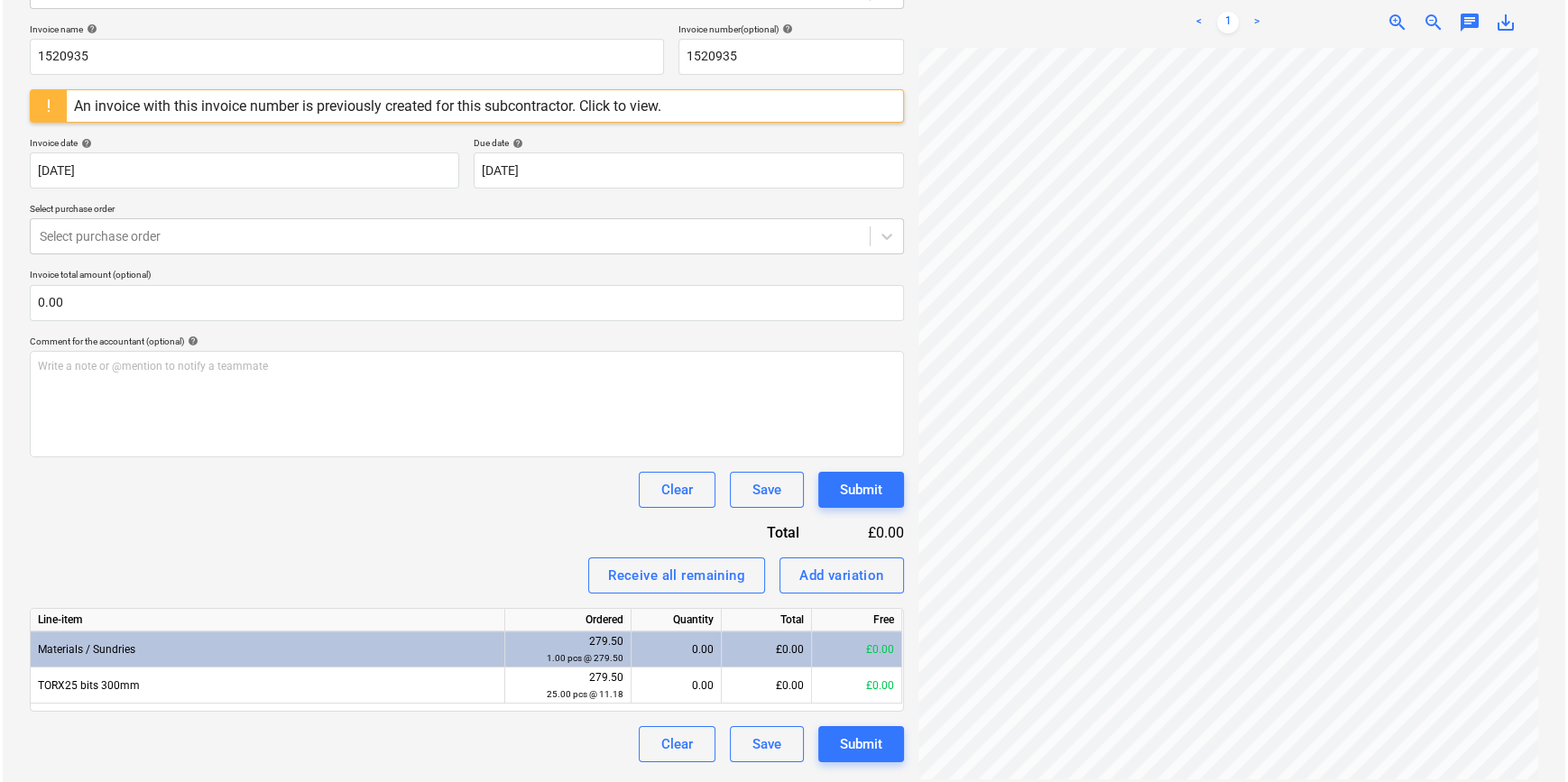 scroll, scrollTop: 0, scrollLeft: 0, axis: both 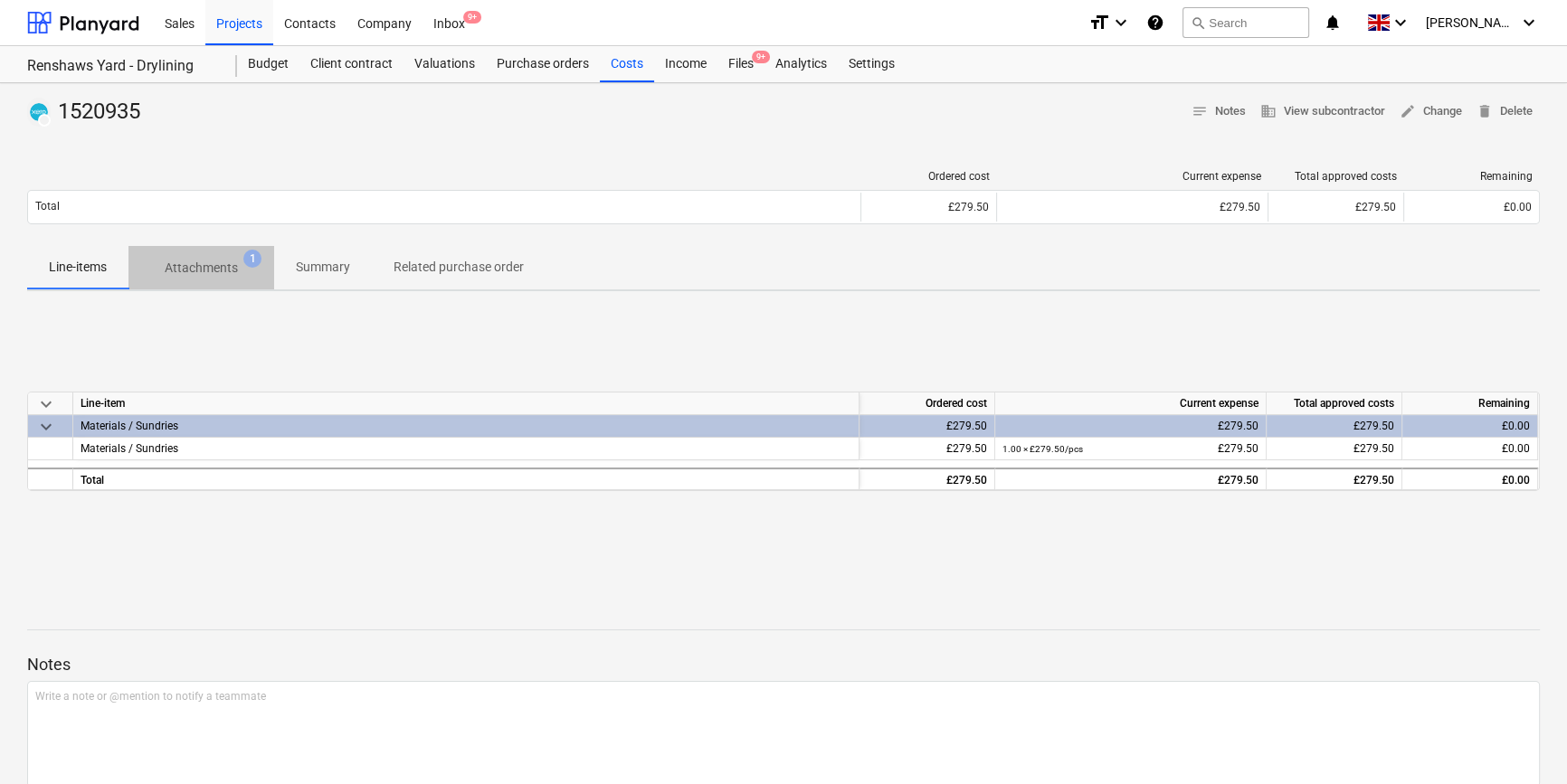 click on "Attachments" at bounding box center (201, 268) 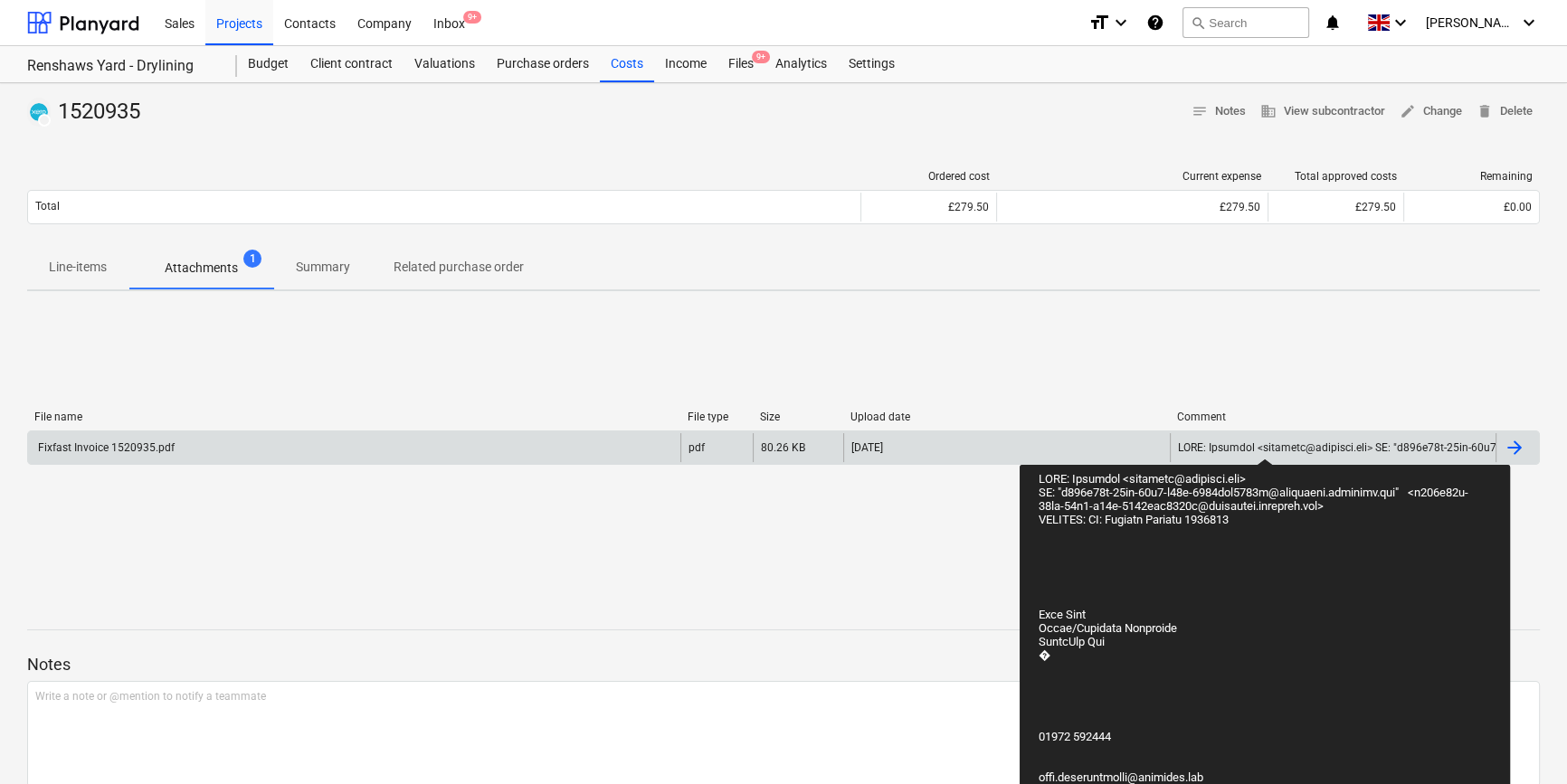 click at bounding box center (5246, 448) 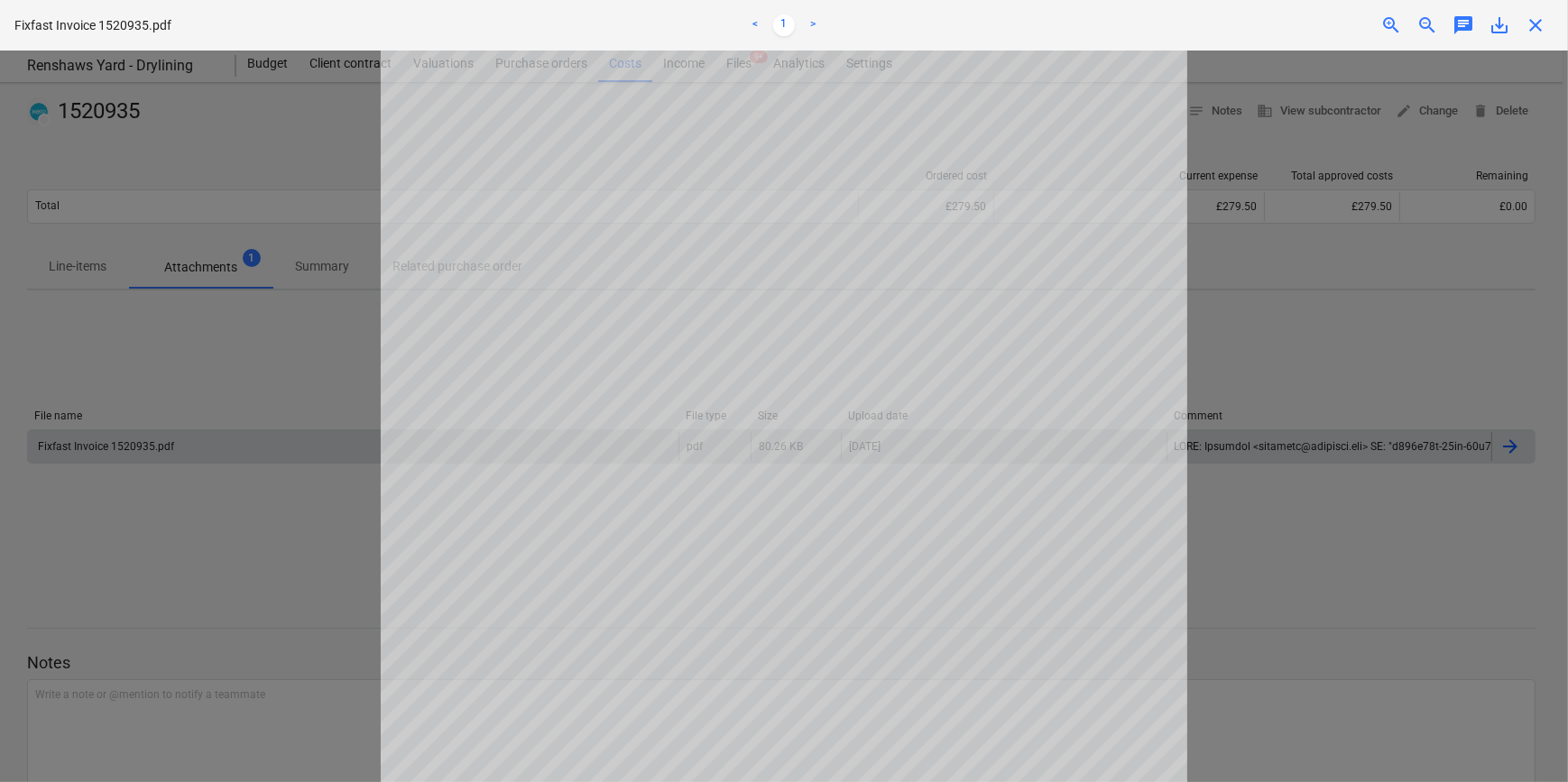 click on "Project fetching failed" at bounding box center [1315, 19] 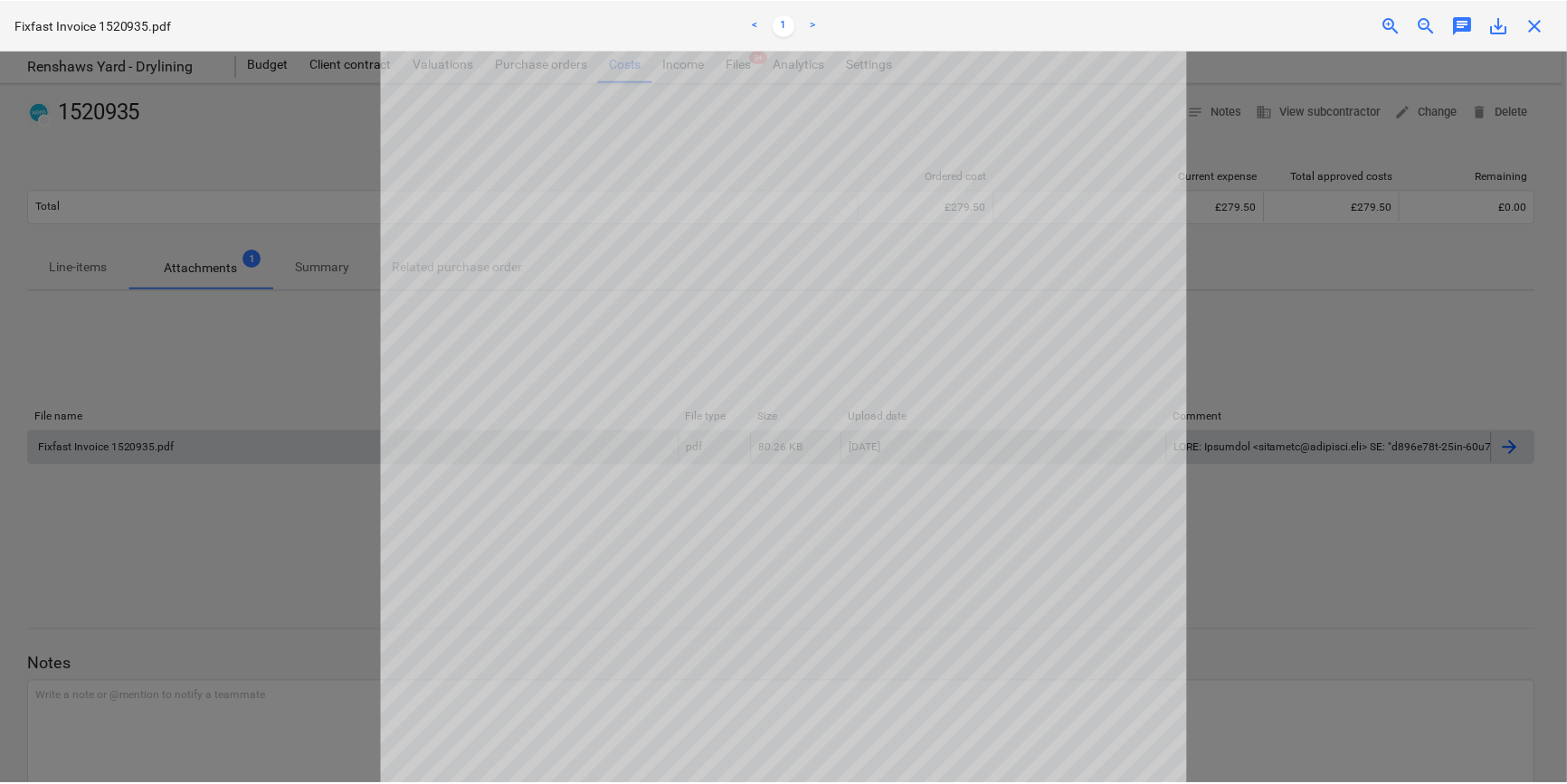 scroll, scrollTop: 0, scrollLeft: 0, axis: both 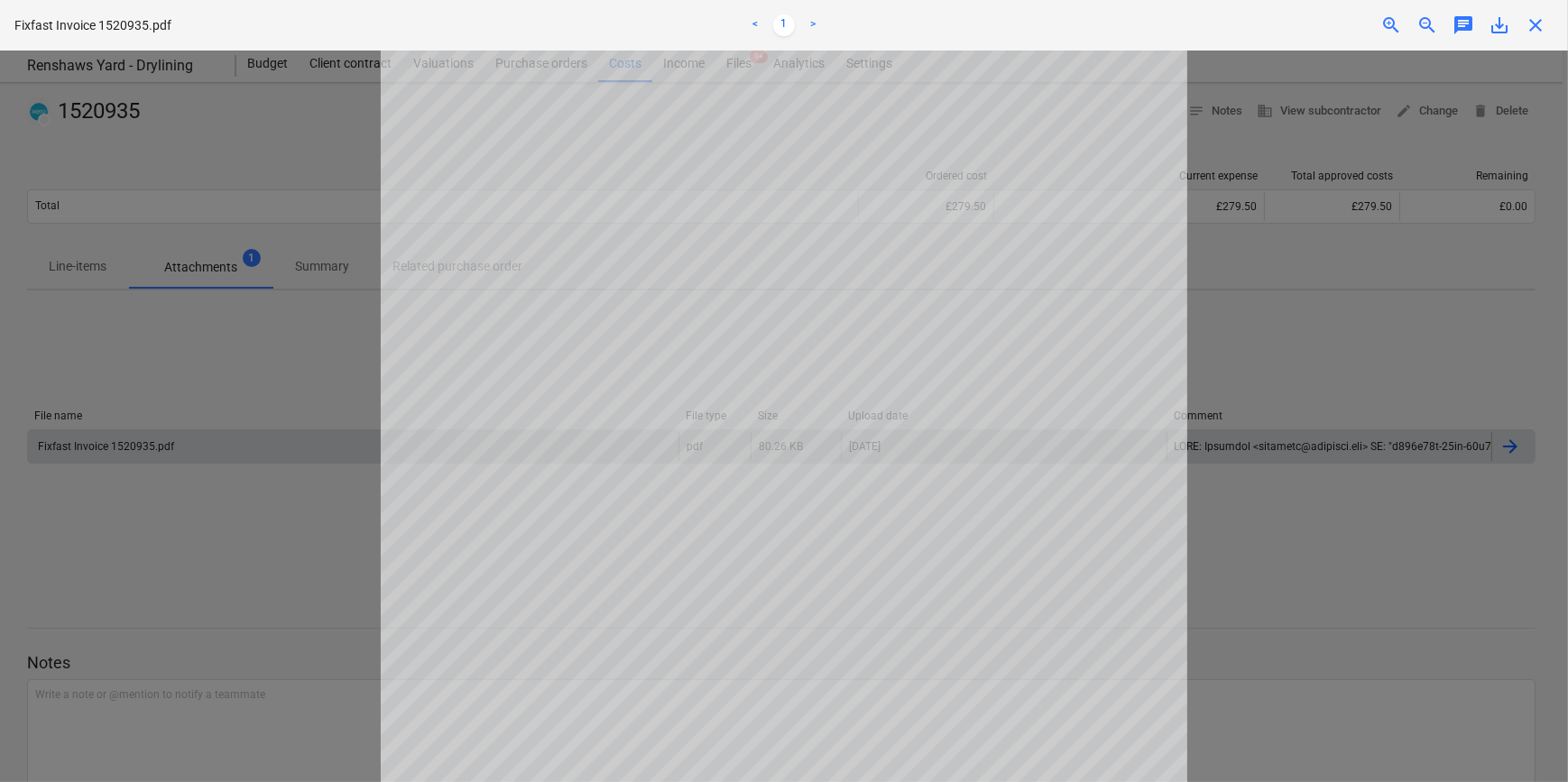 click on "Project fetching failed" at bounding box center [1315, 19] 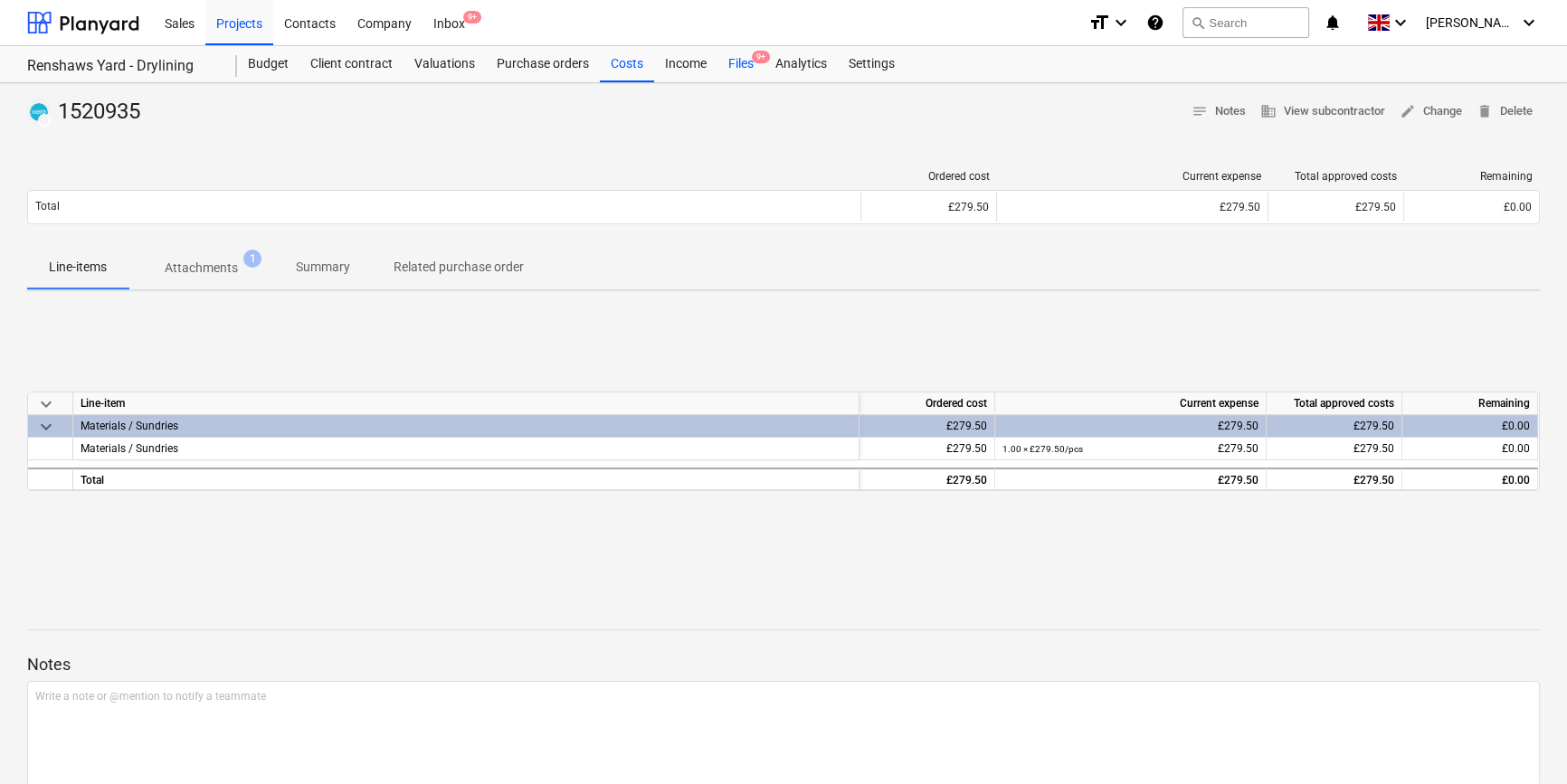 click on "Files 9+" at bounding box center [741, 64] 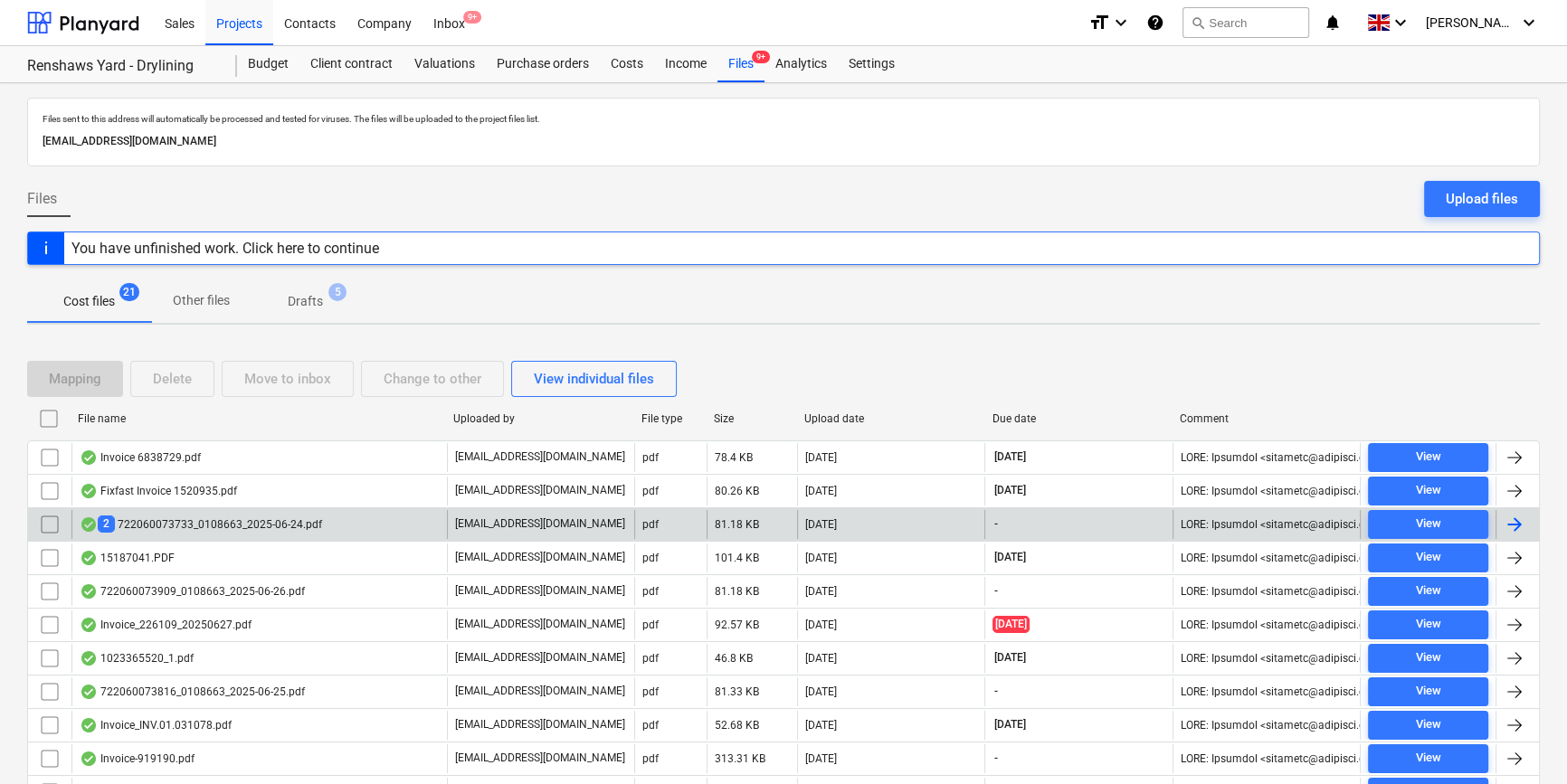 click at bounding box center (1515, 524) 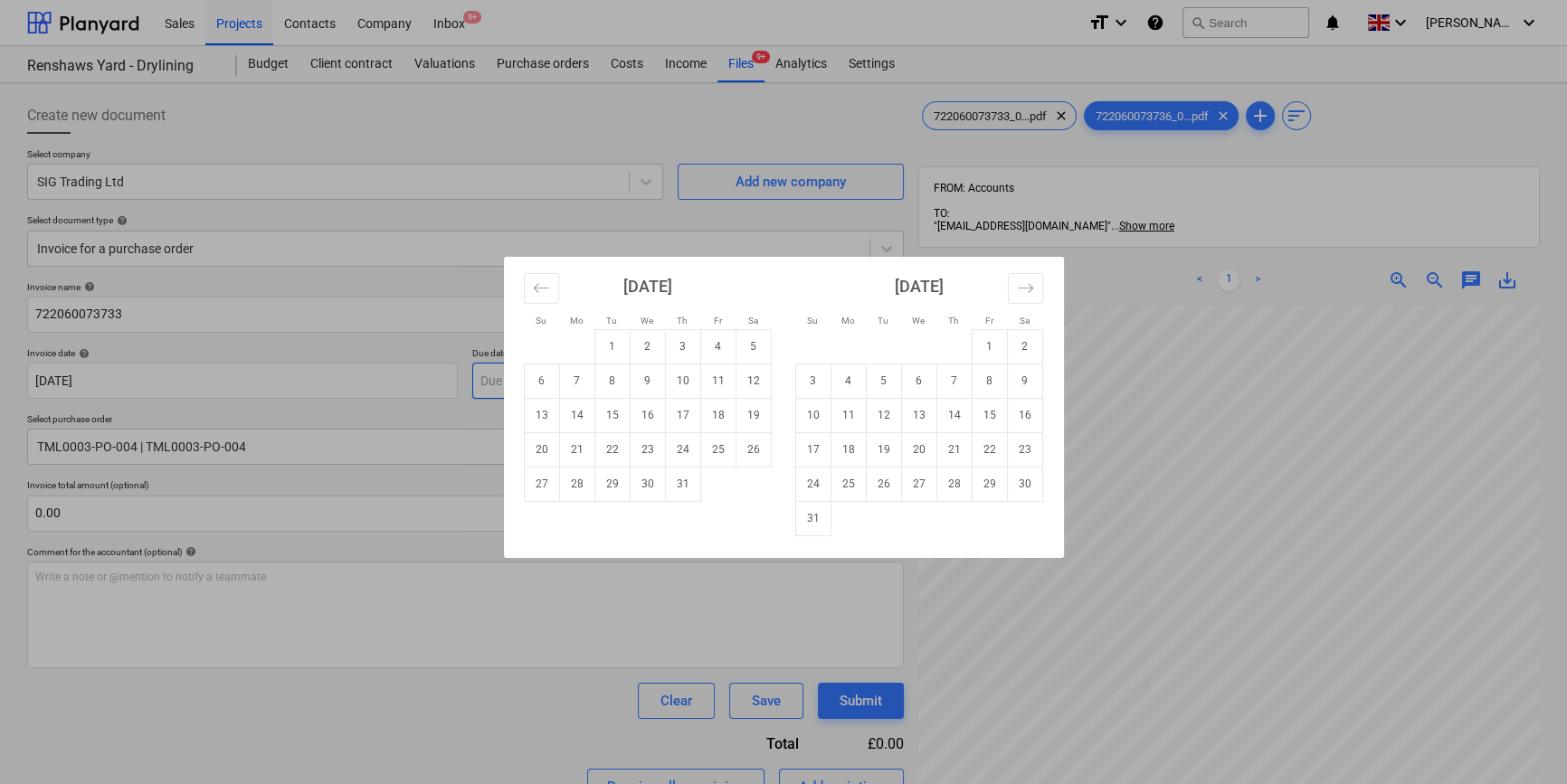 click on "Sales Projects Contacts Company Inbox 9+ format_size keyboard_arrow_down help search Search notifications 0 keyboard_arrow_down [PERSON_NAME] keyboard_arrow_down Renshaws Yard -  Drylining Budget Client contract Valuations Purchase orders Costs Income Files 9+ Analytics Settings Create new document Select company SIG Trading Ltd   Add new company Select document type help Invoice for a purchase order Invoice name help 722060073733 Invoice number  (optional) help 722060073733 Invoice date help [DATE] 23.06.2025 Press the down arrow key to interact with the calendar and
select a date. Press the question mark key to get the keyboard shortcuts for changing dates. Due date help Press the down arrow key to interact with the calendar and
select a date. Press the question mark key to get the keyboard shortcuts for changing dates. Select purchase order TML0003-PO-004 | TML0003-PO-004 Invoice total amount (optional) 0.00 Comment for the accountant (optional) help ﻿ Clear Save Submit Total £0.00 Line-item" at bounding box center (784, 392) 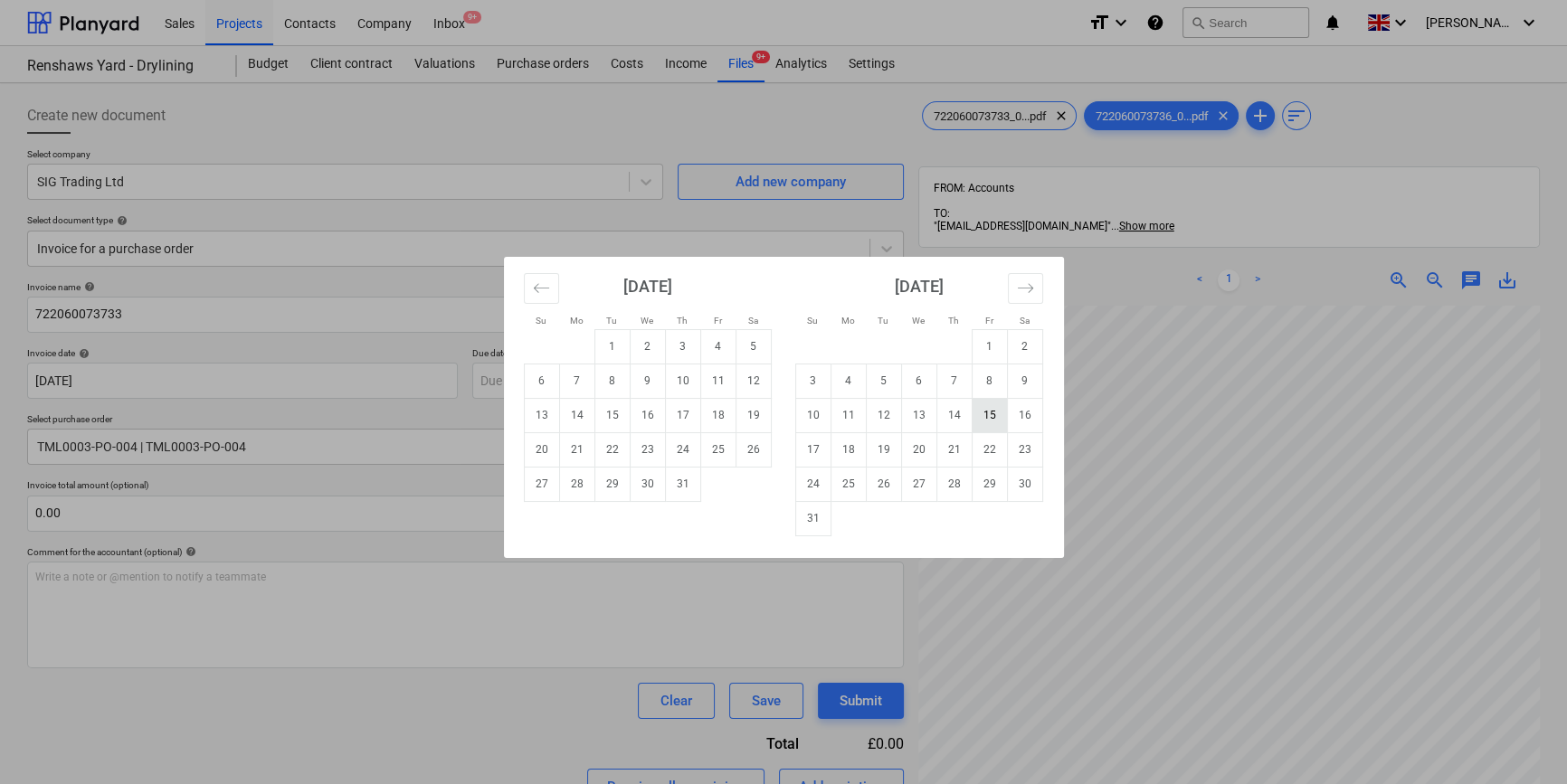 click on "15" at bounding box center [989, 415] 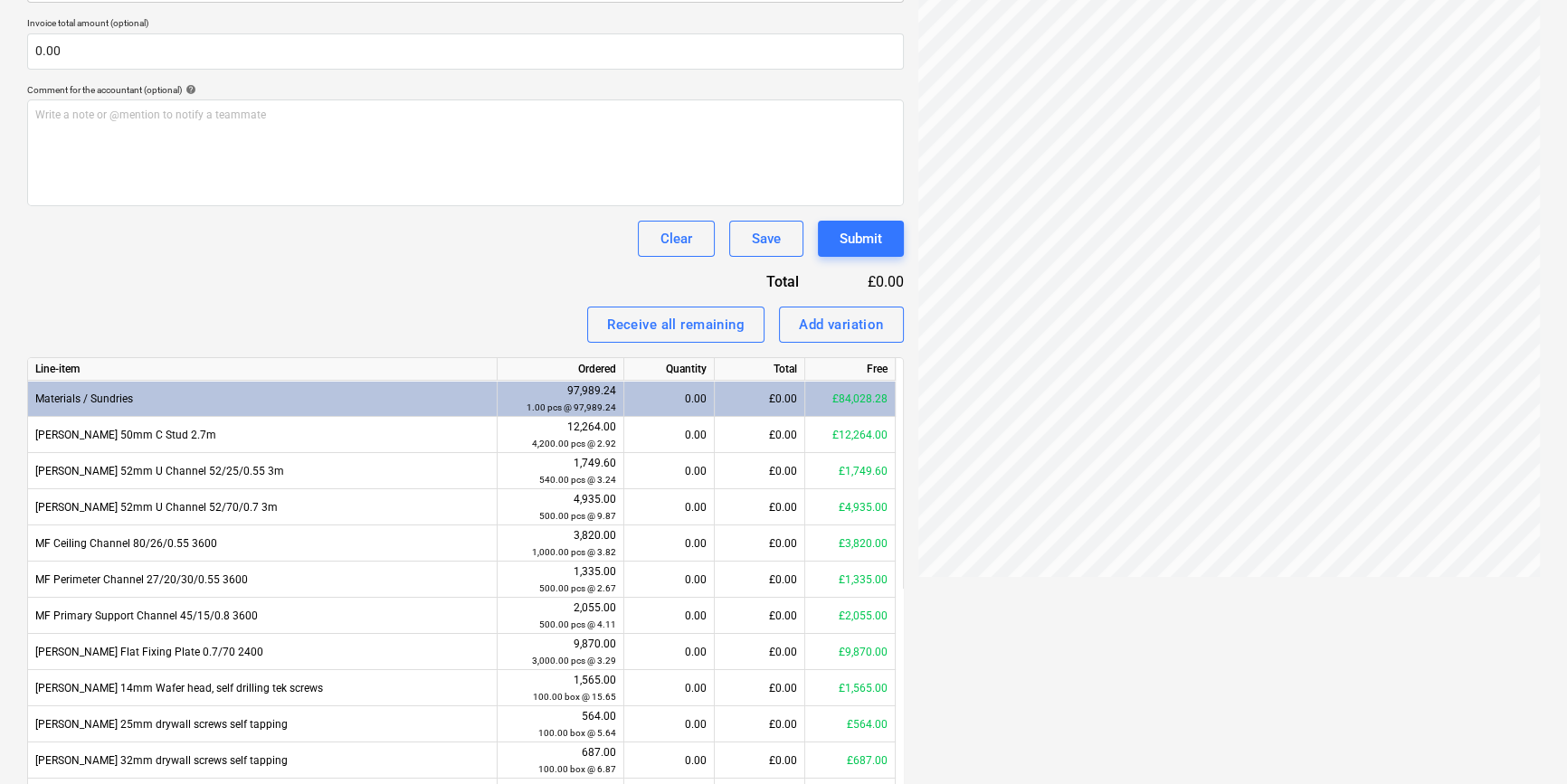 scroll, scrollTop: 566, scrollLeft: 0, axis: vertical 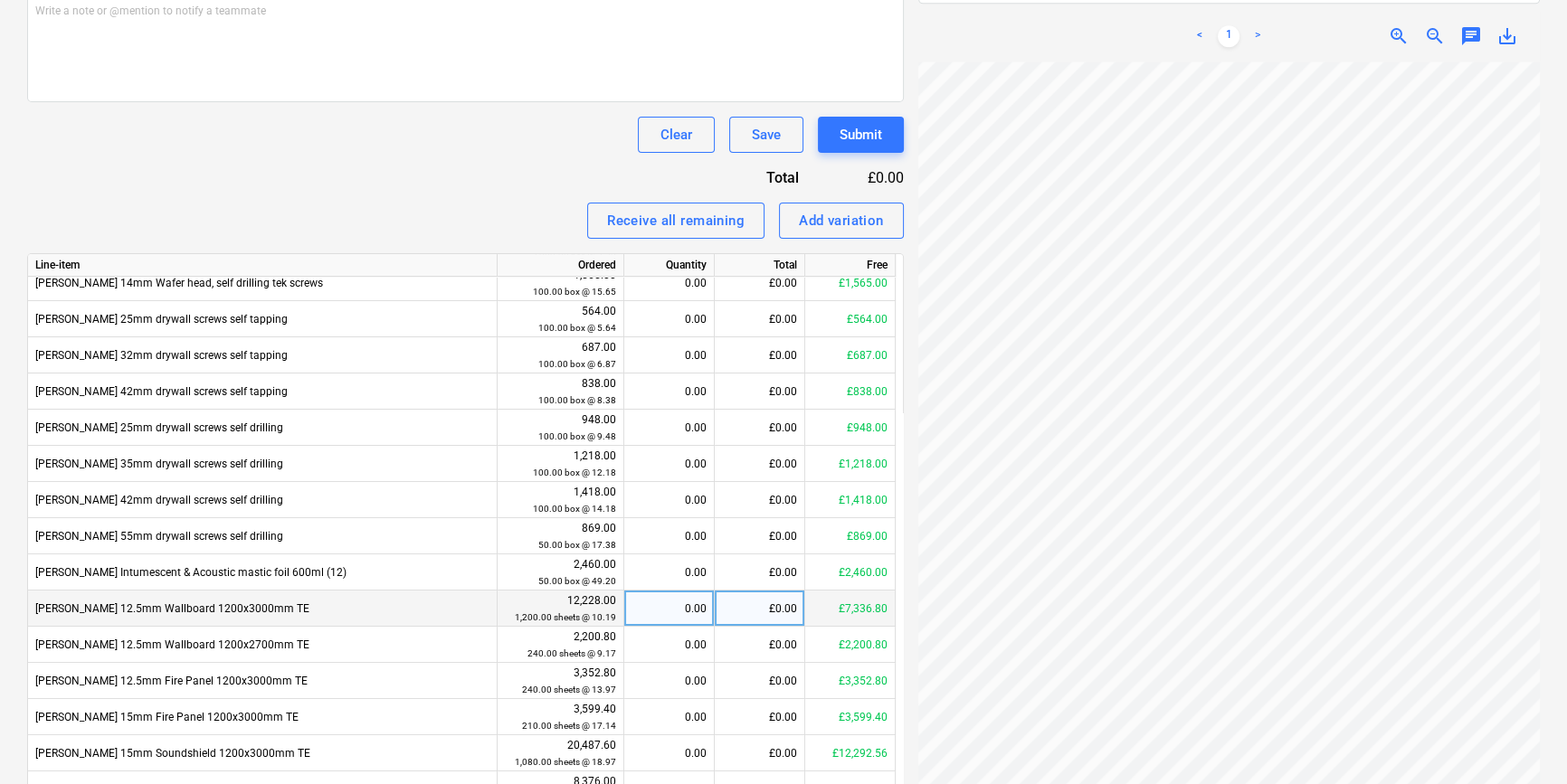 click on "0.00" at bounding box center (669, 609) 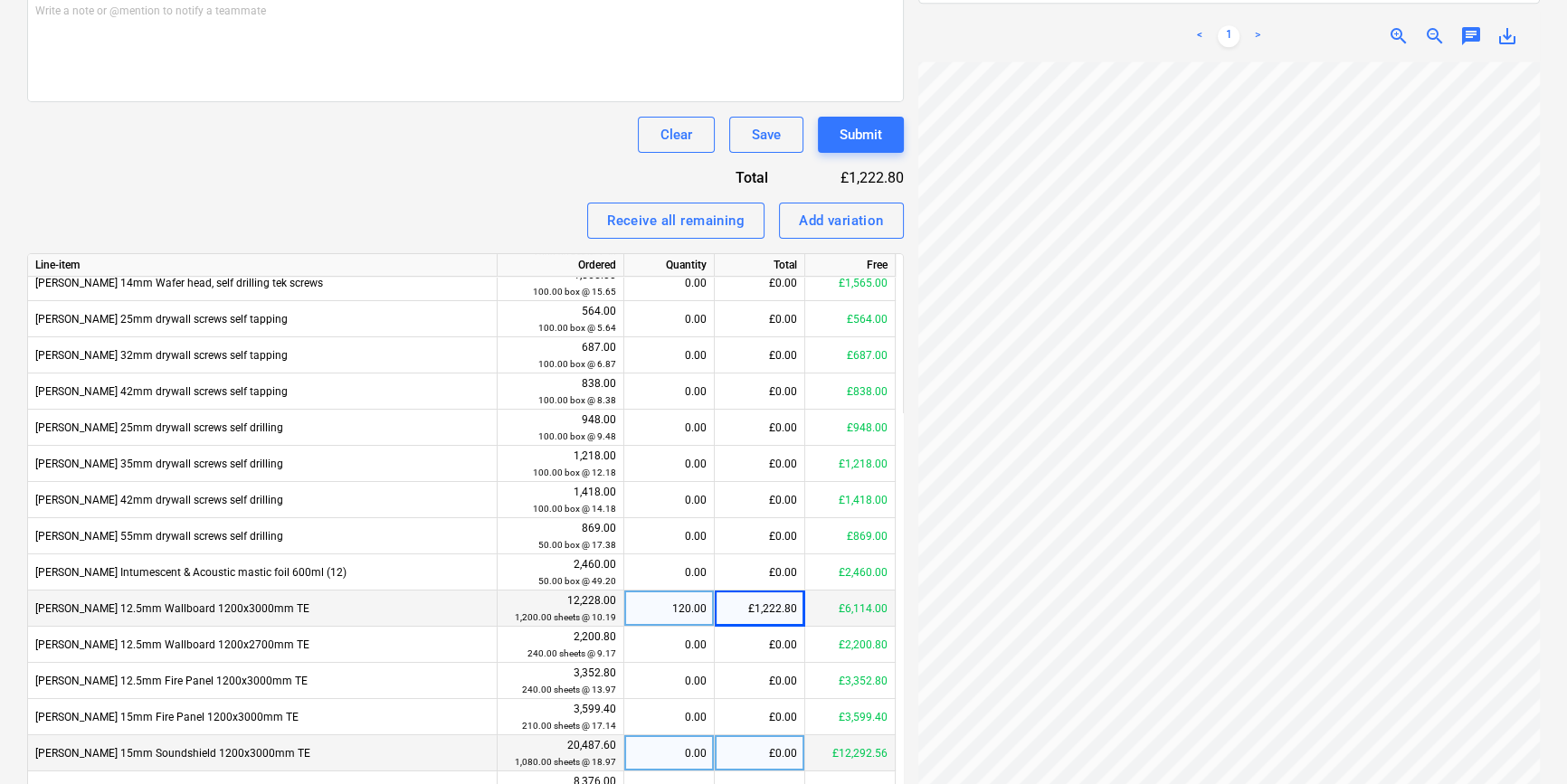 click on "0.00" at bounding box center [669, 753] 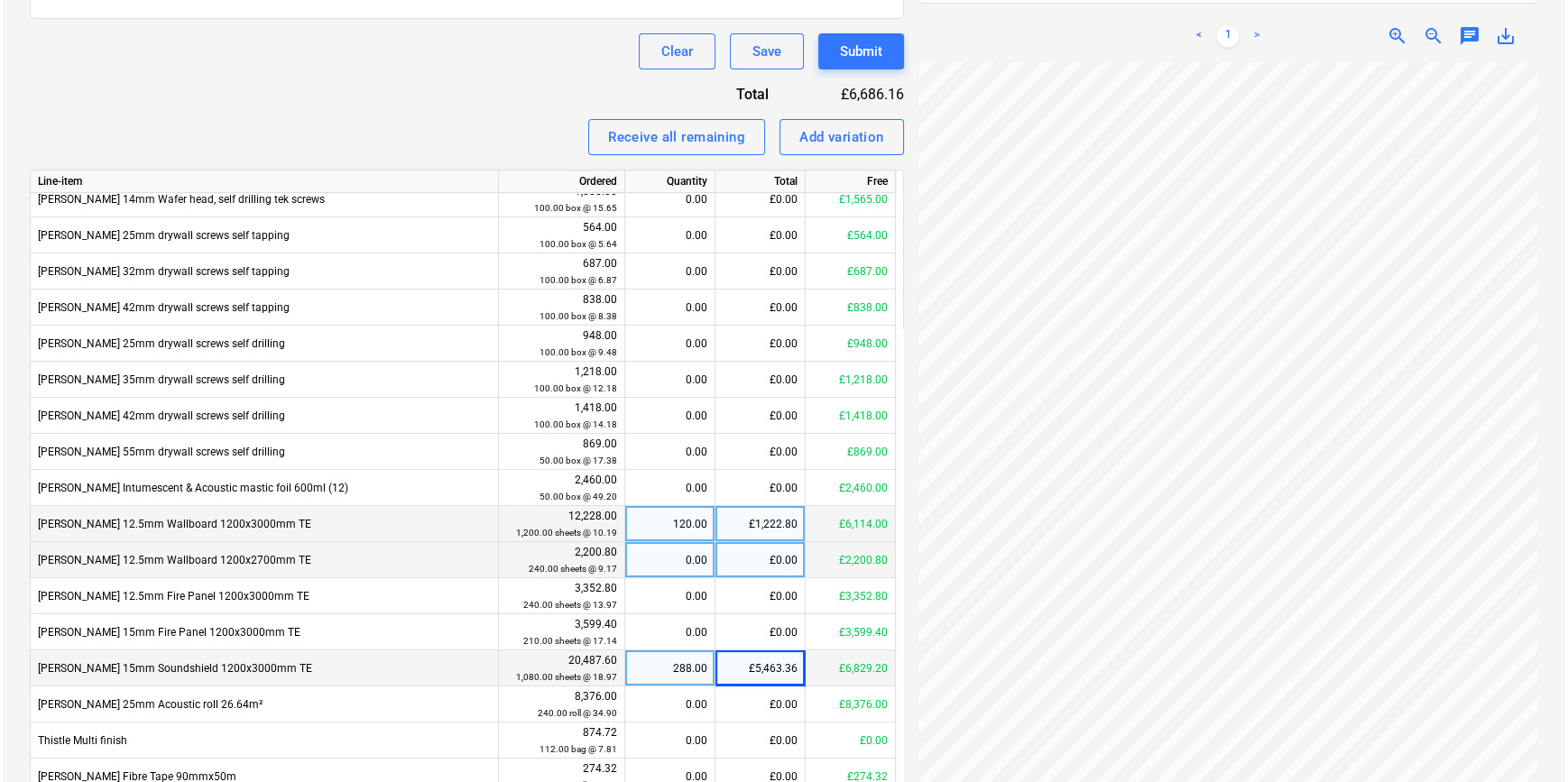 scroll, scrollTop: 725, scrollLeft: 0, axis: vertical 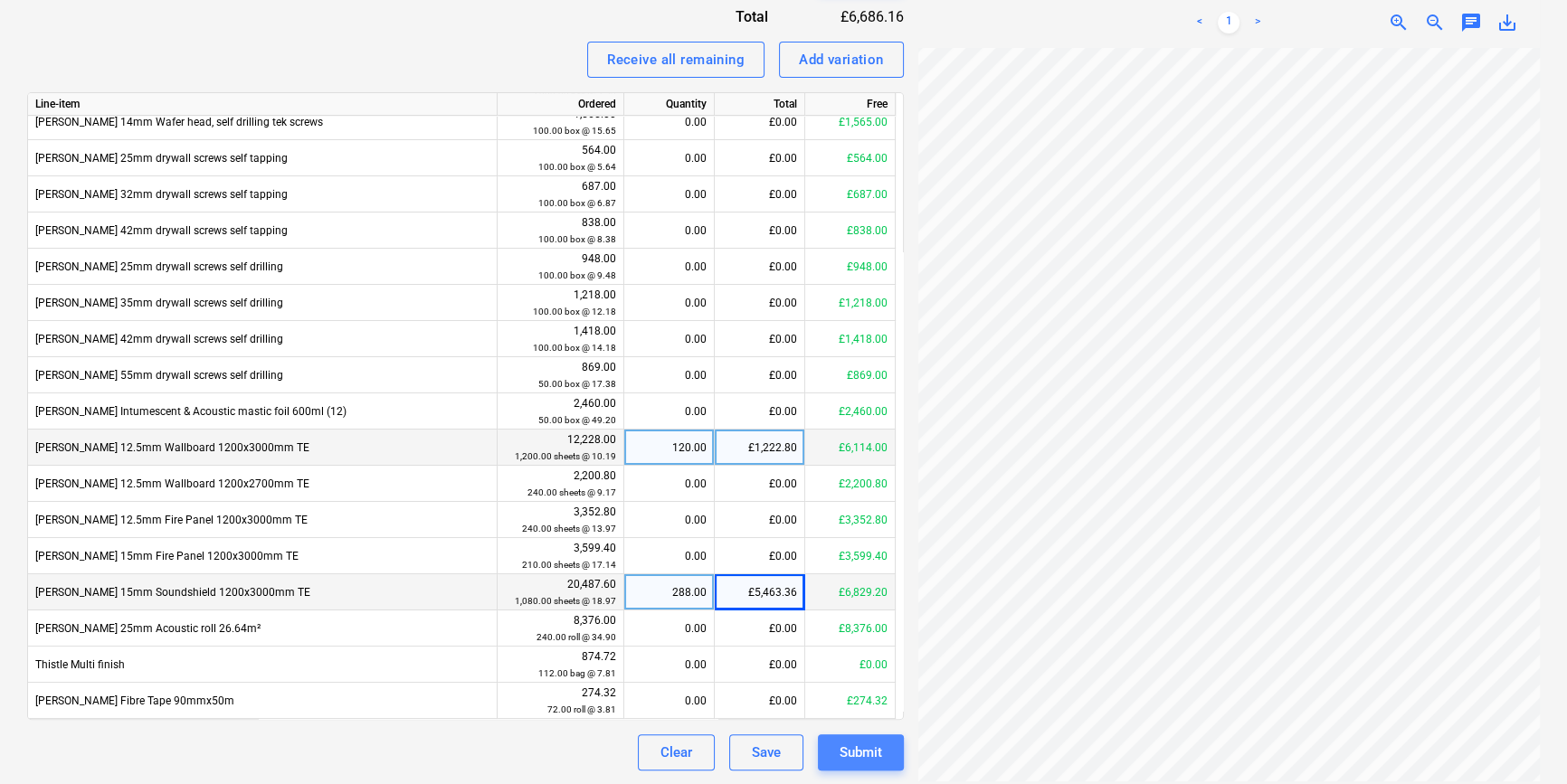 click on "Submit" at bounding box center (860, 752) 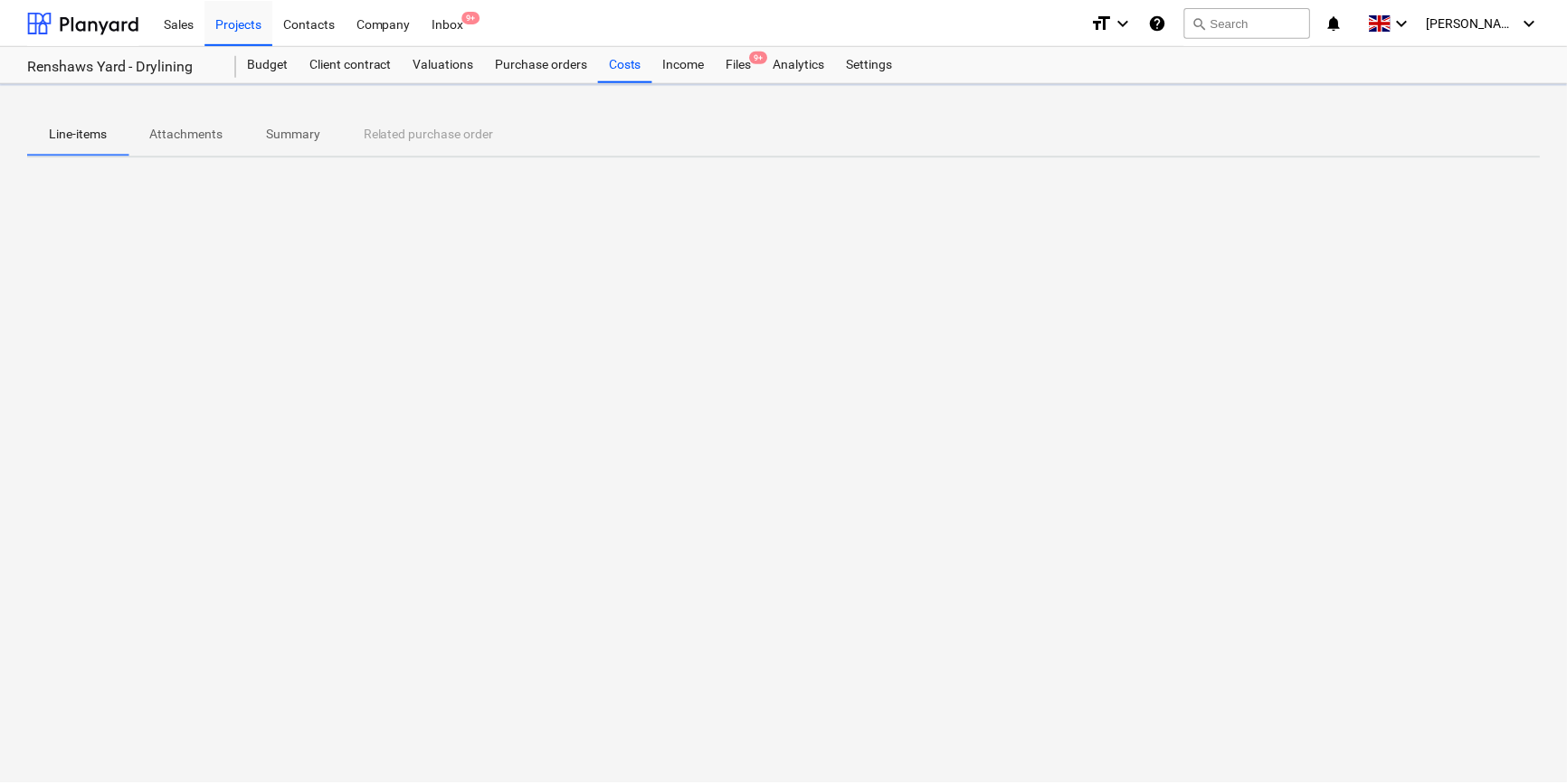 scroll, scrollTop: 0, scrollLeft: 0, axis: both 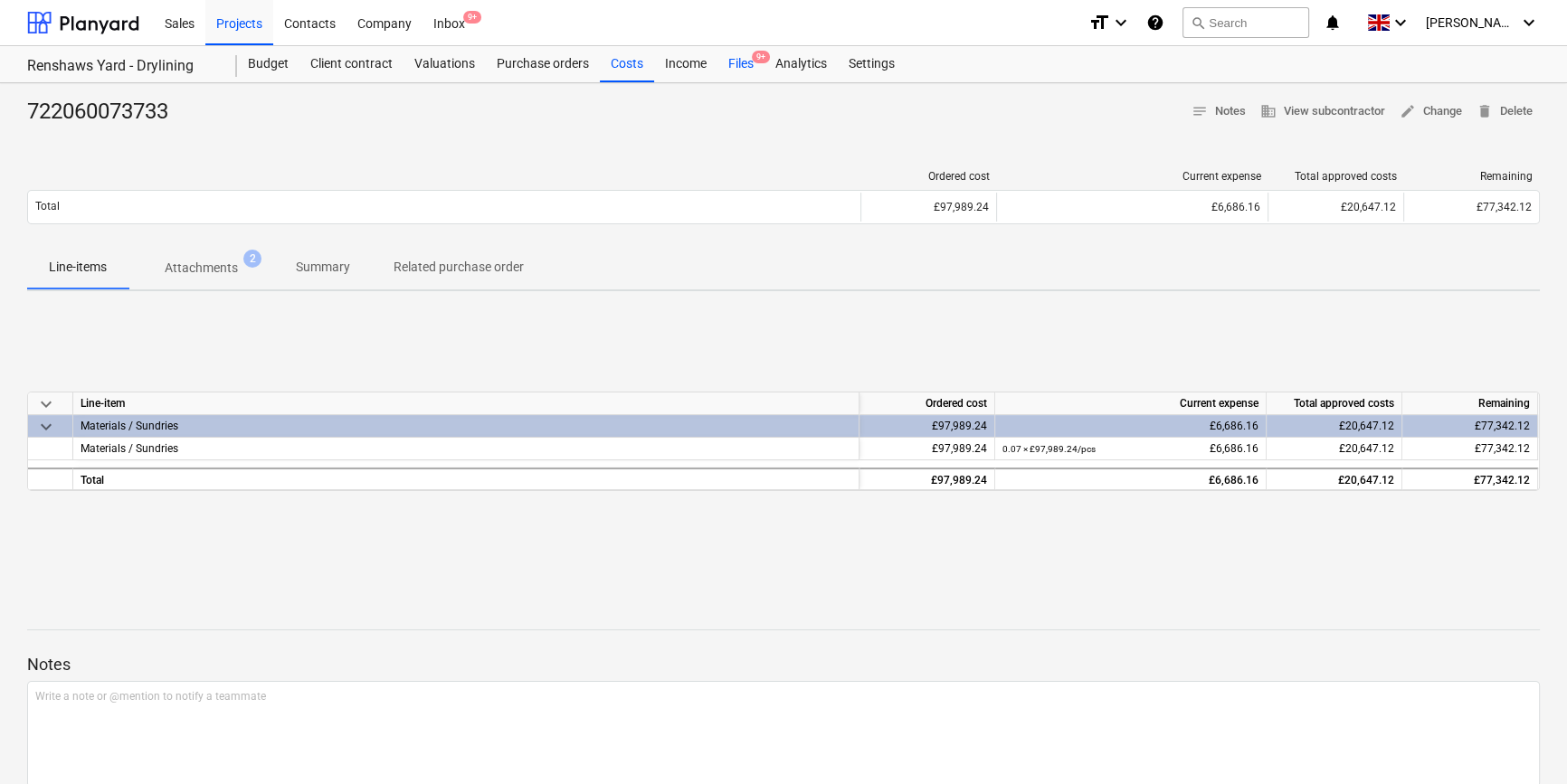 click on "Files 9+" at bounding box center (741, 64) 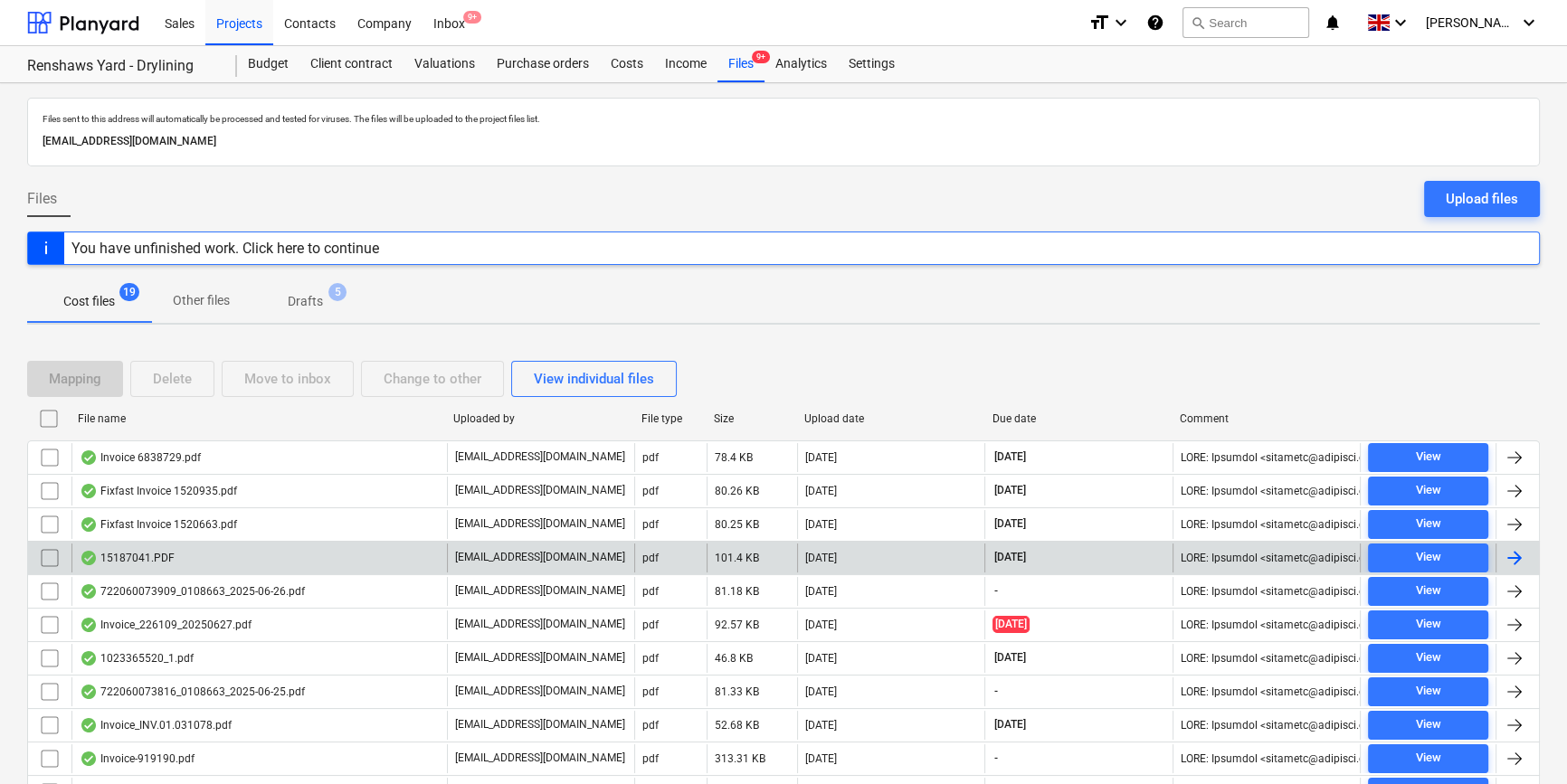 click at bounding box center [1515, 558] 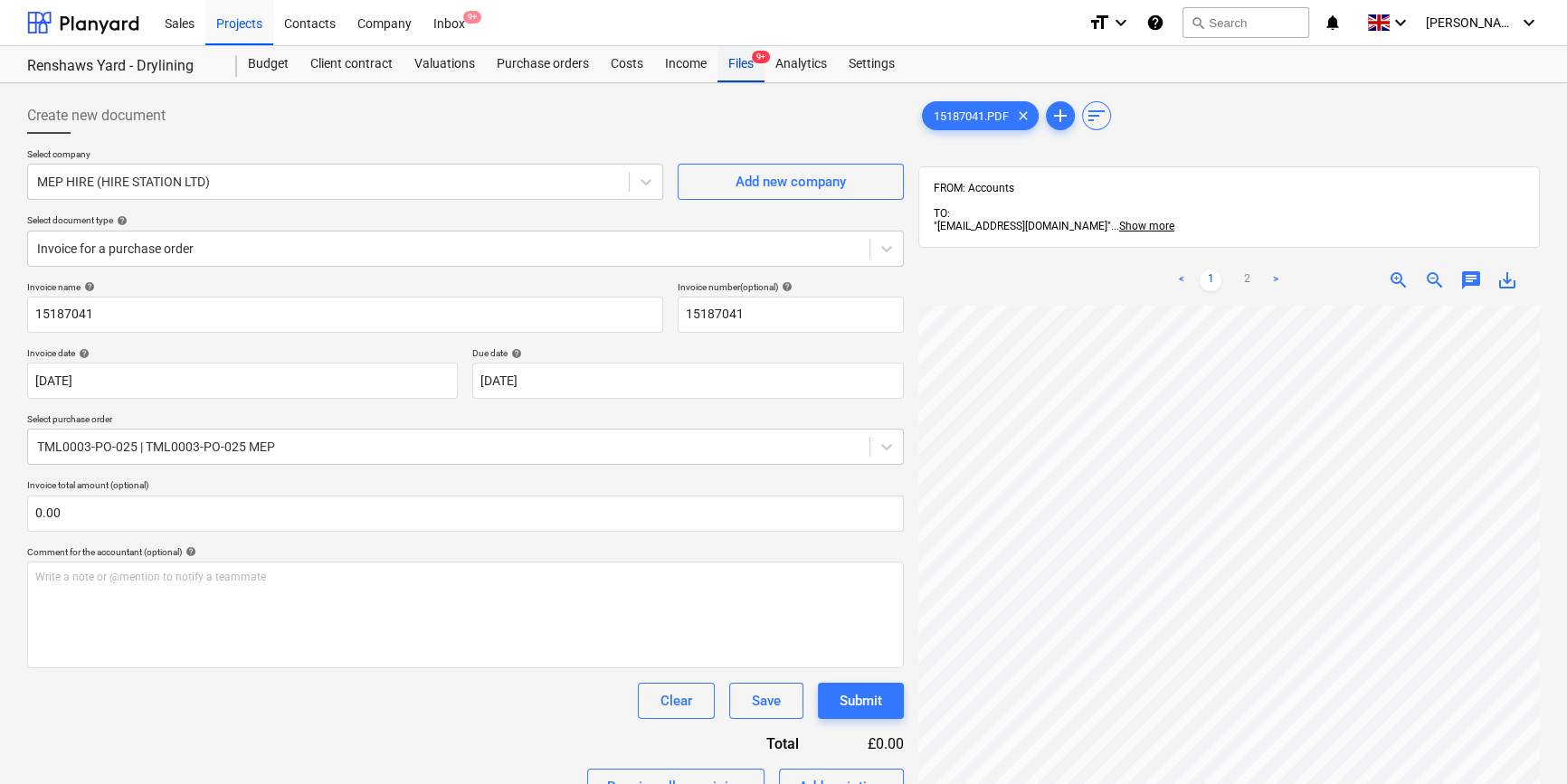 click on "Files 9+" at bounding box center (741, 64) 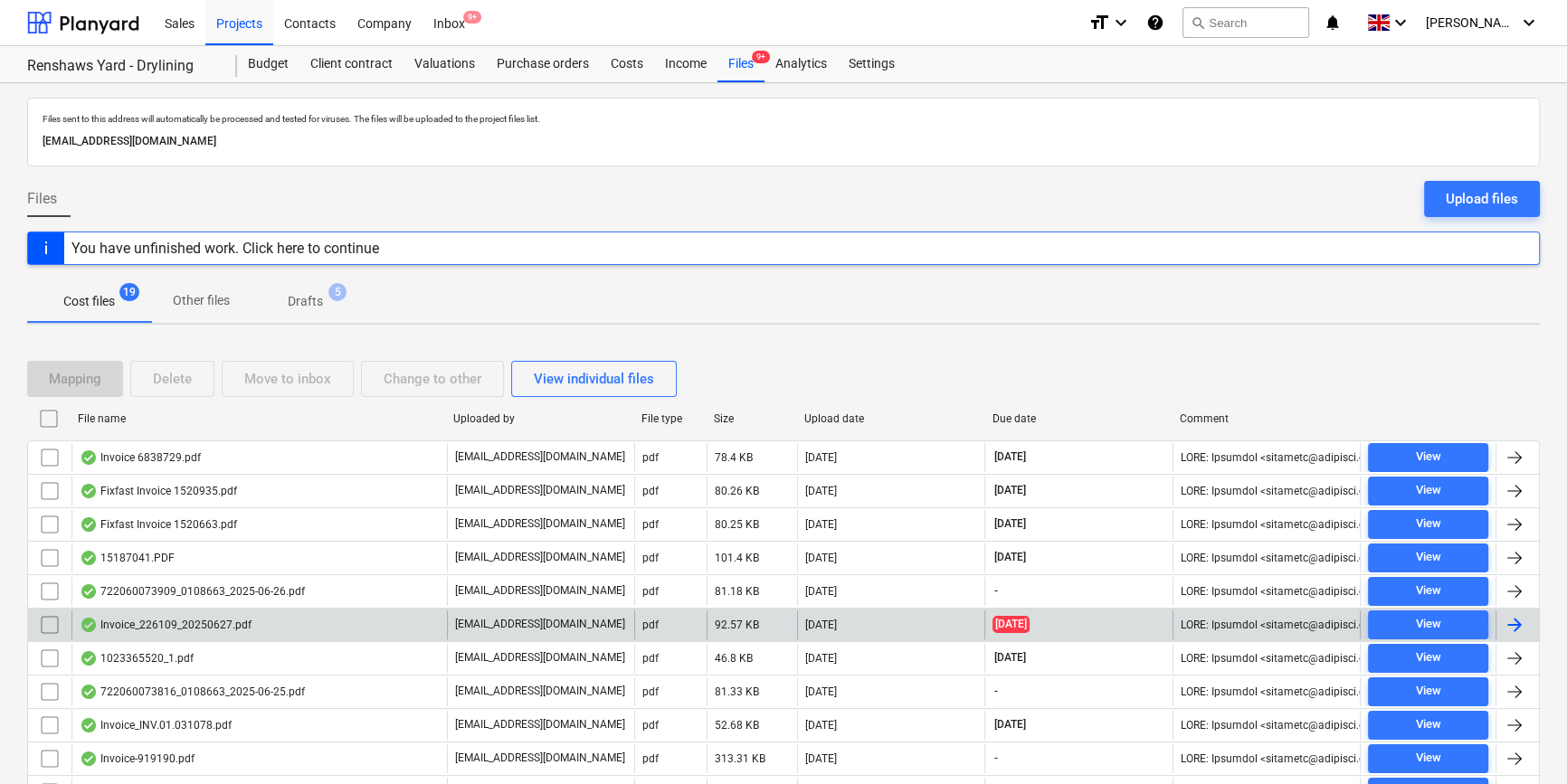 click at bounding box center [1515, 625] 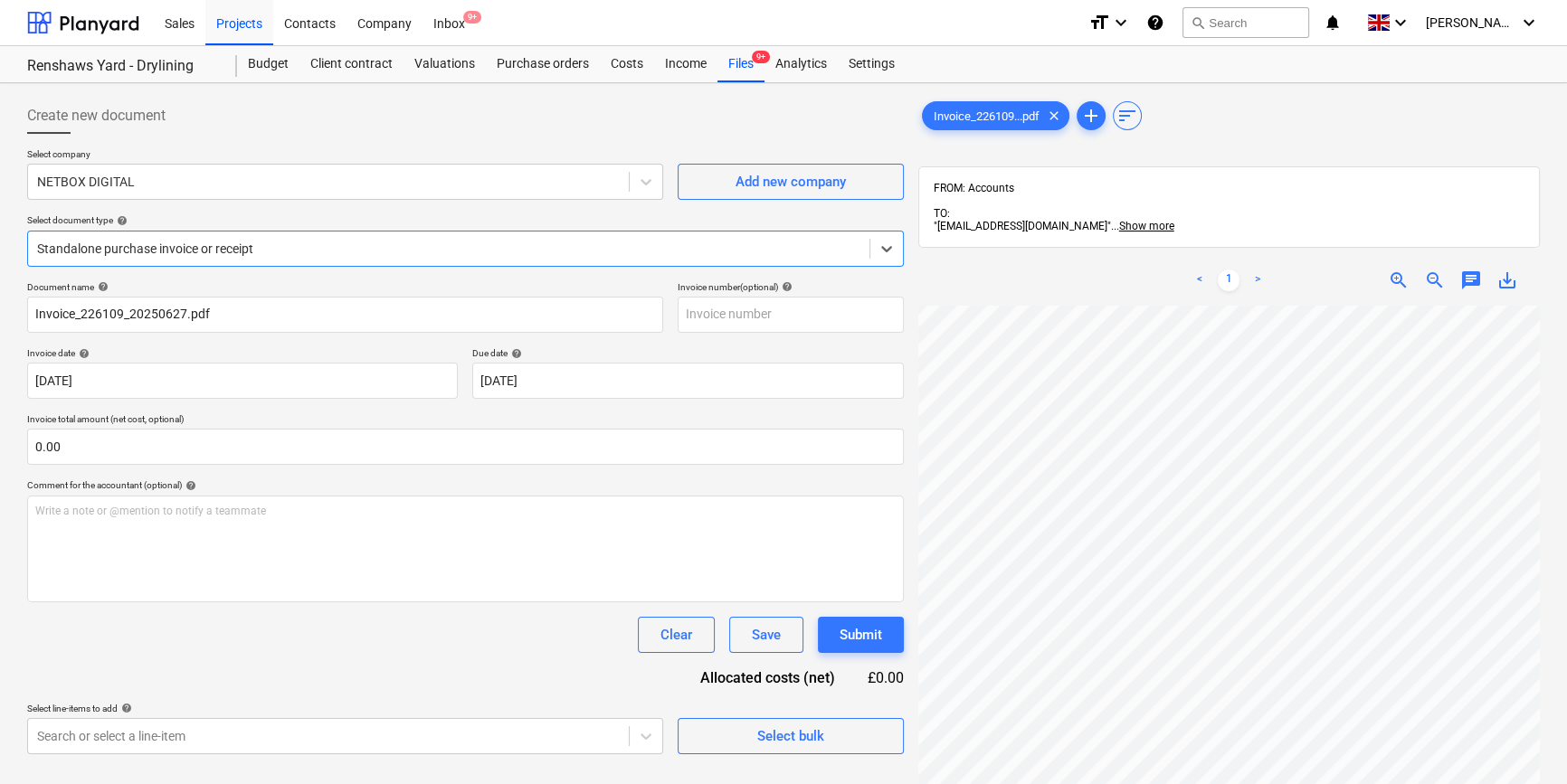 scroll, scrollTop: 164, scrollLeft: 0, axis: vertical 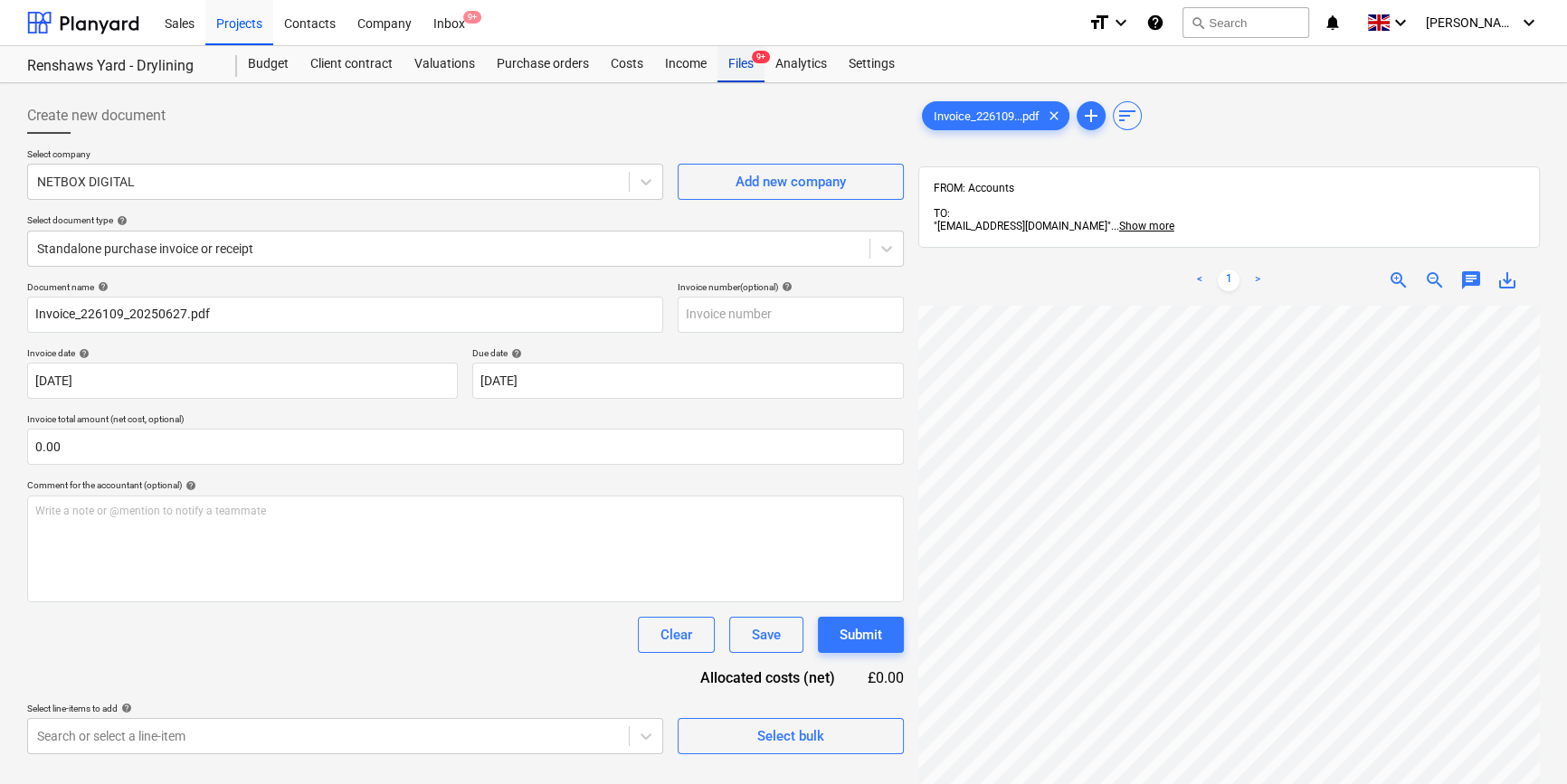 click on "Files 9+" at bounding box center [741, 64] 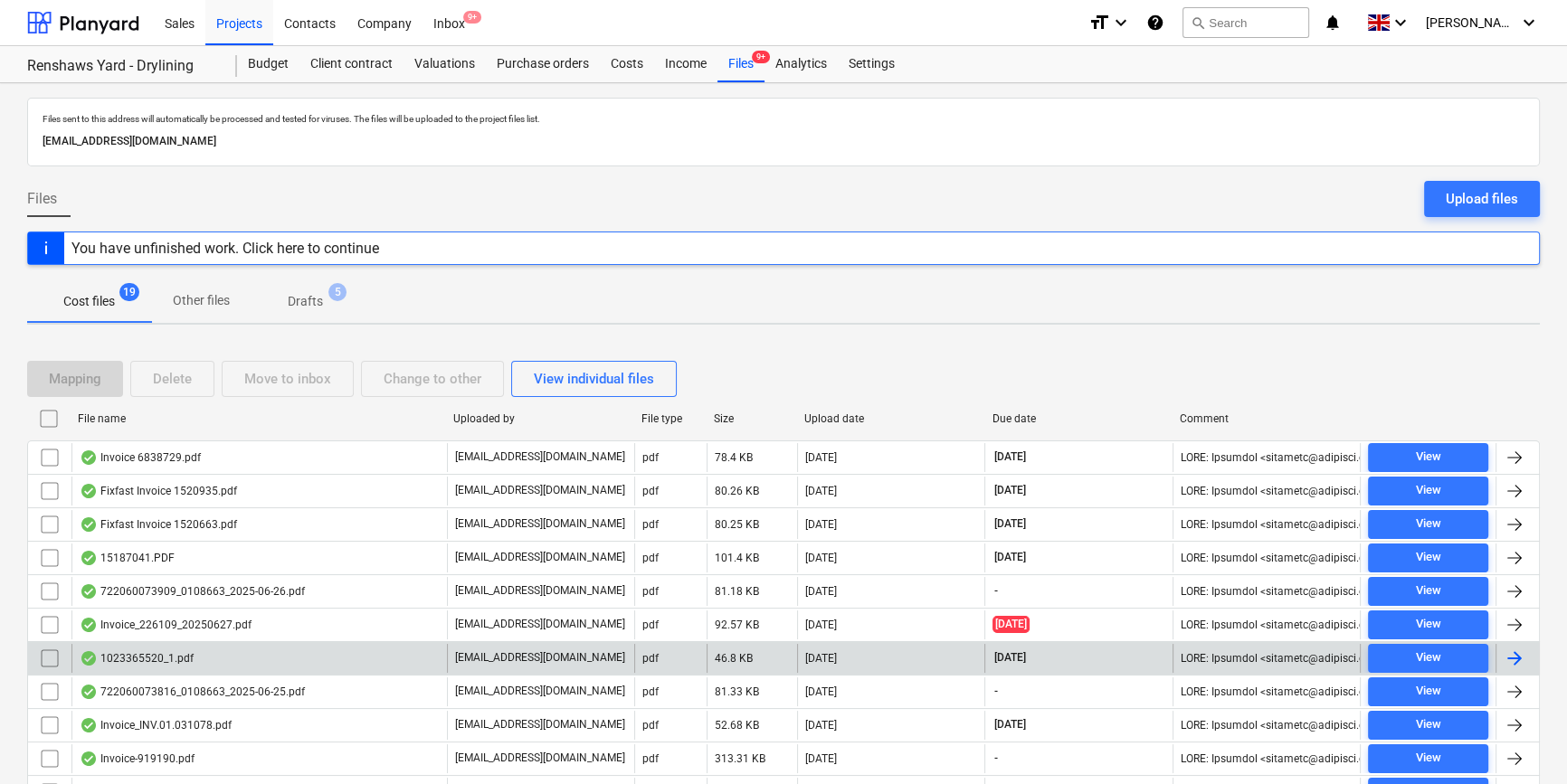 click at bounding box center (1515, 658) 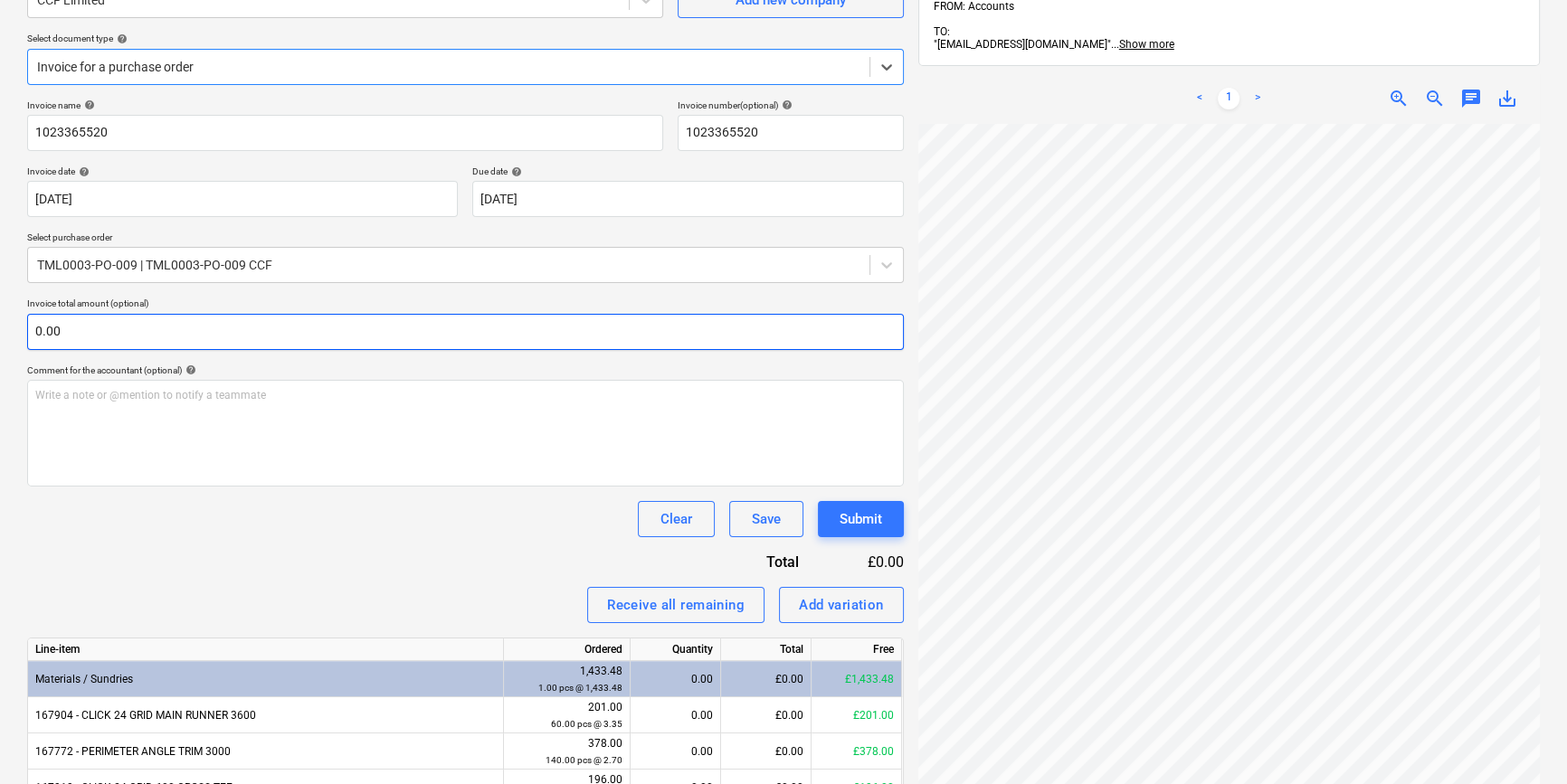 scroll, scrollTop: 246, scrollLeft: 0, axis: vertical 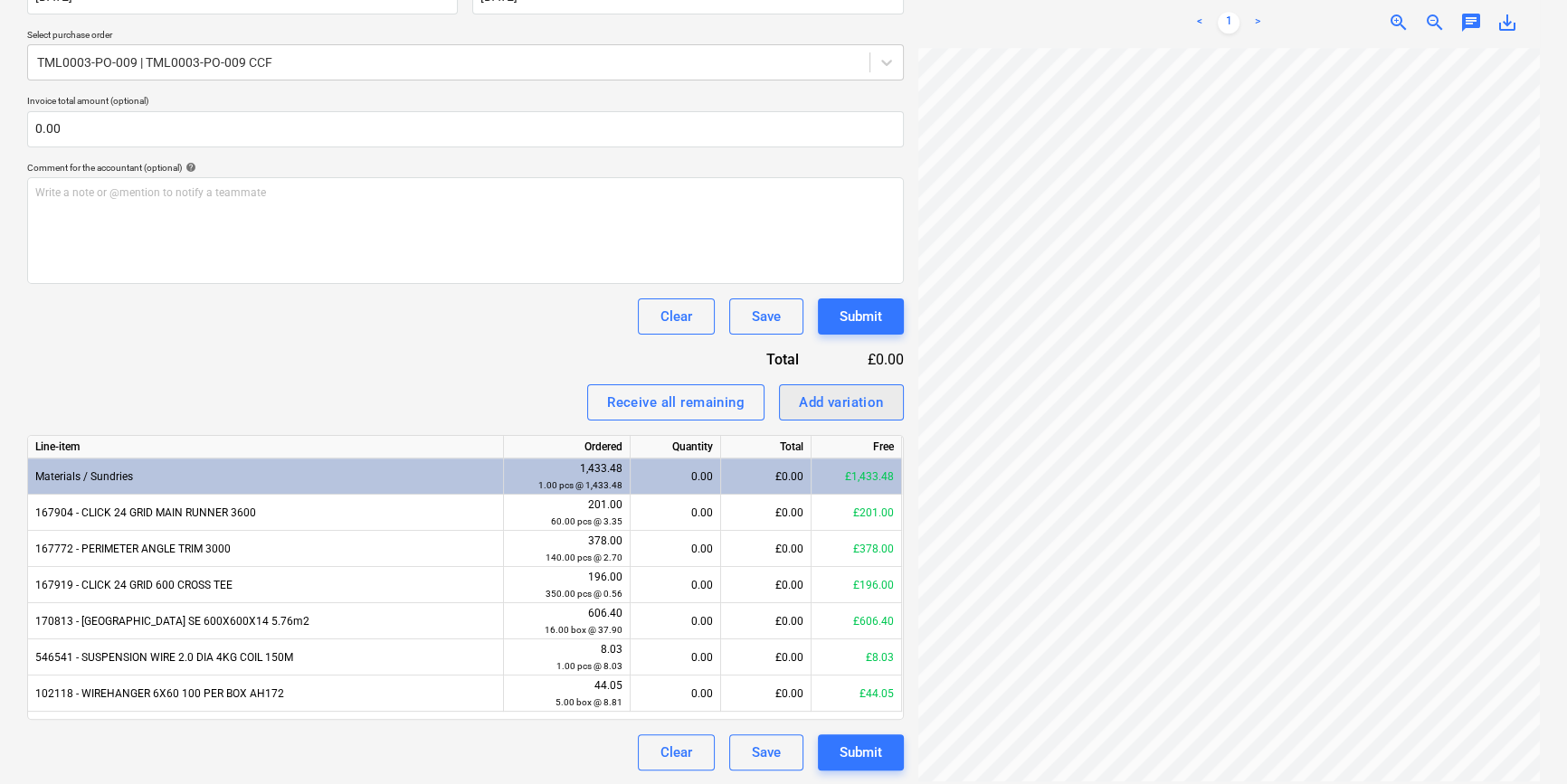 click on "Add variation" at bounding box center [841, 402] 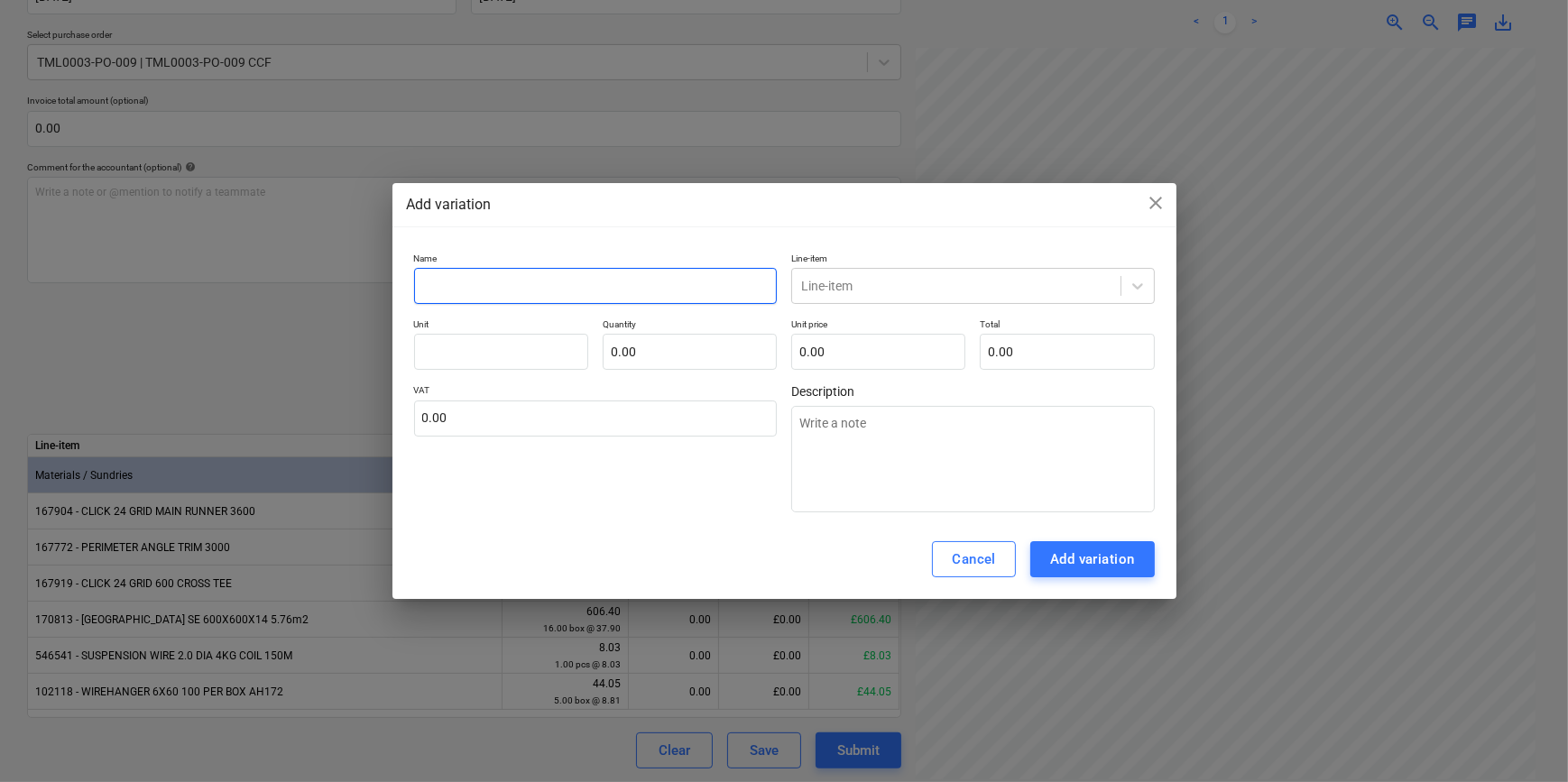 click at bounding box center [595, 286] 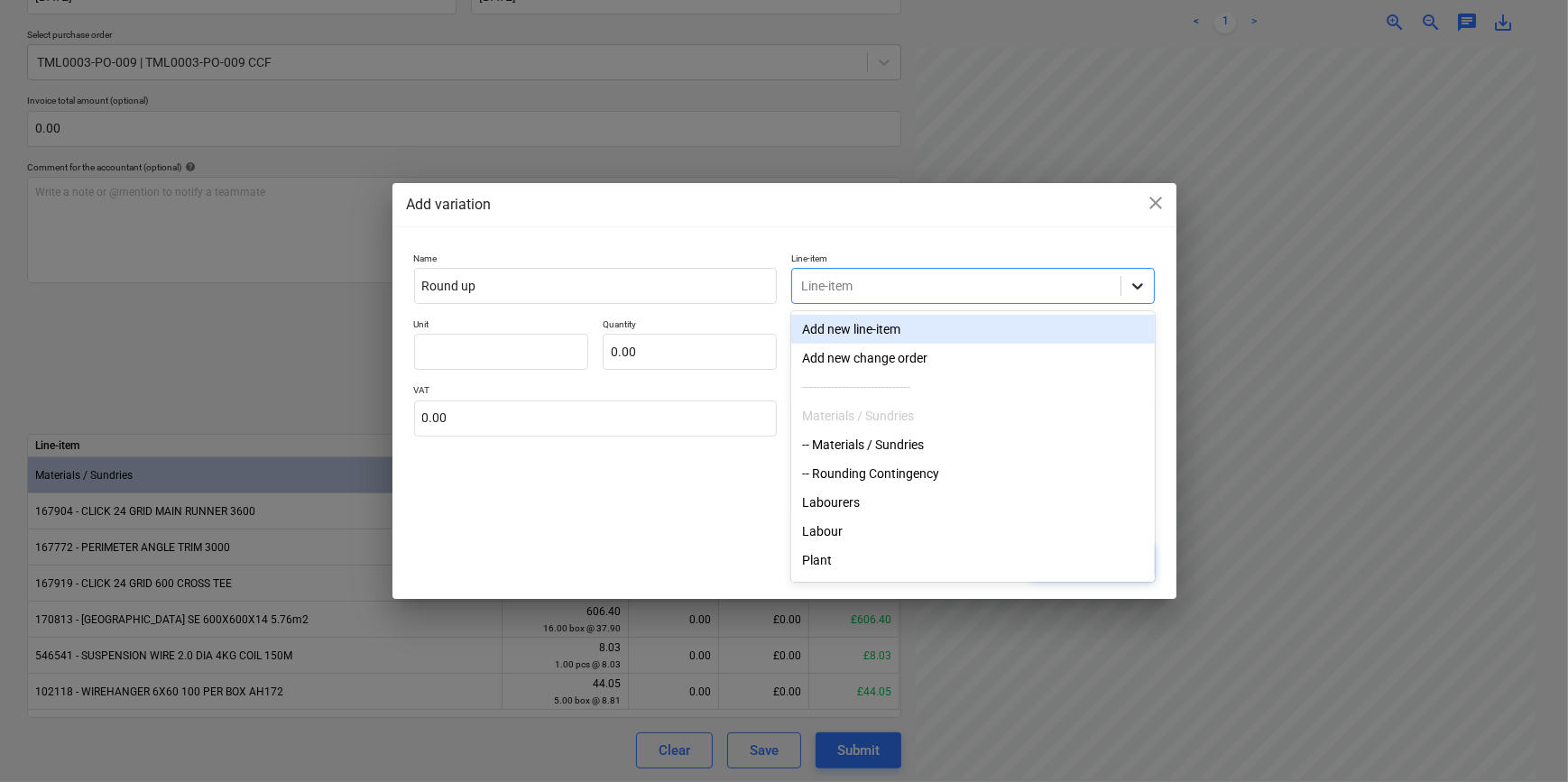 click 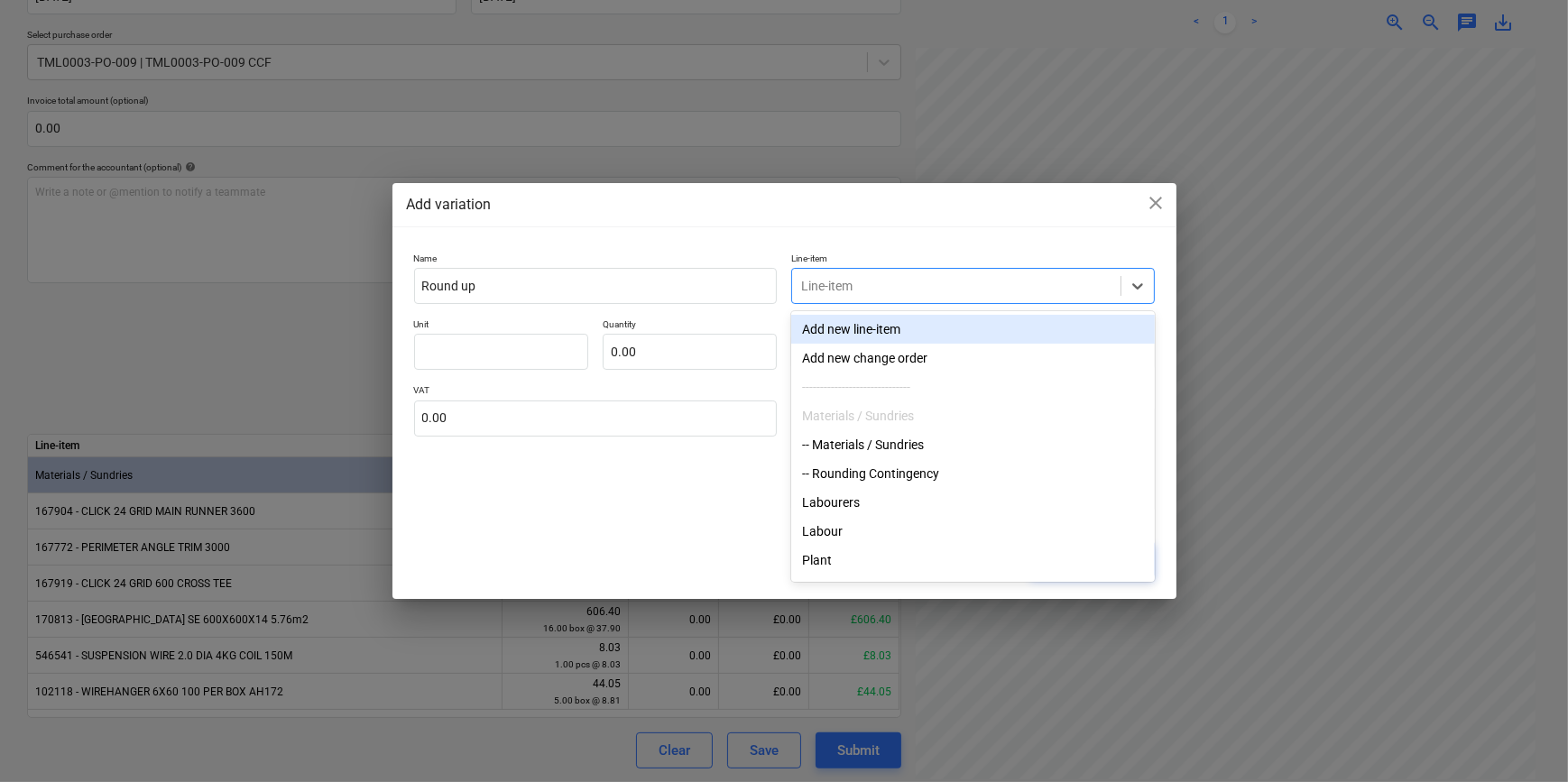 click on "Add new line-item" at bounding box center (973, 329) 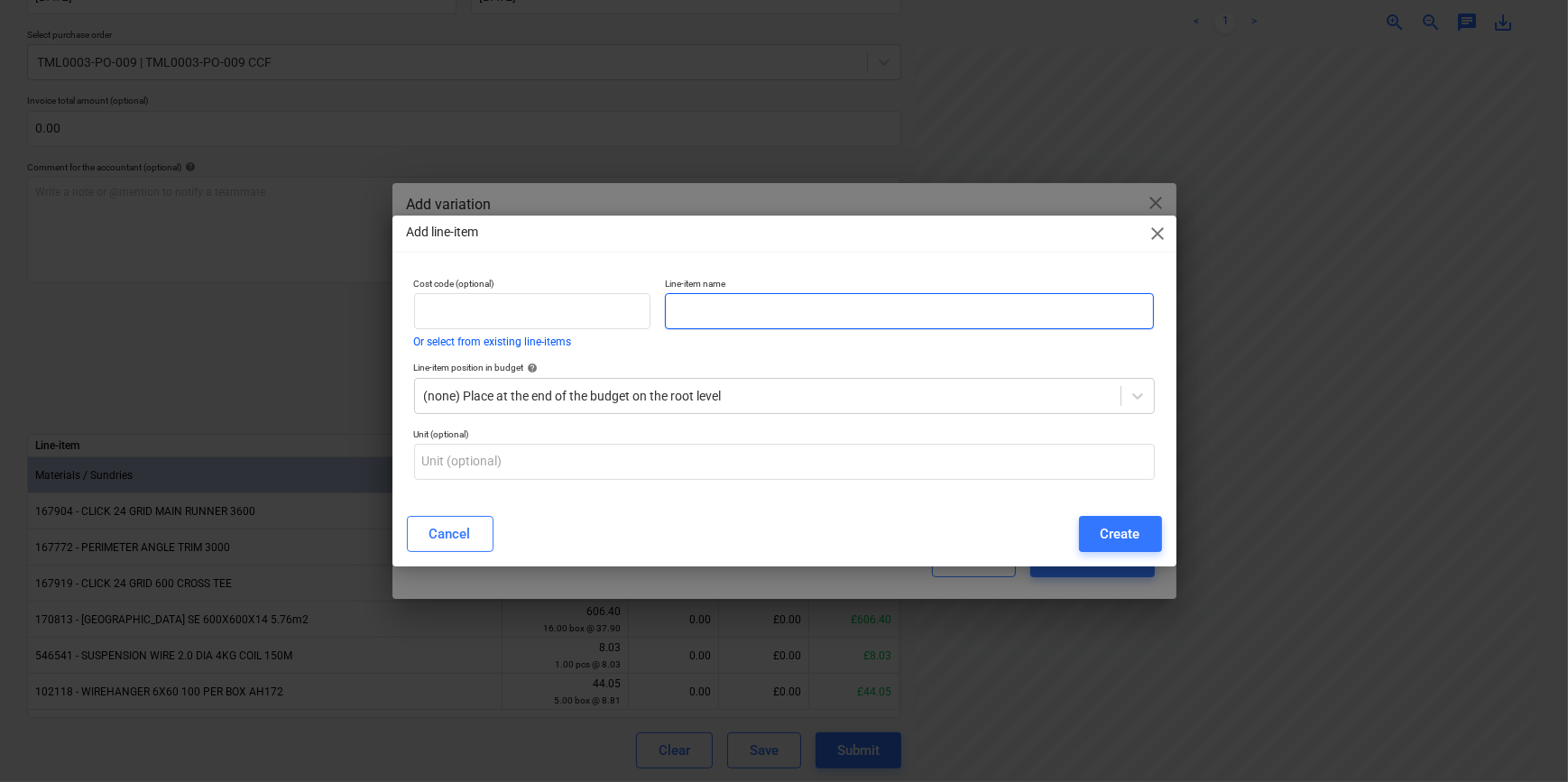 click at bounding box center (909, 311) 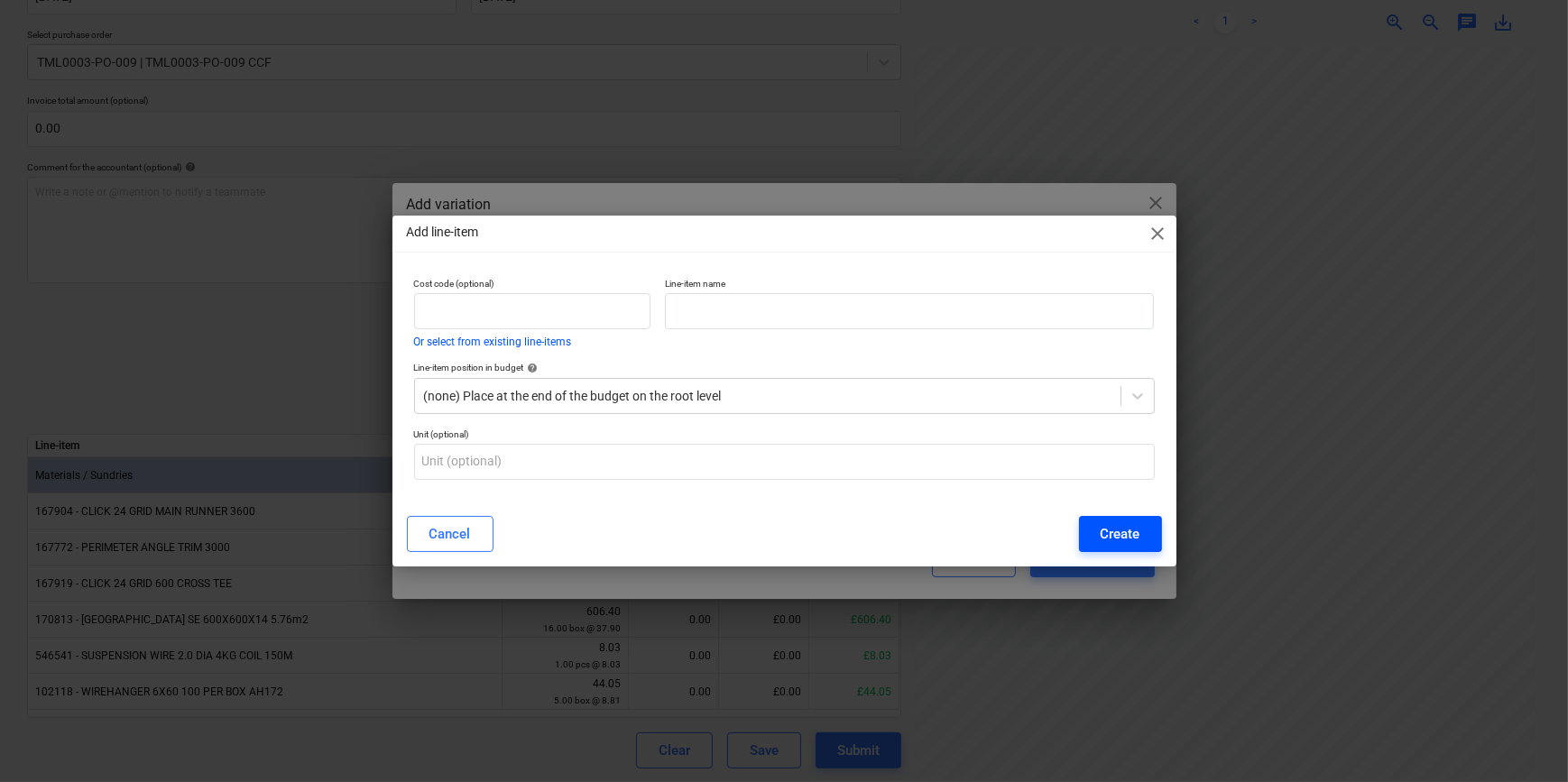 click on "Create" at bounding box center [1121, 534] 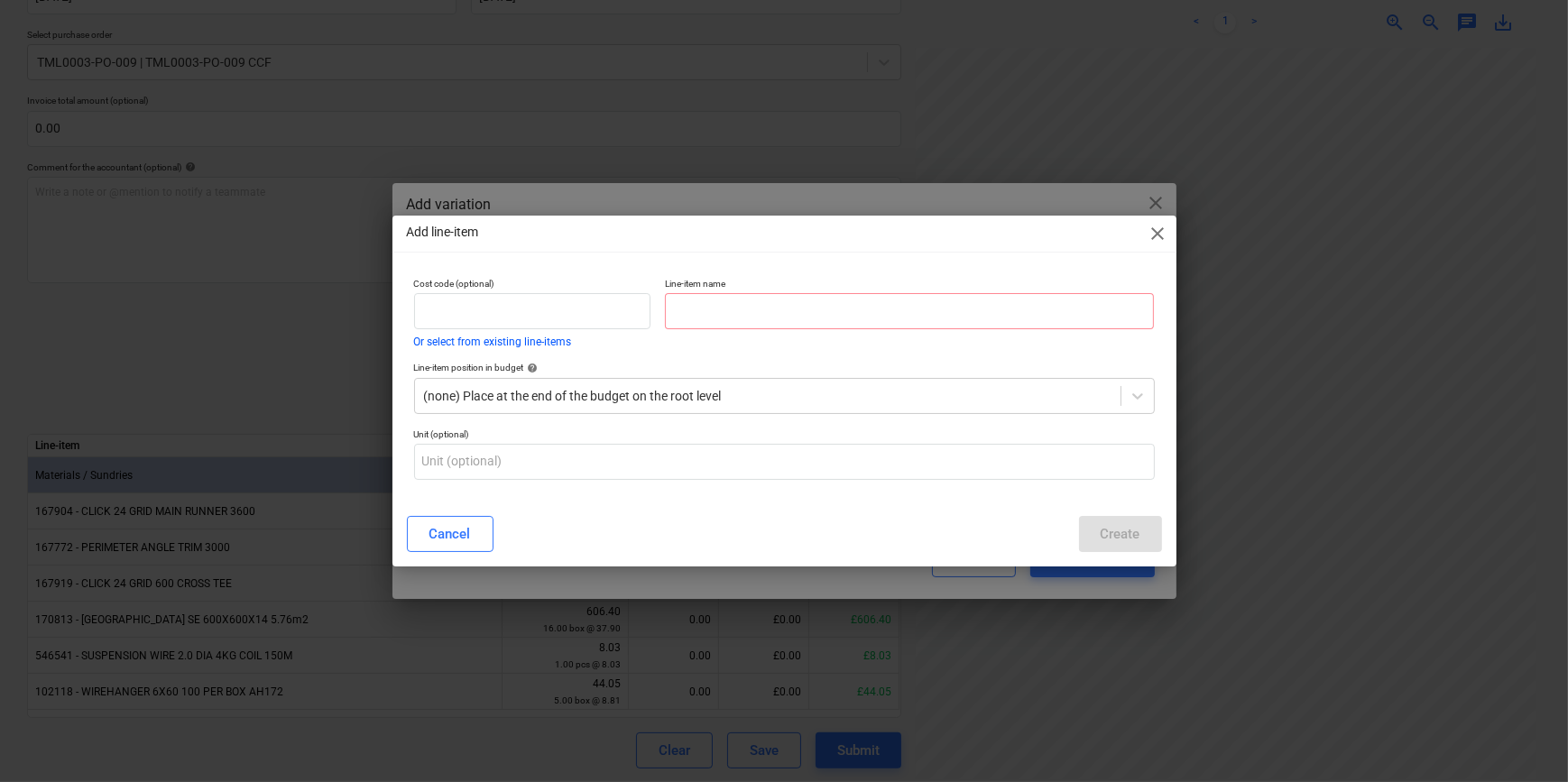 click on "close" at bounding box center [1158, 234] 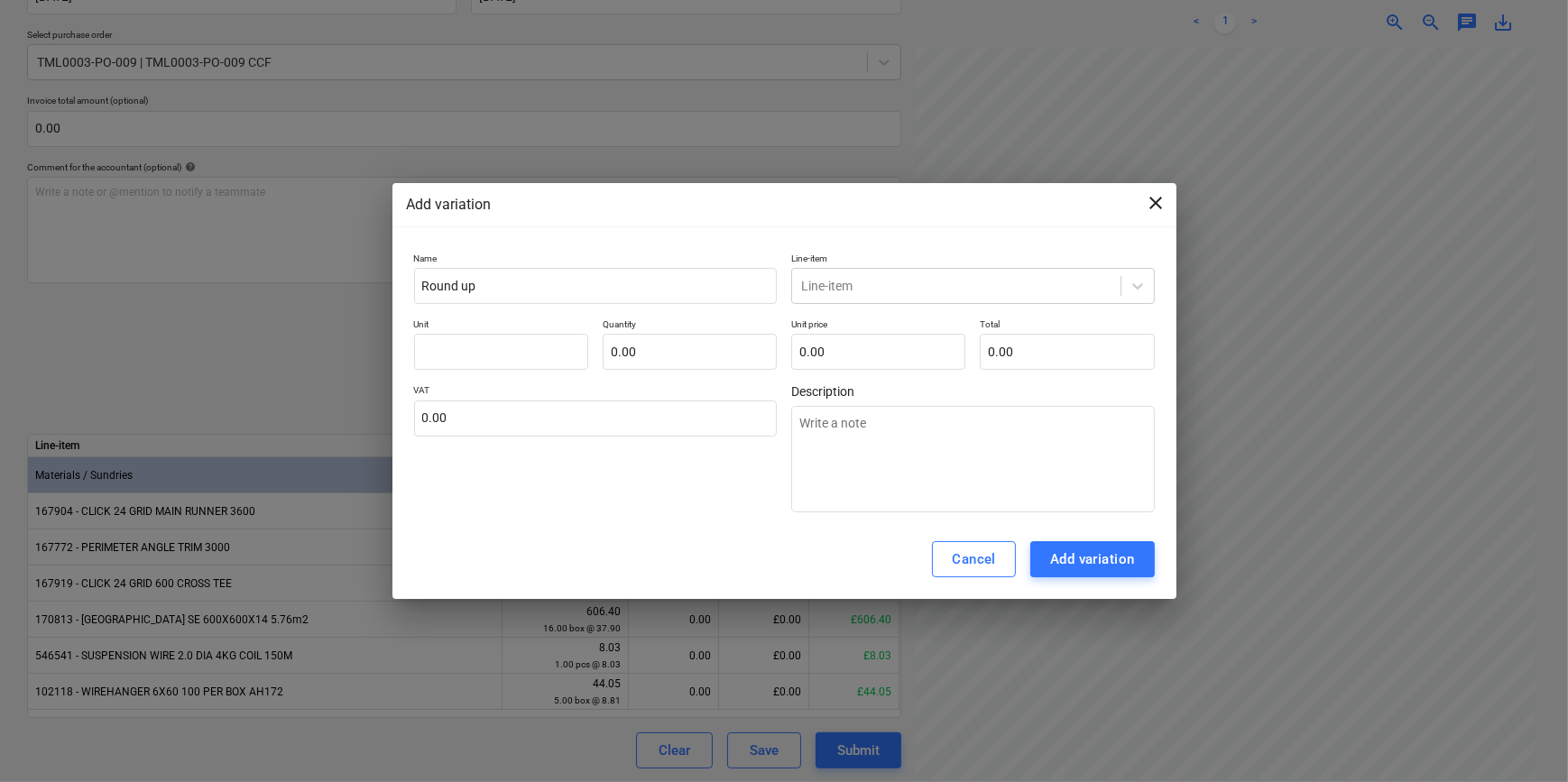 click on "close" at bounding box center [1157, 203] 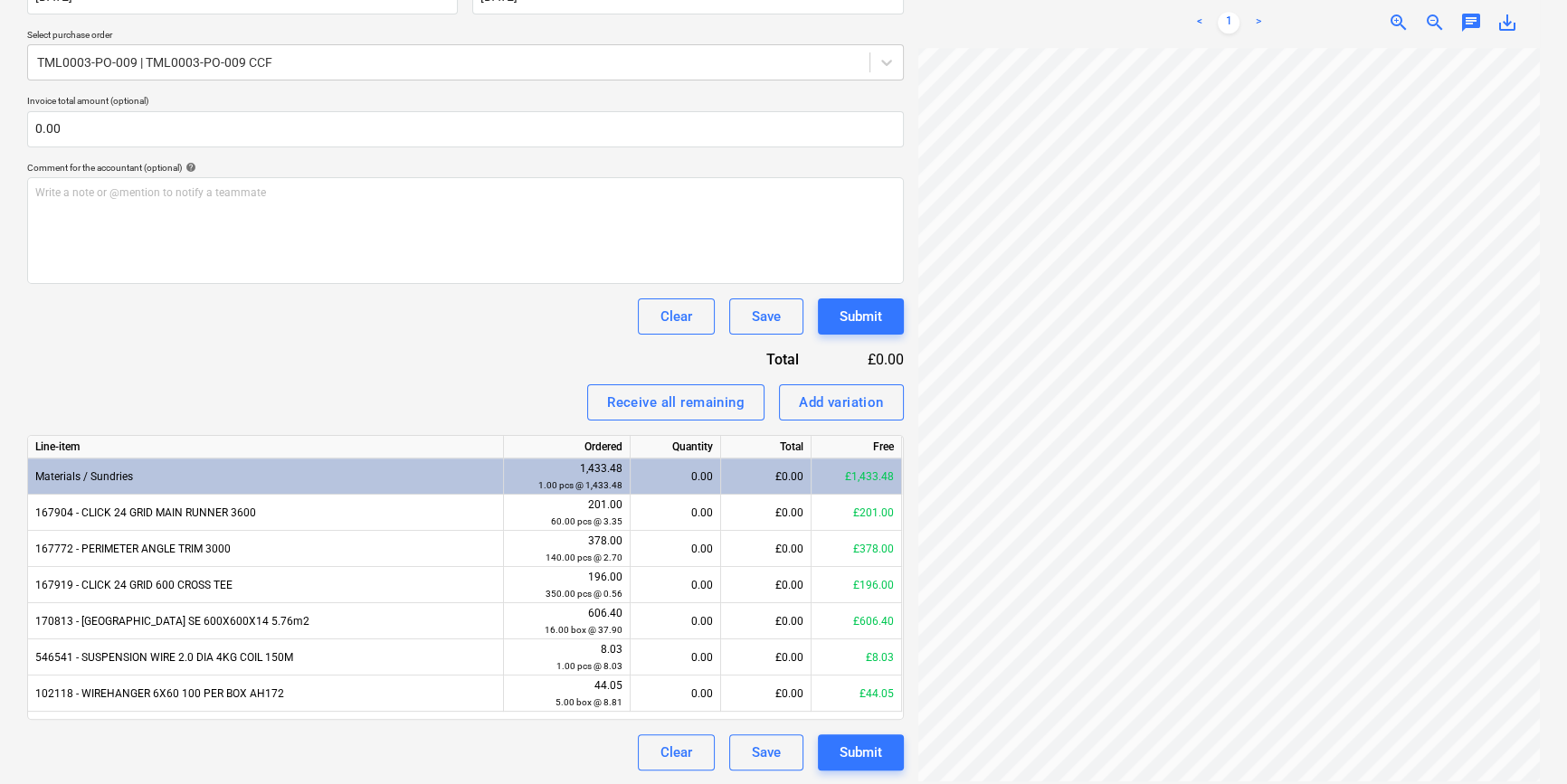 scroll, scrollTop: 0, scrollLeft: 195, axis: horizontal 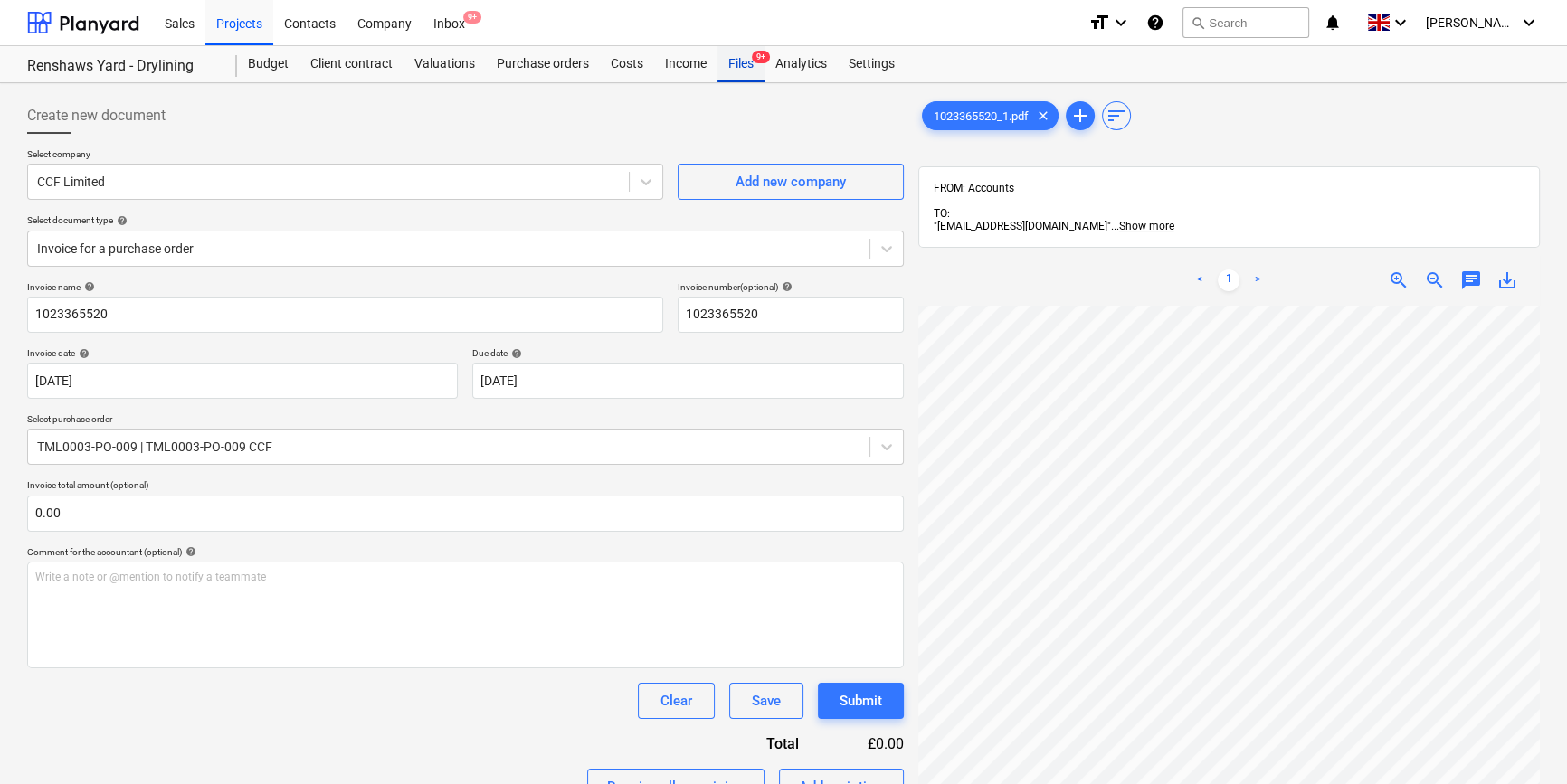 click on "Files 9+" at bounding box center (741, 64) 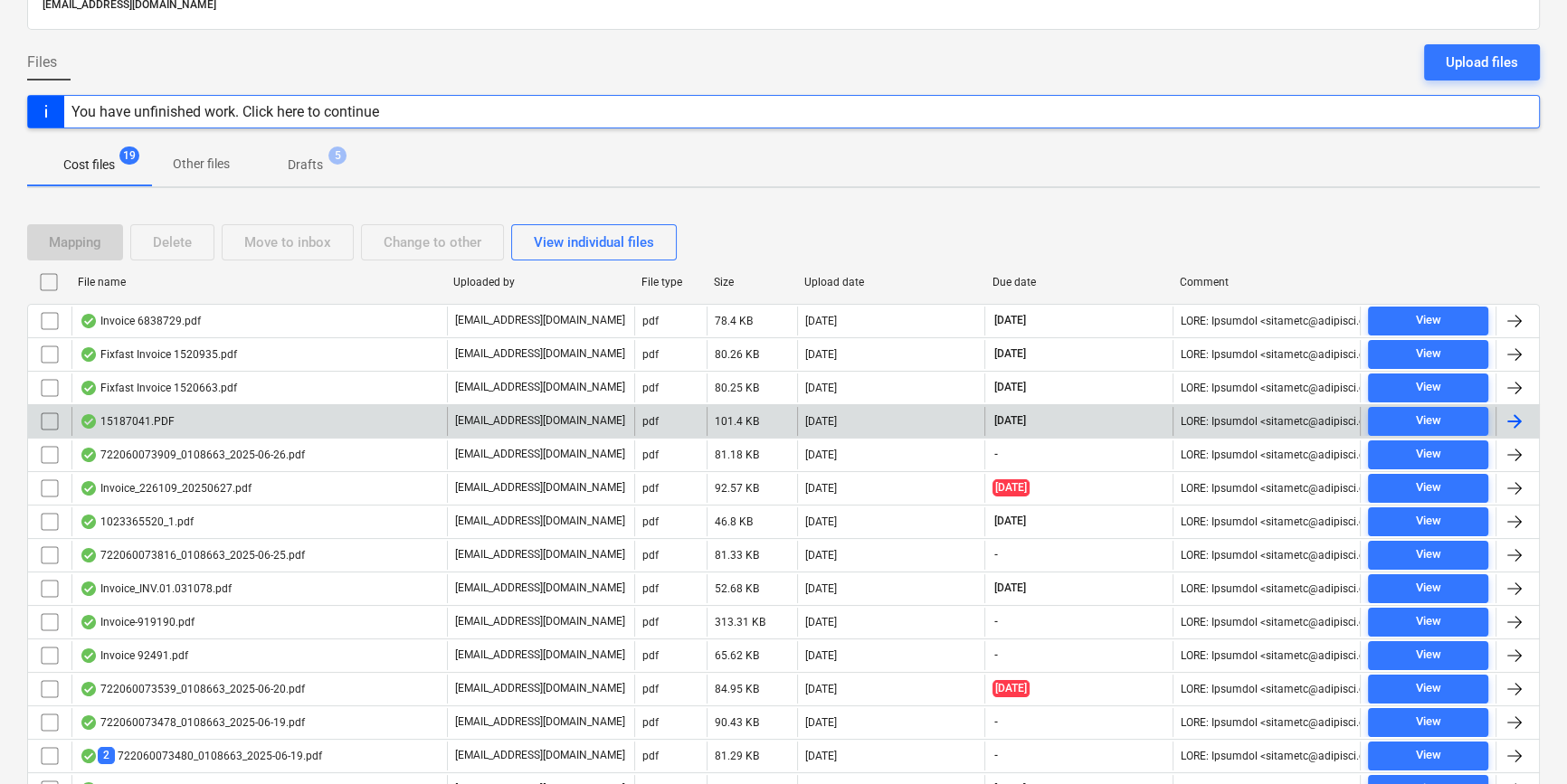 scroll, scrollTop: 164, scrollLeft: 0, axis: vertical 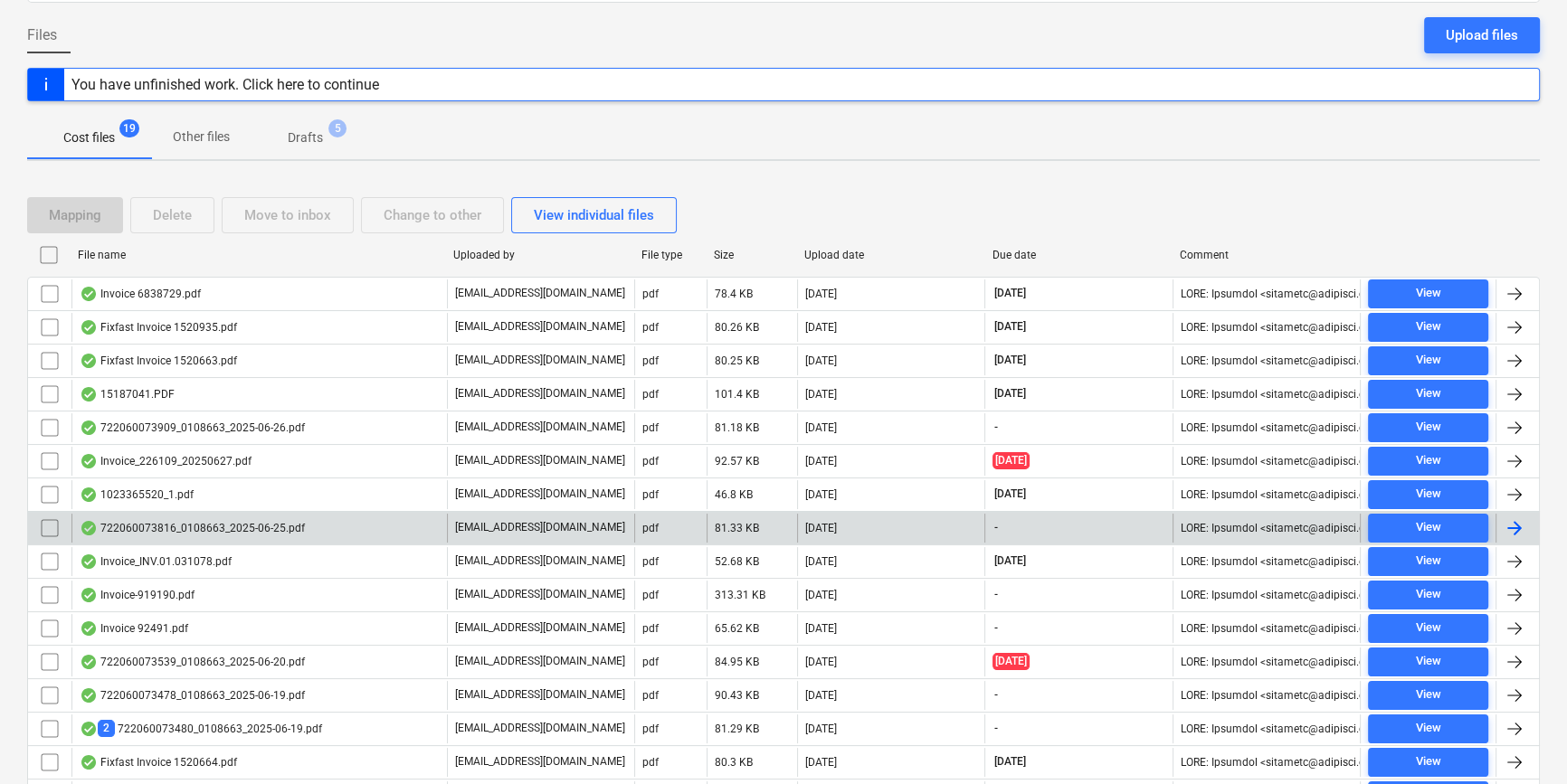 click at bounding box center [1515, 528] 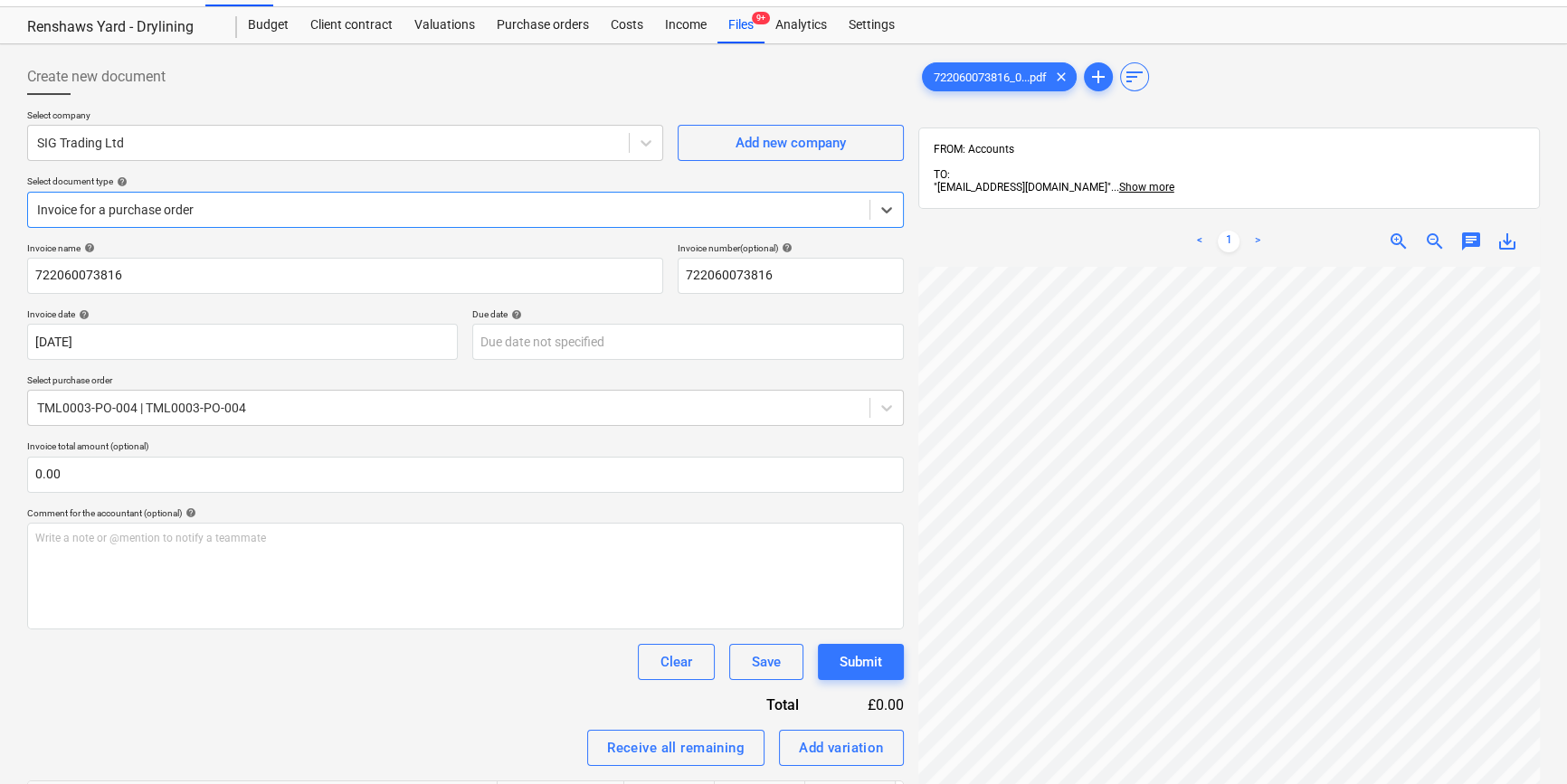 scroll, scrollTop: 246, scrollLeft: 0, axis: vertical 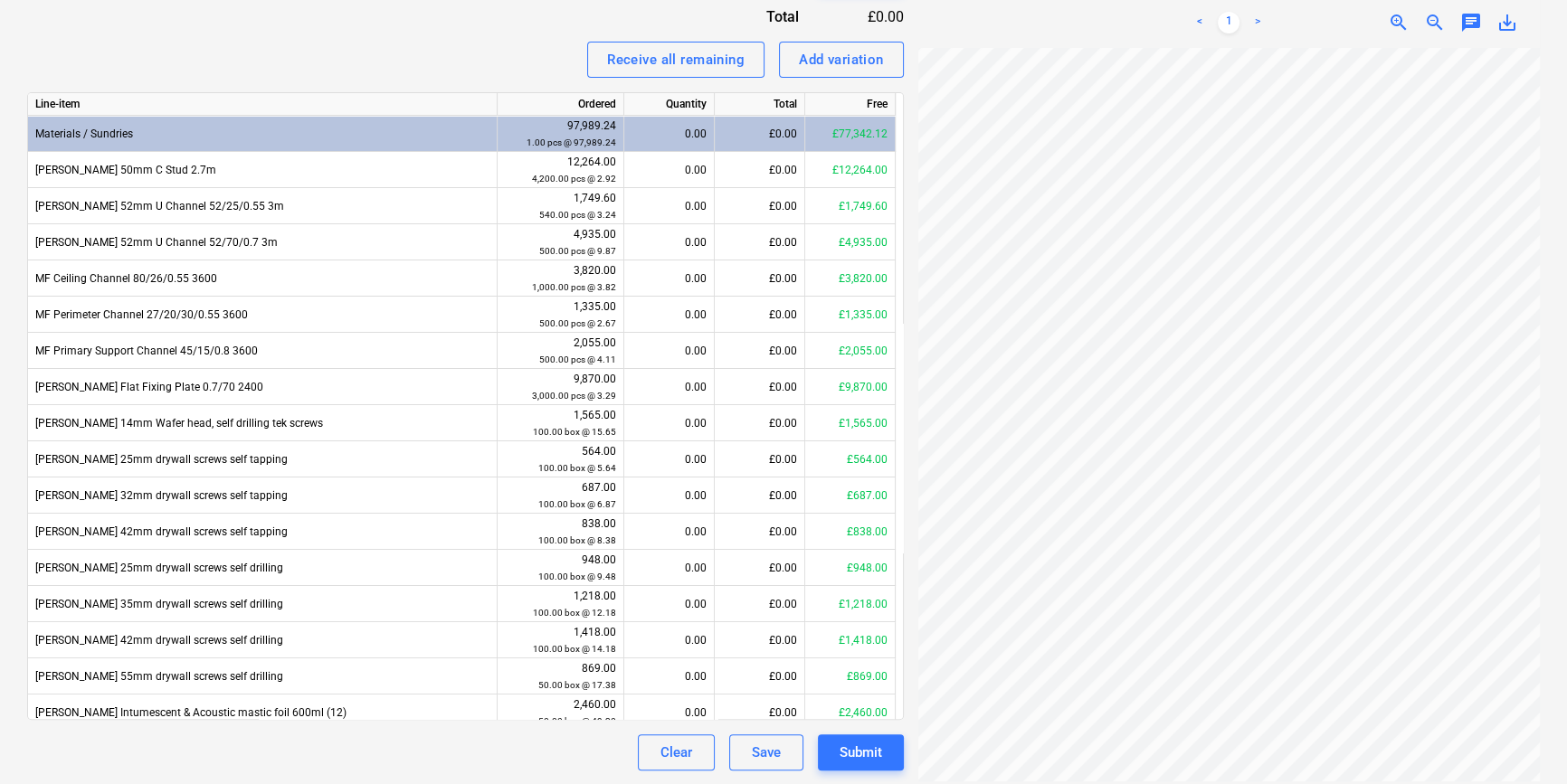 drag, startPoint x: 1383, startPoint y: 783, endPoint x: 1421, endPoint y: 783, distance: 38 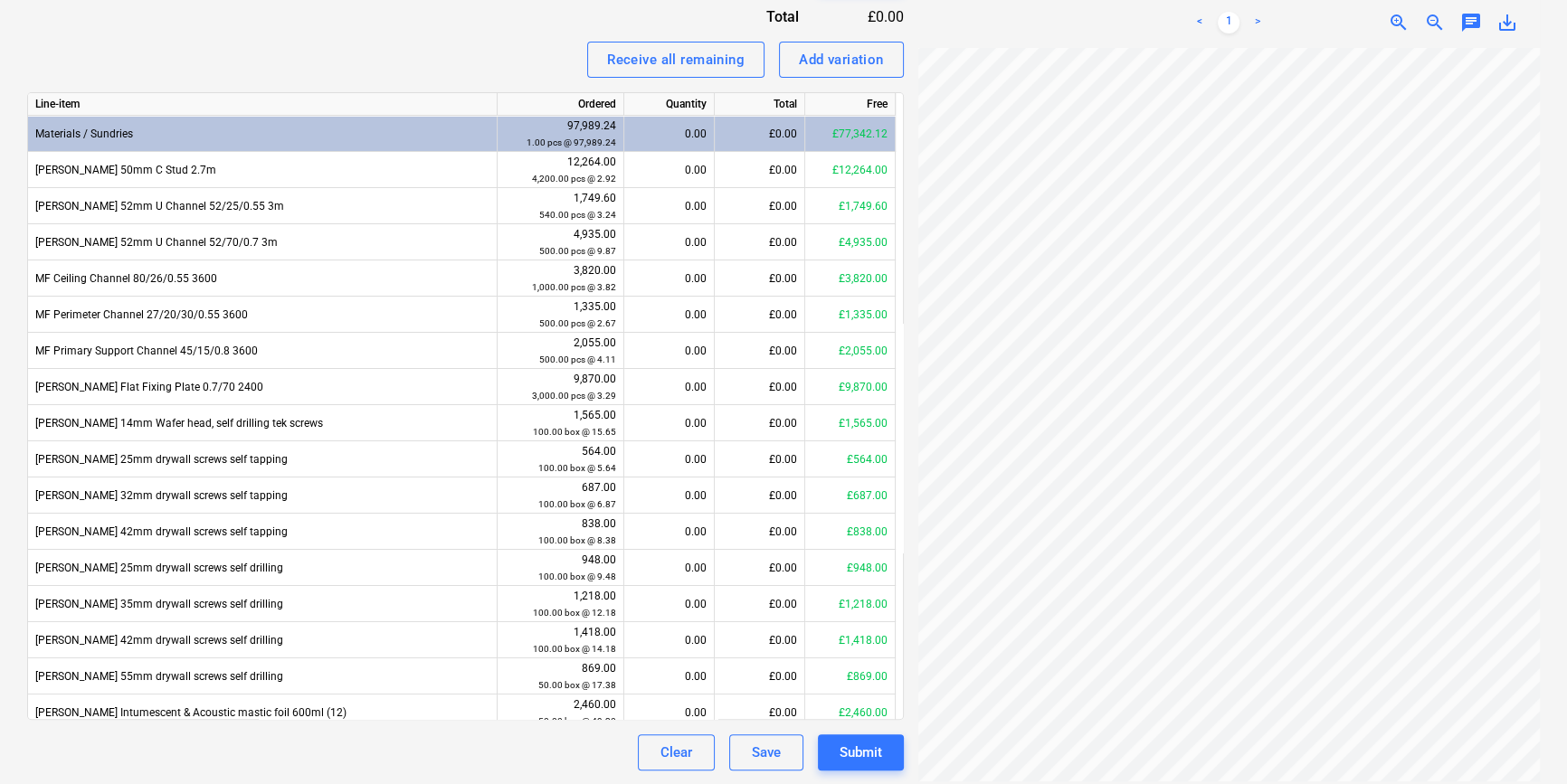 scroll, scrollTop: 246, scrollLeft: 142, axis: both 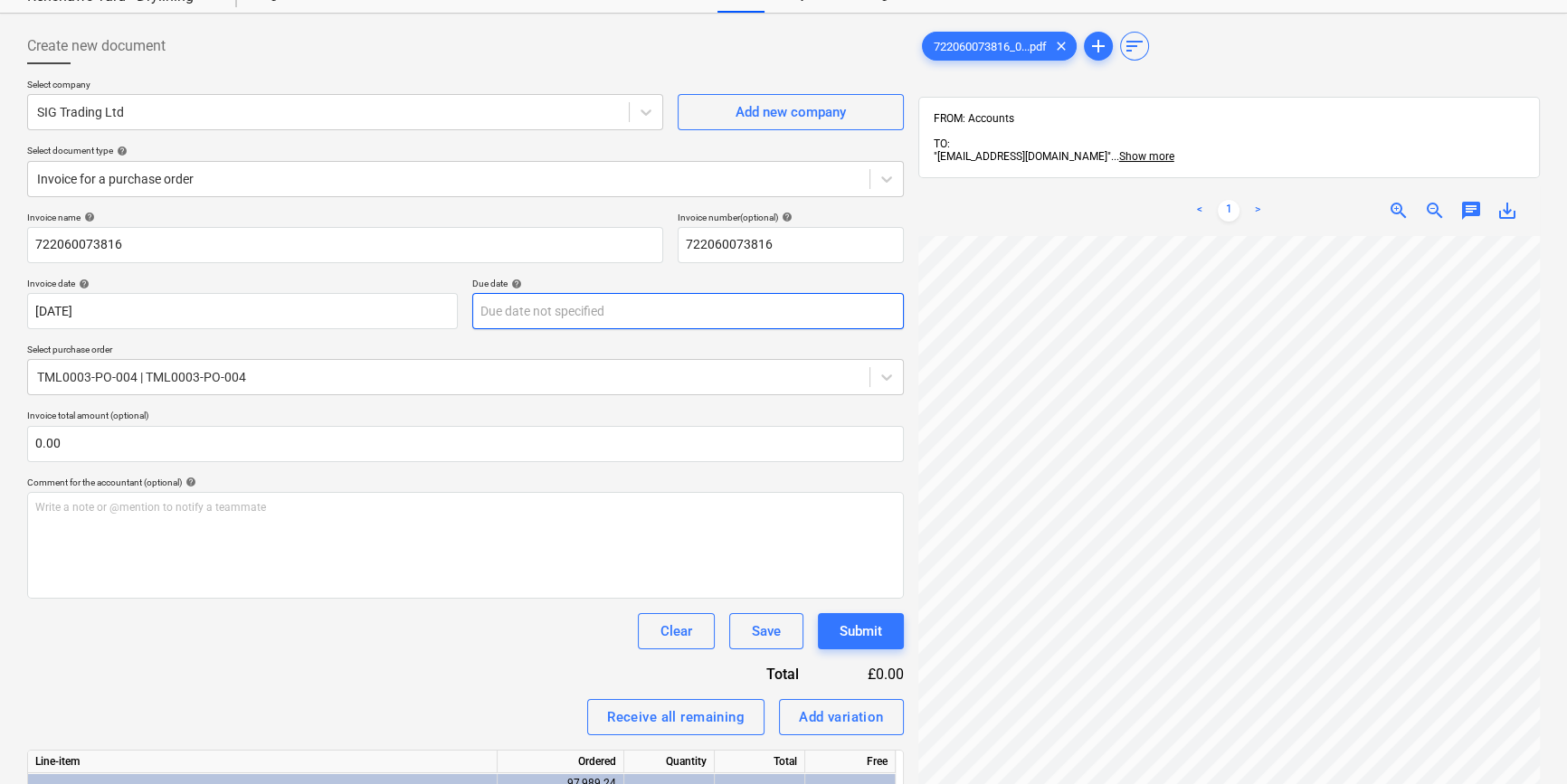 click on "Sales Projects Contacts Company Inbox 9+ format_size keyboard_arrow_down help search Search notifications 0 keyboard_arrow_down [PERSON_NAME] keyboard_arrow_down Renshaws Yard -  Drylining Budget Client contract Valuations Purchase orders Costs Income Files 9+ Analytics Settings Create new document Select company SIG Trading Ltd   Add new company Select document type help Invoice for a purchase order Invoice name help 722060073816 Invoice number  (optional) help 722060073816 Invoice date help [DATE] [DATE] Press the down arrow key to interact with the calendar and
select a date. Press the question mark key to get the keyboard shortcuts for changing dates. Due date help Press the down arrow key to interact with the calendar and
select a date. Press the question mark key to get the keyboard shortcuts for changing dates. Select purchase order TML0003-PO-004 | TML0003-PO-004 Invoice total amount (optional) 0.00 Comment for the accountant (optional) help ﻿ Clear Save Submit Total £0.00 Line-item" at bounding box center [784, 322] 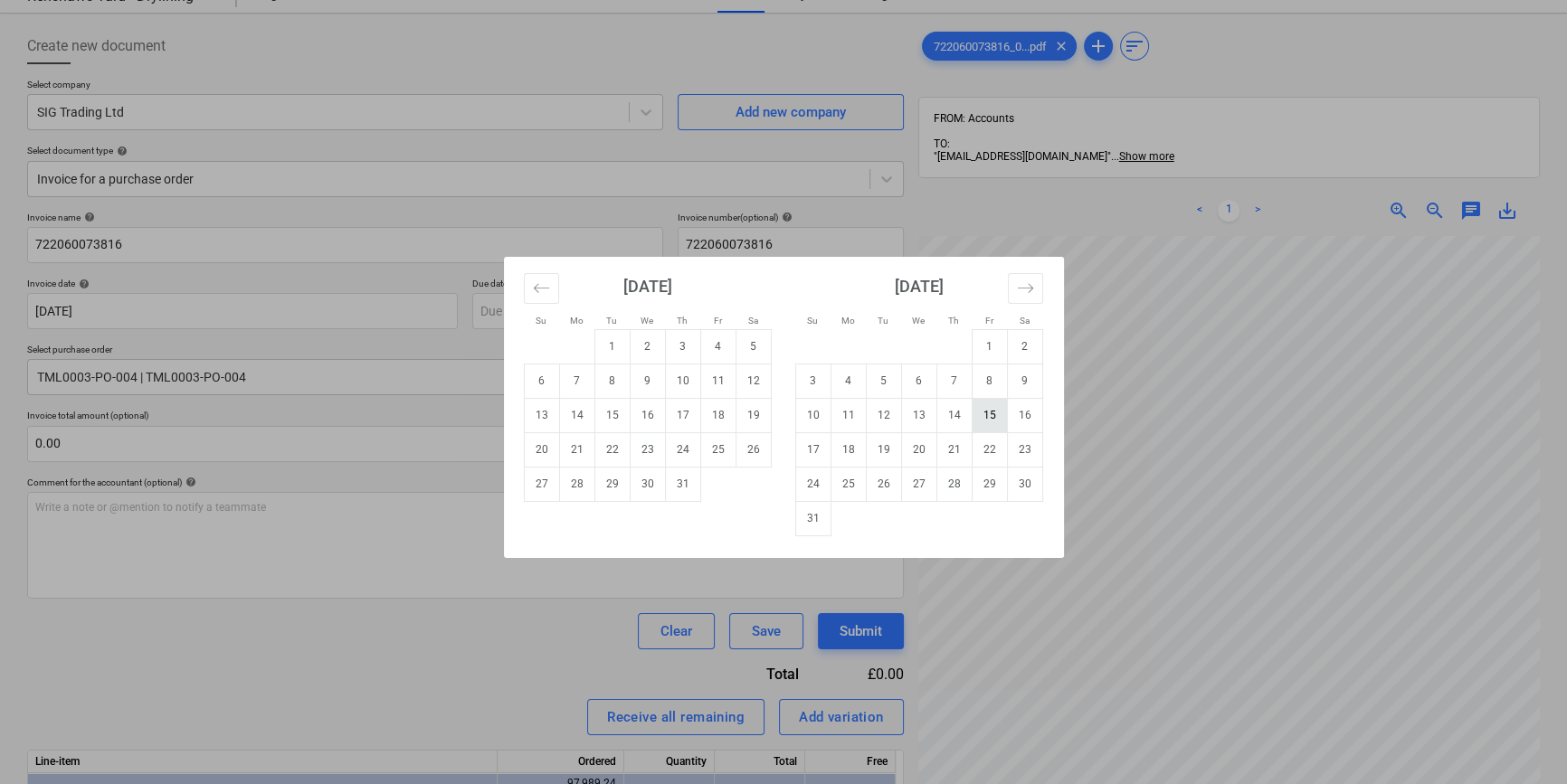 click on "15" at bounding box center [989, 415] 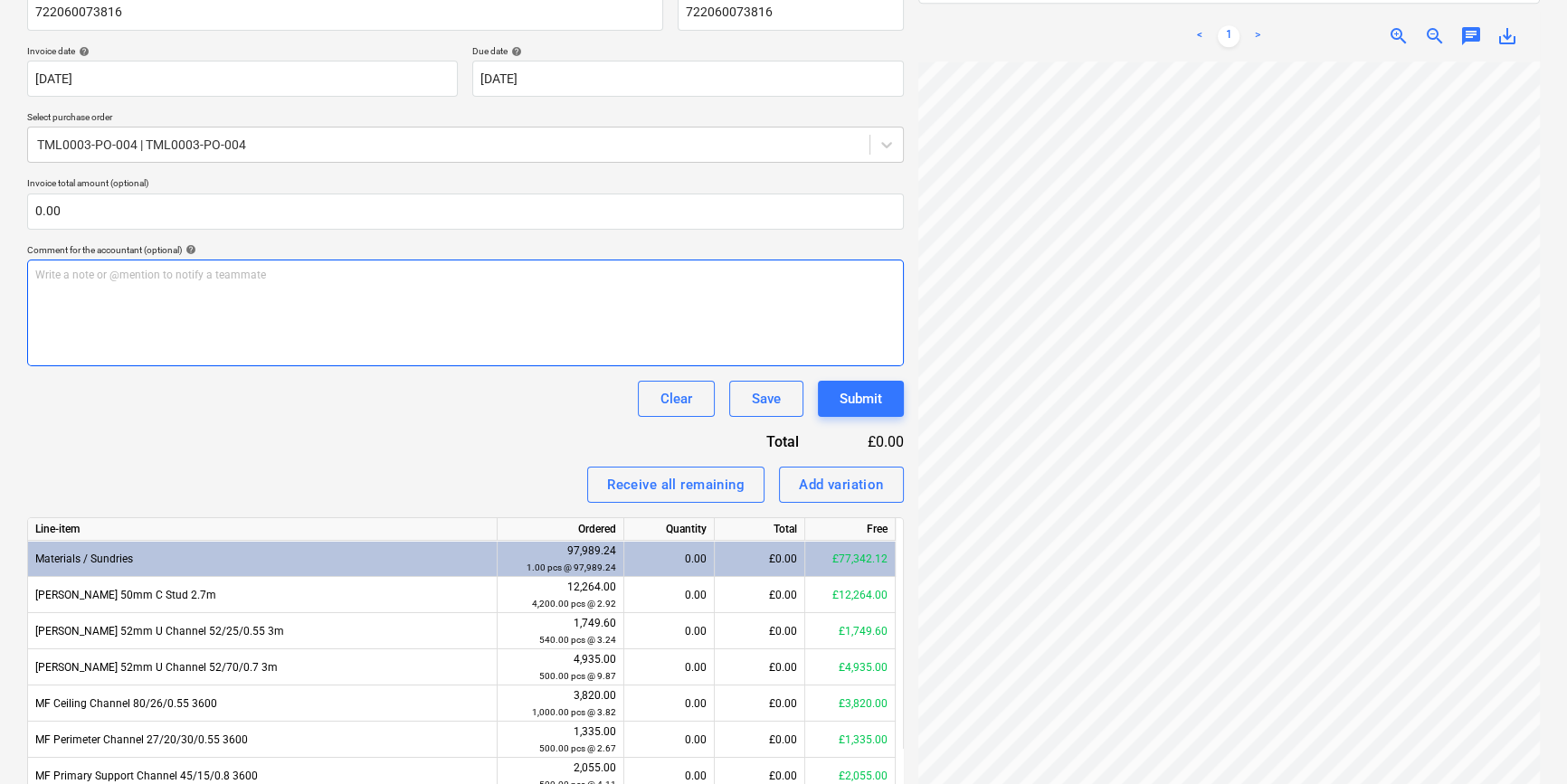 scroll, scrollTop: 316, scrollLeft: 0, axis: vertical 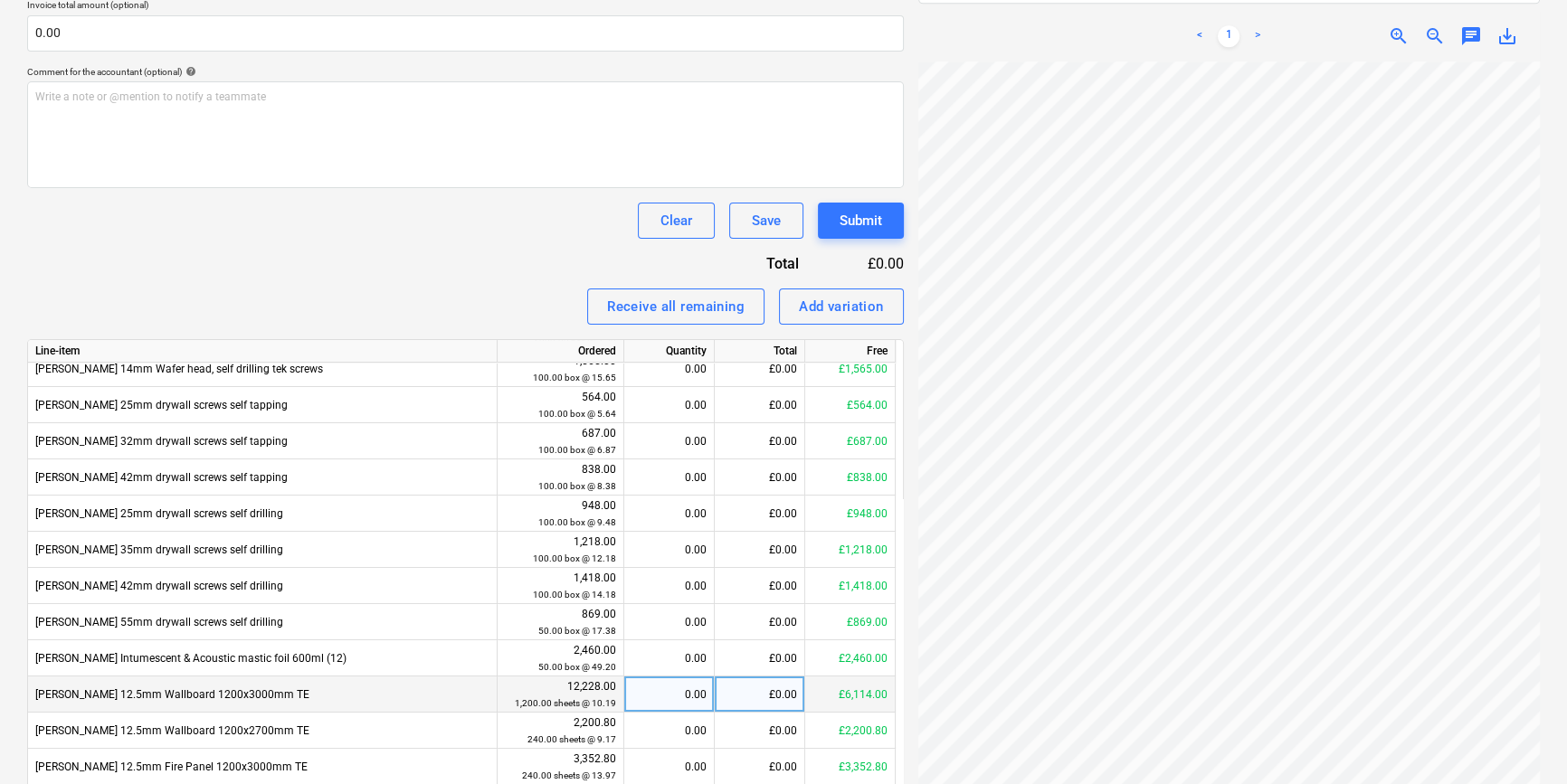click on "0.00" at bounding box center (669, 694) 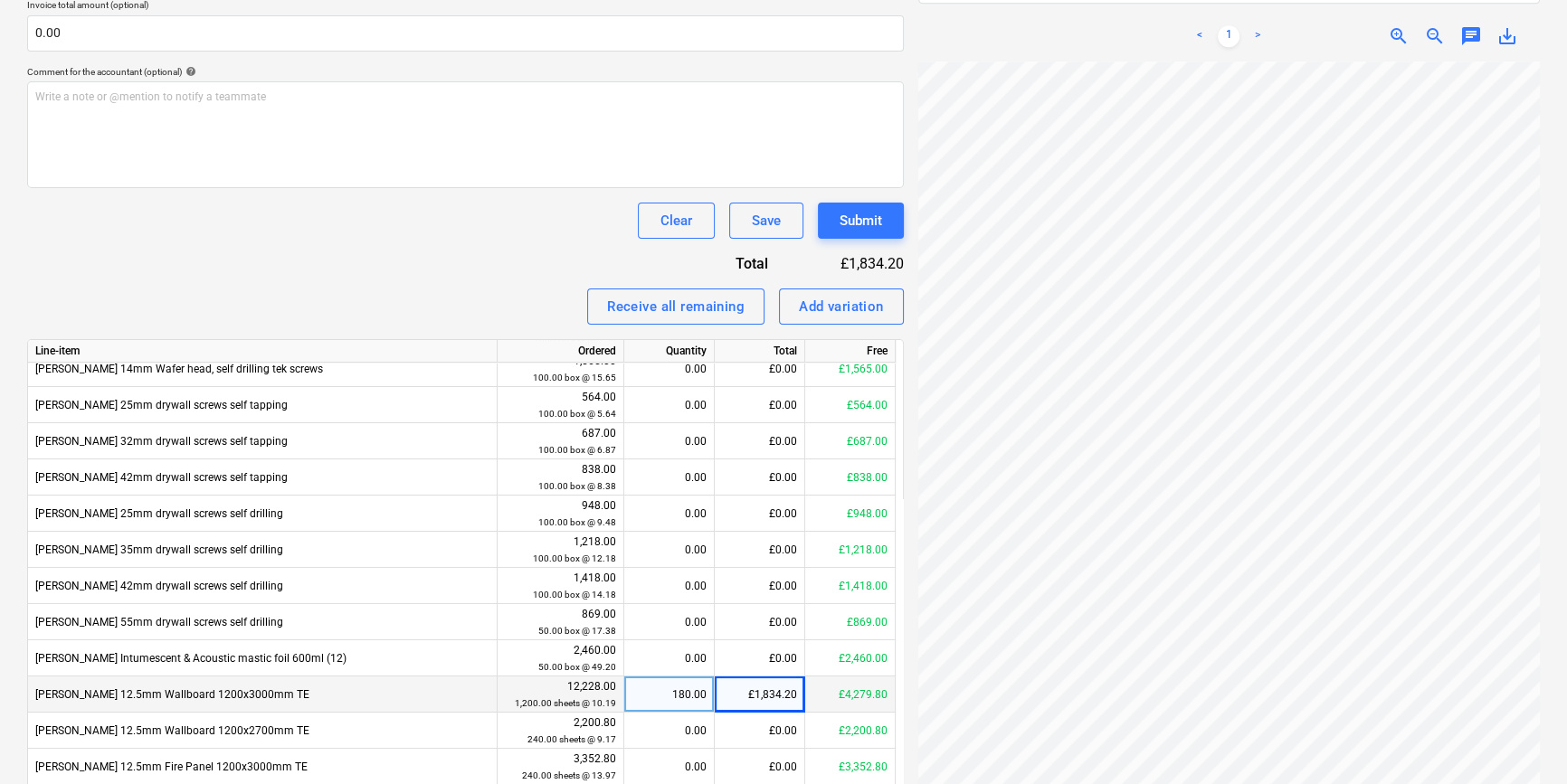 click on "180.00" at bounding box center (669, 694) 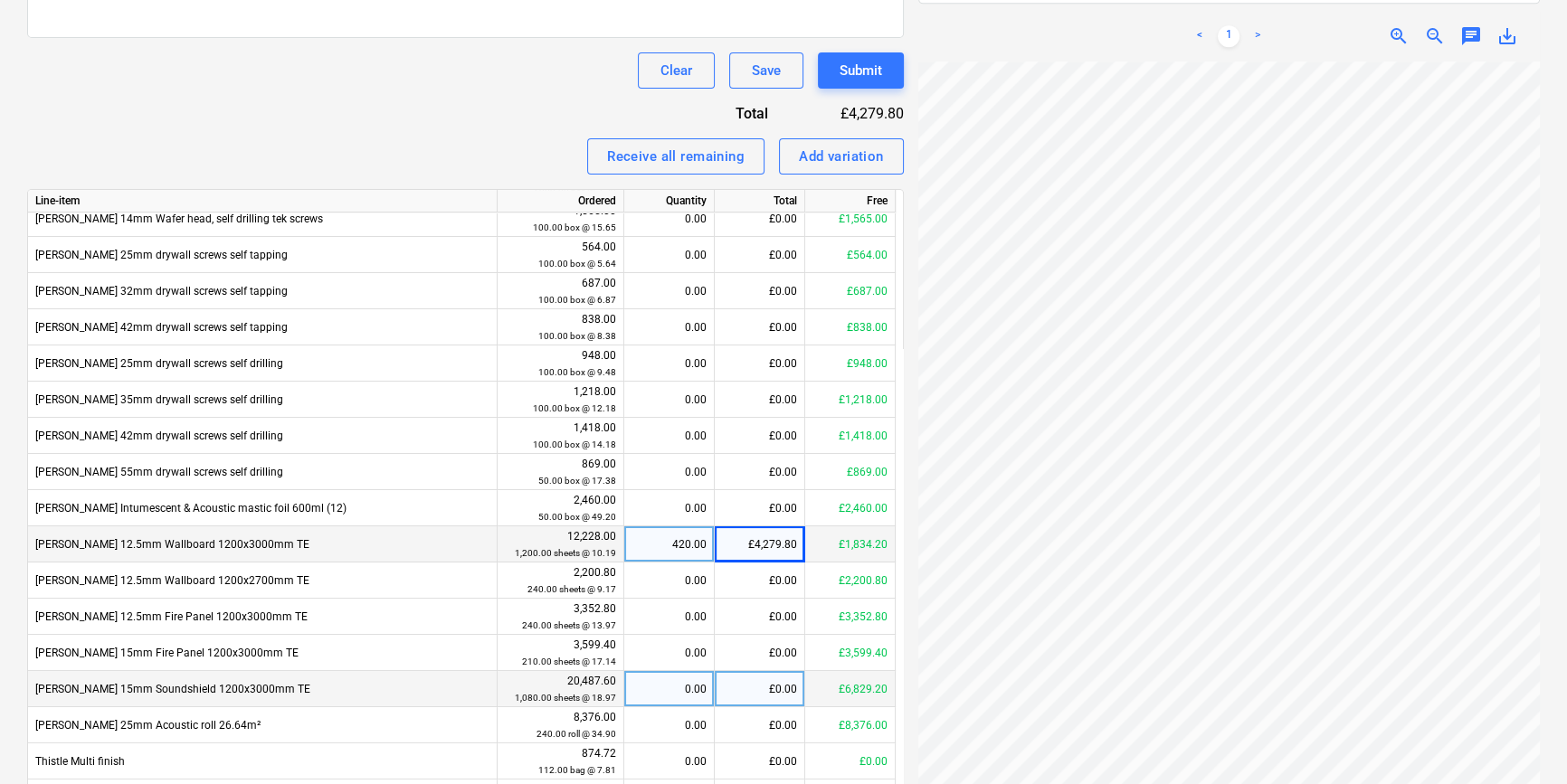 scroll, scrollTop: 645, scrollLeft: 0, axis: vertical 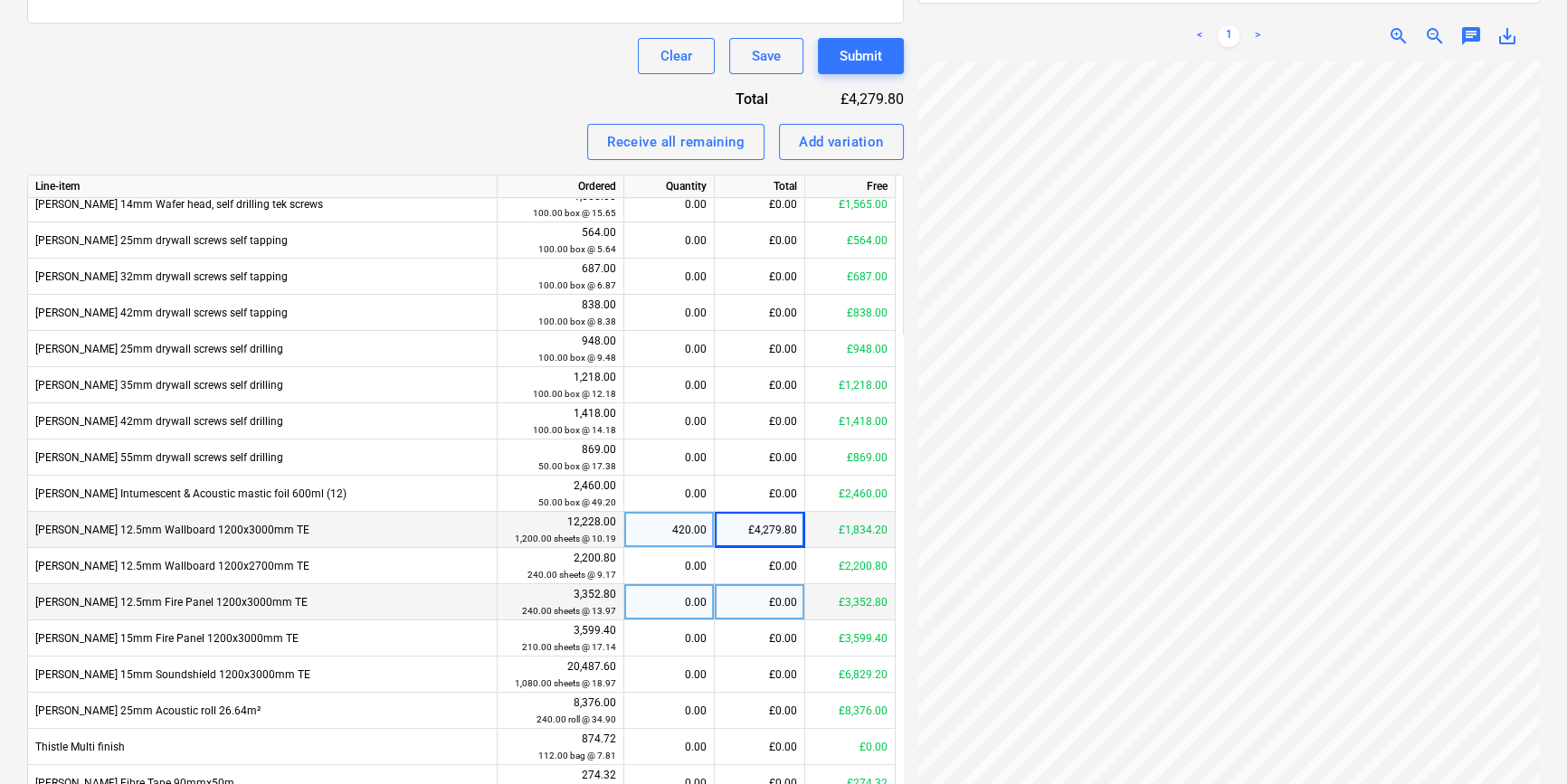 click on "0.00" at bounding box center [669, 602] 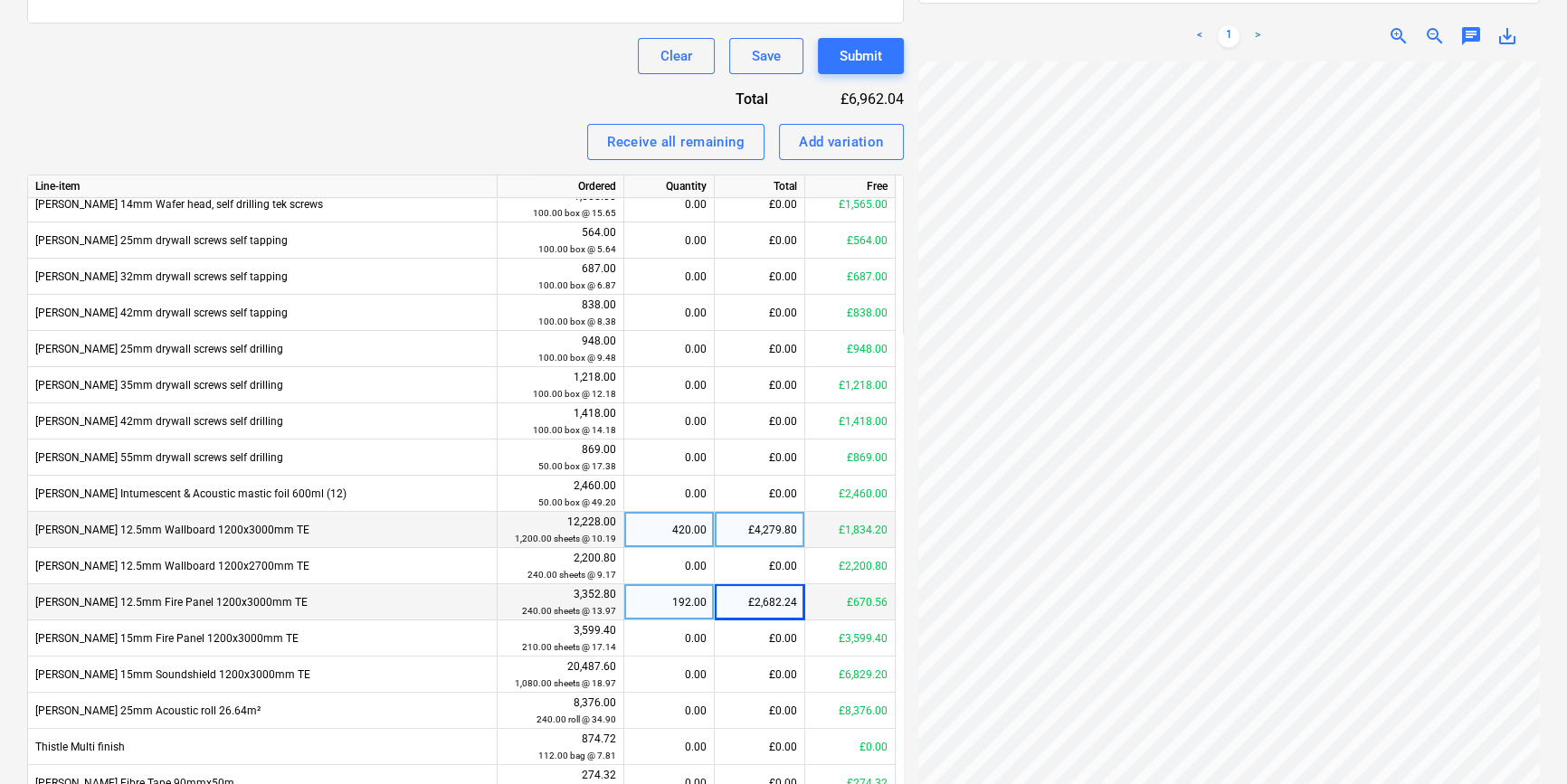 scroll, scrollTop: 324, scrollLeft: 142, axis: both 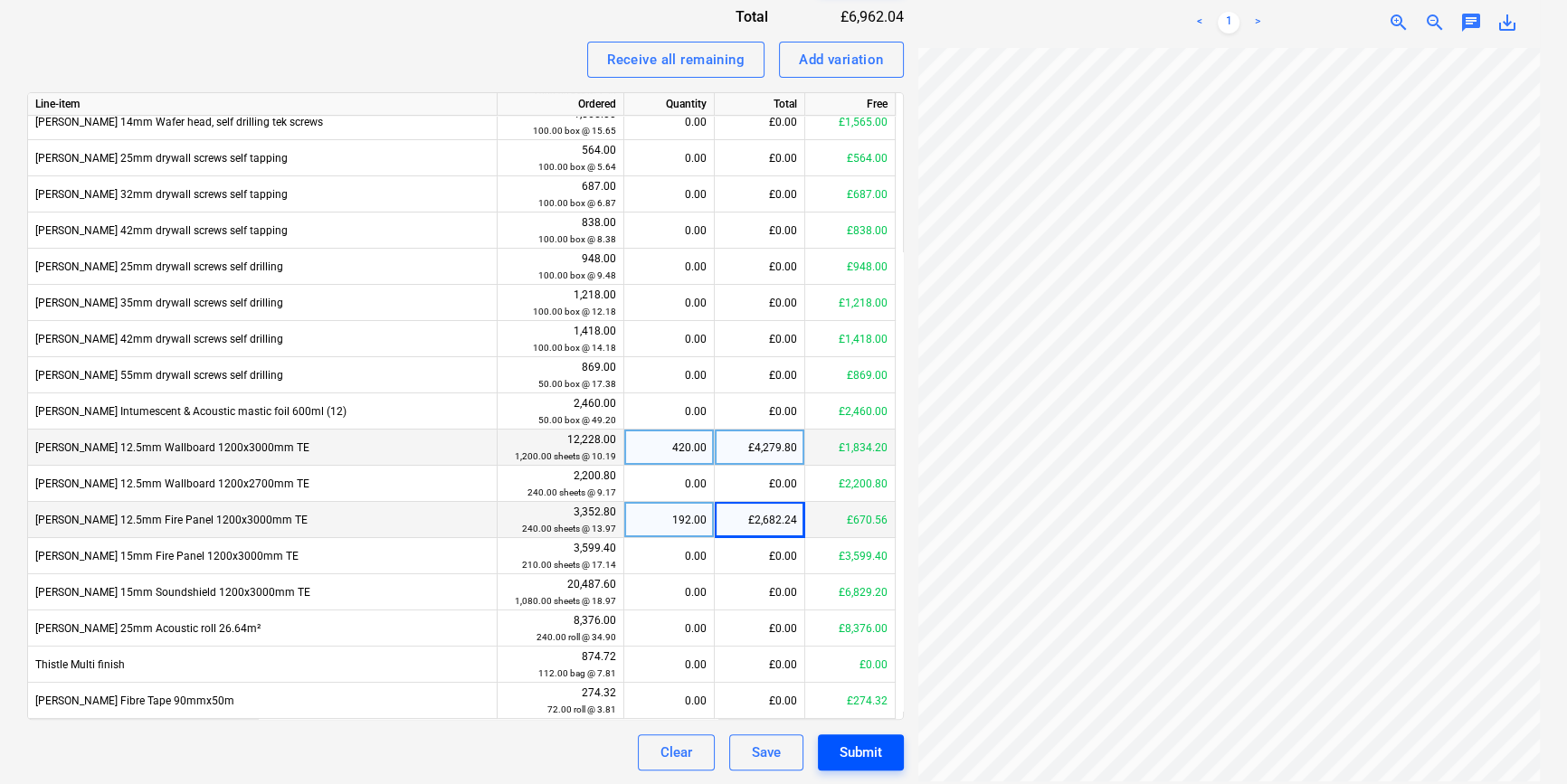 click on "Submit" at bounding box center (860, 752) 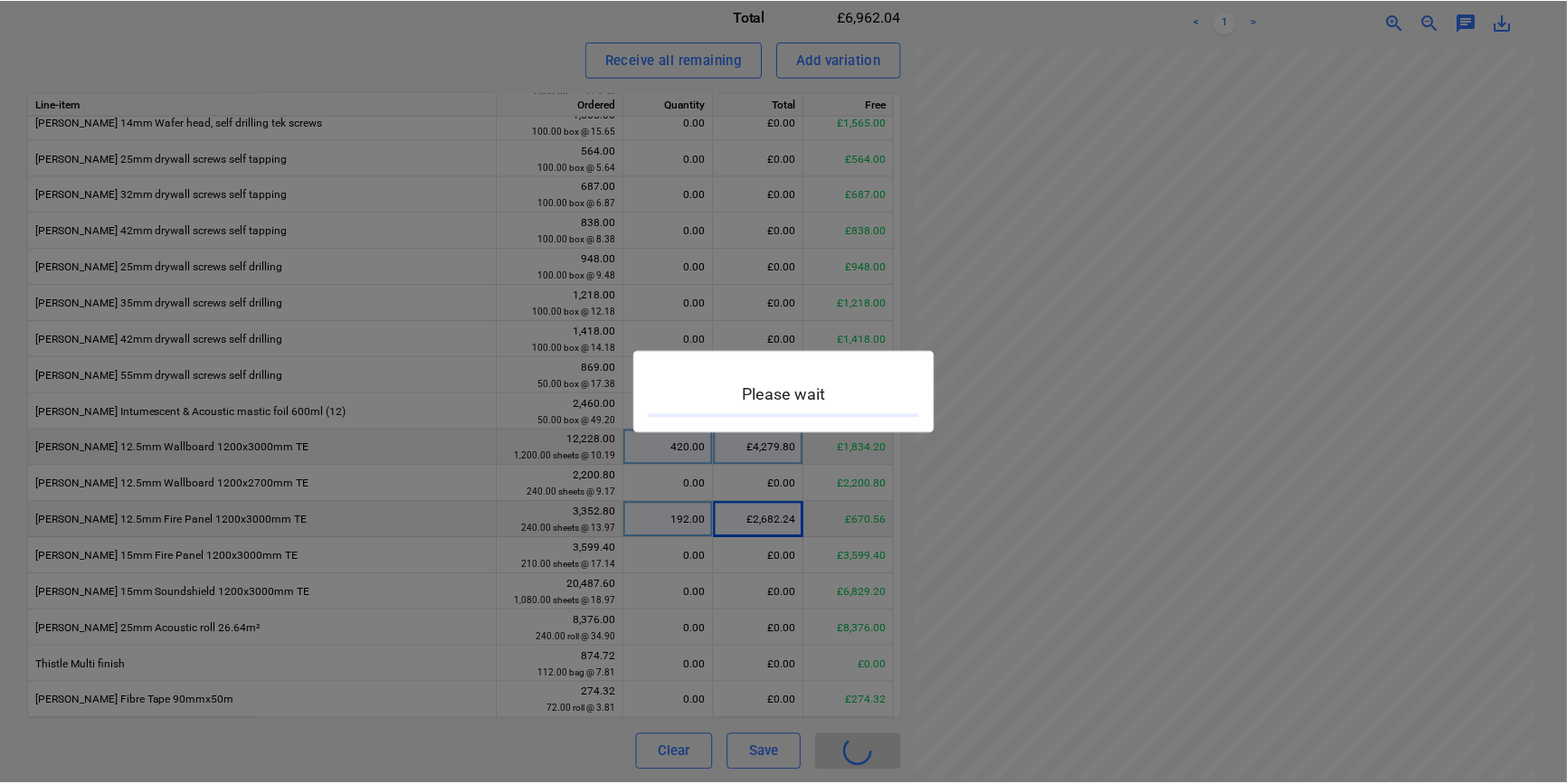 scroll, scrollTop: 0, scrollLeft: 0, axis: both 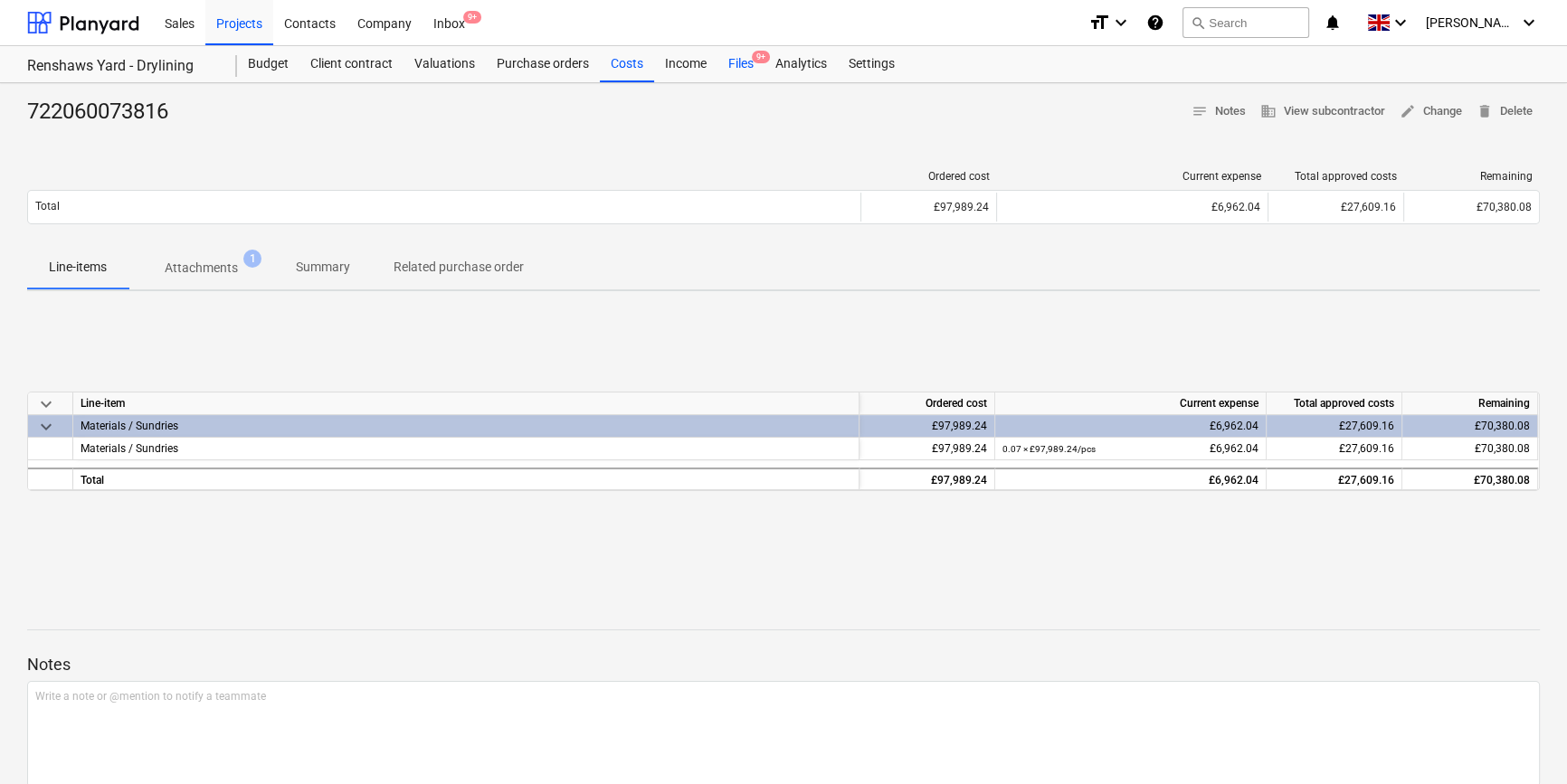 click on "Files 9+" at bounding box center (741, 64) 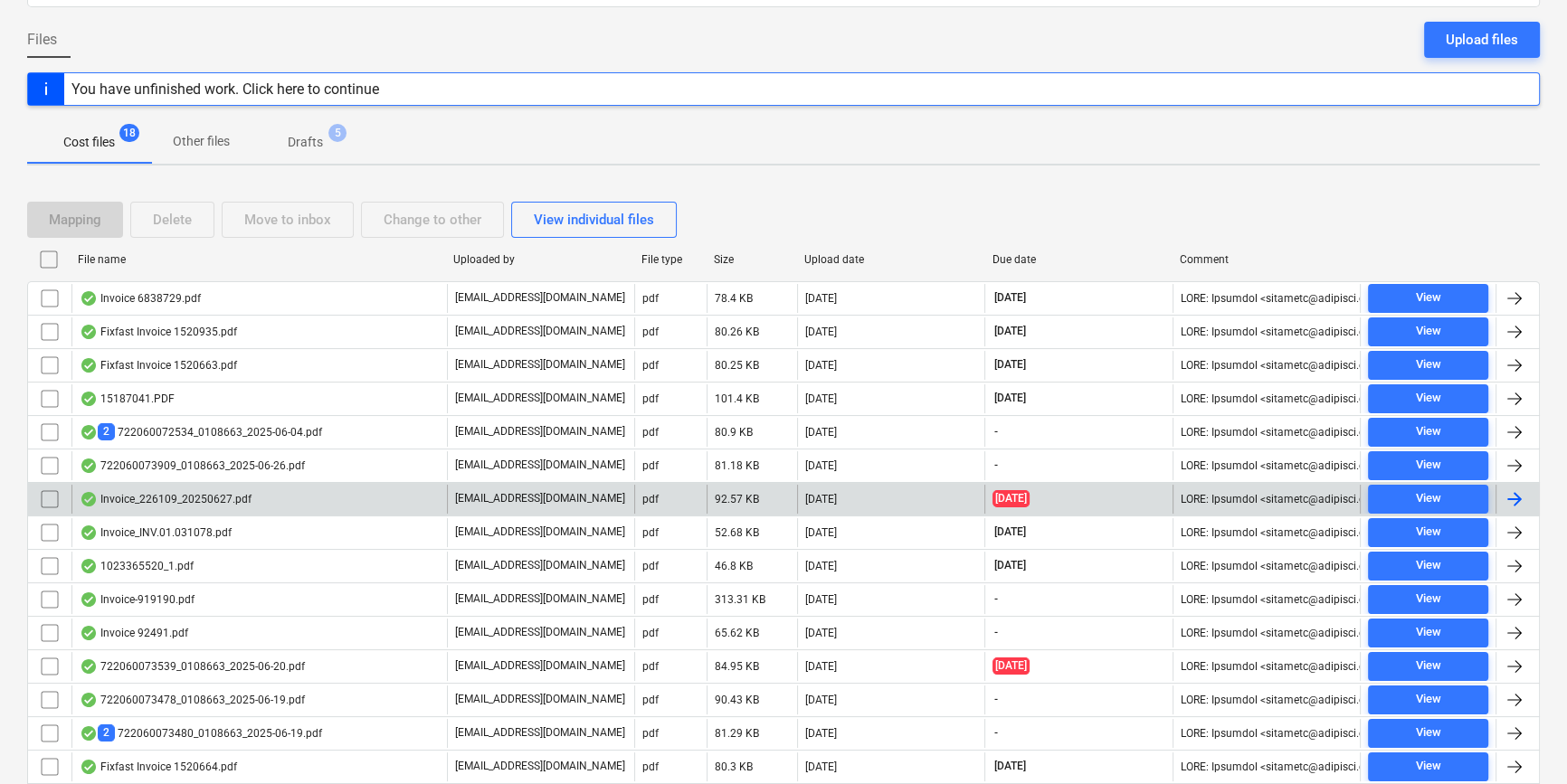 scroll, scrollTop: 164, scrollLeft: 0, axis: vertical 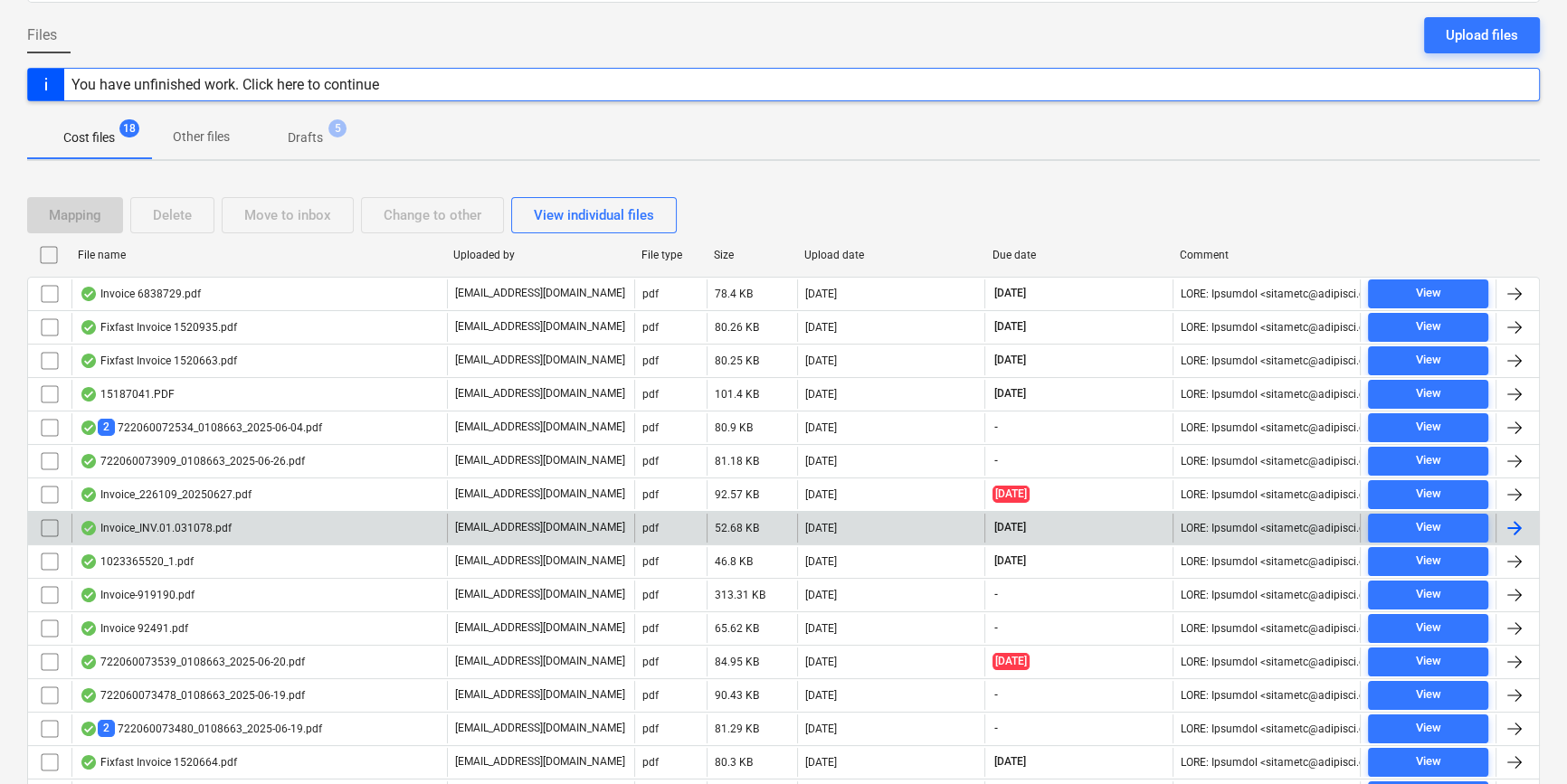 click at bounding box center (1515, 528) 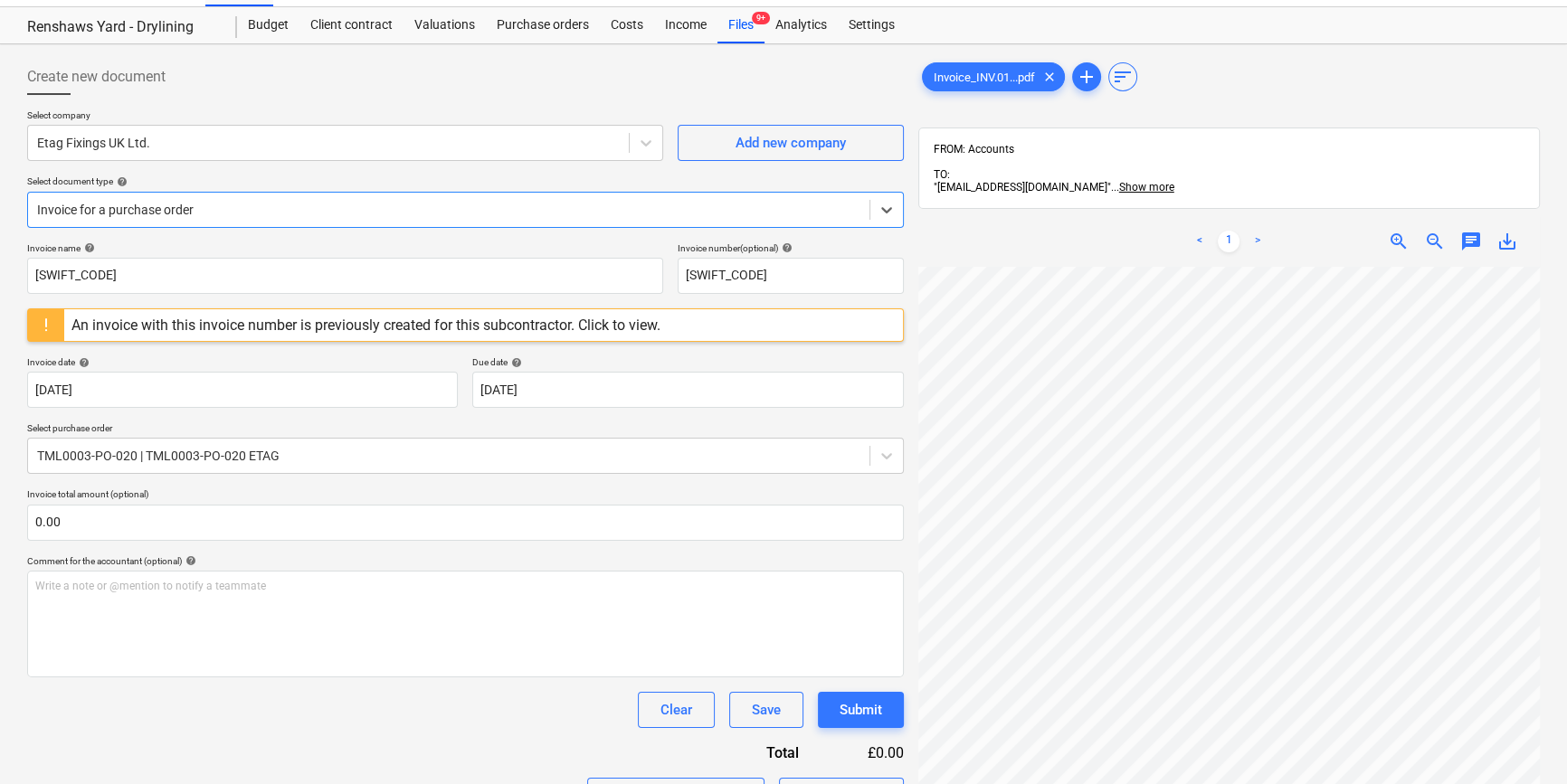 scroll, scrollTop: 164, scrollLeft: 0, axis: vertical 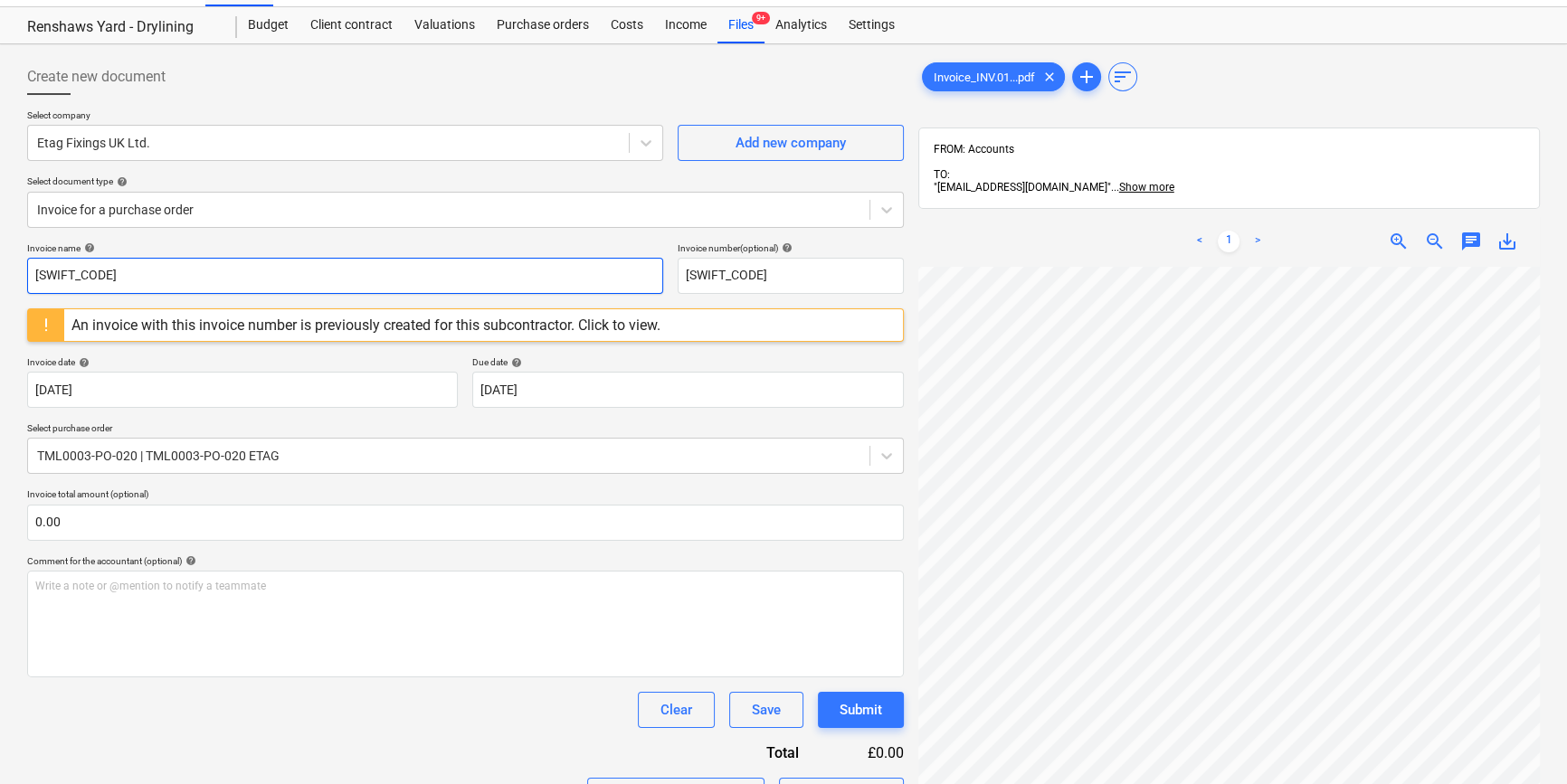 drag, startPoint x: 126, startPoint y: 271, endPoint x: -15, endPoint y: 269, distance: 141.01418 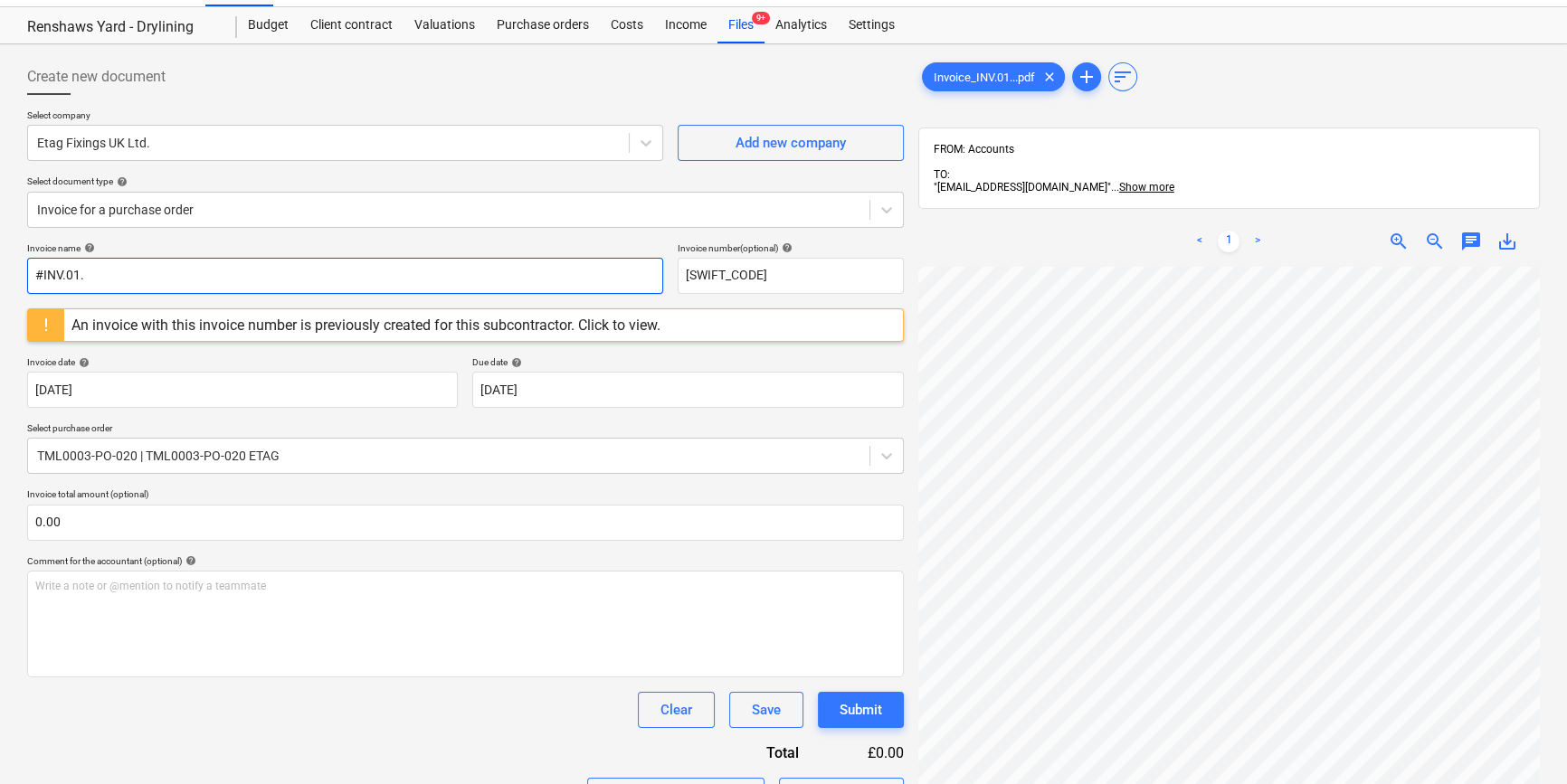 scroll, scrollTop: 0, scrollLeft: 0, axis: both 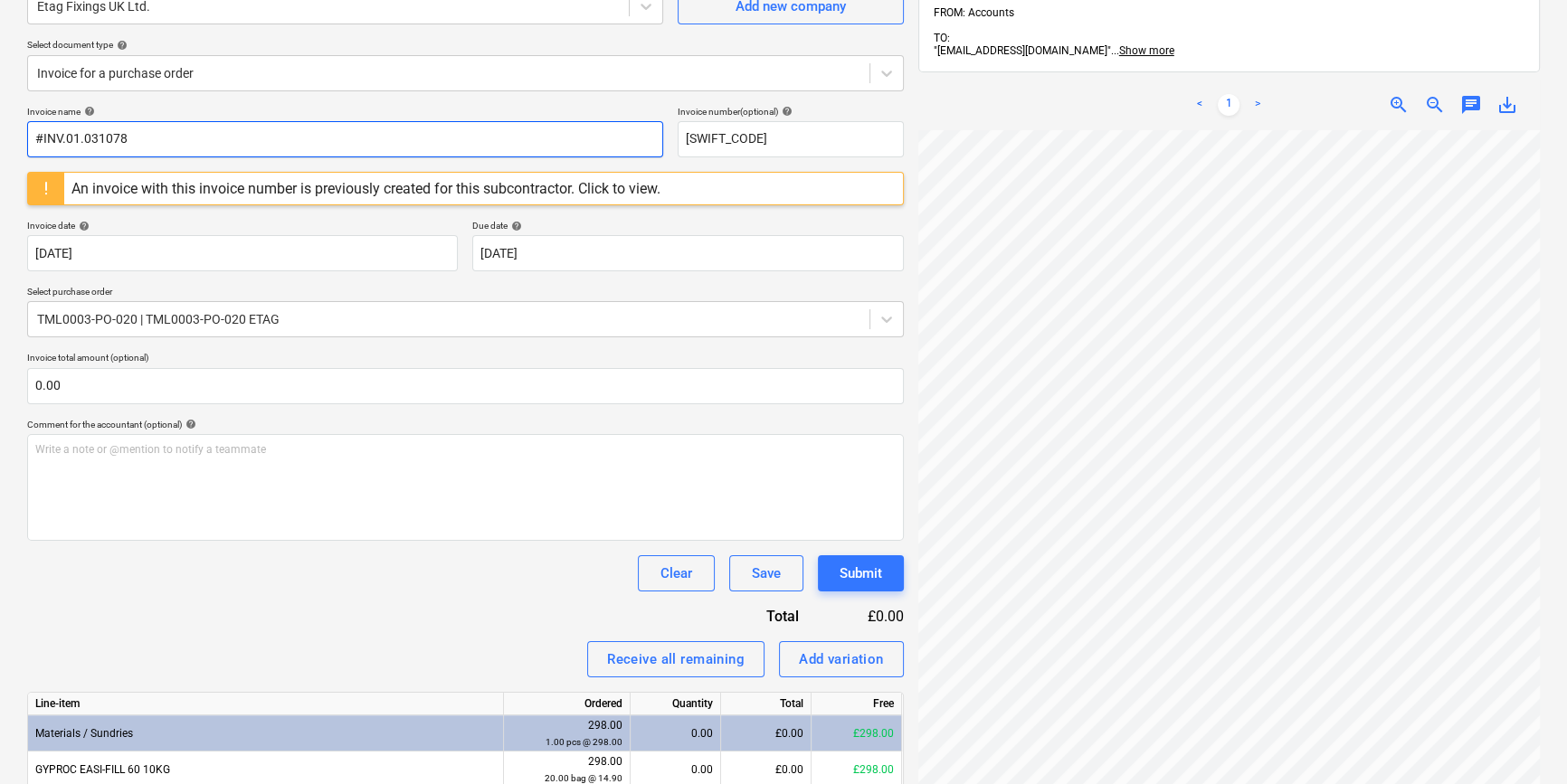 drag, startPoint x: 128, startPoint y: 136, endPoint x: 30, endPoint y: 136, distance: 98 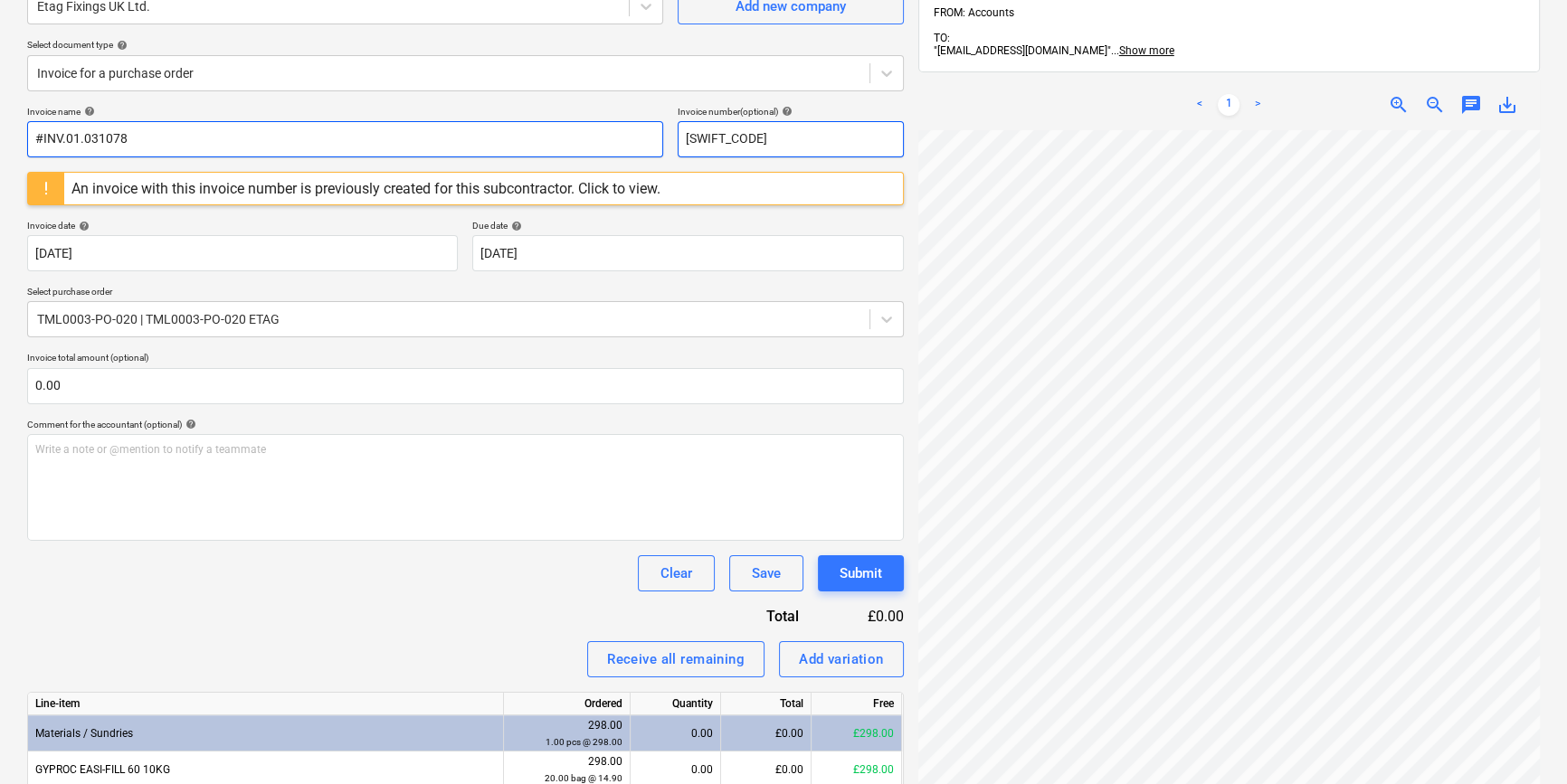 drag, startPoint x: 779, startPoint y: 135, endPoint x: 660, endPoint y: 136, distance: 119.0042 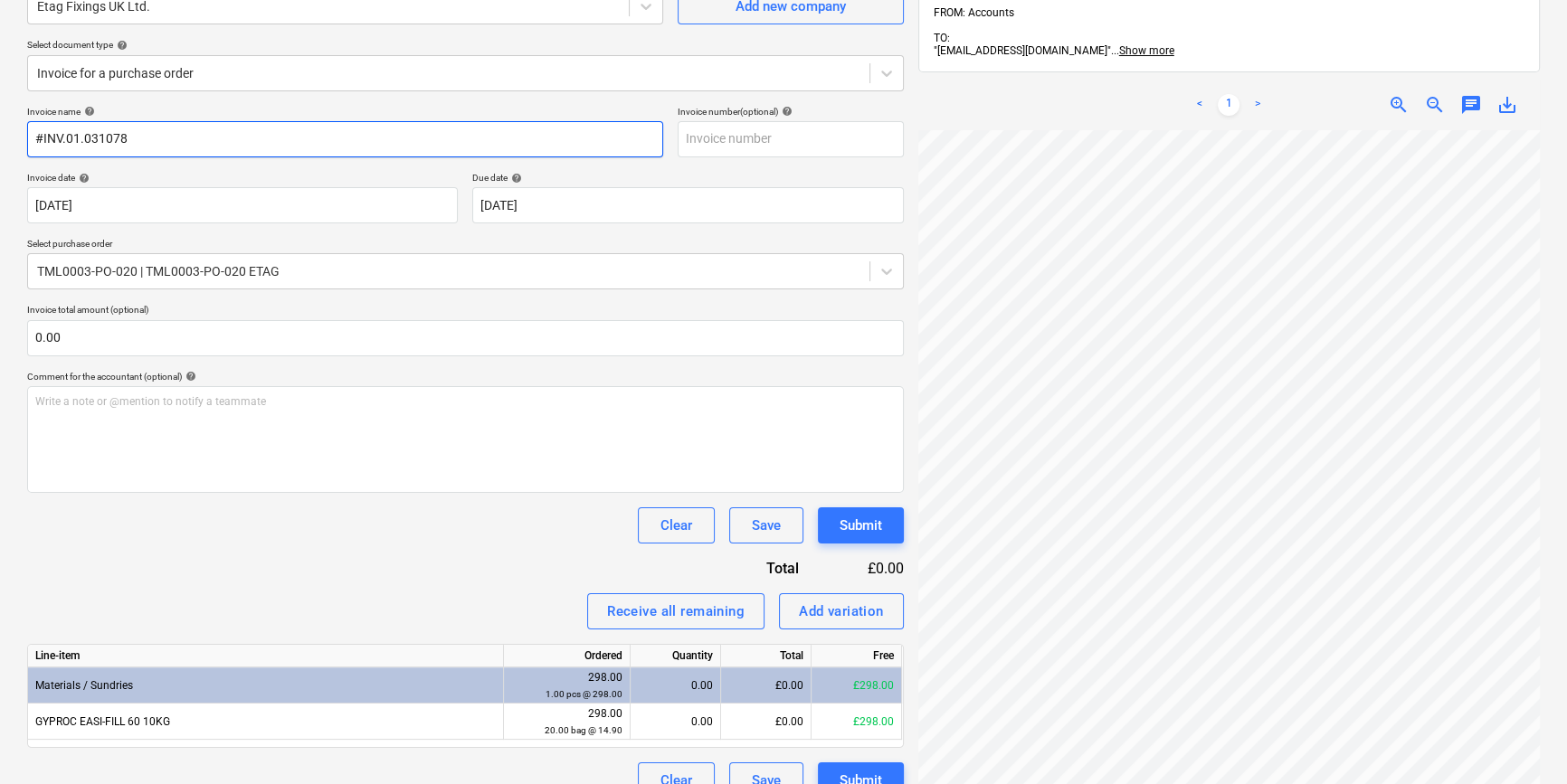 paste on "#INV.01.031078" 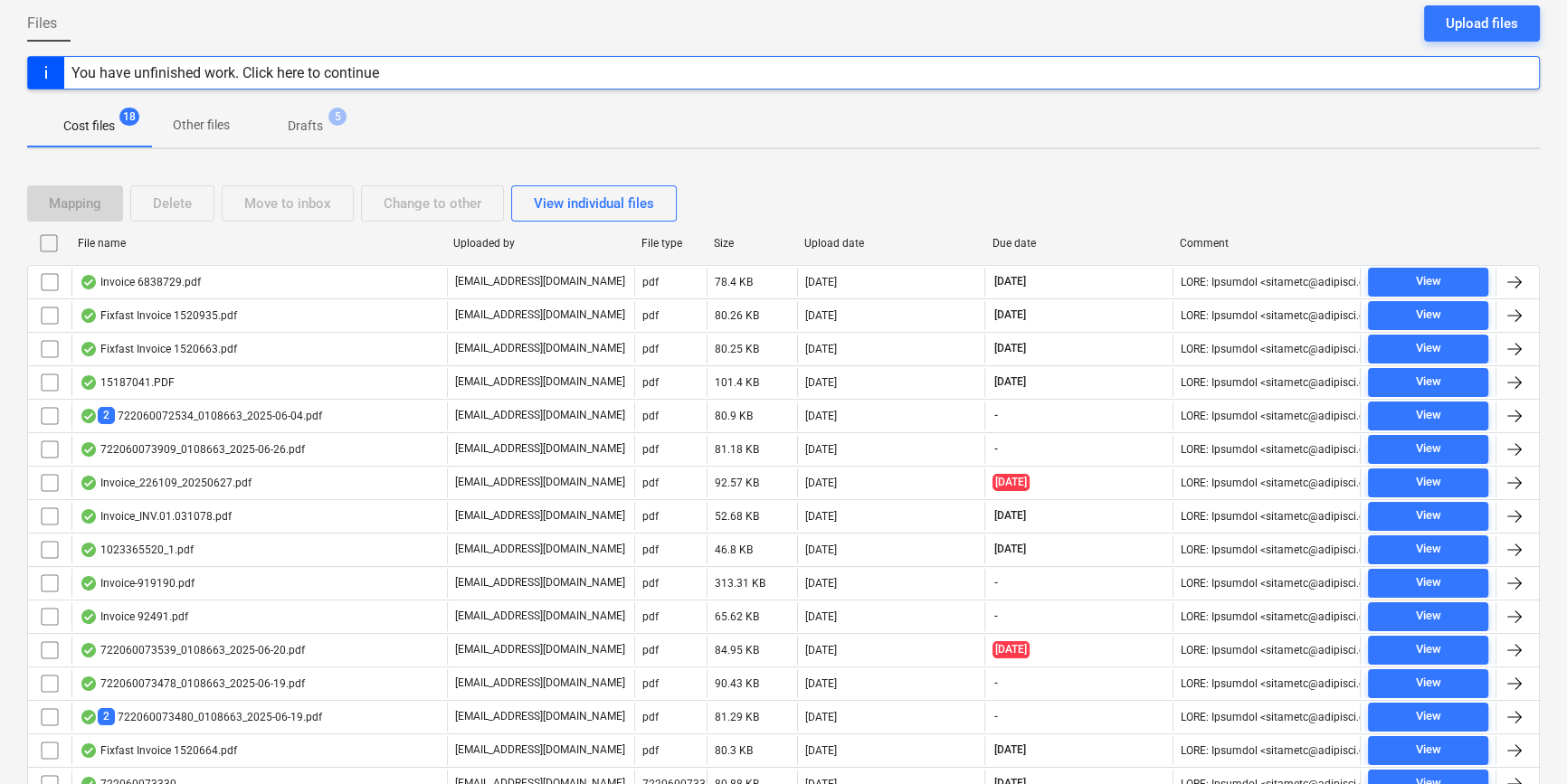 scroll, scrollTop: 164, scrollLeft: 0, axis: vertical 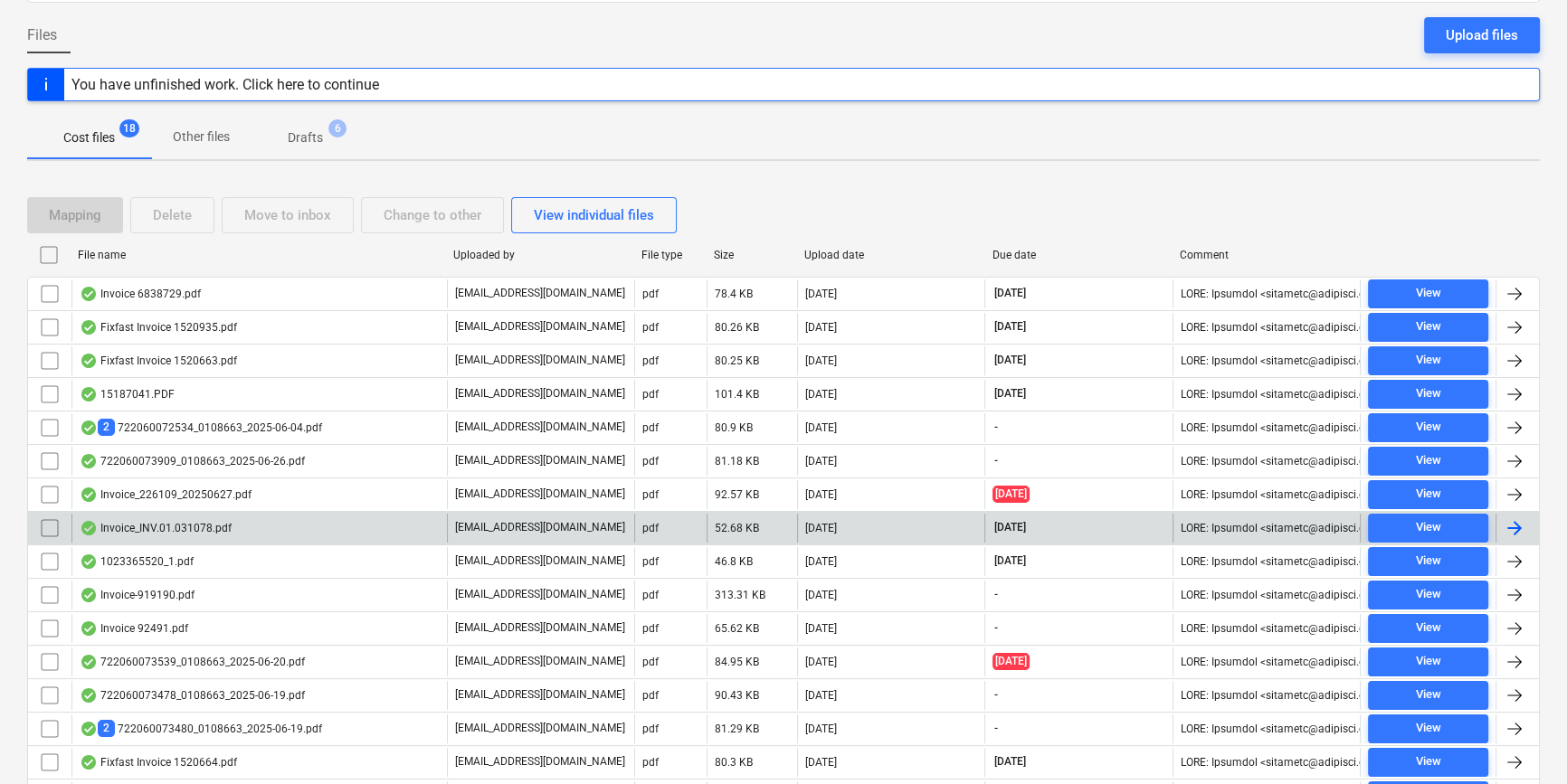 click at bounding box center (1515, 528) 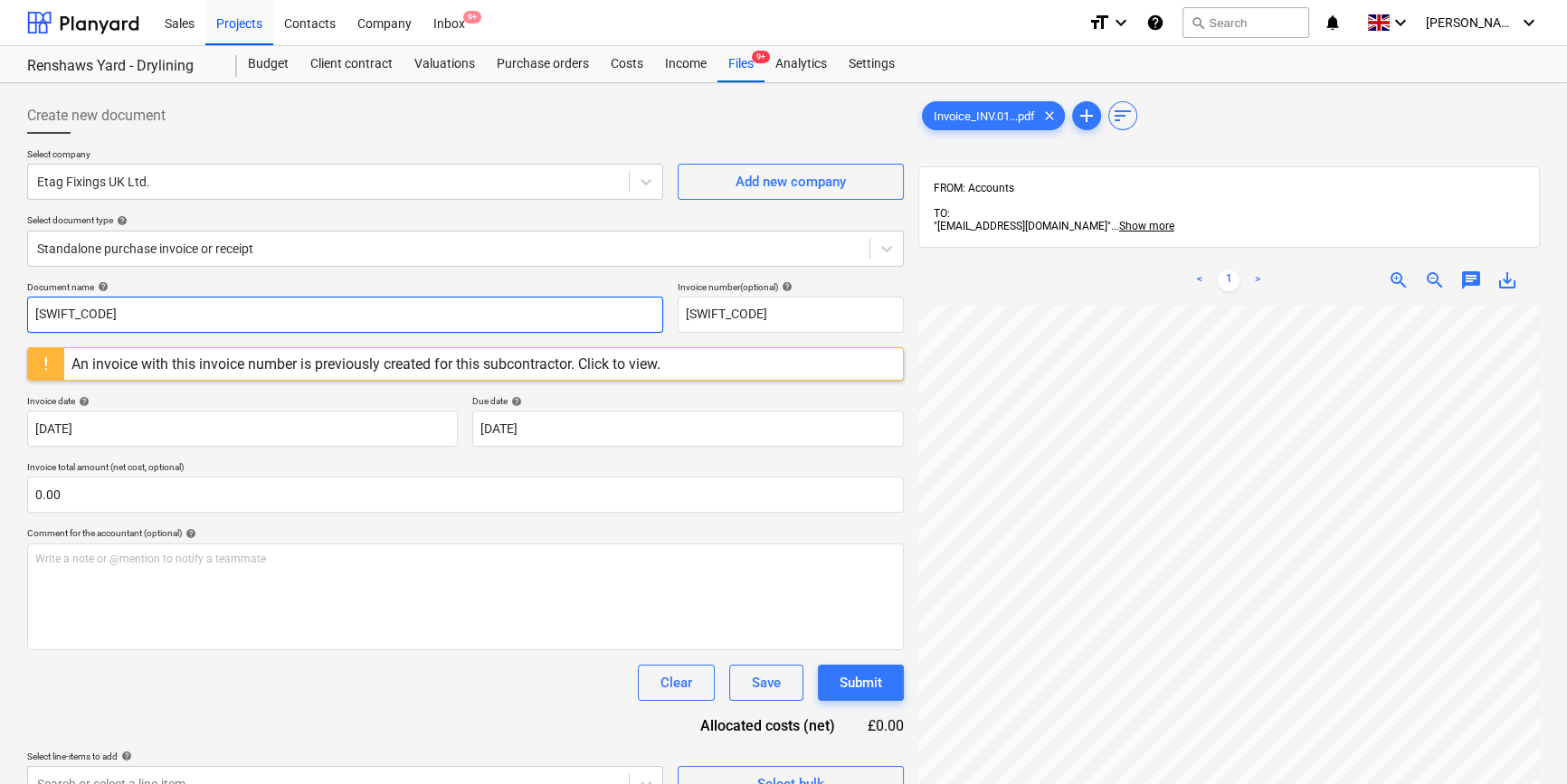 drag, startPoint x: 121, startPoint y: 308, endPoint x: 19, endPoint y: 311, distance: 102.04411 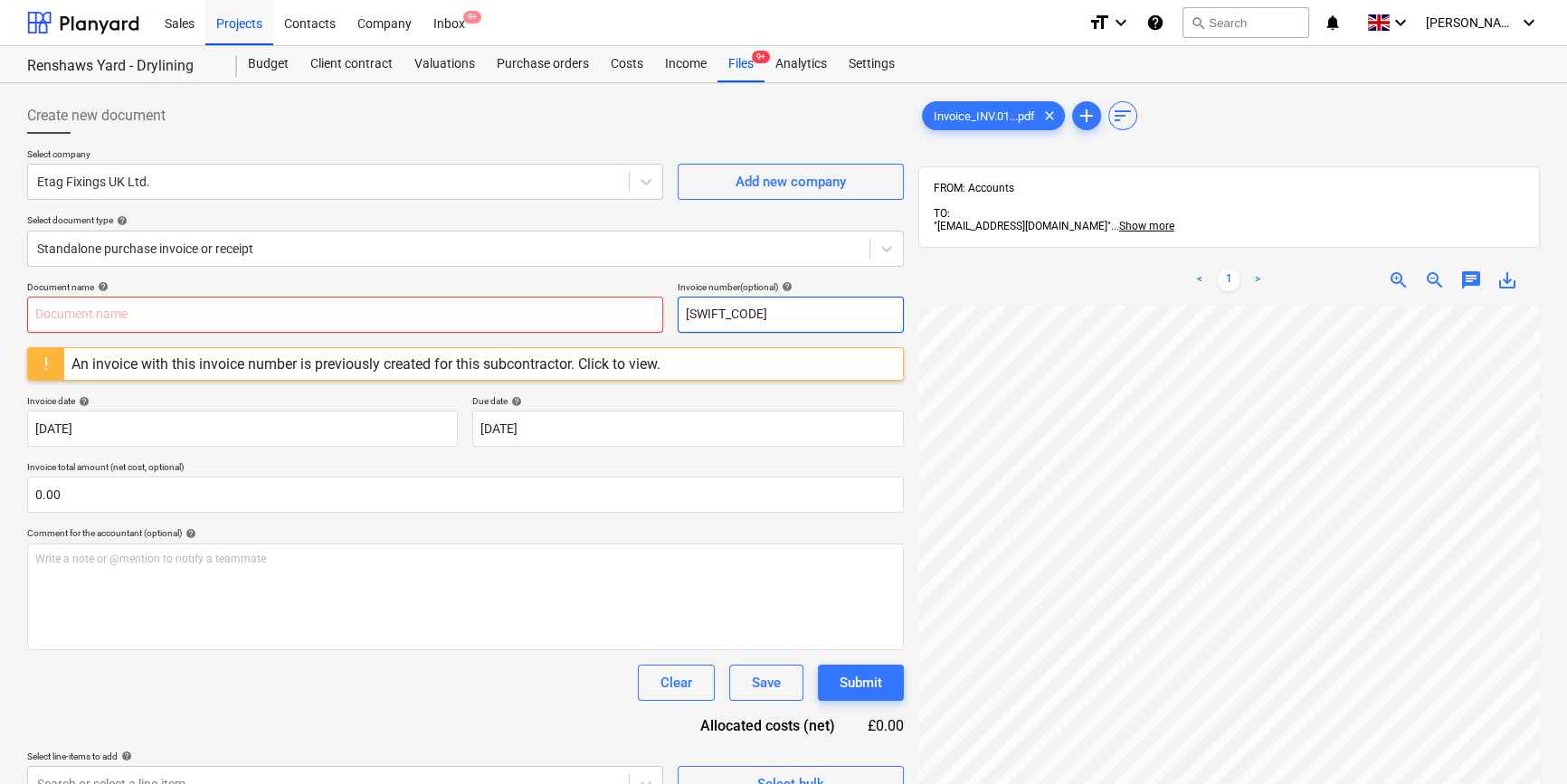 drag, startPoint x: 769, startPoint y: 316, endPoint x: 632, endPoint y: 312, distance: 137.05838 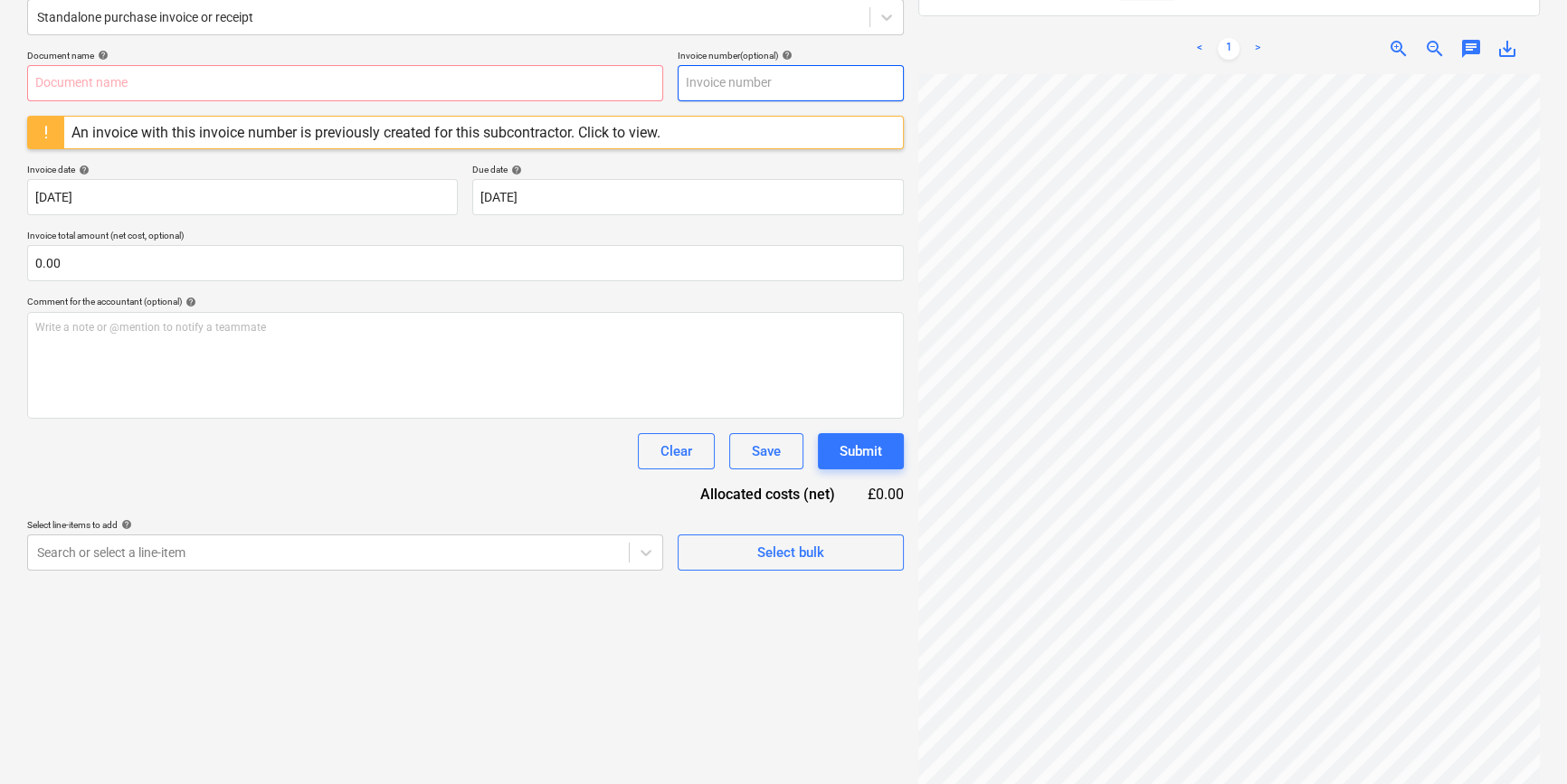 scroll, scrollTop: 255, scrollLeft: 0, axis: vertical 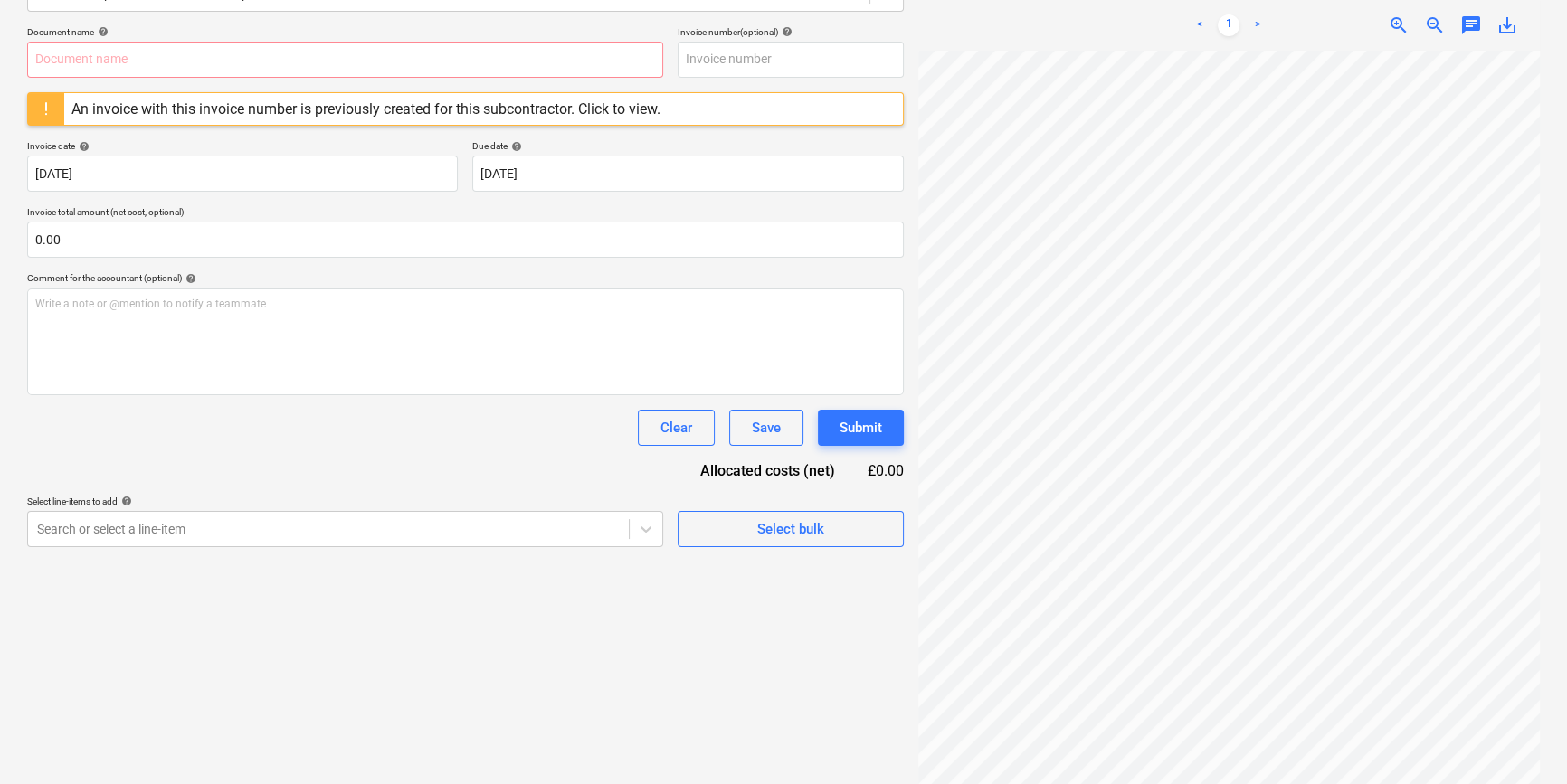 drag, startPoint x: 1299, startPoint y: 773, endPoint x: 1324, endPoint y: 773, distance: 25 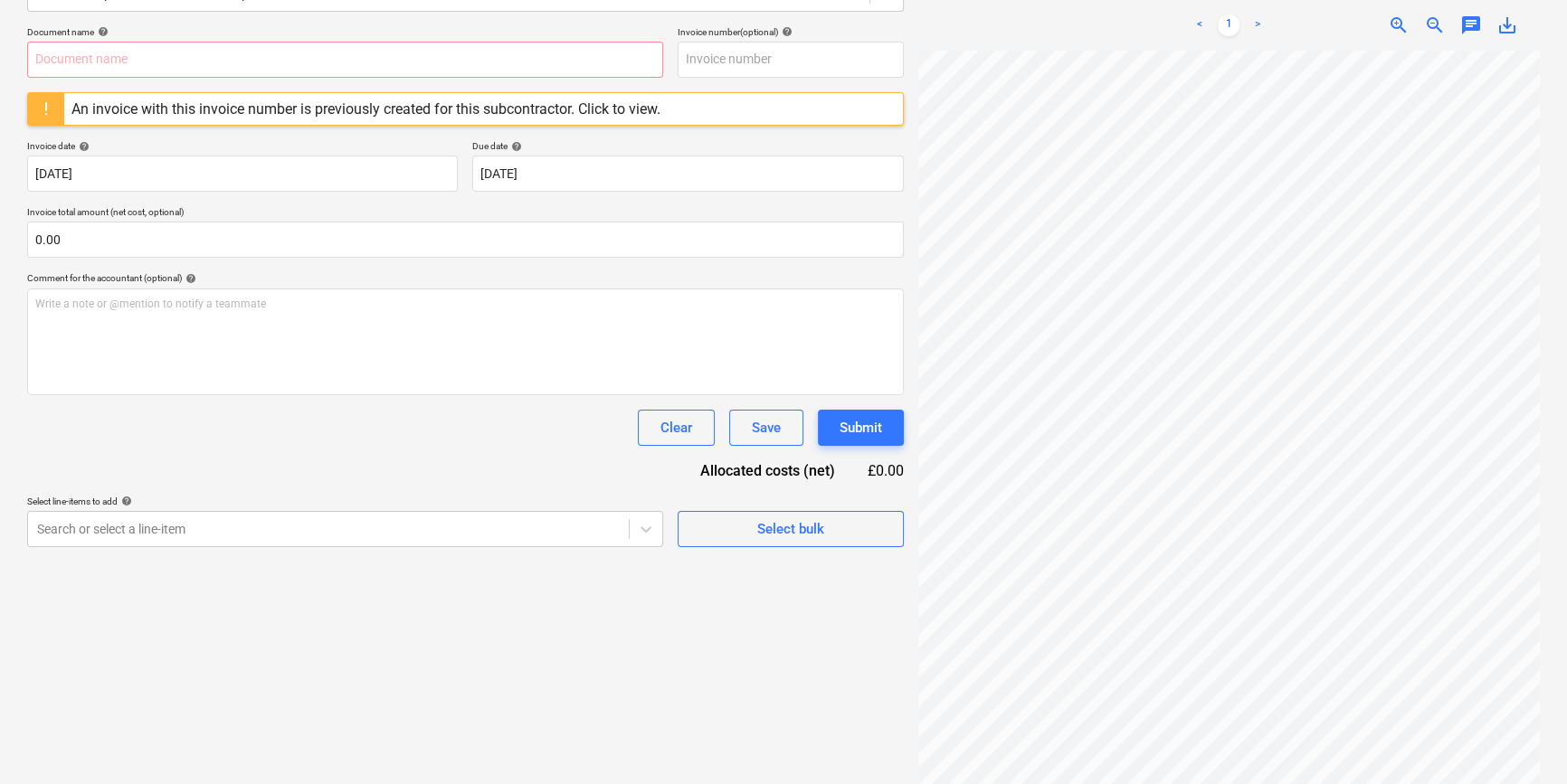 click on "Invoice_INV.01...pdf clear add sort FROM: Accounts  TO: "[EMAIL_ADDRESS][DOMAIN_NAME]"	 ...  Show more ...  Show more < 1 > zoom_in zoom_out chat 0 save_alt" at bounding box center (1229, 307) 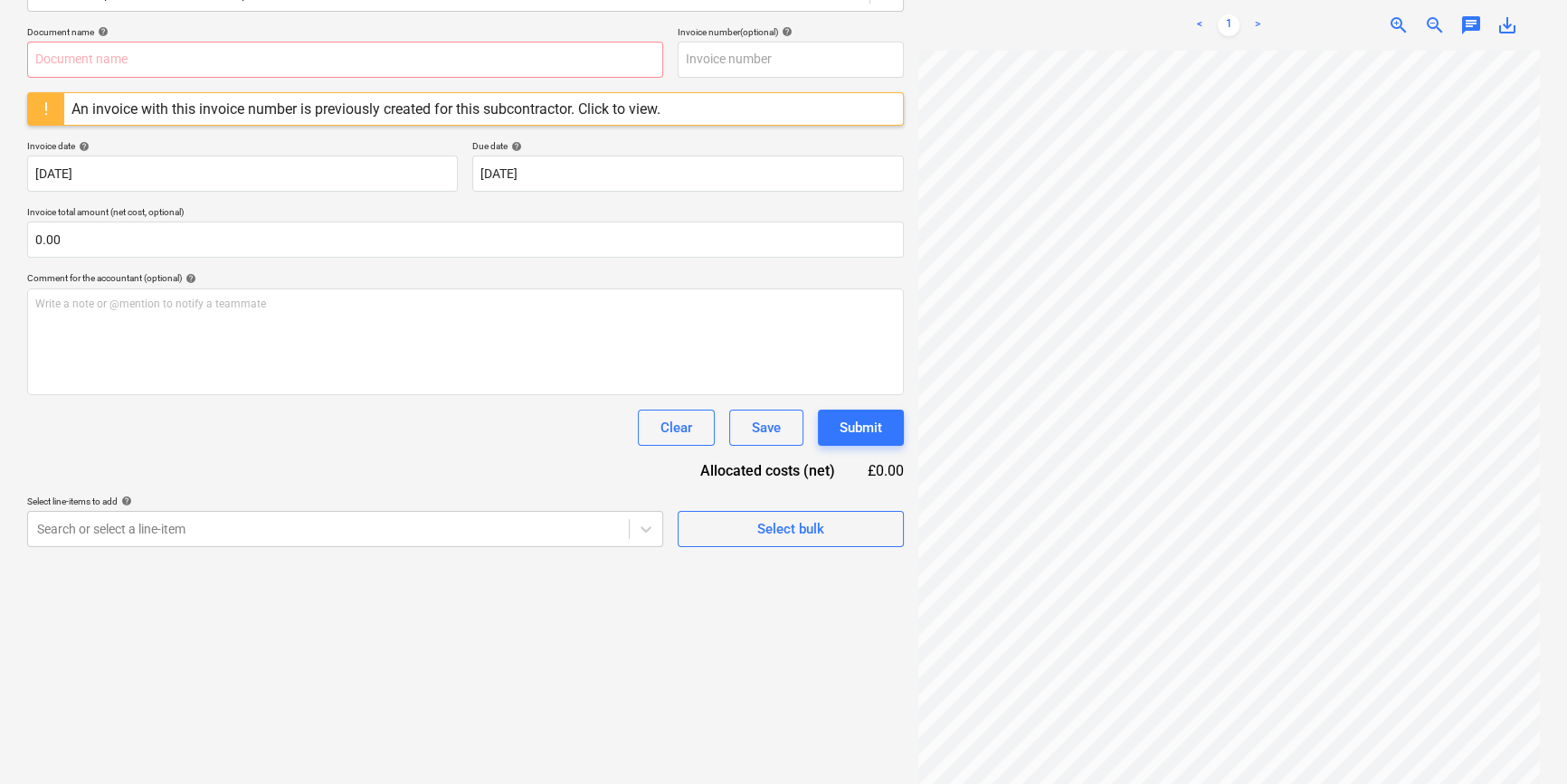 scroll, scrollTop: 0, scrollLeft: 200, axis: horizontal 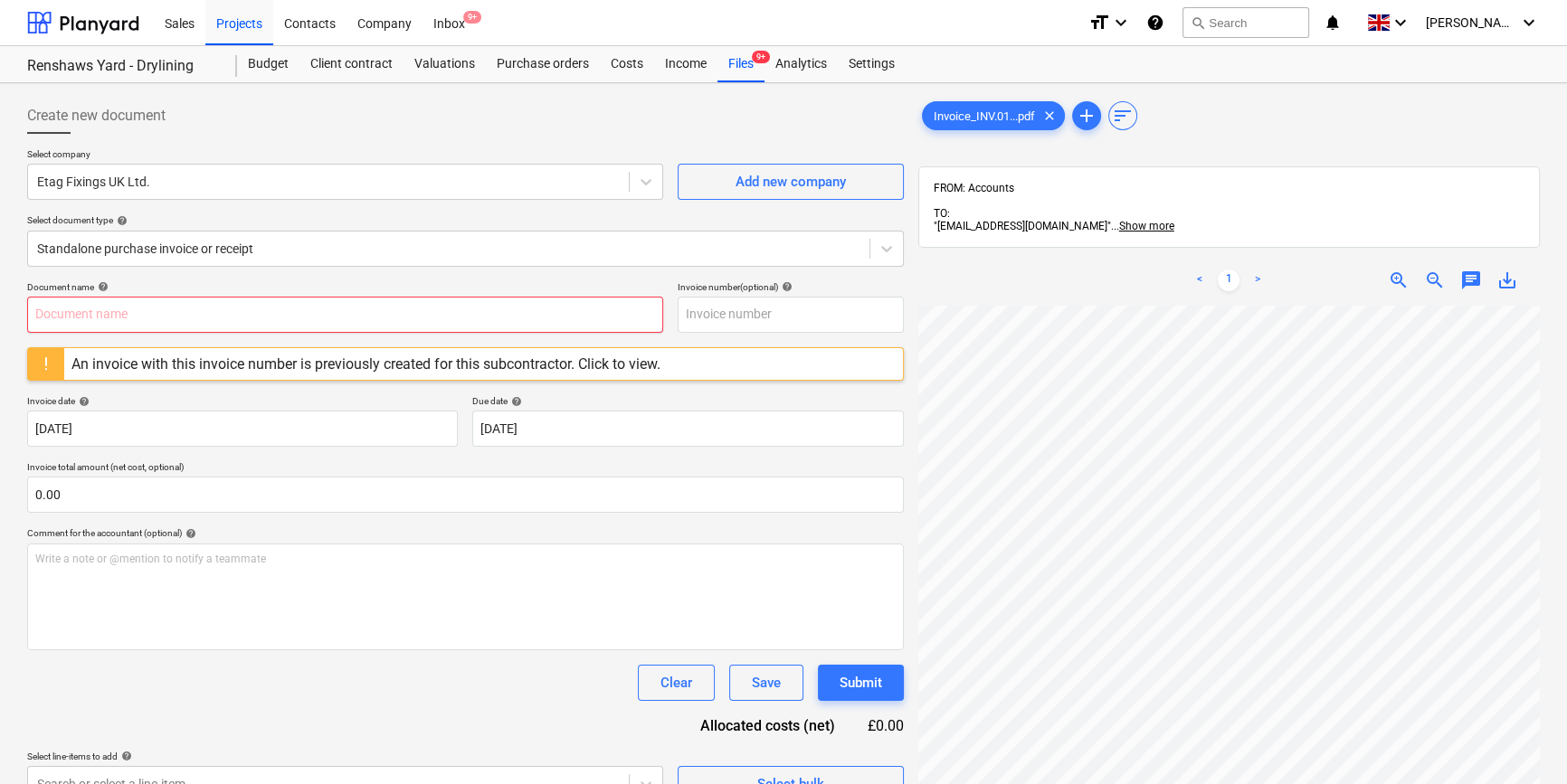 click at bounding box center (345, 315) 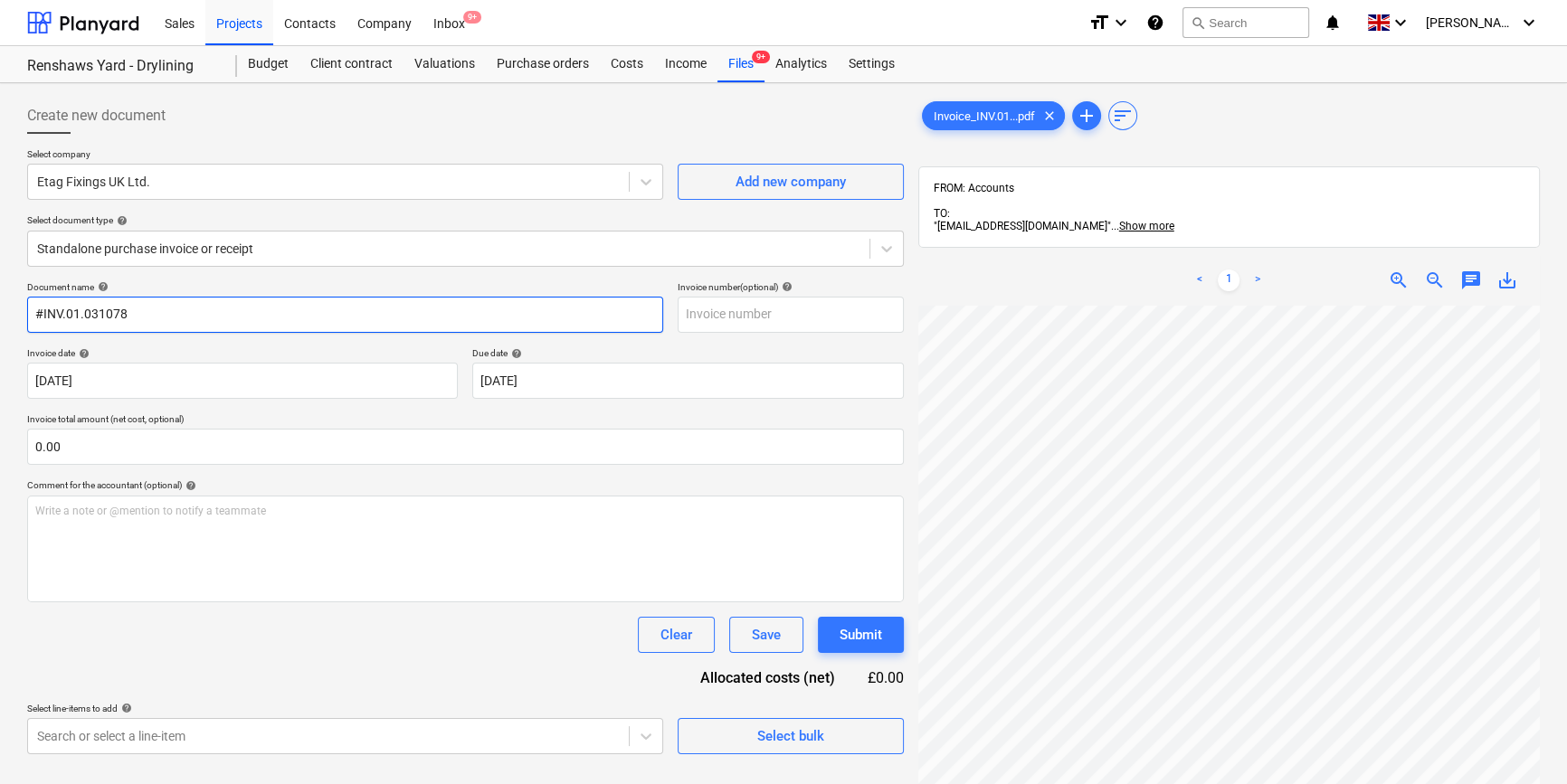 drag, startPoint x: 127, startPoint y: 313, endPoint x: 30, endPoint y: 312, distance: 97.00515 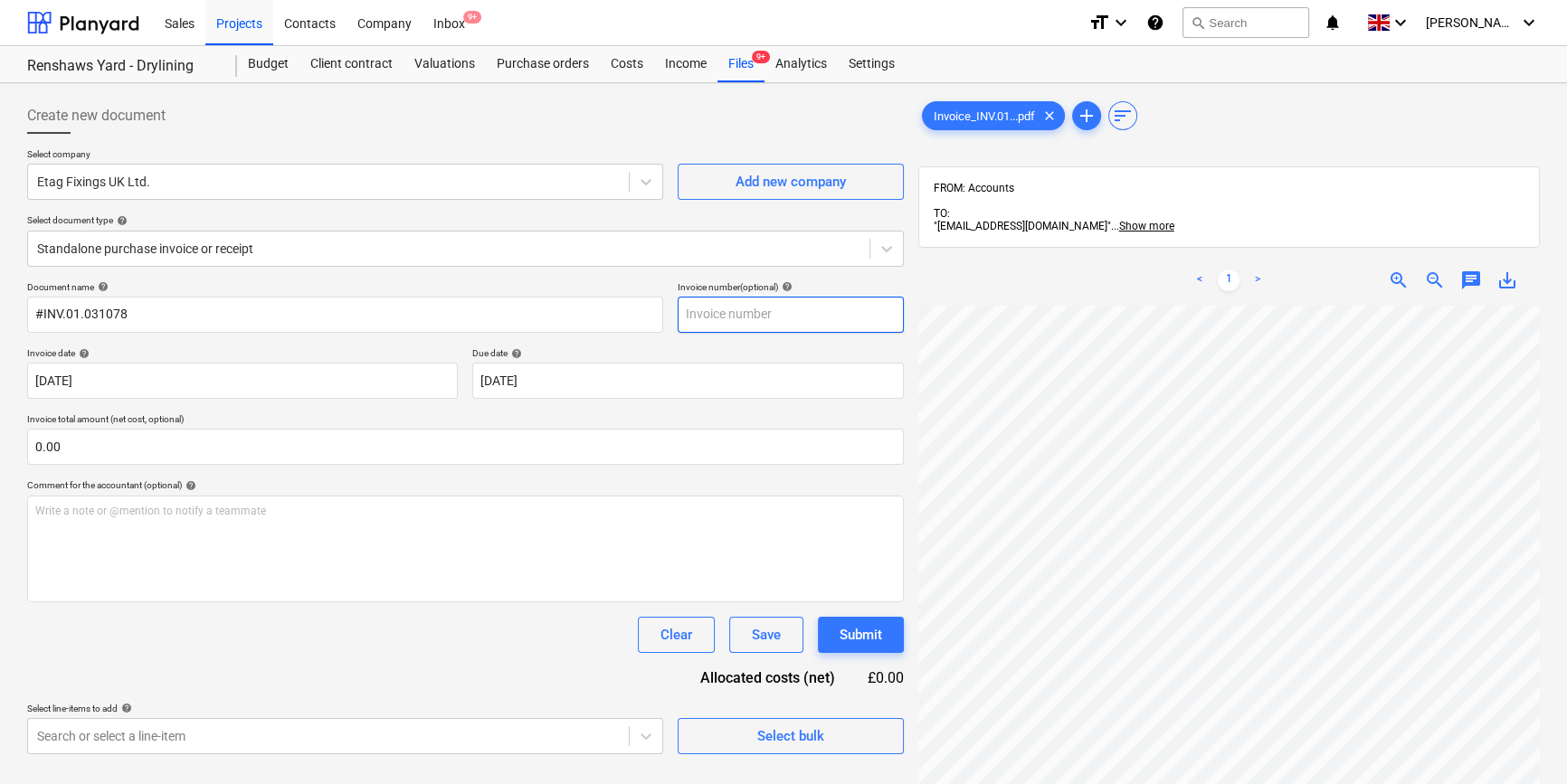 paste on "#INV.01.031078" 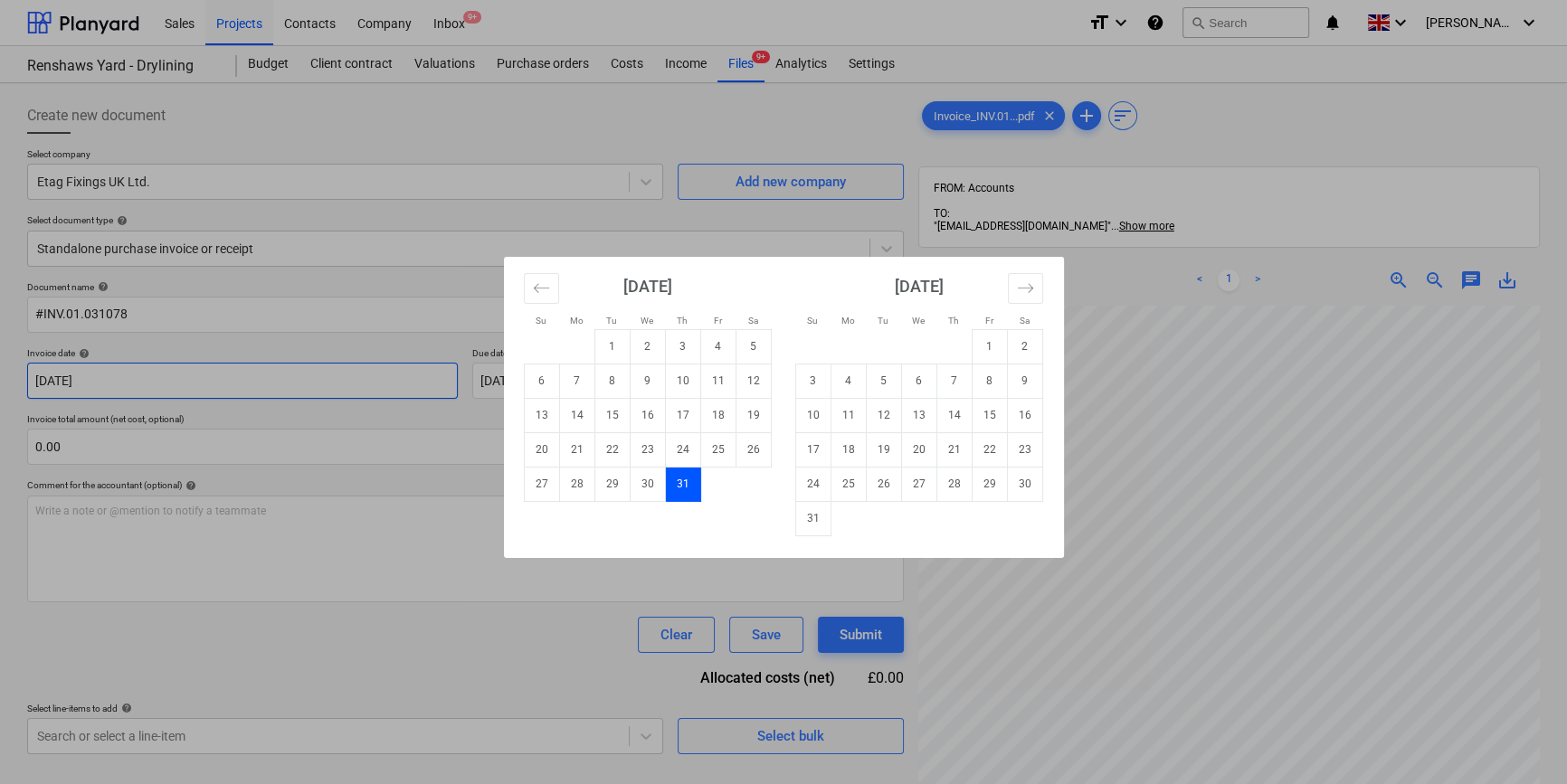 click on "Sales Projects Contacts Company Inbox 9+ format_size keyboard_arrow_down help search Search notifications 0 keyboard_arrow_down [PERSON_NAME] keyboard_arrow_down Renshaws Yard -  Drylining Budget Client contract Valuations Purchase orders Costs Income Files 9+ Analytics Settings Create new document Select company Etag Fixings UK Ltd.   Add new company Select document type help Standalone purchase invoice or receipt Document name help #INV.01.031078 Invoice number  (optional) help #INV.01.031078 Invoice date help [DATE] [DATE] Press the down arrow key to interact with the calendar and
select a date. Press the question mark key to get the keyboard shortcuts for changing dates. Due date help [DATE] [DATE] Press the down arrow key to interact with the calendar and
select a date. Press the question mark key to get the keyboard shortcuts for changing dates. Invoice total amount (net cost, optional) 0.00 Comment for the accountant (optional) help Write a note or @mention to notify a teammate" at bounding box center (784, 392) 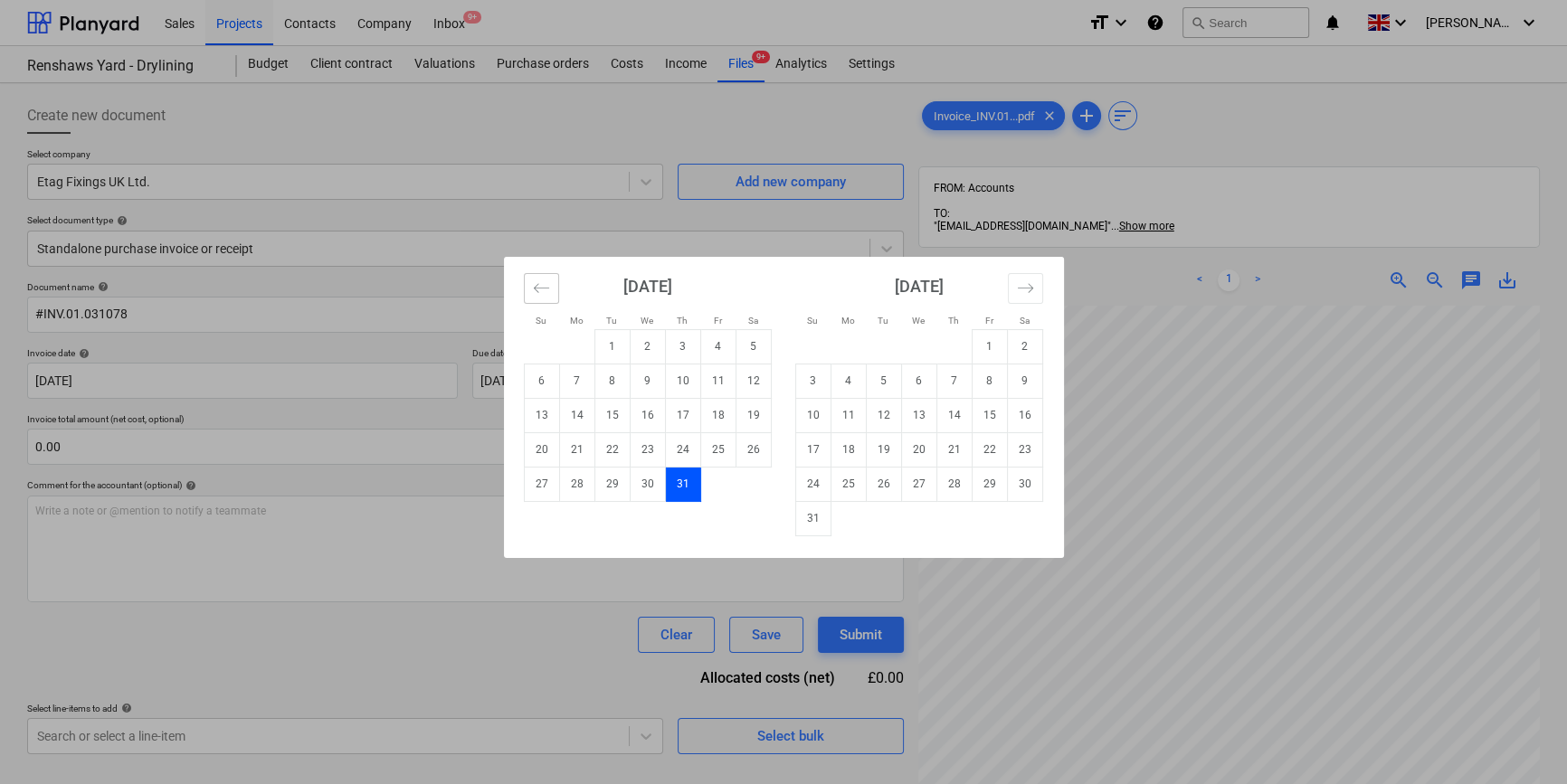 click at bounding box center (541, 288) 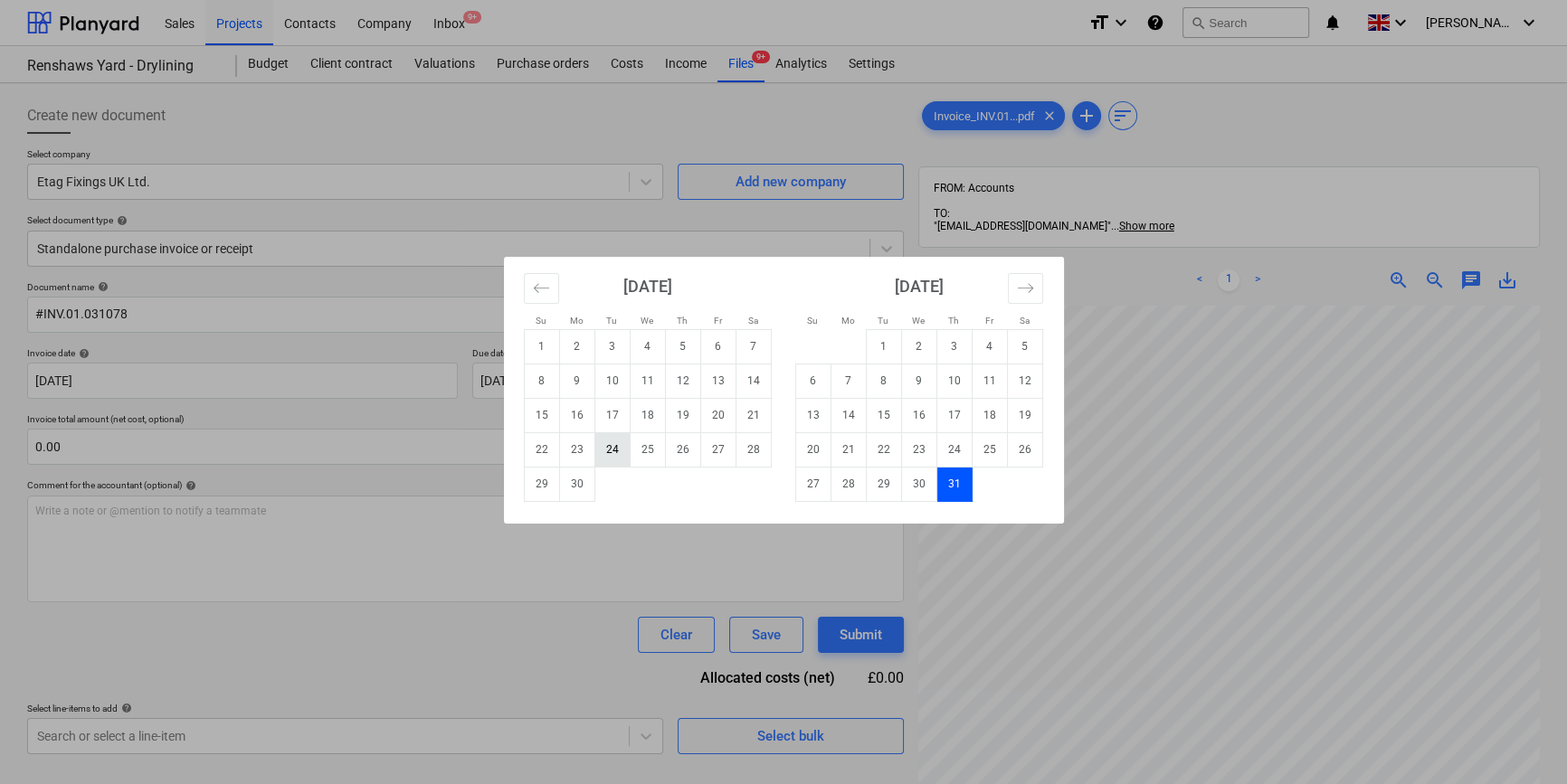 click on "24" at bounding box center (612, 449) 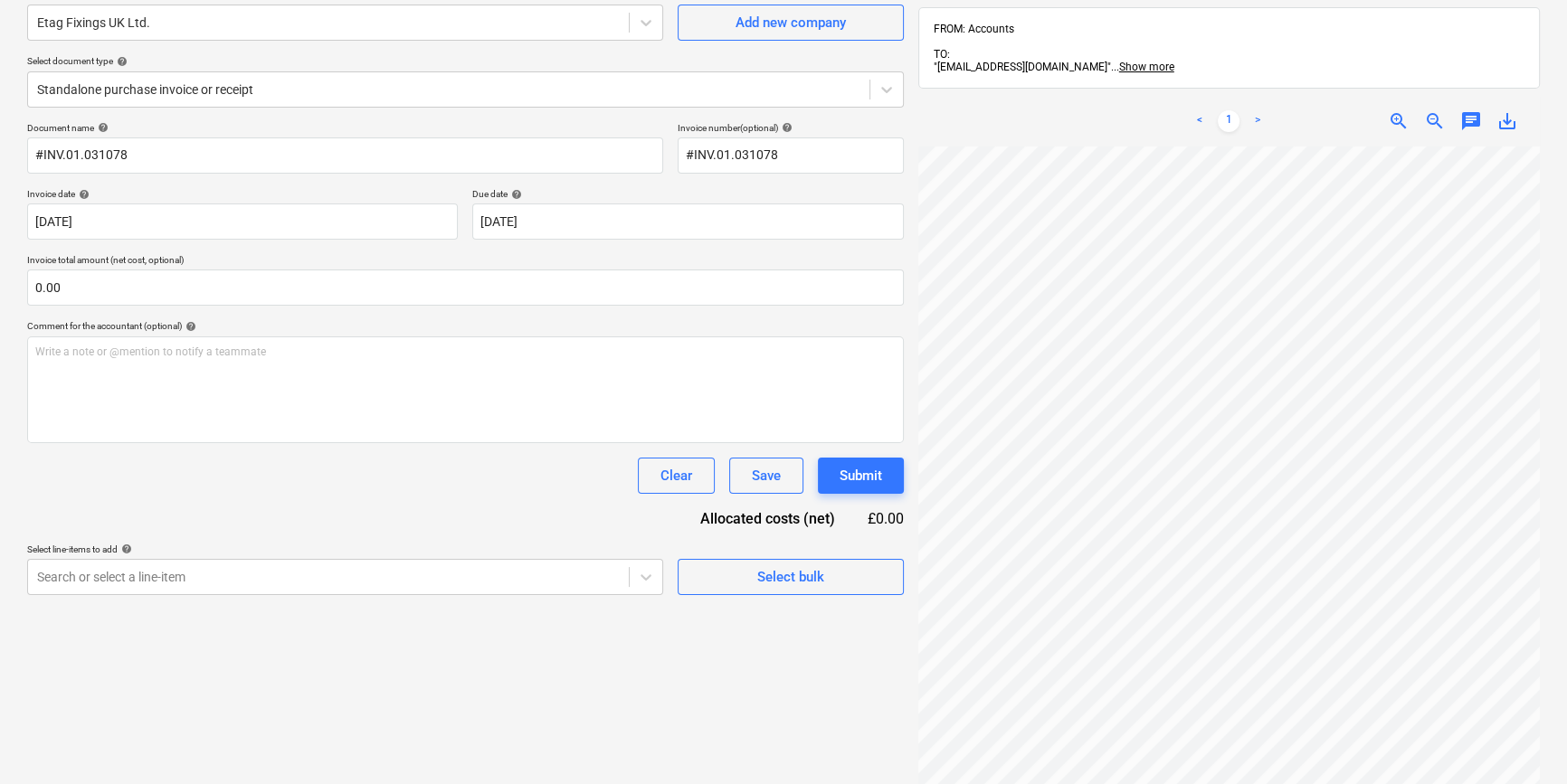 scroll, scrollTop: 81, scrollLeft: 0, axis: vertical 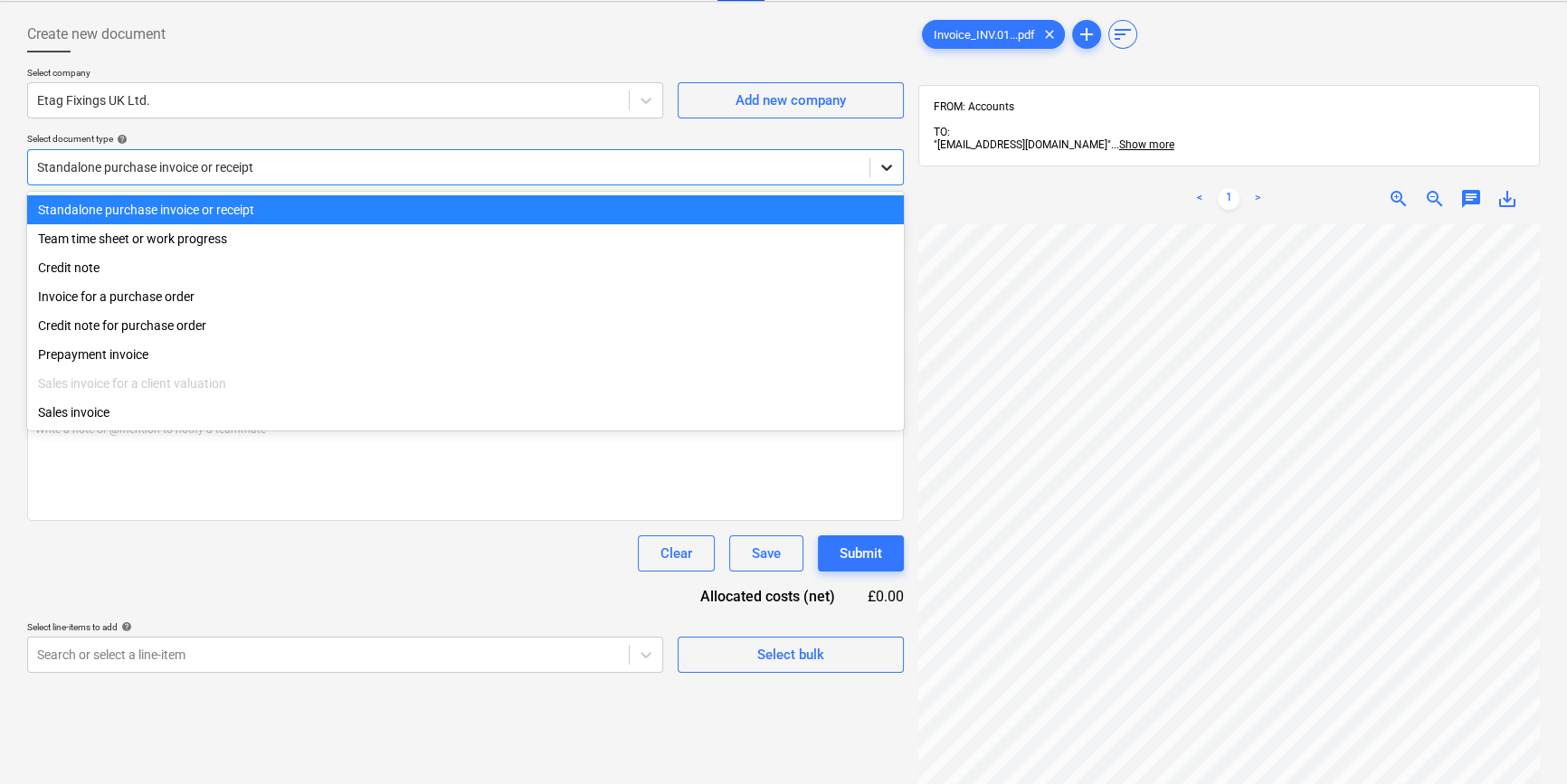 click 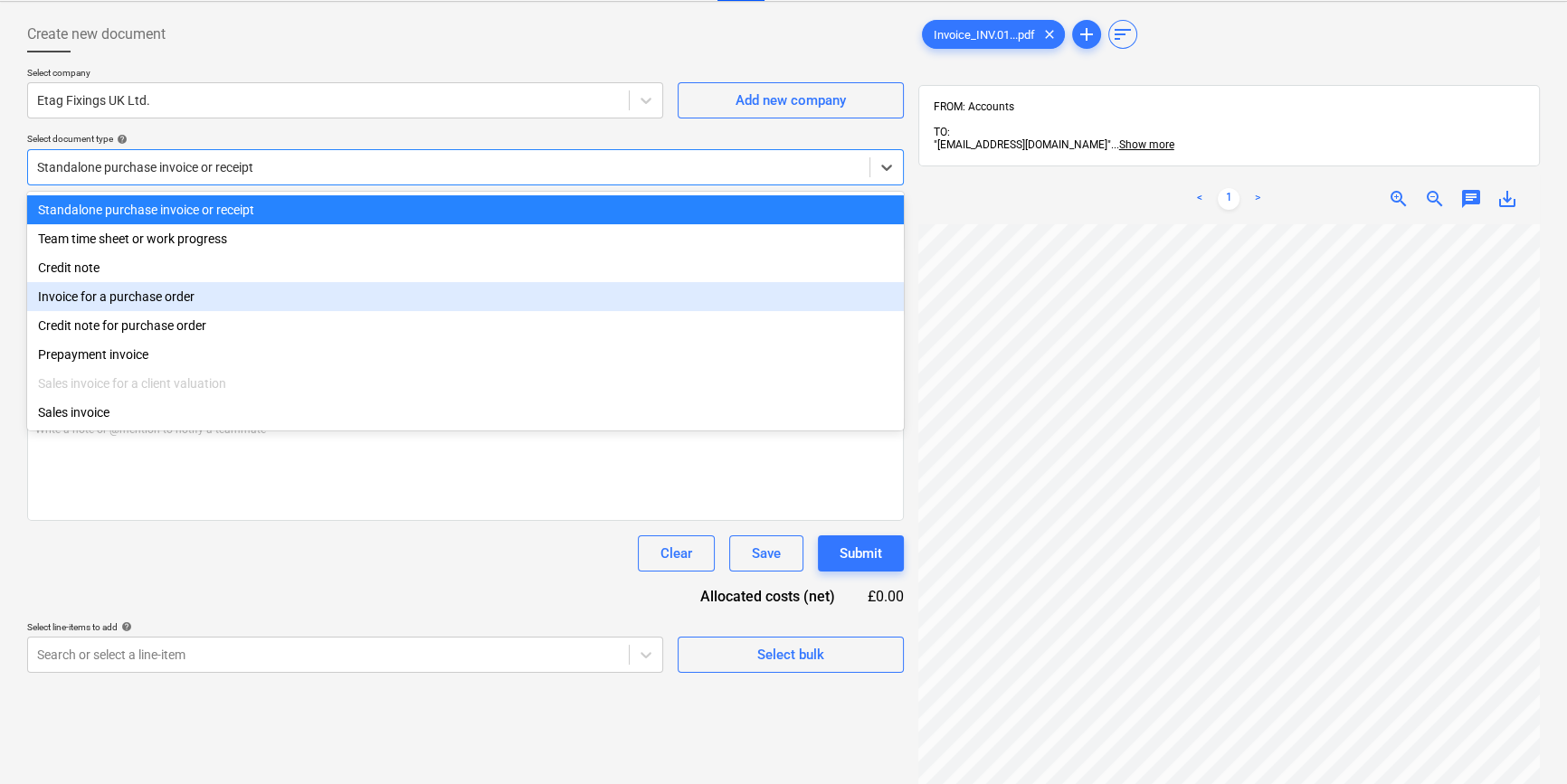 click on "Invoice for a purchase order" at bounding box center [465, 297] 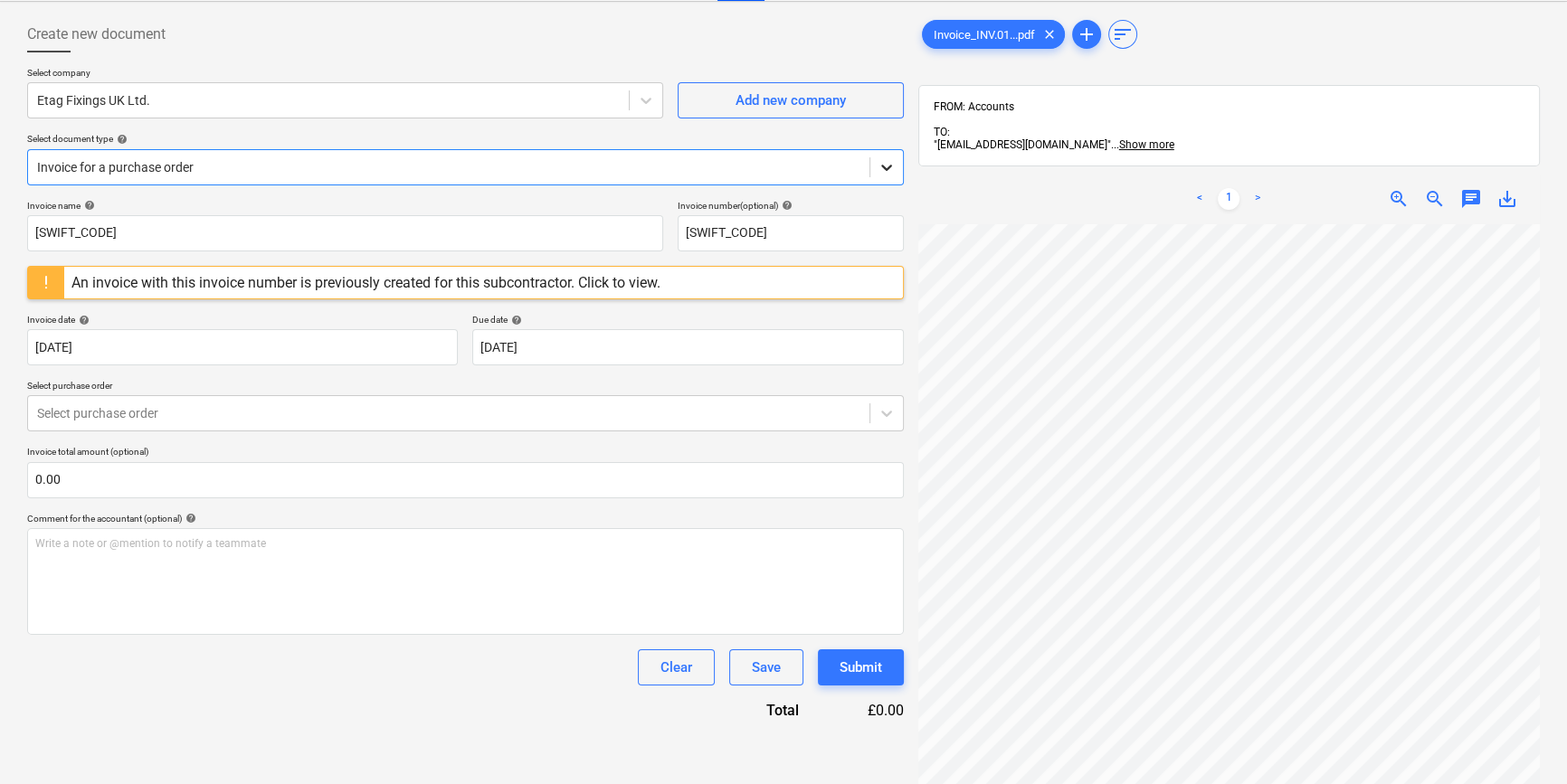 click 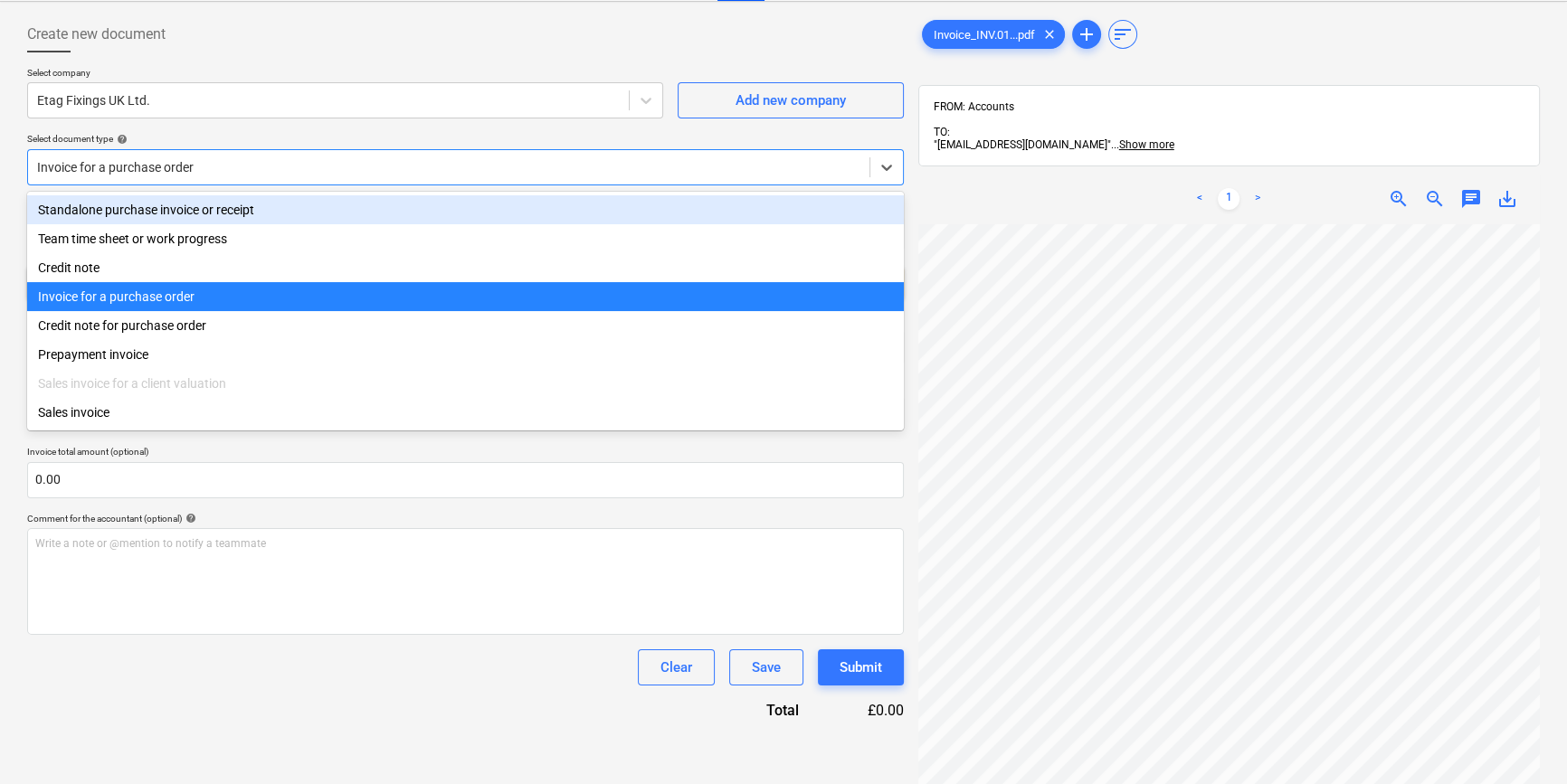 click on "Standalone purchase invoice or receipt" at bounding box center [465, 210] 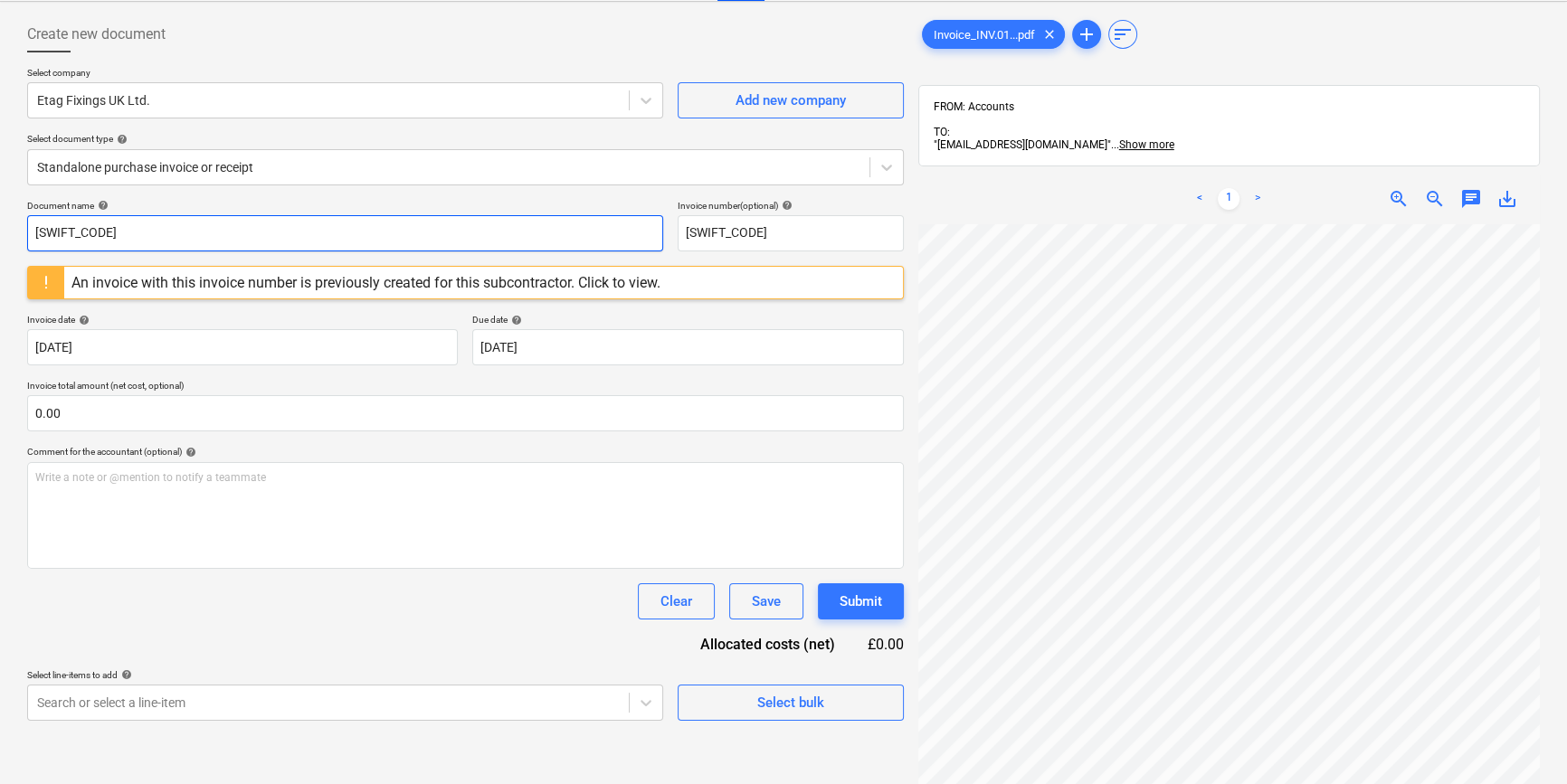 drag, startPoint x: 119, startPoint y: 232, endPoint x: 20, endPoint y: 235, distance: 99.0454 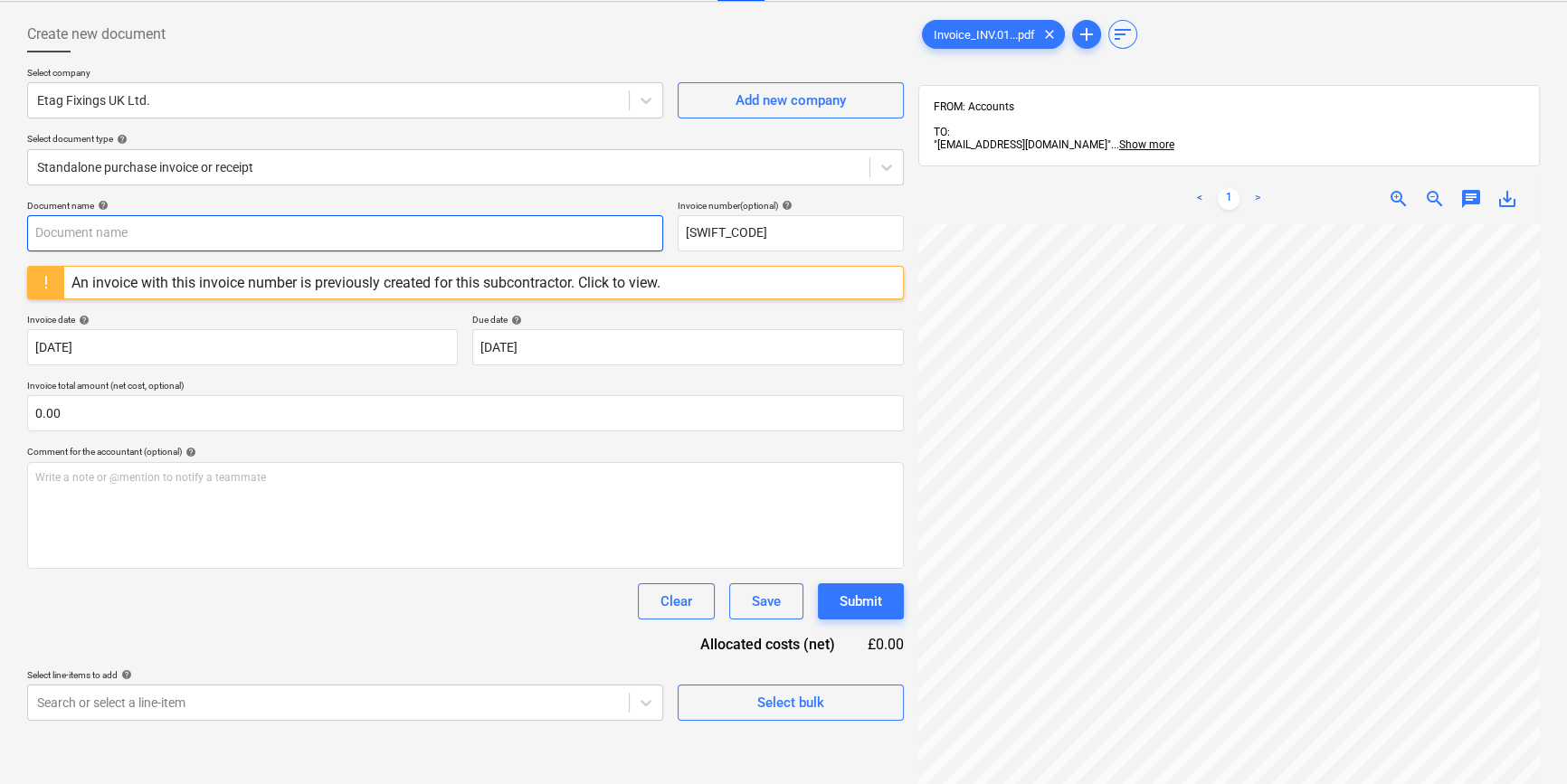 paste on "#INV.01.031078" 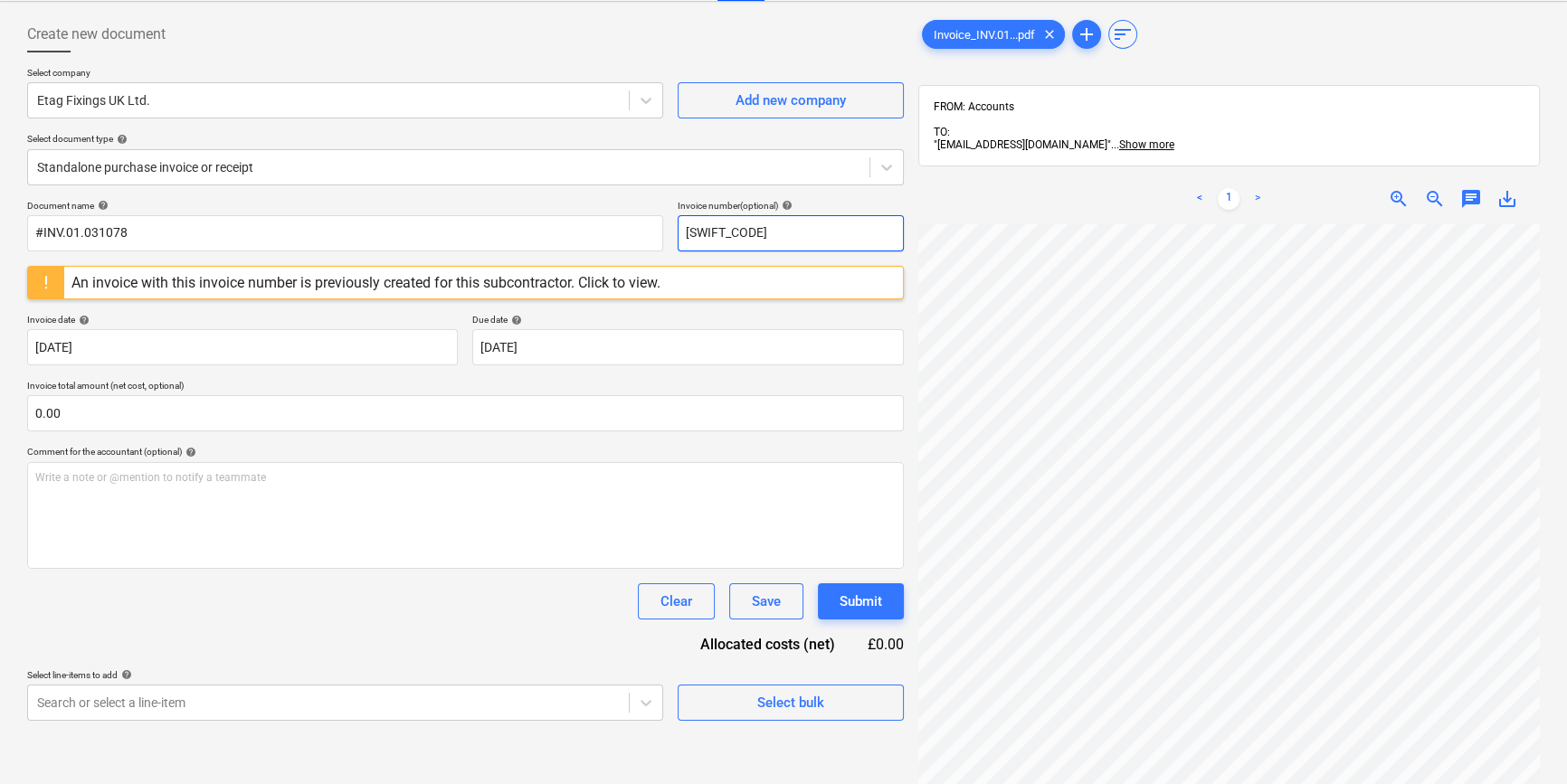 drag, startPoint x: 767, startPoint y: 231, endPoint x: 663, endPoint y: 231, distance: 104 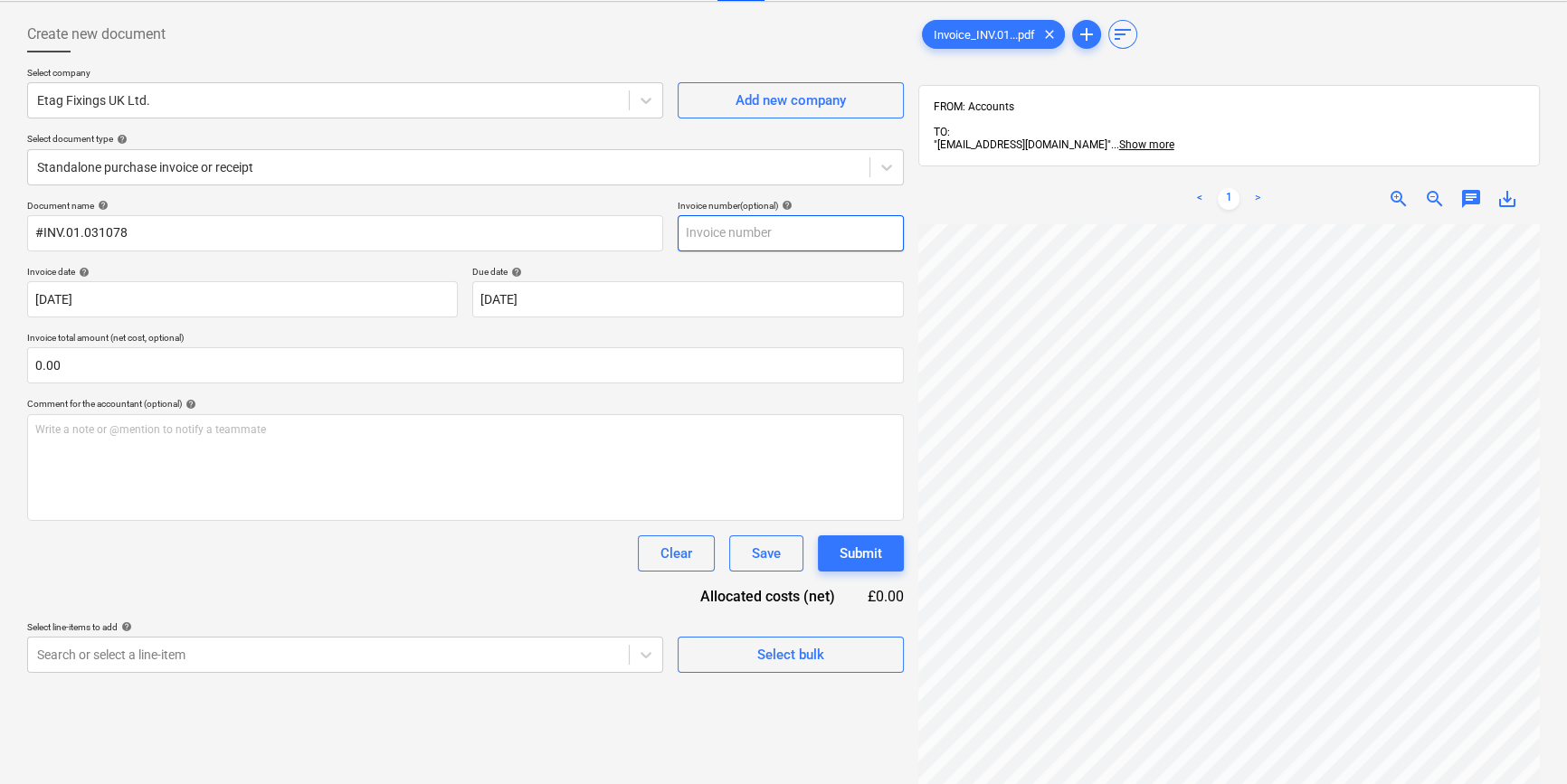 paste on "#INV.01.031078" 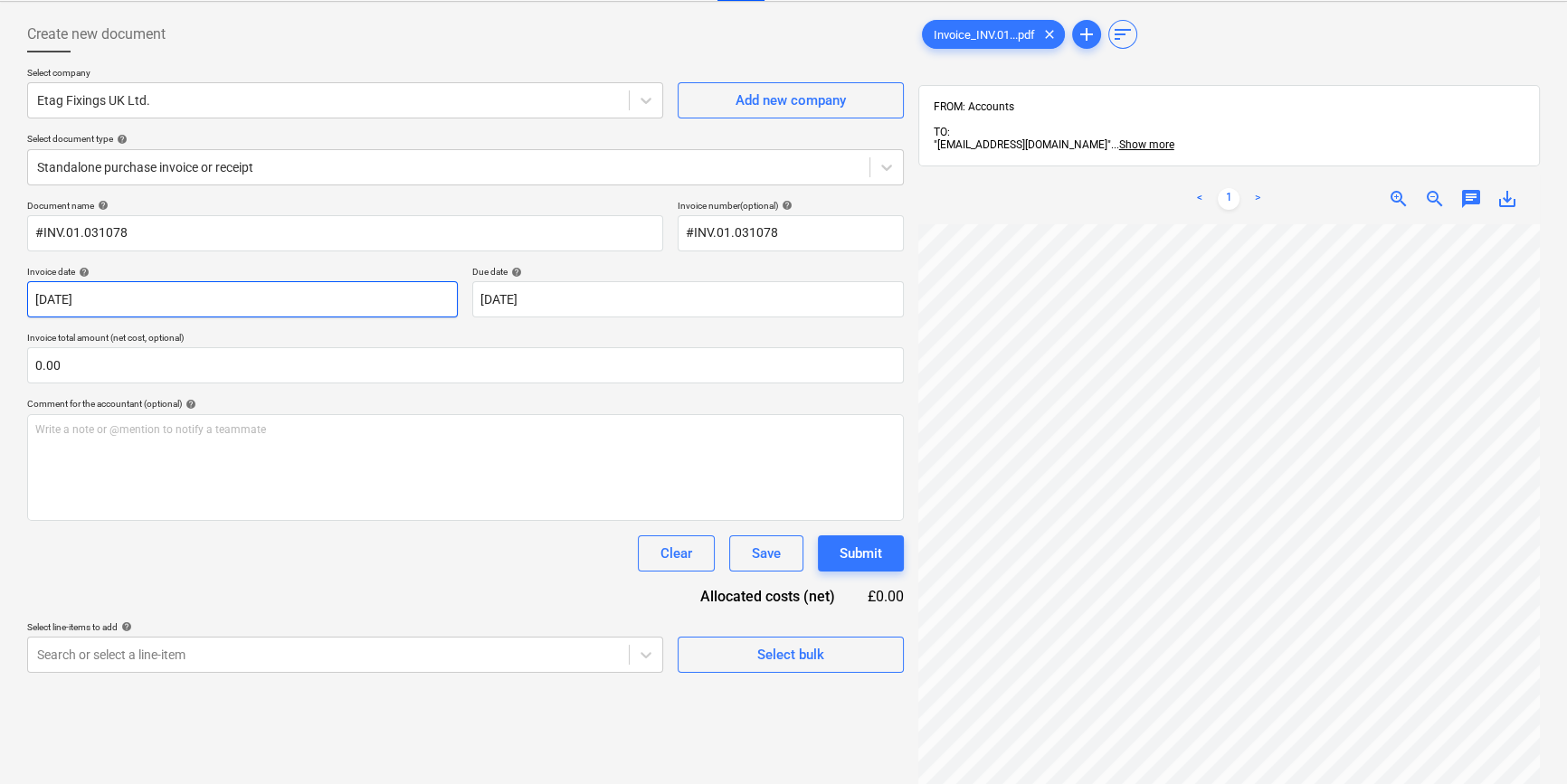 click on "Sales Projects Contacts Company Inbox 9+ format_size keyboard_arrow_down help search Search notifications 0 keyboard_arrow_down [PERSON_NAME] keyboard_arrow_down Renshaws Yard -  Drylining Budget Client contract Valuations Purchase orders Costs Income Files 9+ Analytics Settings Create new document Select company Etag Fixings UK Ltd.   Add new company Select document type help Standalone purchase invoice or receipt Document name help #INV.01.031078 Invoice number  (optional) help #INV.01.031078 Invoice date help [DATE] [DATE] Press the down arrow key to interact with the calendar and
select a date. Press the question mark key to get the keyboard shortcuts for changing dates. Due date help [DATE] [DATE] Press the down arrow key to interact with the calendar and
select a date. Press the question mark key to get the keyboard shortcuts for changing dates. Invoice total amount (net cost, optional) 0.00 Comment for the accountant (optional) help Write a note or @mention to notify a teammate" at bounding box center [784, 310] 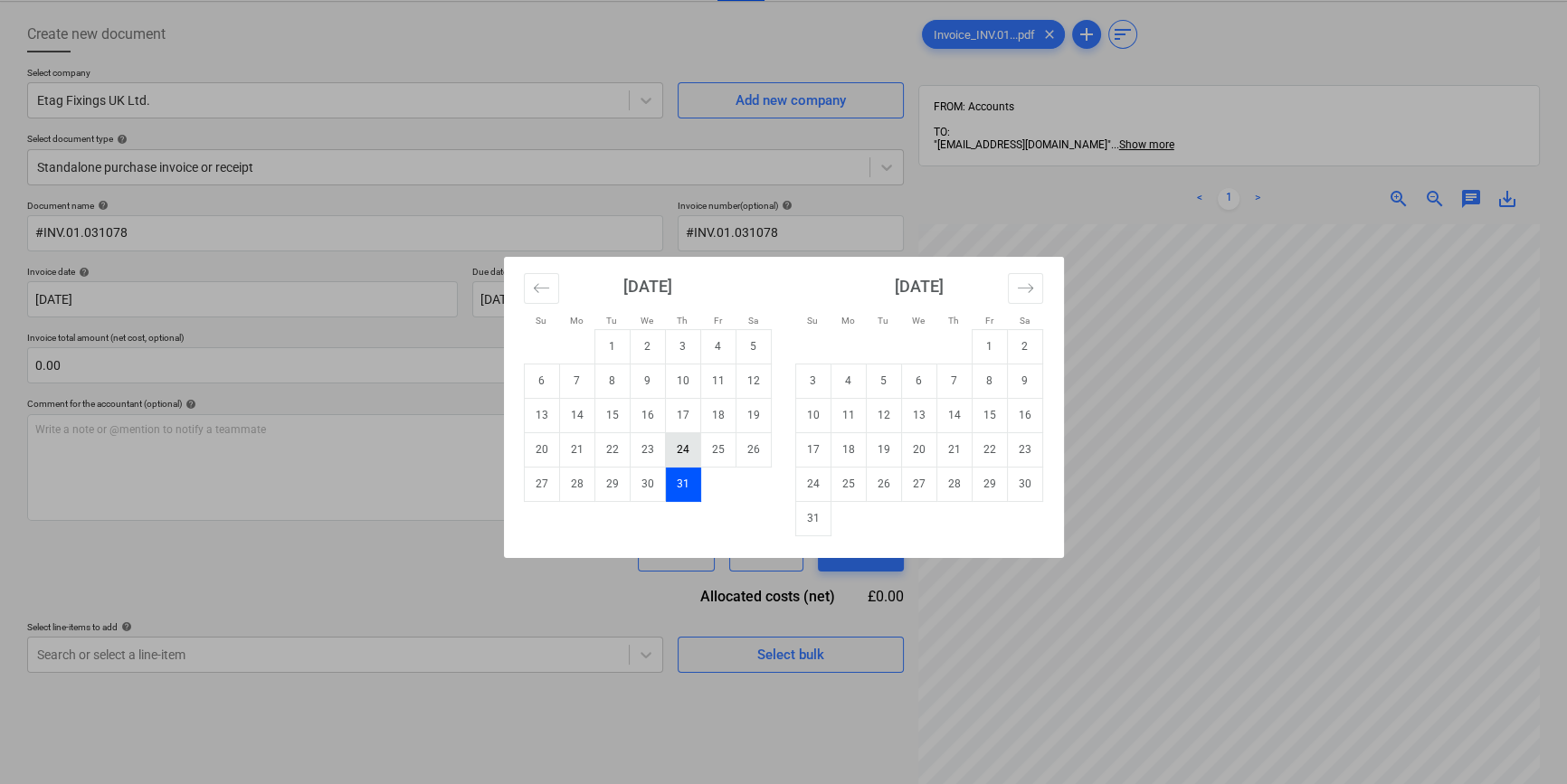 click on "24" at bounding box center (682, 449) 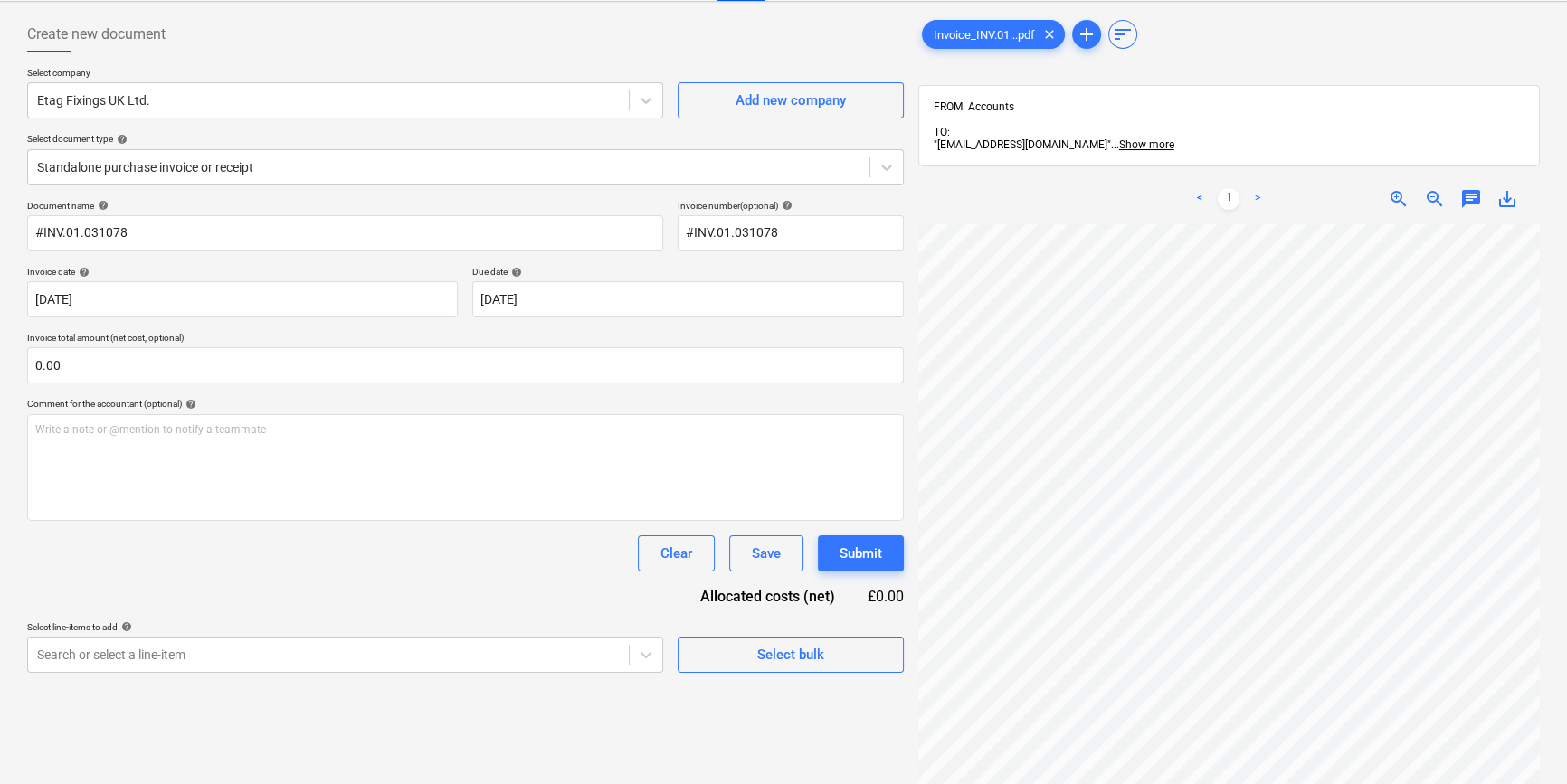 click on "Create new document Select company Etag Fixings UK Ltd.   Add new company Select document type help Standalone purchase invoice or receipt Document name help #INV.01.031078 Invoice number  (optional) help #INV.01.031078 Invoice date help [DATE] [DATE] Press the down arrow key to interact with the calendar and
select a date. Press the question mark key to get the keyboard shortcuts for changing dates. Due date help [DATE] [DATE] Press the down arrow key to interact with the calendar and
select a date. Press the question mark key to get the keyboard shortcuts for changing dates. Invoice total amount (net cost, optional) 0.00 Comment for the accountant (optional) help Write a note or @mention to notify a teammate ﻿ Clear Save Submit Allocated costs (net) £0.00 Select line-items to add help Search or select a line-item Select bulk" at bounding box center (465, 481) 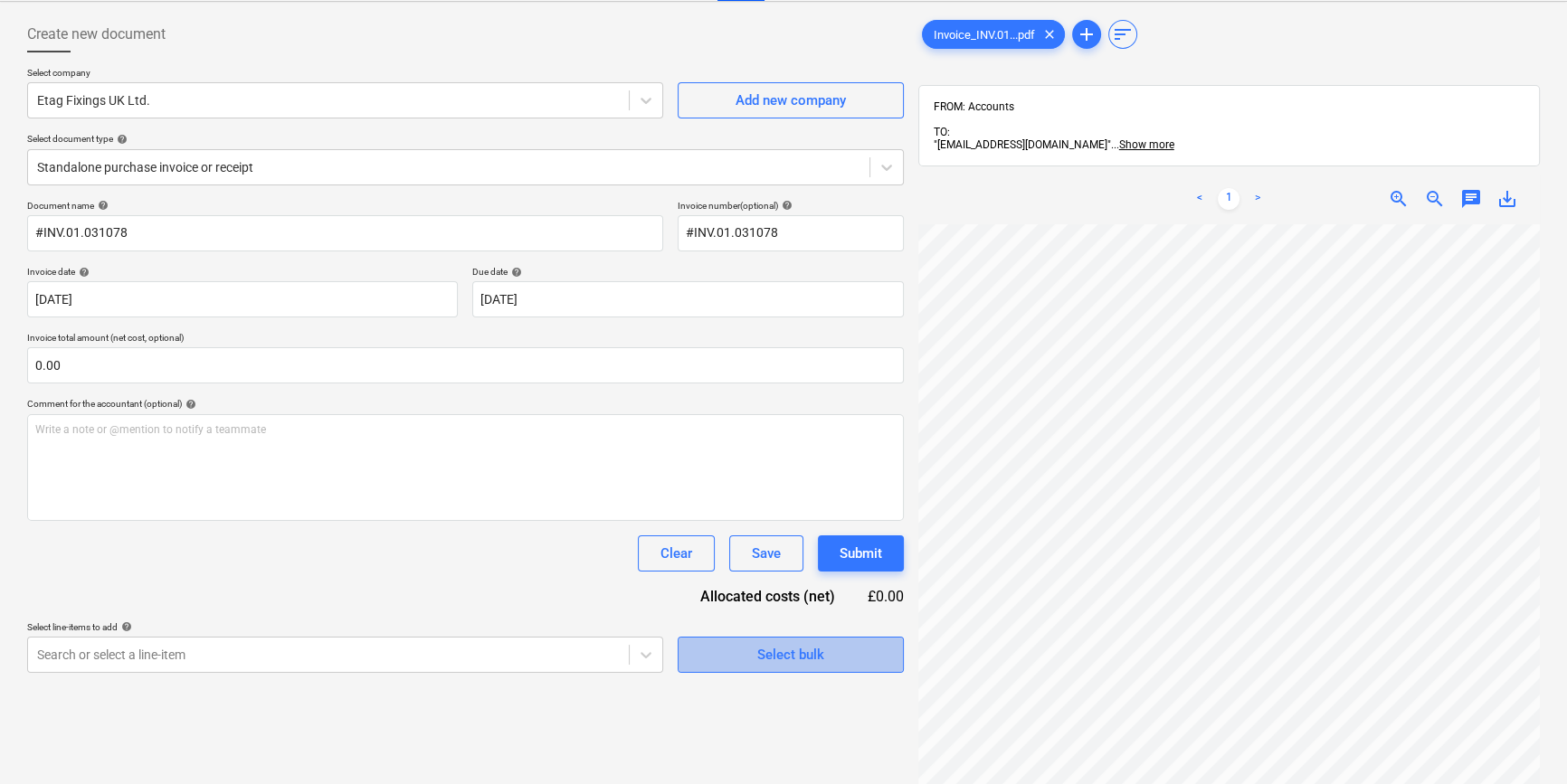click on "Select bulk" at bounding box center [791, 655] 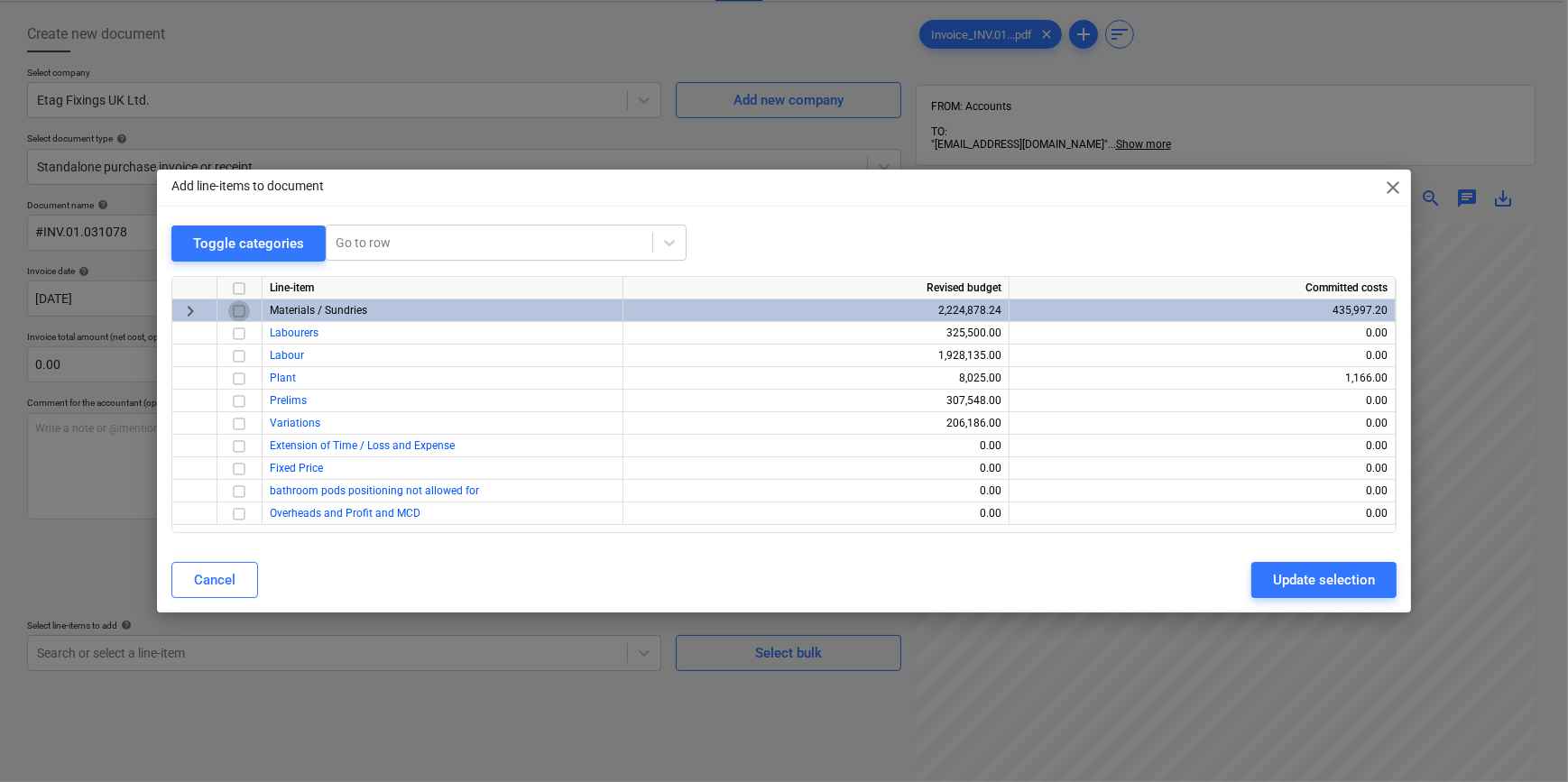 click at bounding box center [239, 311] 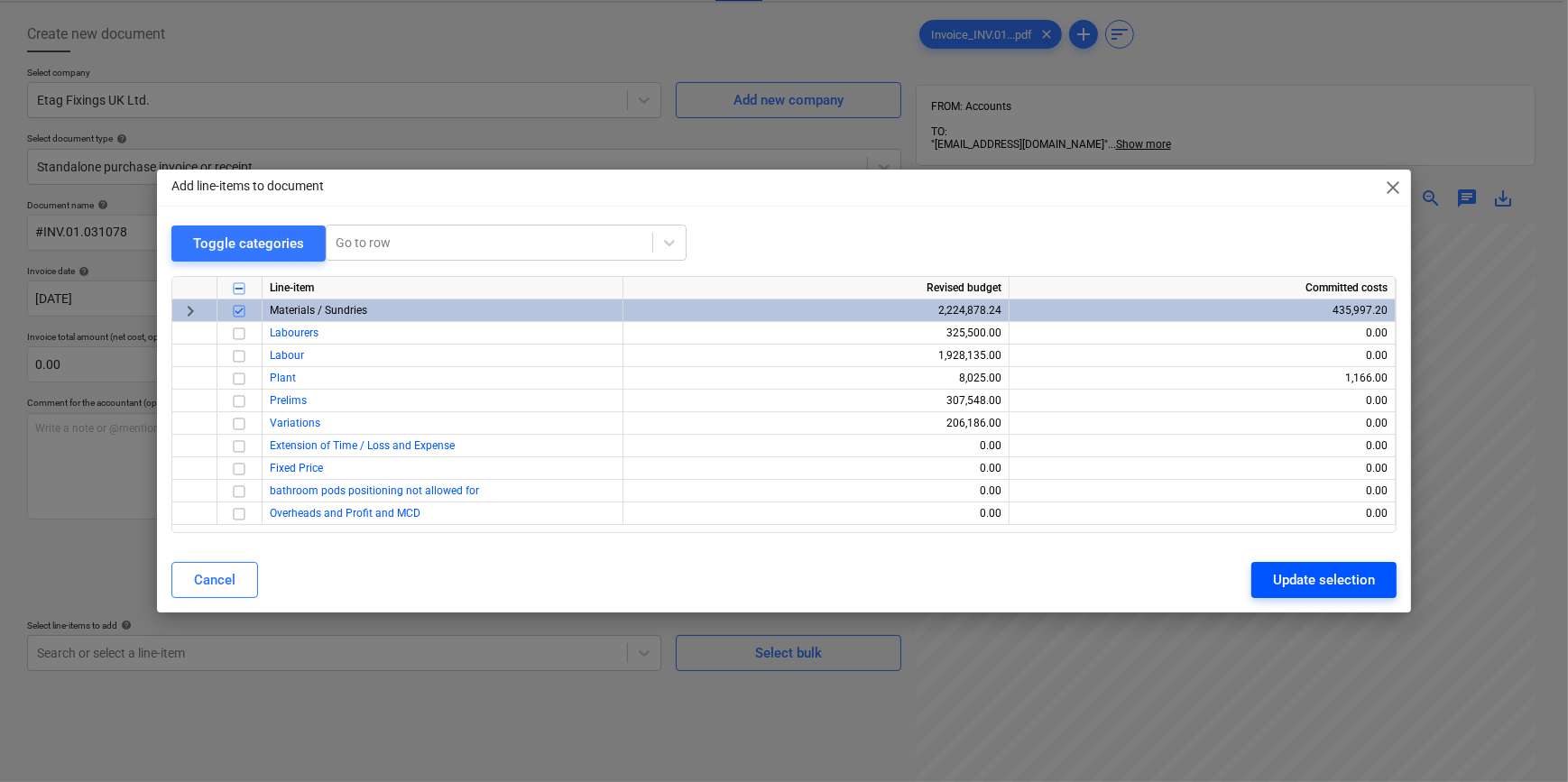 click on "Update selection" at bounding box center [1324, 580] 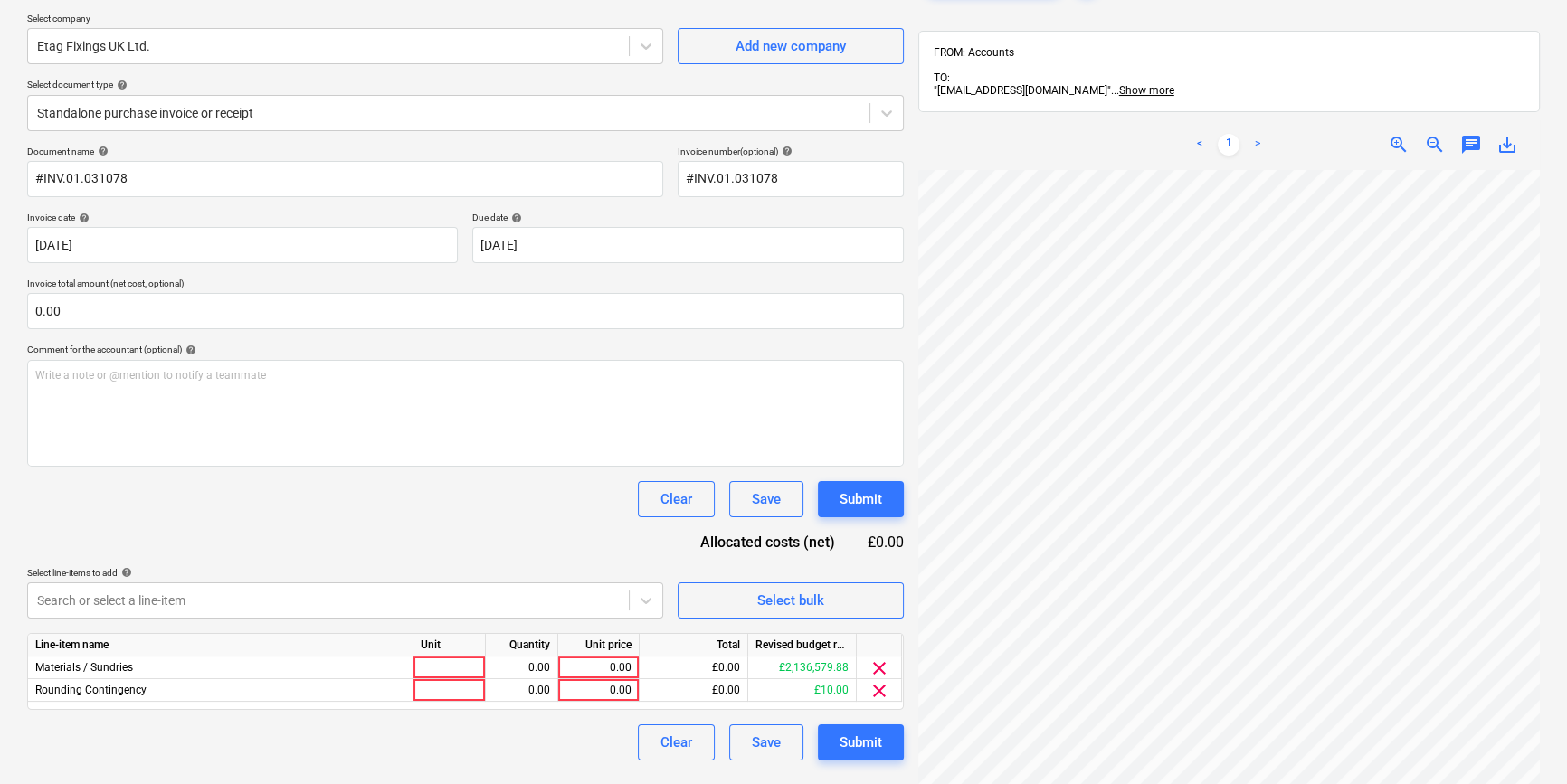 scroll, scrollTop: 164, scrollLeft: 0, axis: vertical 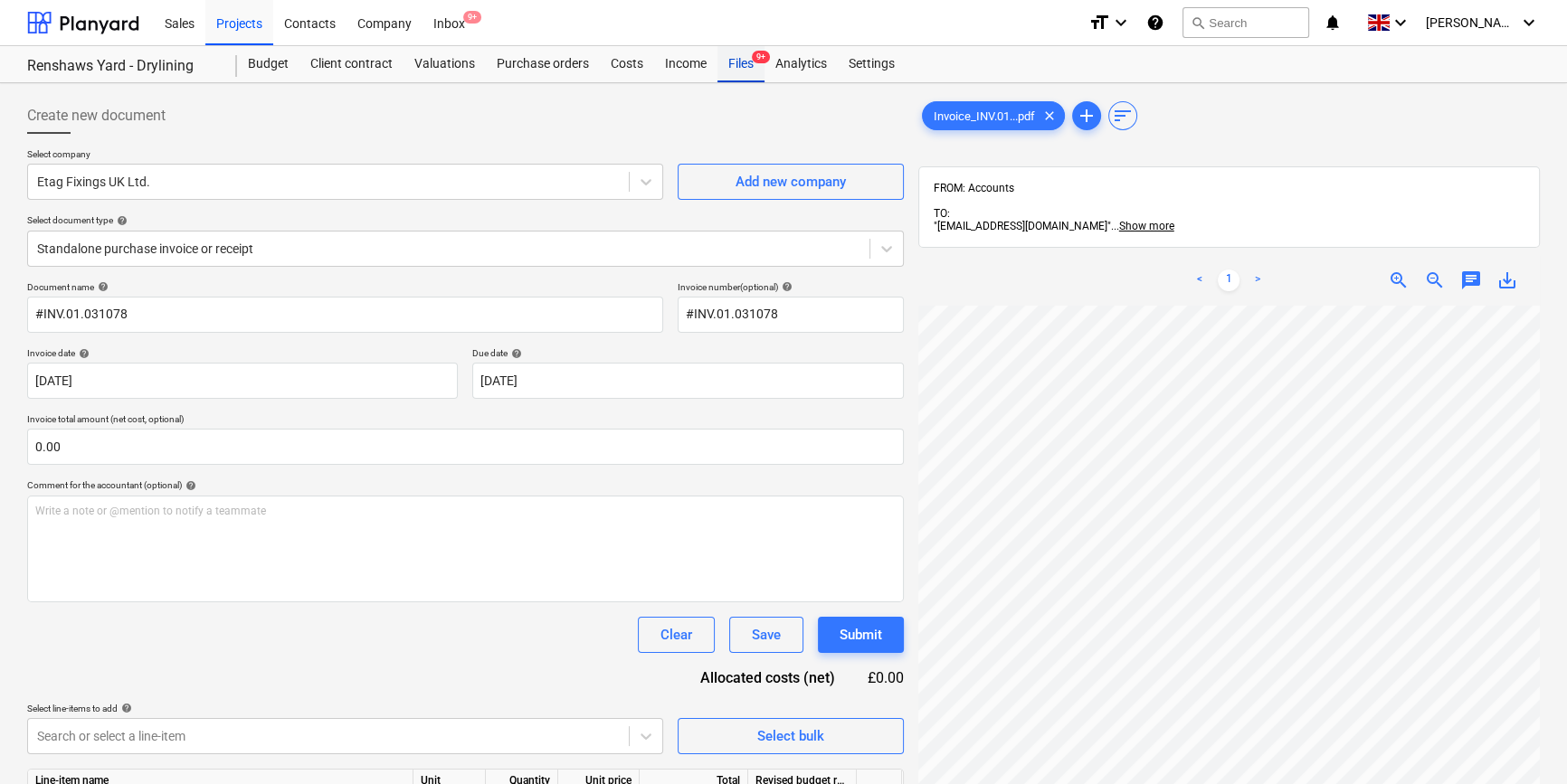 click on "Files 9+" at bounding box center [741, 64] 